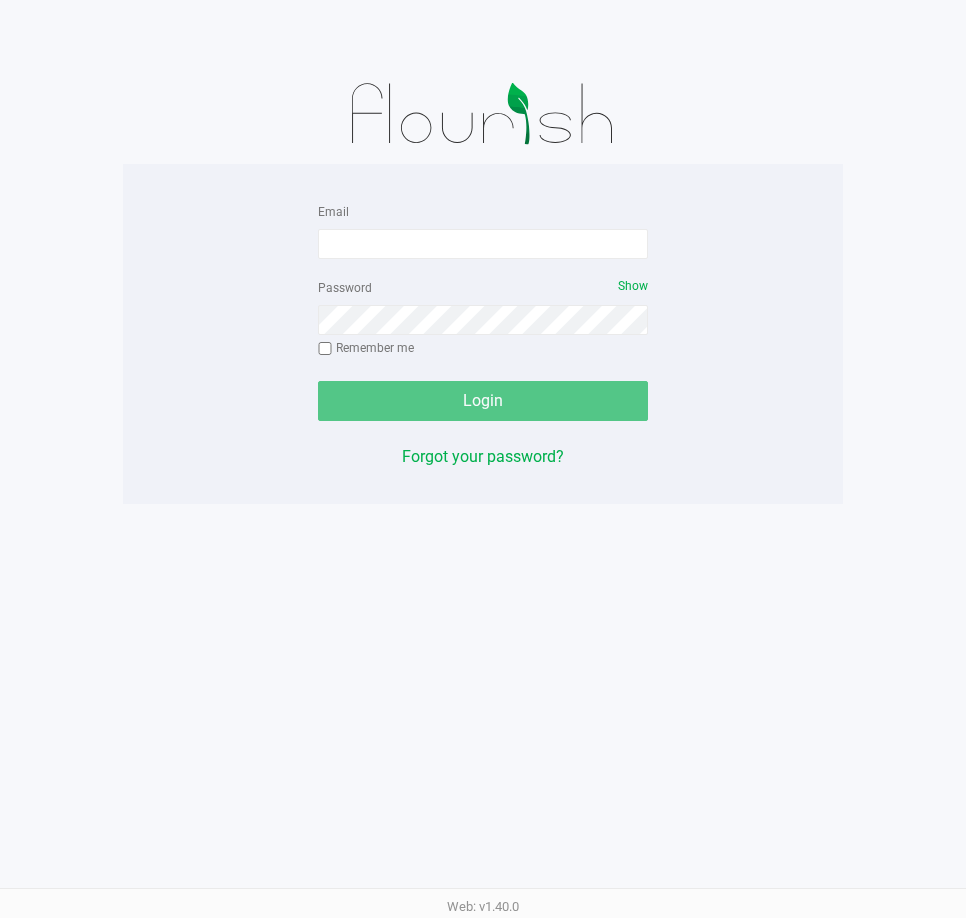 scroll, scrollTop: 0, scrollLeft: 0, axis: both 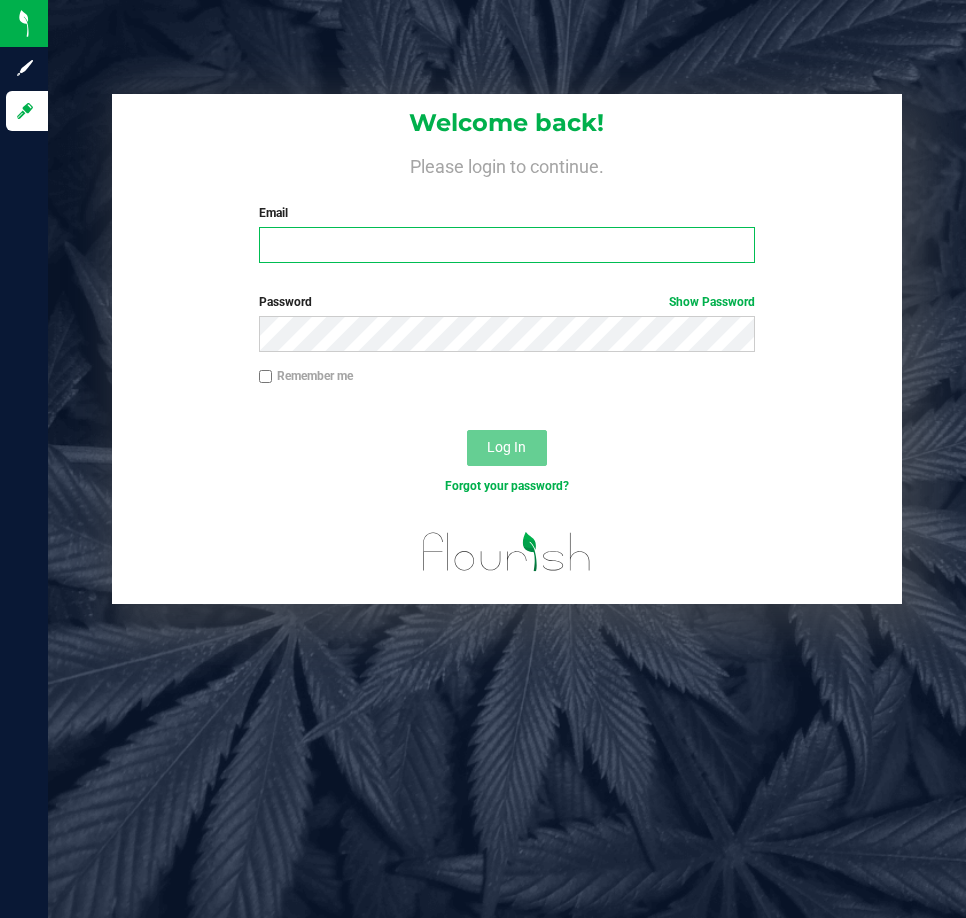 click on "Email" at bounding box center (507, 245) 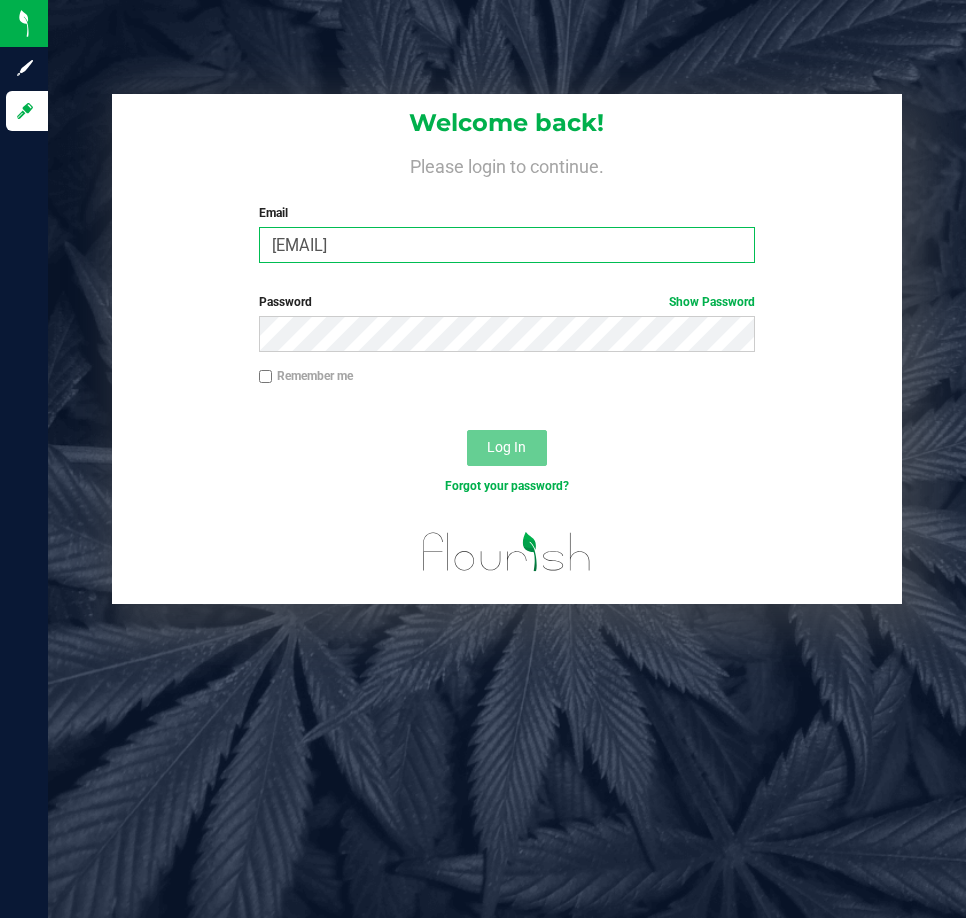 drag, startPoint x: 476, startPoint y: 243, endPoint x: 222, endPoint y: 215, distance: 255.53865 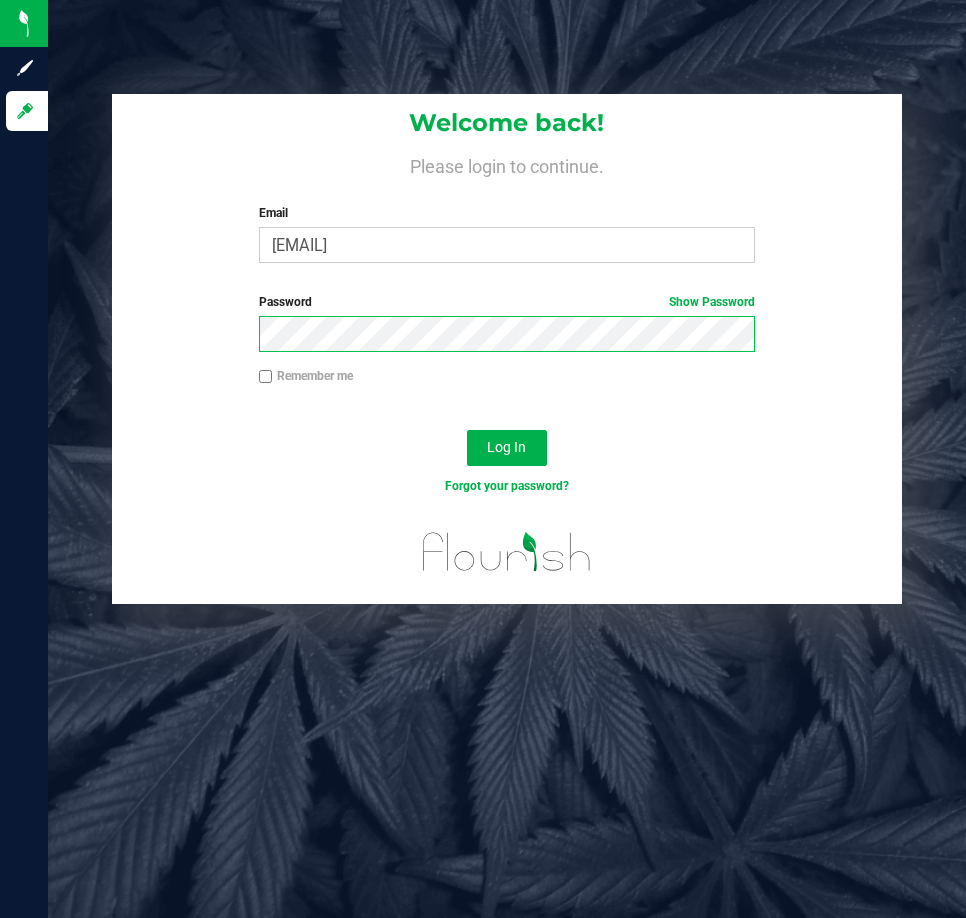 click on "Log In" at bounding box center [507, 448] 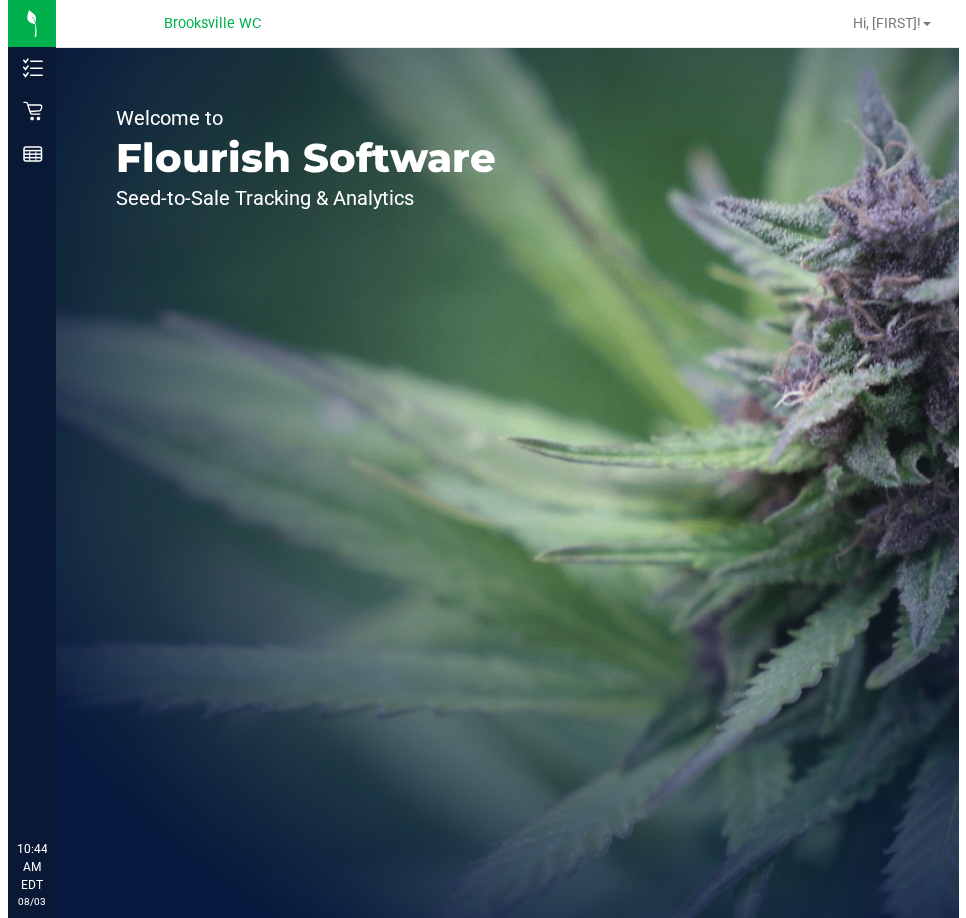 scroll, scrollTop: 0, scrollLeft: 0, axis: both 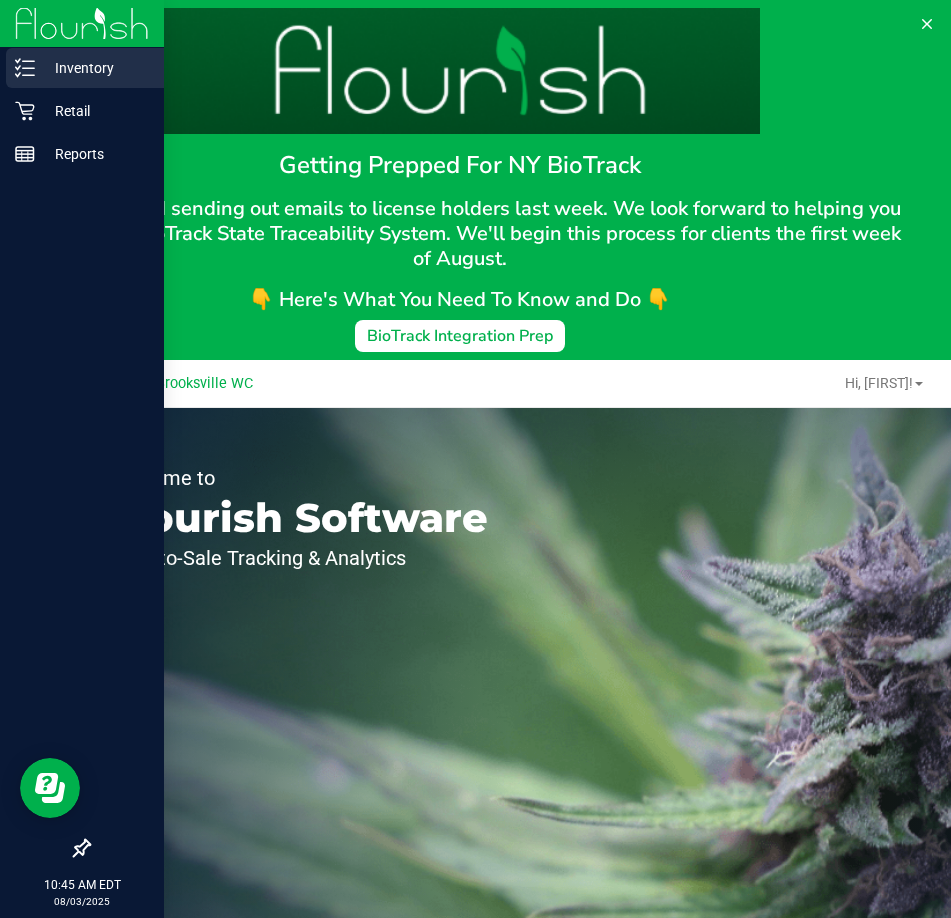 click on "Inventory" at bounding box center [95, 68] 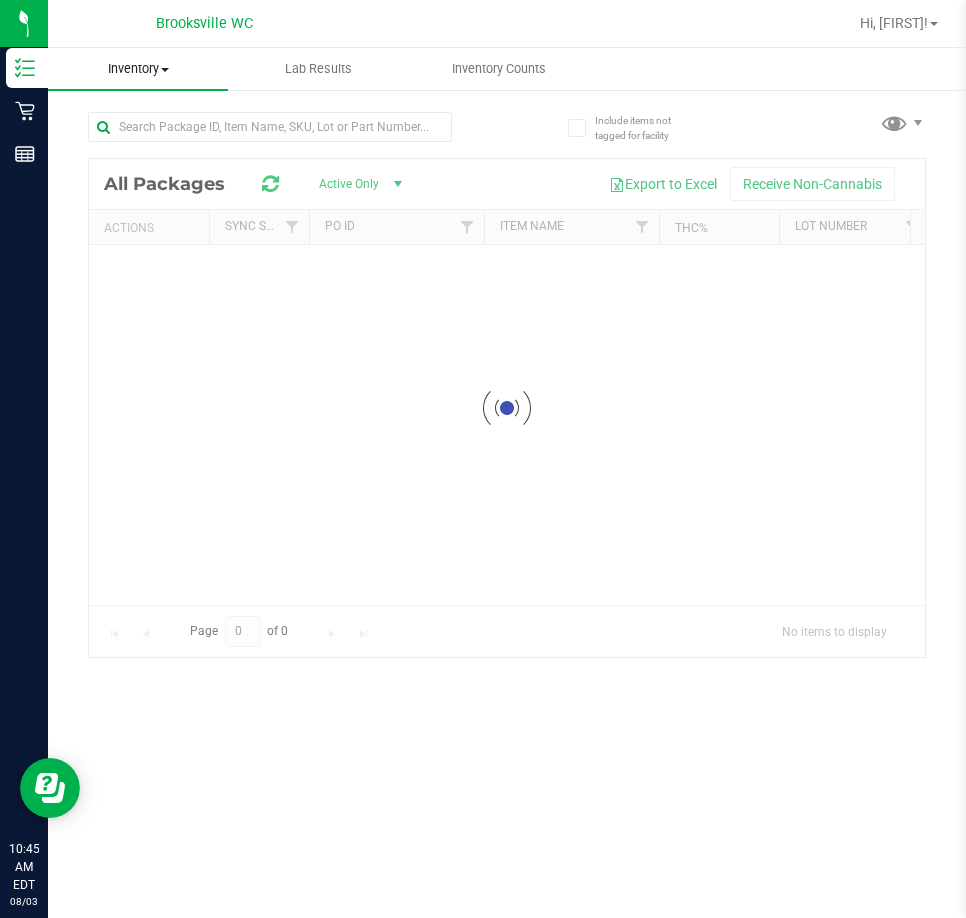 click on "Inventory" at bounding box center [138, 69] 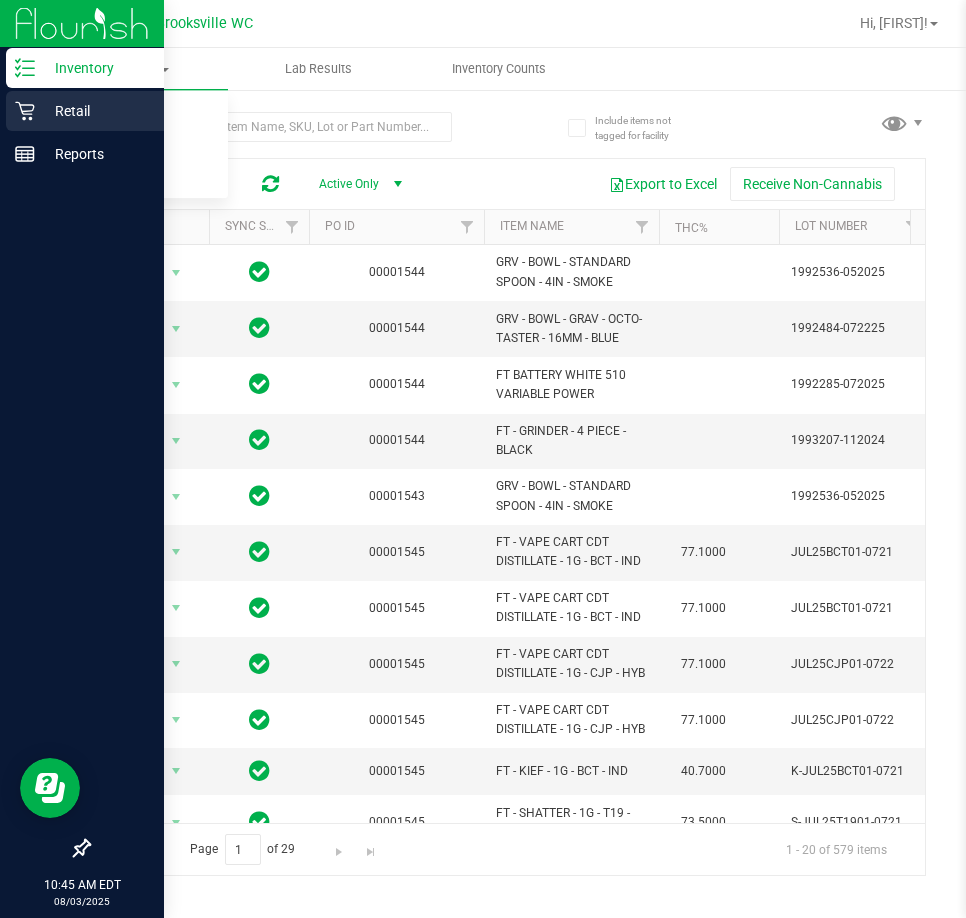 click on "Retail" at bounding box center (95, 111) 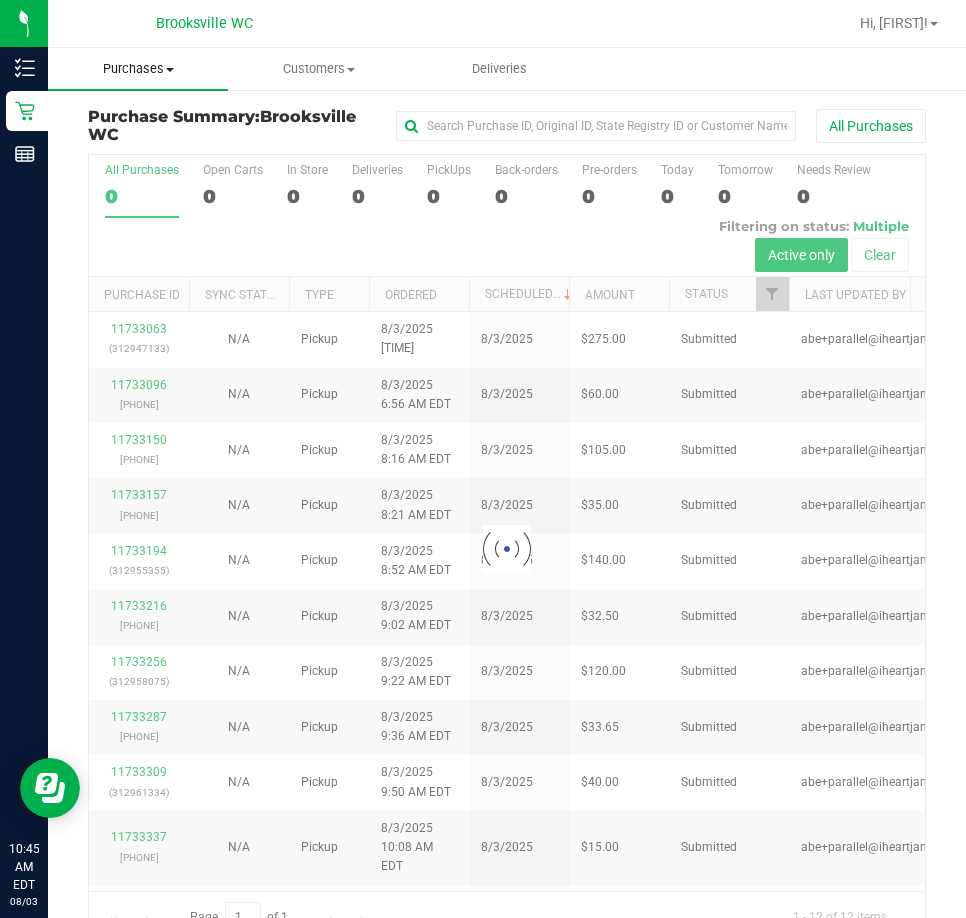 click on "Purchases" at bounding box center (138, 69) 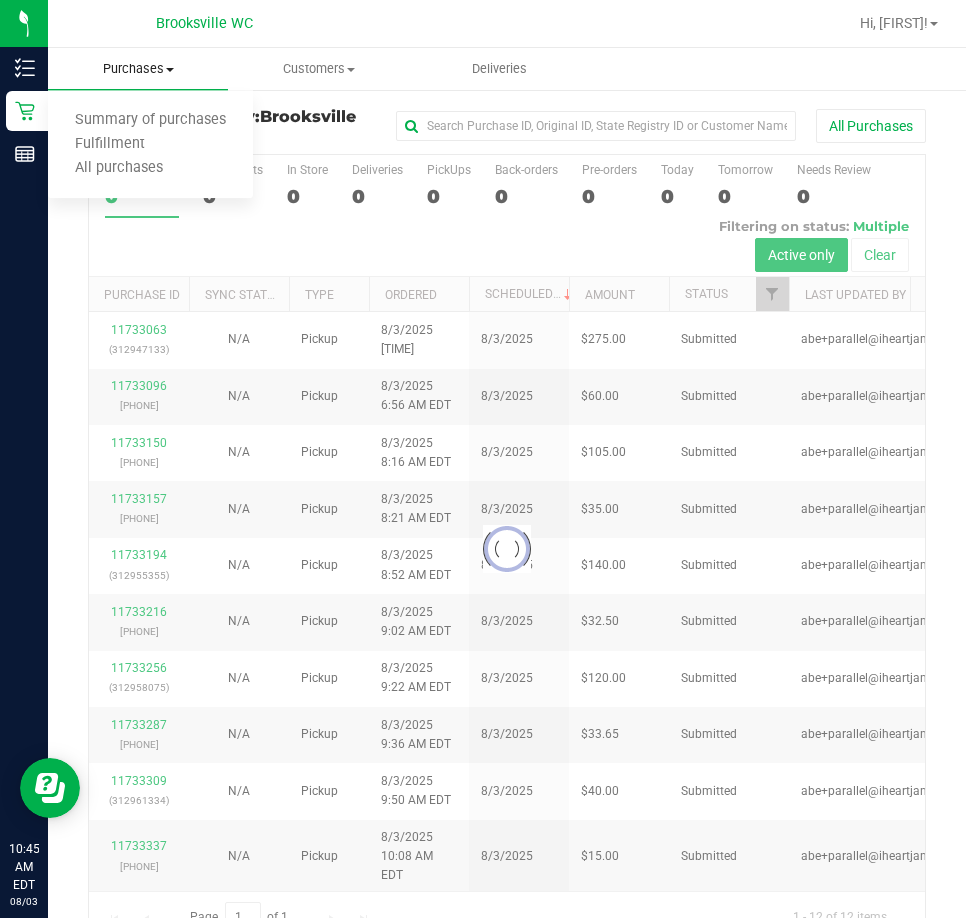 click on "Purchases" at bounding box center (138, 69) 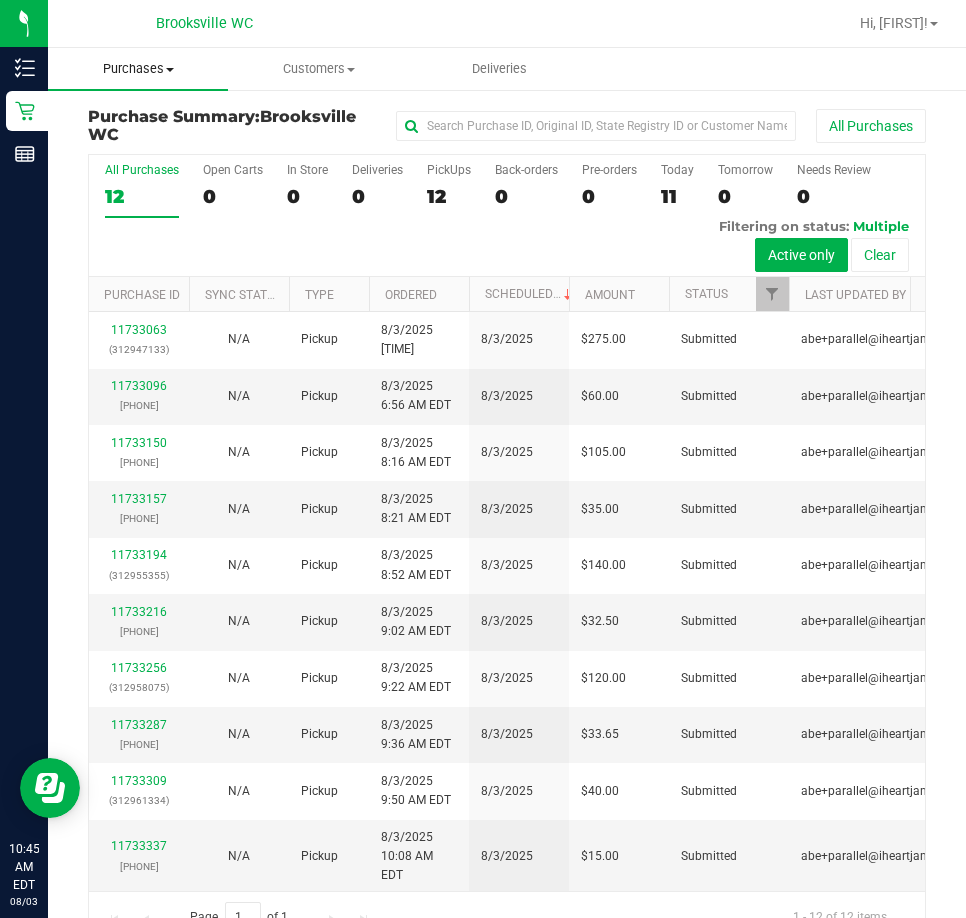 click on "Purchases" at bounding box center (138, 69) 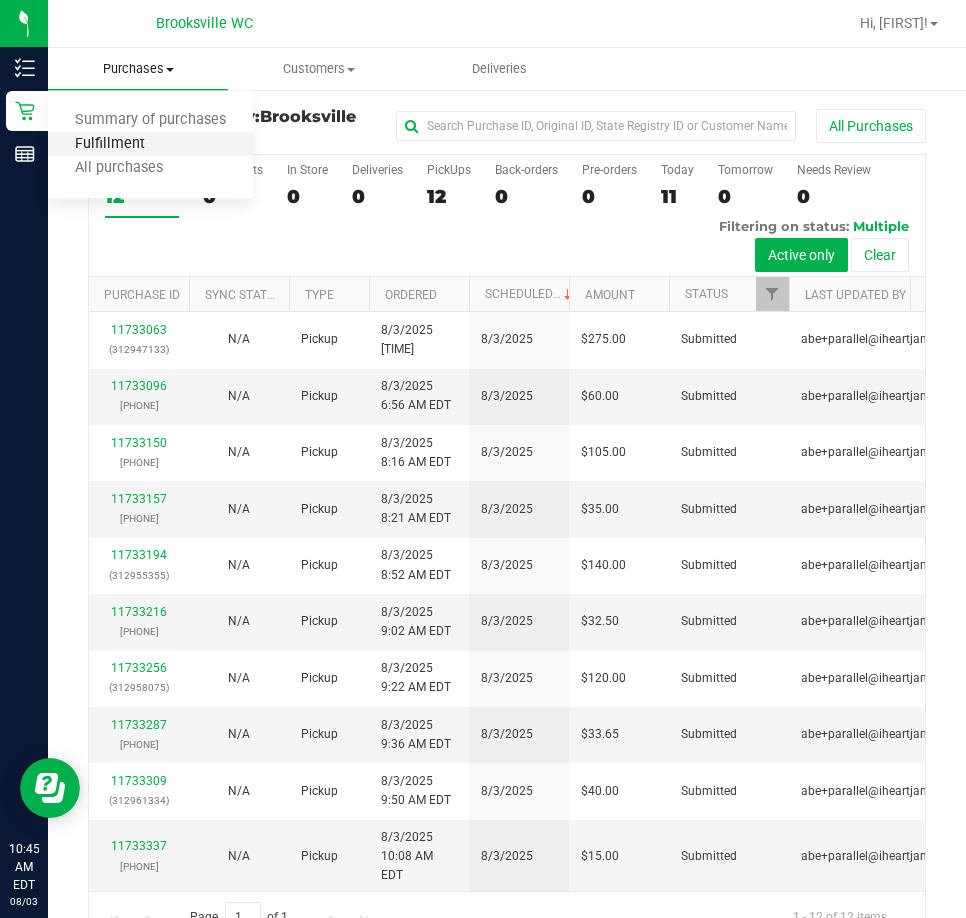 click on "Fulfillment" at bounding box center (110, 144) 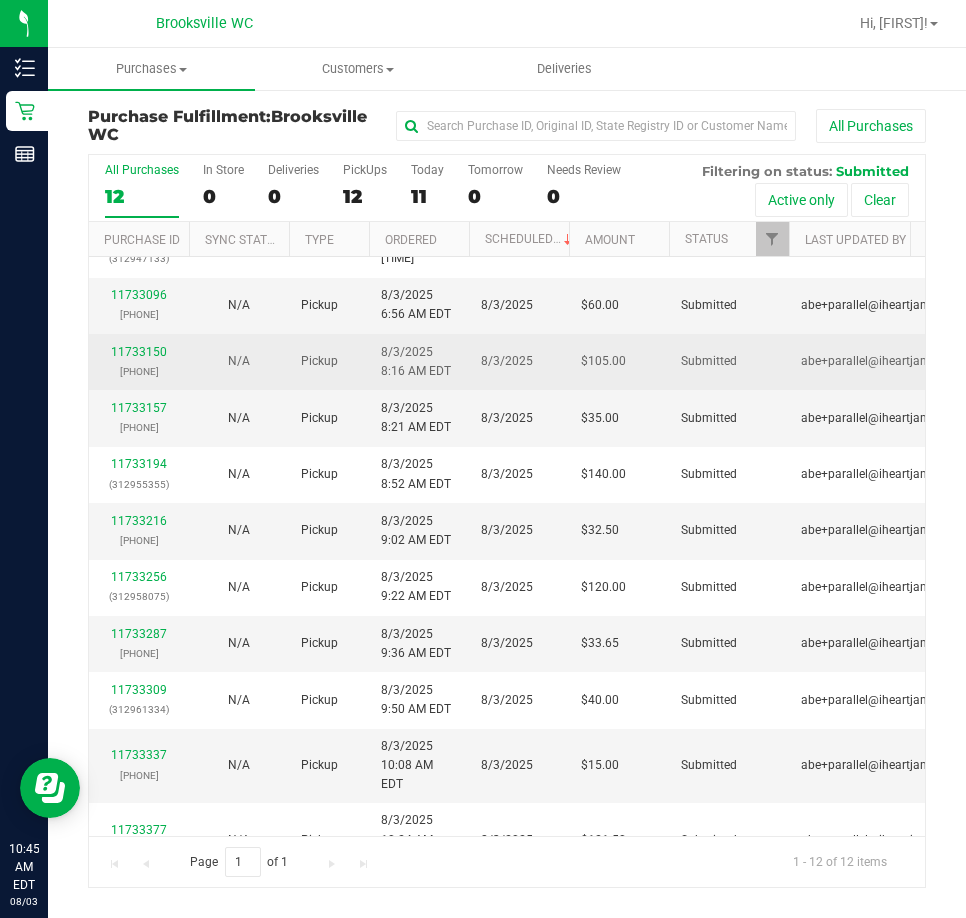 scroll, scrollTop: 0, scrollLeft: 0, axis: both 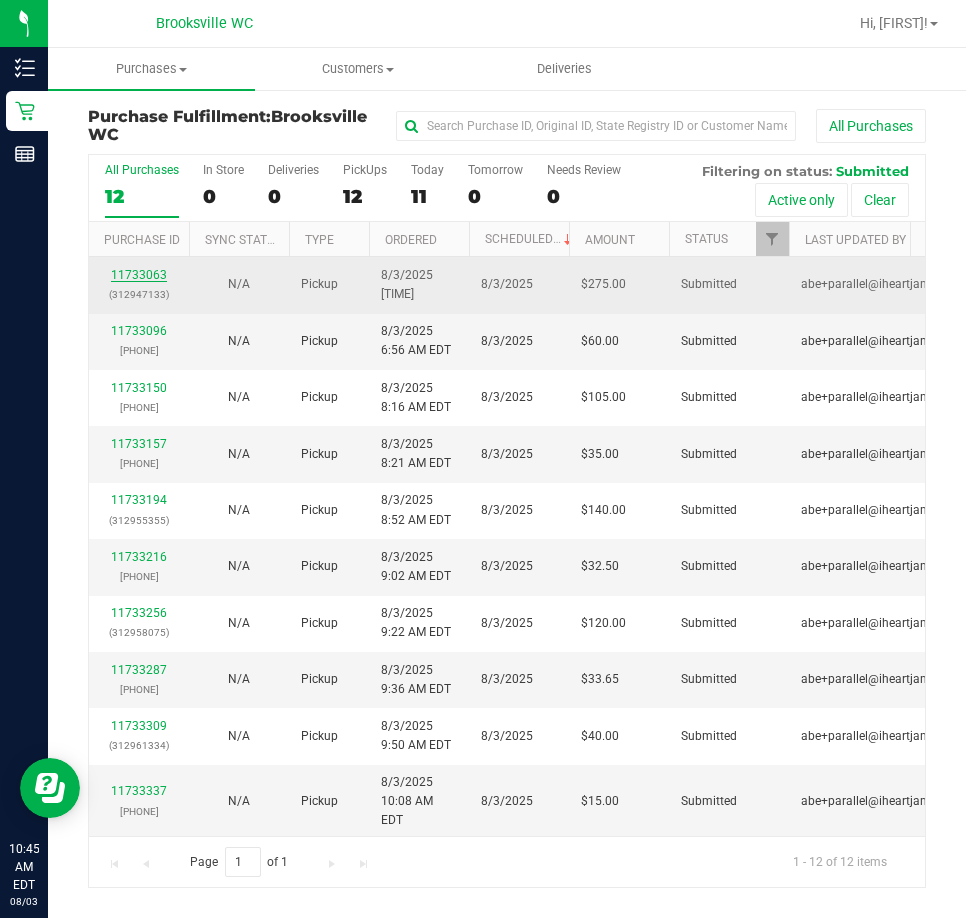 click on "11733063" at bounding box center (139, 275) 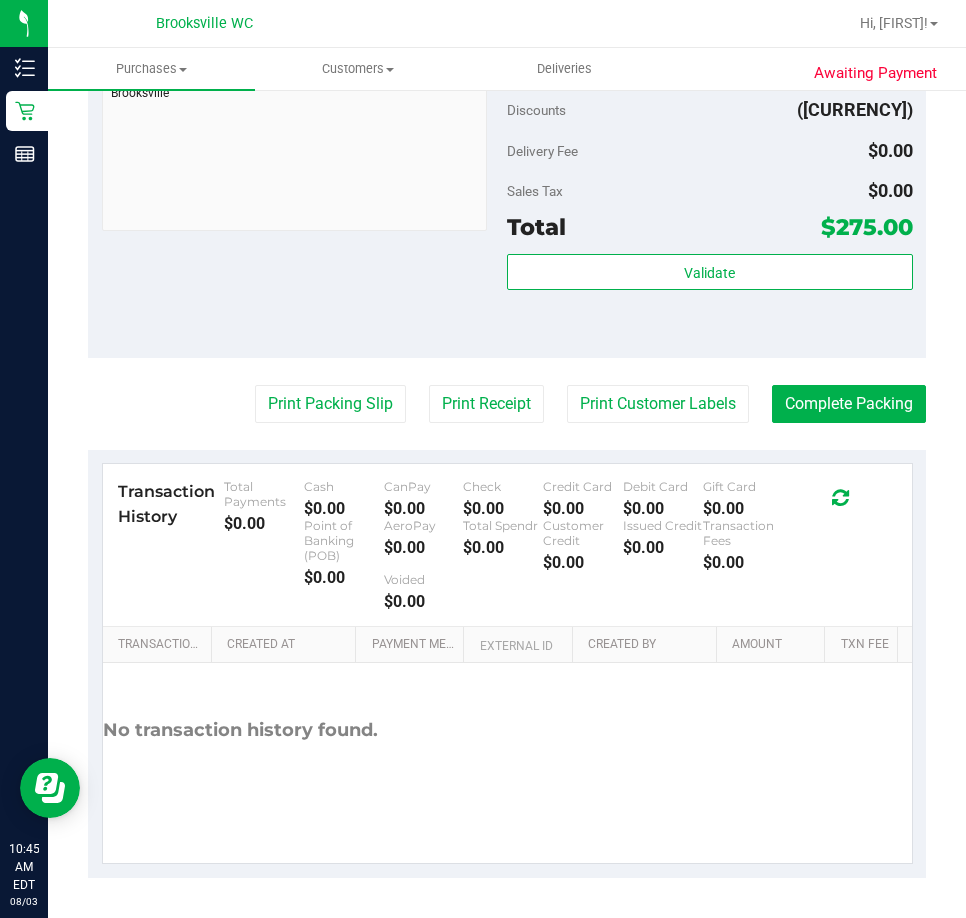 scroll, scrollTop: 889, scrollLeft: 0, axis: vertical 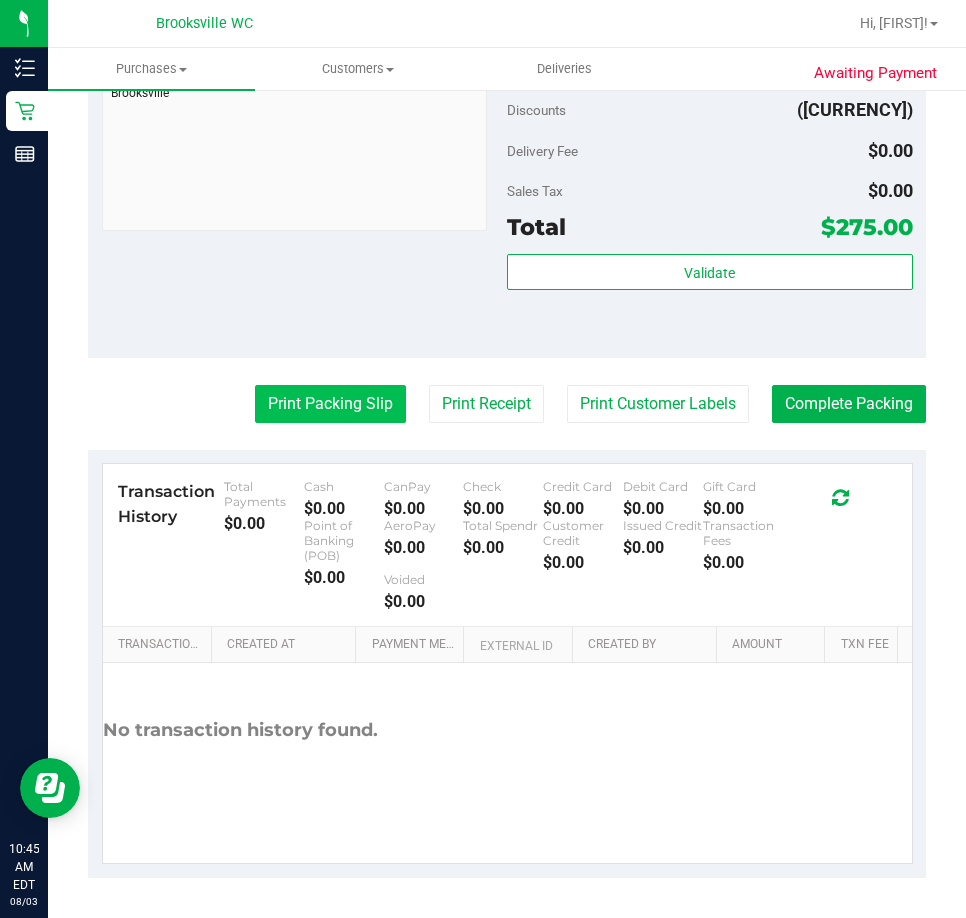 click on "Print Packing Slip" at bounding box center [330, 404] 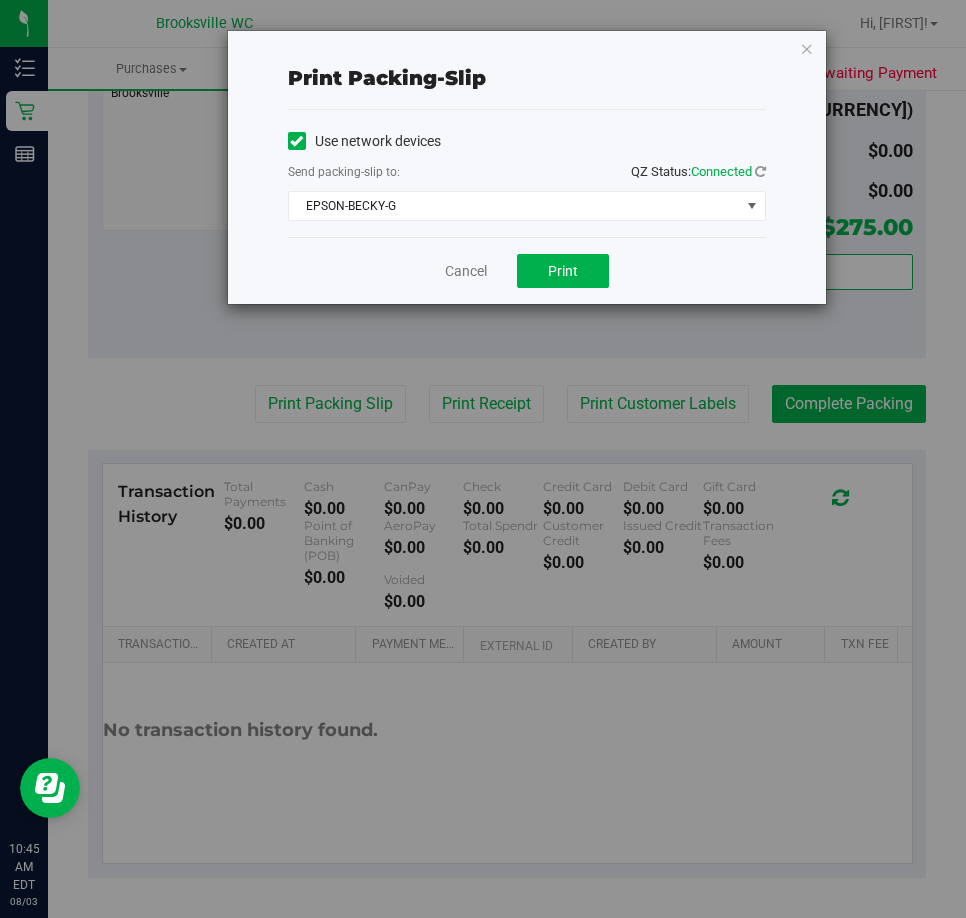 click on "Cancel
Print" at bounding box center [527, 270] 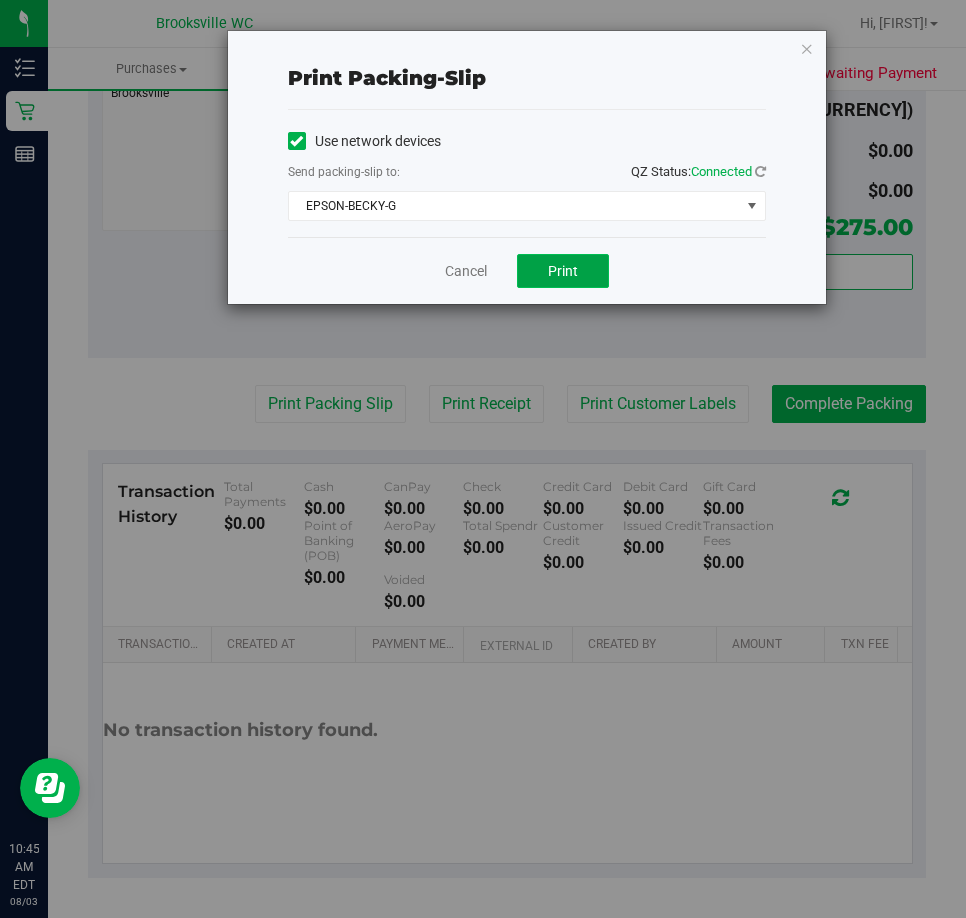 click on "Print" at bounding box center (563, 271) 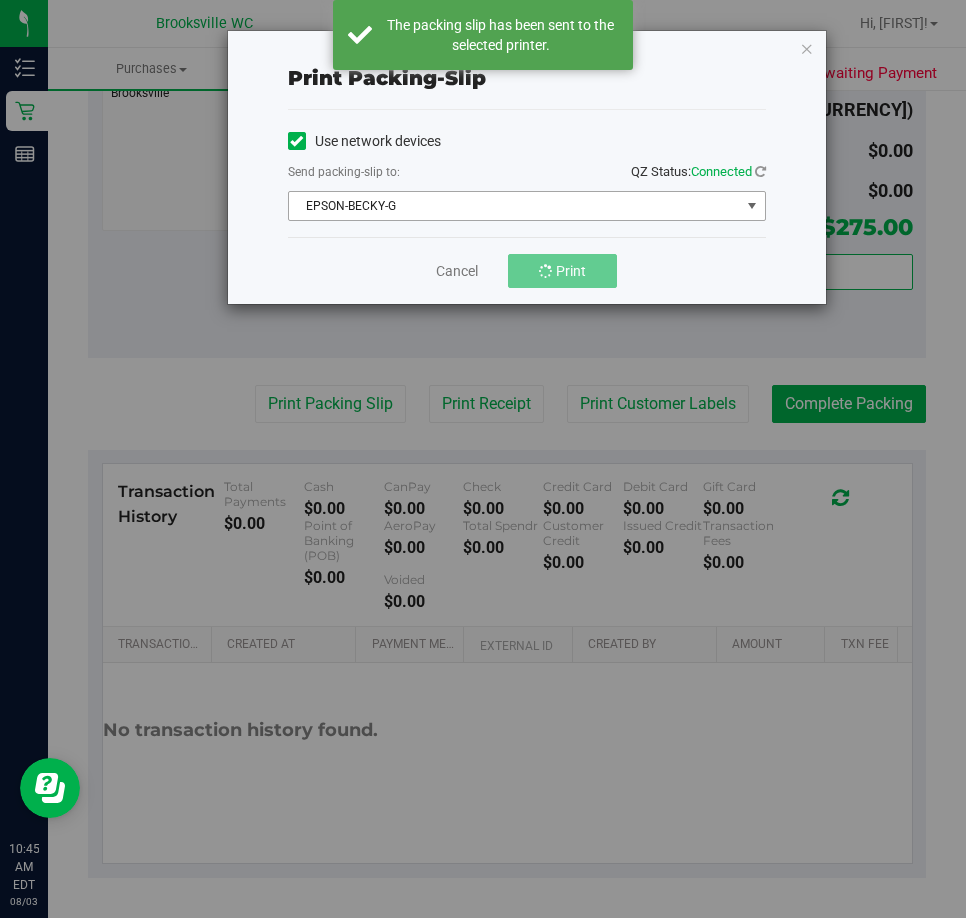 click on "EPSON-BECKY-G" at bounding box center (514, 206) 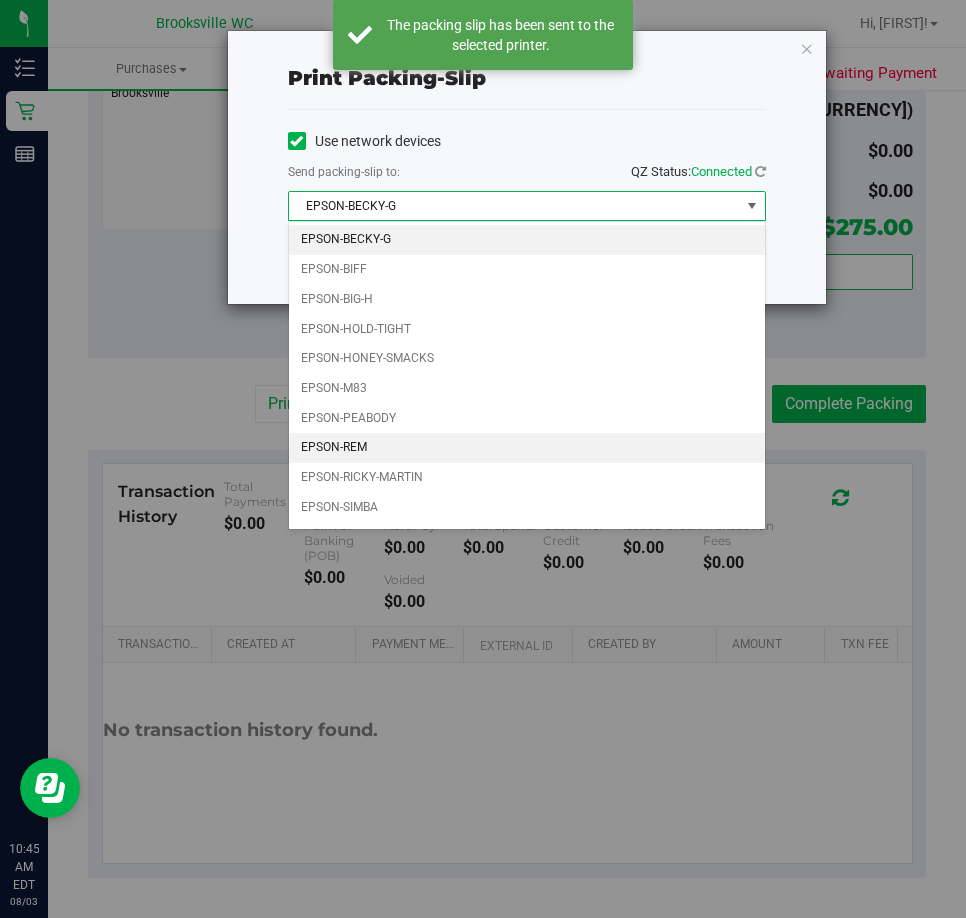 click on "EPSON-REM" at bounding box center [527, 448] 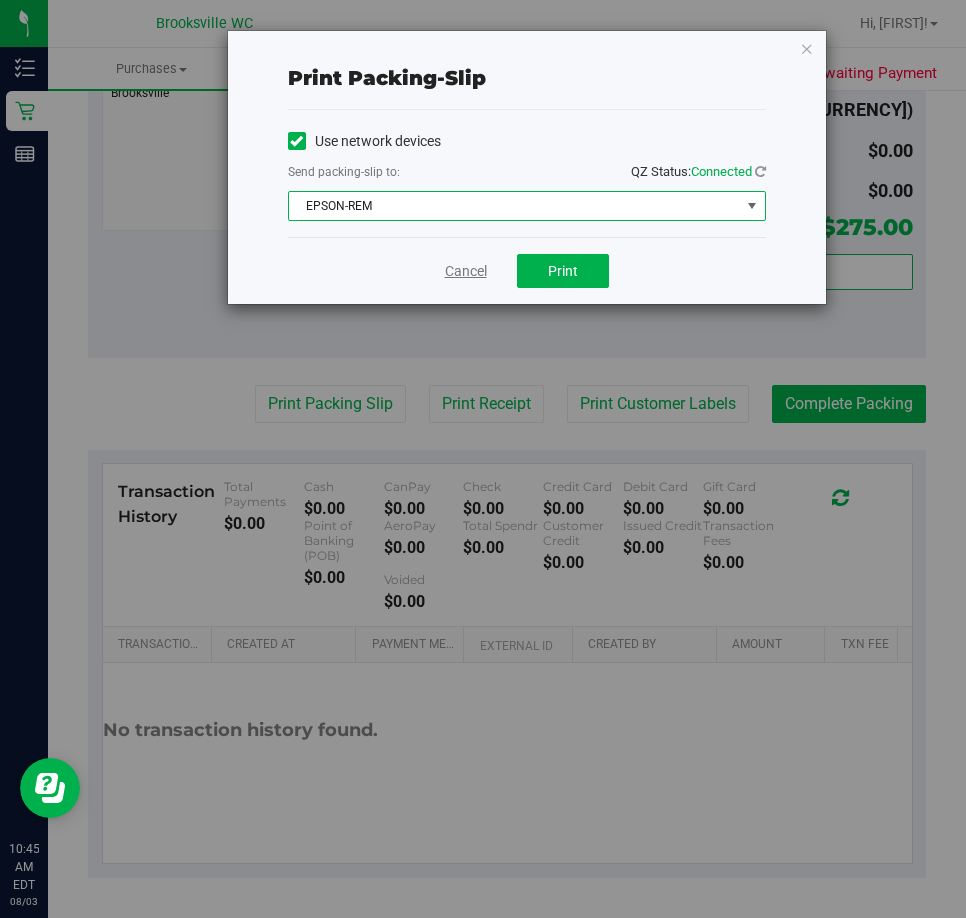 click on "Cancel" at bounding box center [466, 271] 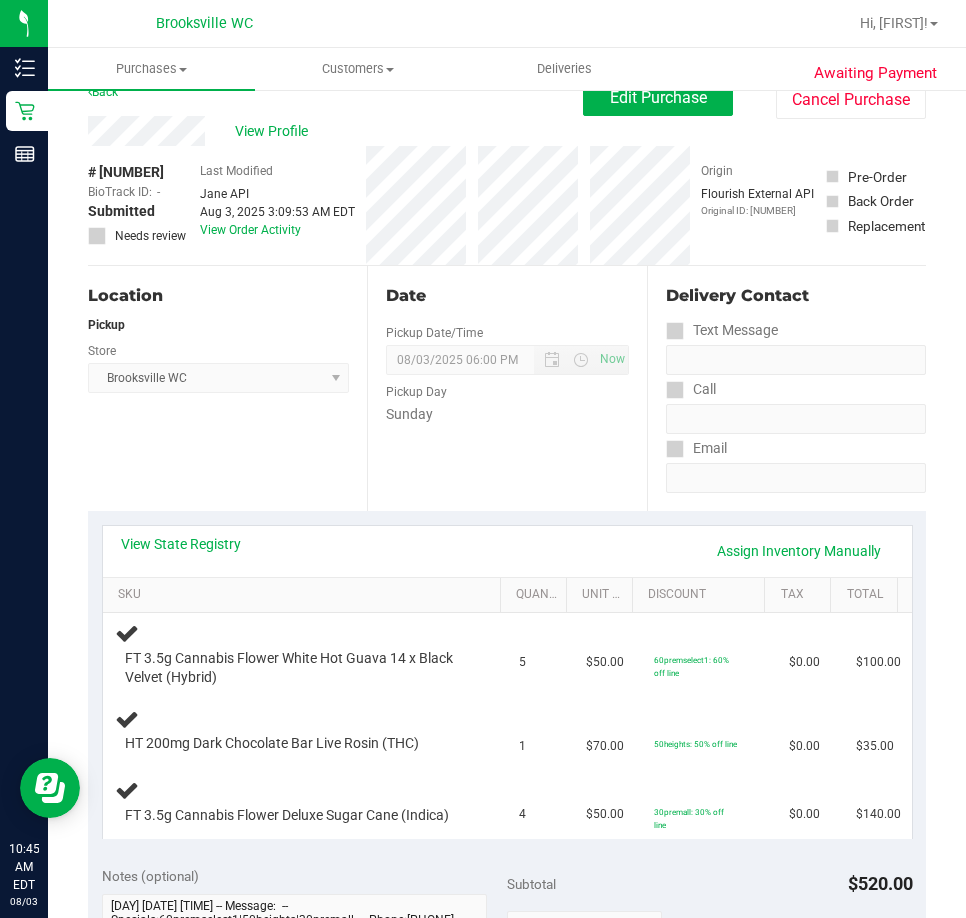 scroll, scrollTop: 0, scrollLeft: 0, axis: both 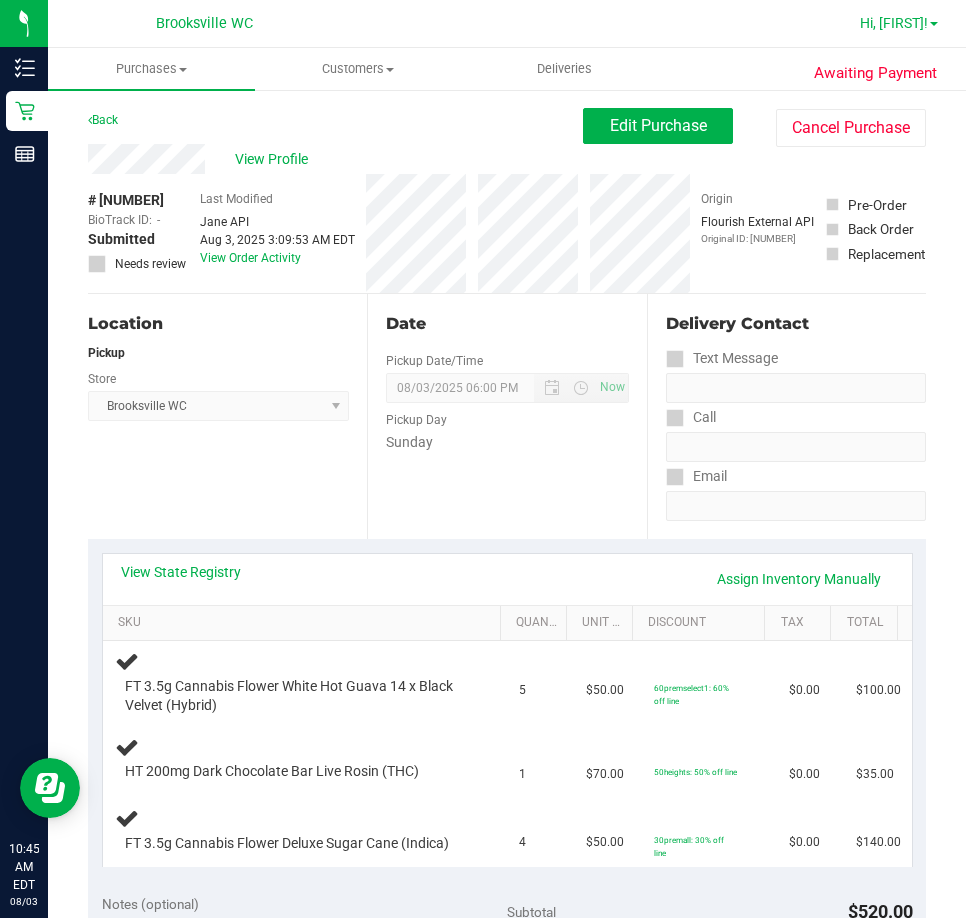 click on "Hi, [FIRST]!" at bounding box center [894, 23] 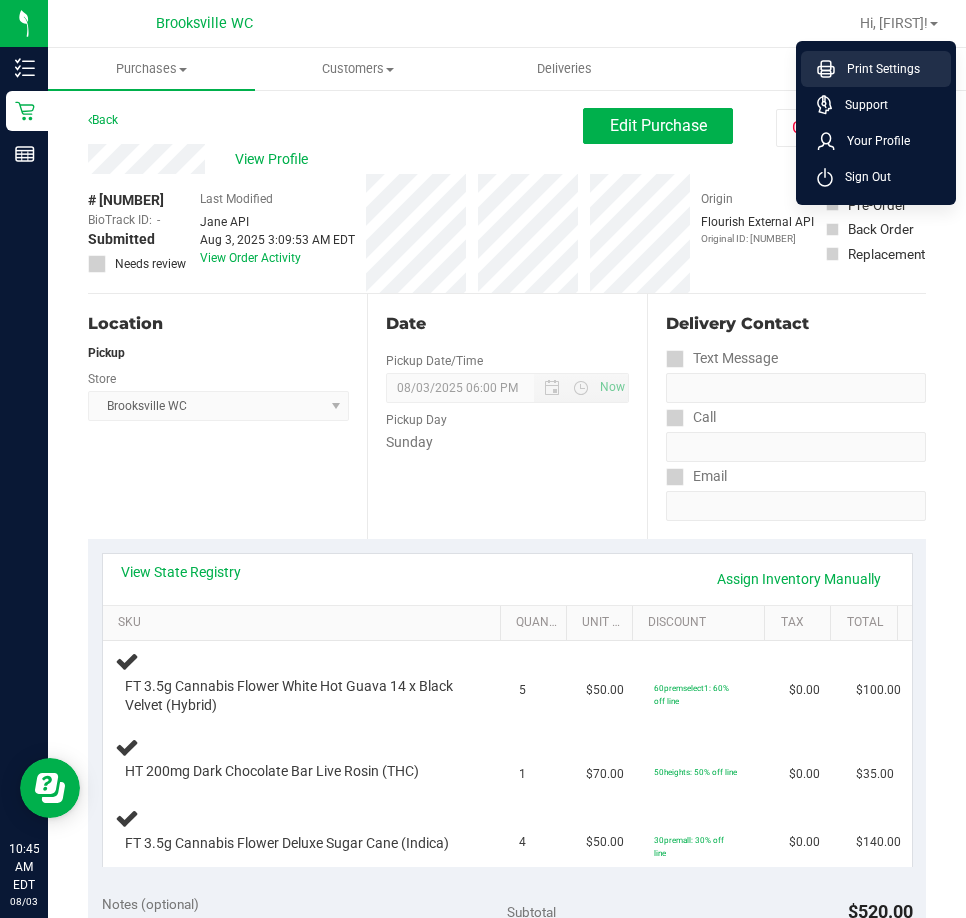 click on "Print Settings" at bounding box center [877, 69] 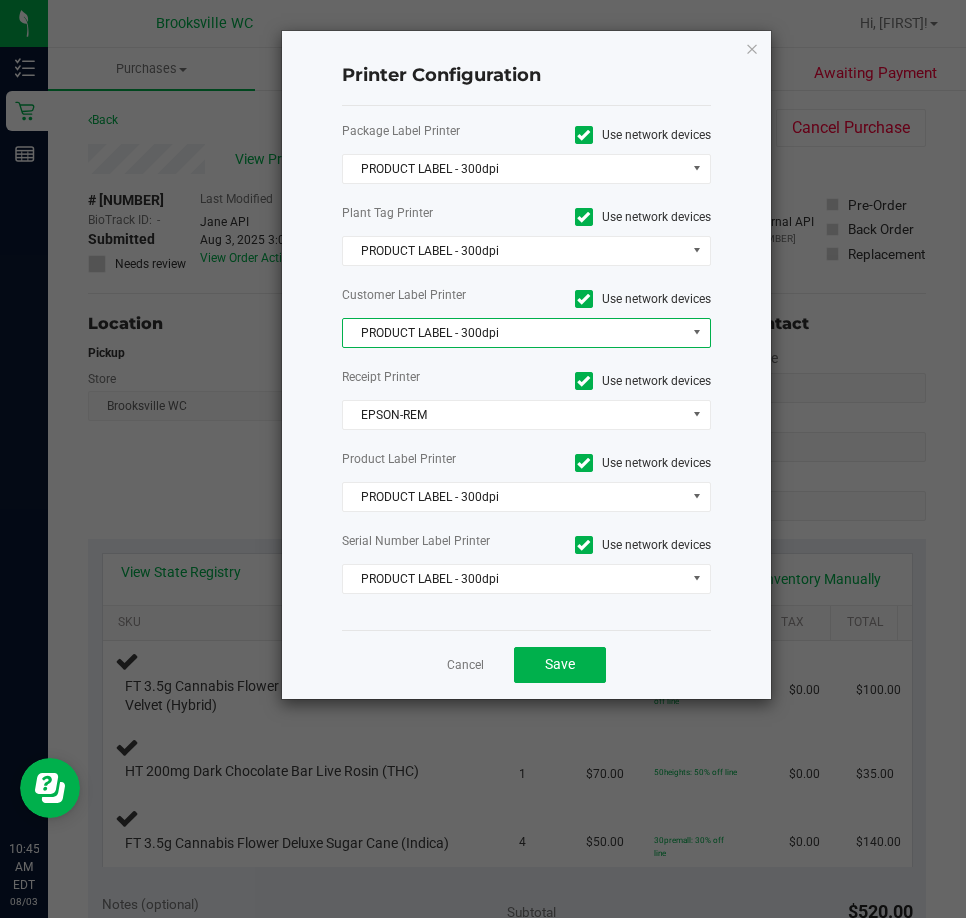click on "PRODUCT LABEL - 300dpi" at bounding box center [514, 333] 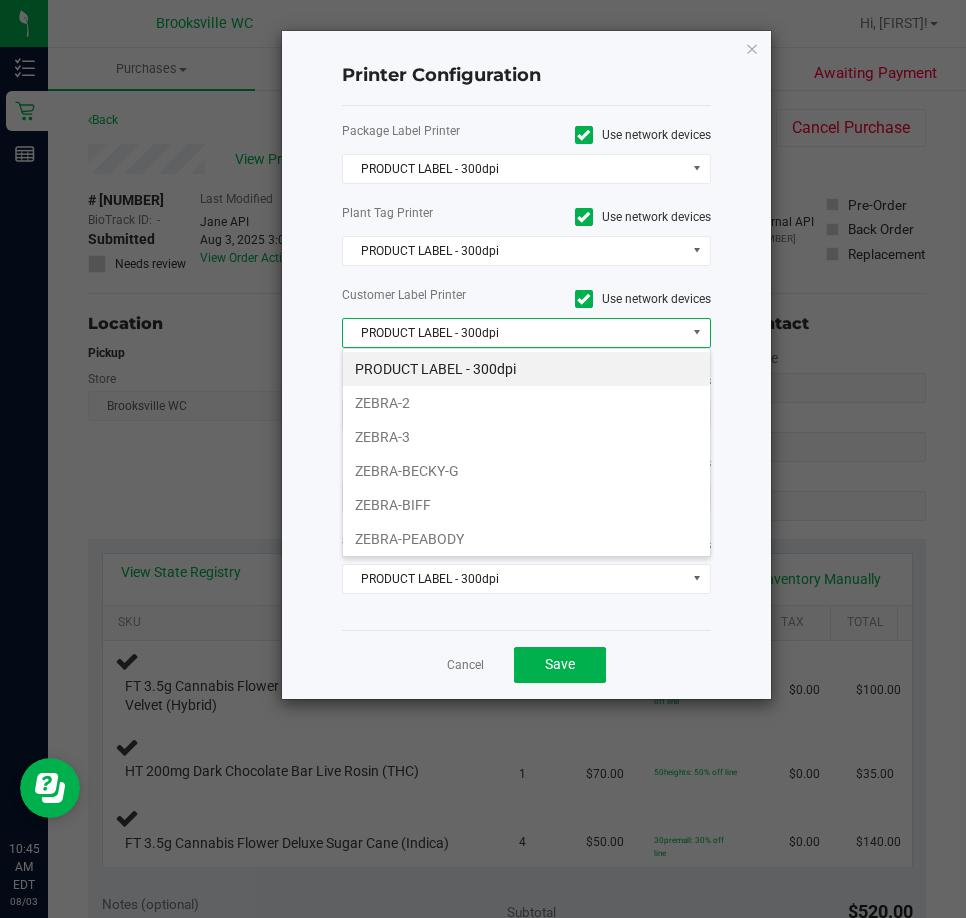 scroll, scrollTop: 99970, scrollLeft: 99631, axis: both 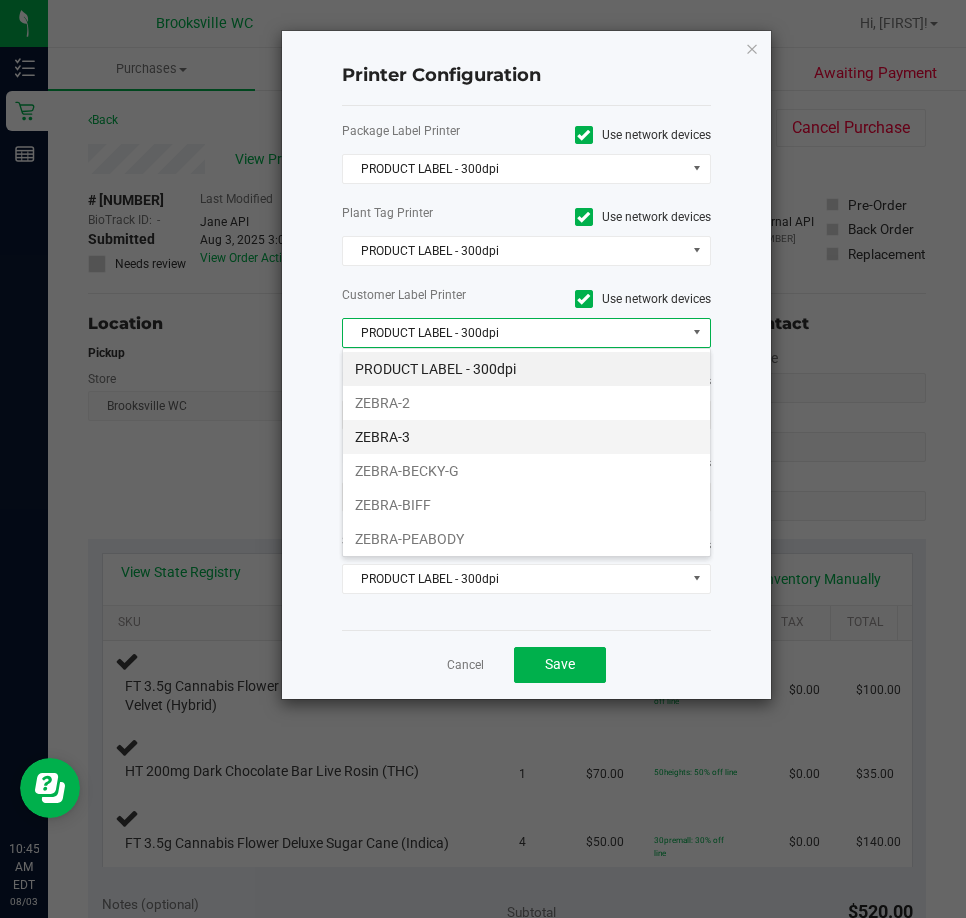 click on "ZEBRA-3" at bounding box center [526, 437] 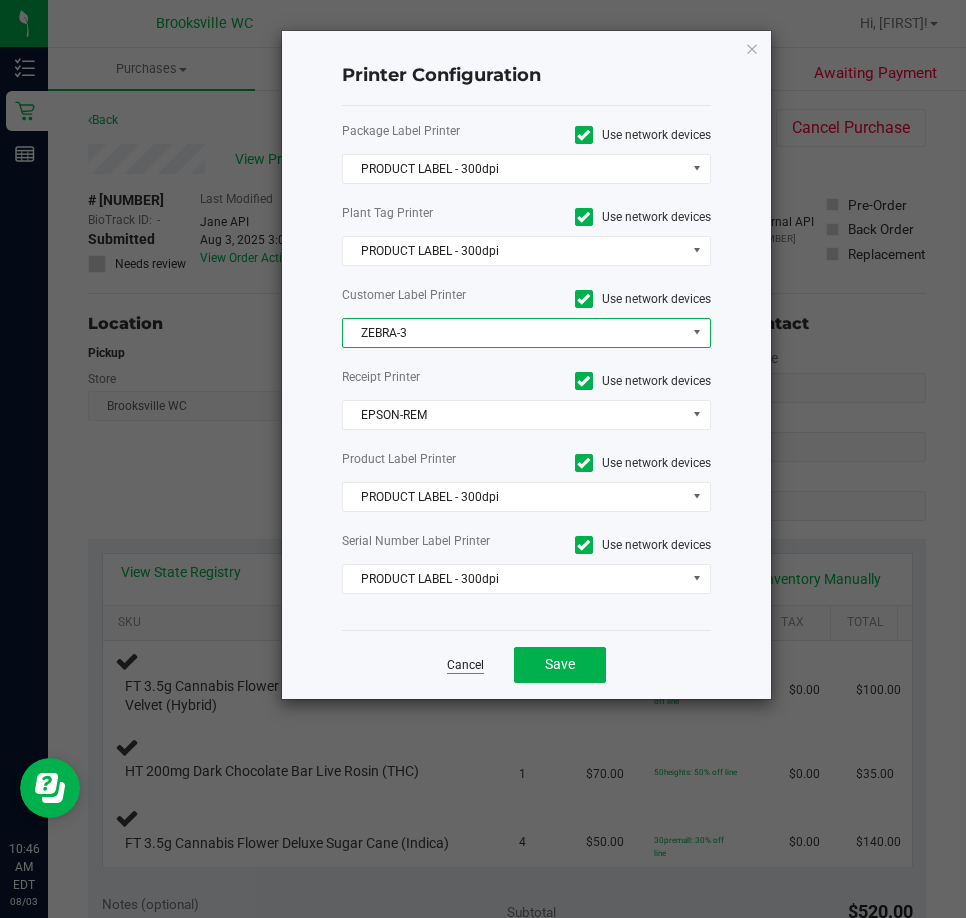 click on "Cancel" 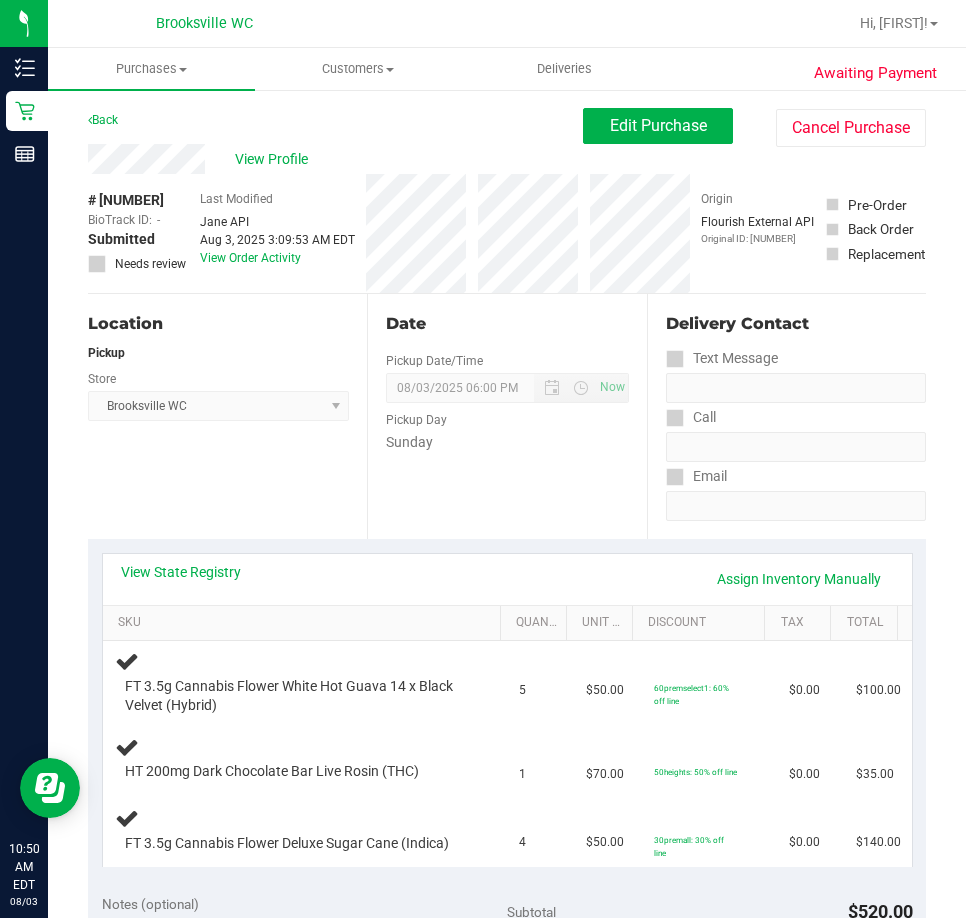 click on "Location
Pickup
Store
Brooksville WC Select Store Bonita Springs WC Boynton Beach WC Bradenton WC Brandon WC Brooksville WC Call Center Clermont WC Crestview WC Deerfield Beach WC Delray Beach WC Deltona WC Ft Walton Beach WC Ft. Lauderdale WC Ft. Myers WC Gainesville WC Jax Atlantic WC JAX DC REP Jax WC Key West WC Lakeland WC Largo WC Lehigh Acres DC REP Merritt Island WC Miami 72nd WC Miami Beach WC Miami Dadeland WC Miramar DC REP New Port Richey WC North Palm Beach WC North Port WC Ocala WC Orange Park WC Orlando Colonial WC Orlando DC REP Orlando WC Oviedo WC Palm Bay WC Palm Coast WC Panama City WC Pensacola WC Port Orange WC Port St. Lucie WC Sebring WC South Tampa WC St. Pete WC Summerfield WC Tallahassee DC REP Tallahassee WC Tampa DC Testing Tampa Warehouse Tampa WC TX Austin DC TX Plano Retail WPB DC" at bounding box center (227, 416) 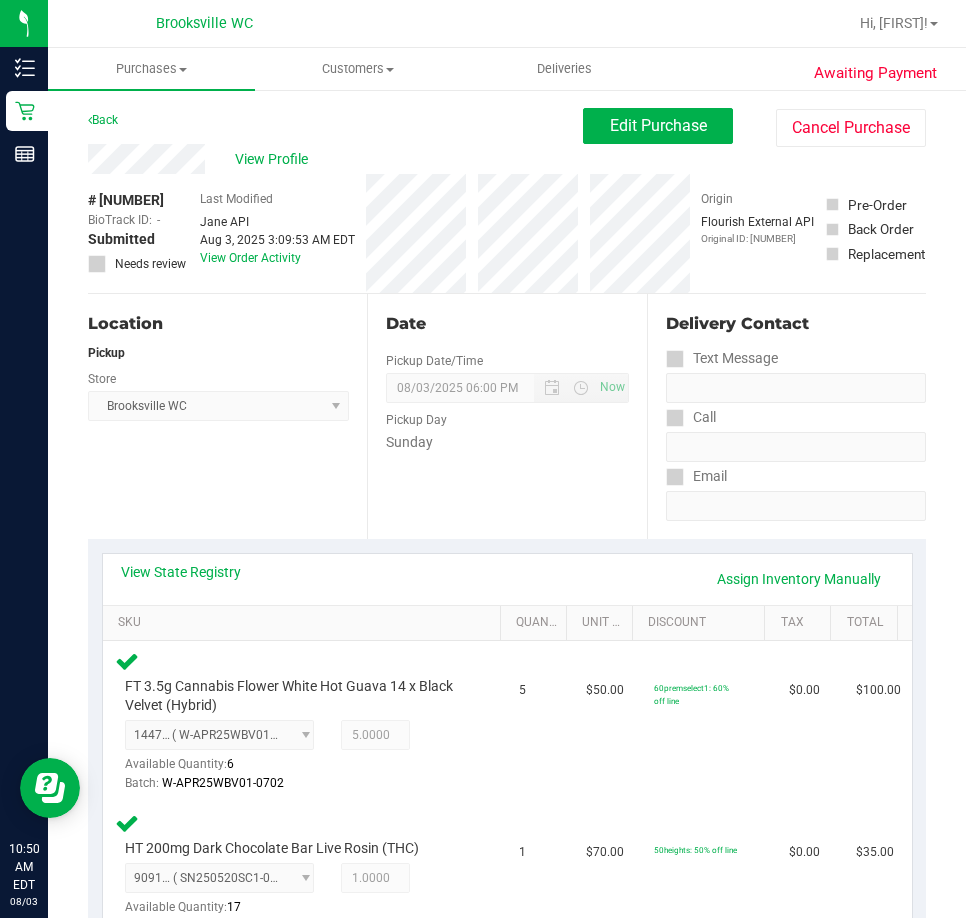 click on "View State Registry
Assign Inventory Manually" at bounding box center (507, 579) 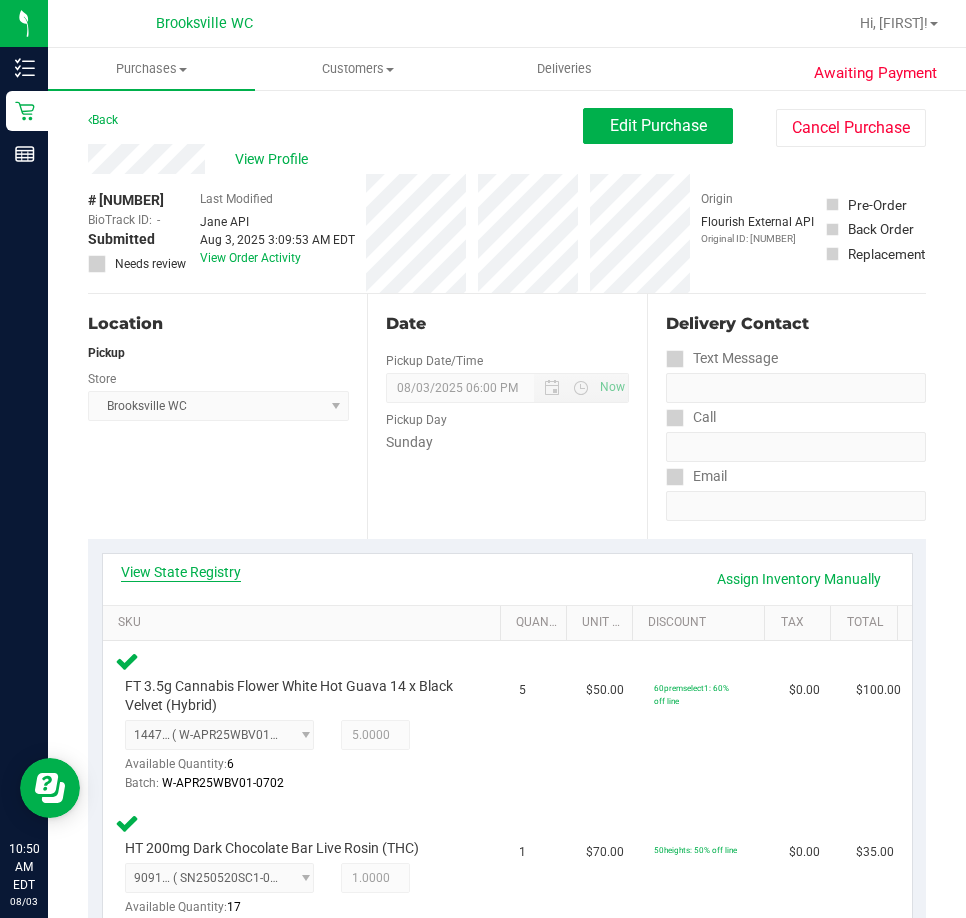 click on "View State Registry" at bounding box center (181, 572) 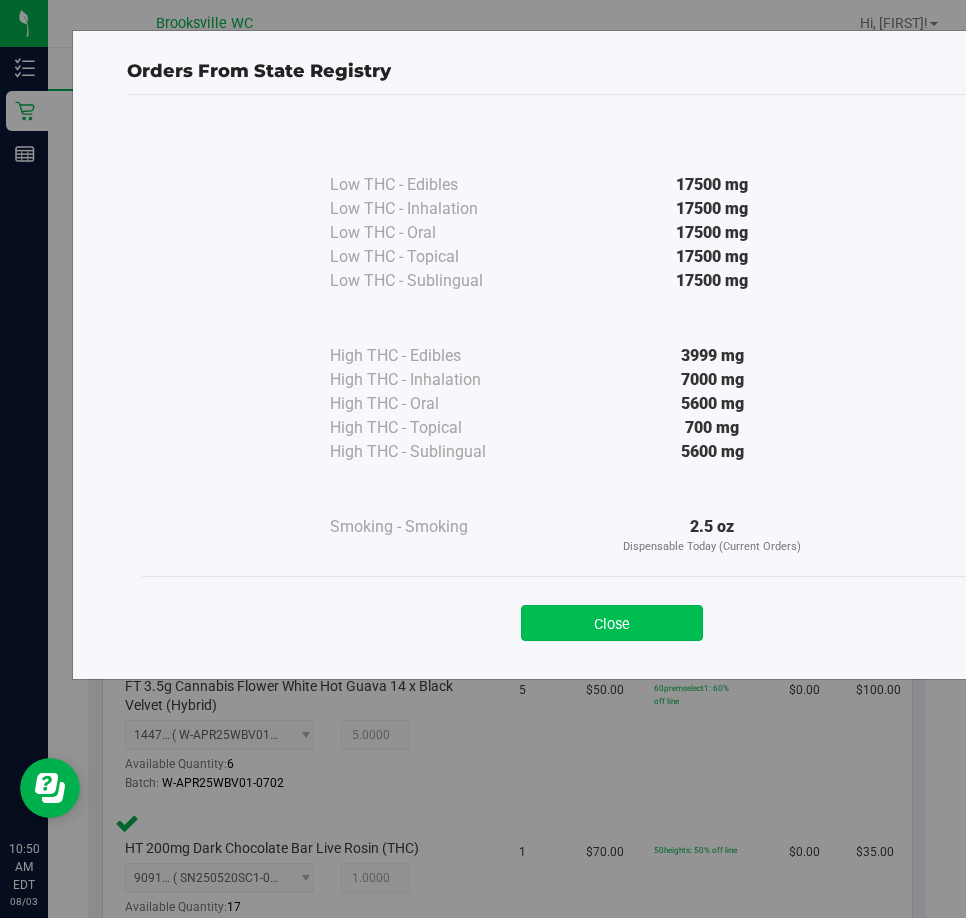 click on "Close" at bounding box center (612, 623) 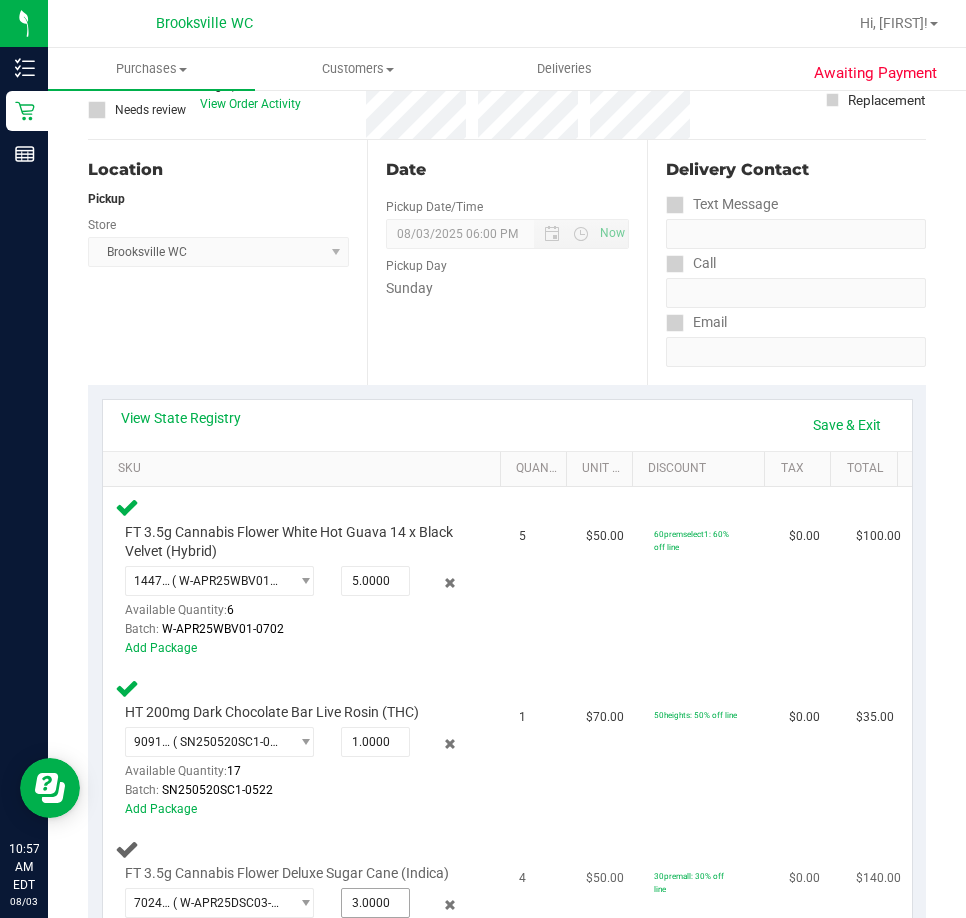 scroll, scrollTop: 400, scrollLeft: 0, axis: vertical 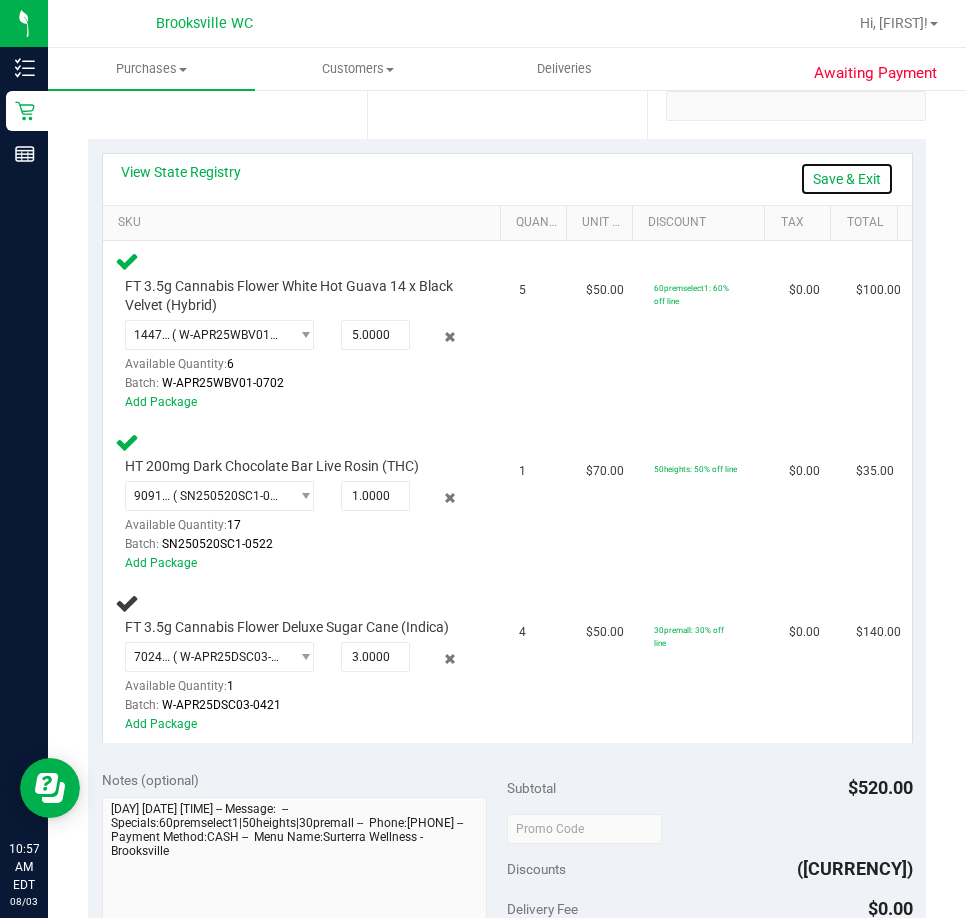 click on "Save & Exit" at bounding box center (847, 179) 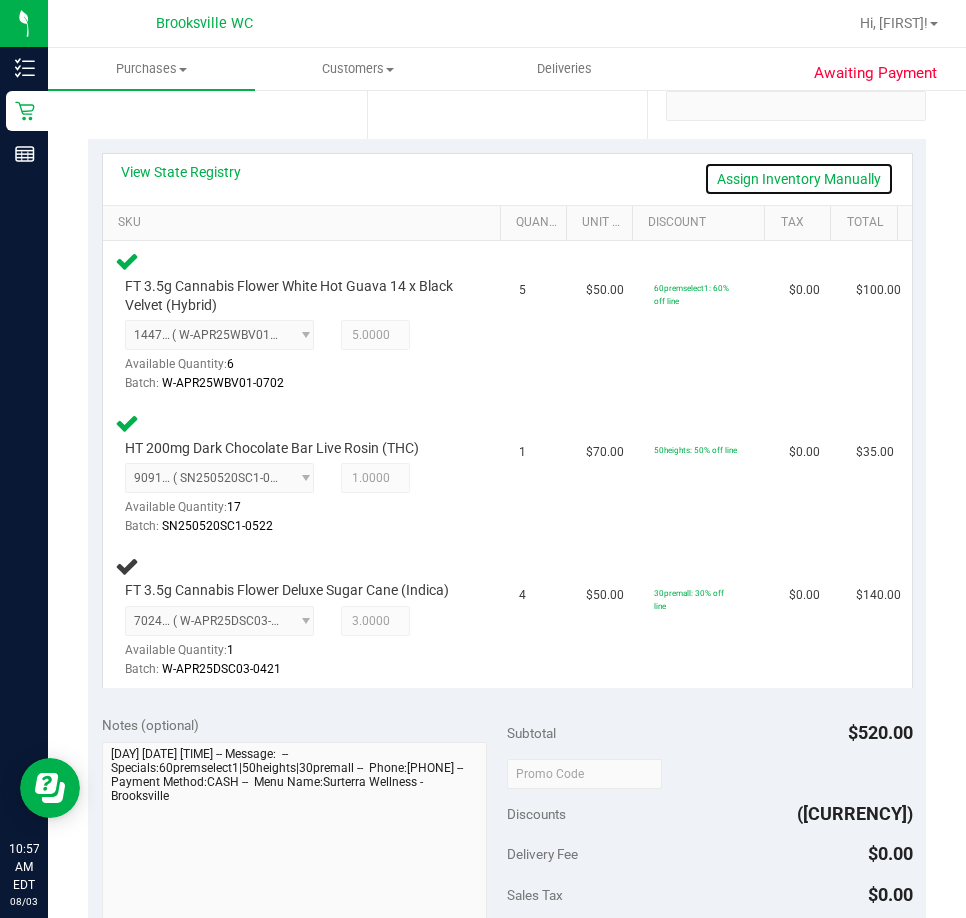 click on "Assign Inventory Manually" at bounding box center (799, 179) 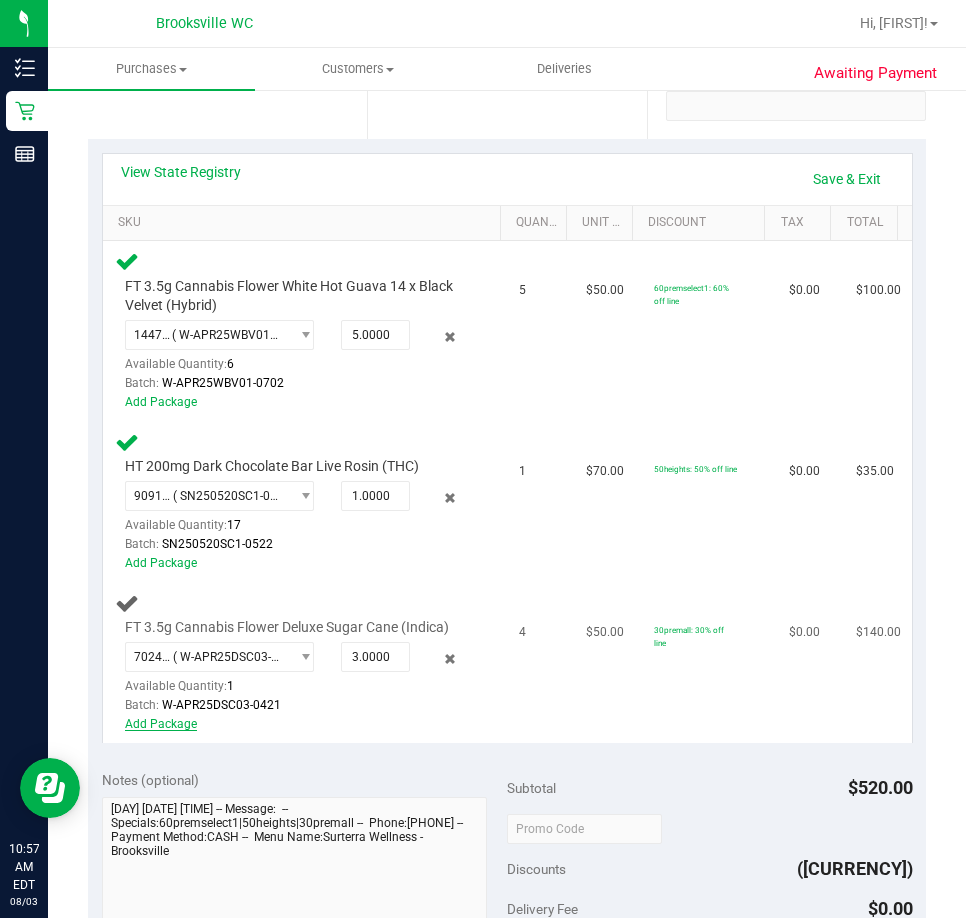 click on "Add Package" at bounding box center (161, 724) 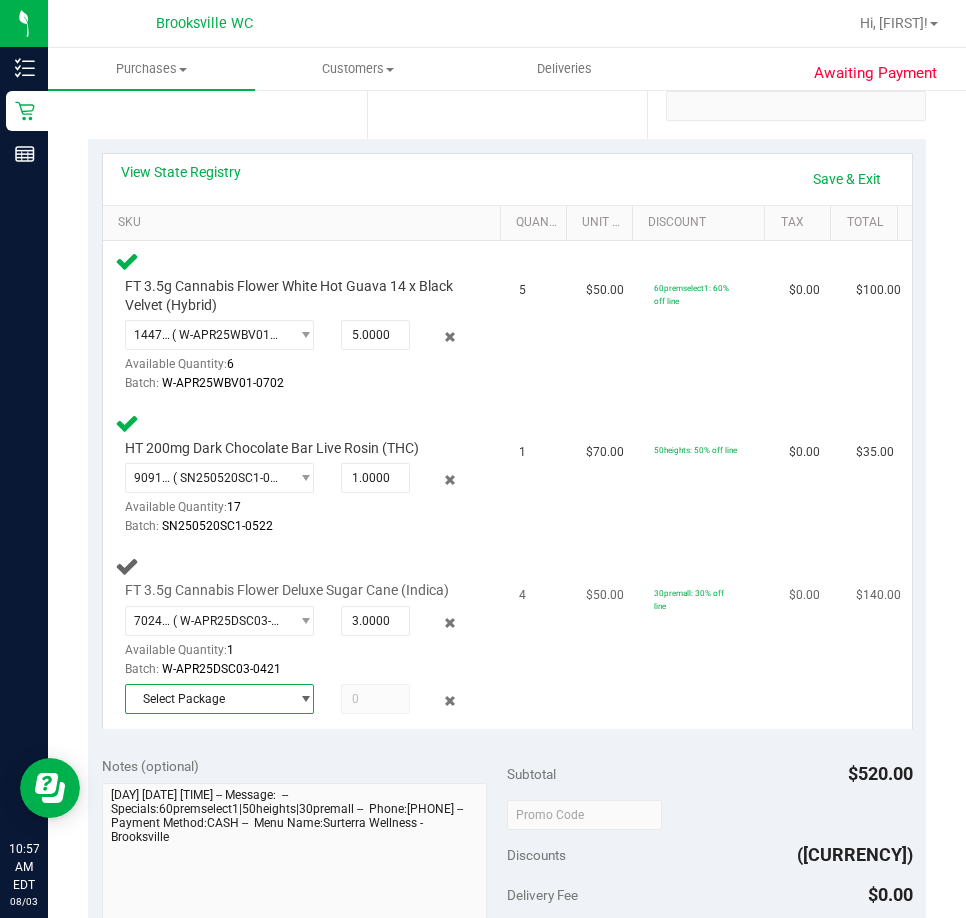 click on "Select Package" at bounding box center (207, 699) 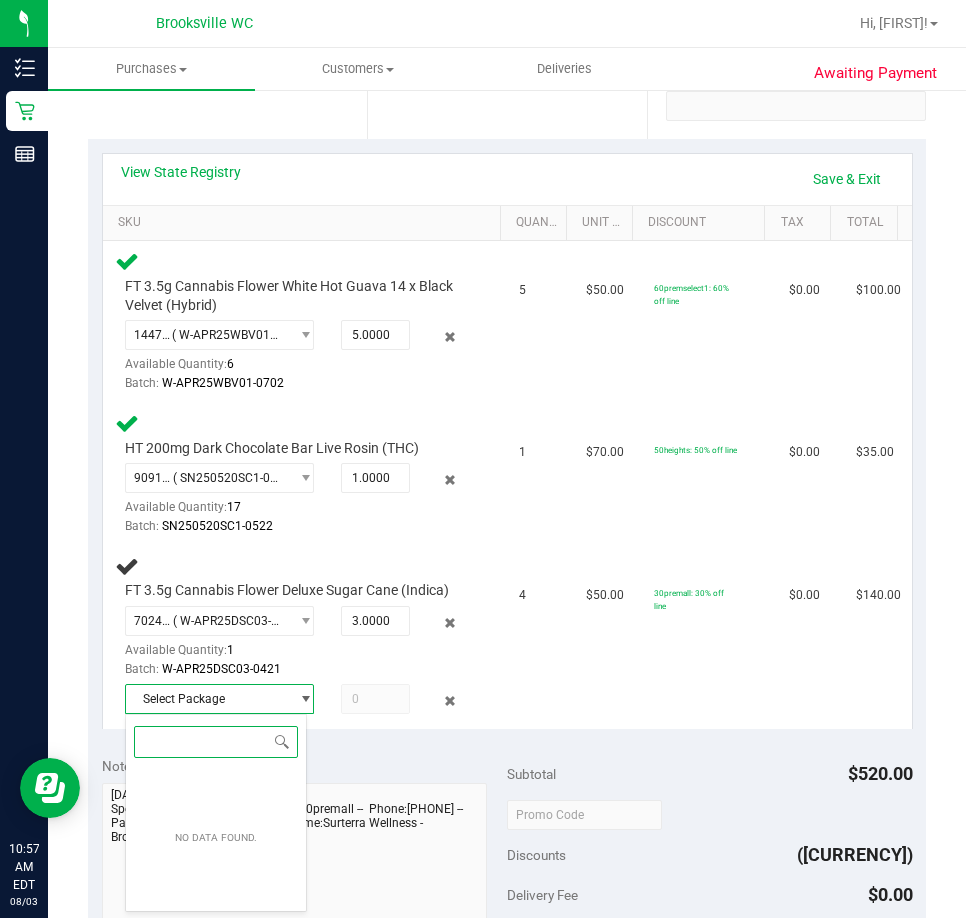 click on "No data found." at bounding box center (216, 837) 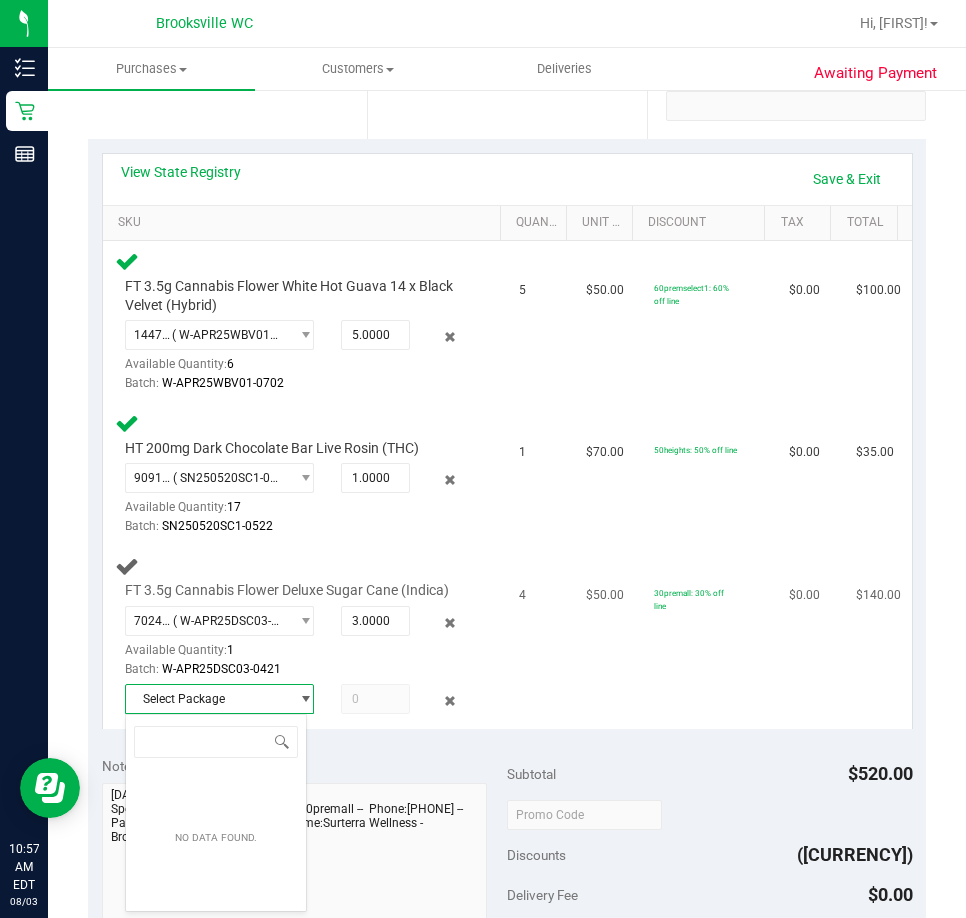 click on "Select Package" at bounding box center (207, 699) 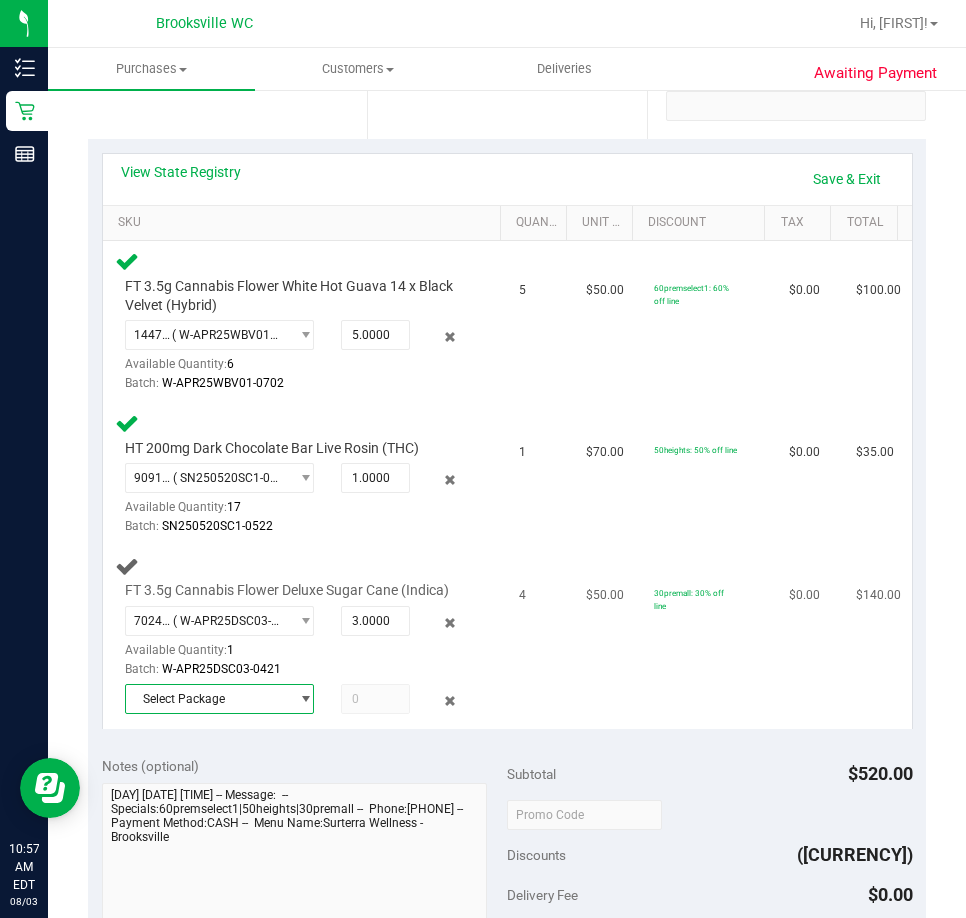 click on "Select Package" at bounding box center [207, 699] 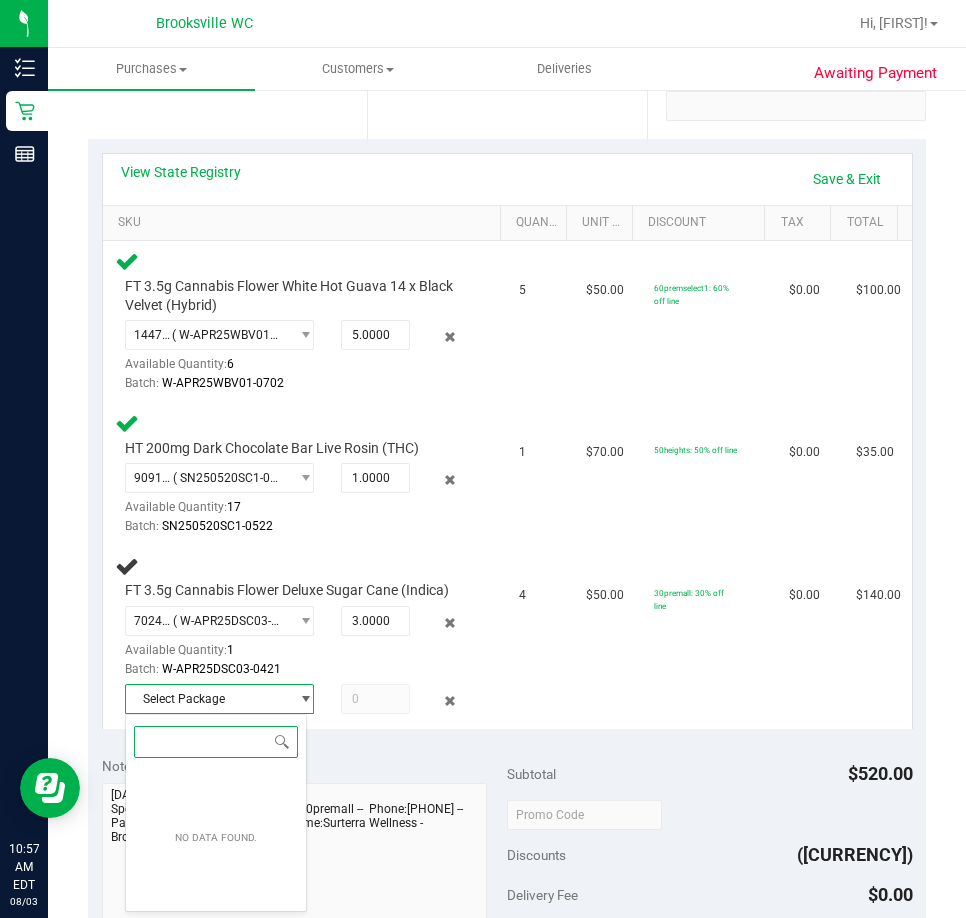 click on "Select Package No data found." at bounding box center [216, 813] 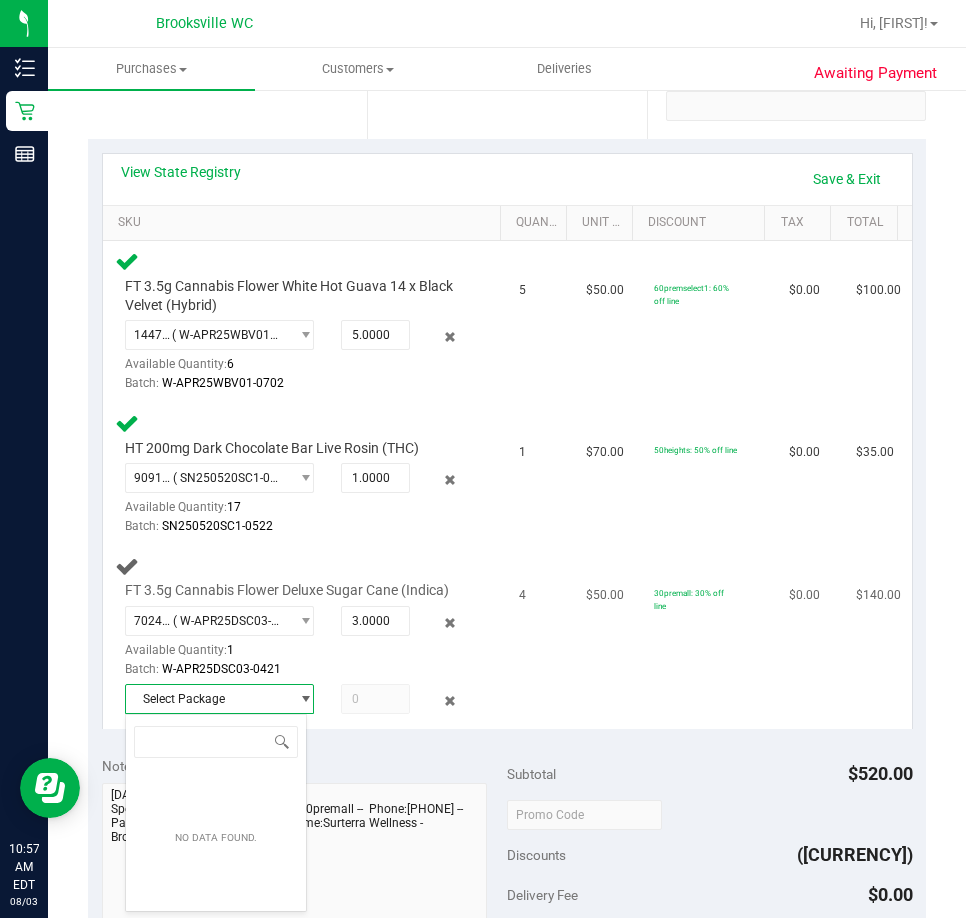 click on "Select Package" at bounding box center (207, 699) 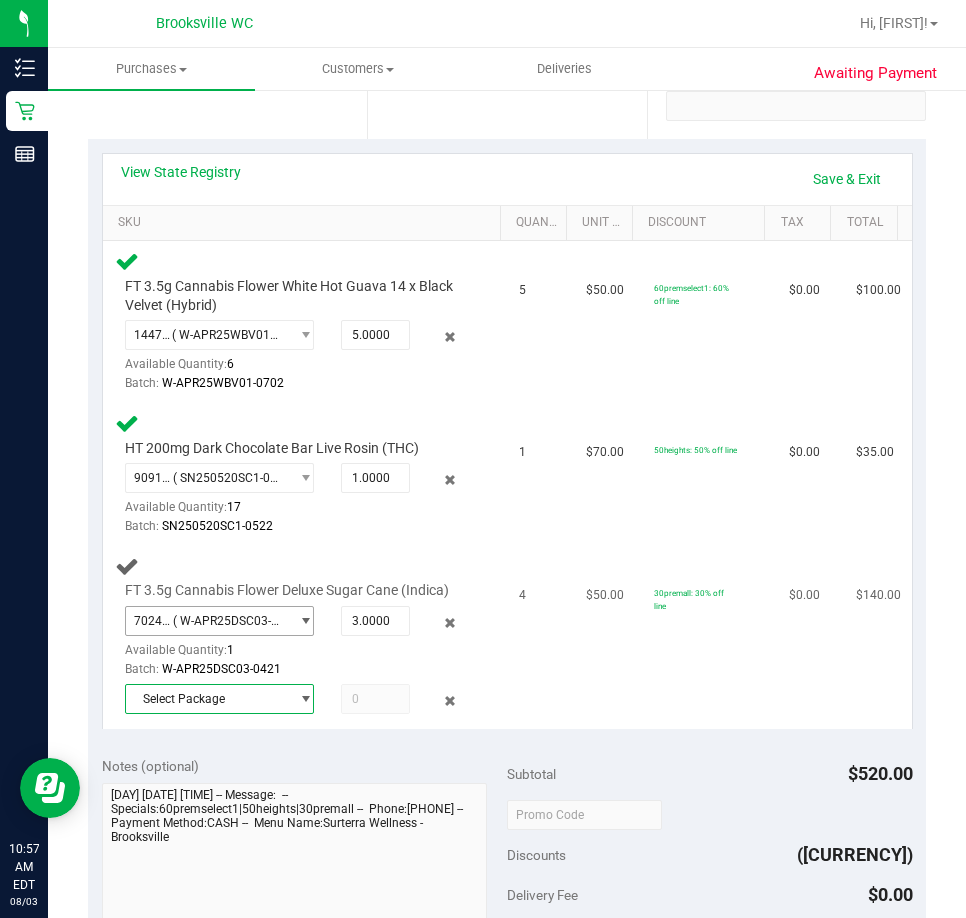 click on "(
W-APR25DSC03-0421 | orig: FLSRWGM-20250428-526
)" at bounding box center (227, 621) 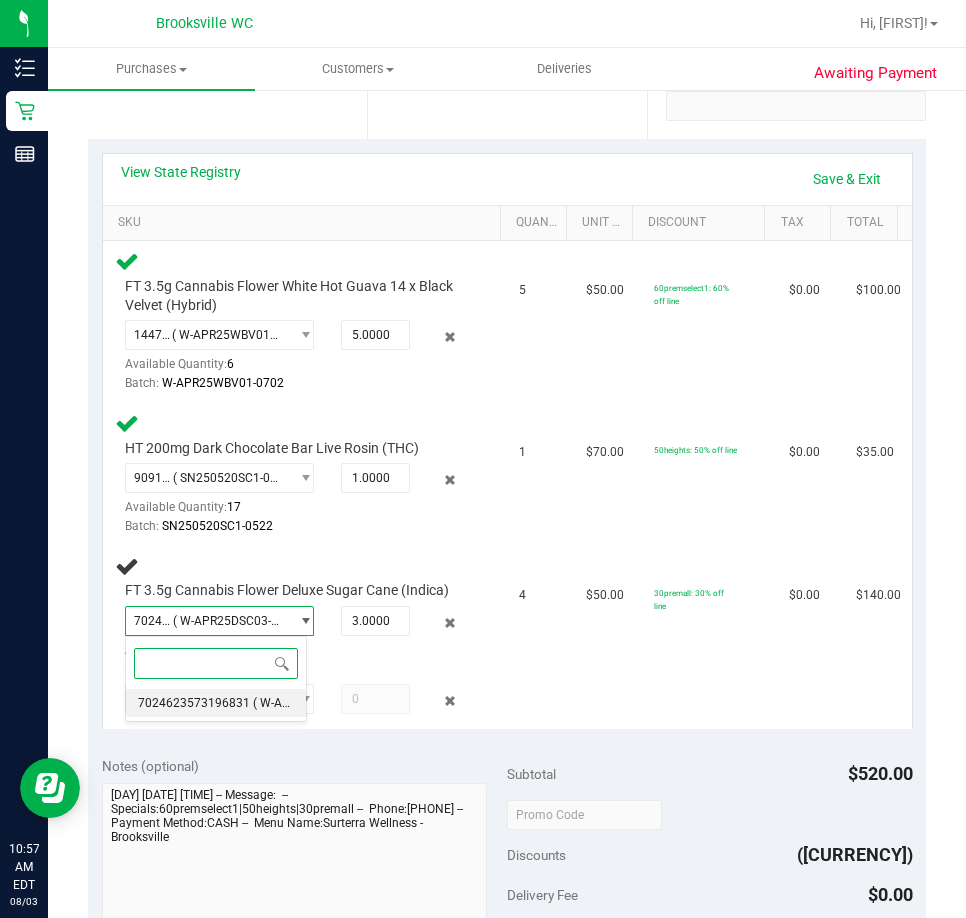 click on "7024623573196831
(
W-APR25DSC03-0421 | orig: FLSRWGM-20250428-526
)" at bounding box center (216, 703) 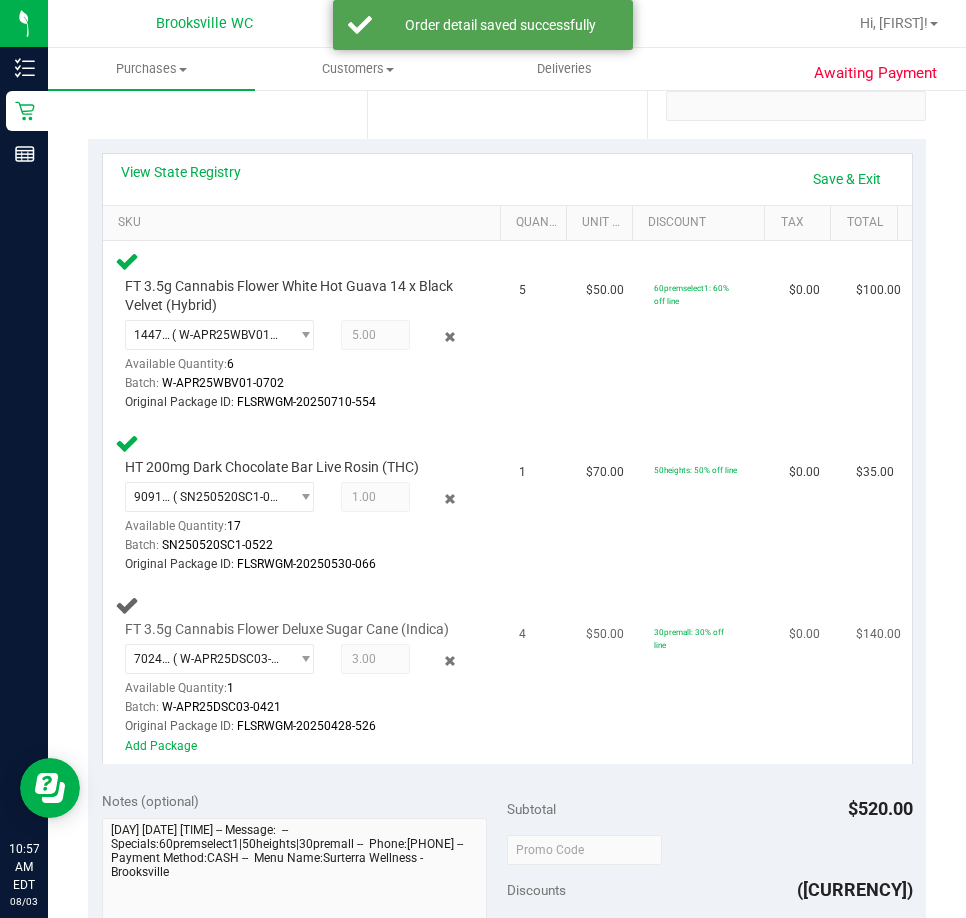click on "3.00 3" at bounding box center (375, 659) 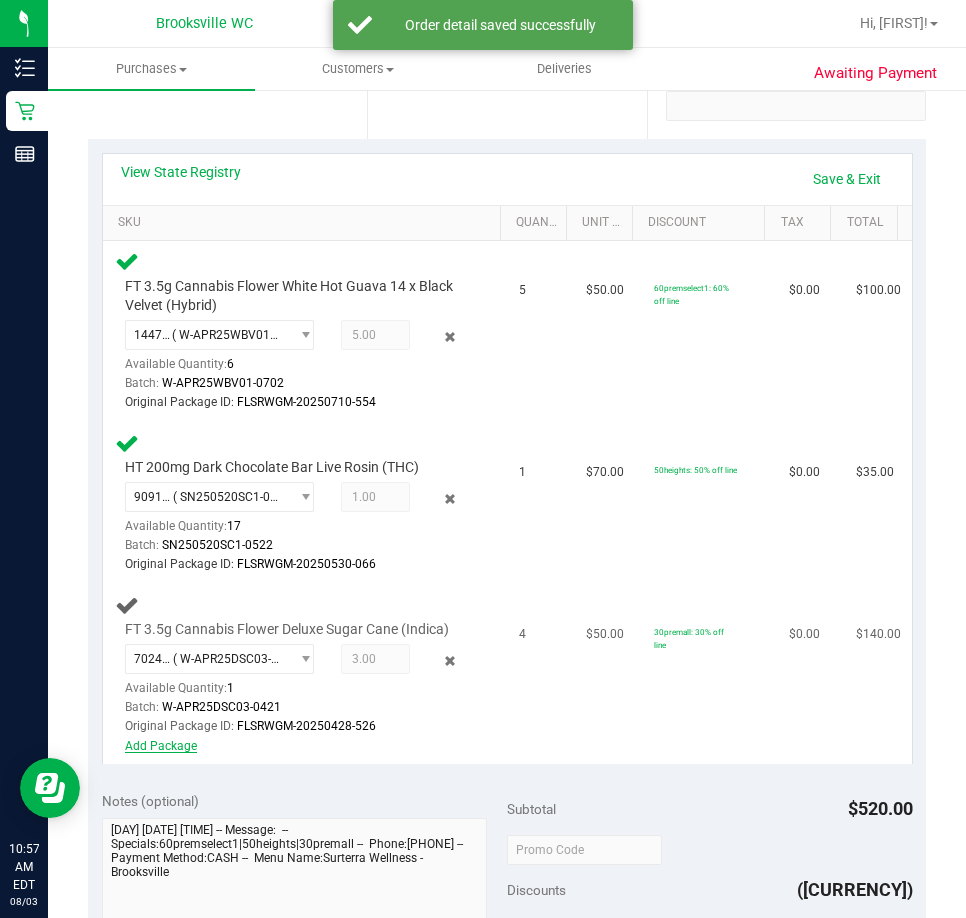 click on "Add Package" at bounding box center (161, 746) 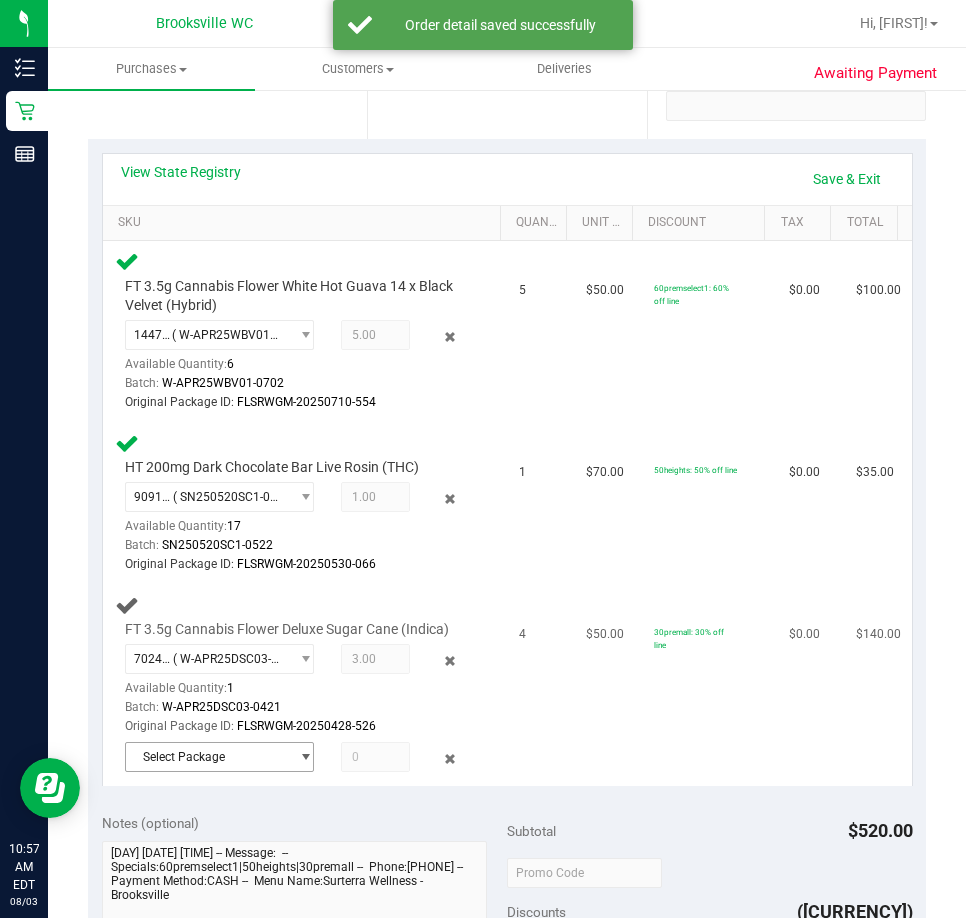 click on "Select Package" at bounding box center [207, 757] 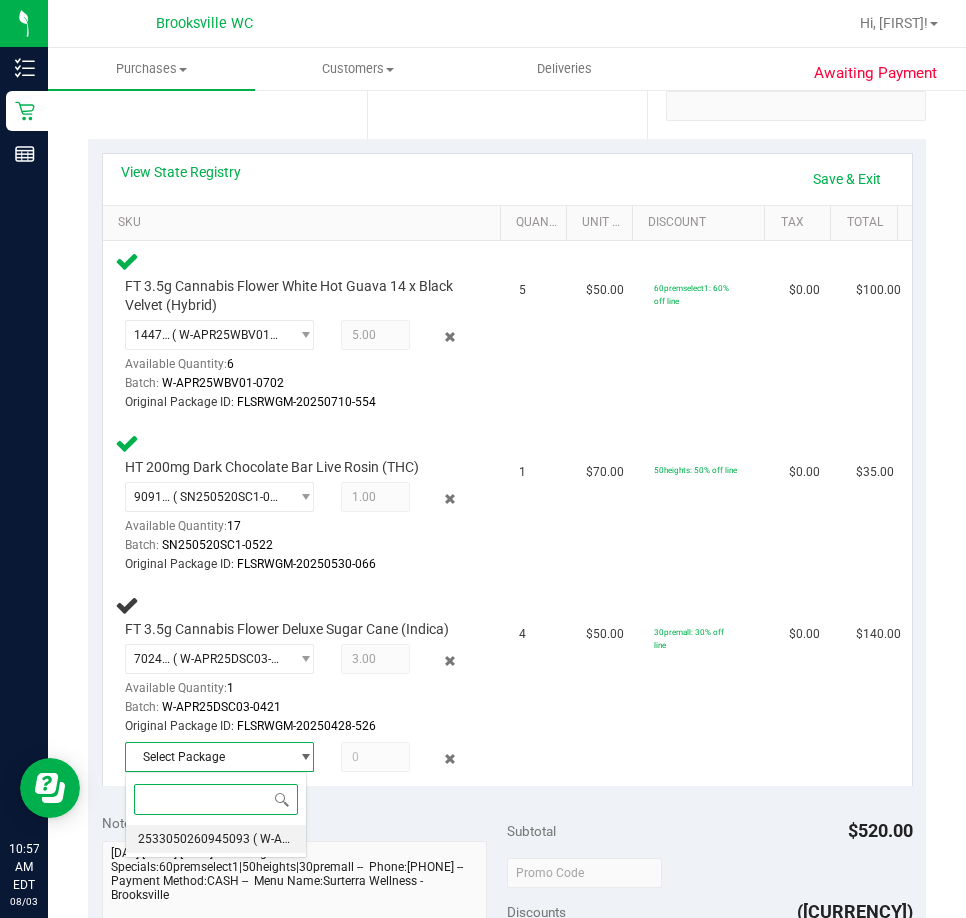 click on "(
W-APR25DSC03-0421 | orig: FLSRWGM-20250428-549
)" at bounding box center [407, 839] 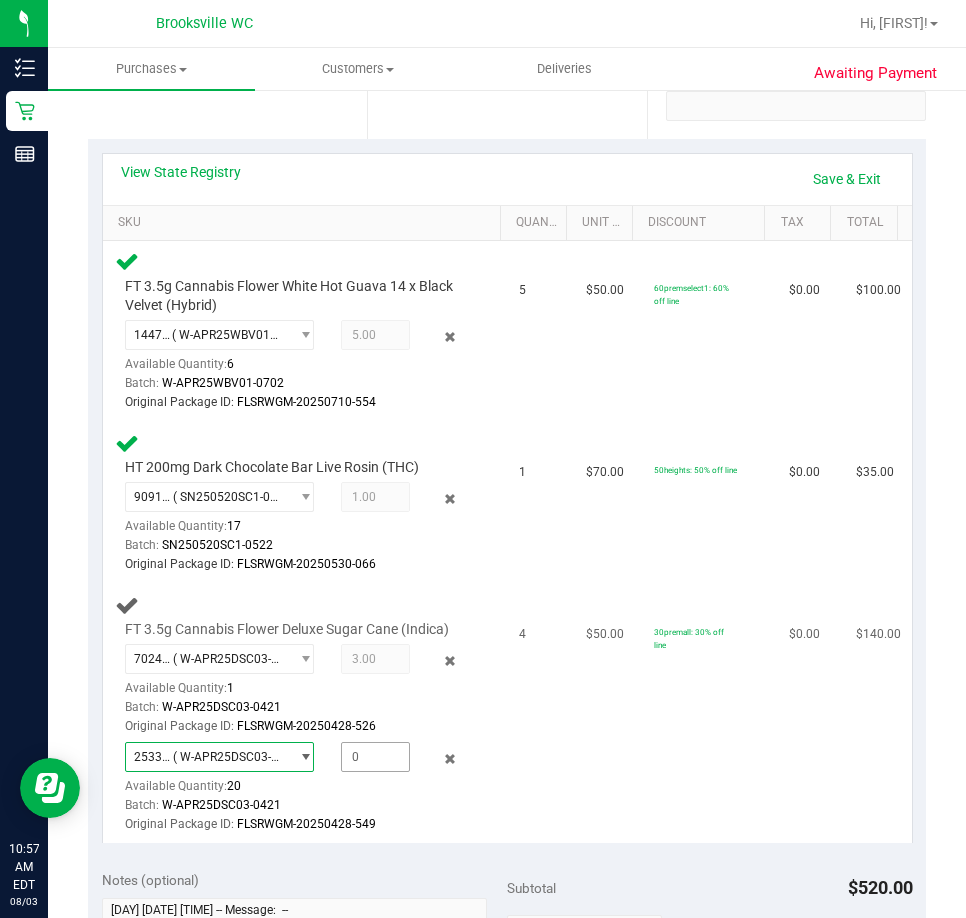 click at bounding box center [375, 757] 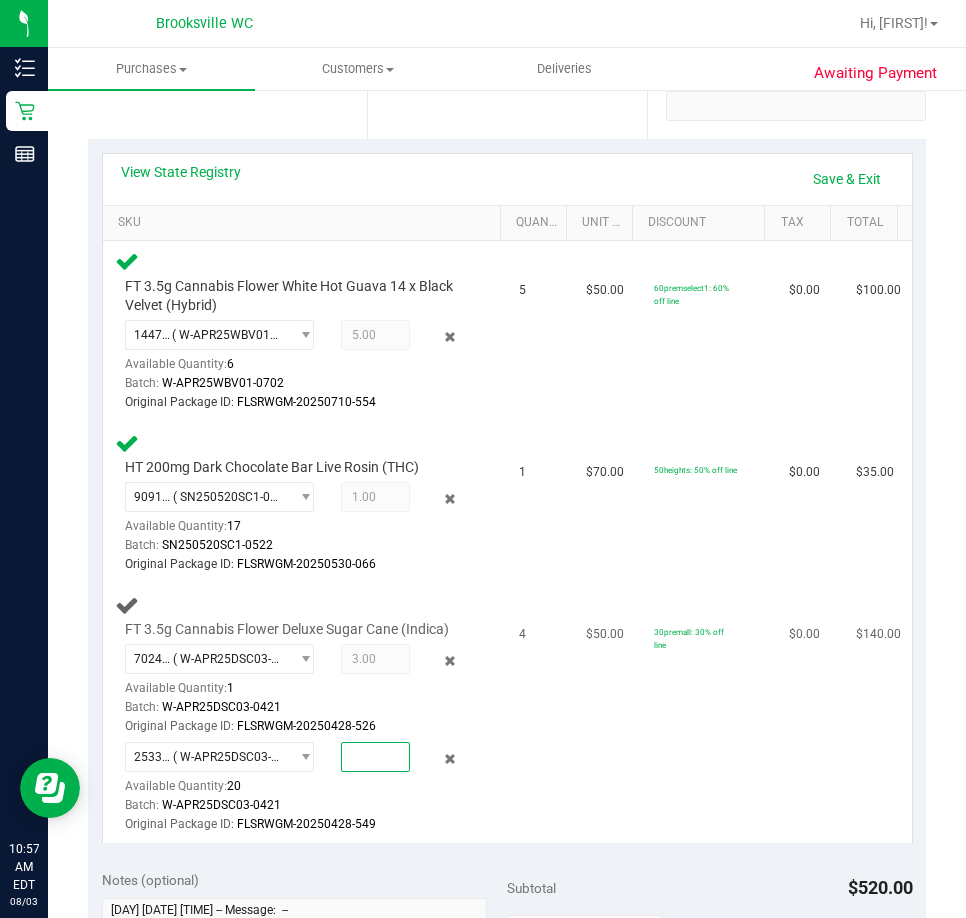 type on "1" 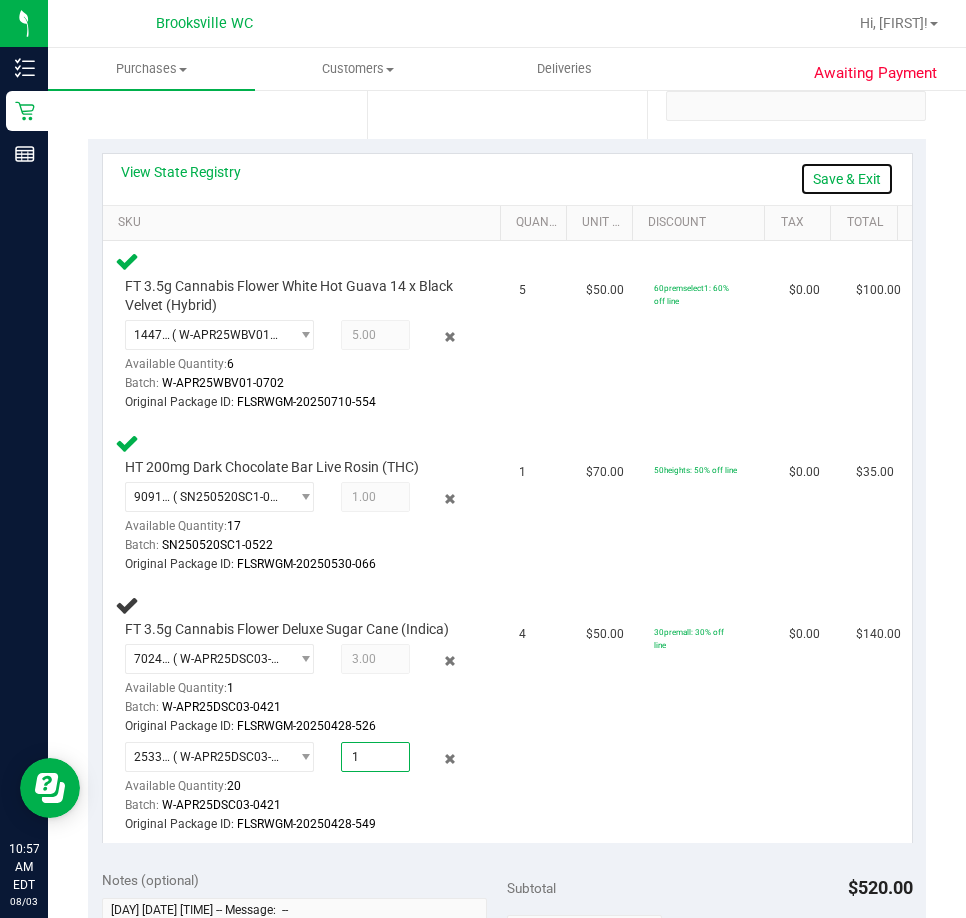 type on "1.0000" 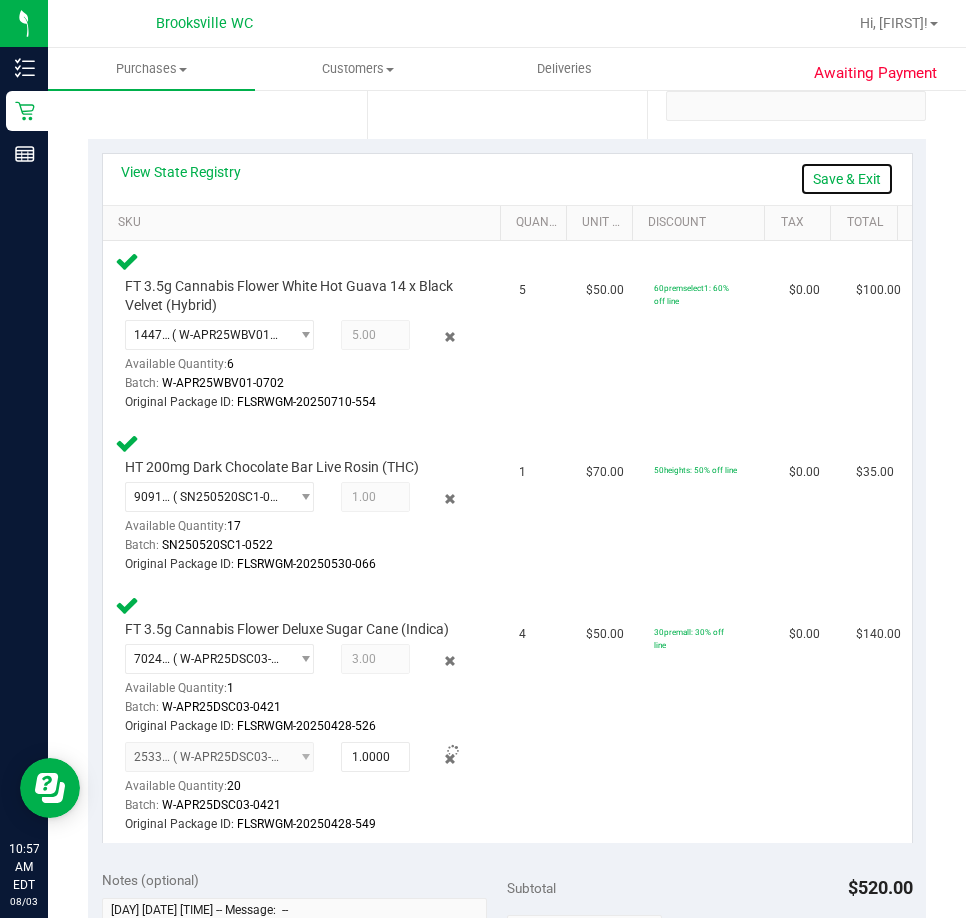 click on "Save & Exit" at bounding box center [847, 179] 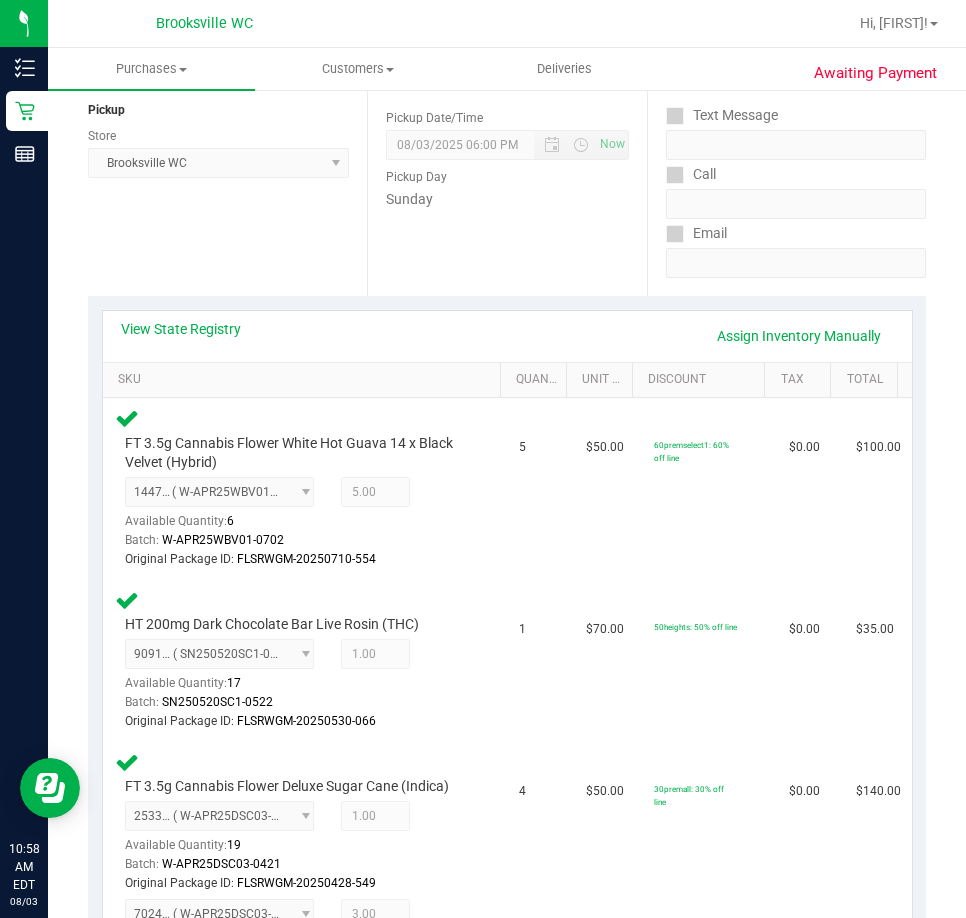 scroll, scrollTop: 200, scrollLeft: 0, axis: vertical 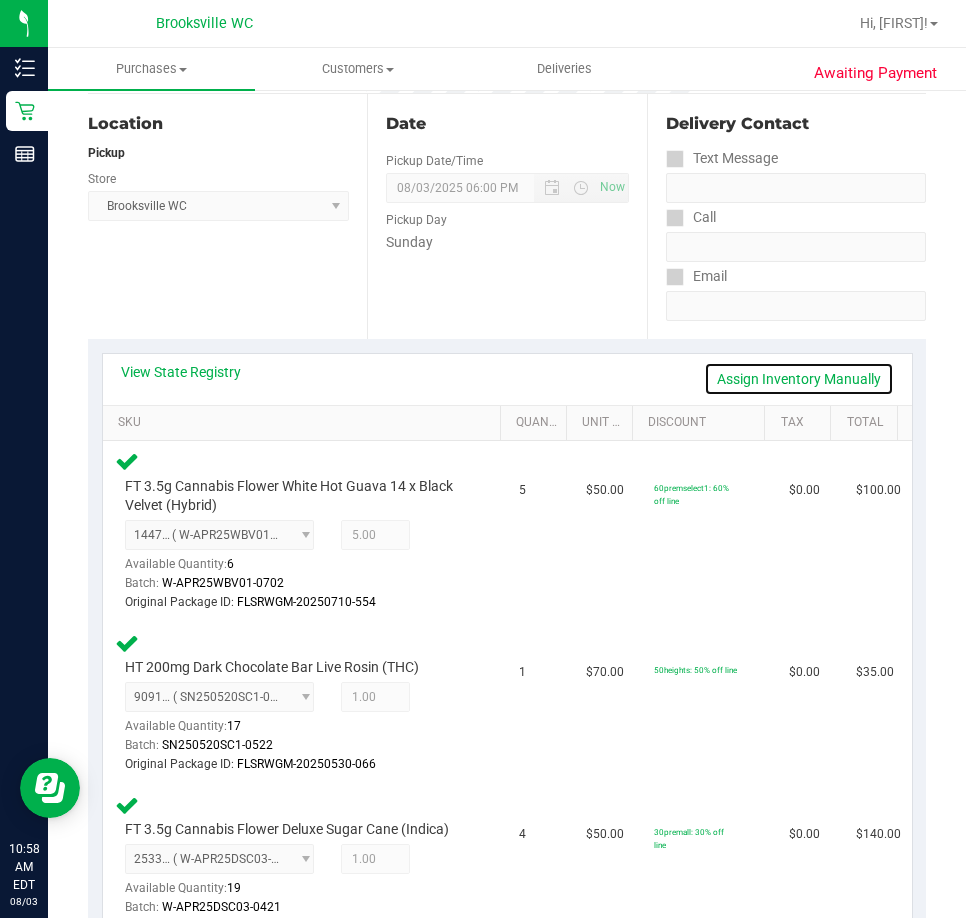 click on "Assign Inventory Manually" at bounding box center (799, 379) 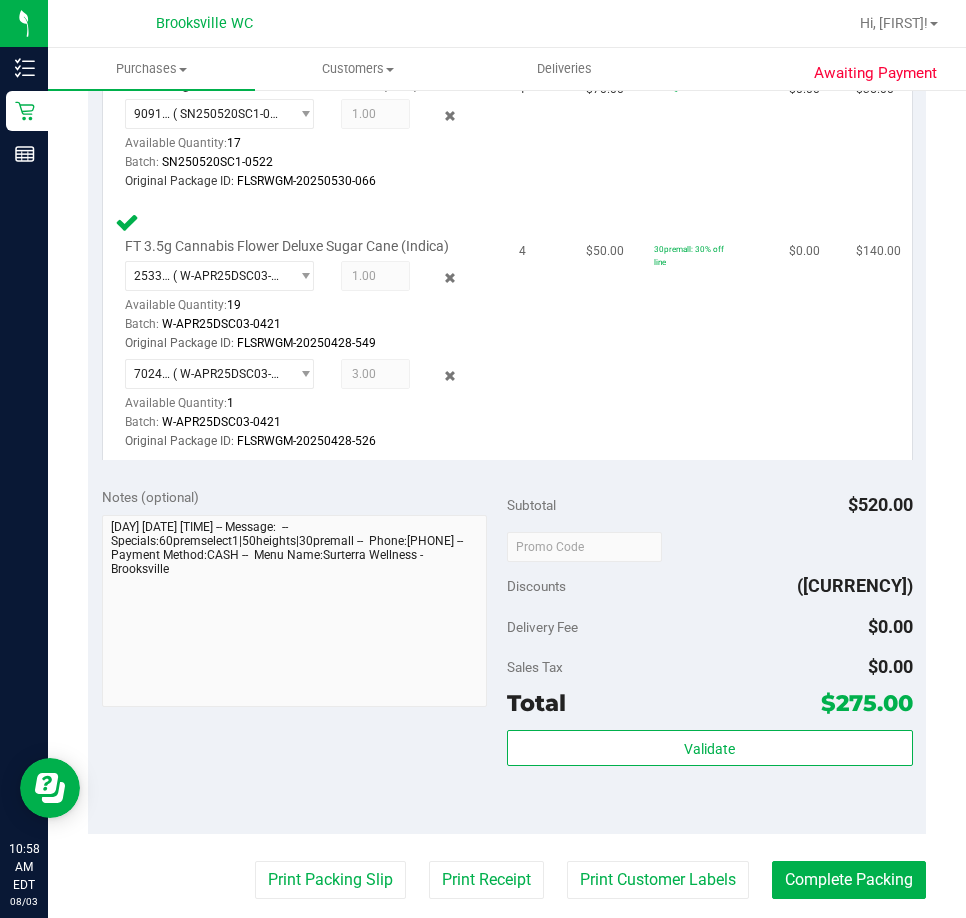 scroll, scrollTop: 800, scrollLeft: 0, axis: vertical 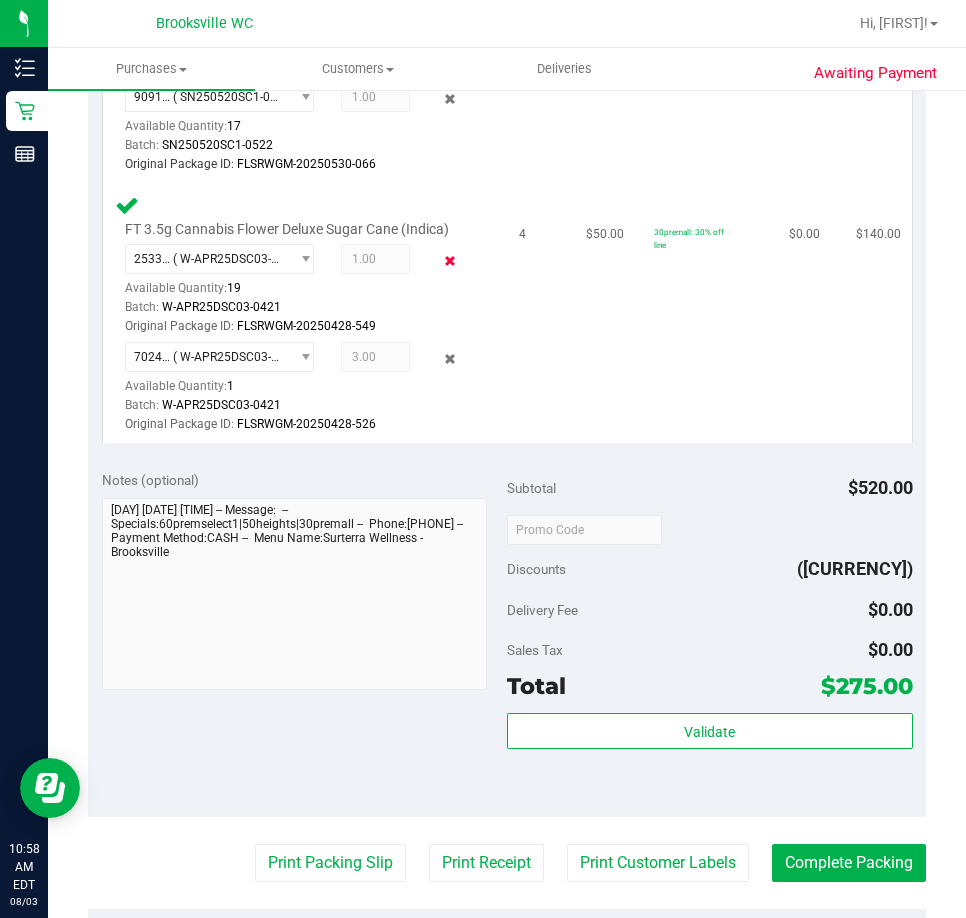 click at bounding box center [450, 261] 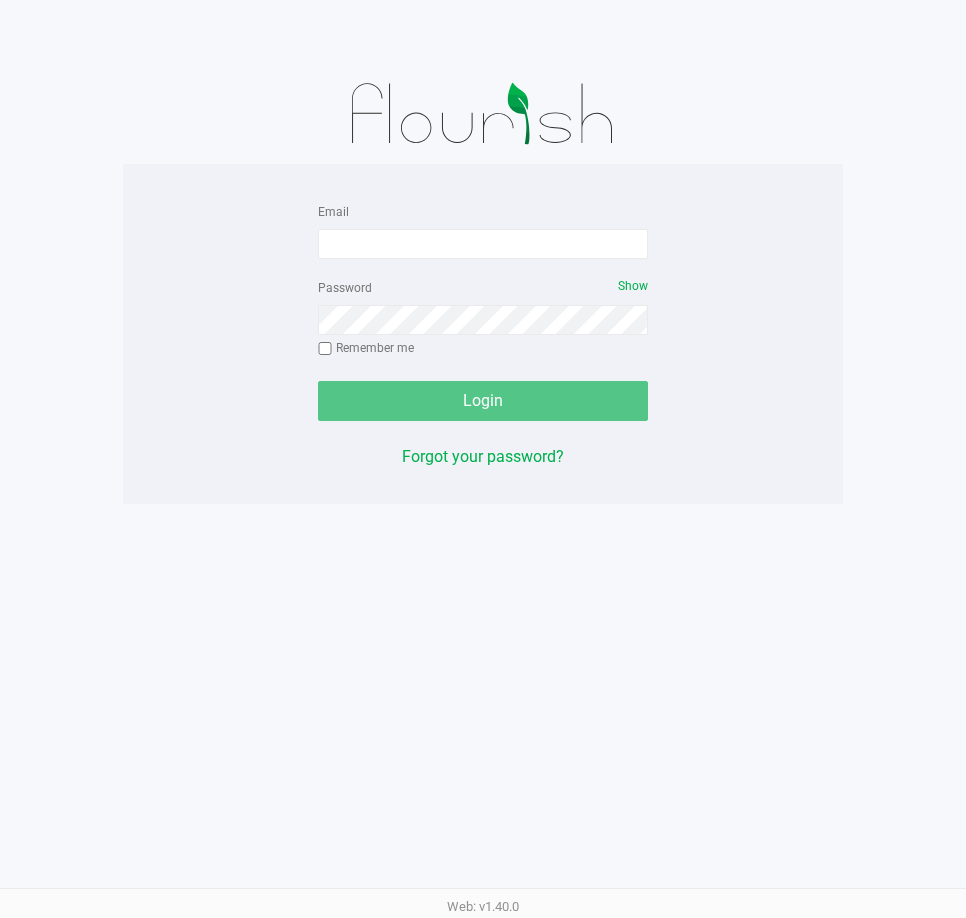 scroll, scrollTop: 0, scrollLeft: 0, axis: both 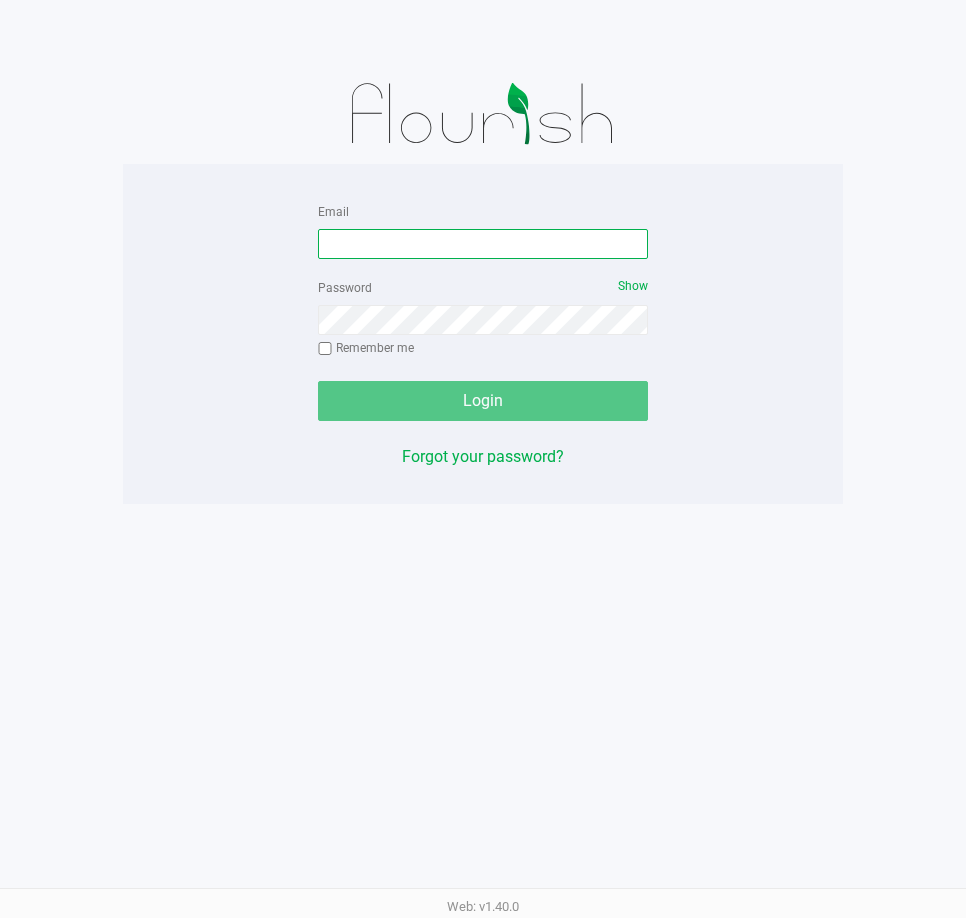 click on "Email" at bounding box center [483, 244] 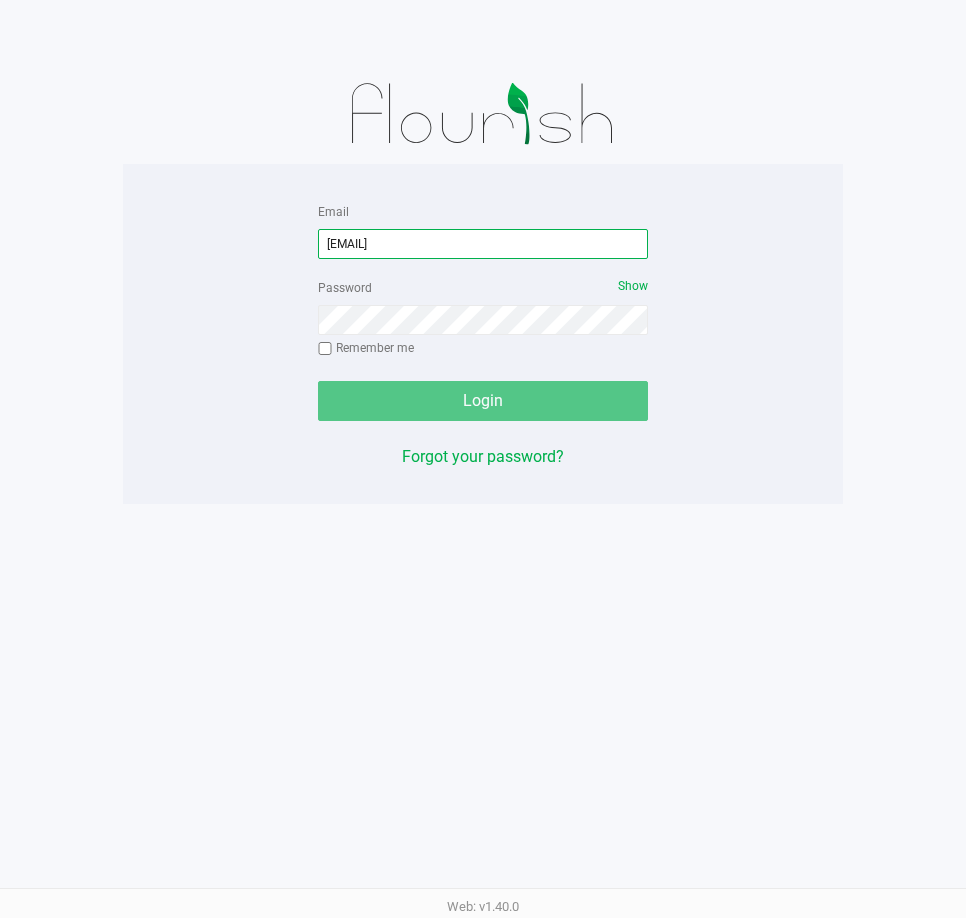 type on "[EMAIL]" 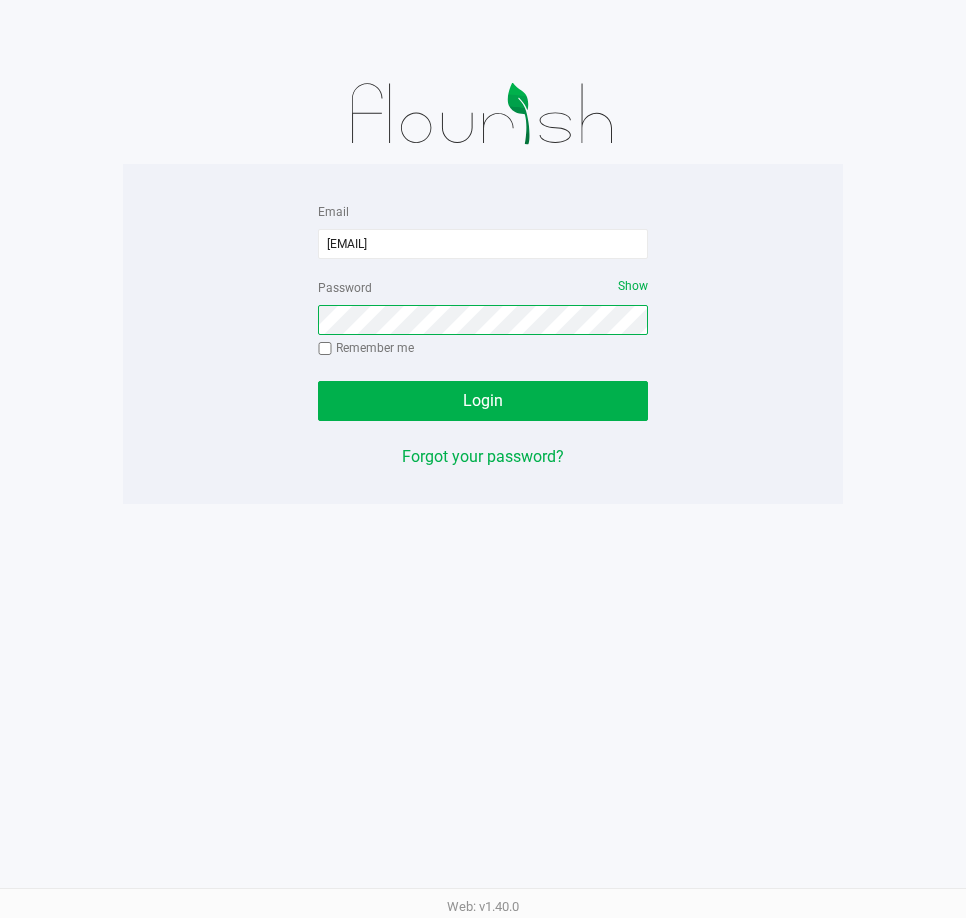 click on "Login" 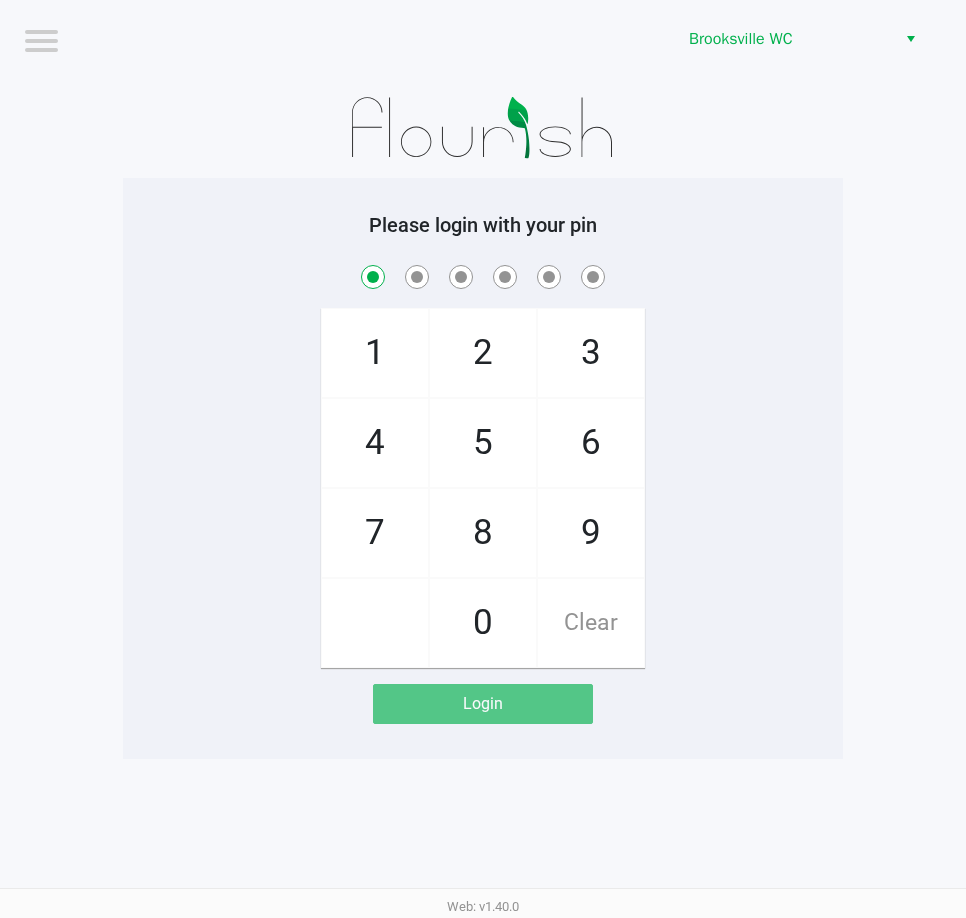 checkbox on "true" 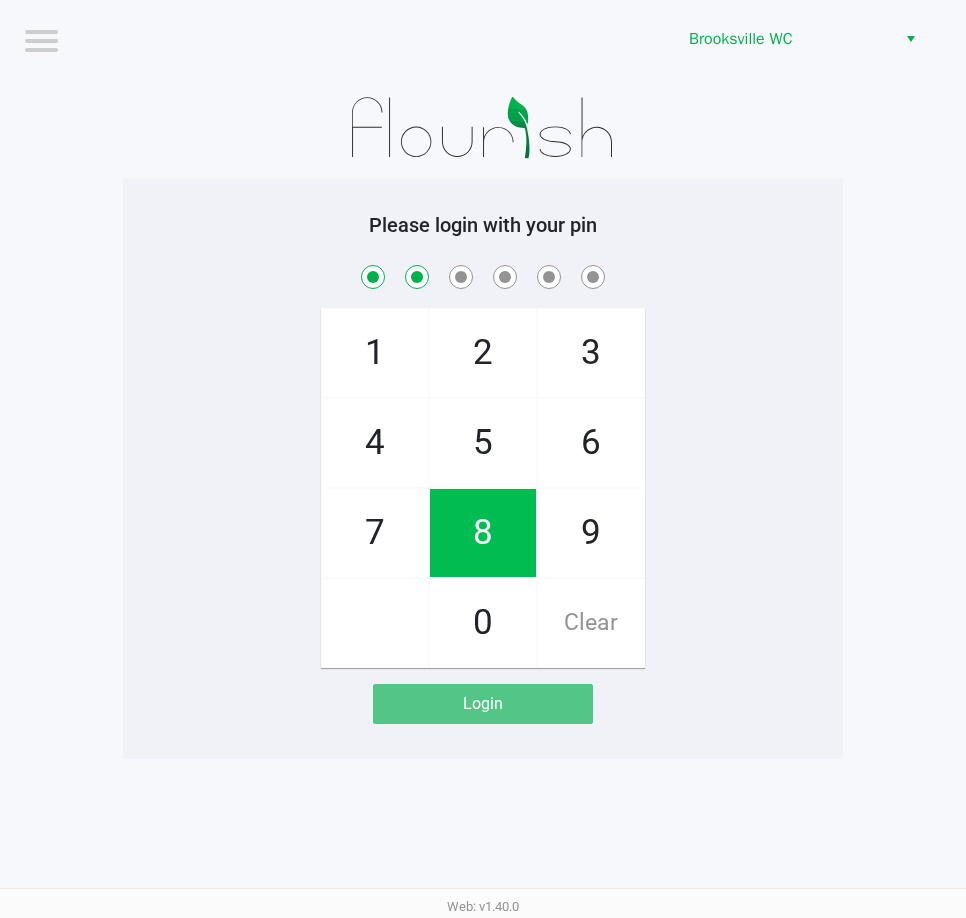 checkbox on "true" 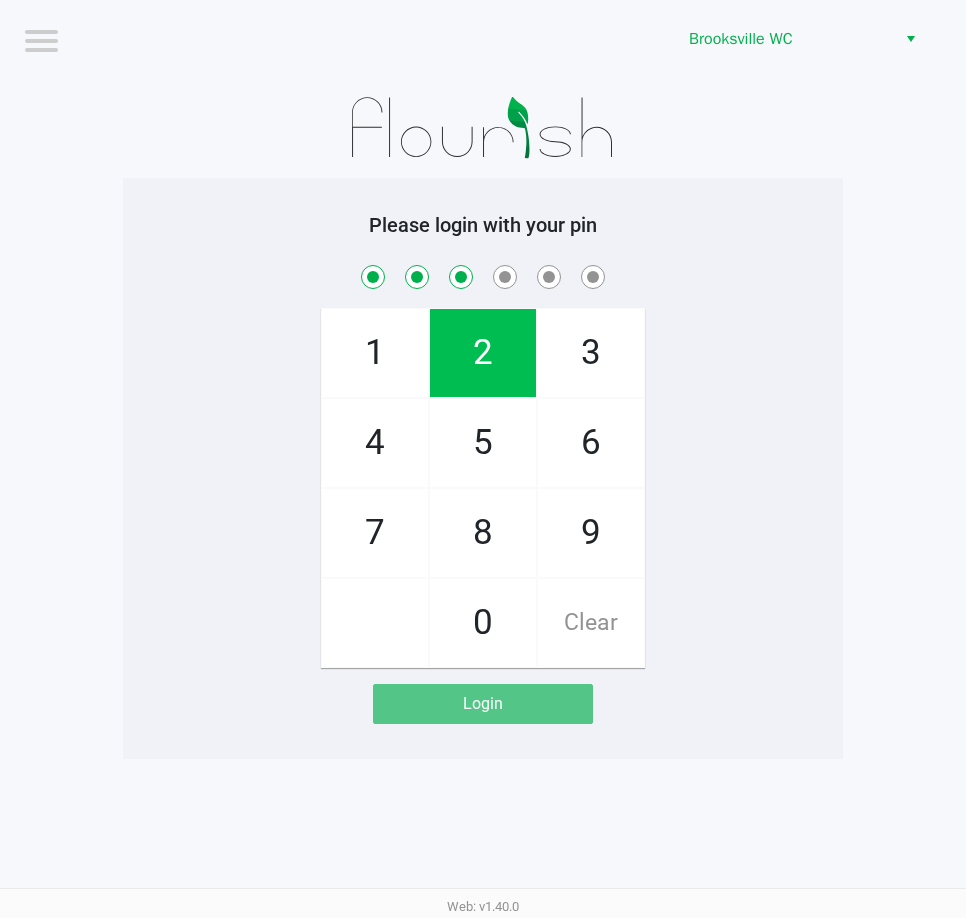 checkbox on "true" 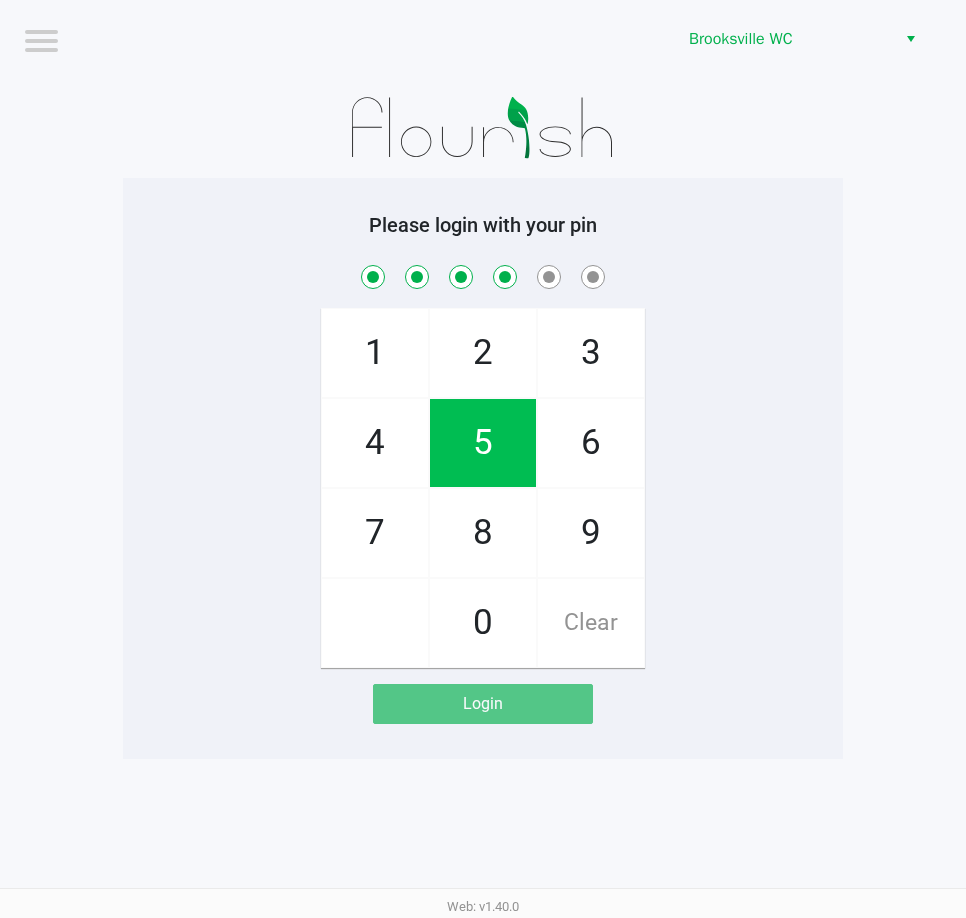 checkbox on "true" 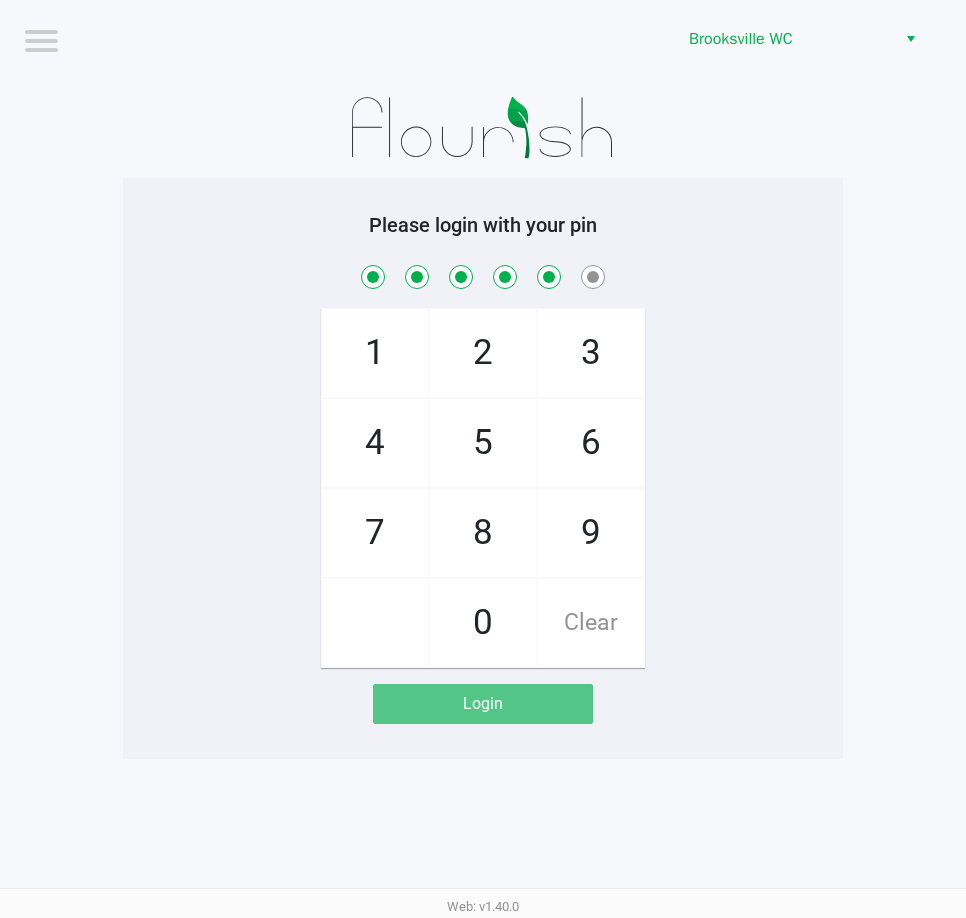checkbox on "true" 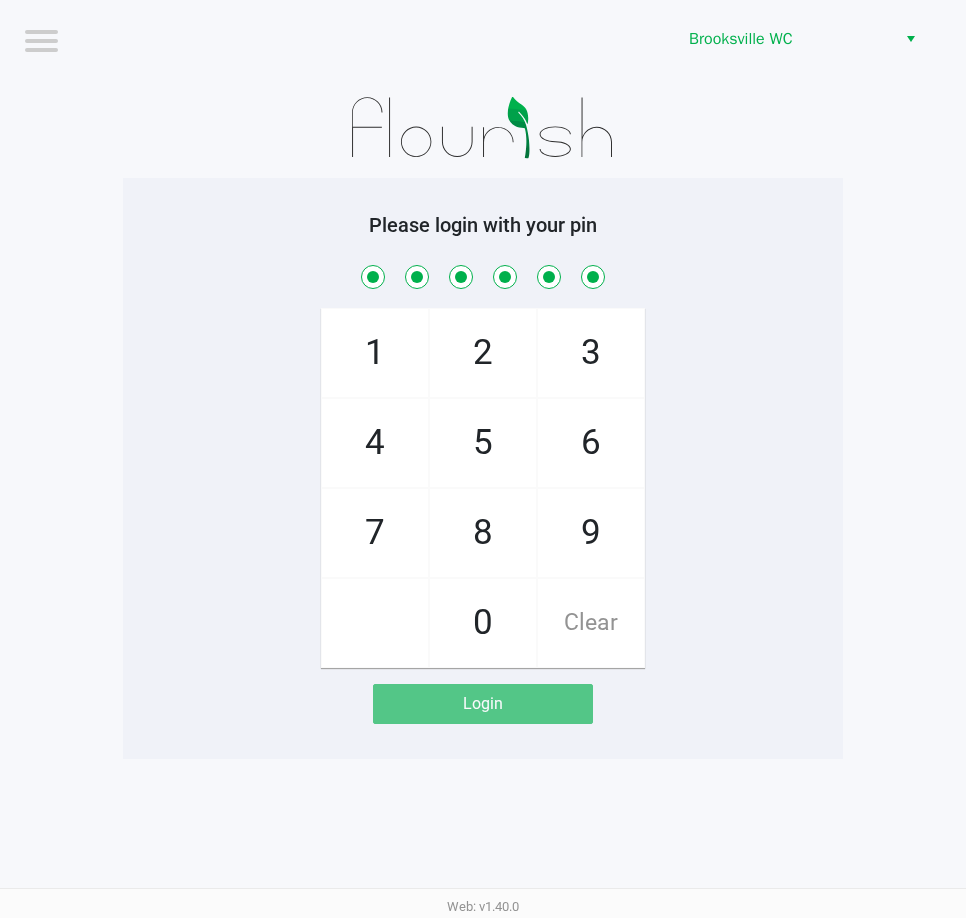 checkbox on "true" 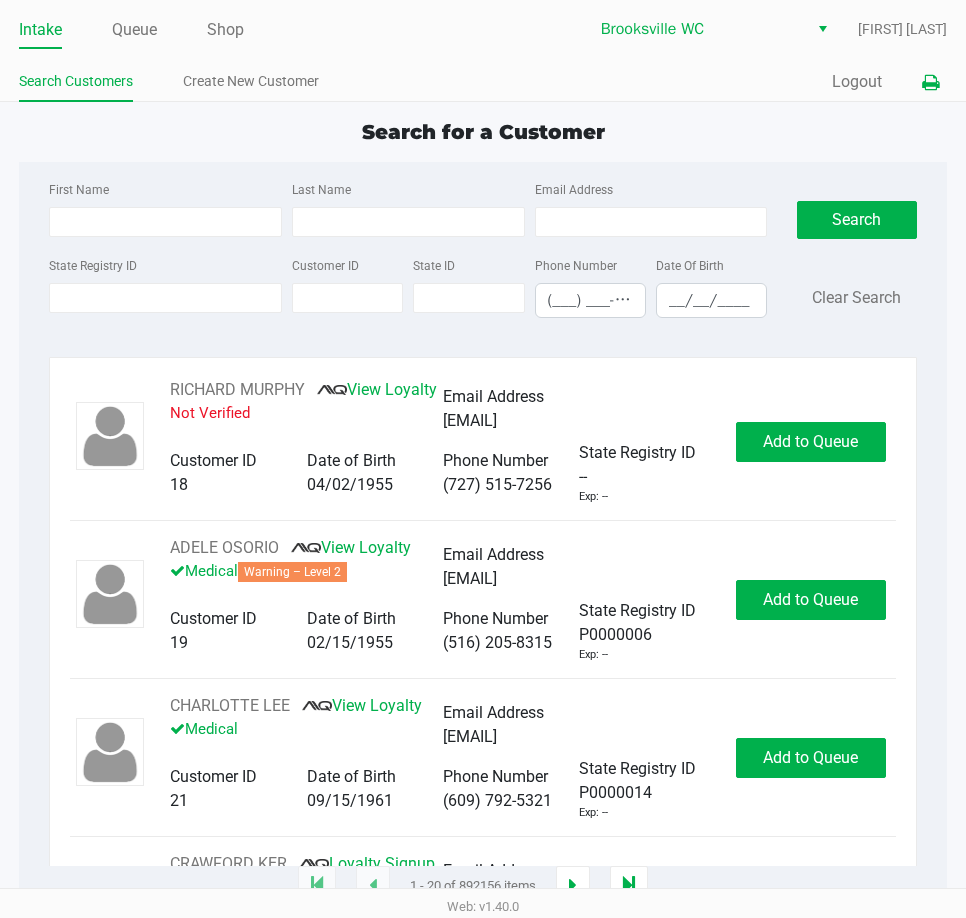click 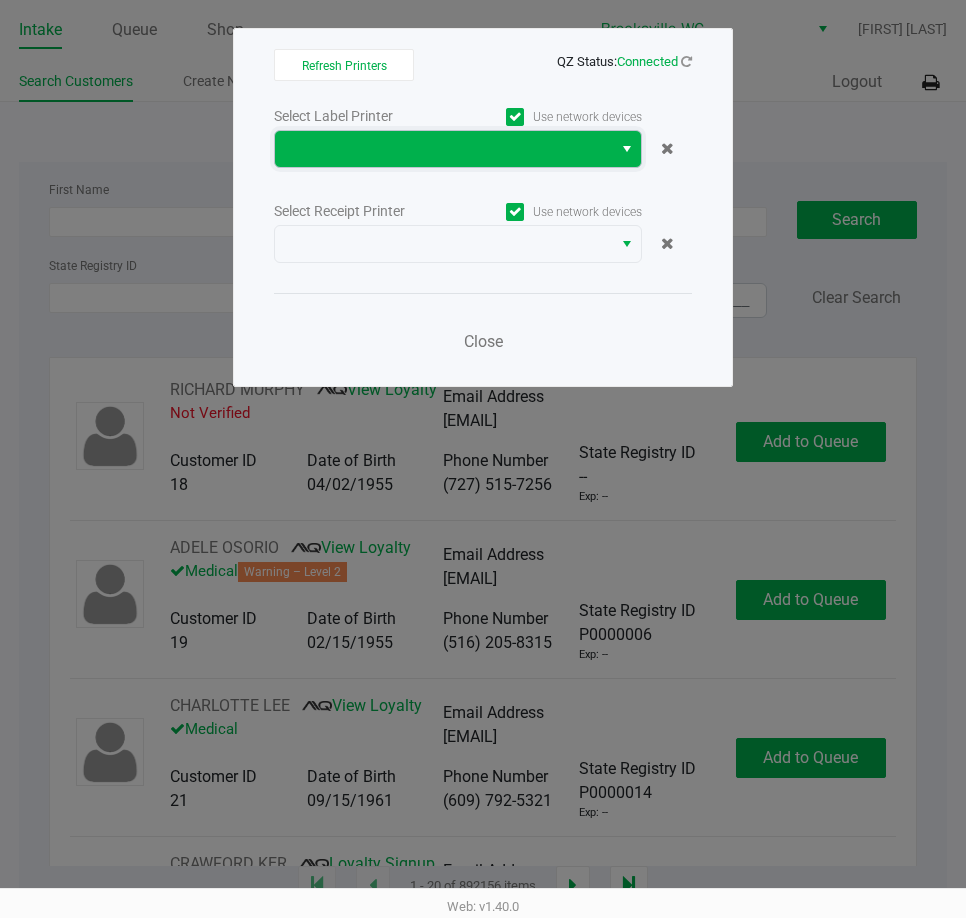 click at bounding box center [443, 149] 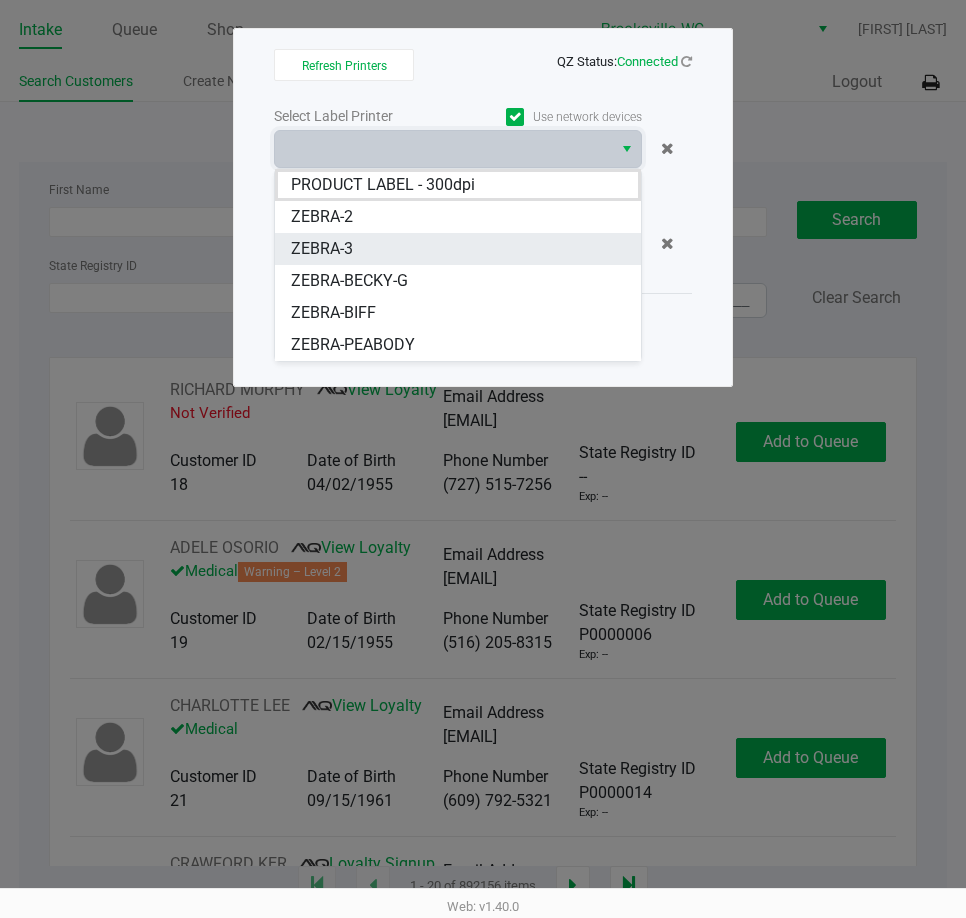 click on "ZEBRA-3" at bounding box center (458, 249) 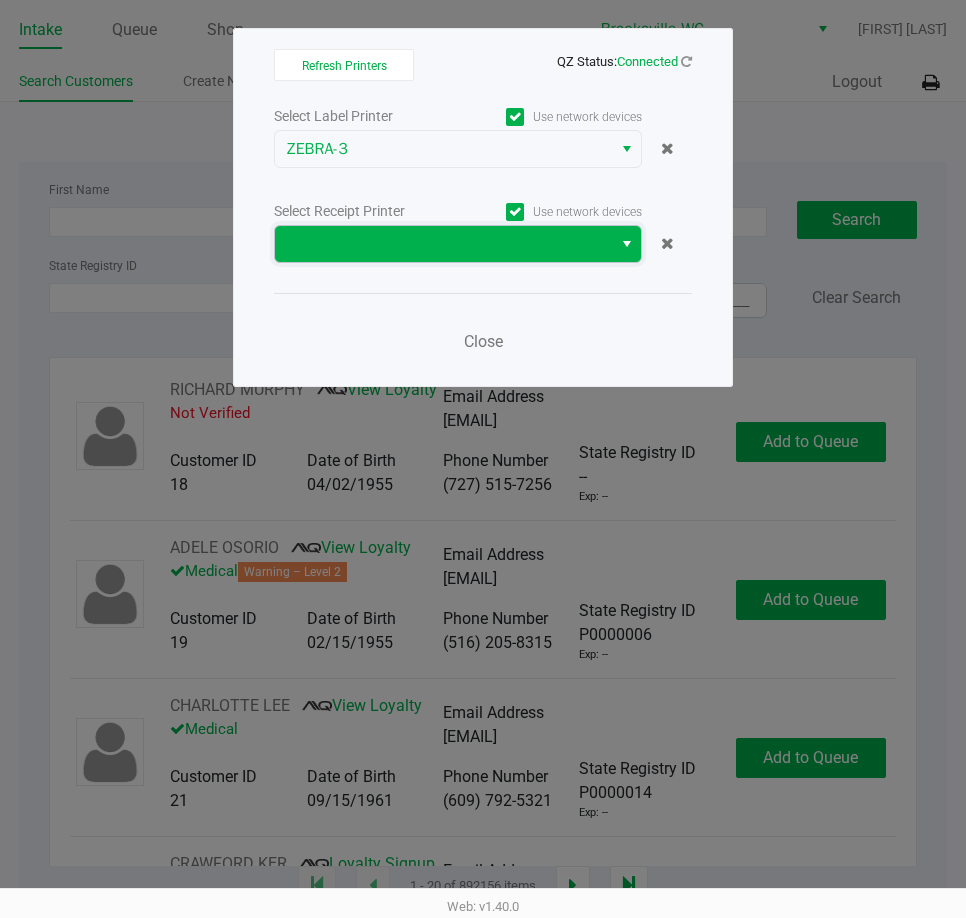 click at bounding box center (443, 244) 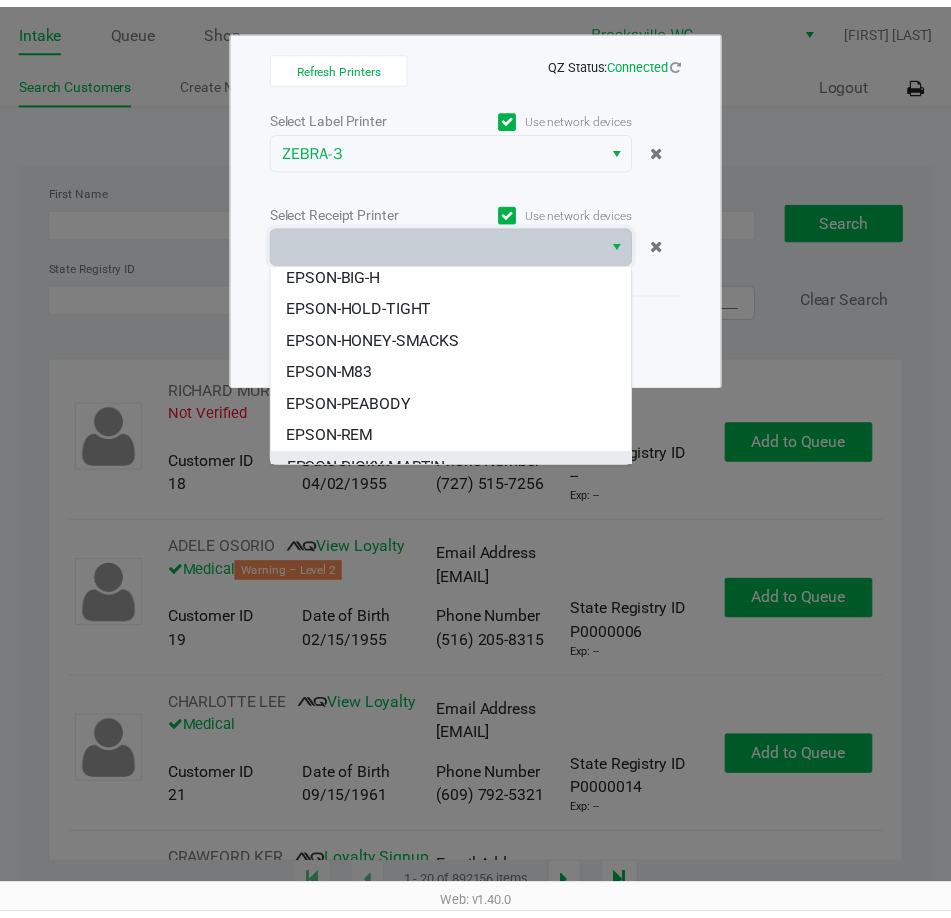 scroll, scrollTop: 152, scrollLeft: 0, axis: vertical 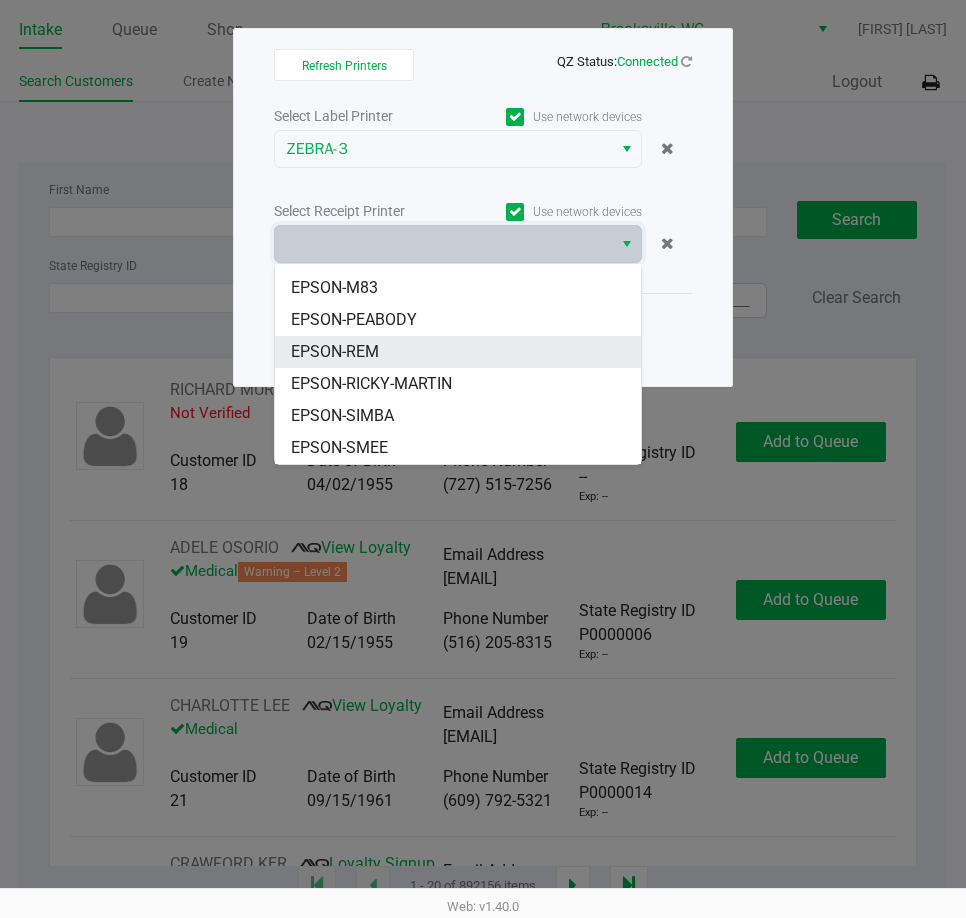 click on "EPSON-REM" at bounding box center [458, 352] 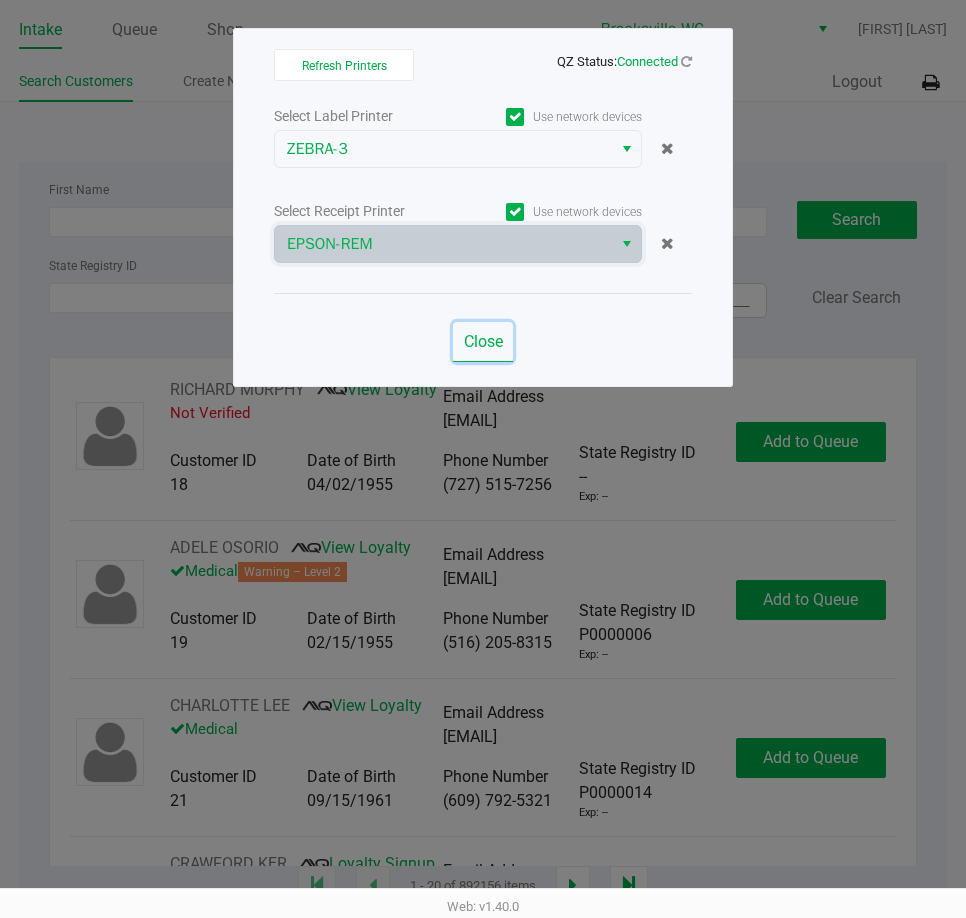 click on "Close" 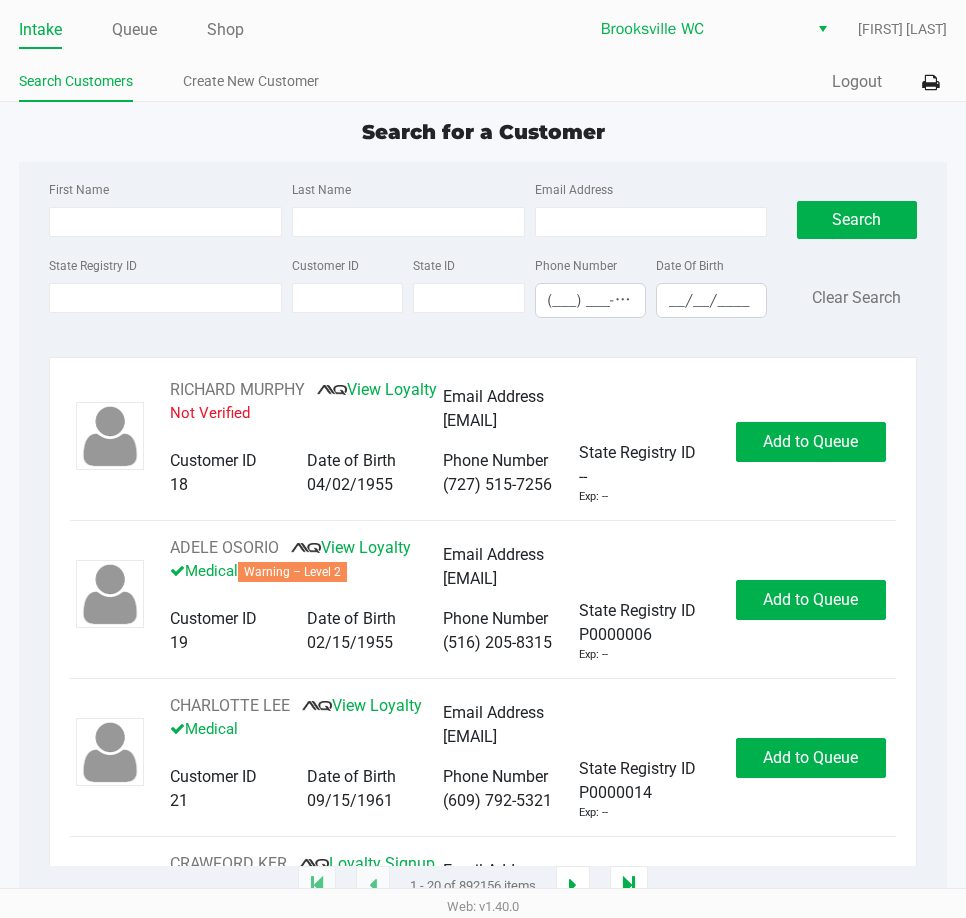 click on "Search for a Customer" 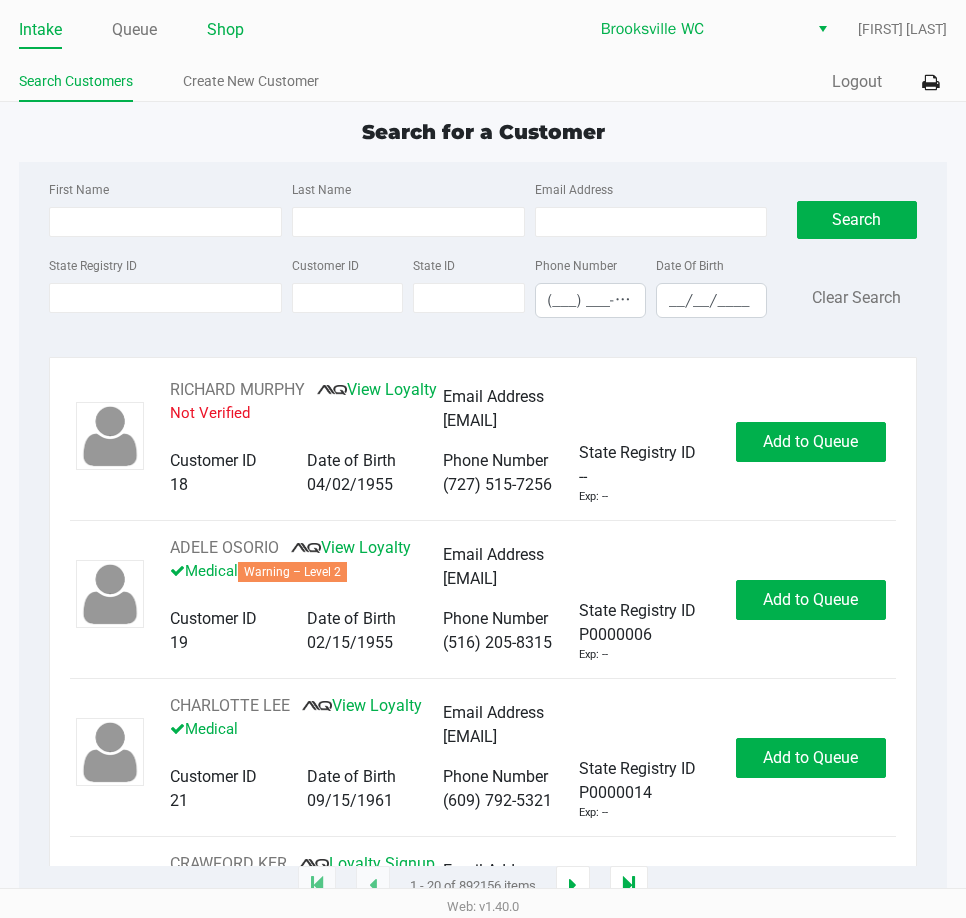 click on "Shop" 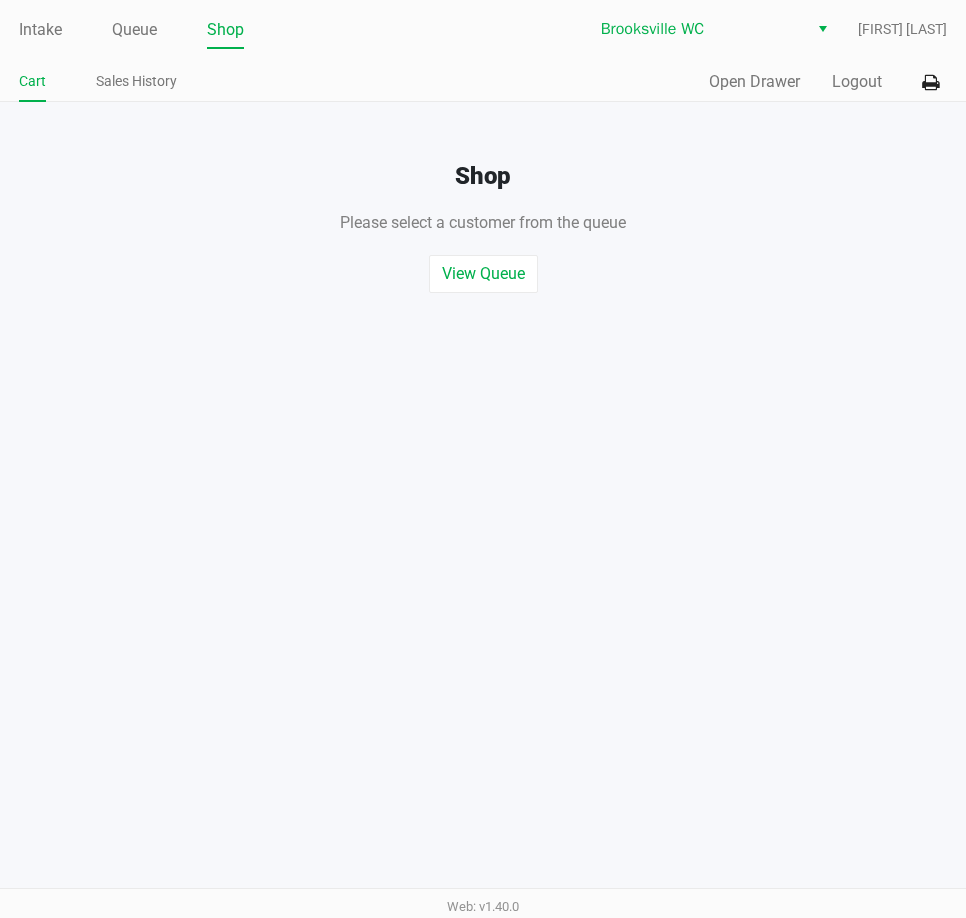 click on "Quick Sale   Open Drawer   Logout" 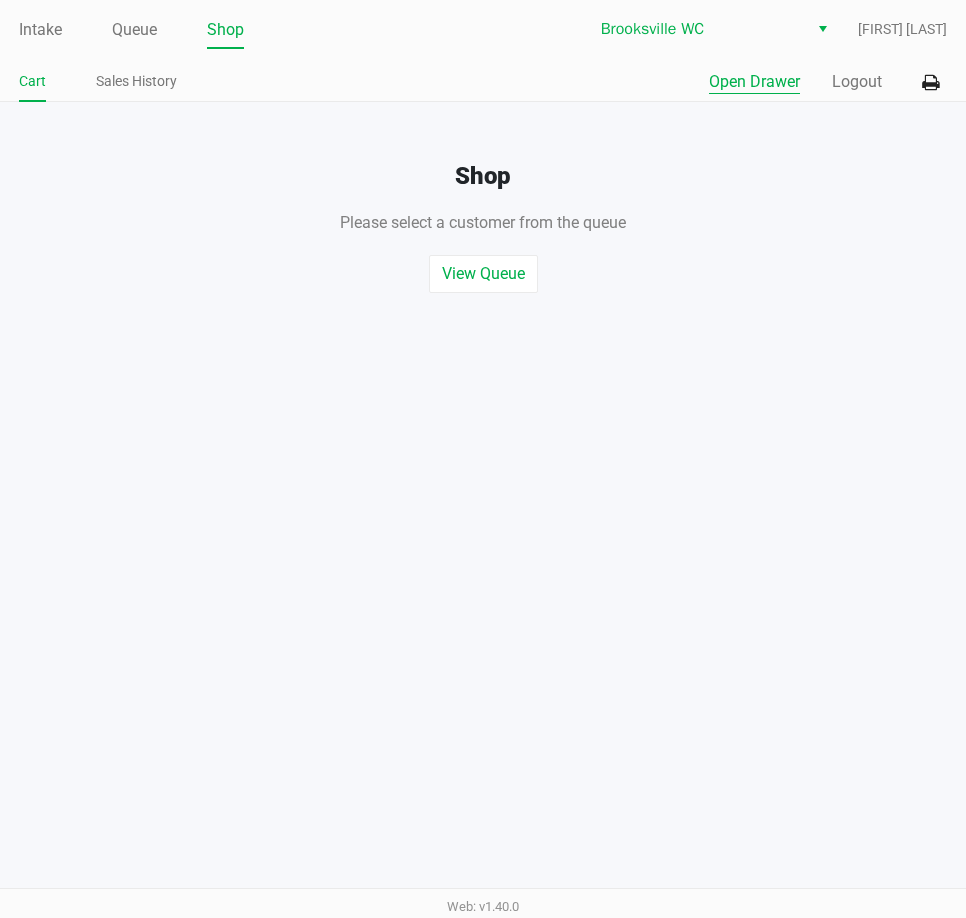 click on "Open Drawer" 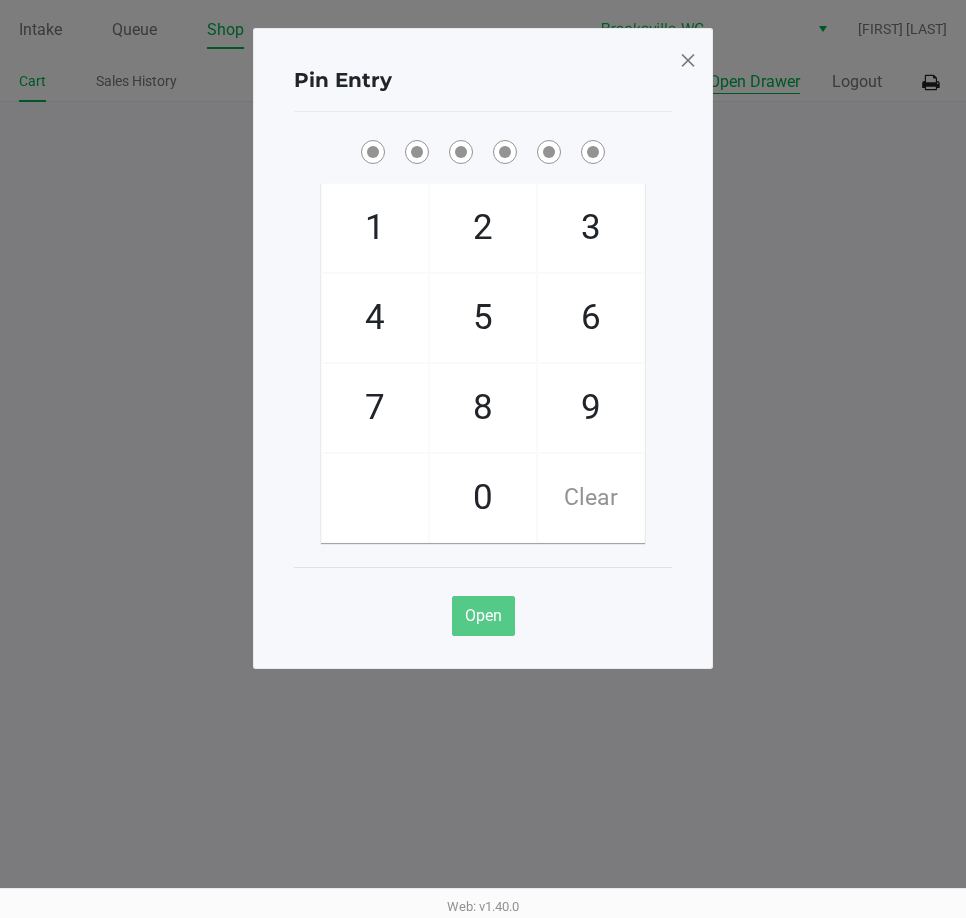 type 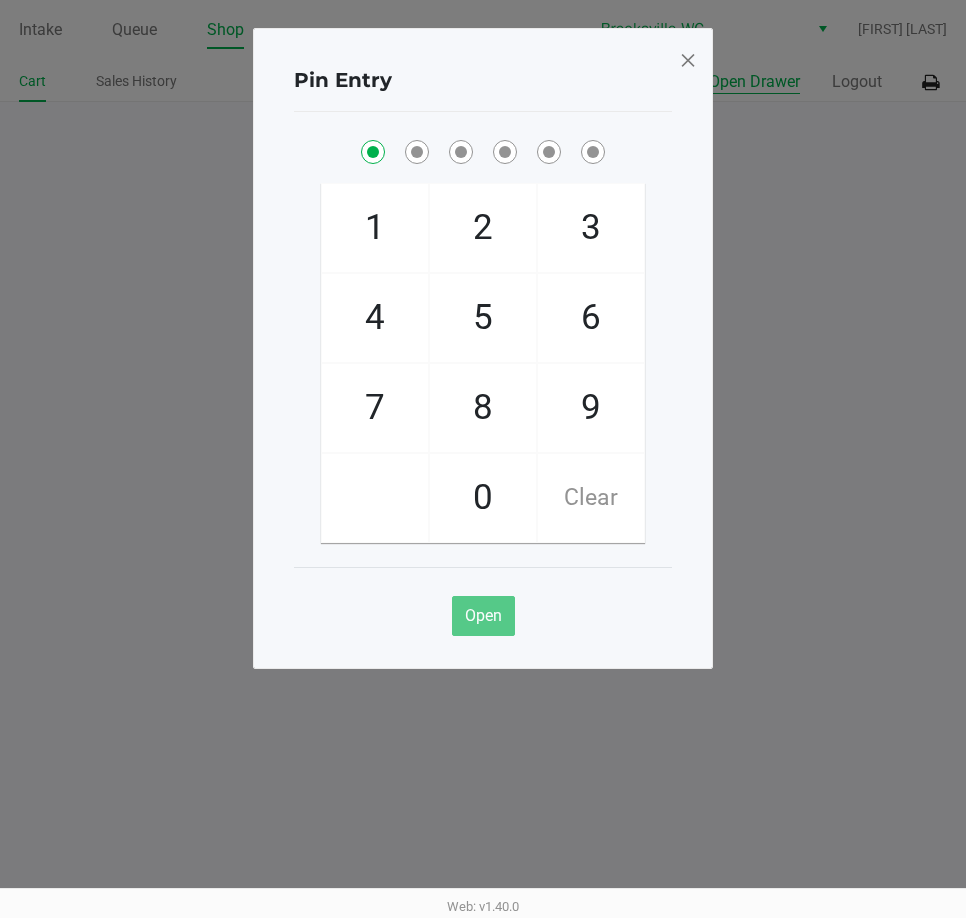 checkbox on "true" 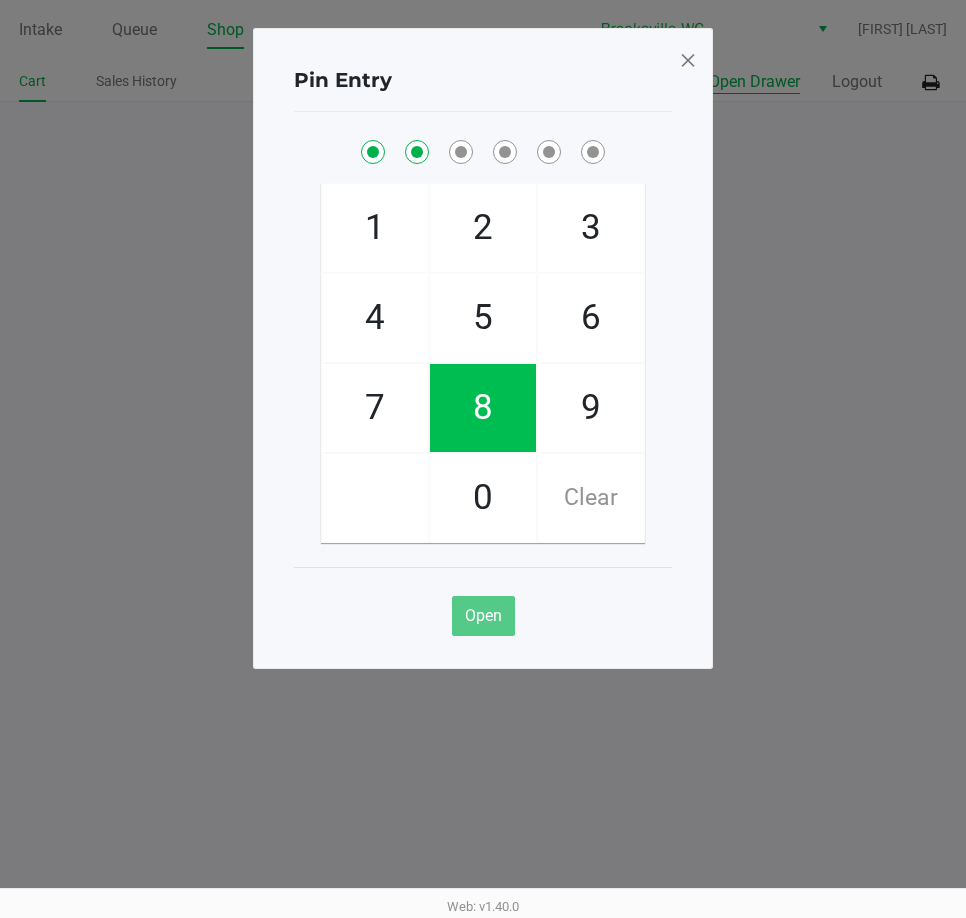 checkbox on "true" 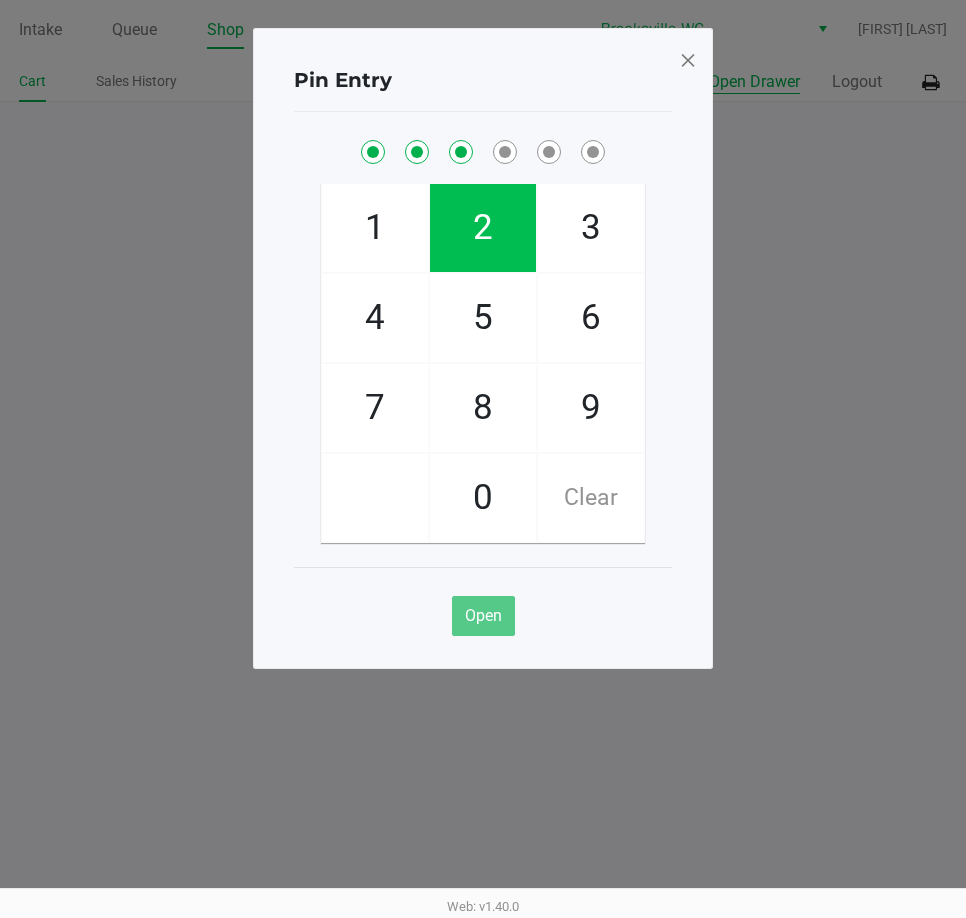 checkbox on "true" 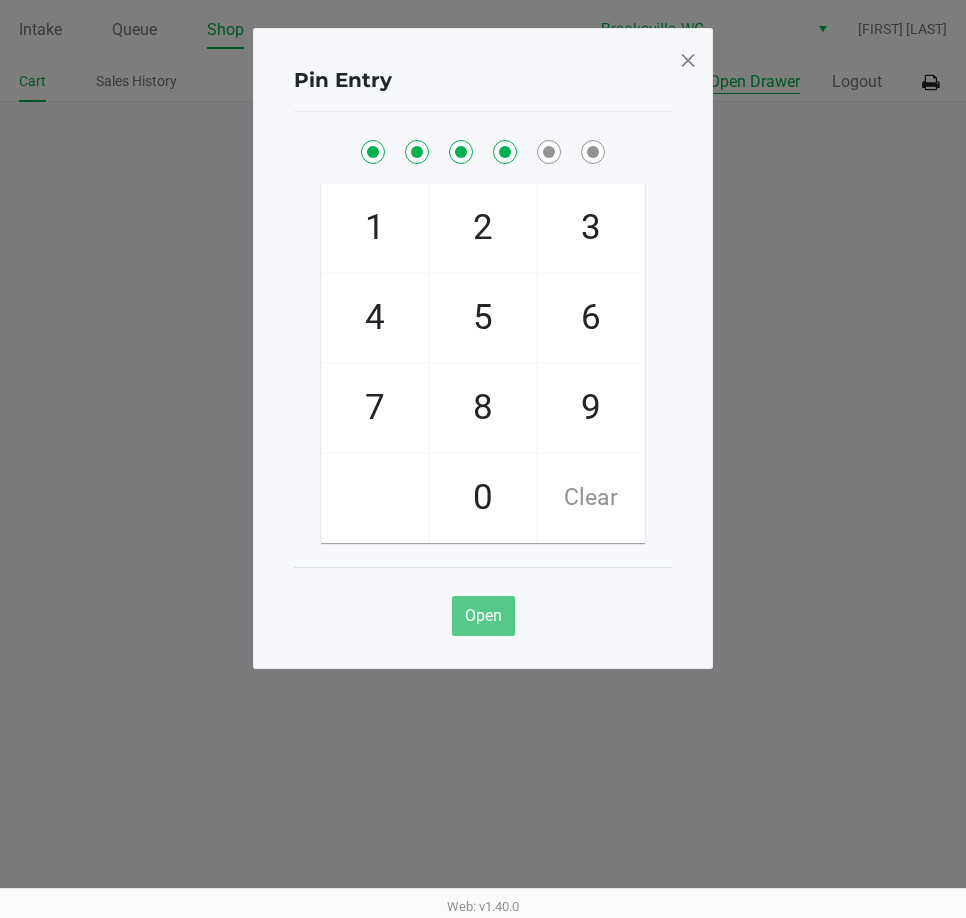 checkbox on "true" 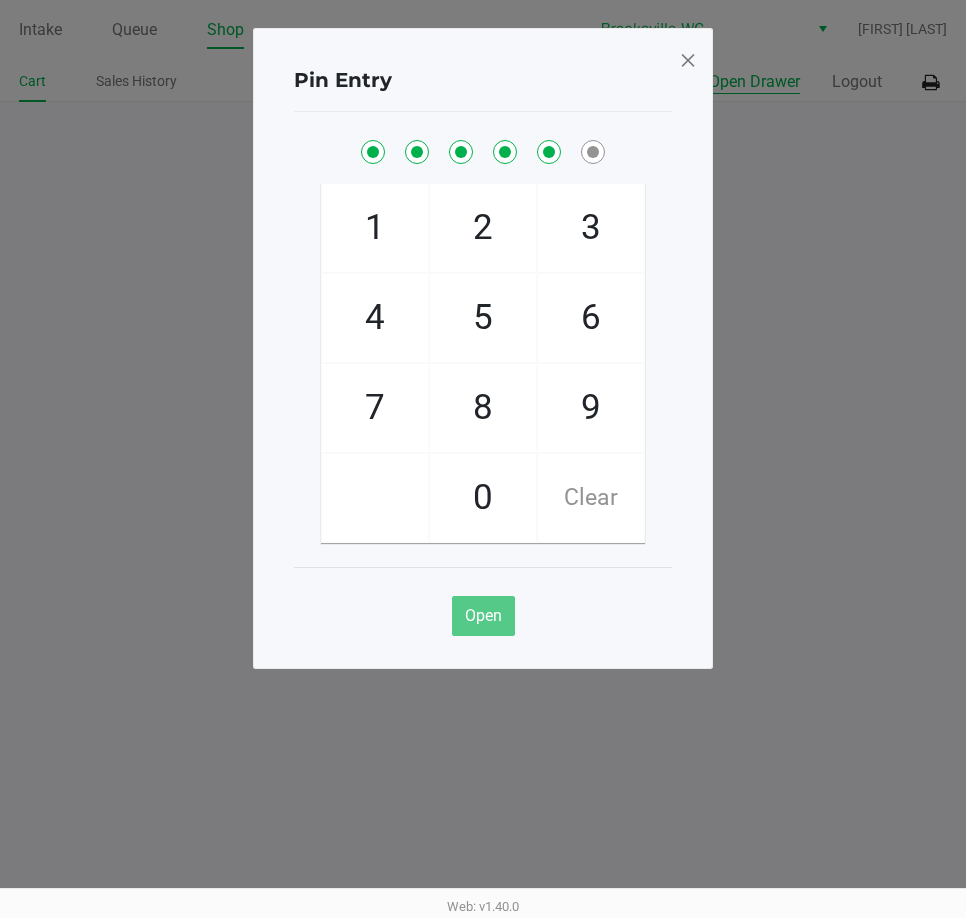 checkbox on "true" 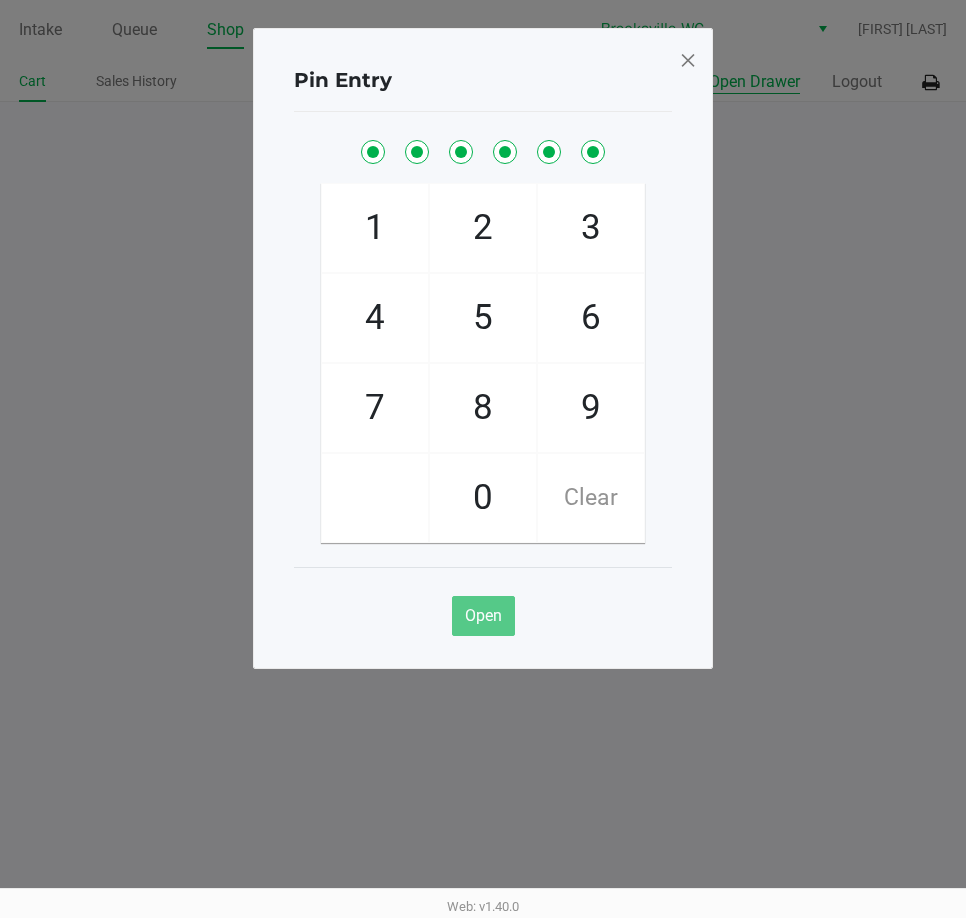 checkbox on "true" 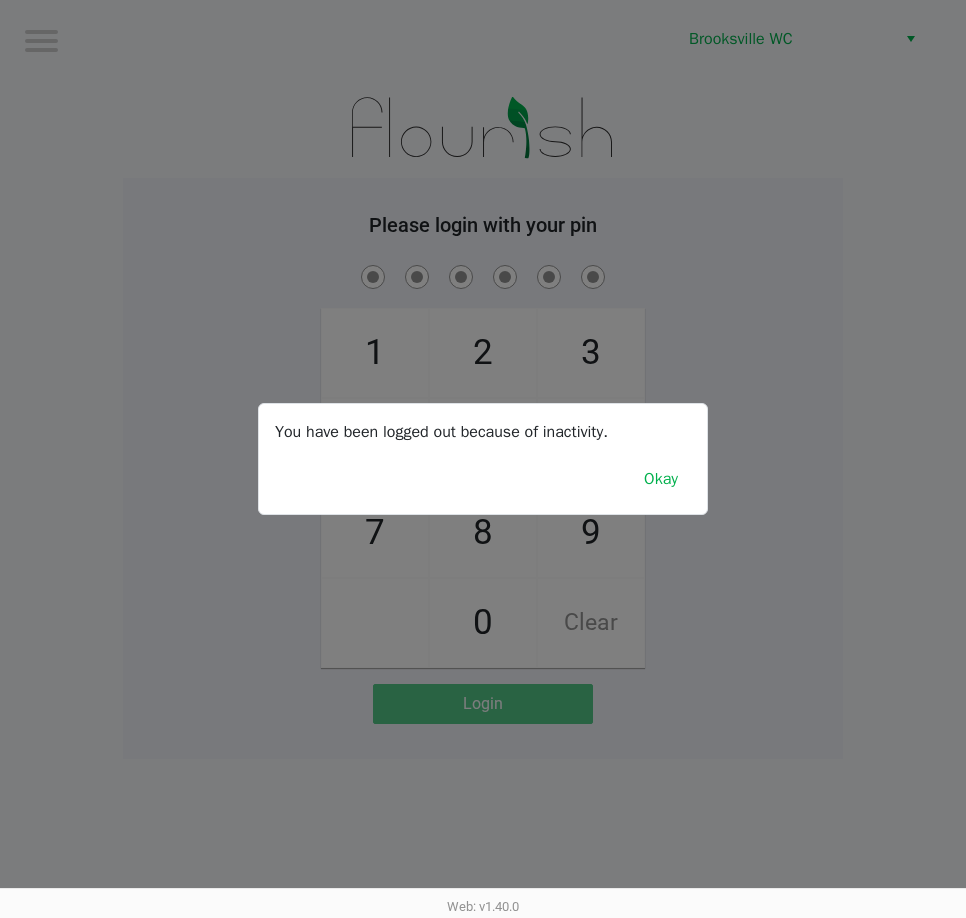 click 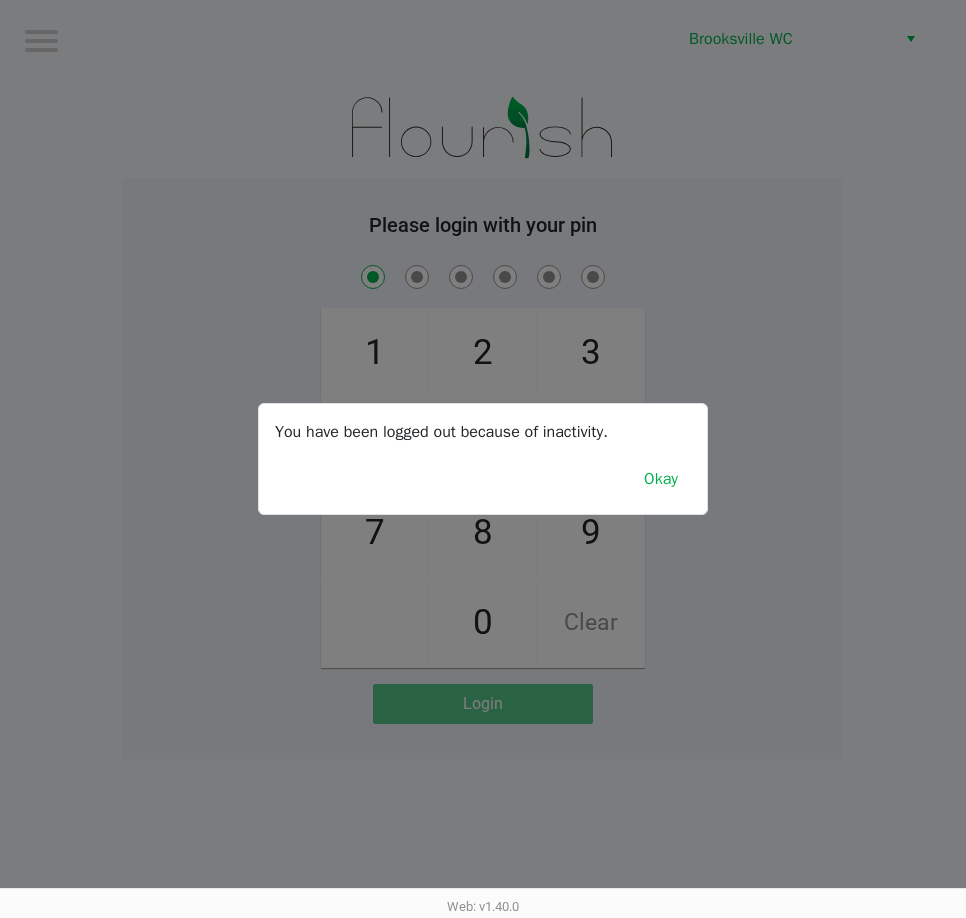 checkbox on "true" 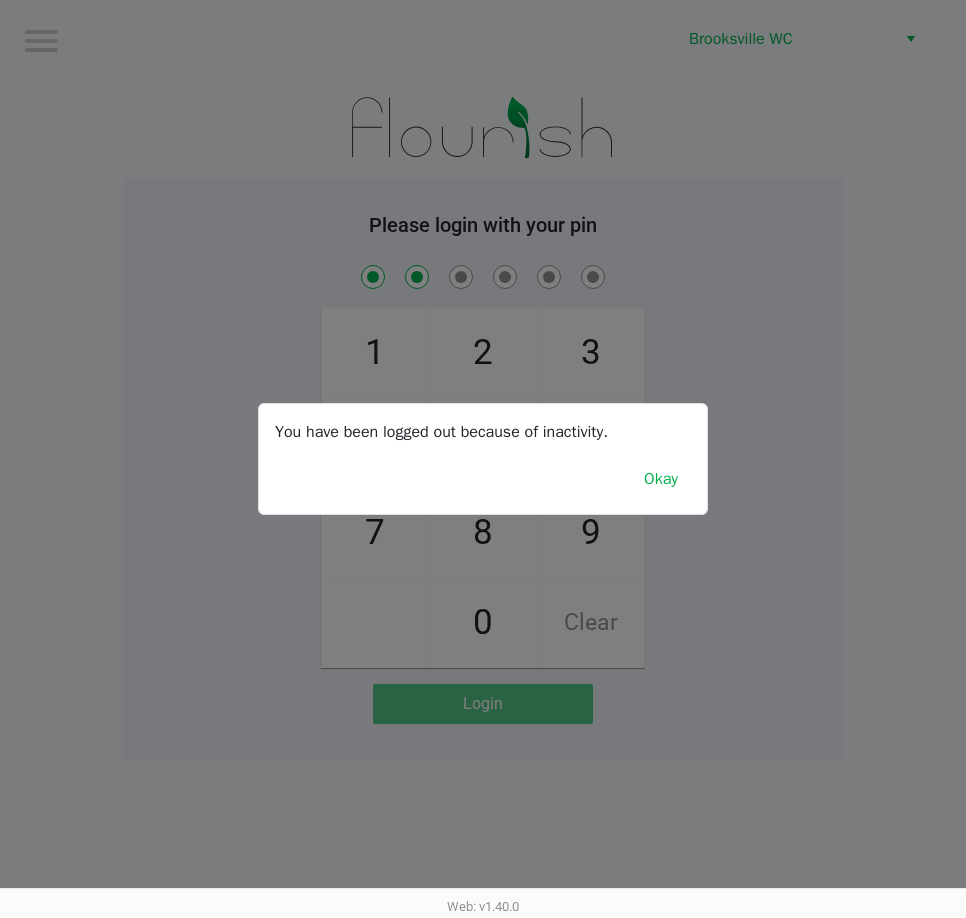 checkbox on "true" 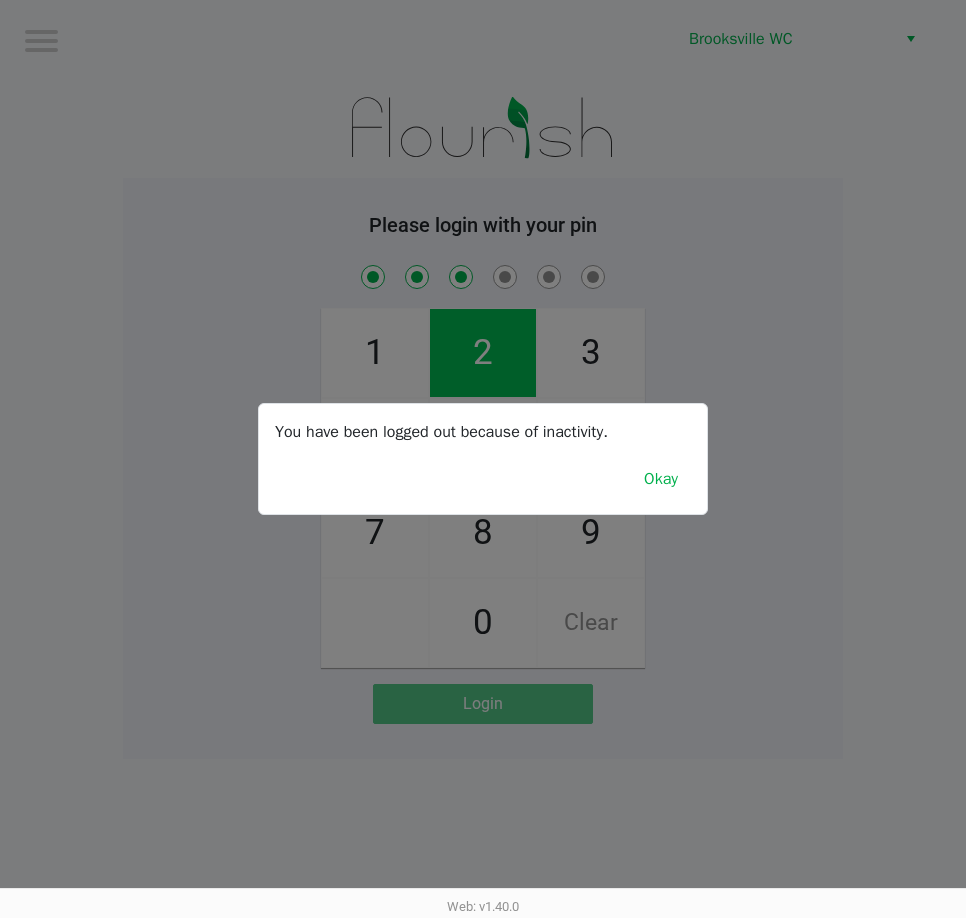 checkbox on "true" 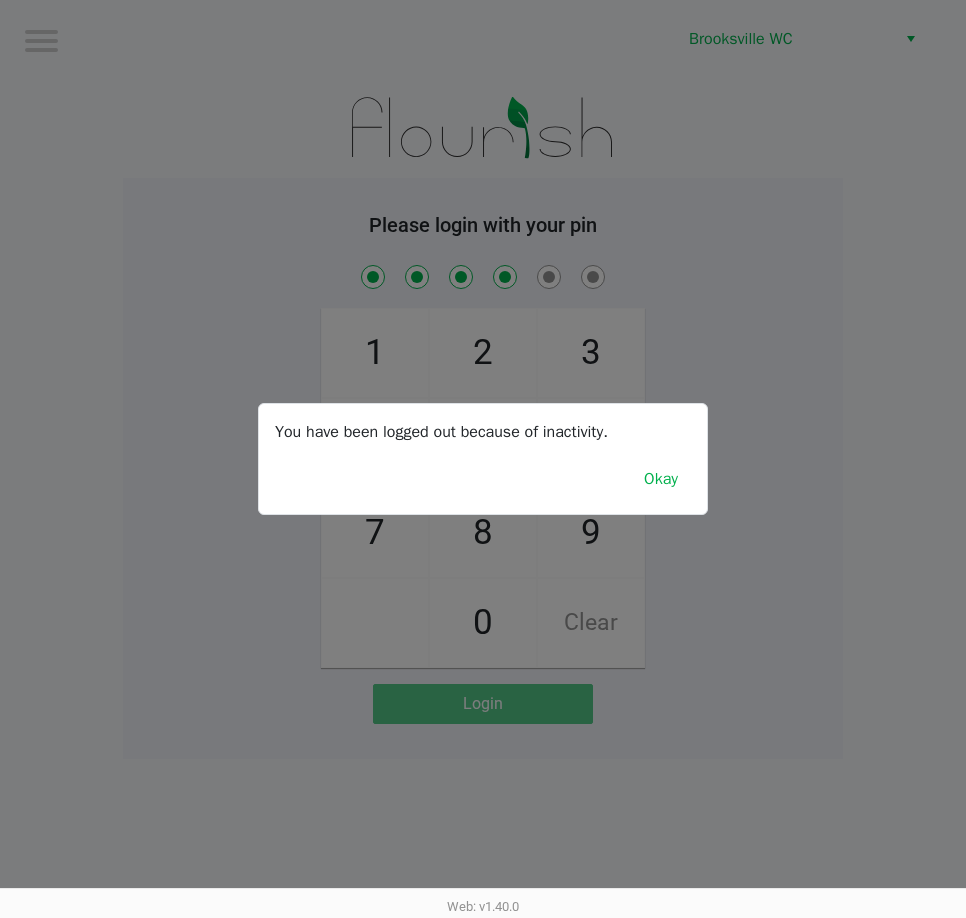 checkbox on "true" 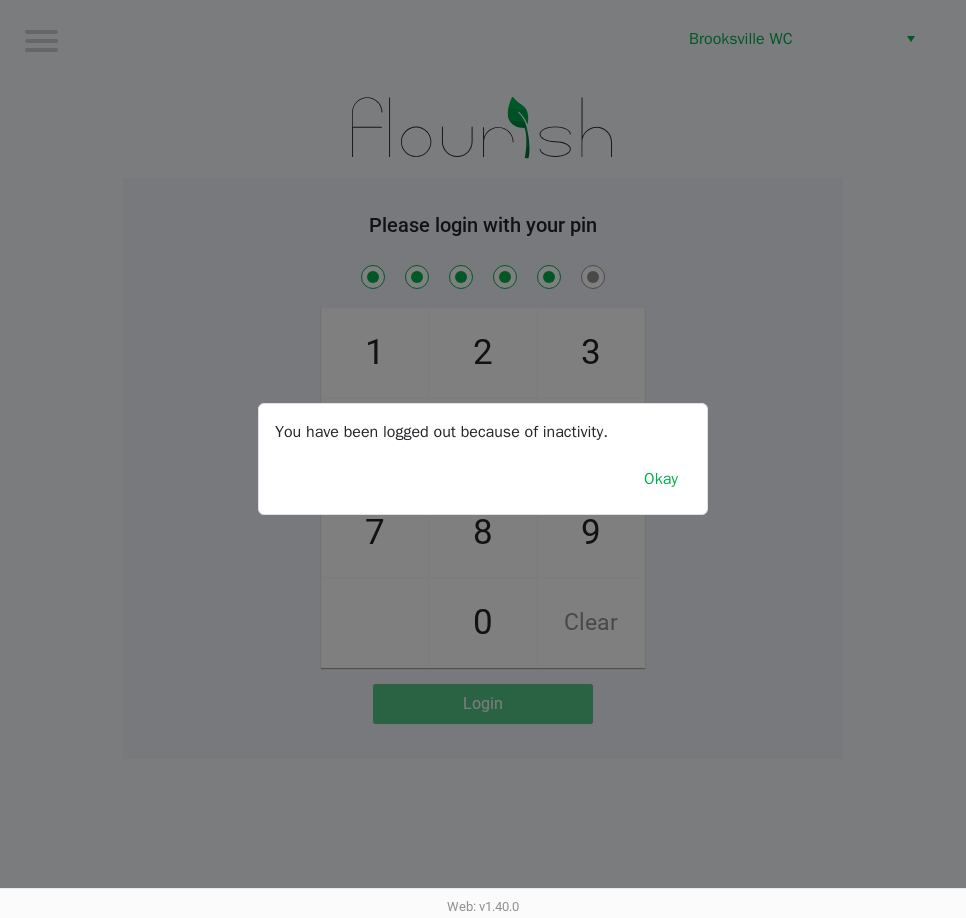 checkbox on "true" 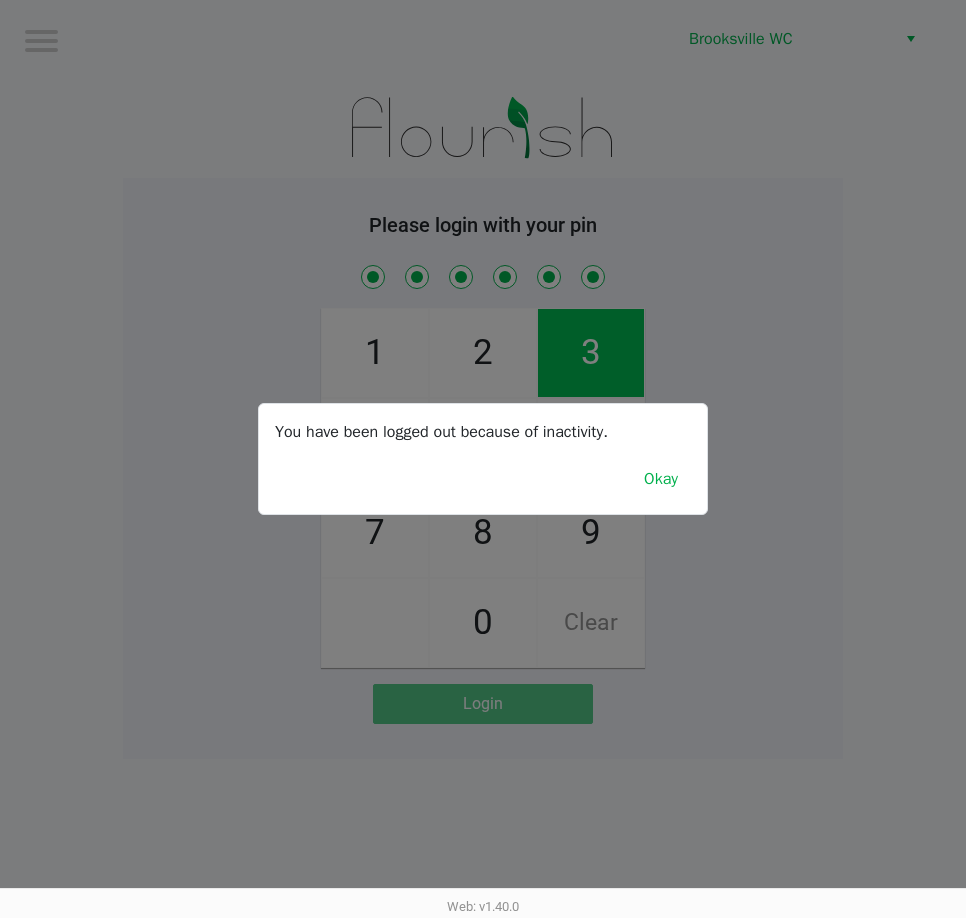 checkbox on "true" 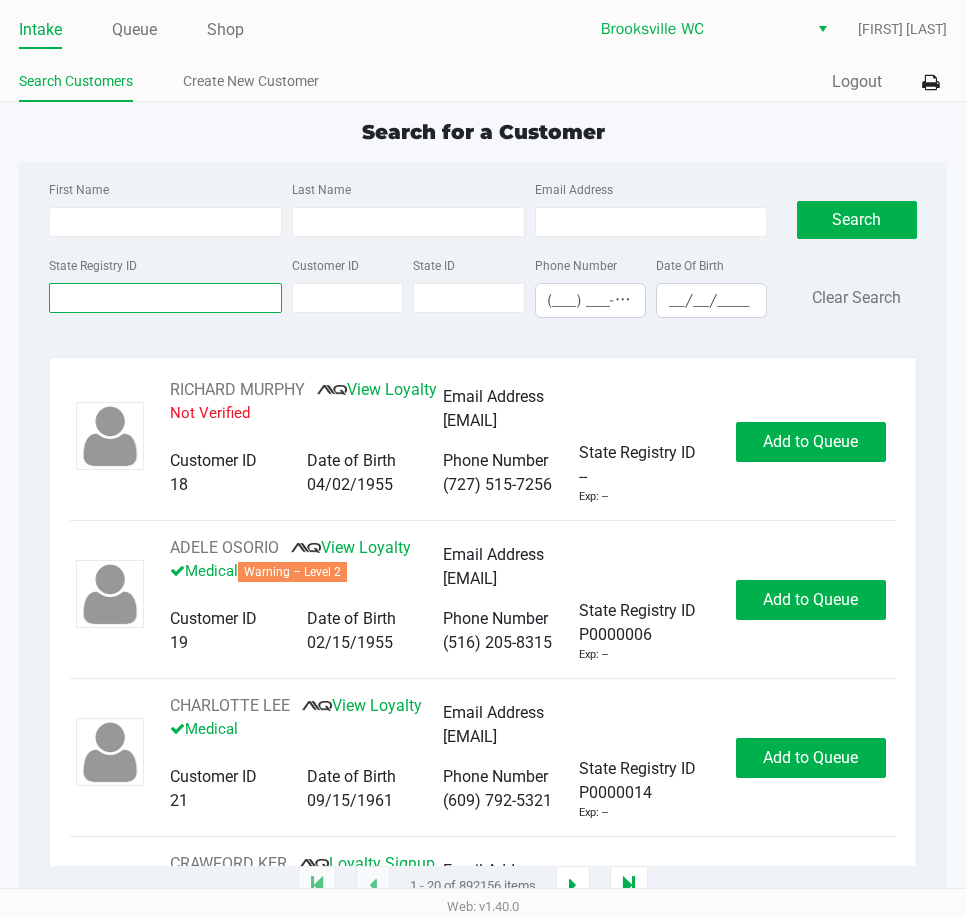 click on "State Registry ID" at bounding box center [165, 298] 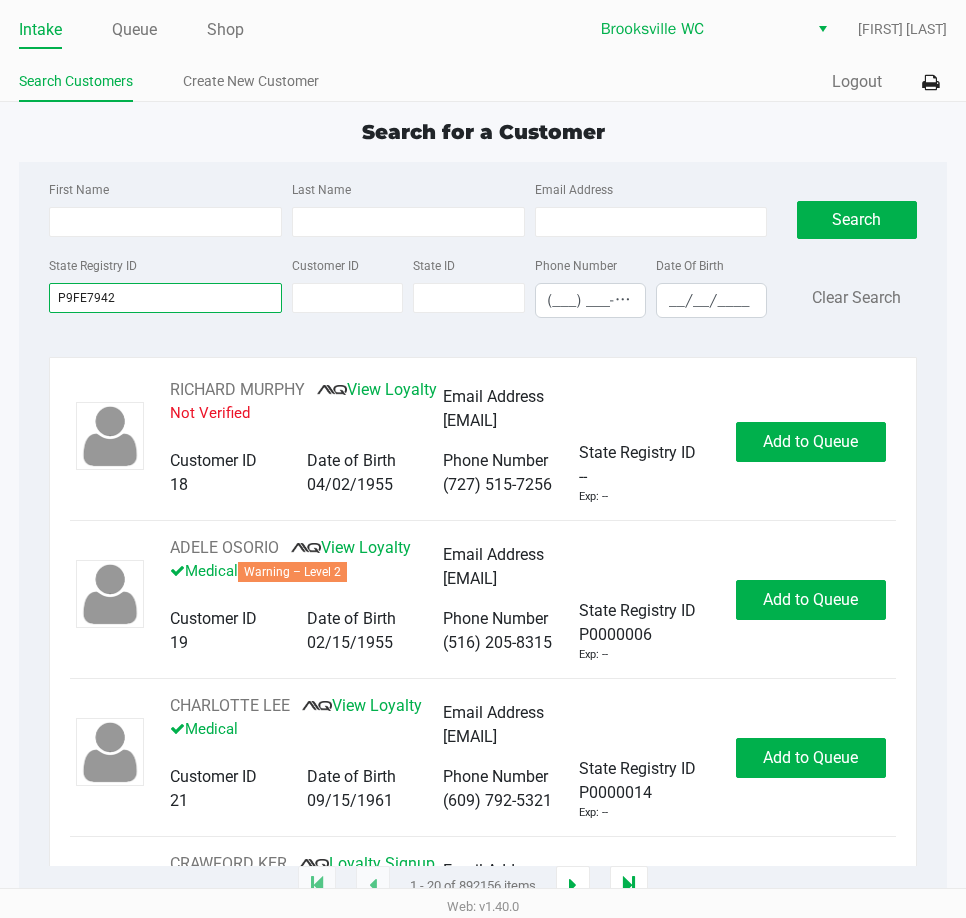 click on "P9FE7942" at bounding box center (165, 298) 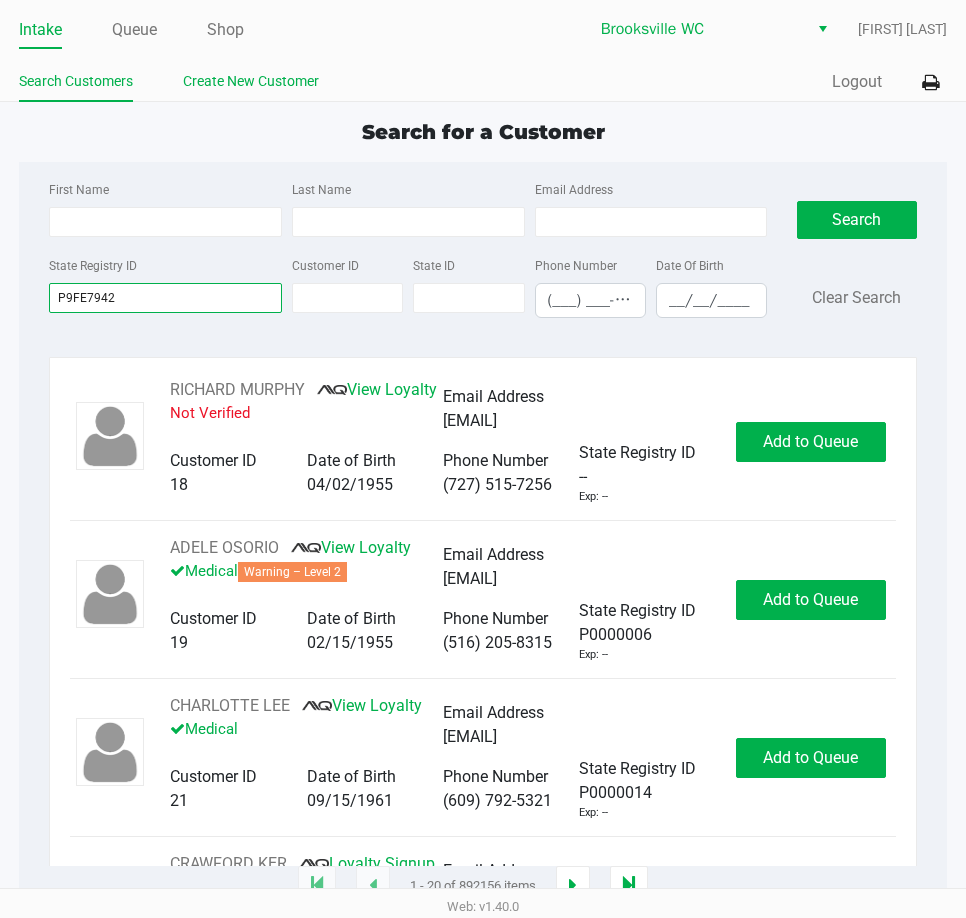 type on "P9FE7942" 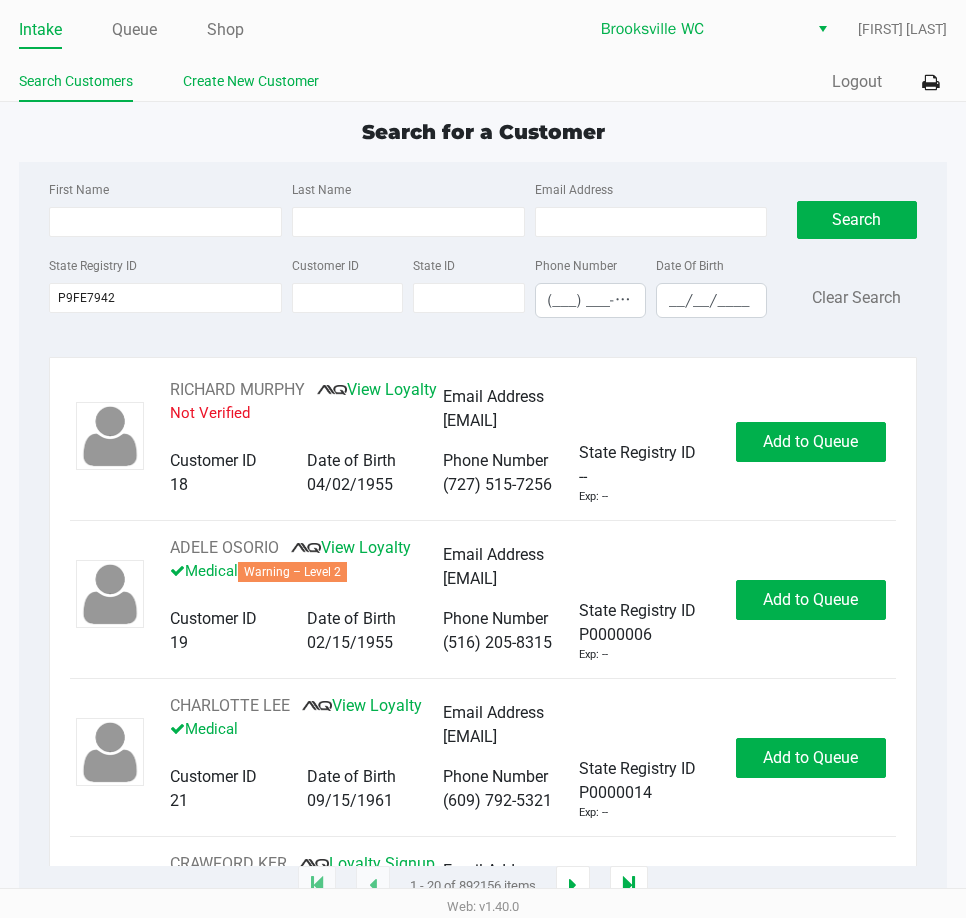 click on "Create New Customer" 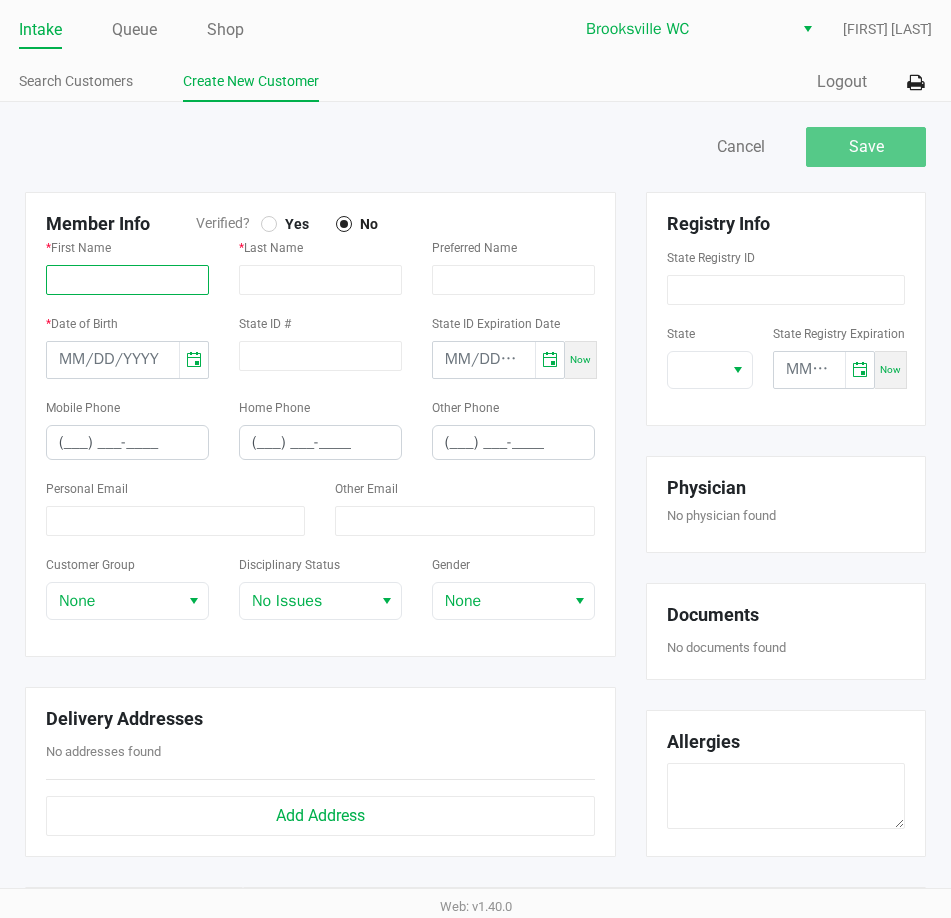 click 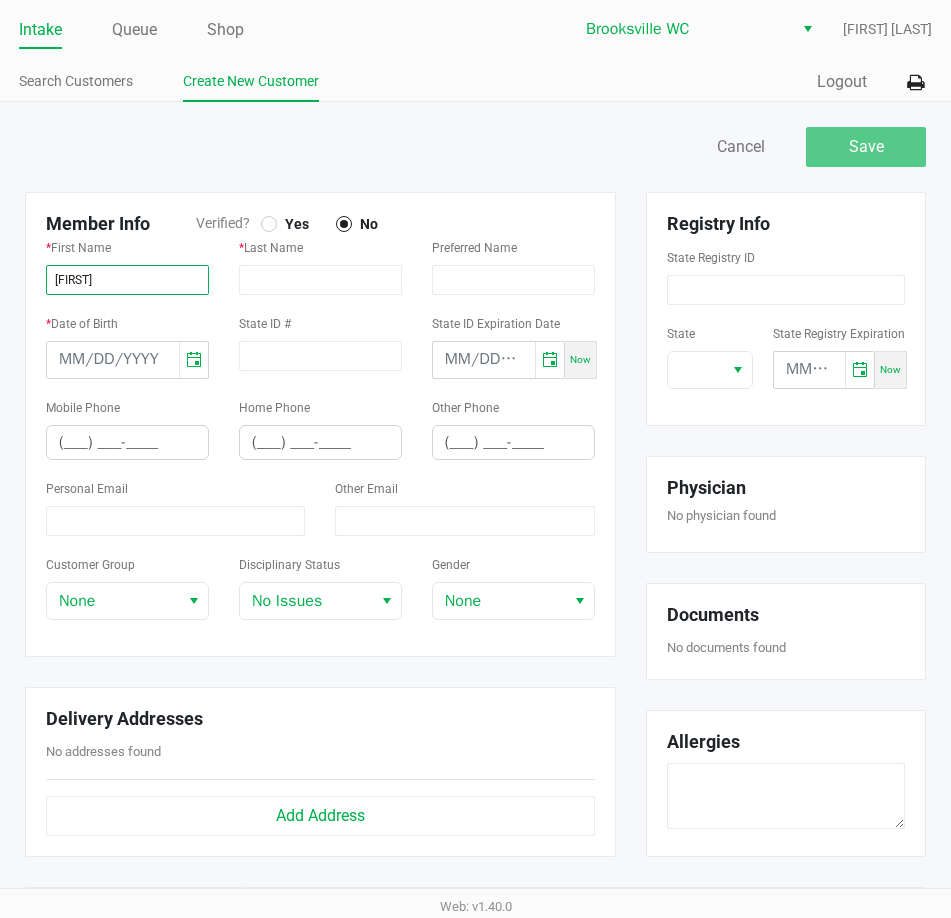 type on "JOHN" 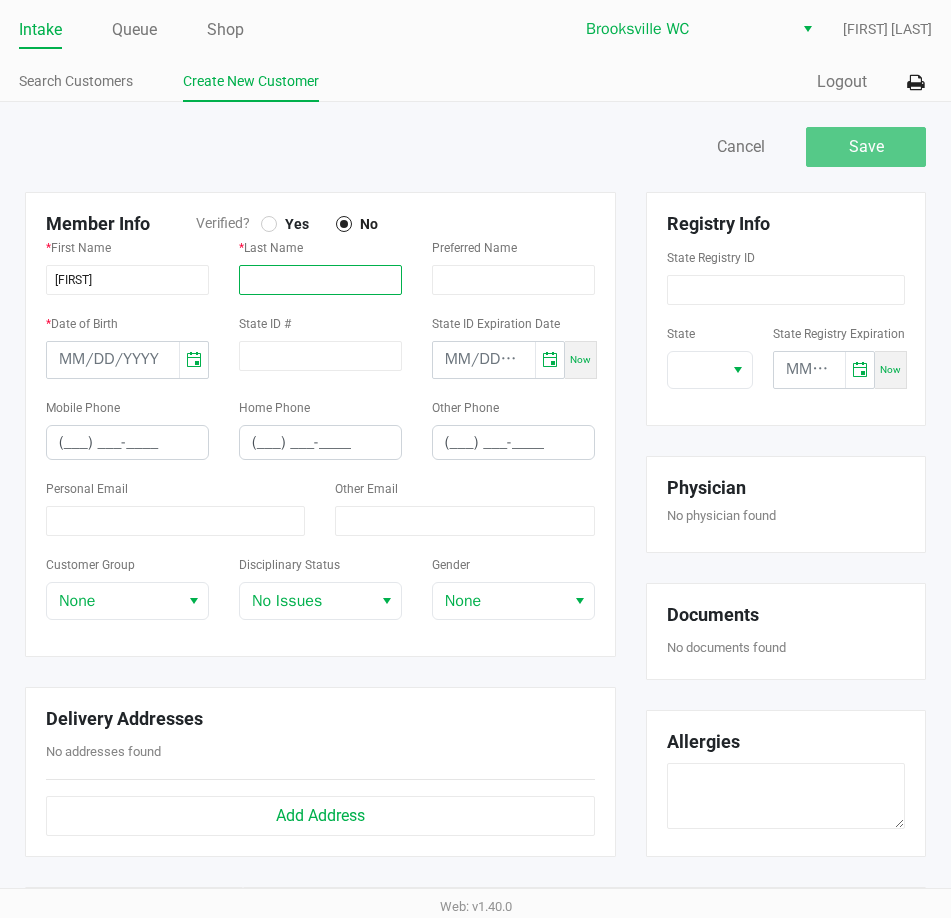 click 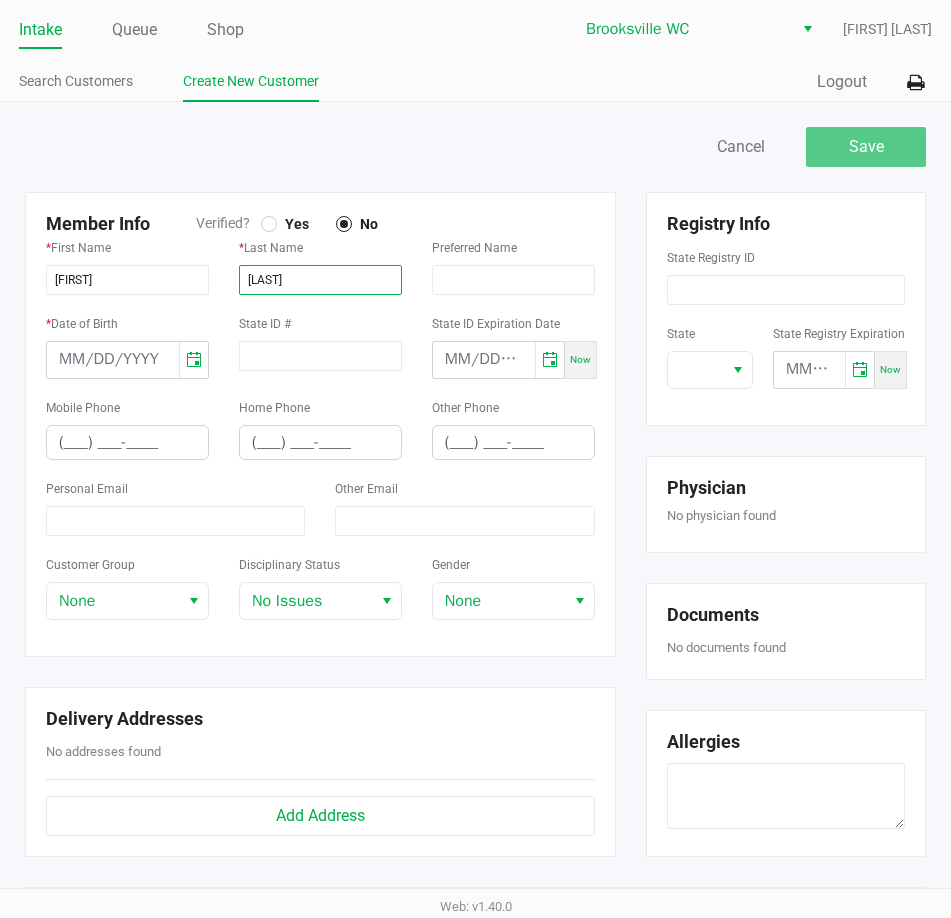 type on "TEEL" 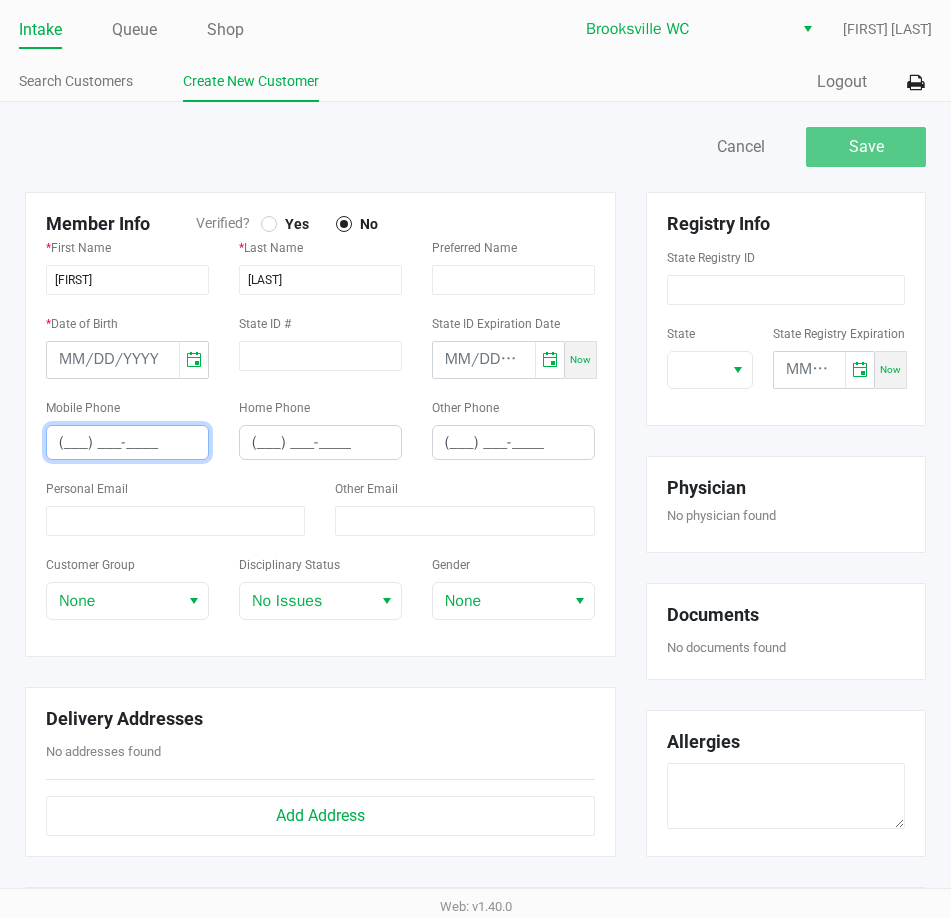 click on "(___) ___-____" at bounding box center (127, 442) 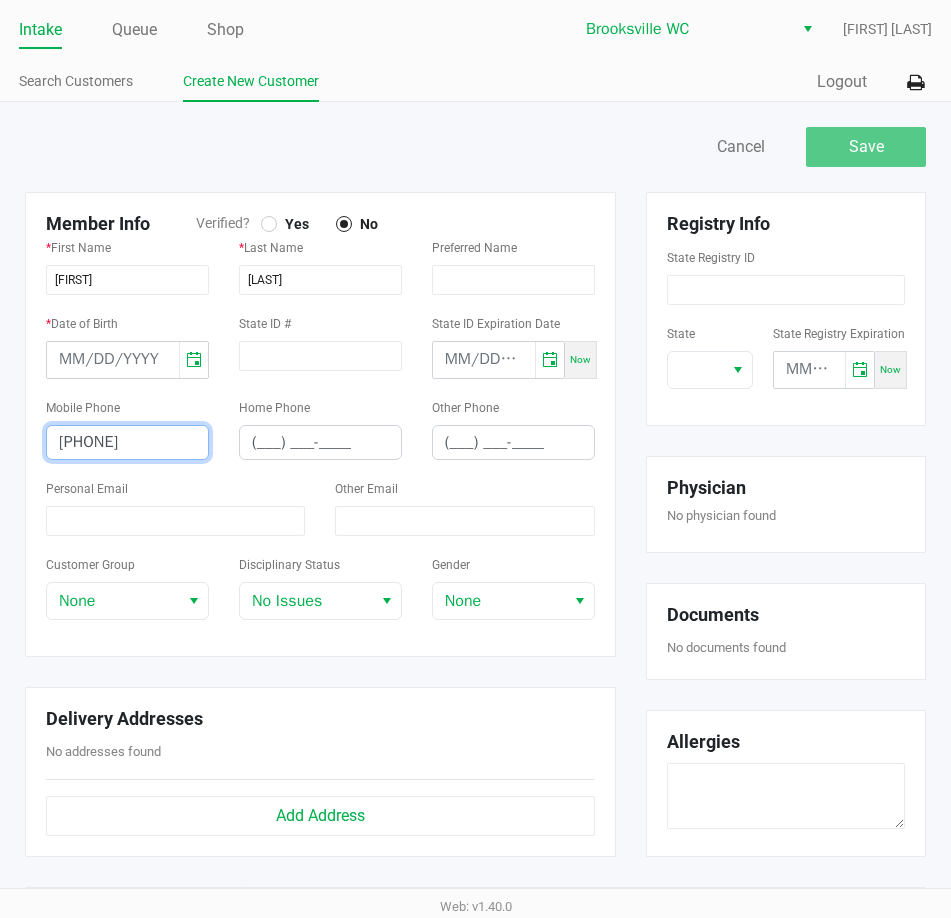 type on "(352) 216-9348" 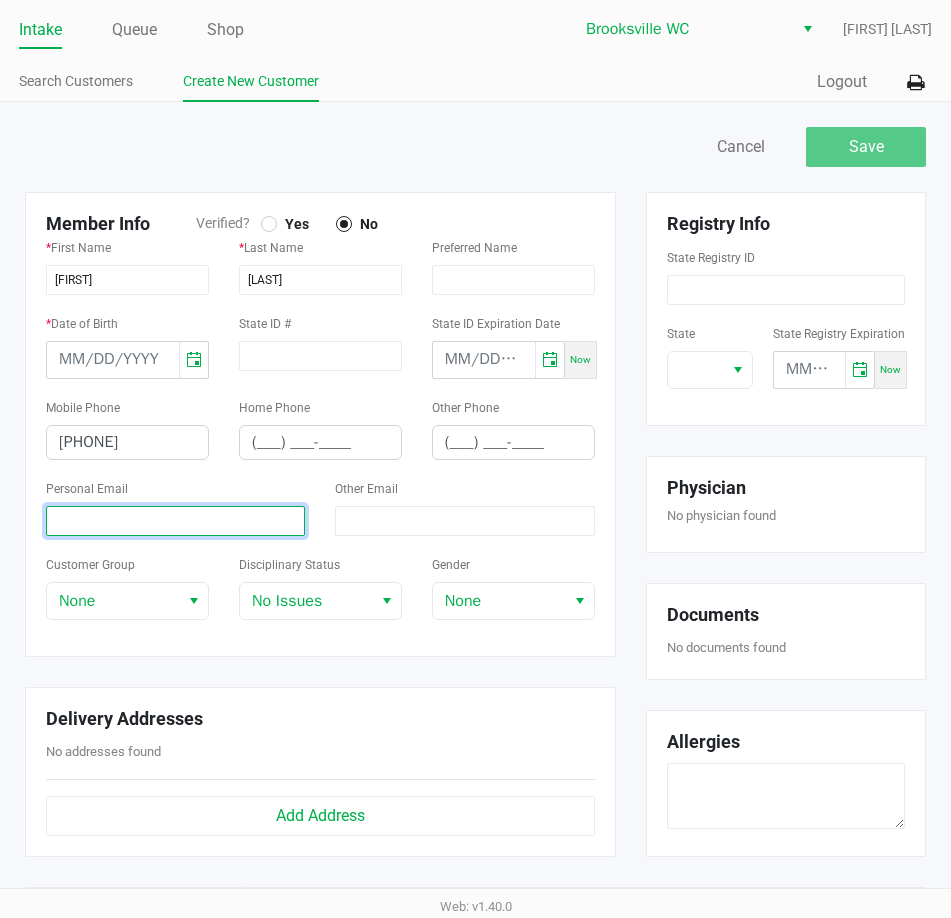click 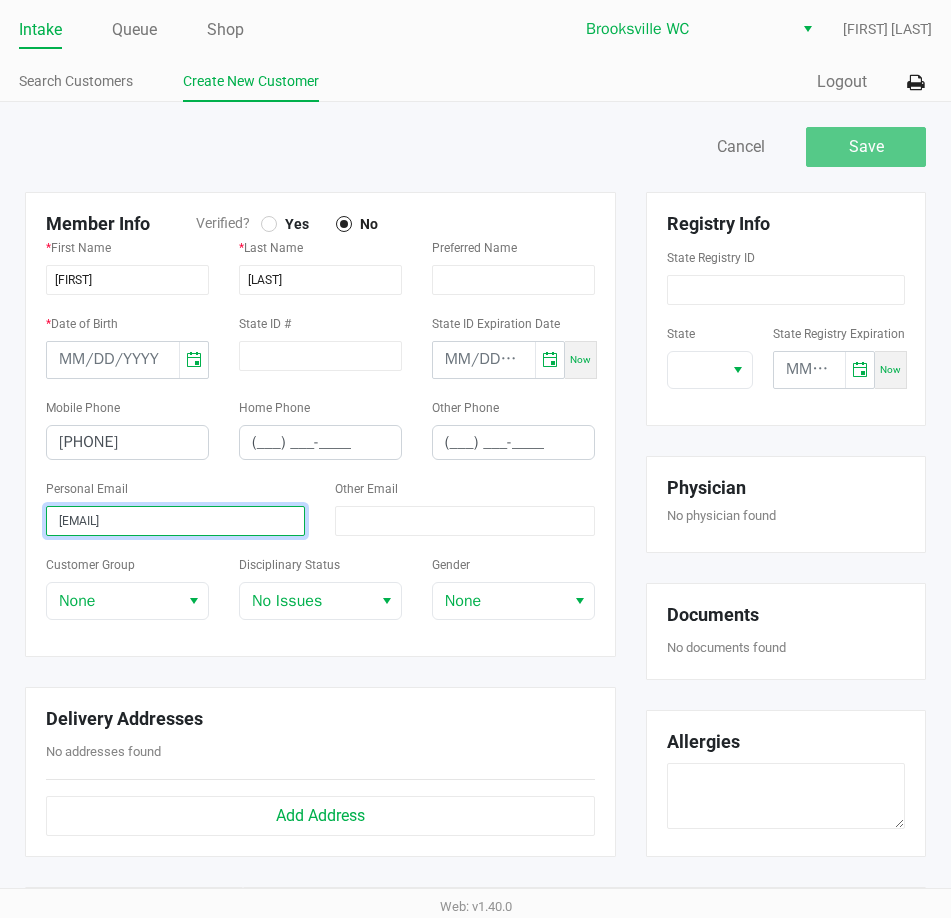 type on "zop316@aol.com" 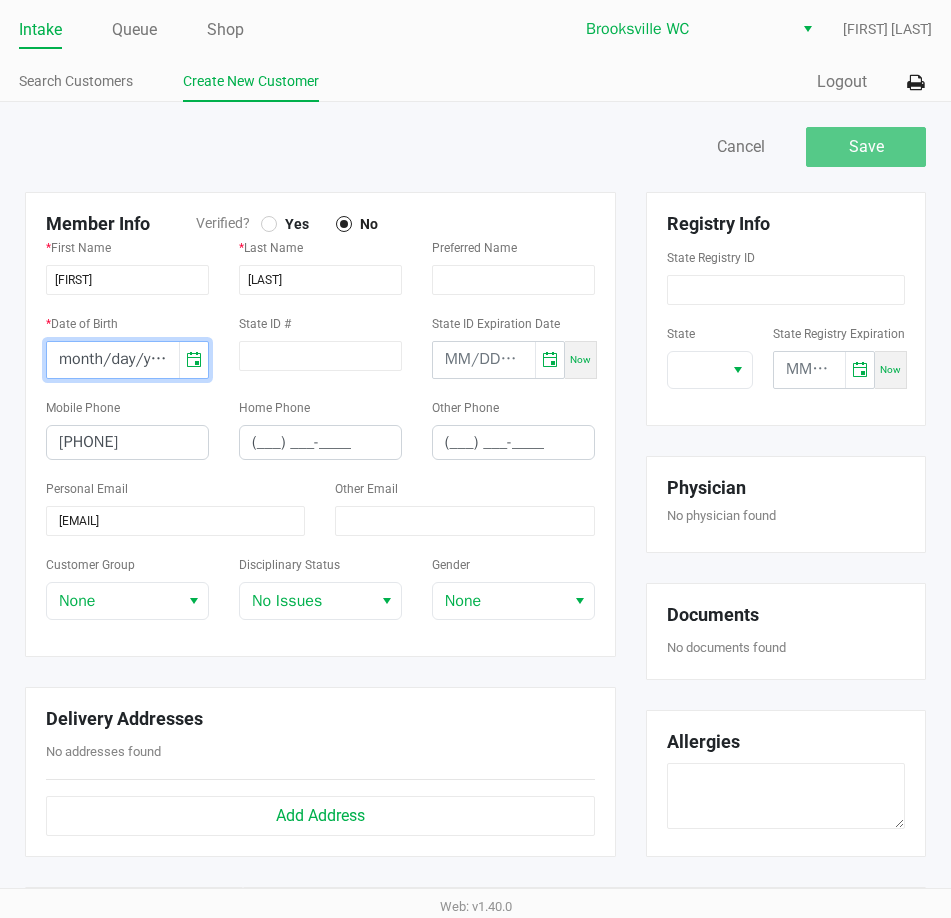 scroll, scrollTop: 0, scrollLeft: 6, axis: horizontal 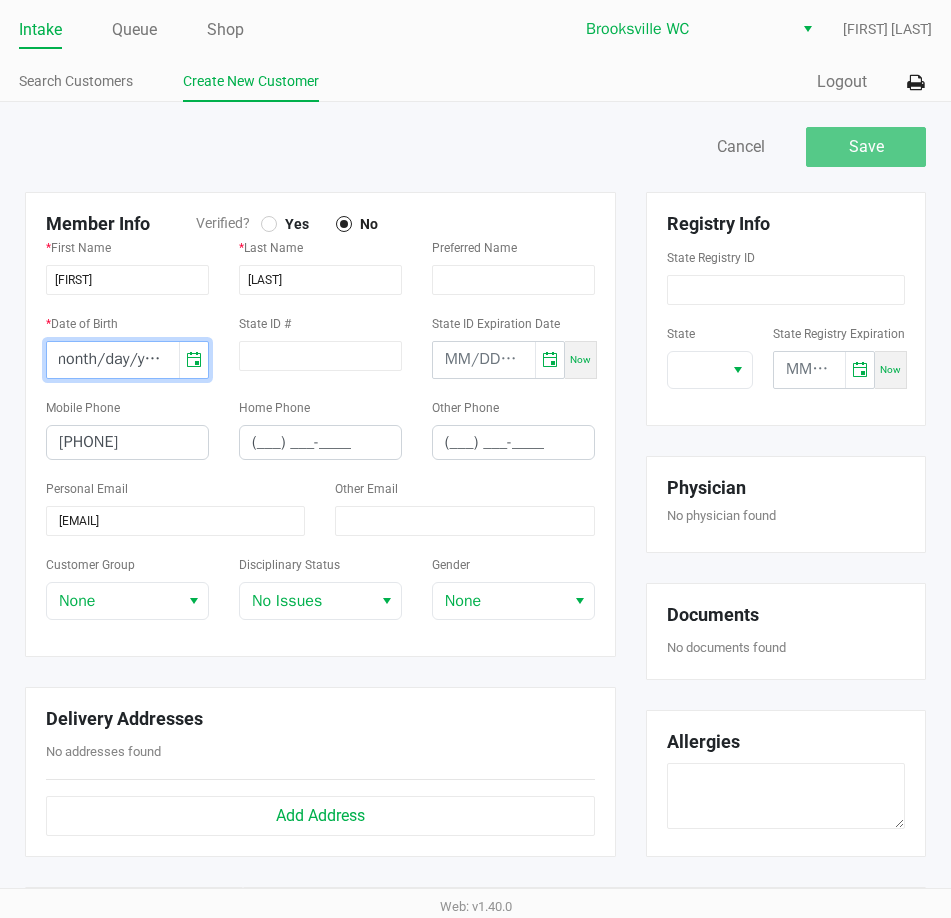 drag, startPoint x: 81, startPoint y: 353, endPoint x: 148, endPoint y: 353, distance: 67 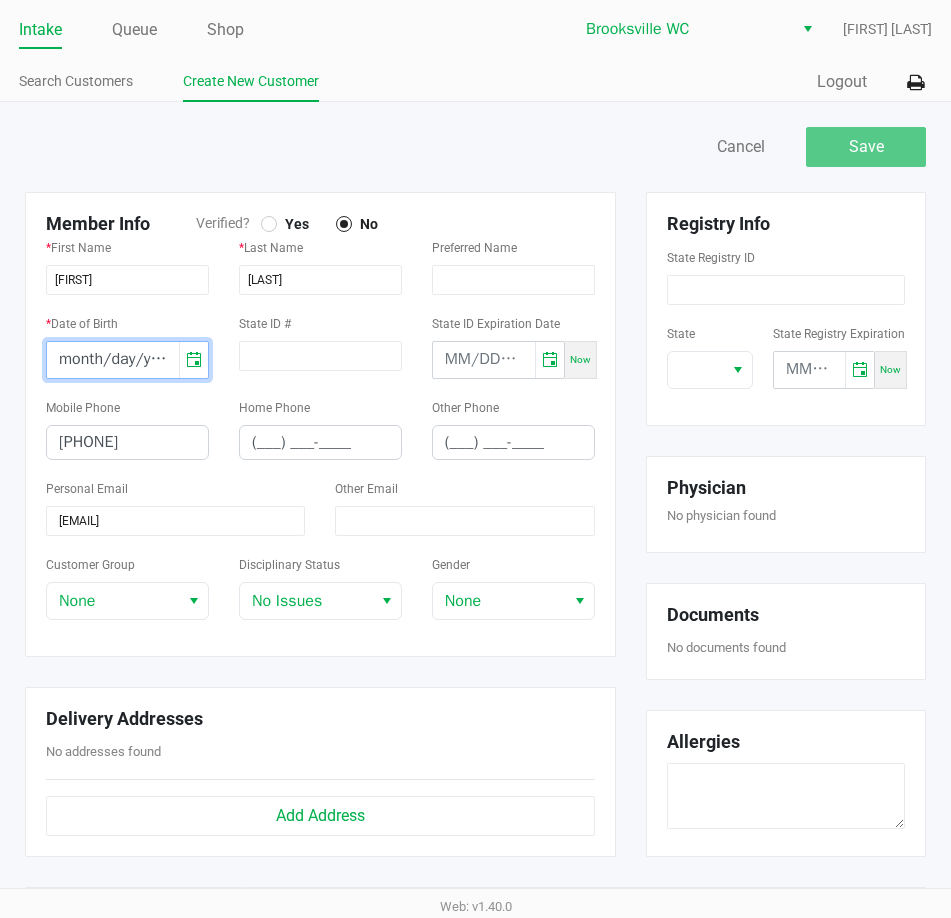 scroll, scrollTop: 0, scrollLeft: 6, axis: horizontal 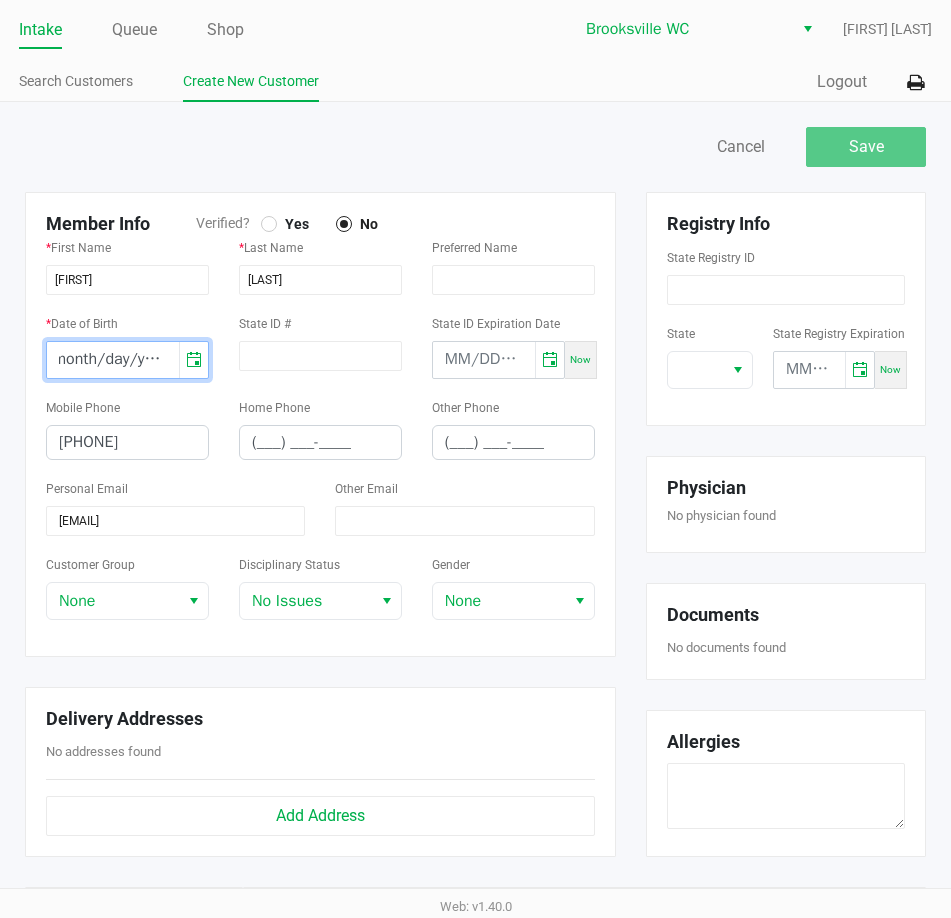 drag, startPoint x: 53, startPoint y: 366, endPoint x: 241, endPoint y: 383, distance: 188.76706 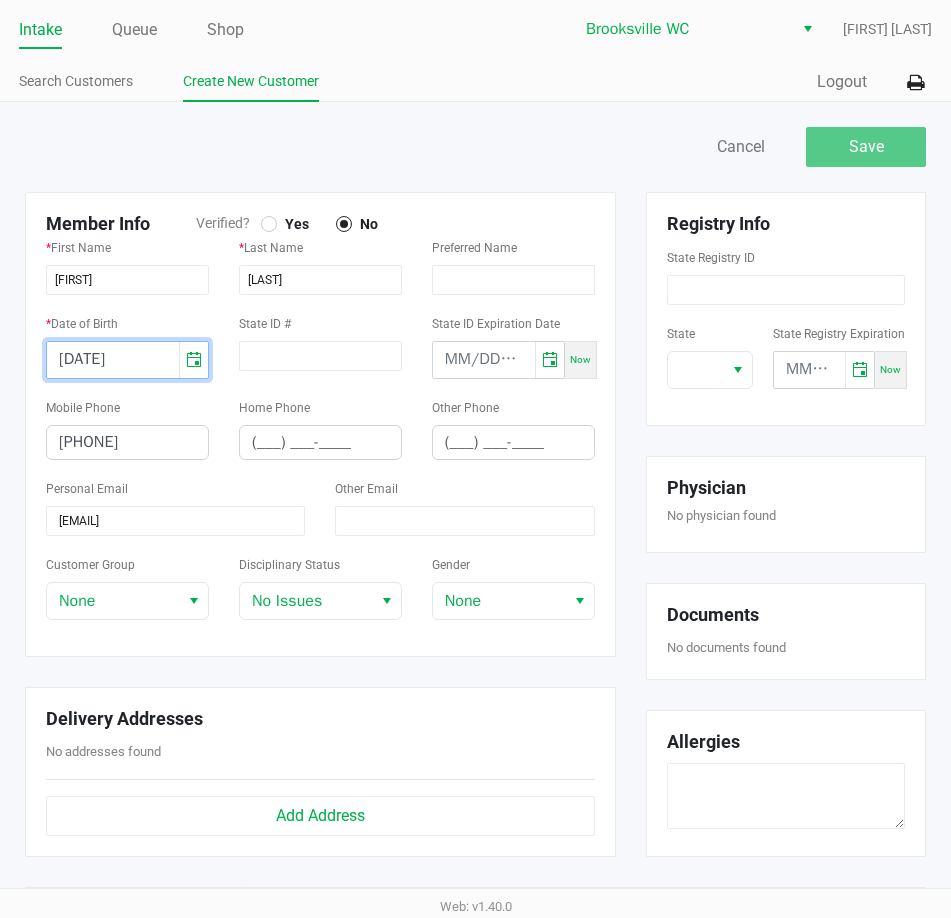 scroll, scrollTop: 0, scrollLeft: 0, axis: both 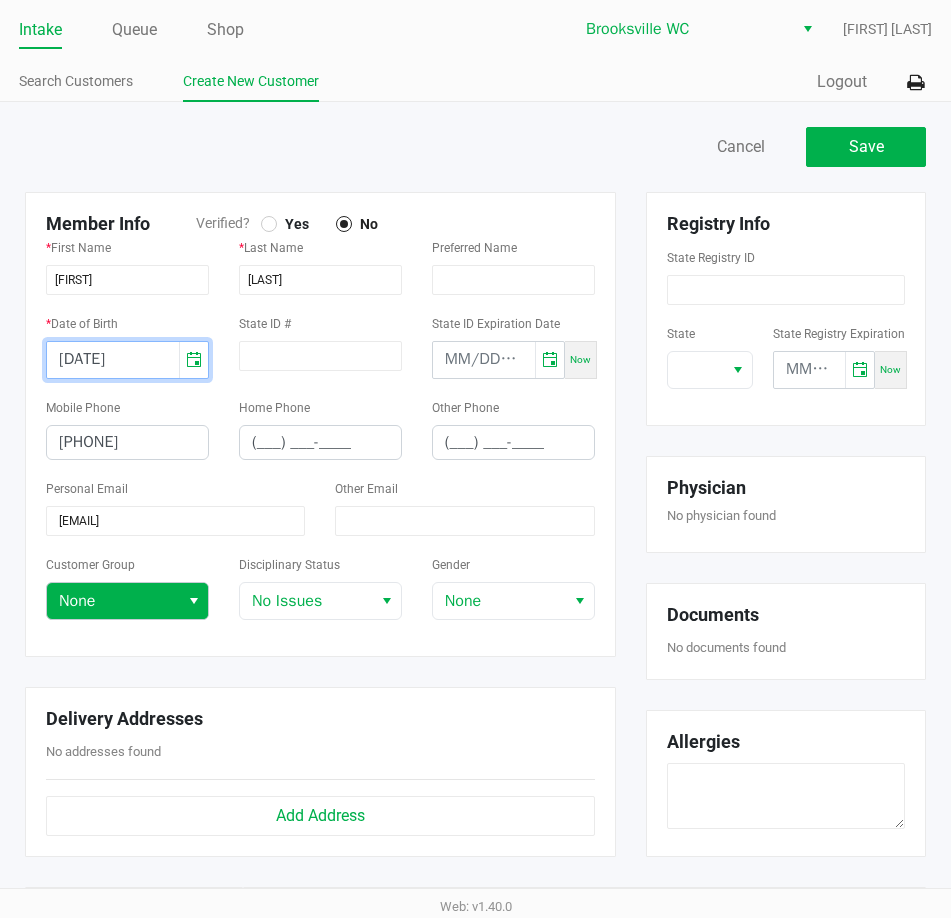 click at bounding box center (193, 601) 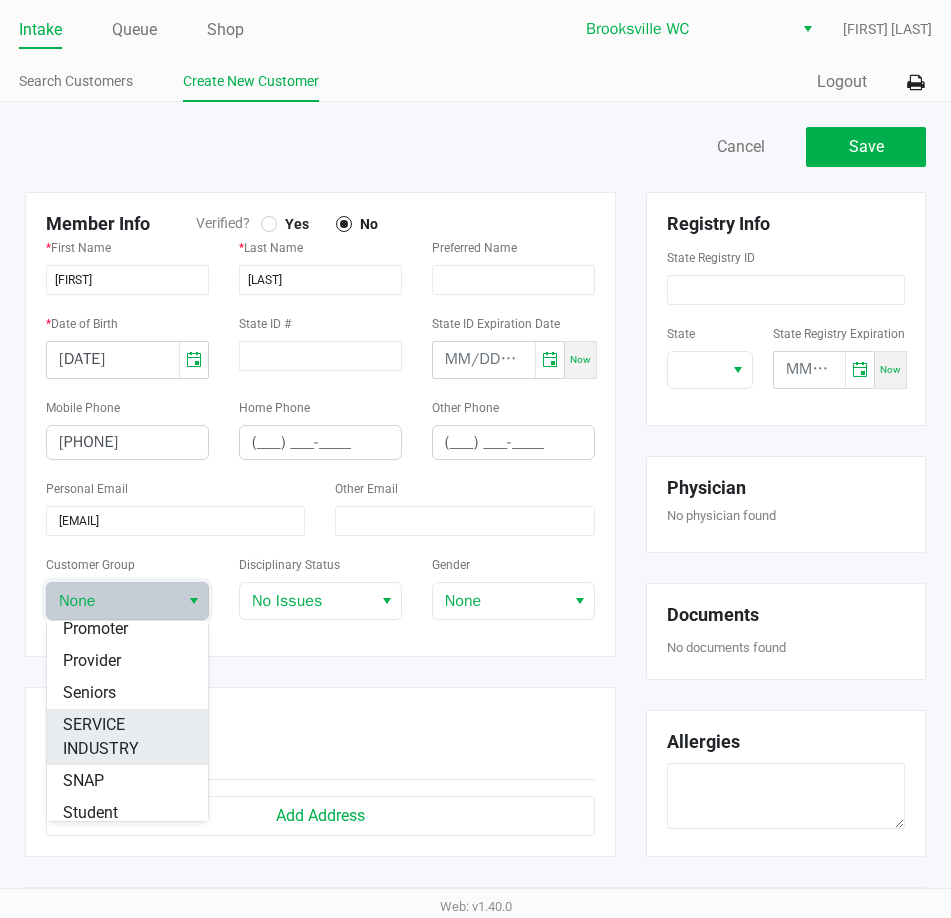 scroll, scrollTop: 300, scrollLeft: 0, axis: vertical 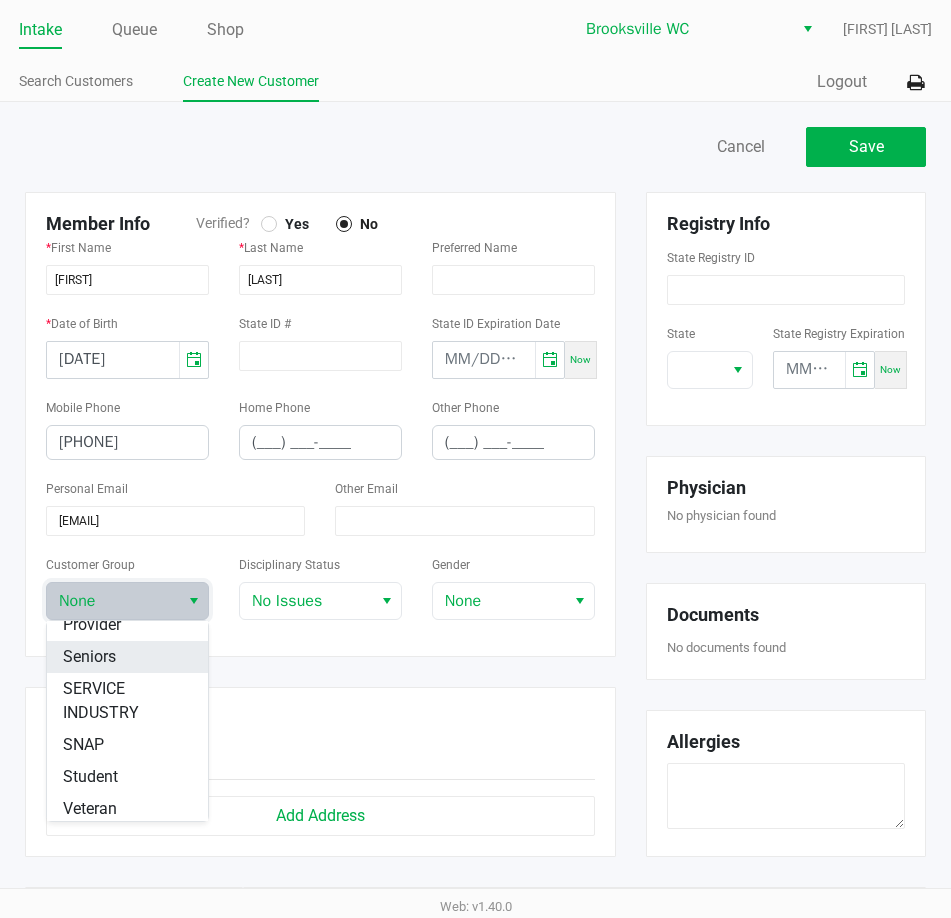 click on "Seniors" at bounding box center [127, 657] 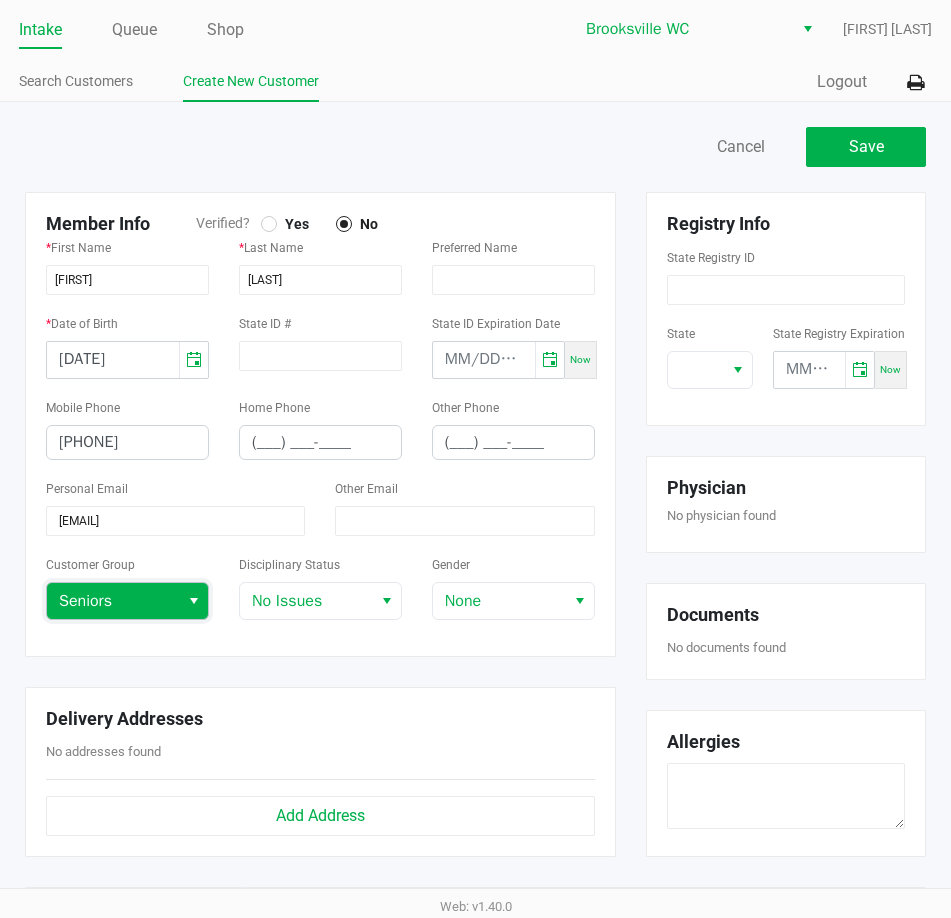 click on "Seniors" at bounding box center [113, 601] 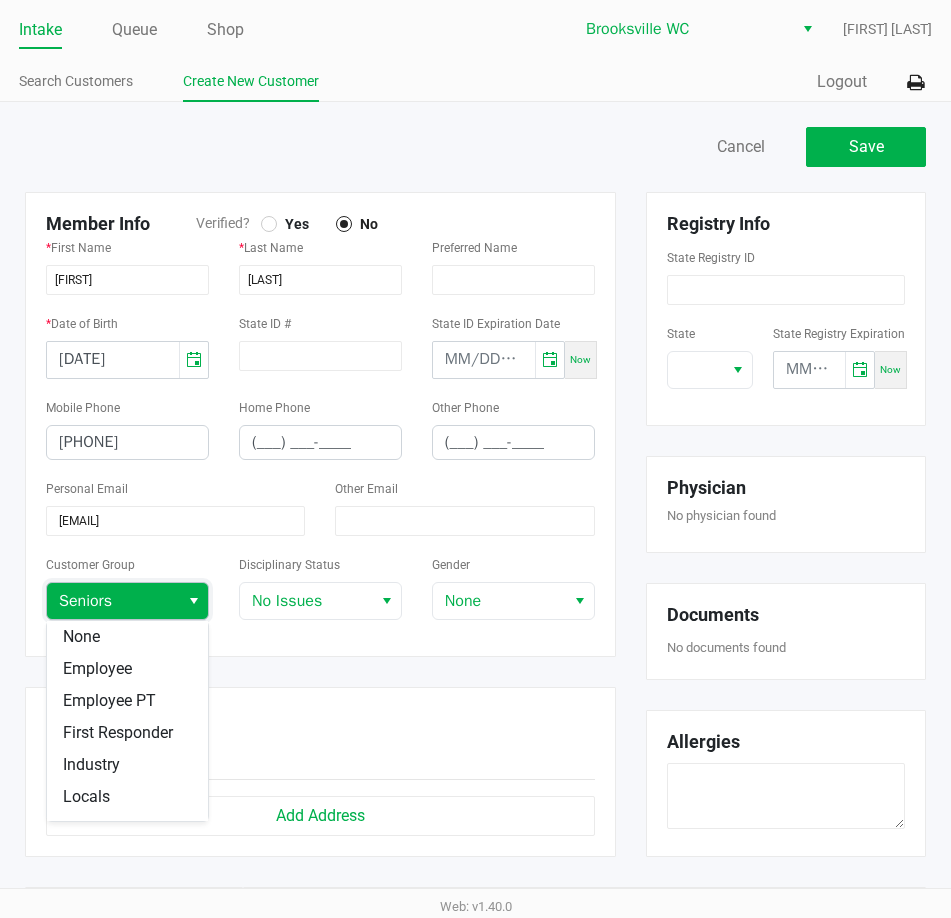 scroll, scrollTop: 152, scrollLeft: 0, axis: vertical 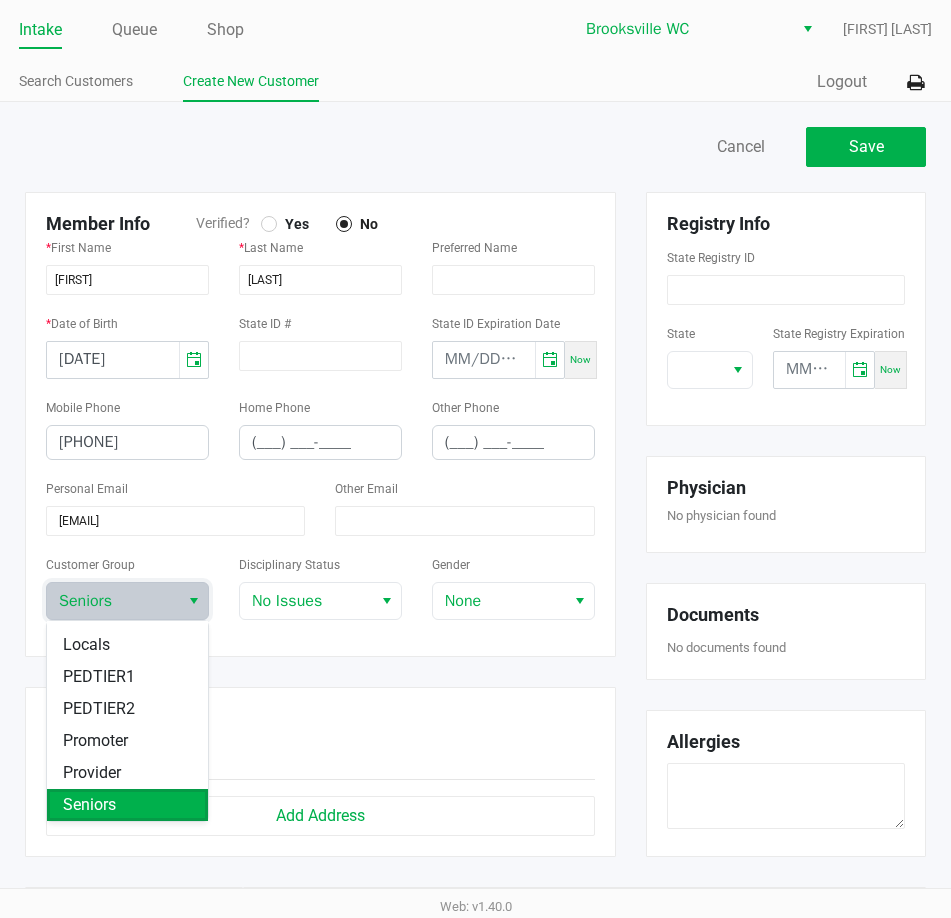 click on "Seniors" at bounding box center [89, 805] 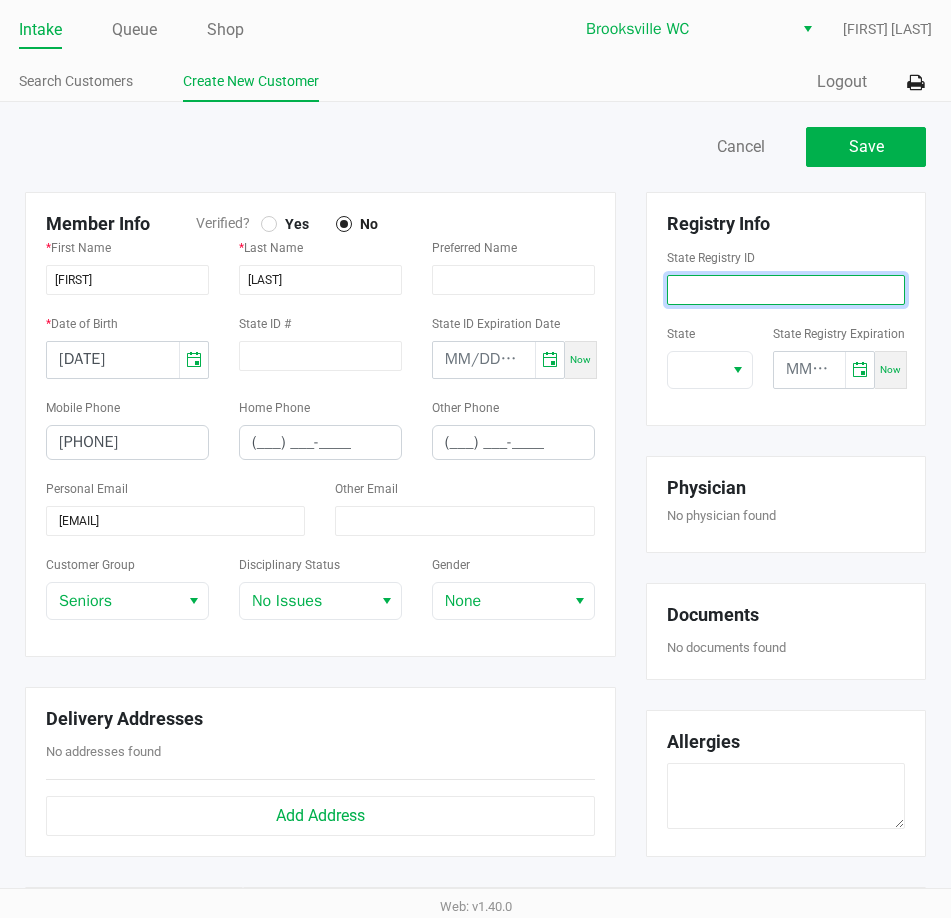 click 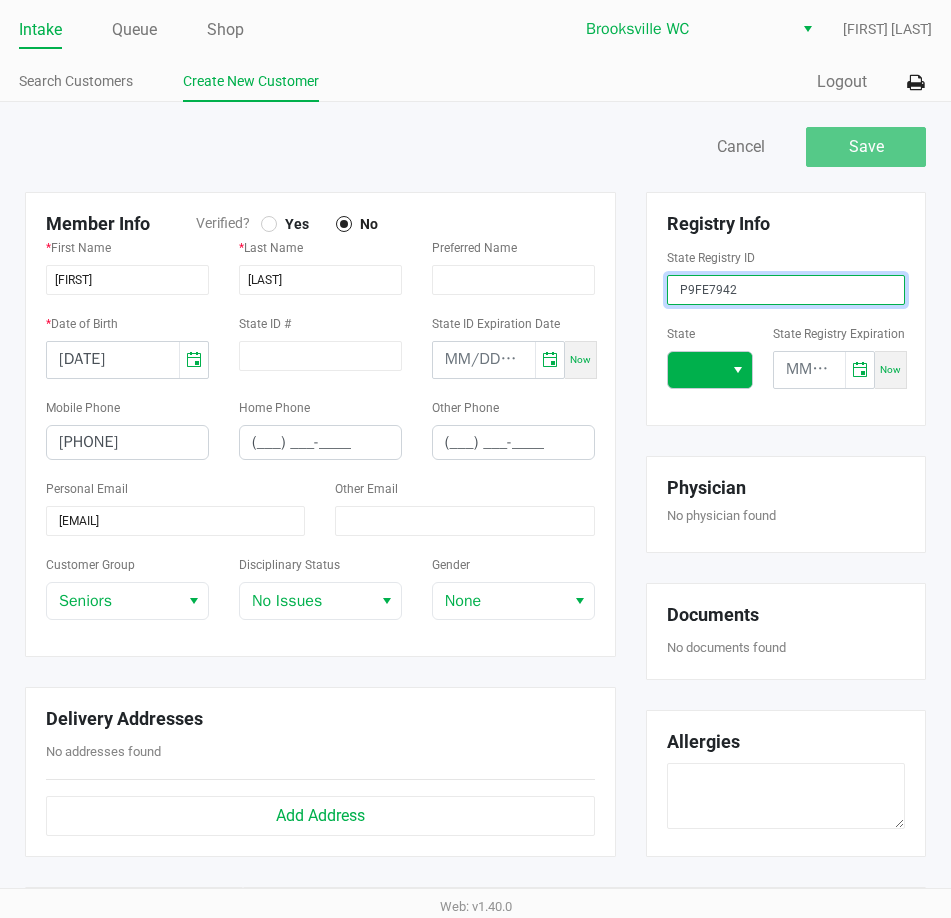 click at bounding box center [737, 370] 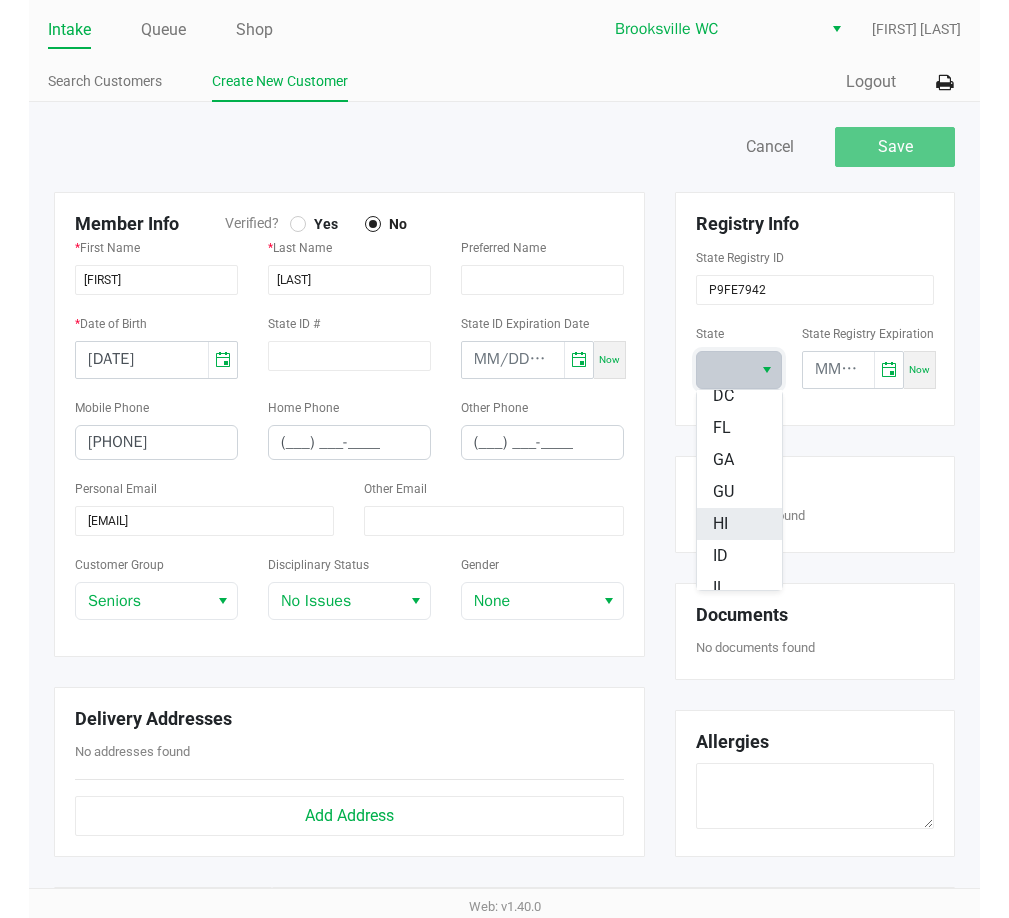 scroll, scrollTop: 300, scrollLeft: 0, axis: vertical 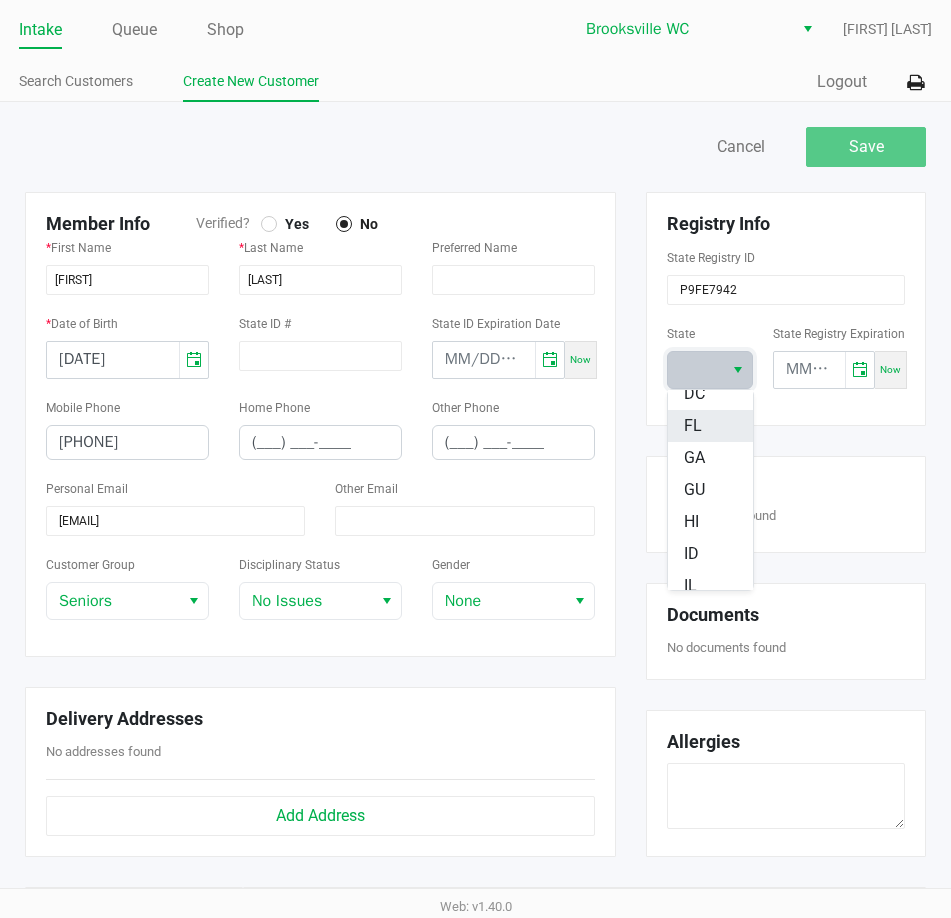 click on "FL" at bounding box center (710, 426) 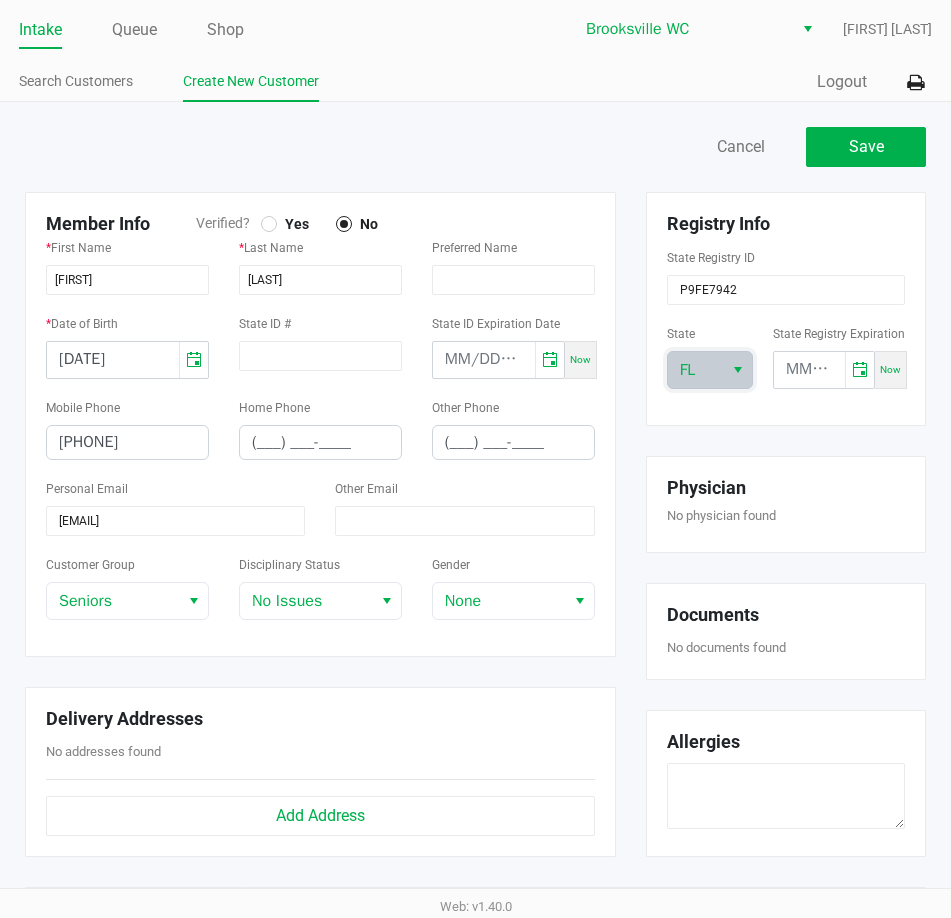 click on "Registry Info   State Registry ID  P9FE7942  State  FL  State Registry Expiration  Now" 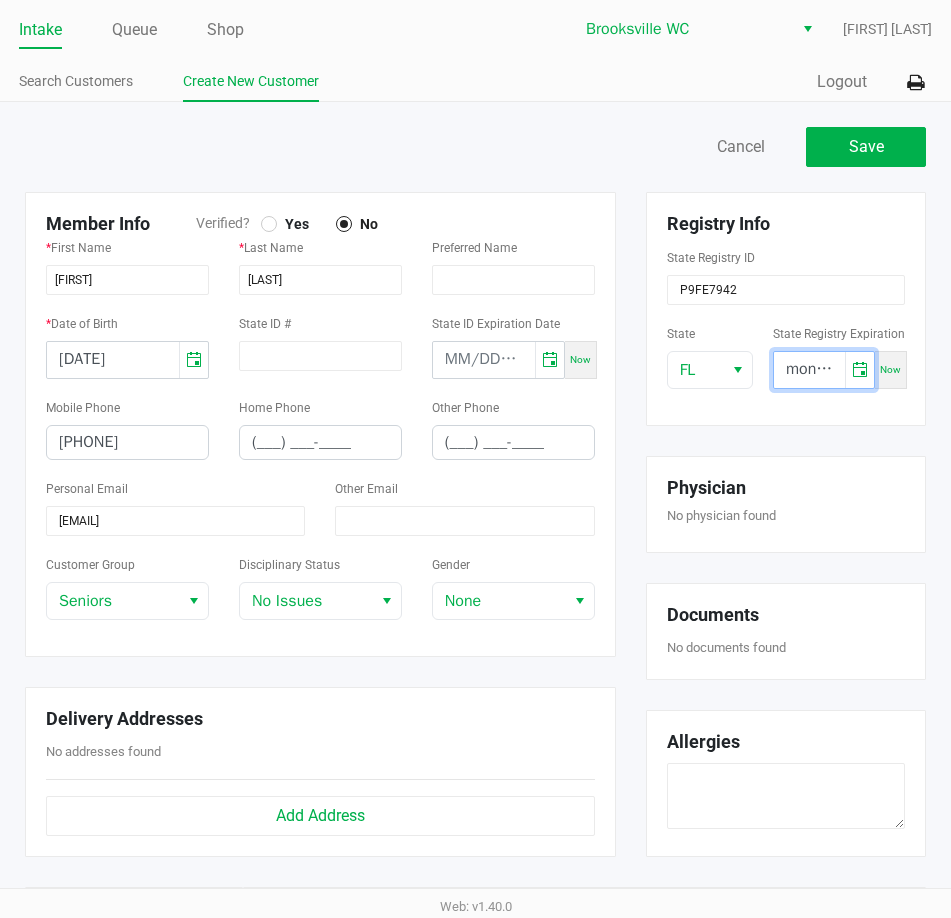click on "month/day/year" at bounding box center [809, 370] 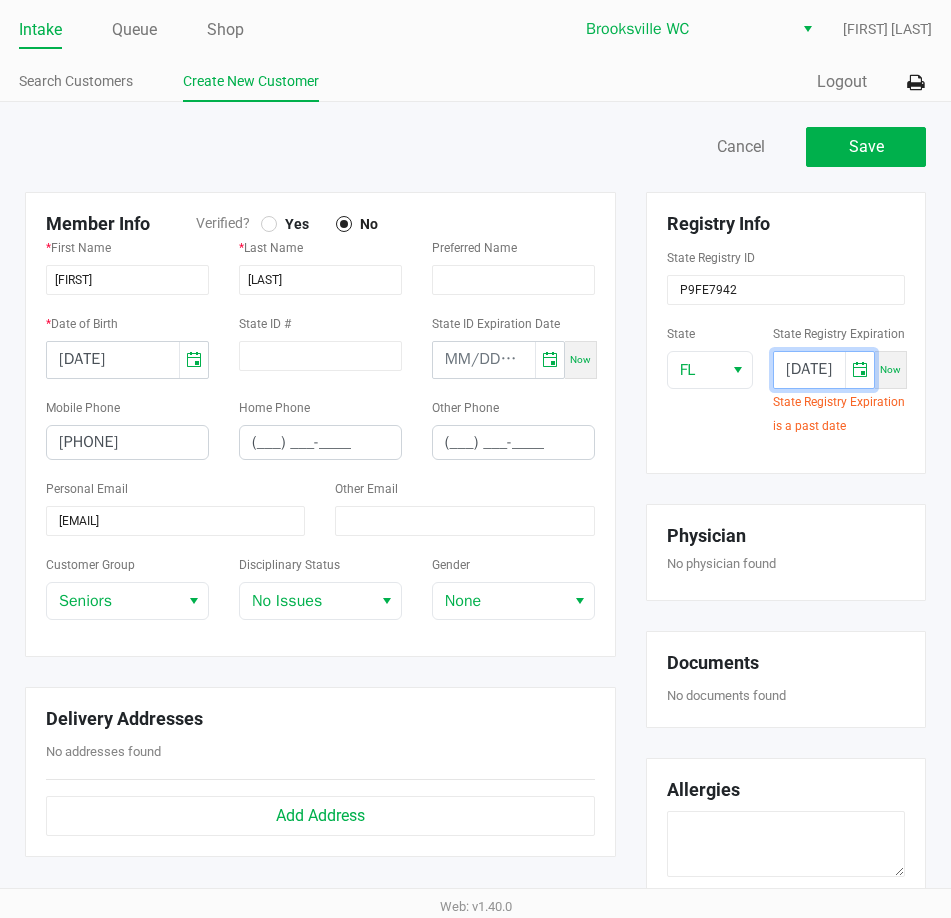 click on "12/20/0002" at bounding box center (809, 370) 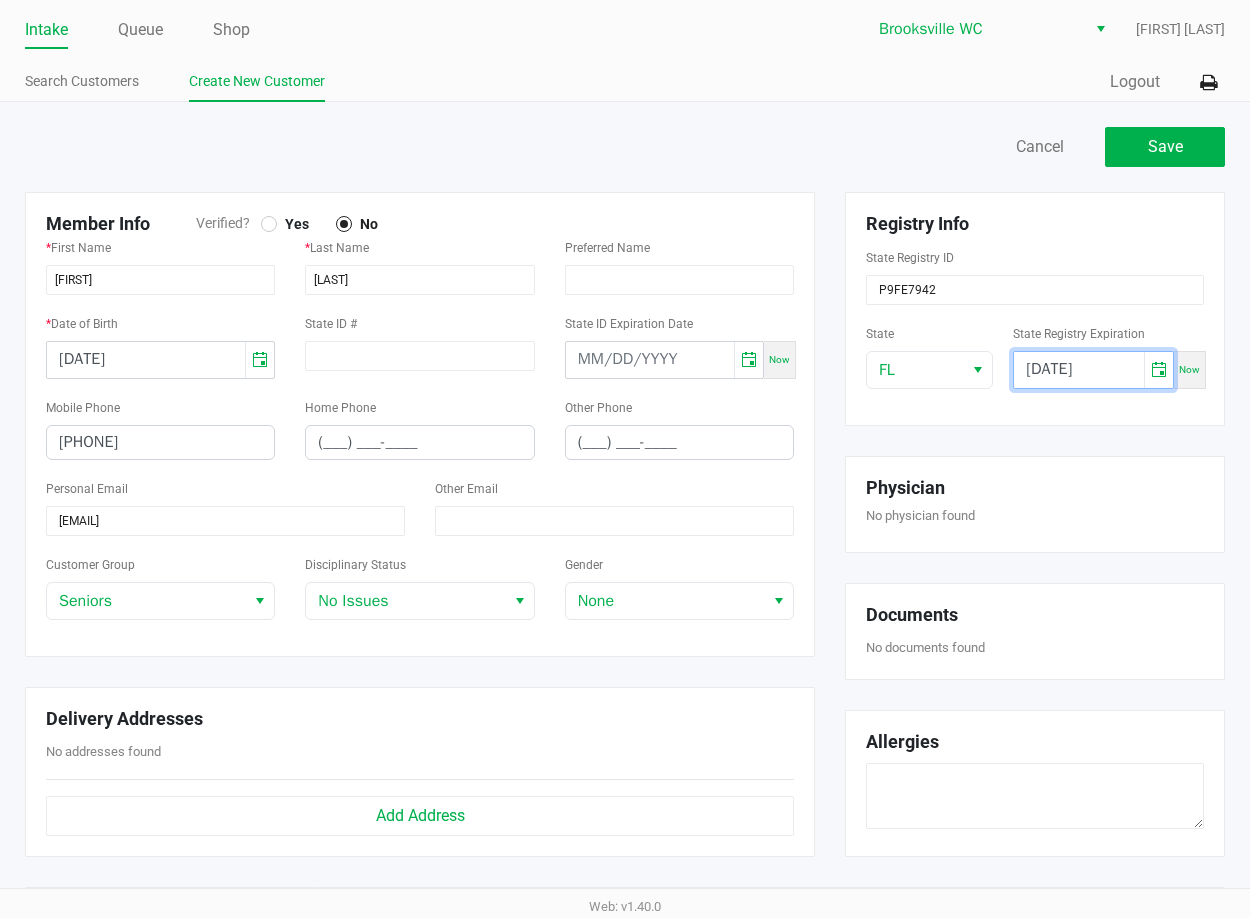 type on "12/17/2025" 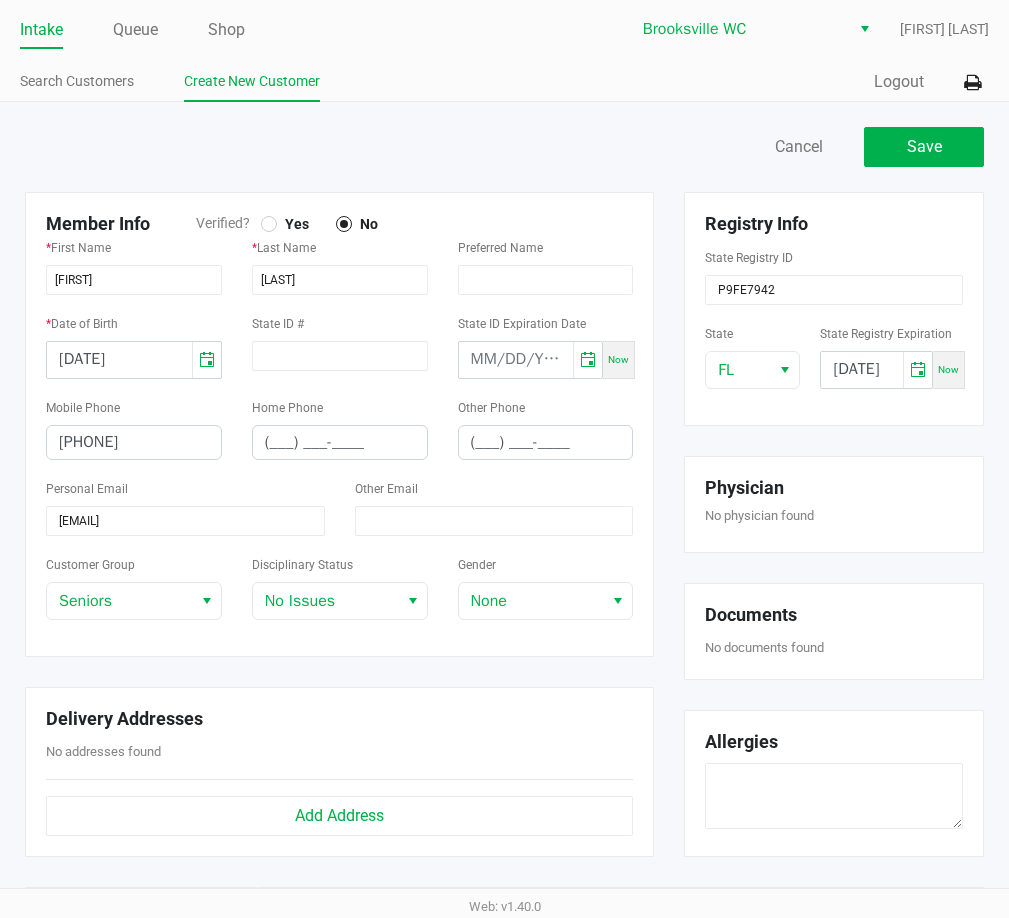 click 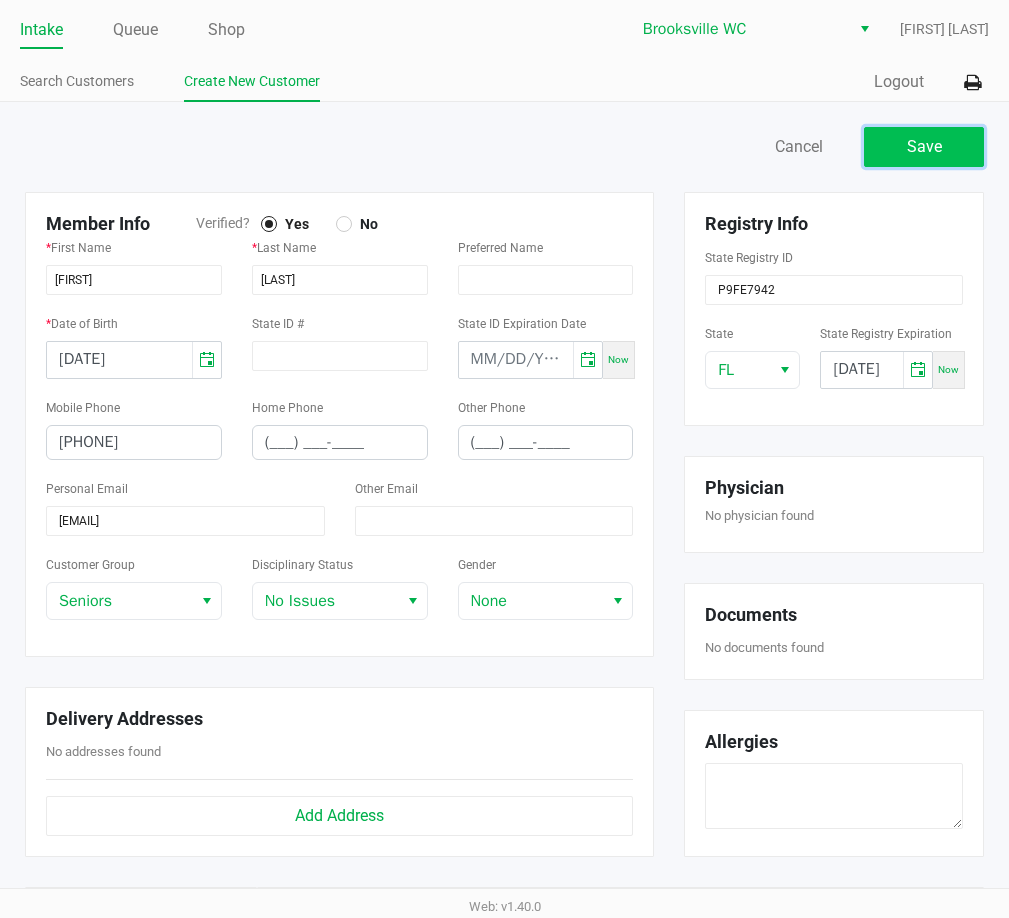click on "Save" 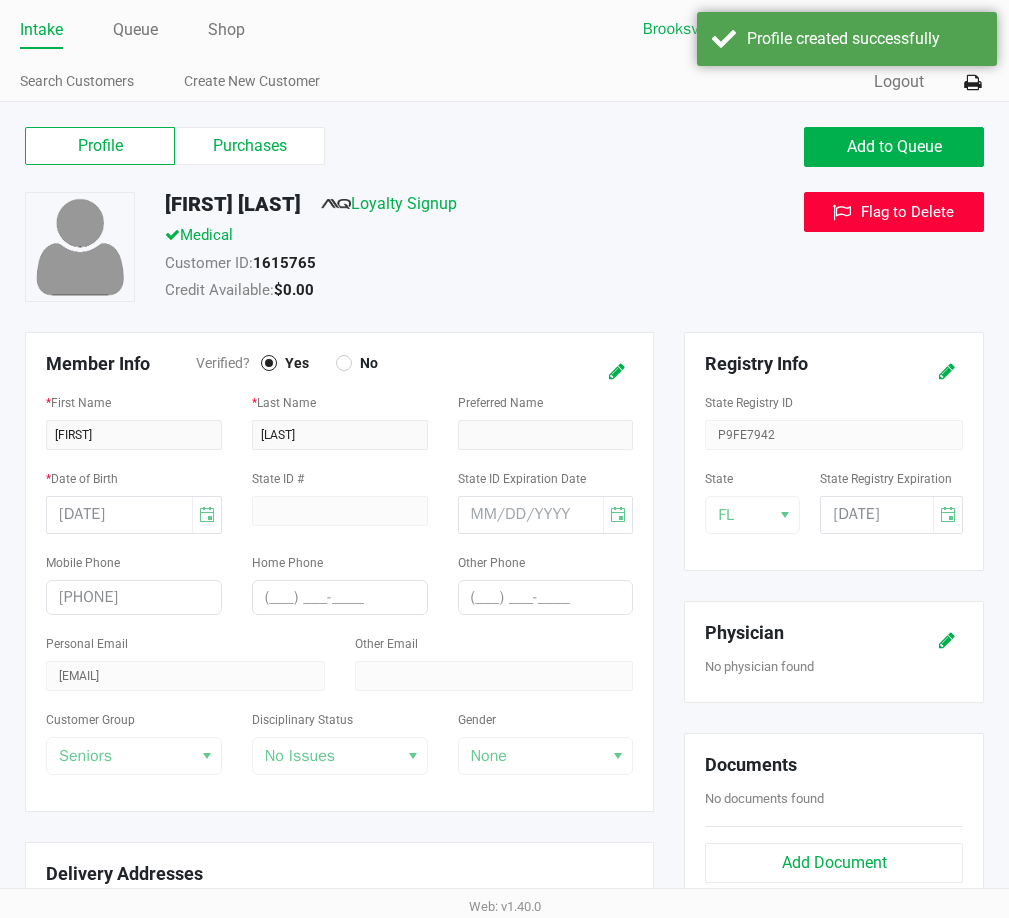 type on "---" 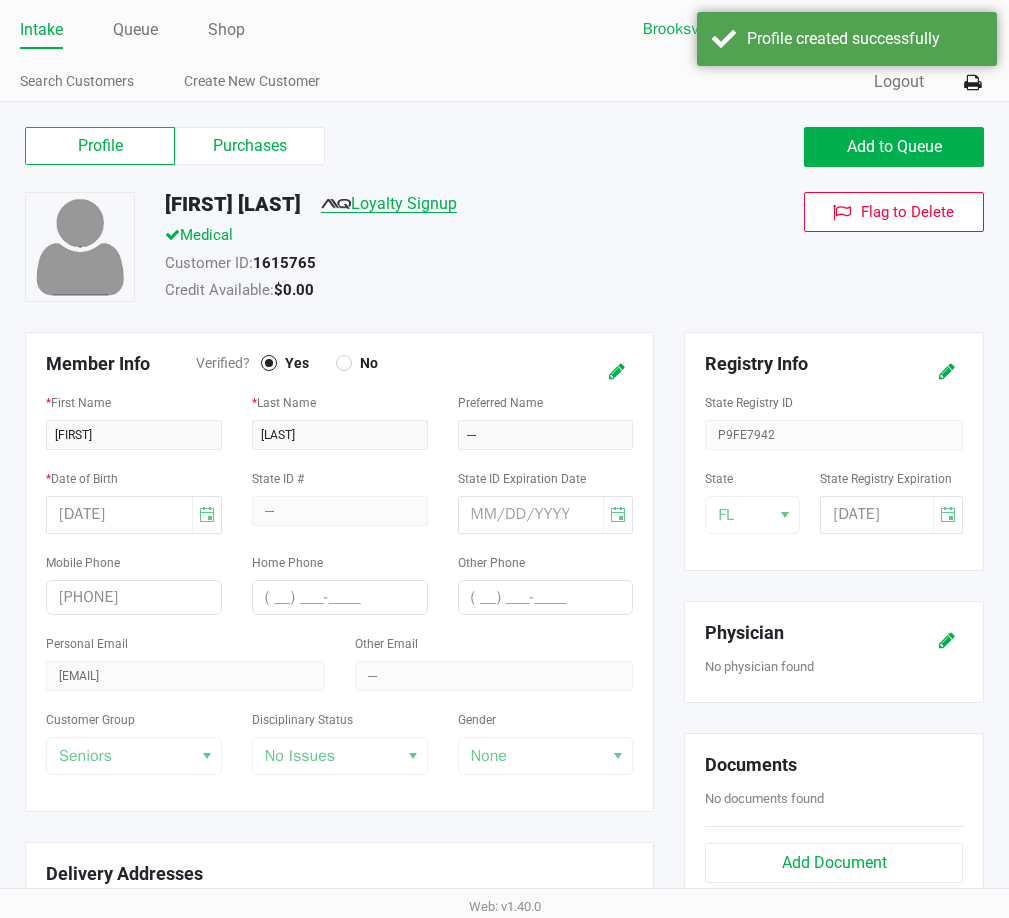 click on "Loyalty Signup" 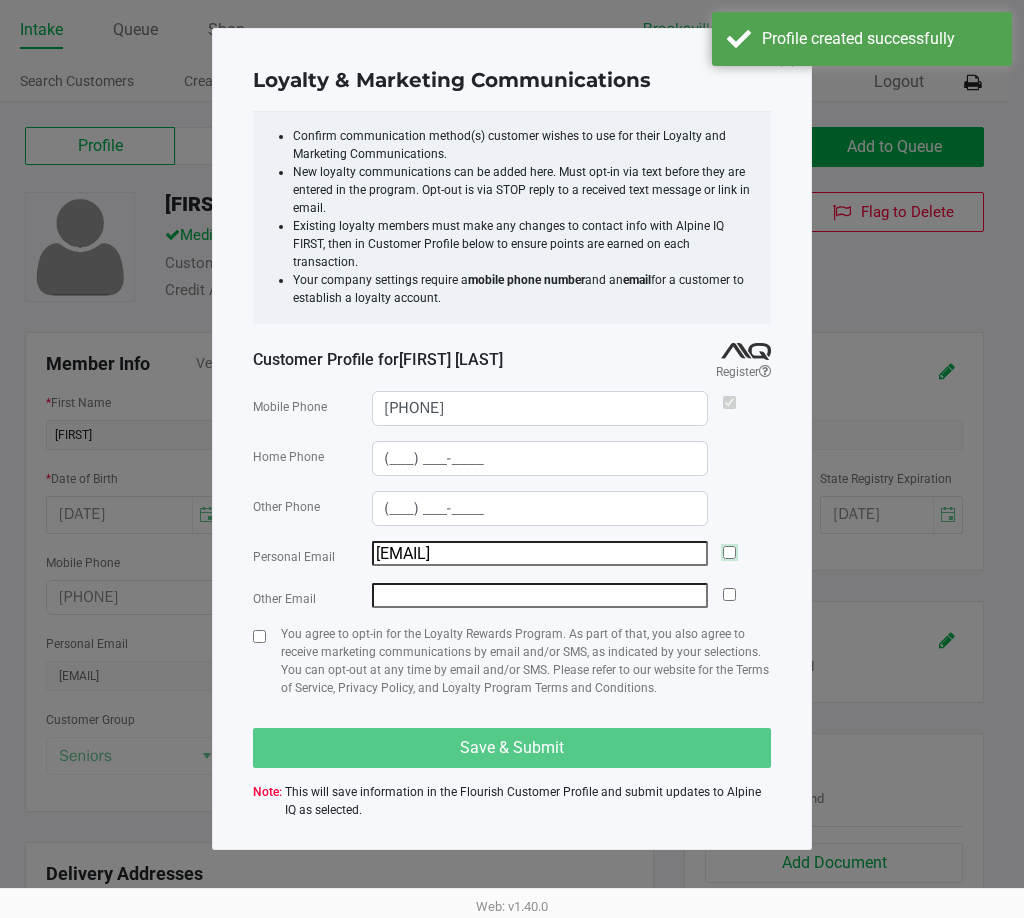 click 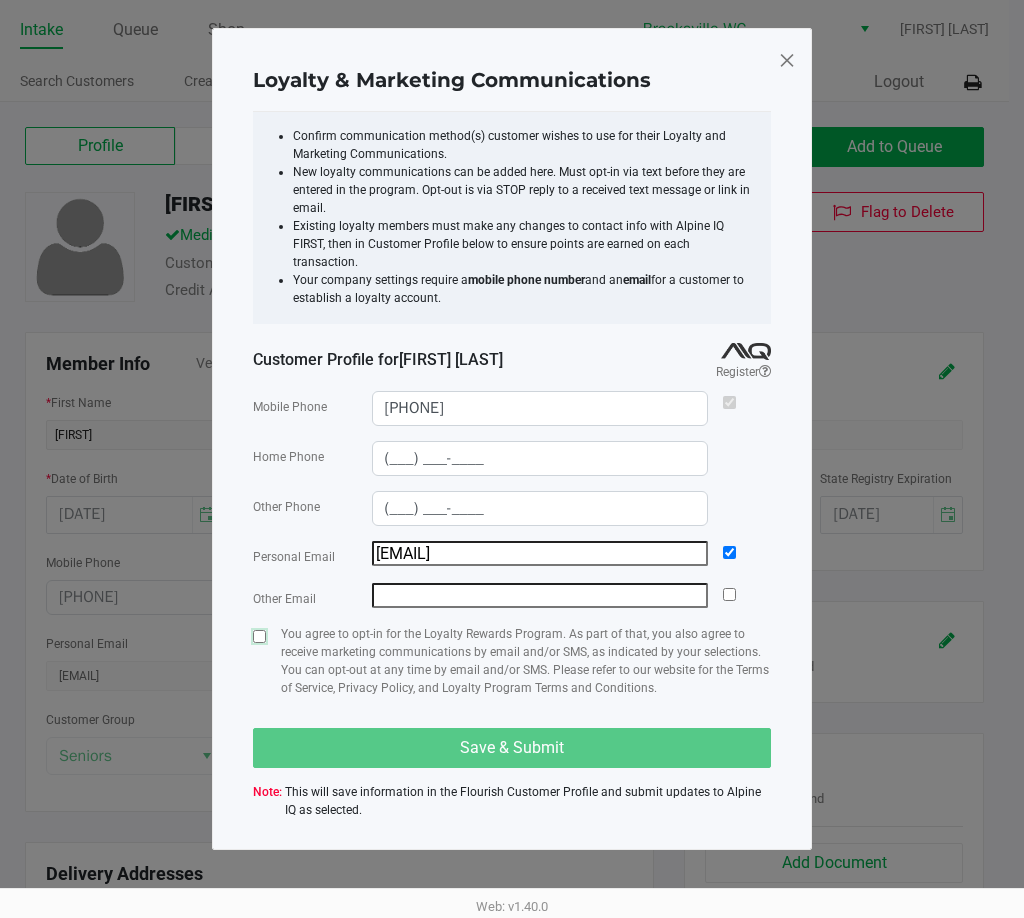 click 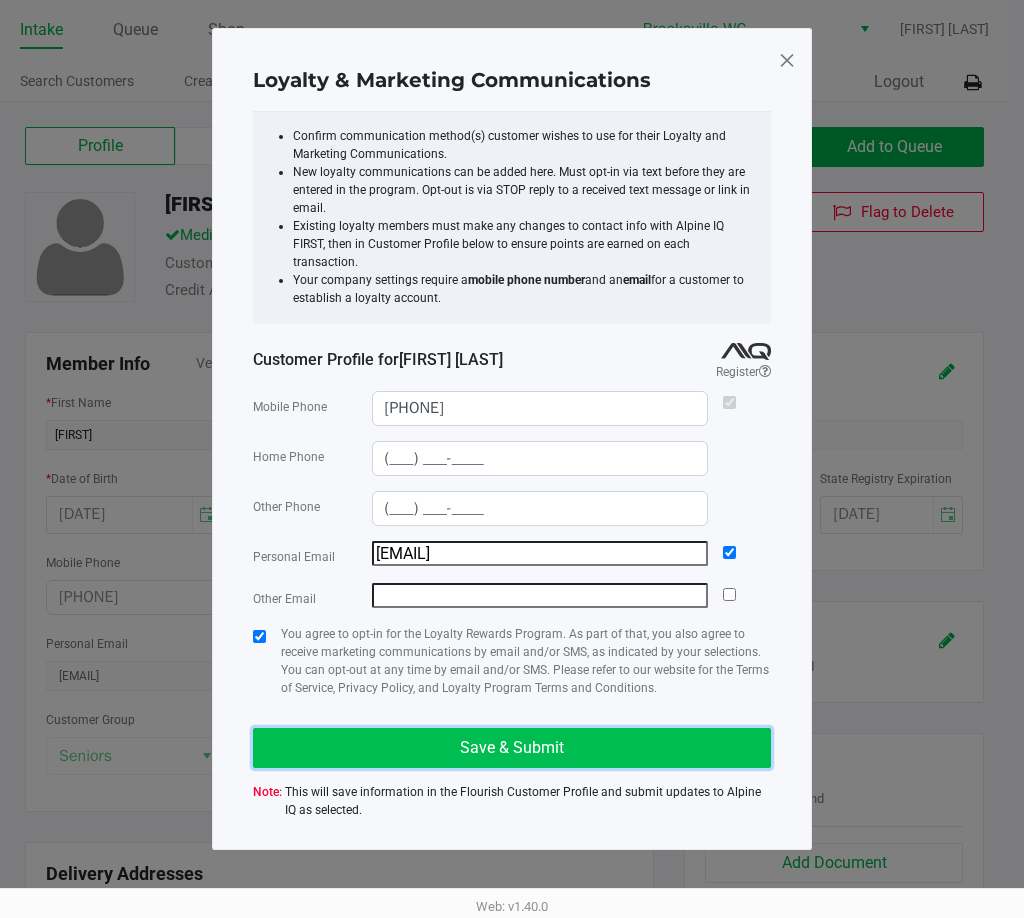 click on "Save & Submit" 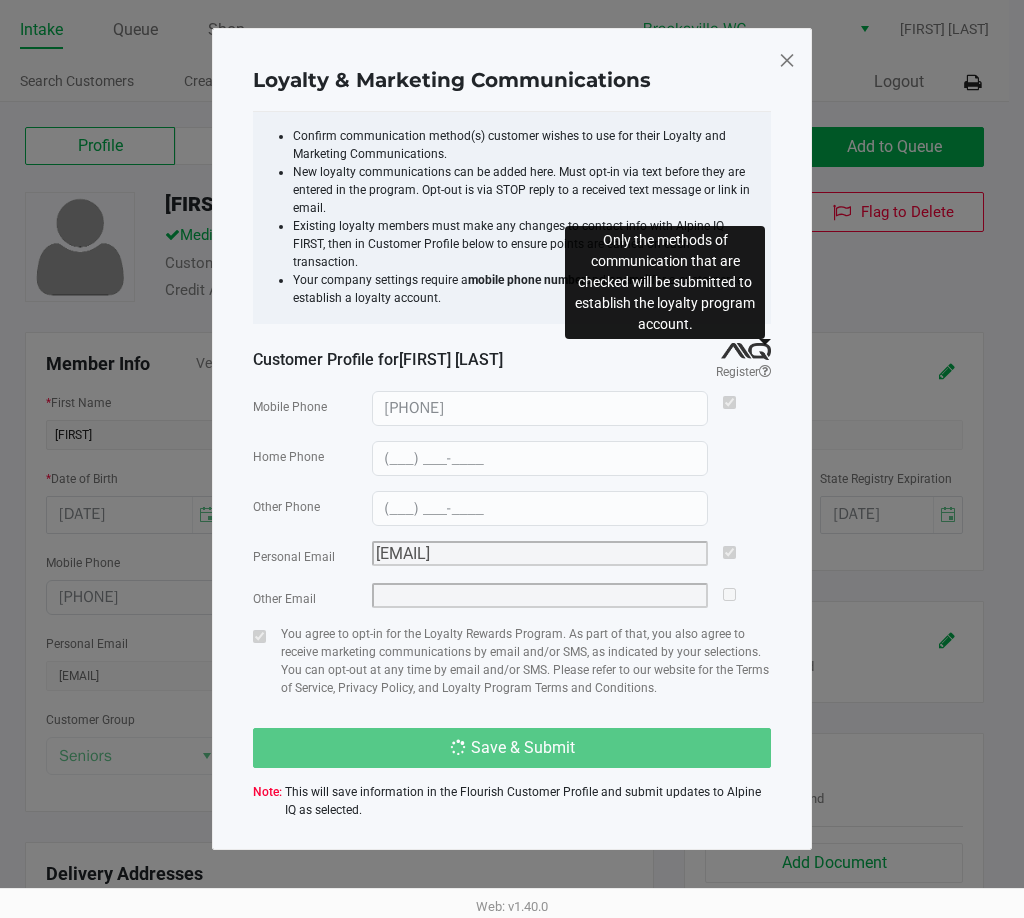 type on "(___) ___-____" 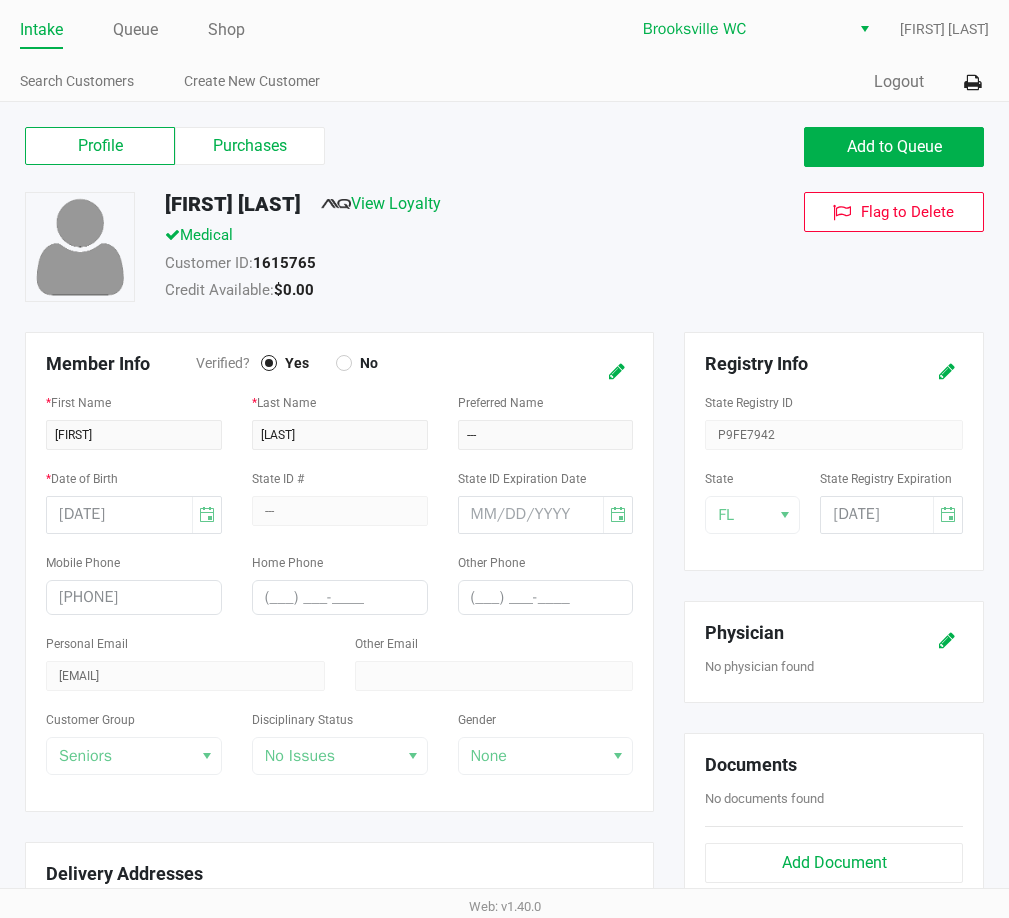 click on "JOHN TEEL   View Loyalty" 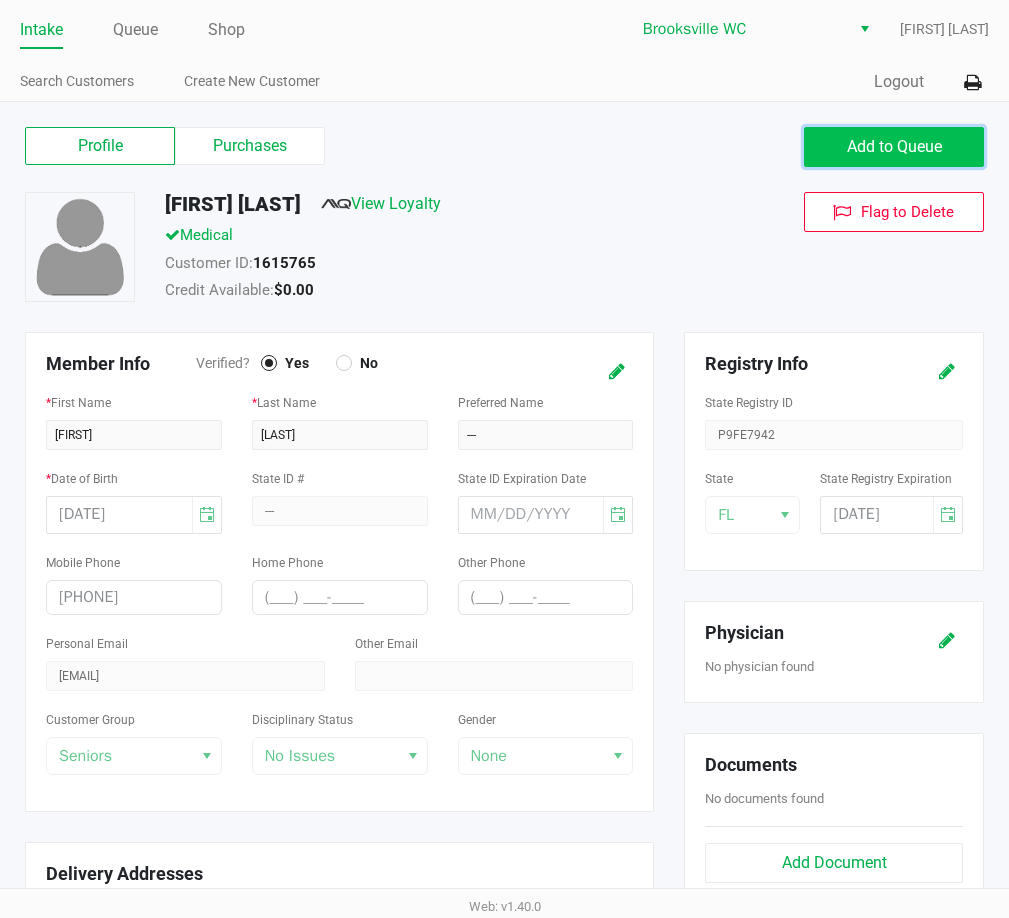 click on "Add to Queue" 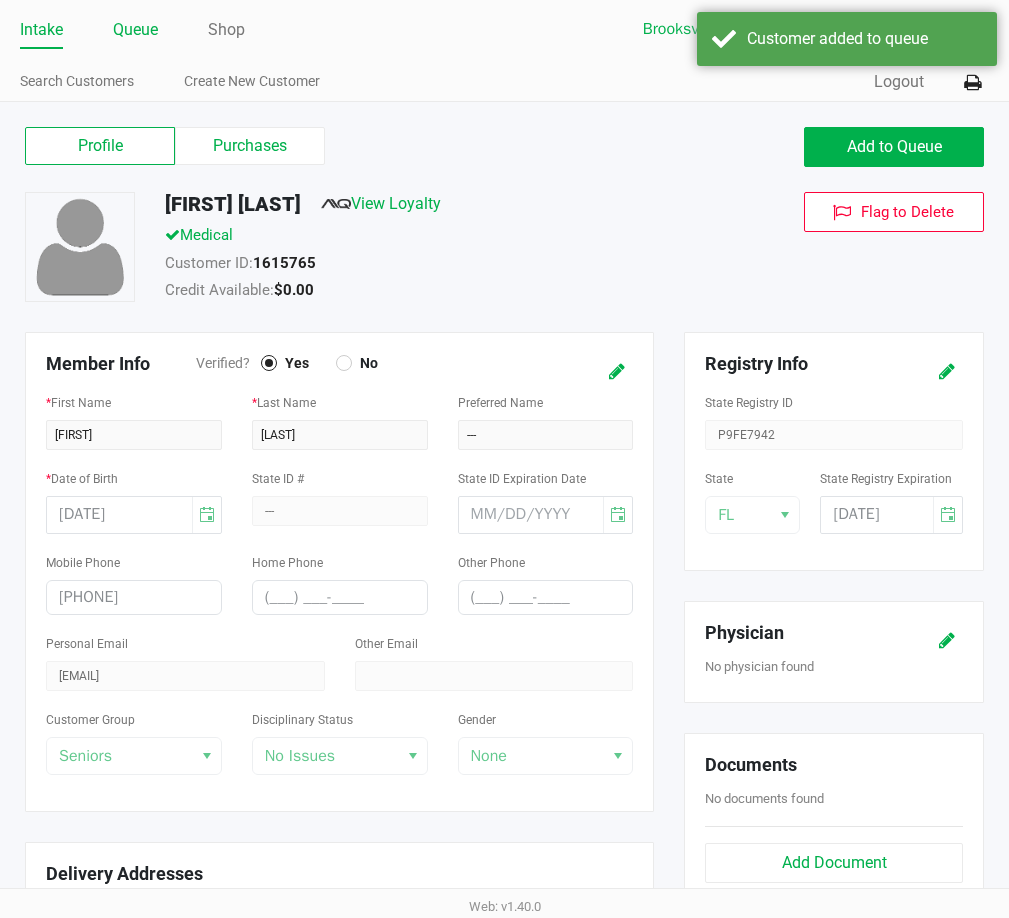 click on "Queue" 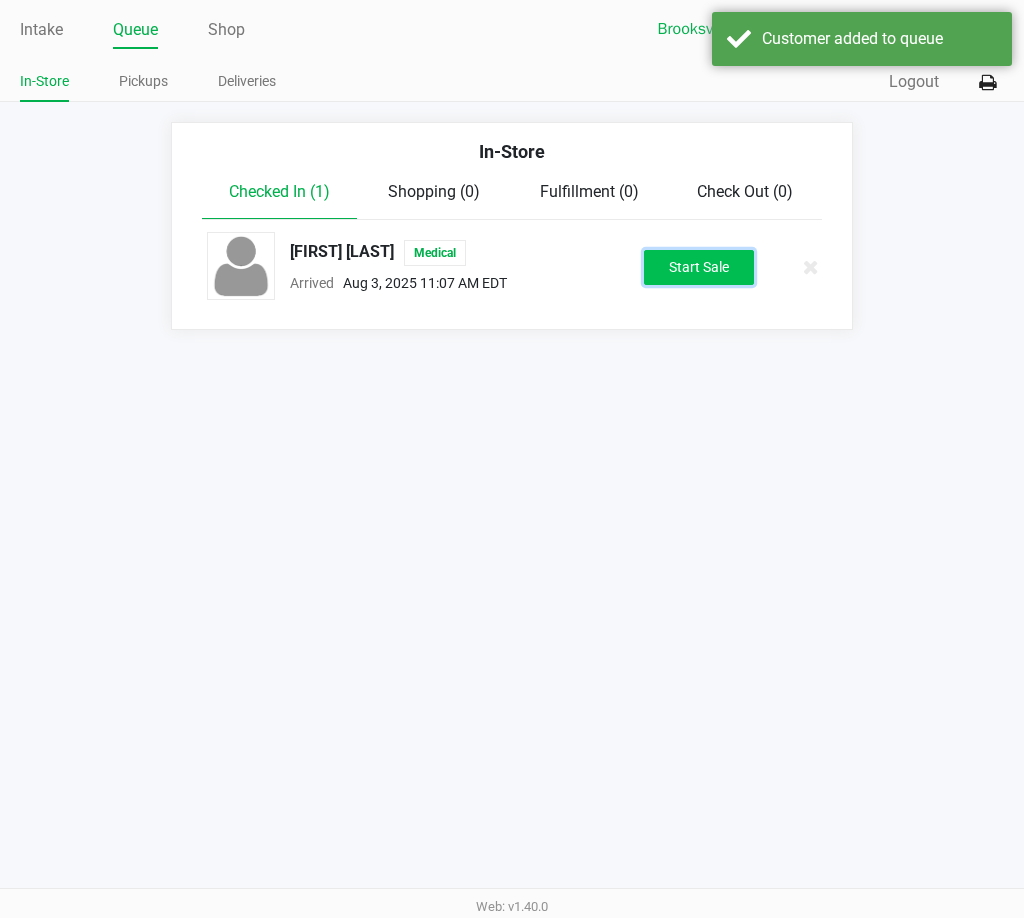 click on "Start Sale" 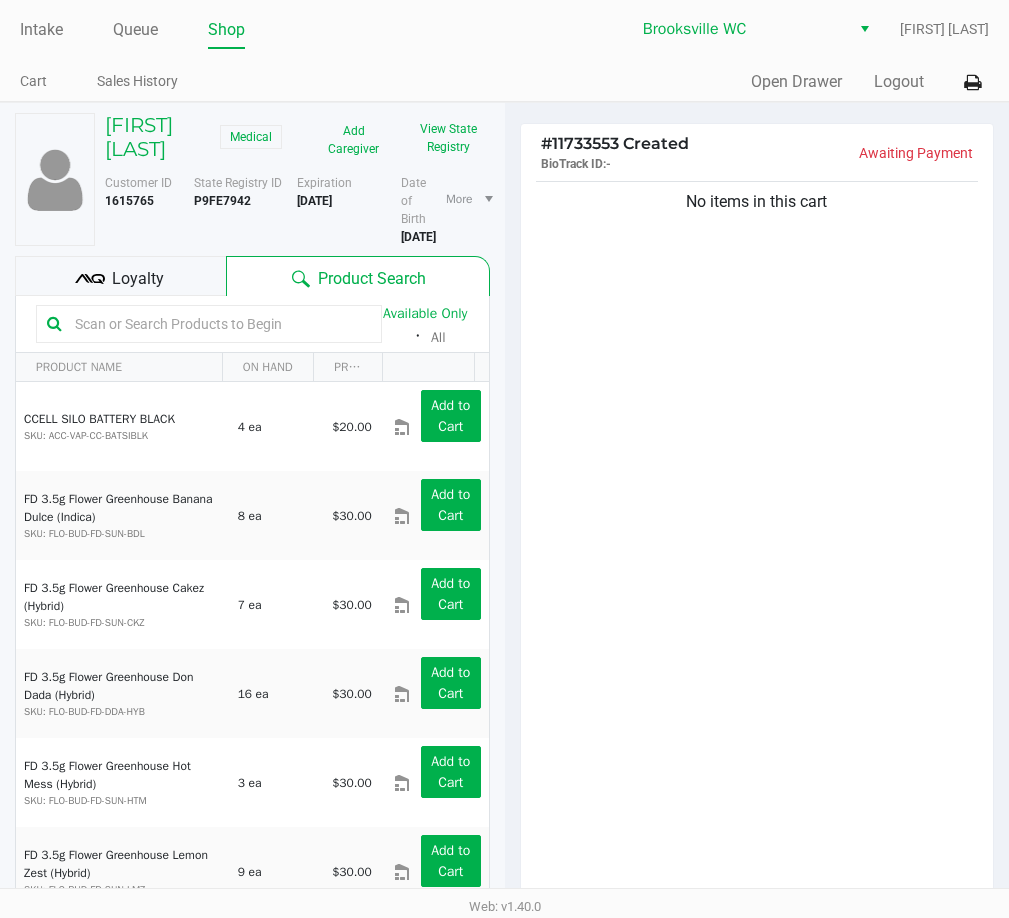 click 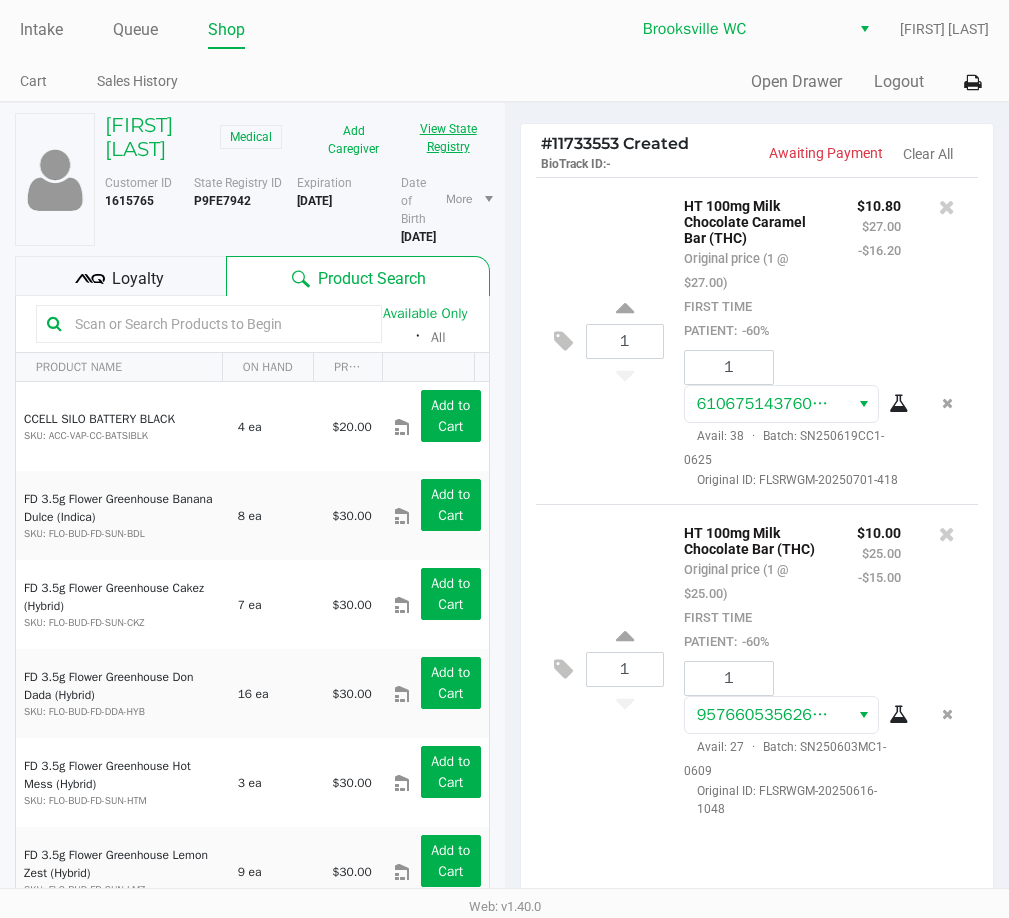 click on "View State Registry" 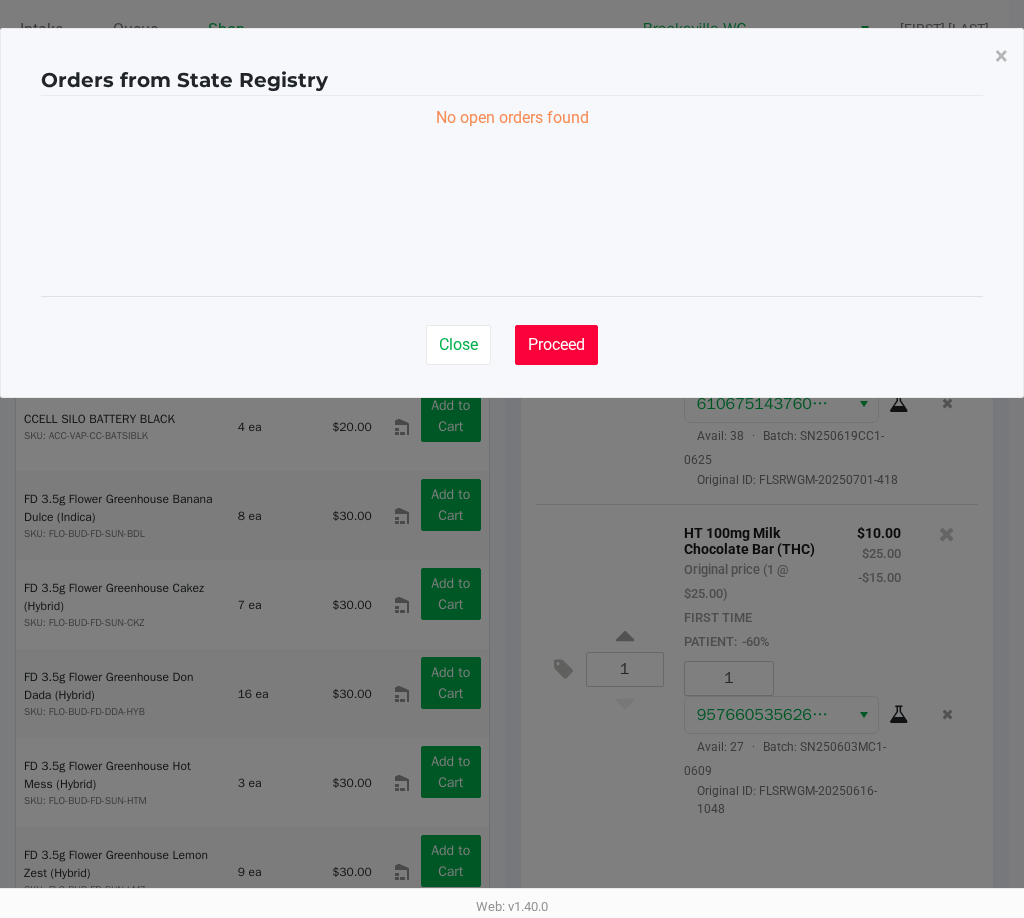 click on "Proceed" 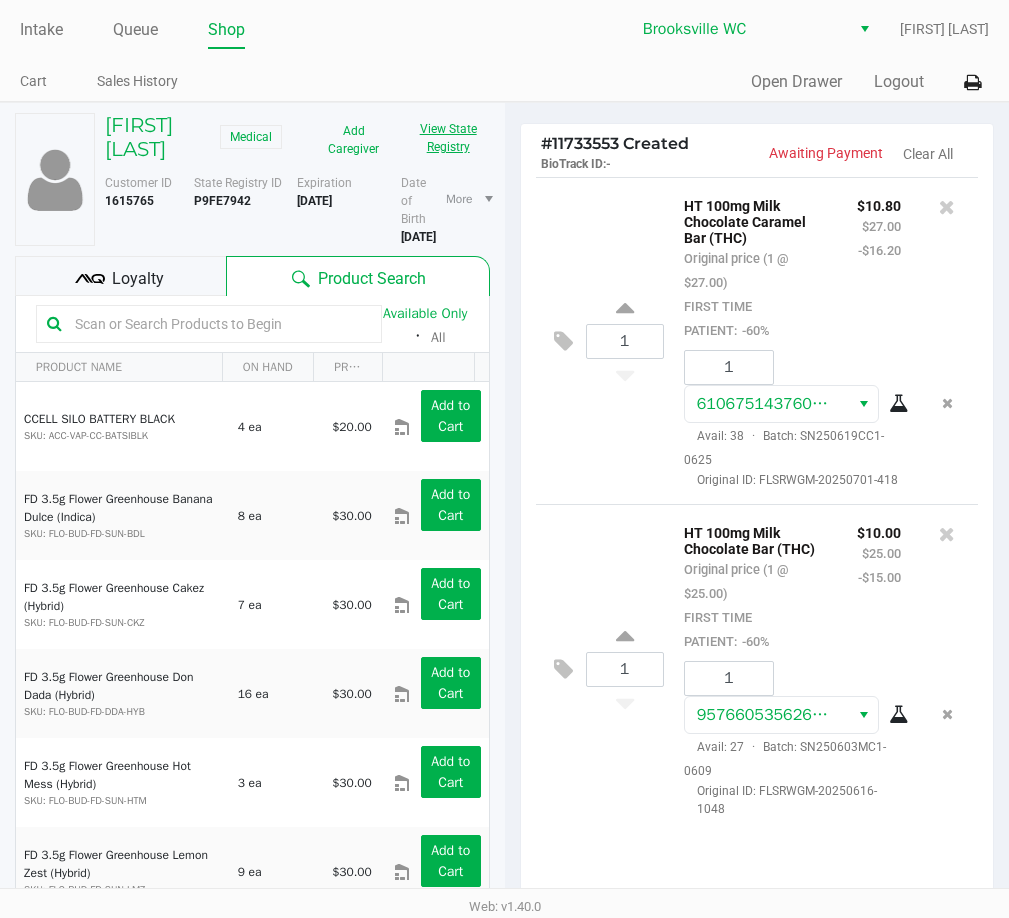 click on "View State Registry" 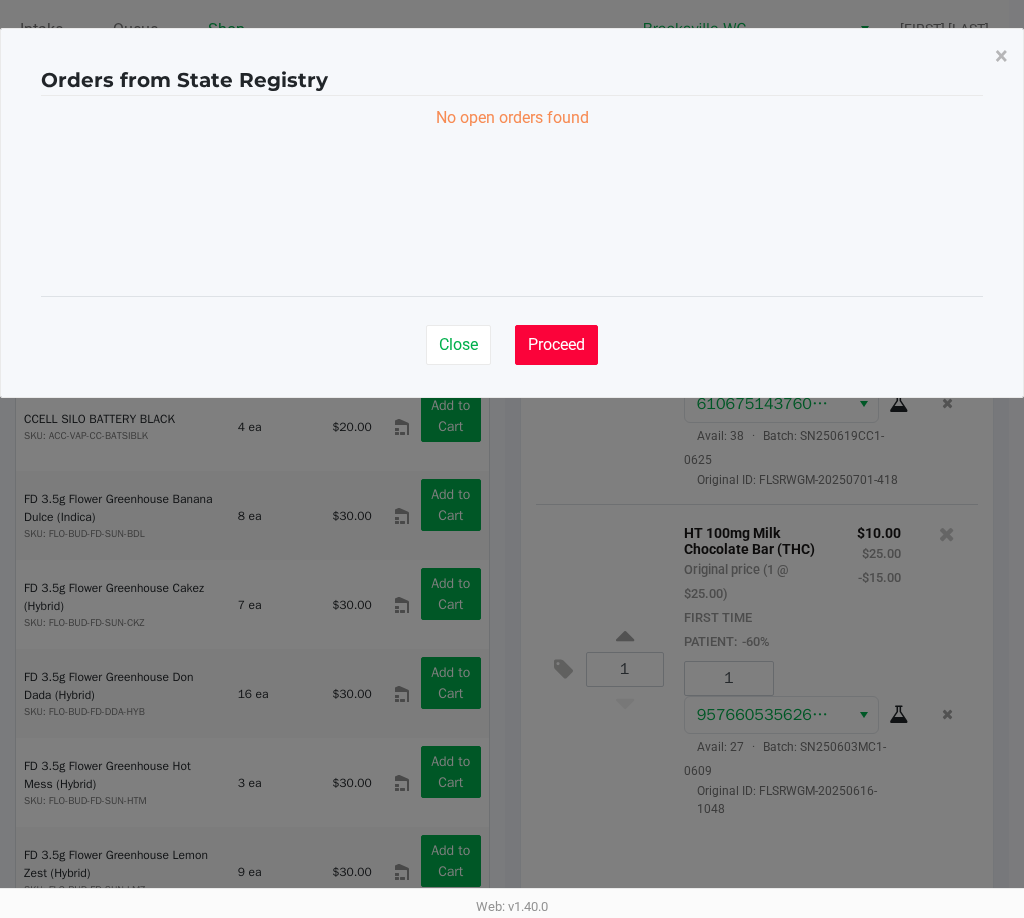 click on "Proceed" 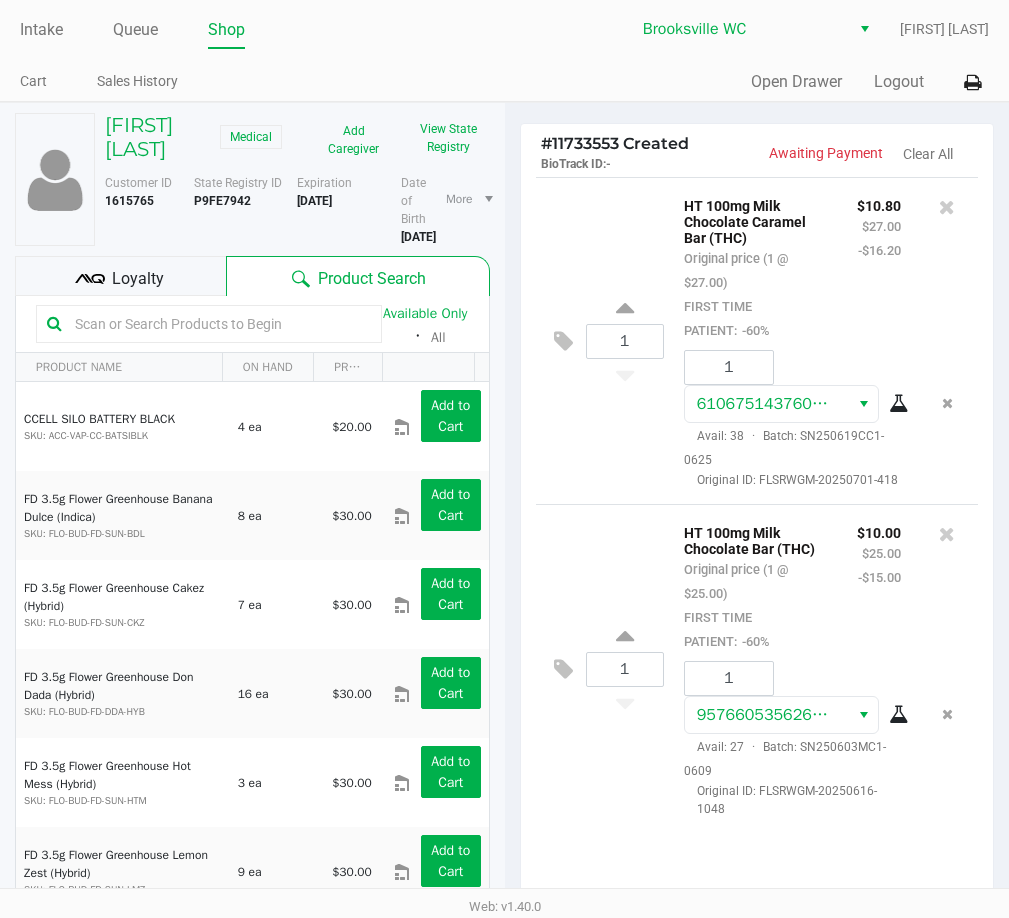 click on "JOHN TEEL   Medical" 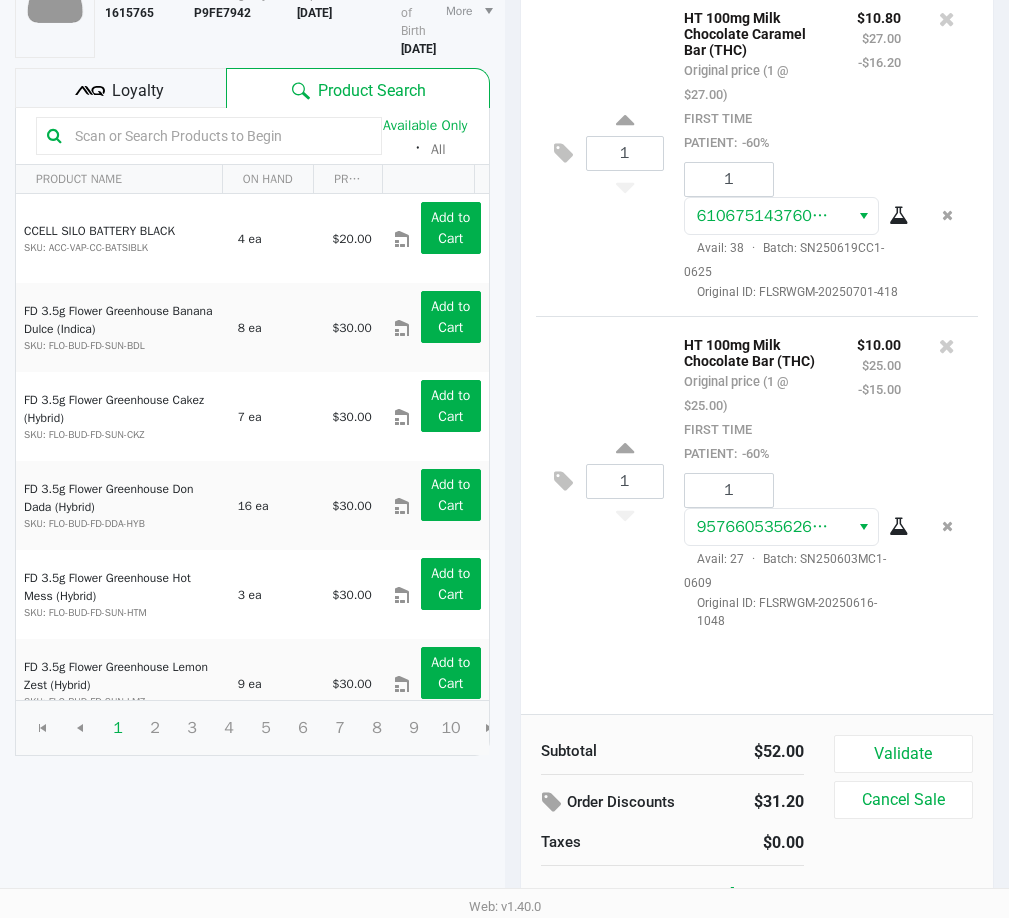 scroll, scrollTop: 205, scrollLeft: 0, axis: vertical 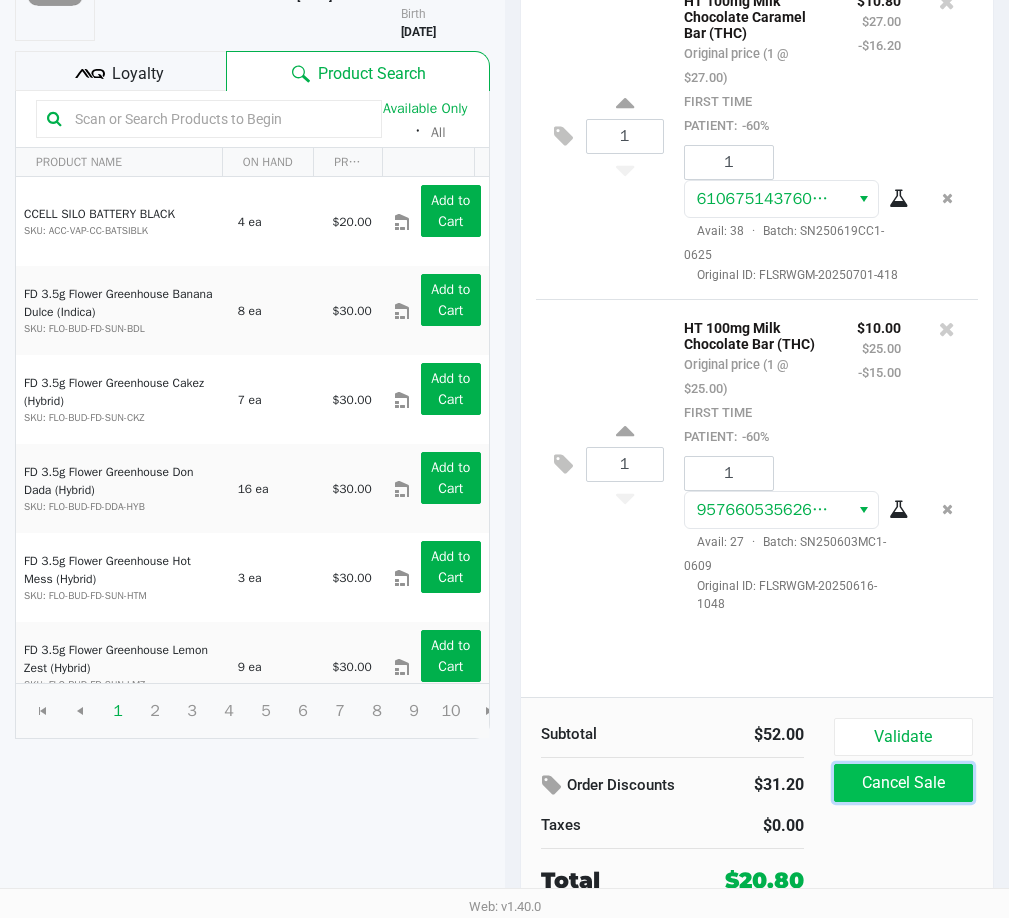 click on "Cancel Sale" 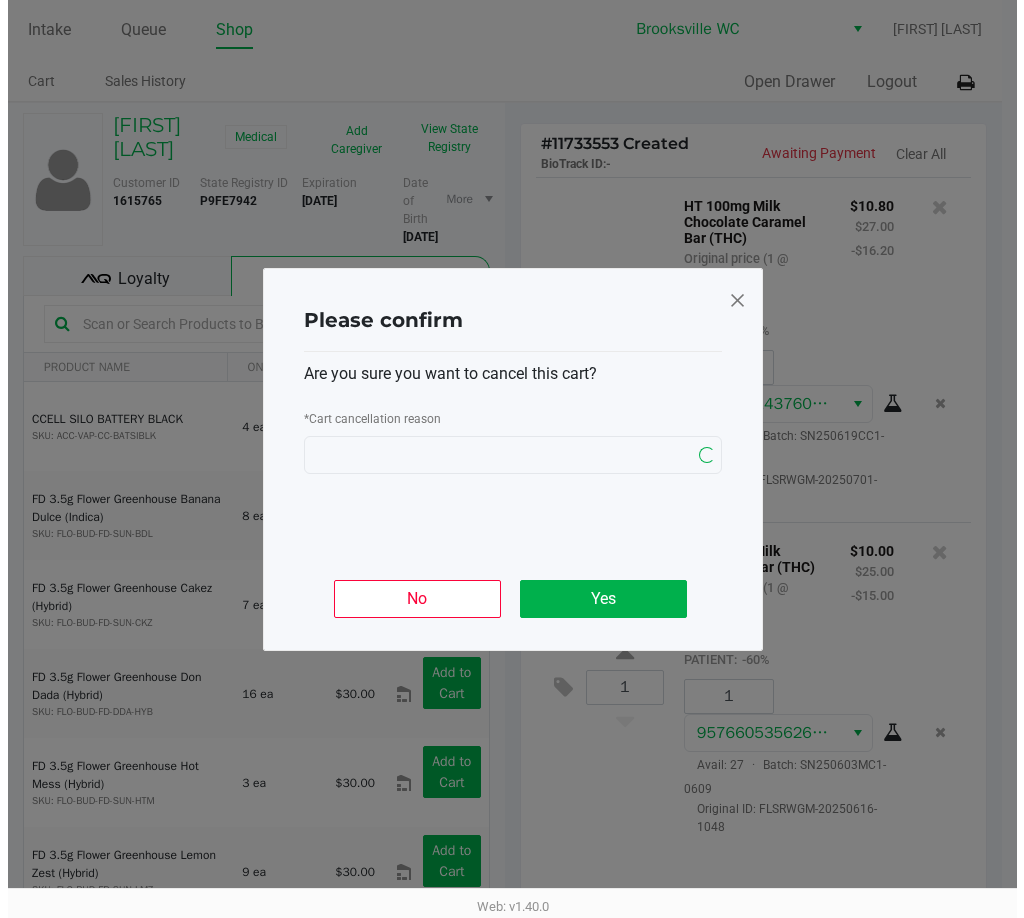 scroll, scrollTop: 0, scrollLeft: 0, axis: both 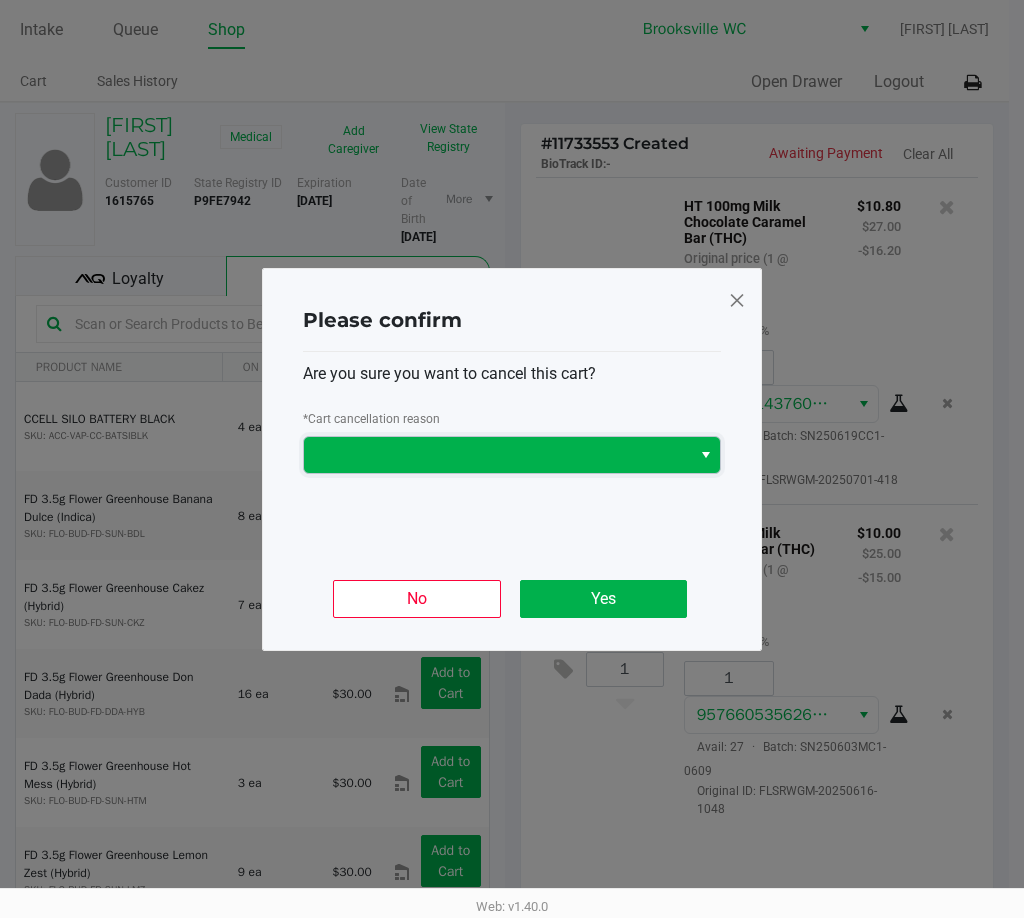 click at bounding box center [497, 455] 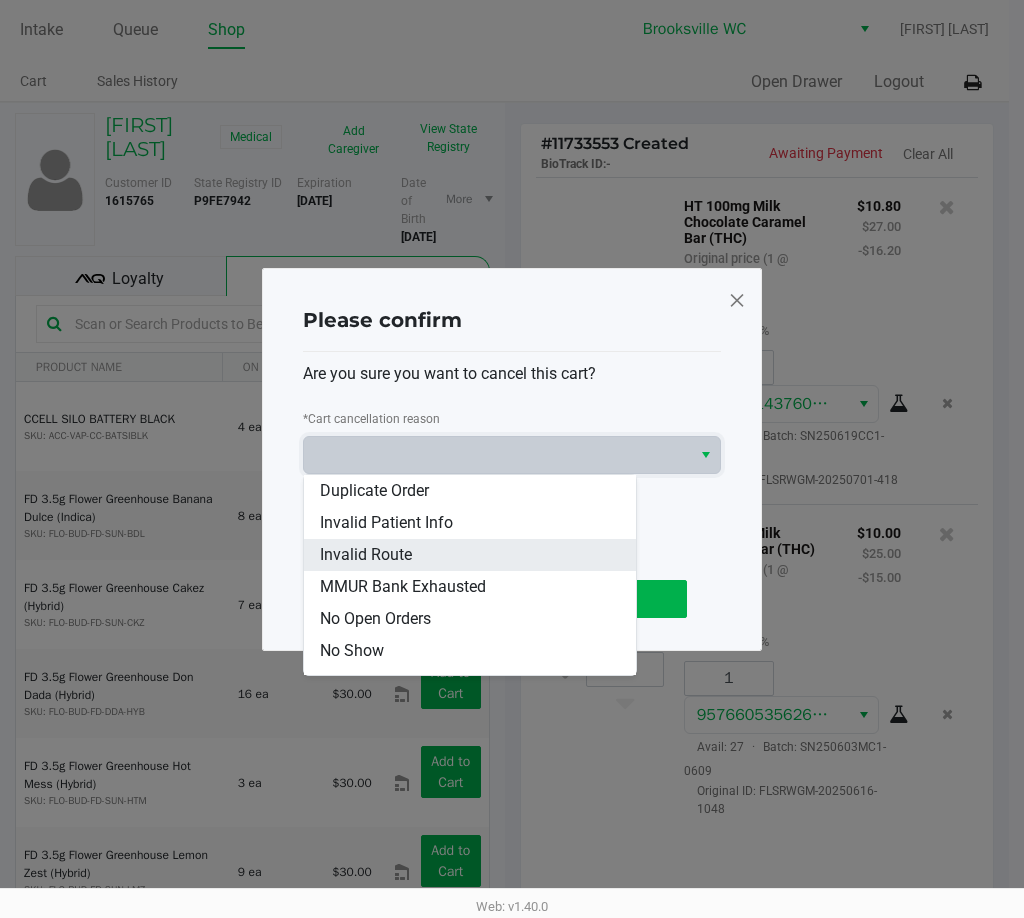 scroll, scrollTop: 100, scrollLeft: 0, axis: vertical 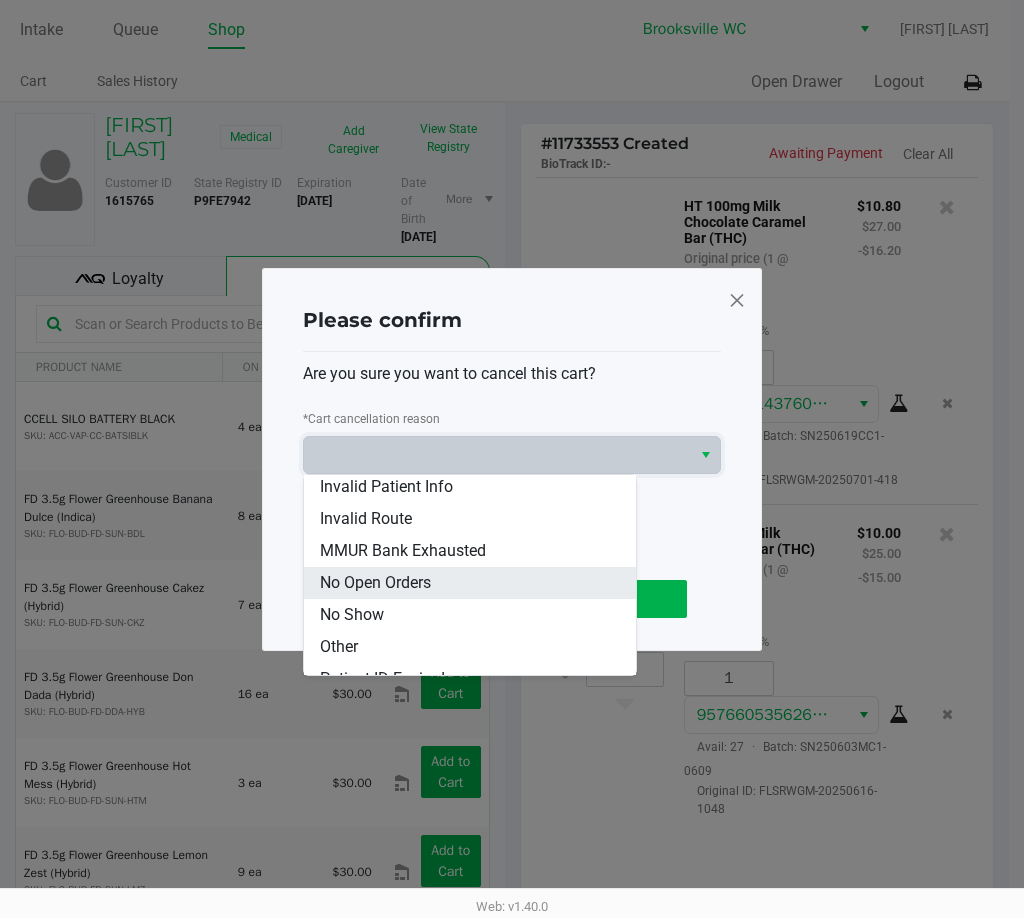 click on "No Open Orders" at bounding box center [375, 583] 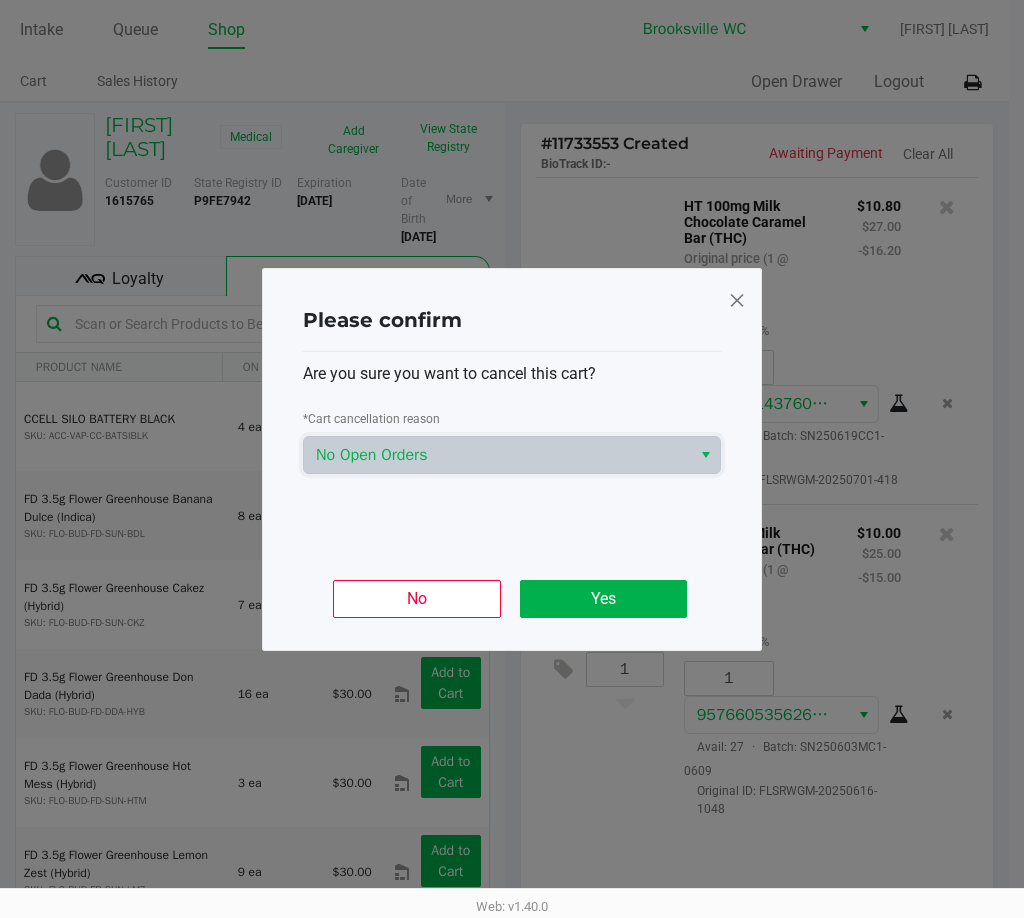 click on "No   Yes" 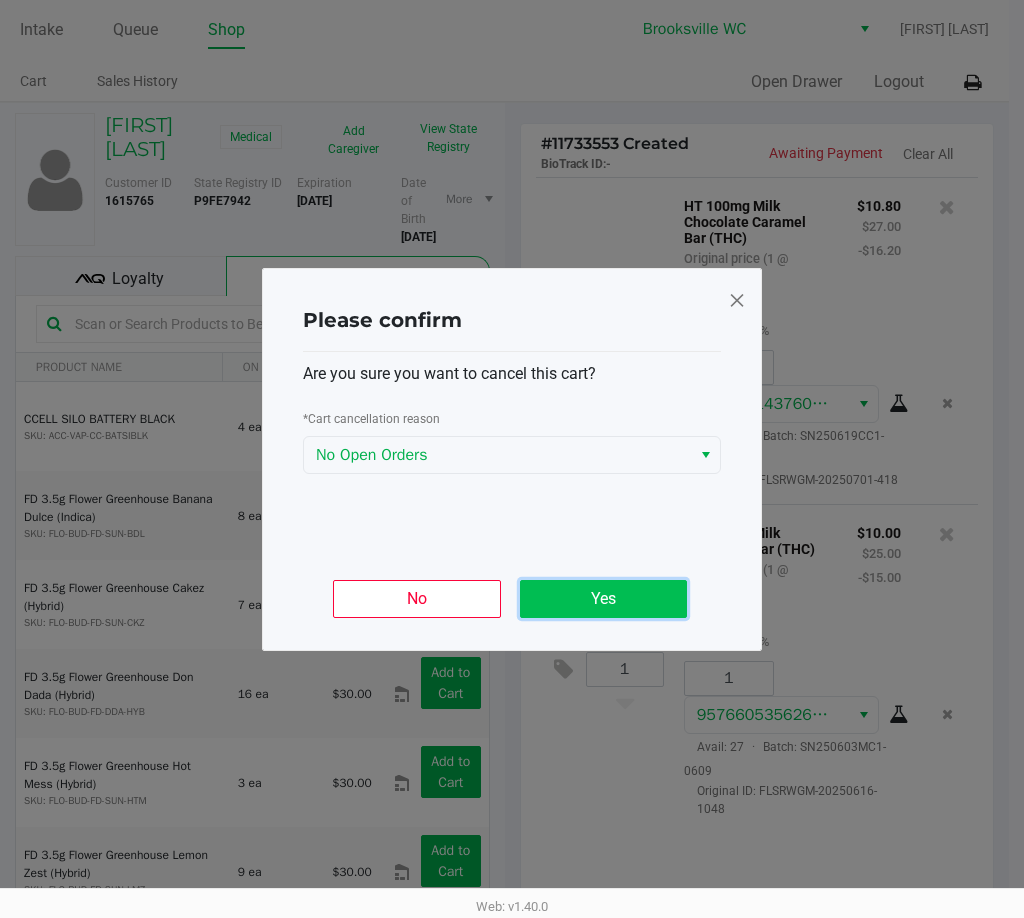 click on "Yes" 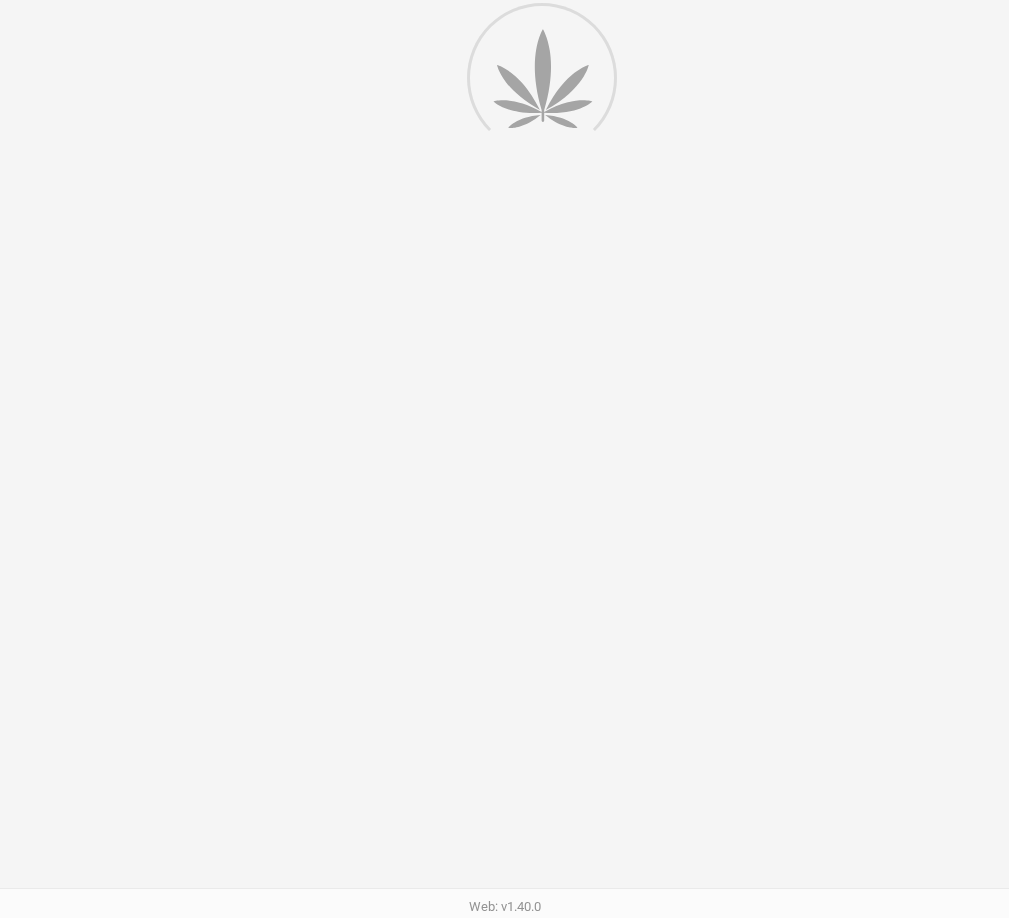 scroll, scrollTop: 205, scrollLeft: 0, axis: vertical 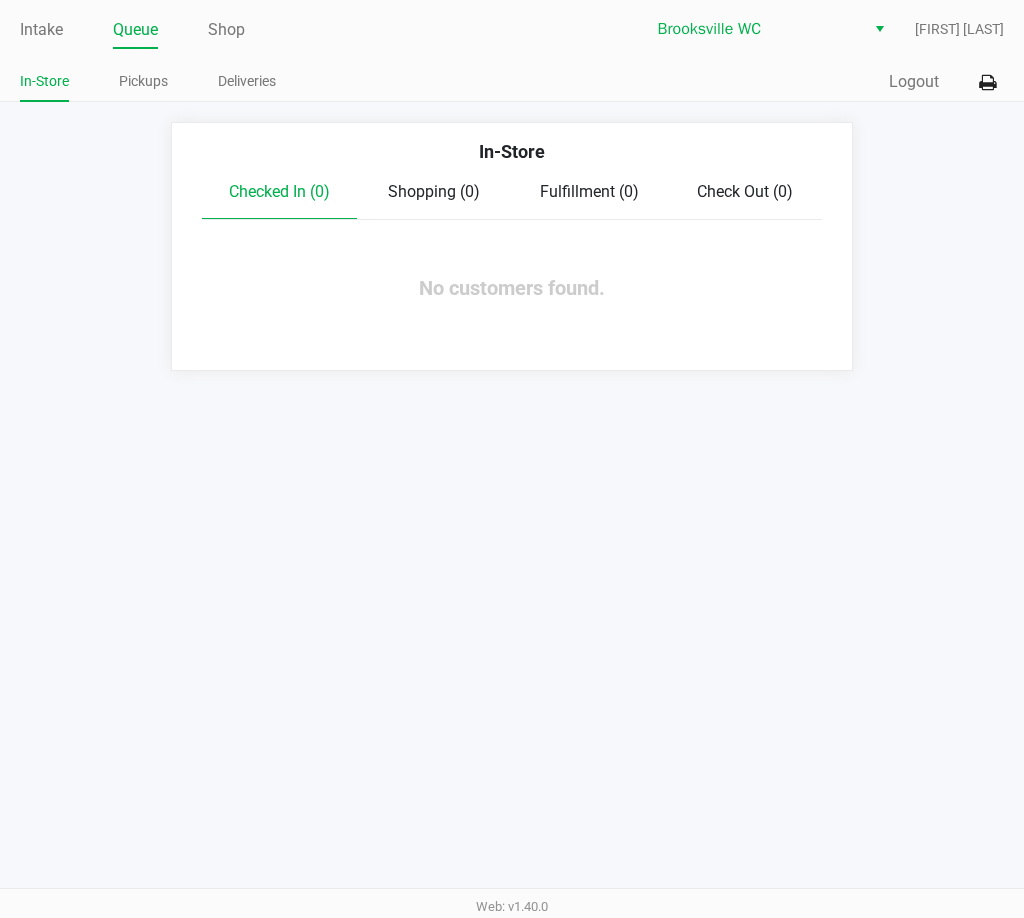 click on "Intake Queue Shop Brooksville WC  Daniel Lyttle  In-Store Pickups Deliveries  Quick Sale   Logout   In-Store   Checked In (0)   Shopping (0)   Fulfillment (0)   Check Out (0)  No customers found.  Web: v1.40.0" at bounding box center (512, 459) 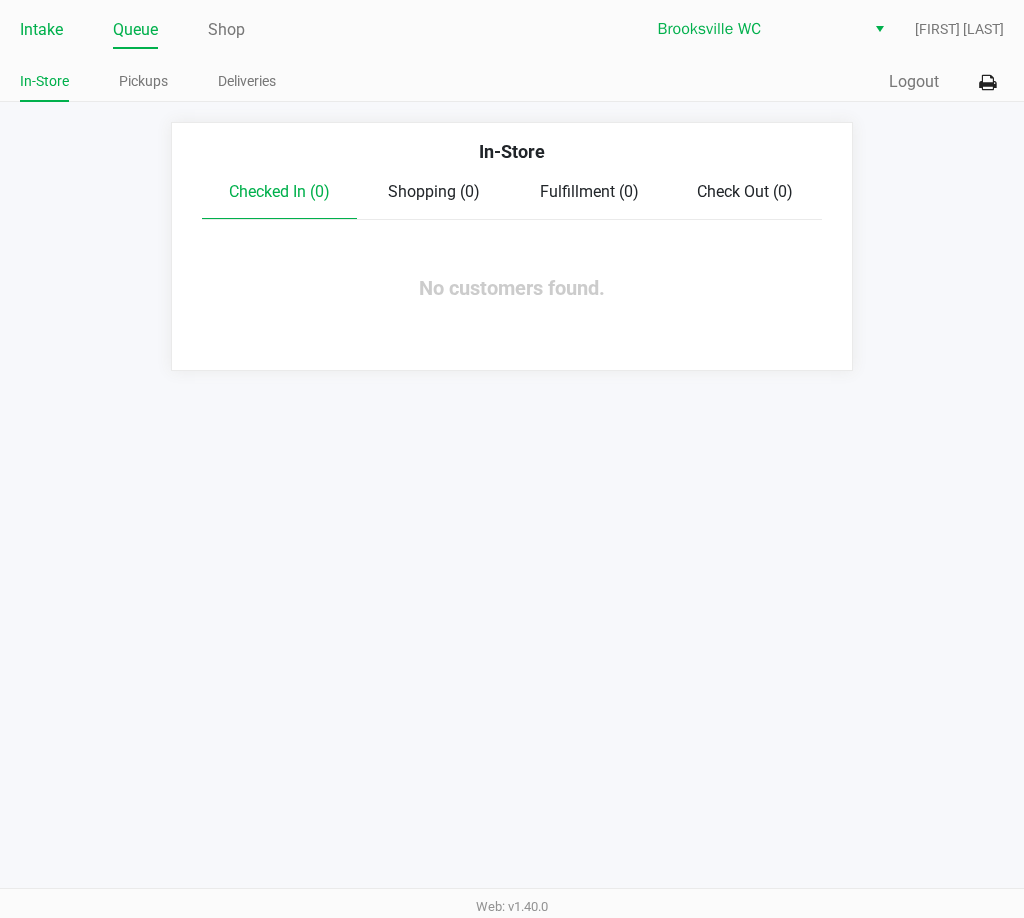 click on "Intake" 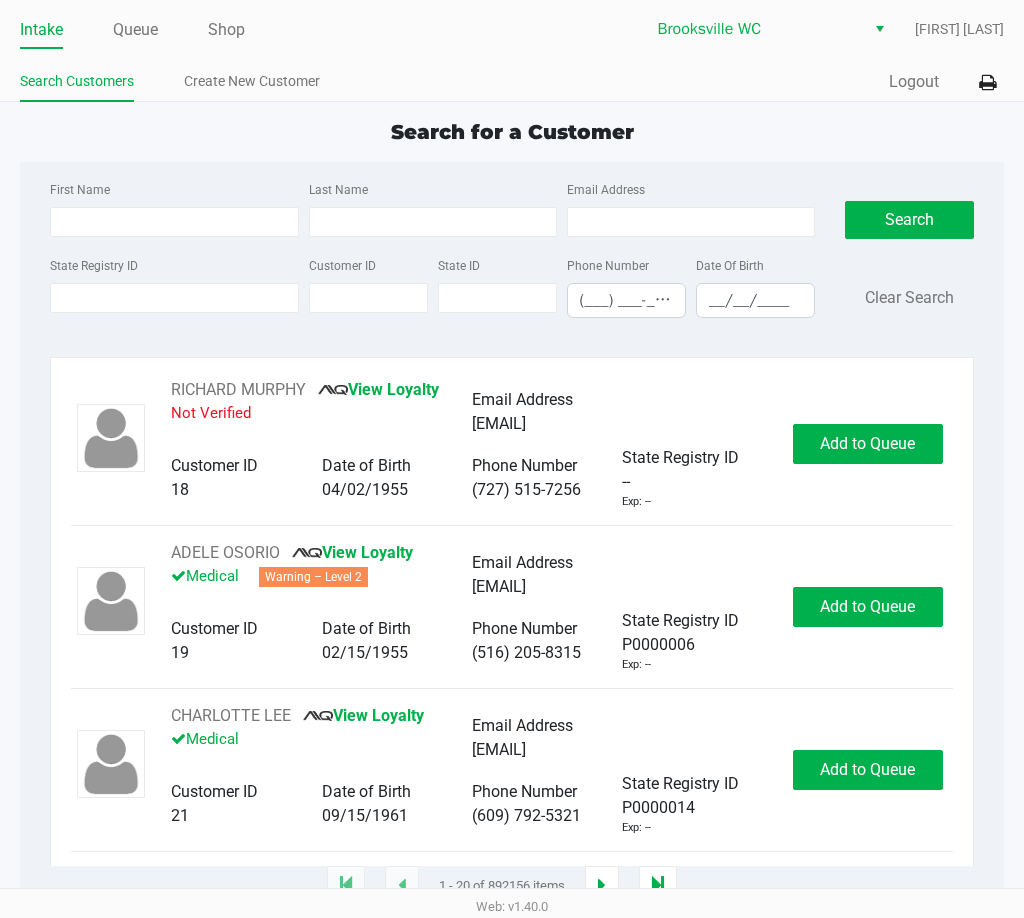 click on "State Registry ID" 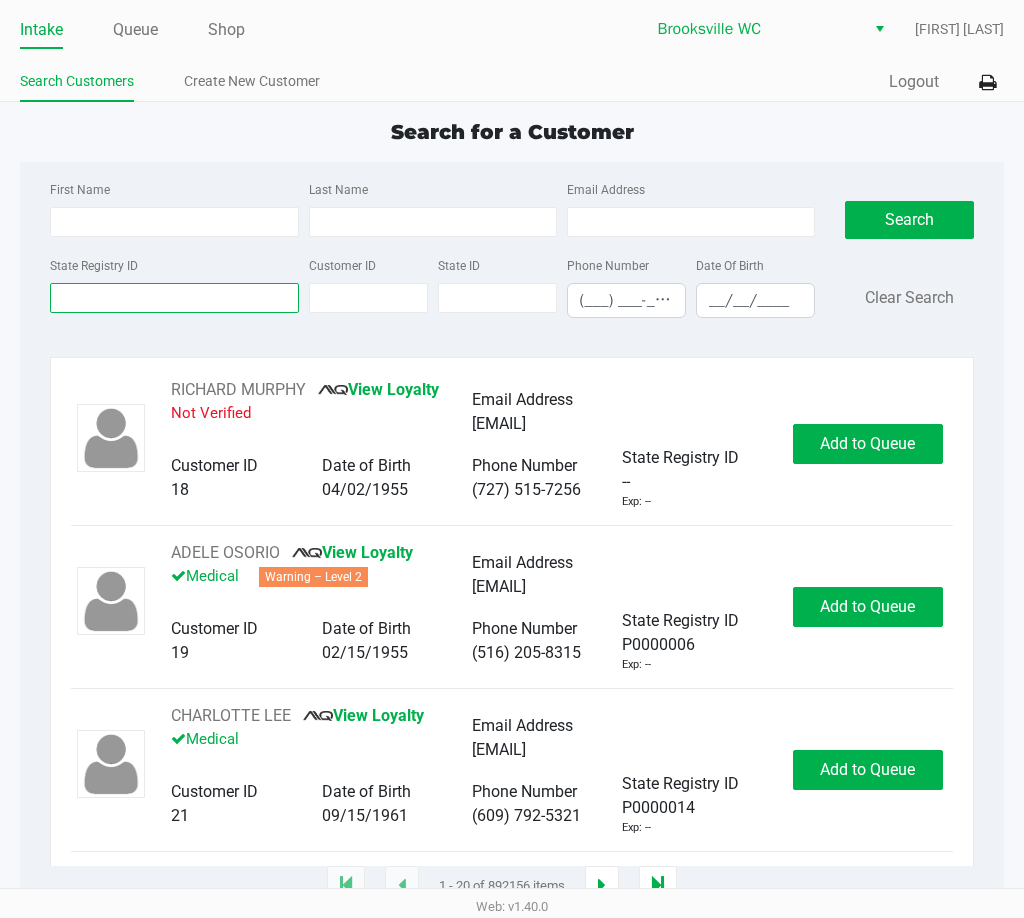 click on "State Registry ID" at bounding box center [174, 298] 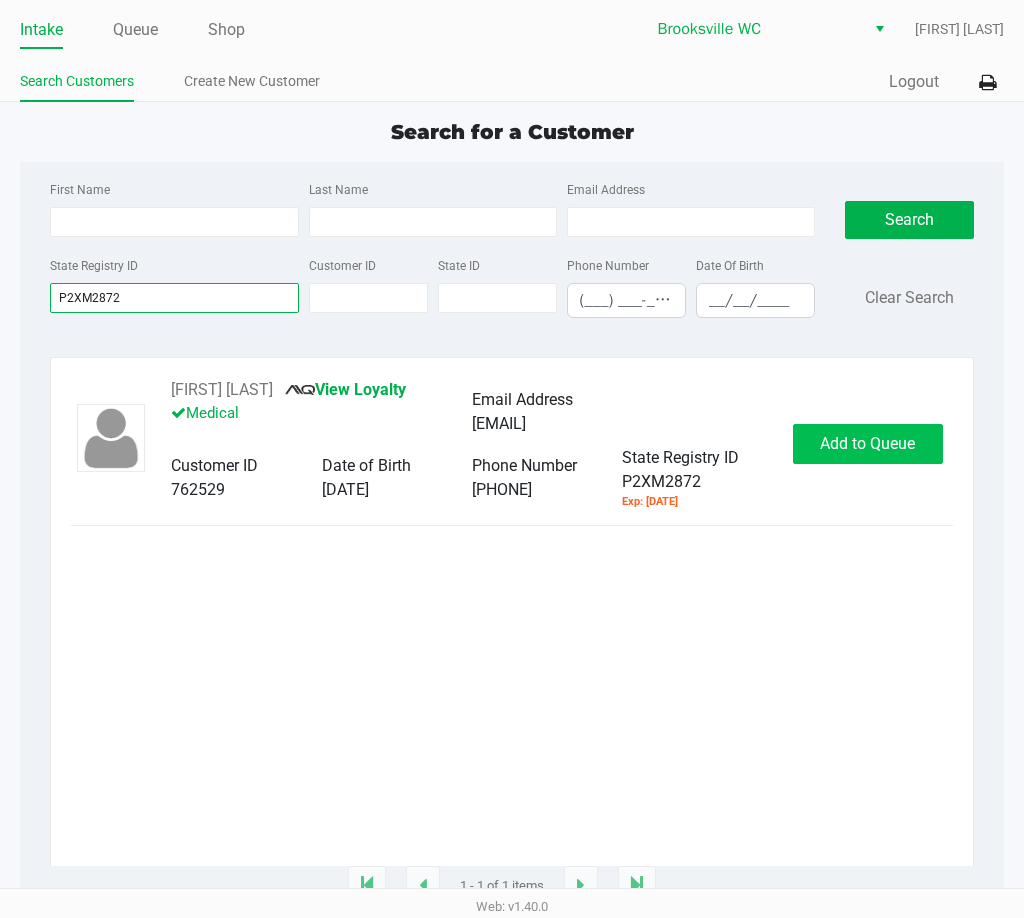 type on "P2XM2872" 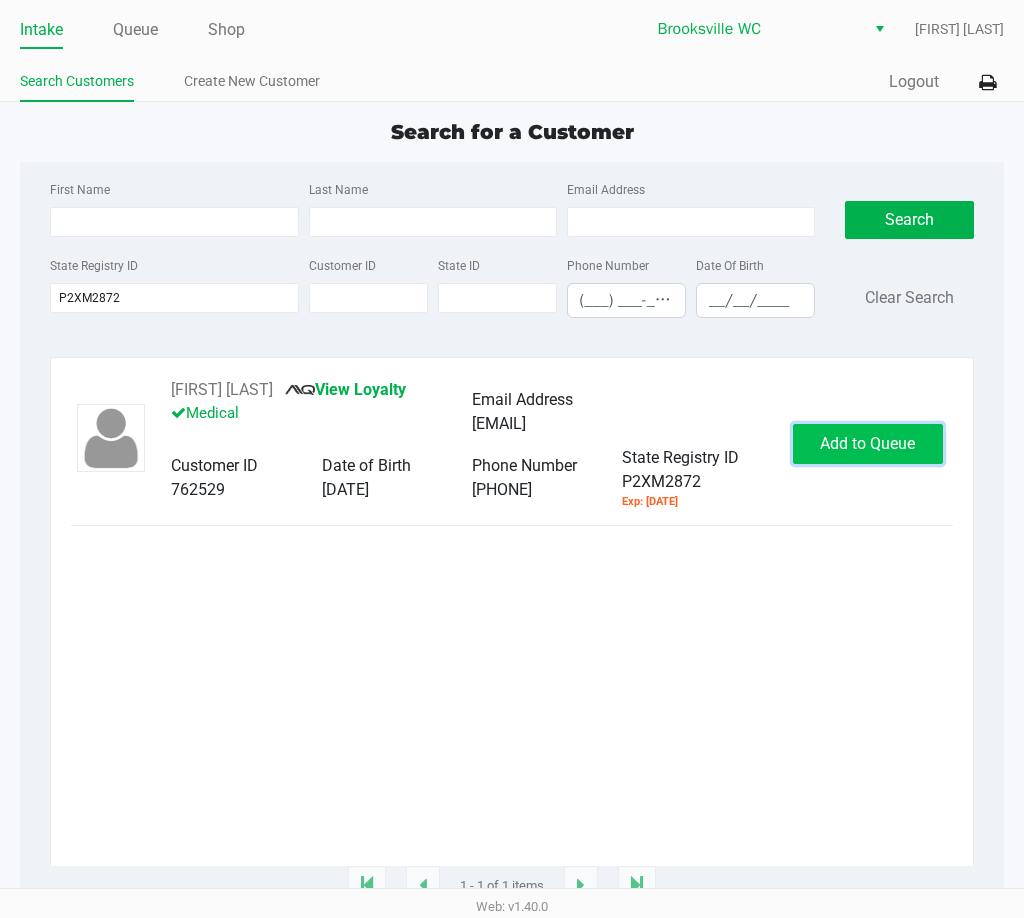click on "Add to Queue" 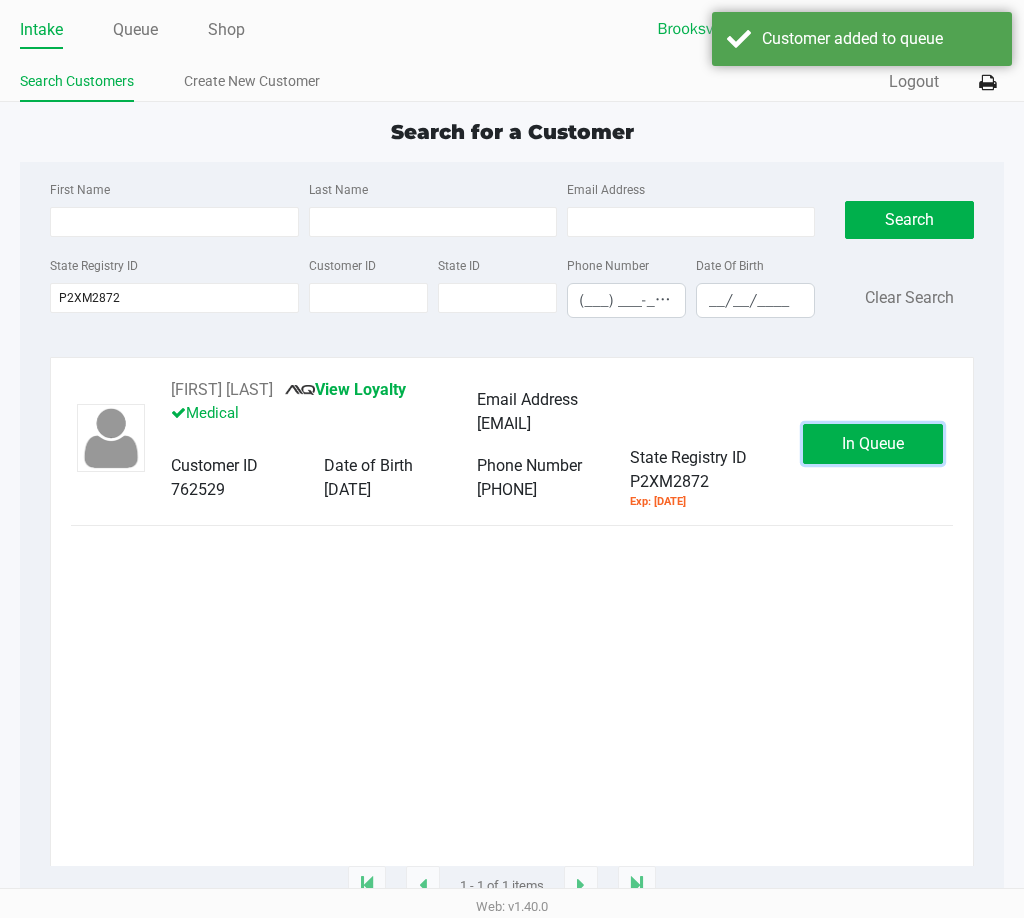 click on "In Queue" 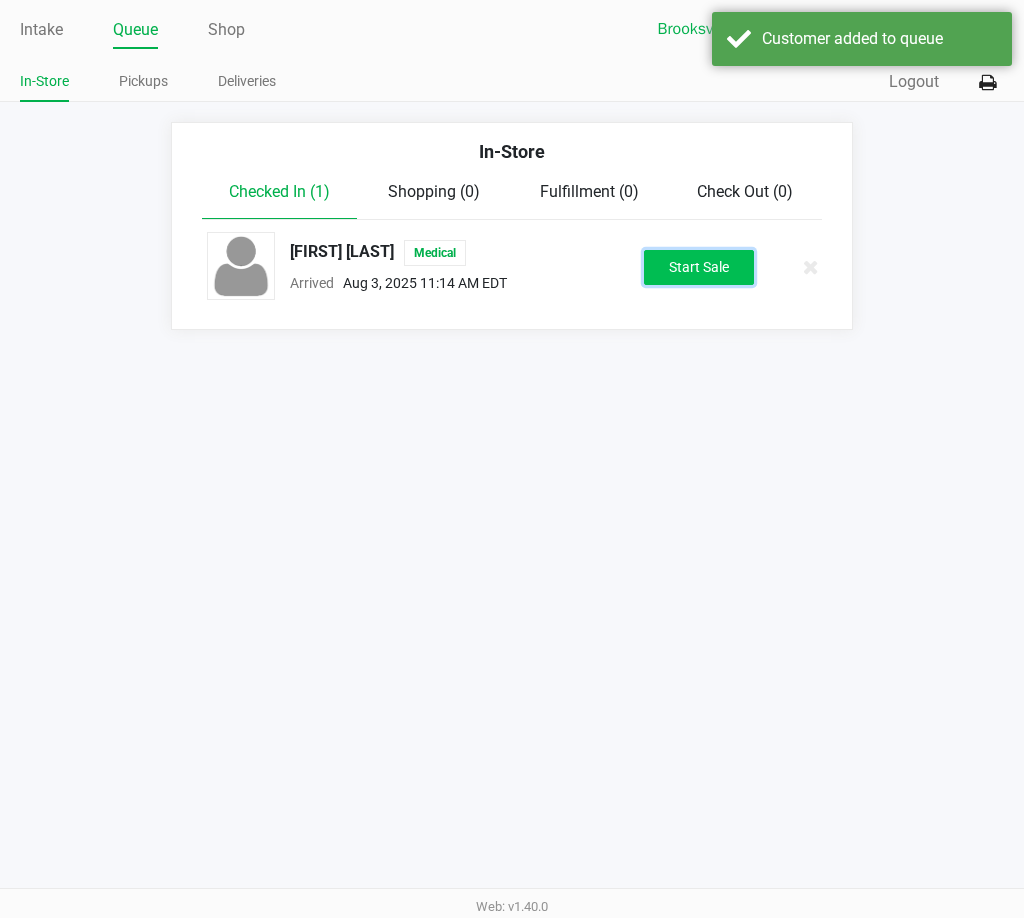 click on "Start Sale" 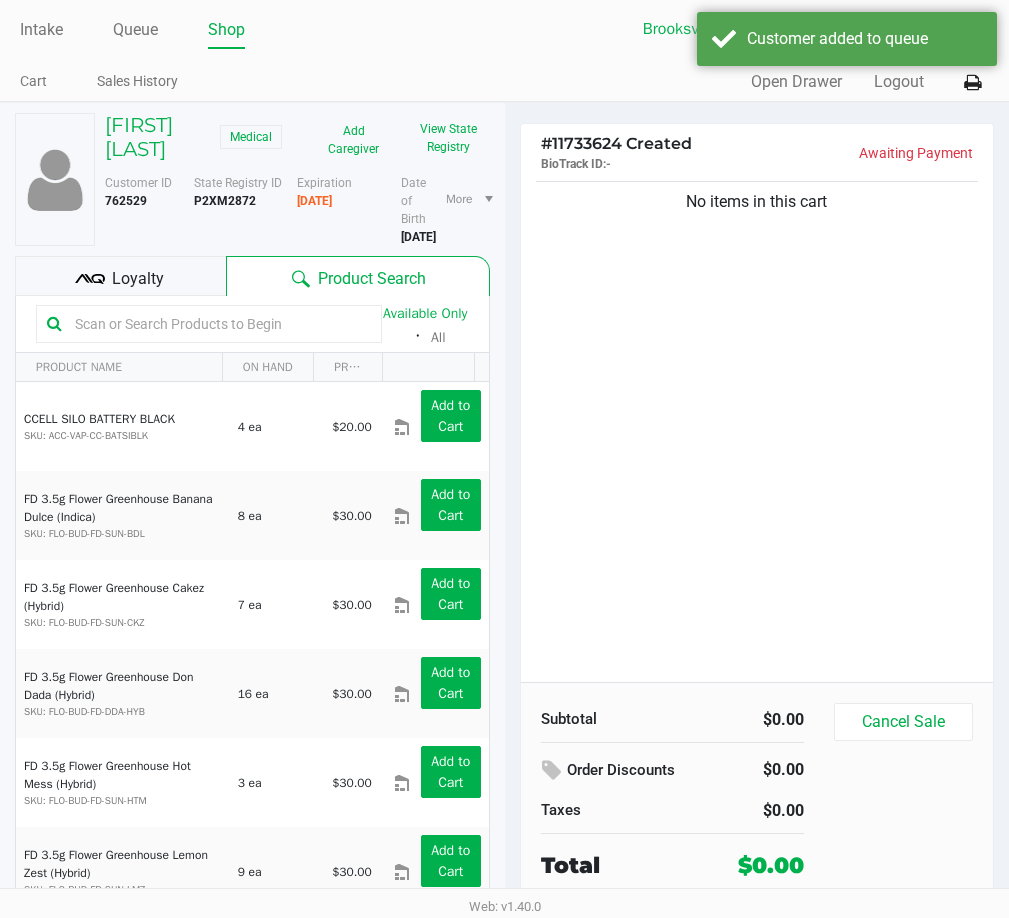 click 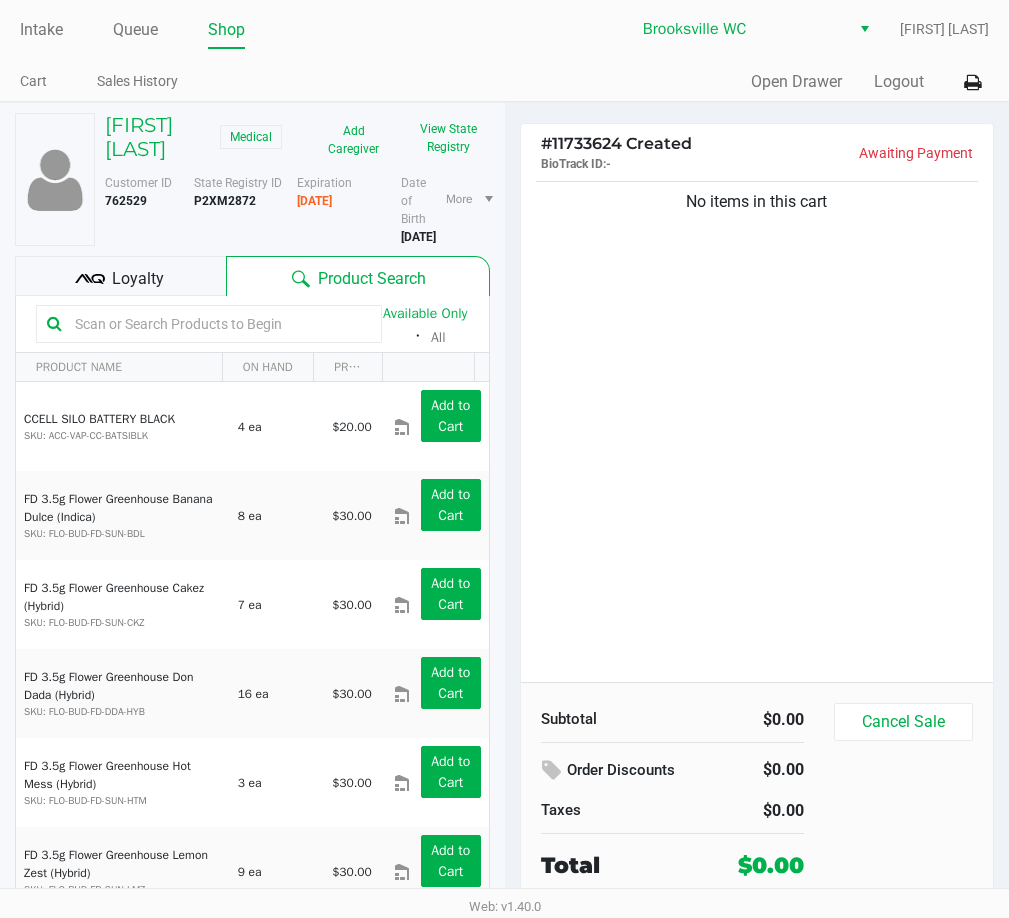 drag, startPoint x: 874, startPoint y: 332, endPoint x: 888, endPoint y: 329, distance: 14.3178215 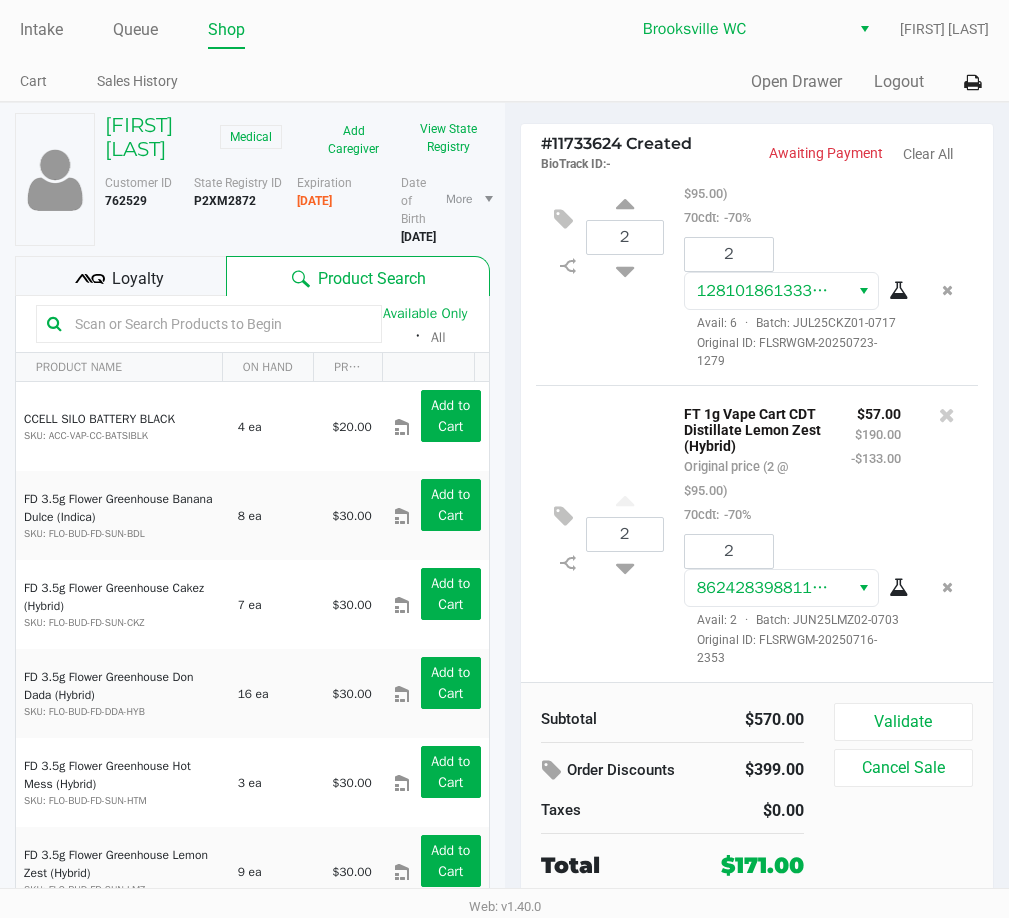 scroll, scrollTop: 484, scrollLeft: 0, axis: vertical 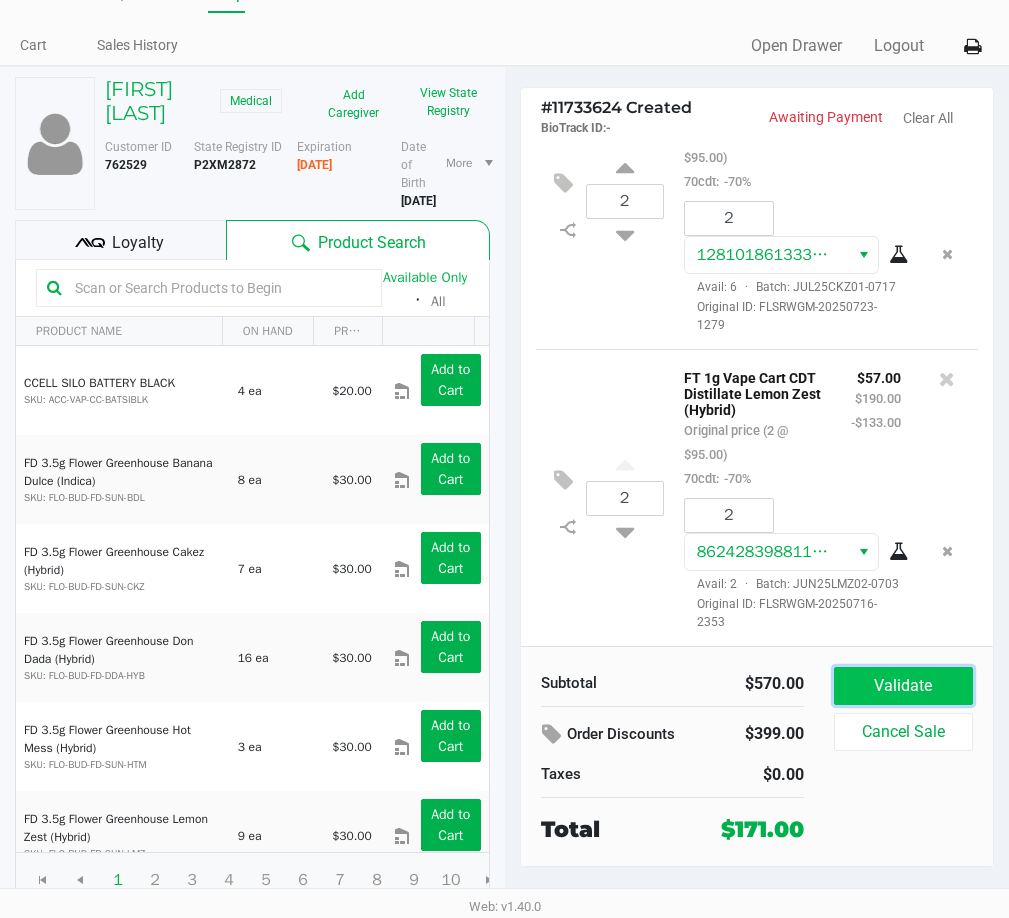 click on "Validate" 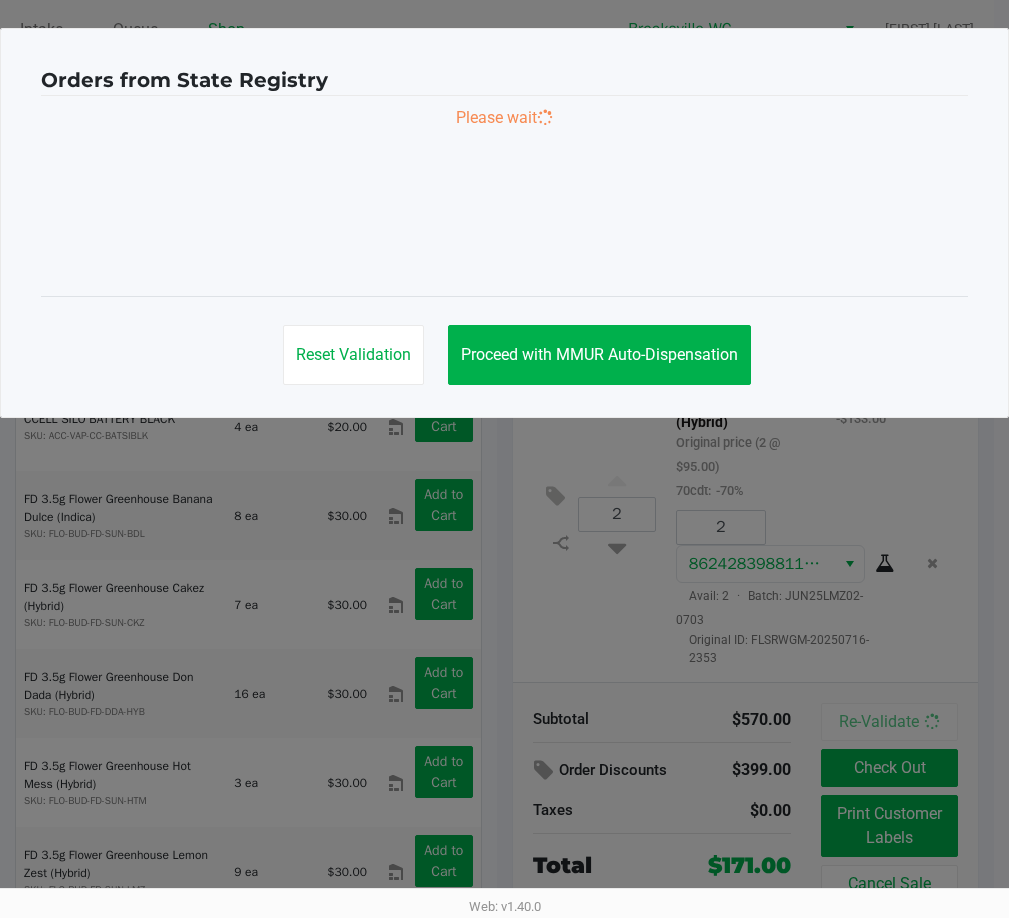 scroll, scrollTop: 0, scrollLeft: 0, axis: both 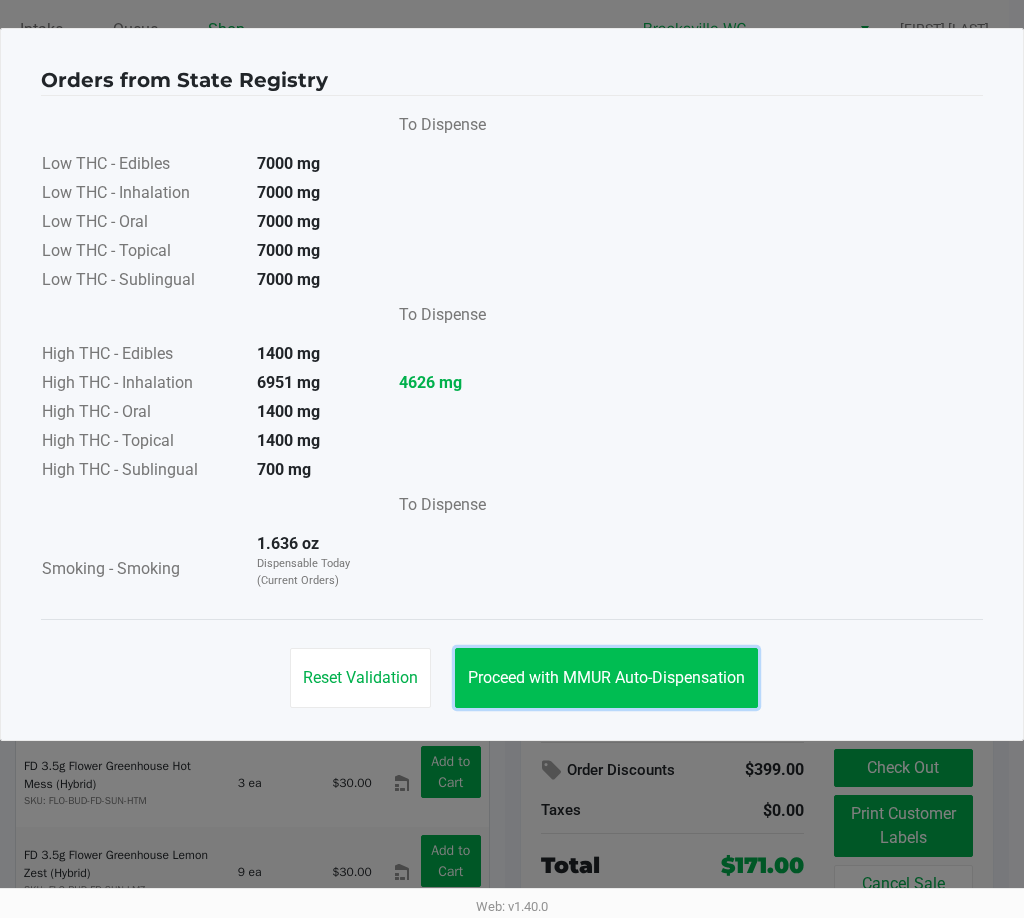 click on "Proceed with MMUR Auto-Dispensation" 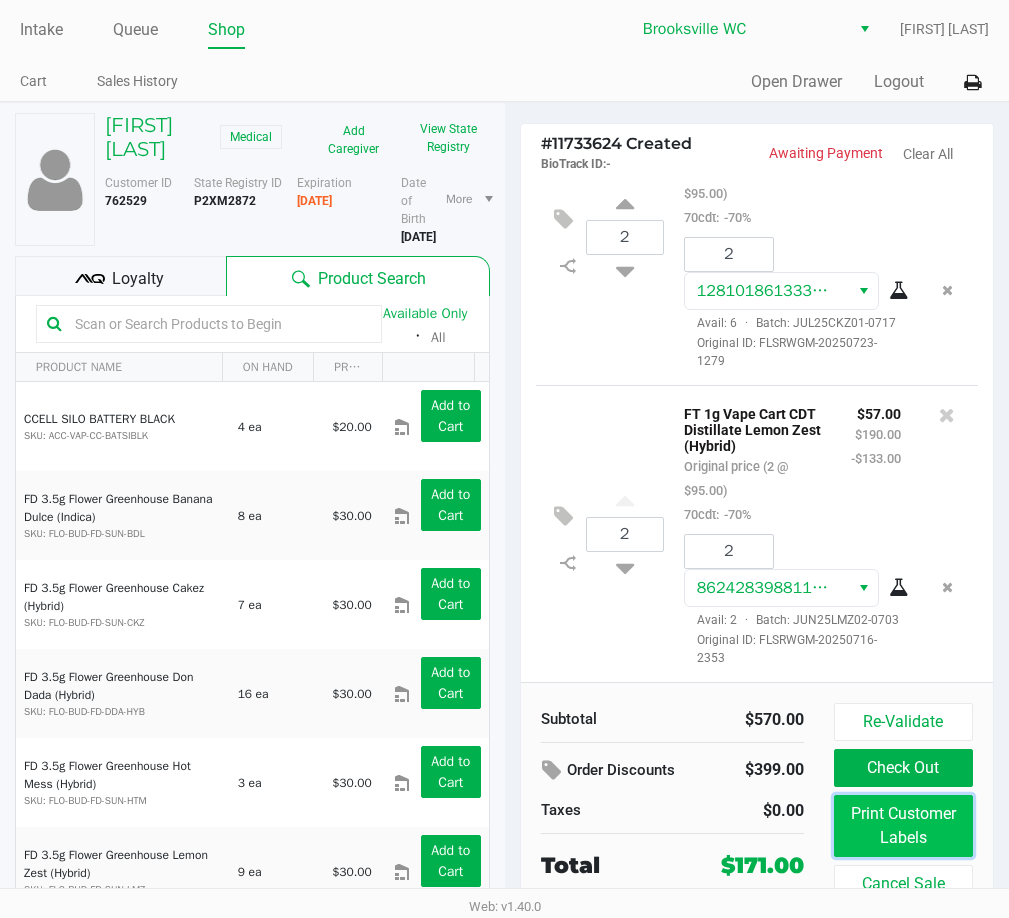 click on "Print Customer Labels" 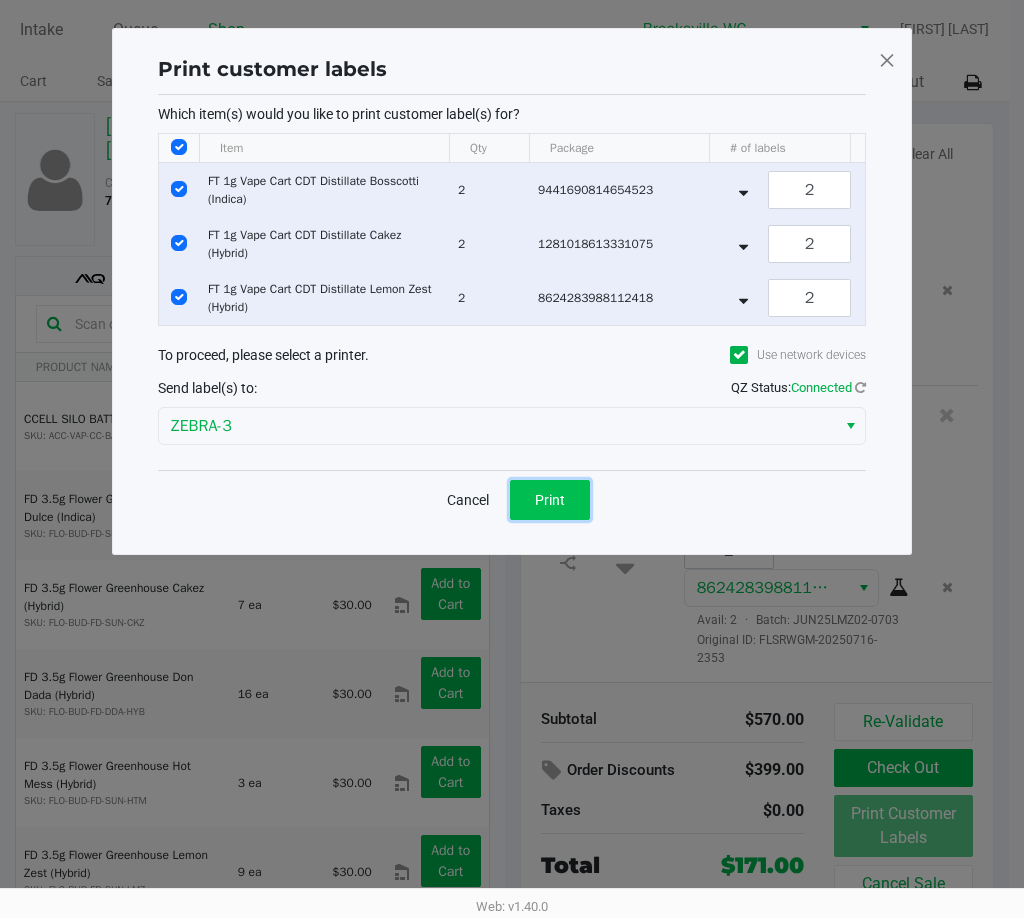 click on "Print" 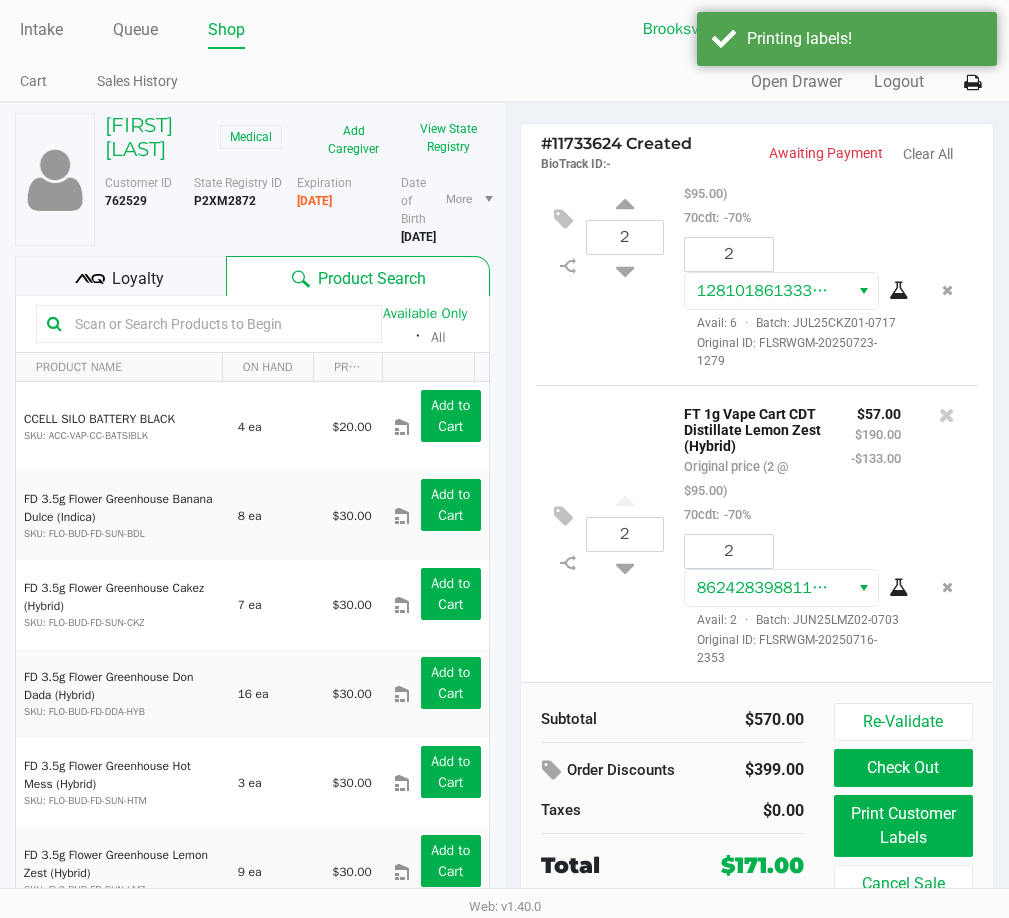 click on "Loyalty" 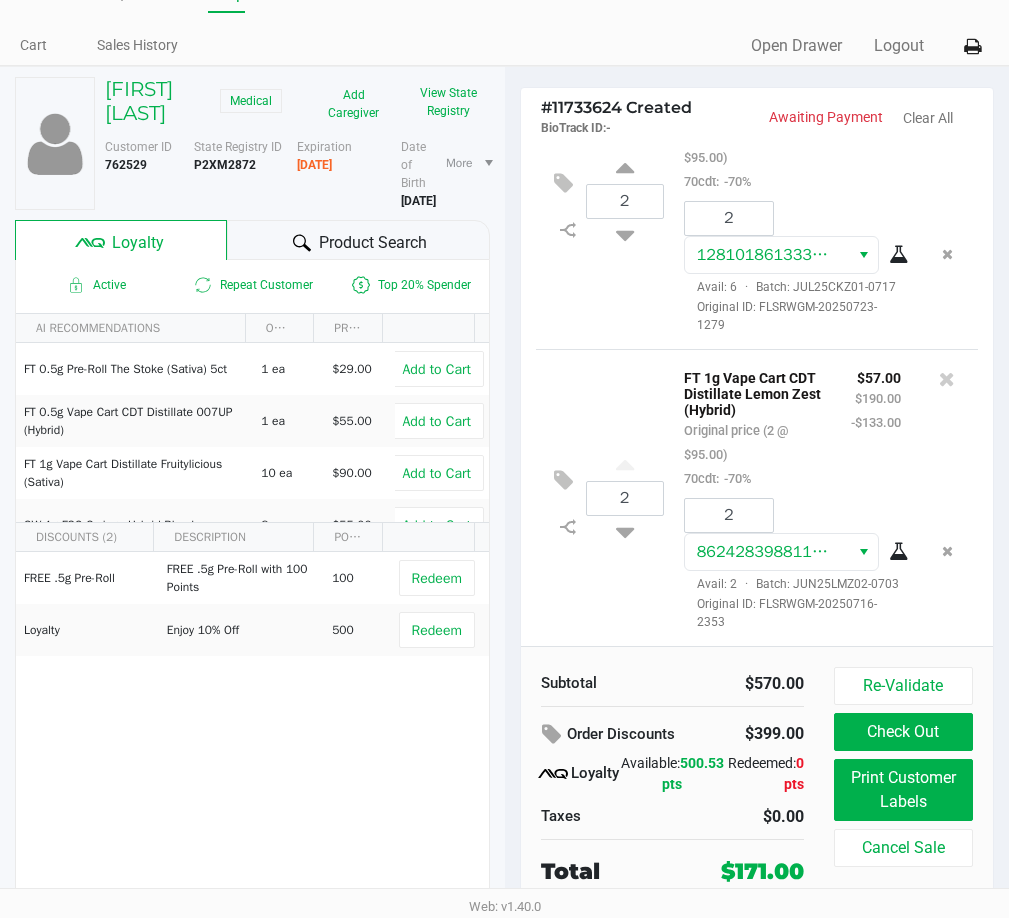 scroll, scrollTop: 62, scrollLeft: 0, axis: vertical 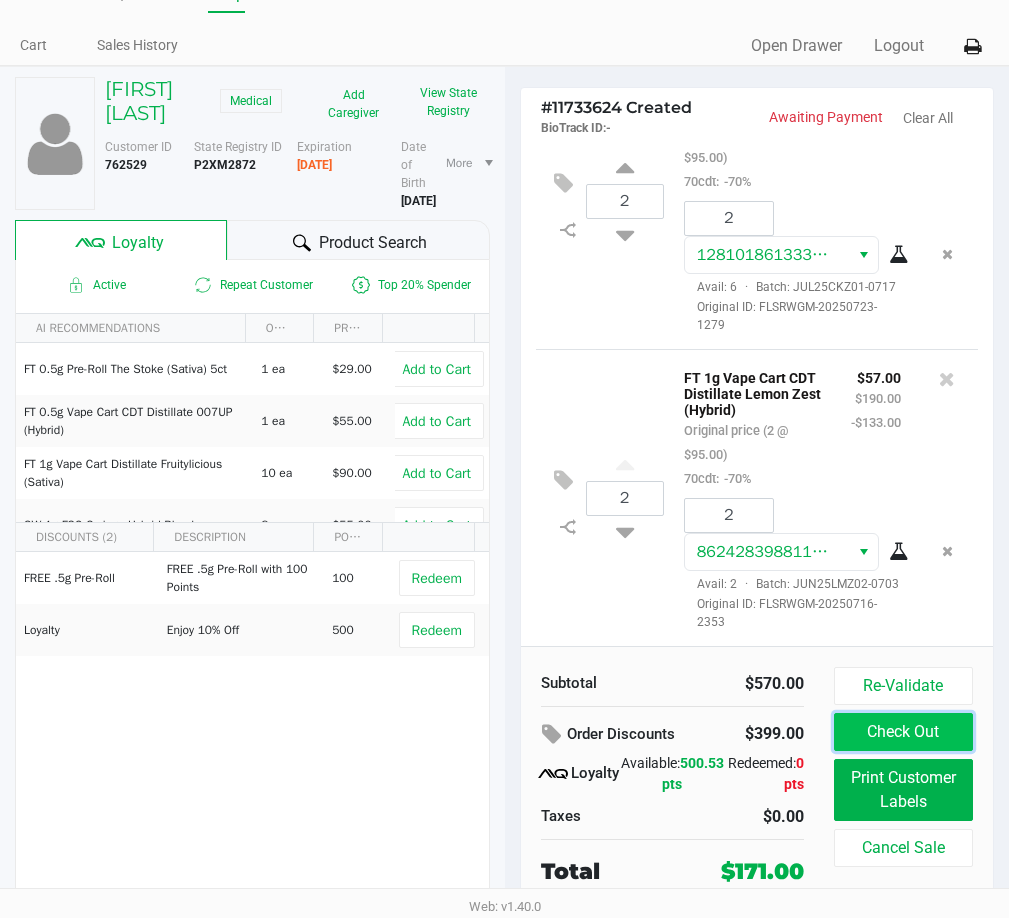 click on "Check Out" 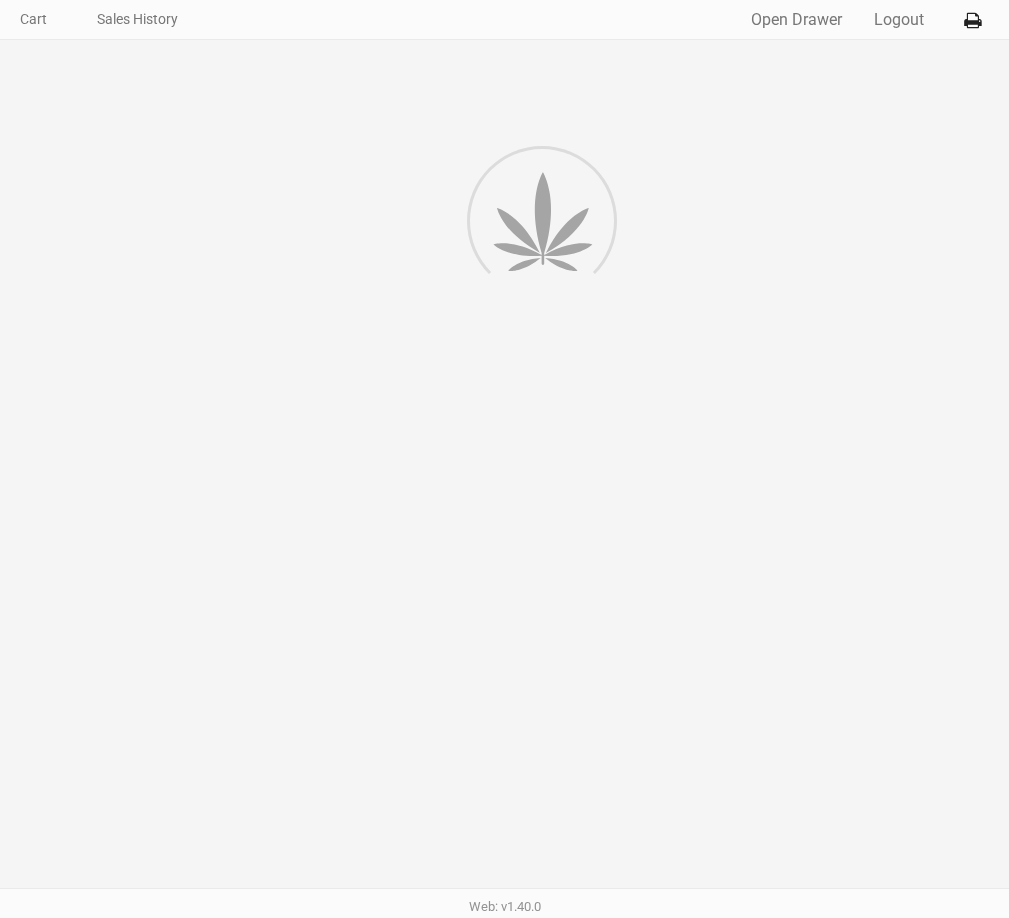 scroll, scrollTop: 0, scrollLeft: 0, axis: both 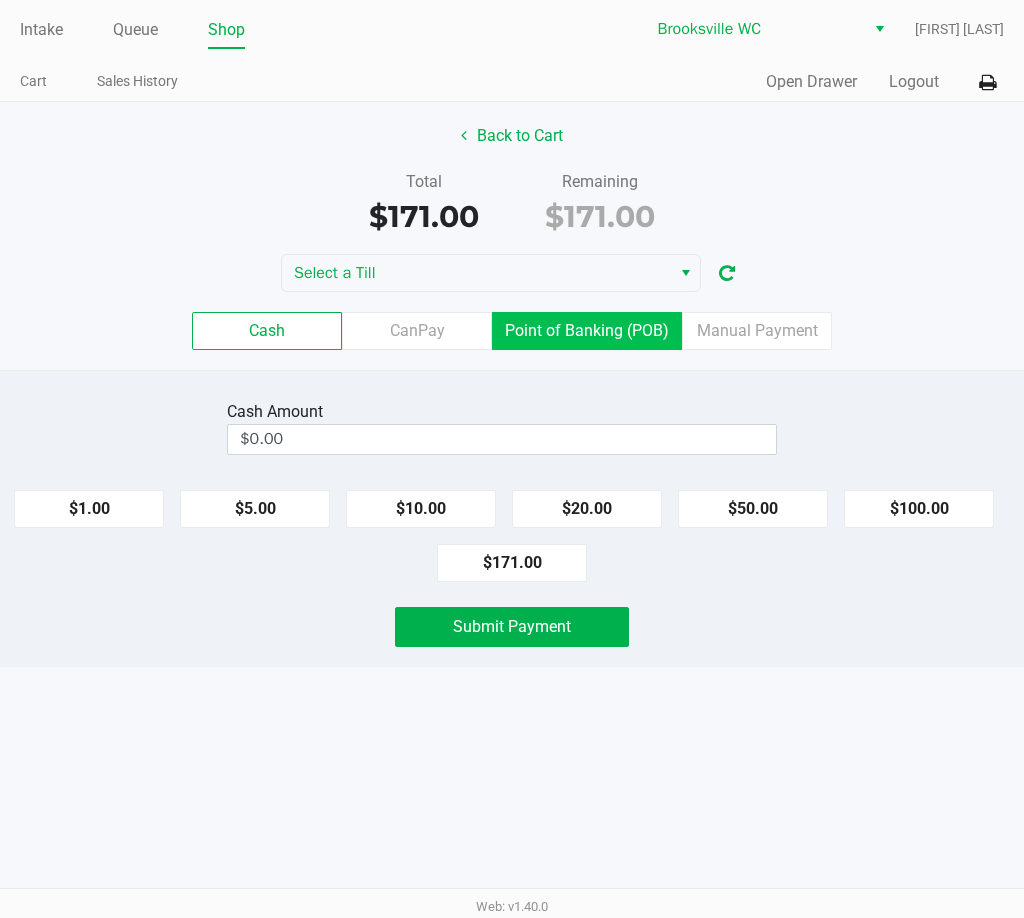 click on "Point of Banking (POB)" 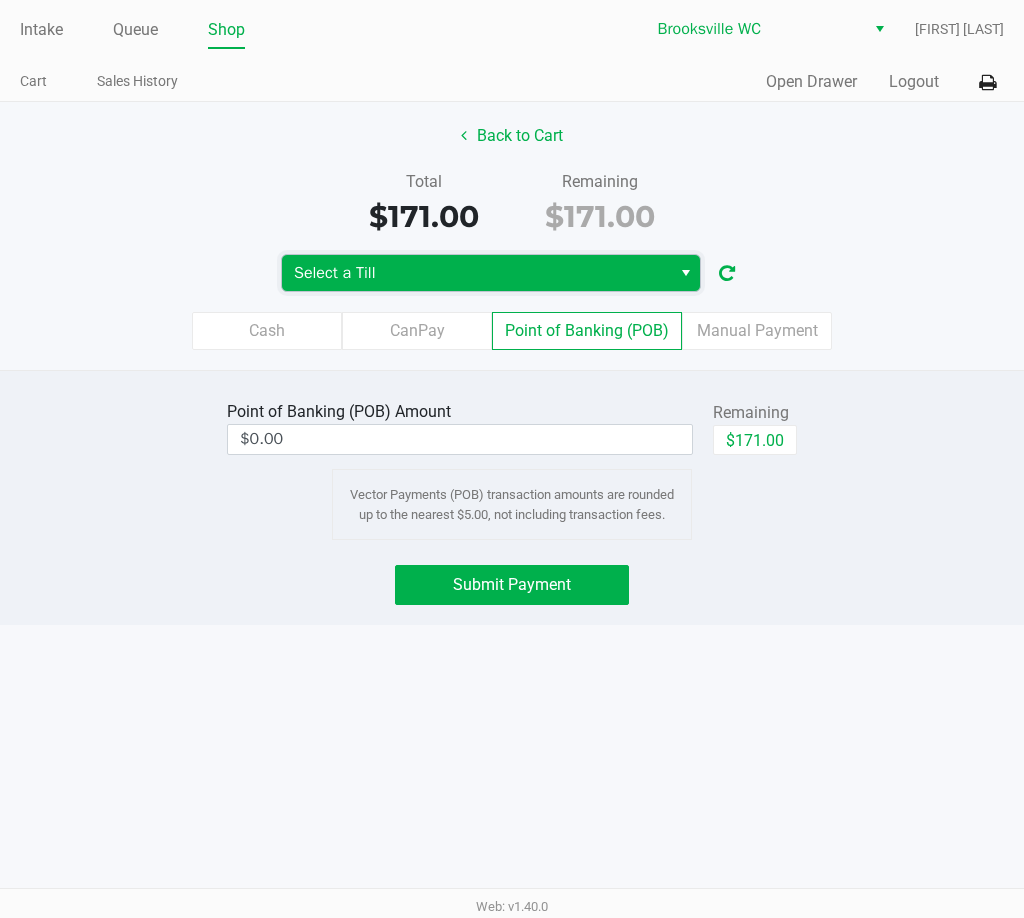 click on "Select a Till" at bounding box center [476, 273] 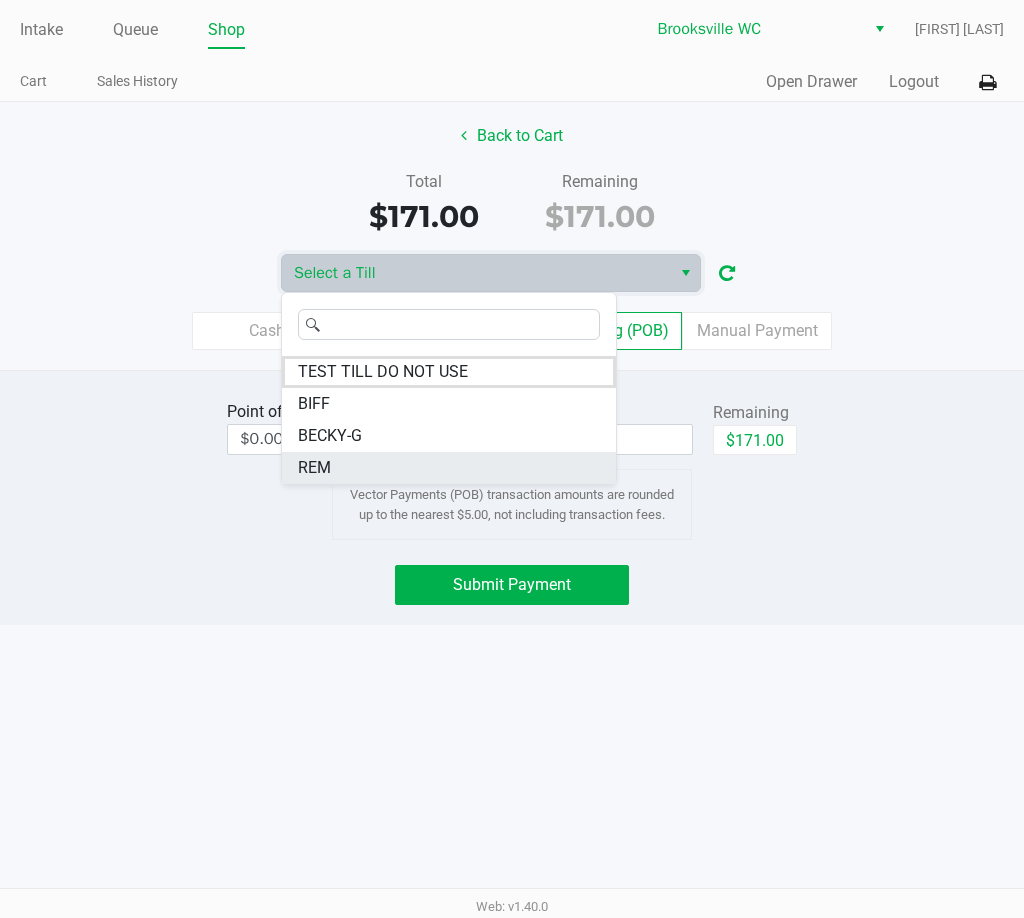 click on "REM" at bounding box center (449, 468) 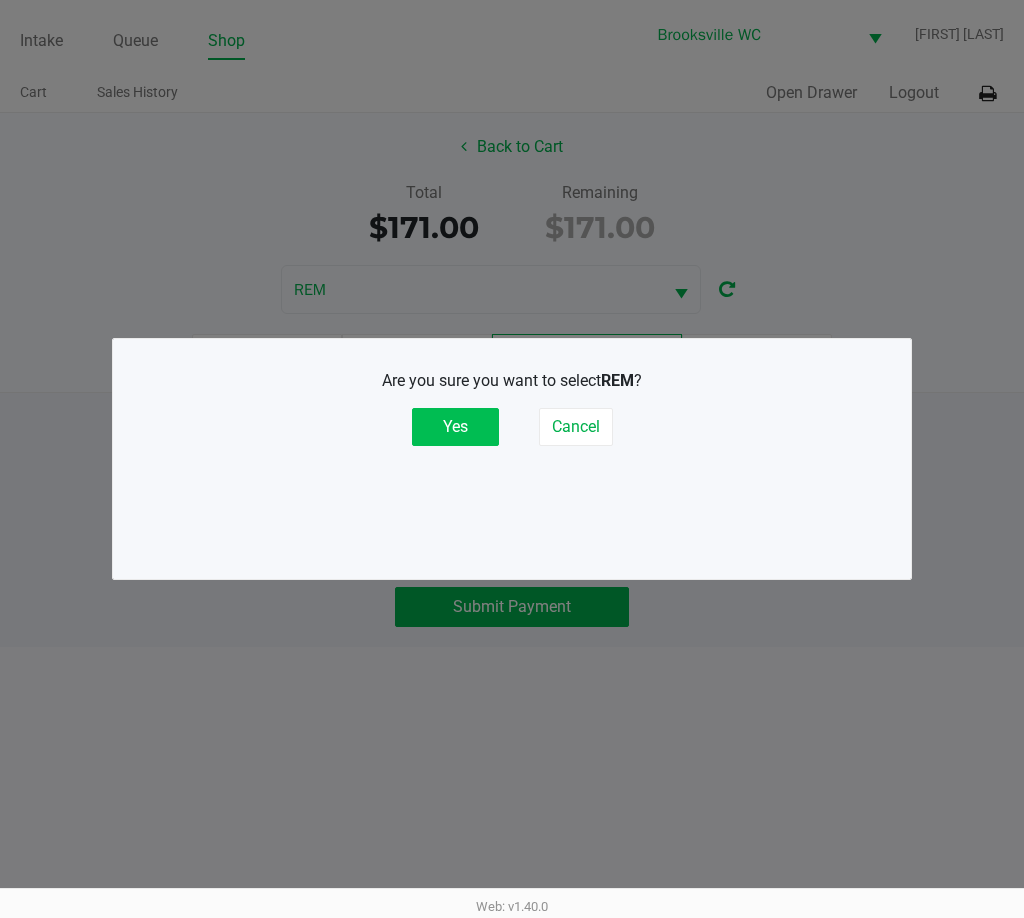 click on "Yes" 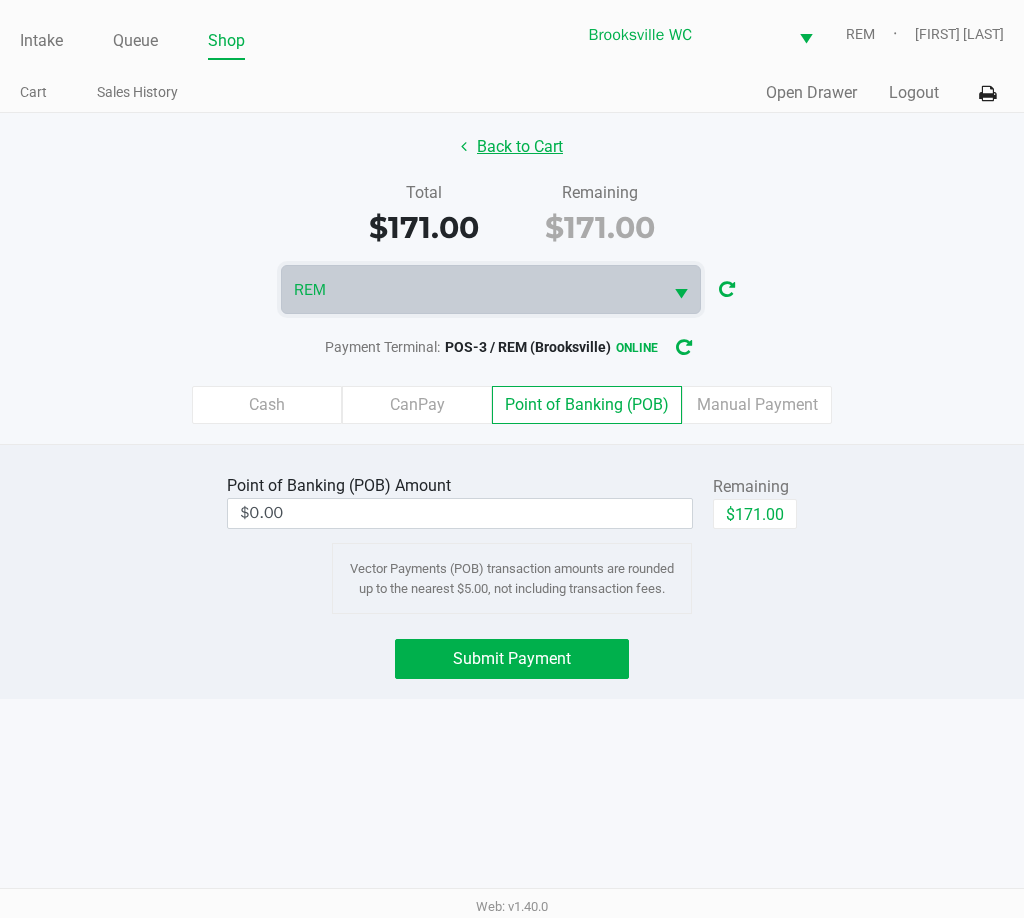 click on "Back to Cart" 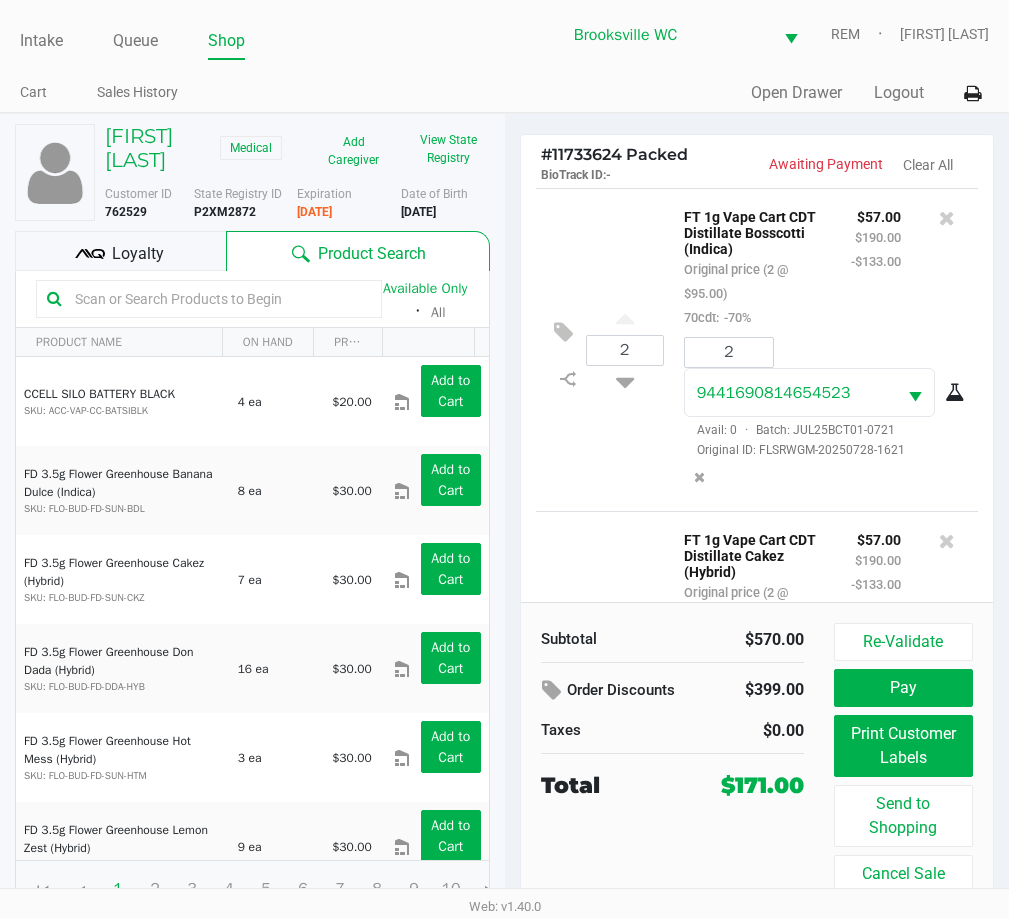click 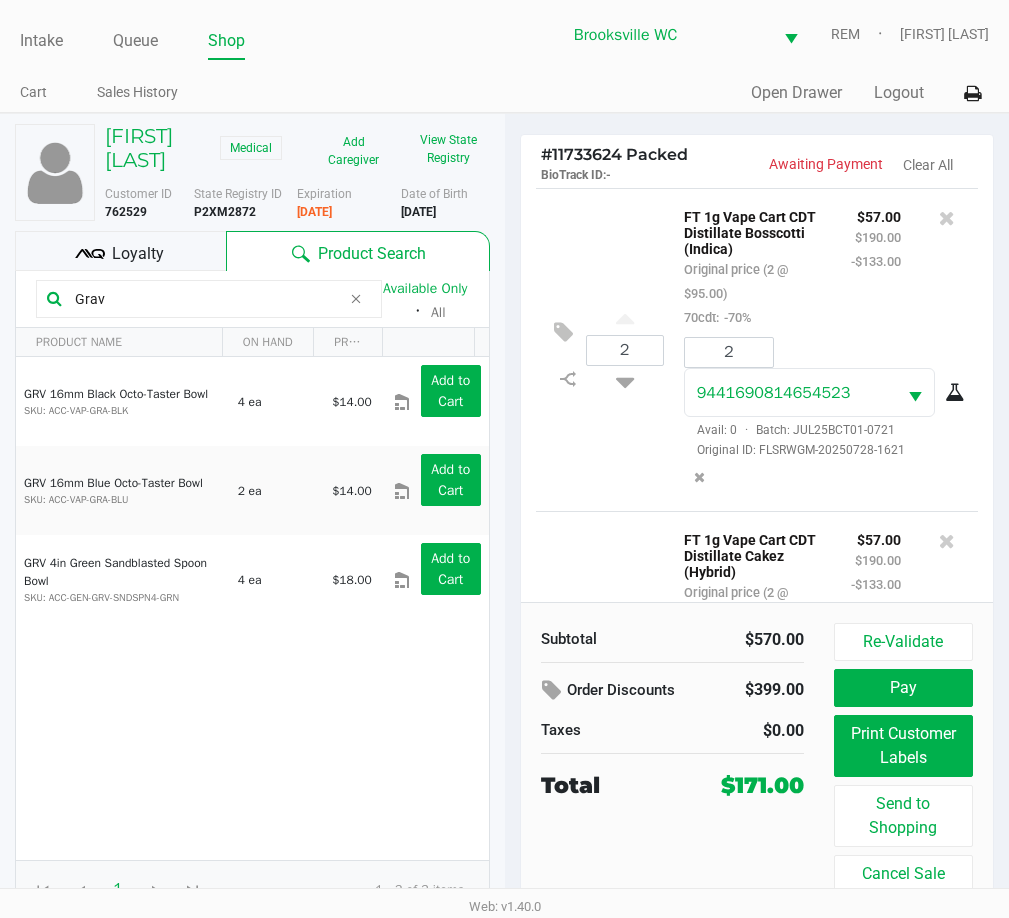 click on "Grav" 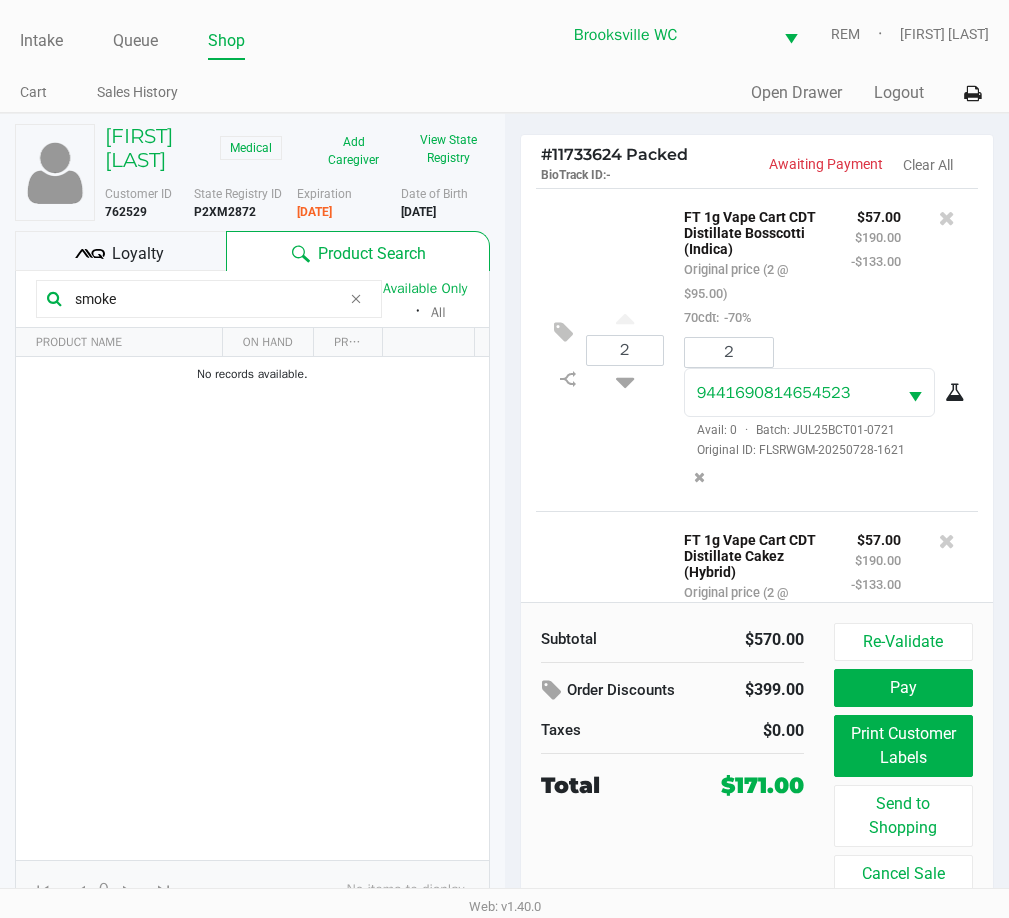 click on "smoke" 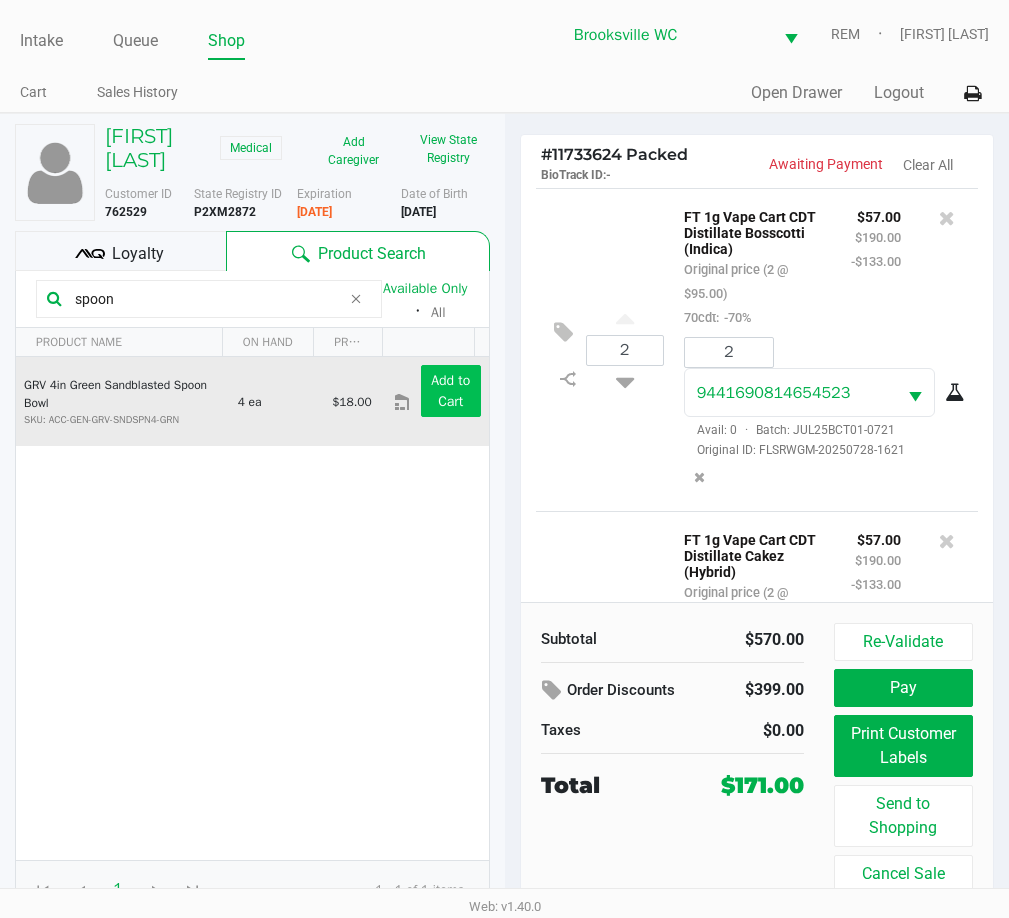 type on "spoon" 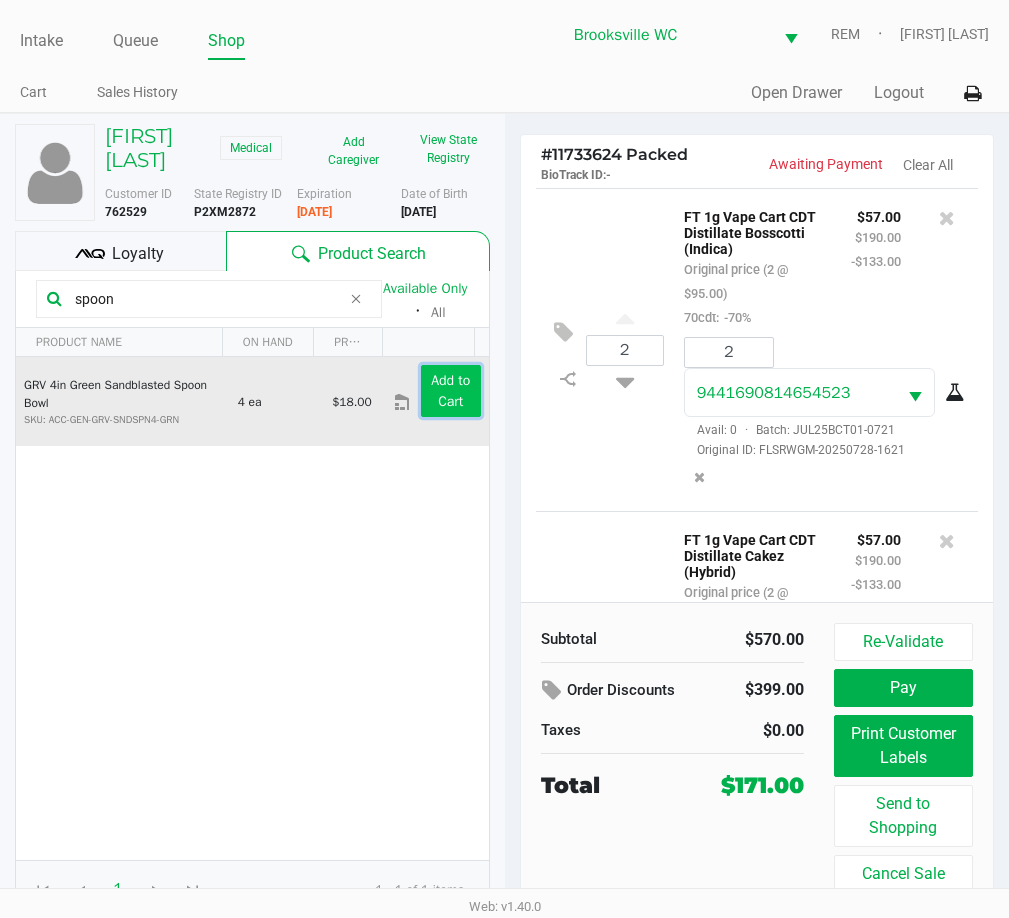 click on "Add to Cart" 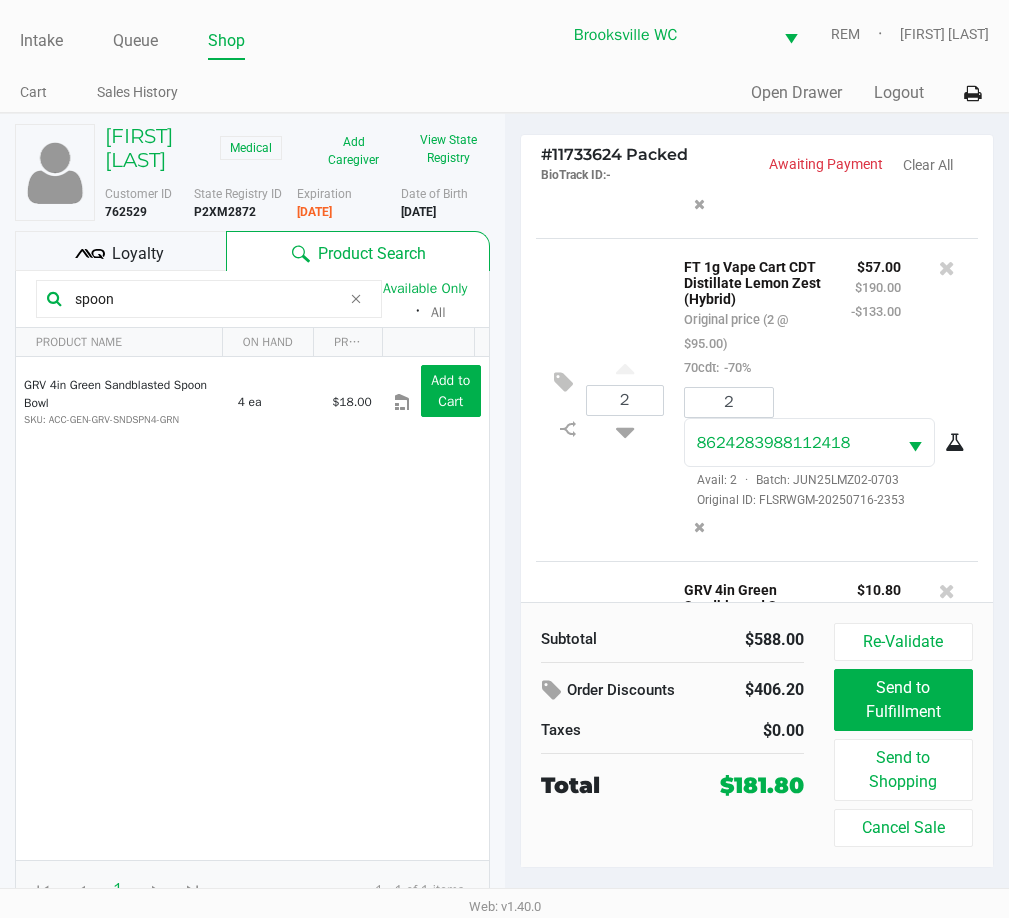 scroll, scrollTop: 779, scrollLeft: 0, axis: vertical 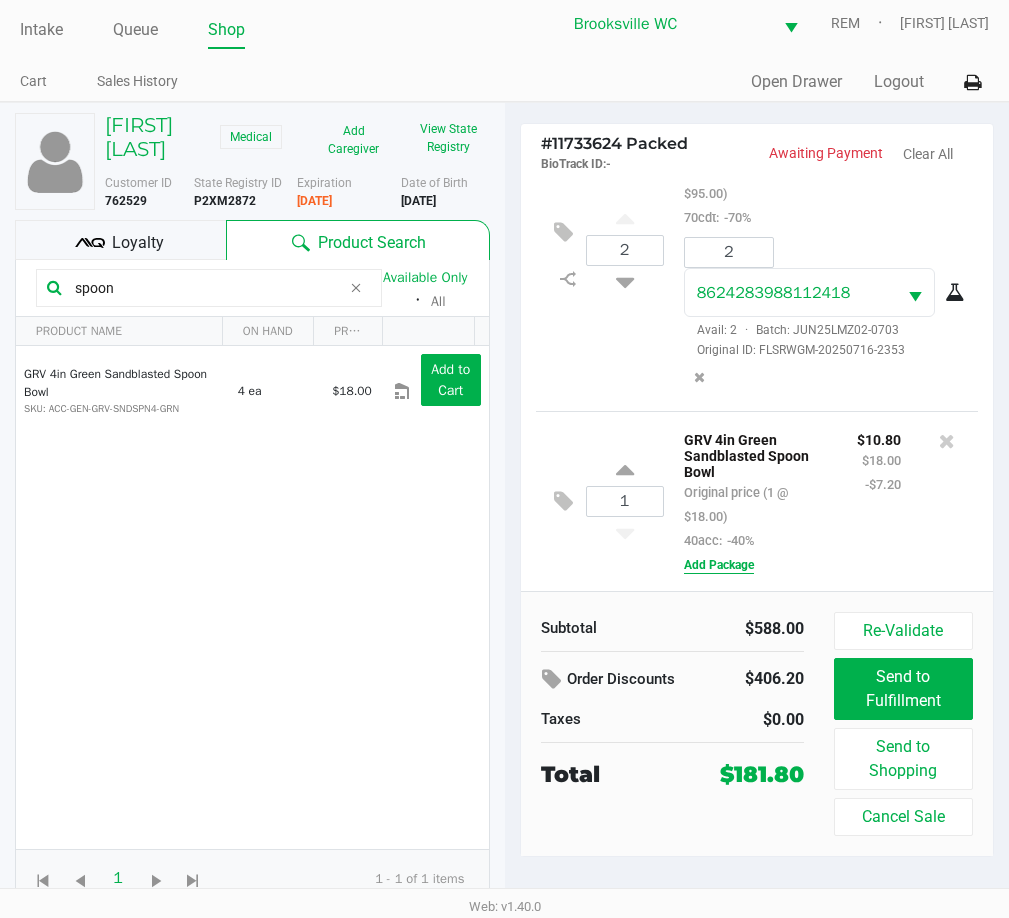 click on "Add Package" 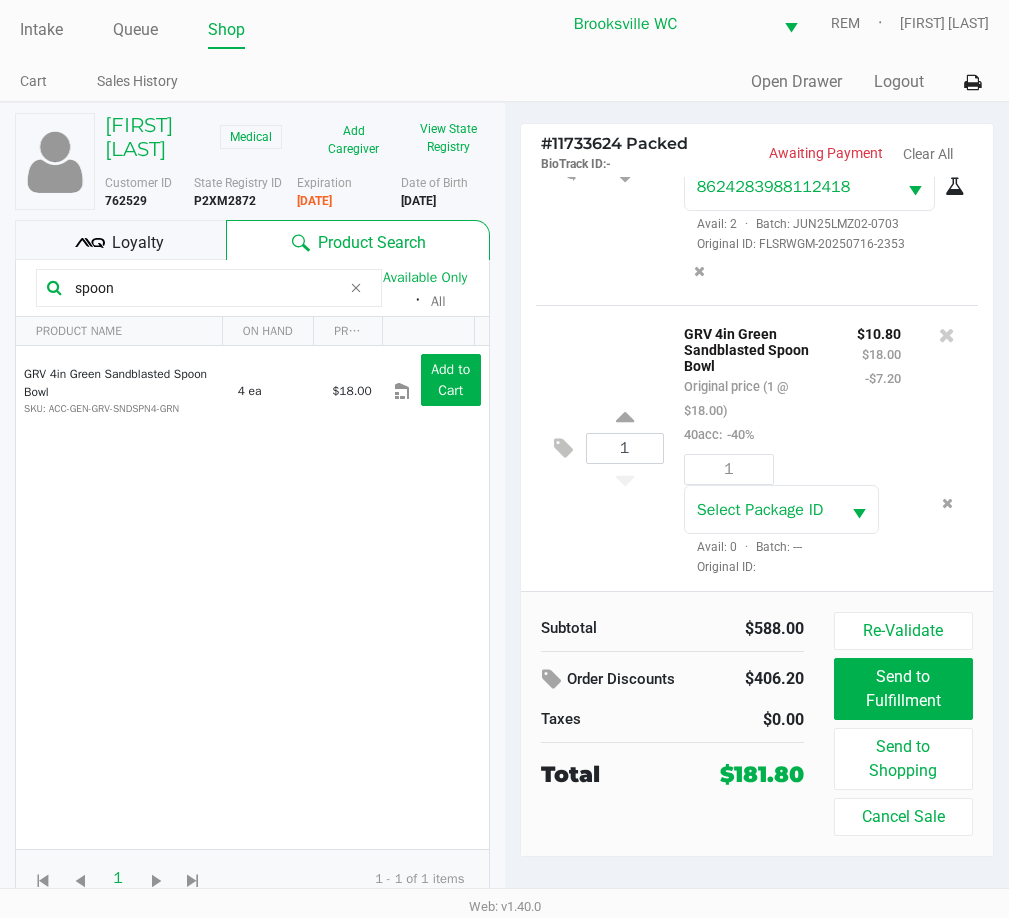 scroll, scrollTop: 885, scrollLeft: 0, axis: vertical 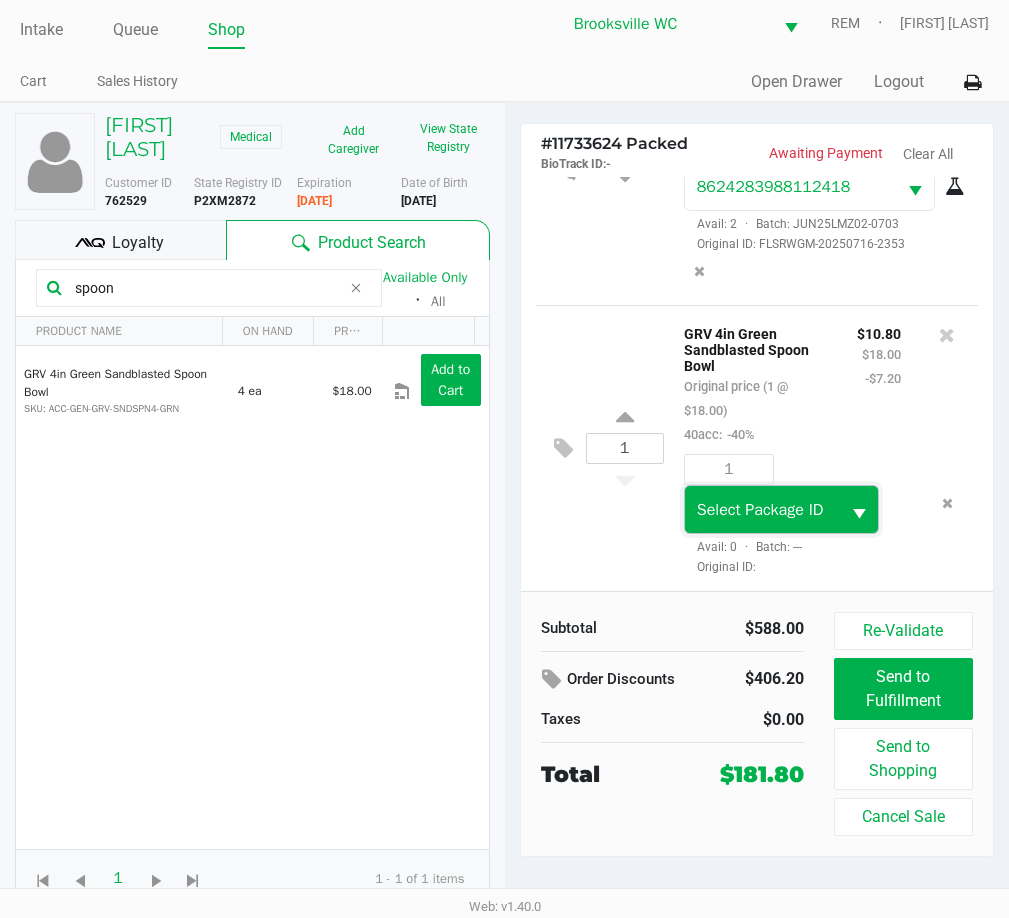 click on "Select Package ID" at bounding box center (763, 509) 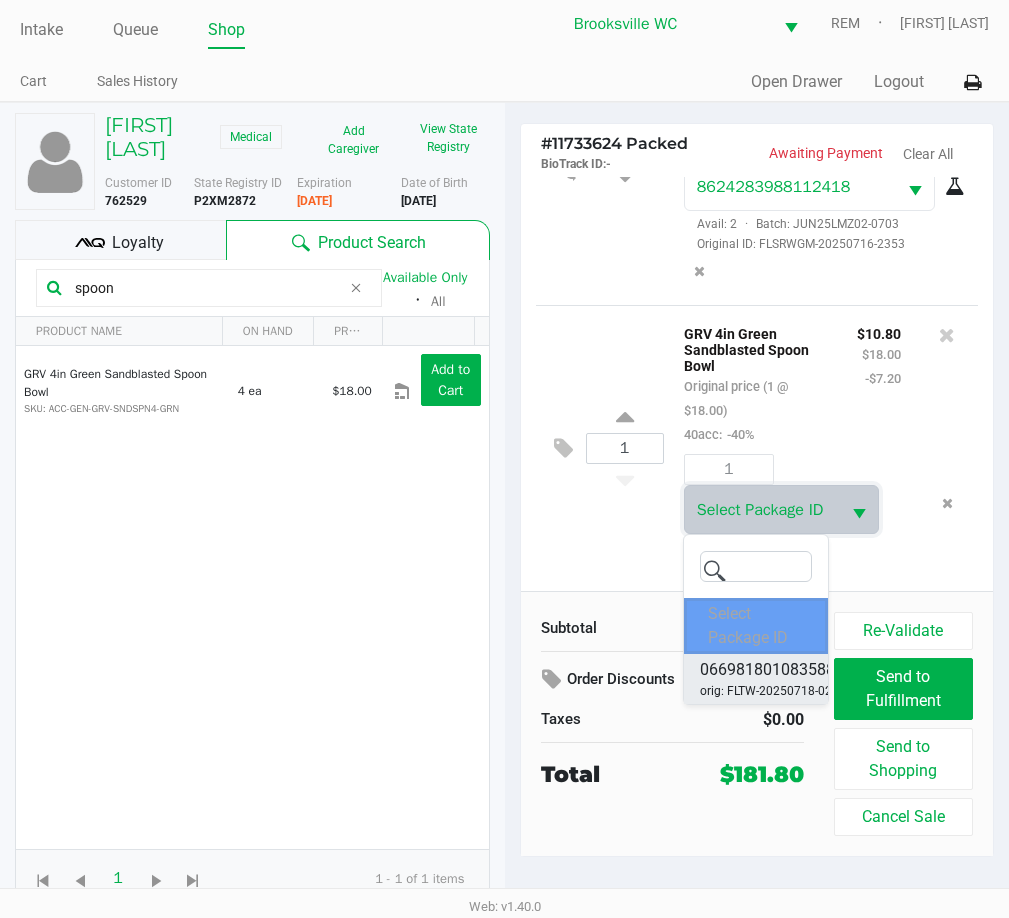 click on "orig: FLTW-20250718-026" at bounding box center [769, 691] 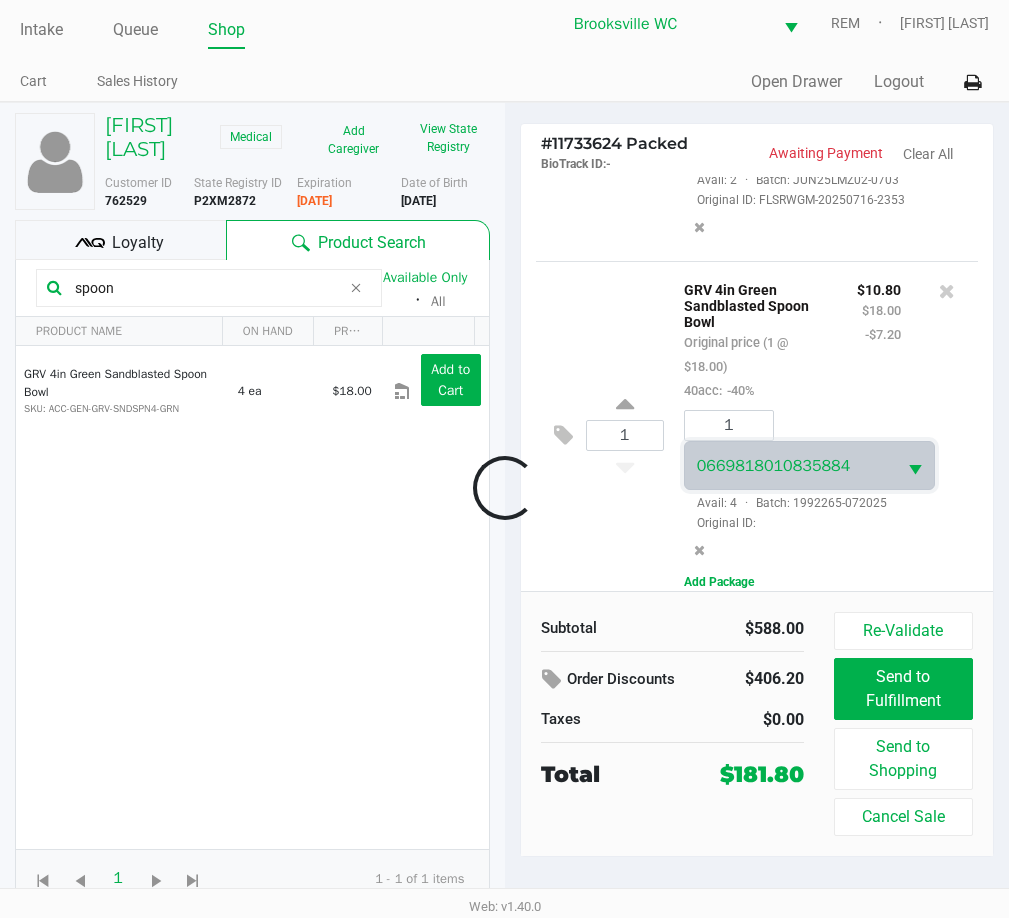 scroll, scrollTop: 909, scrollLeft: 0, axis: vertical 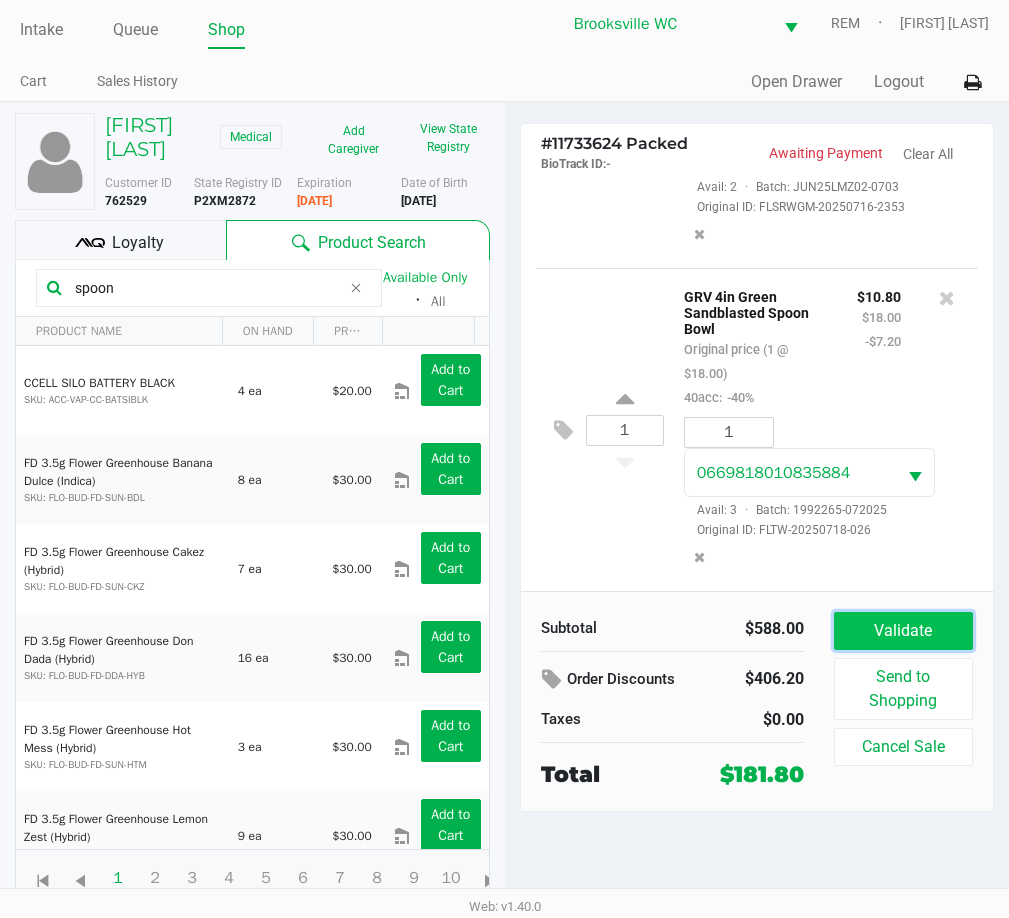 click on "Validate" 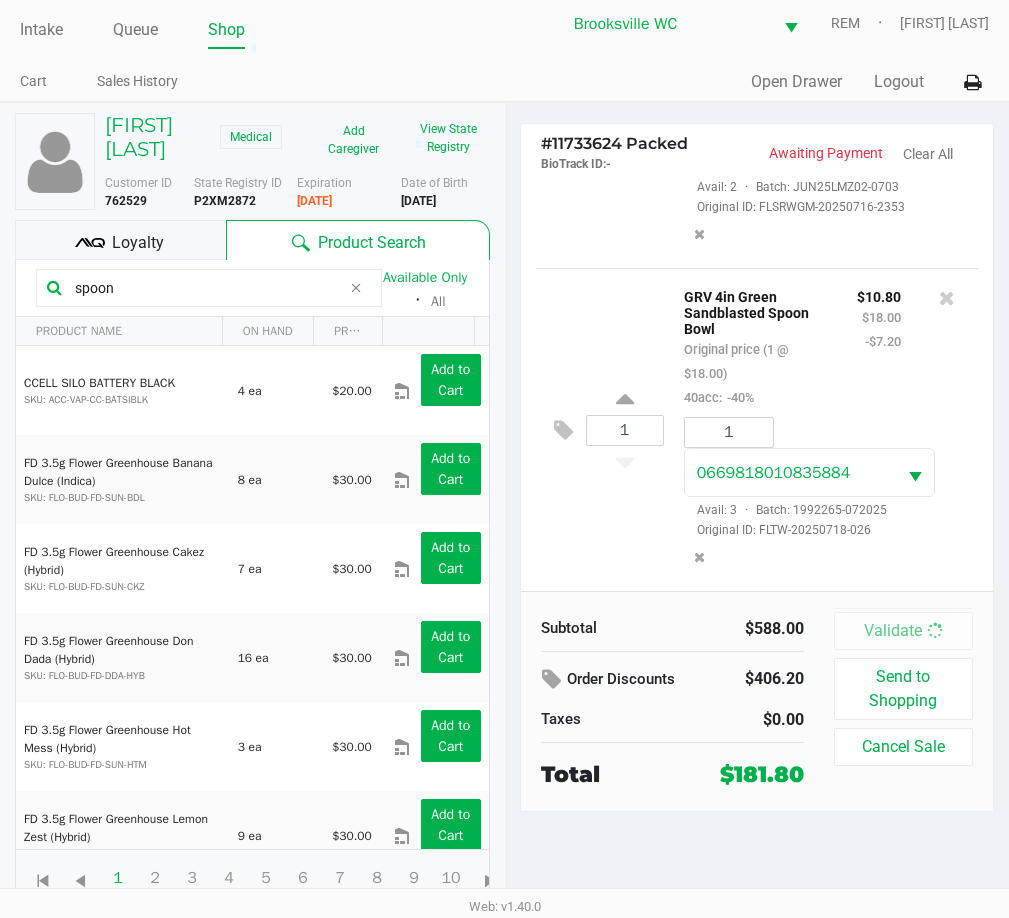 scroll, scrollTop: 0, scrollLeft: 0, axis: both 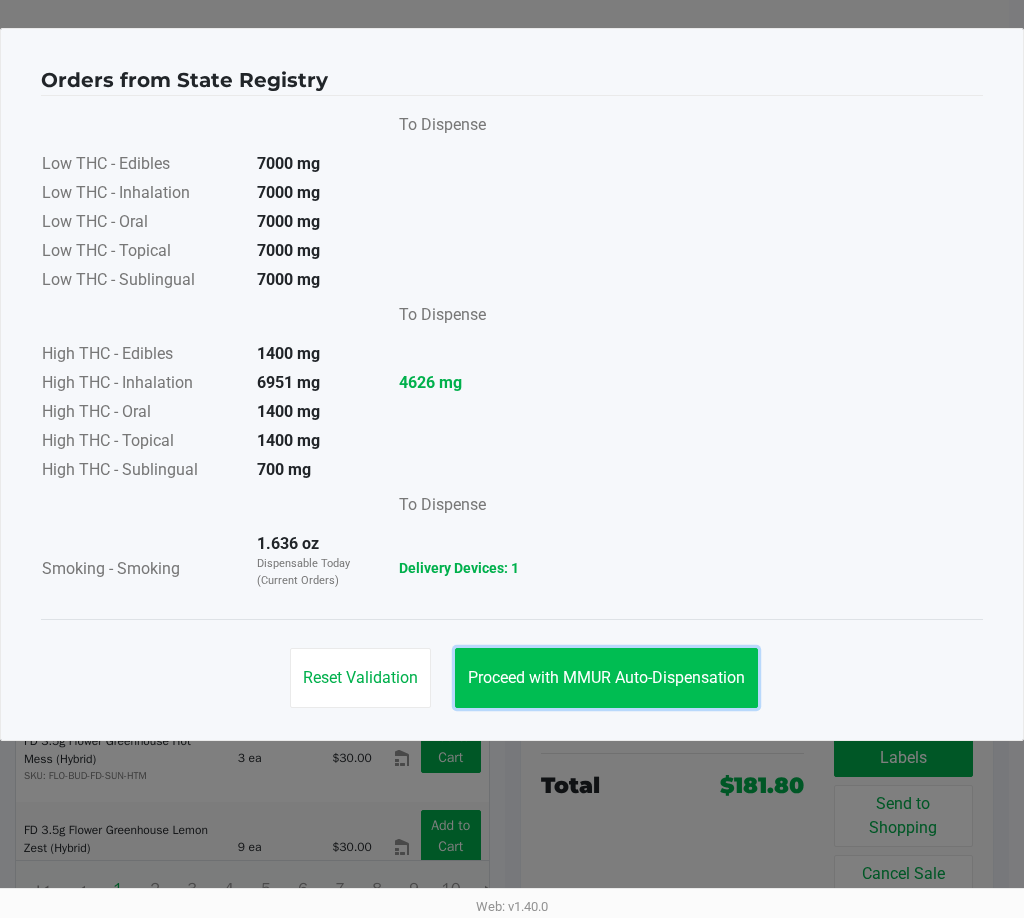 click on "Proceed with MMUR Auto-Dispensation" 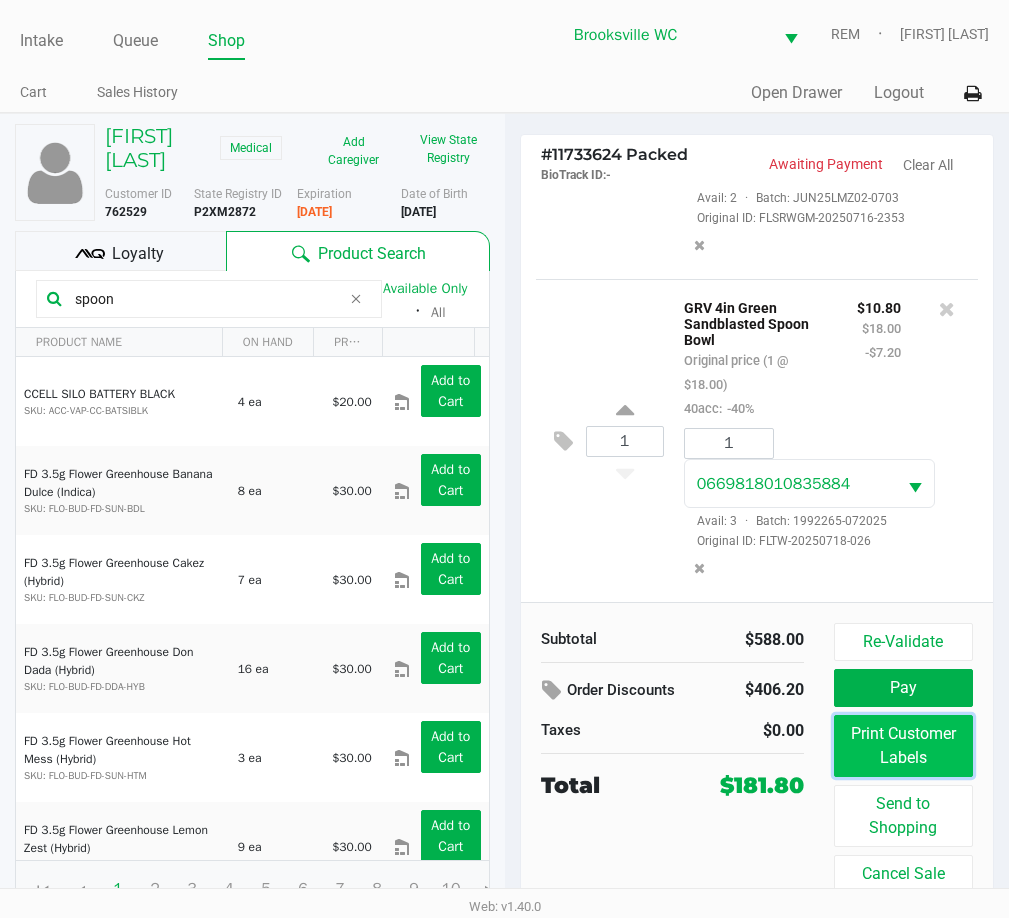 click on "Print Customer Labels" 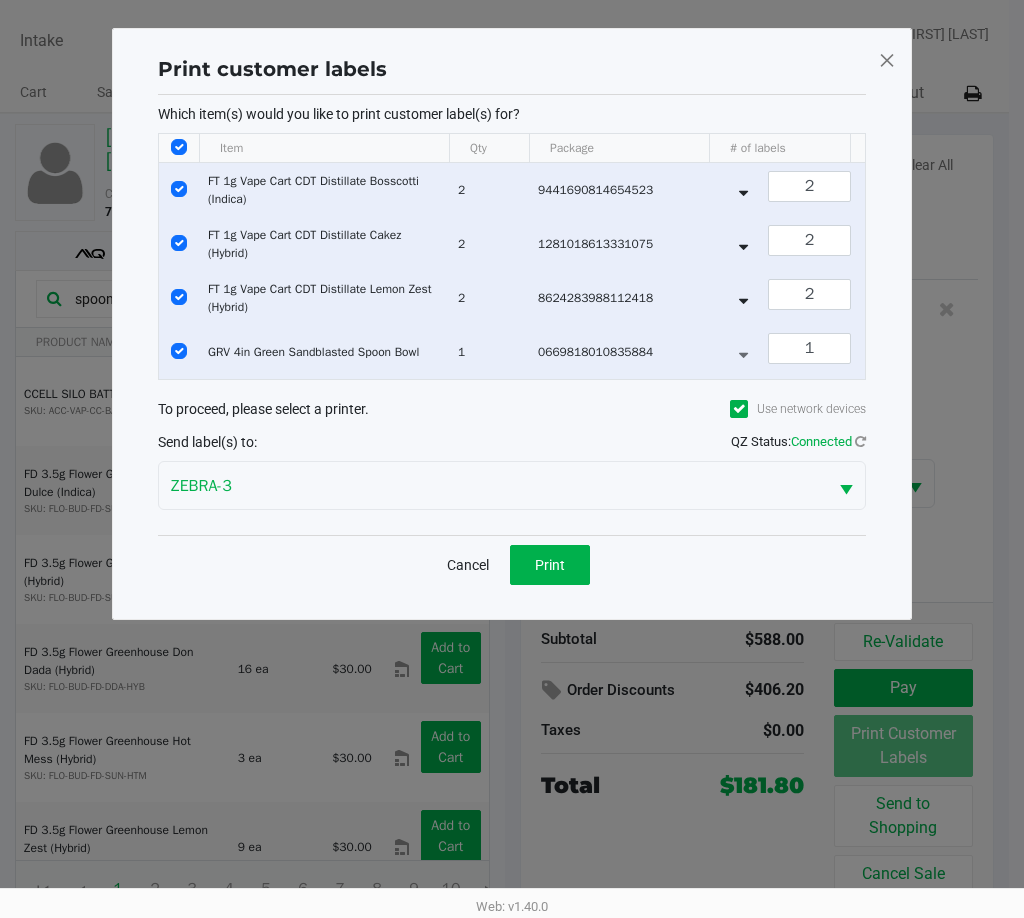 click 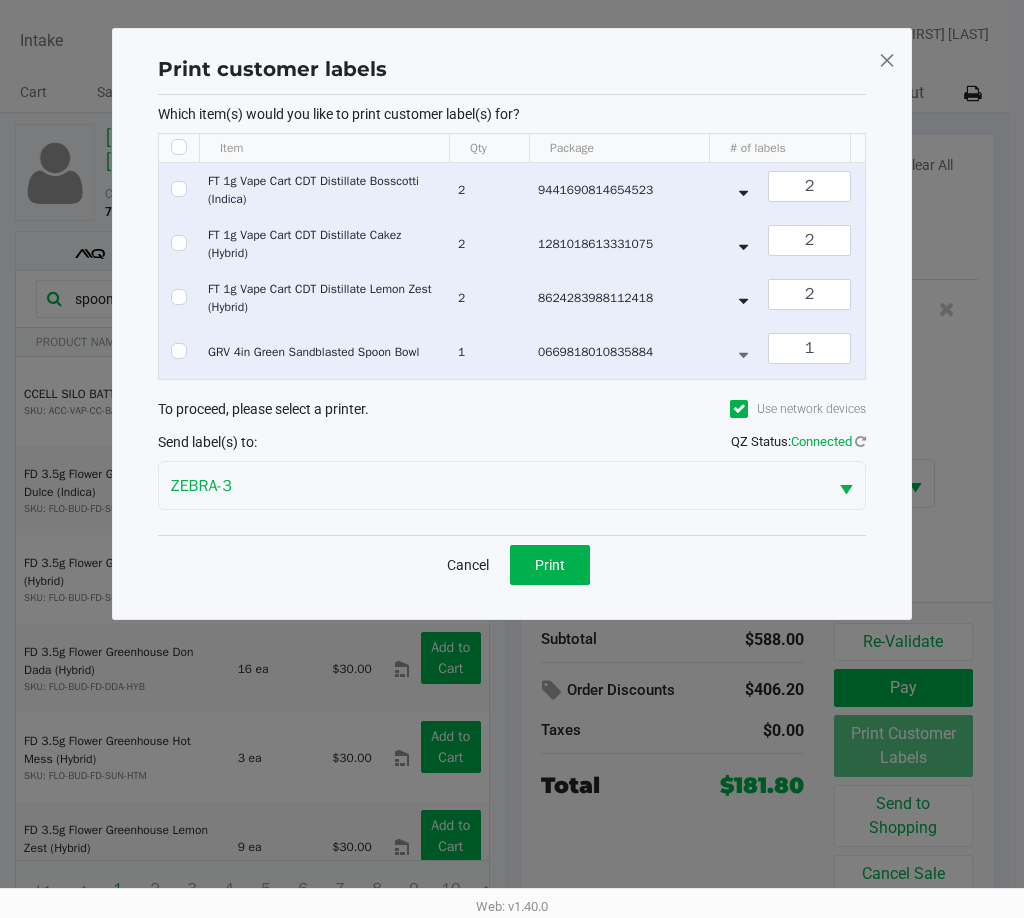 checkbox on "false" 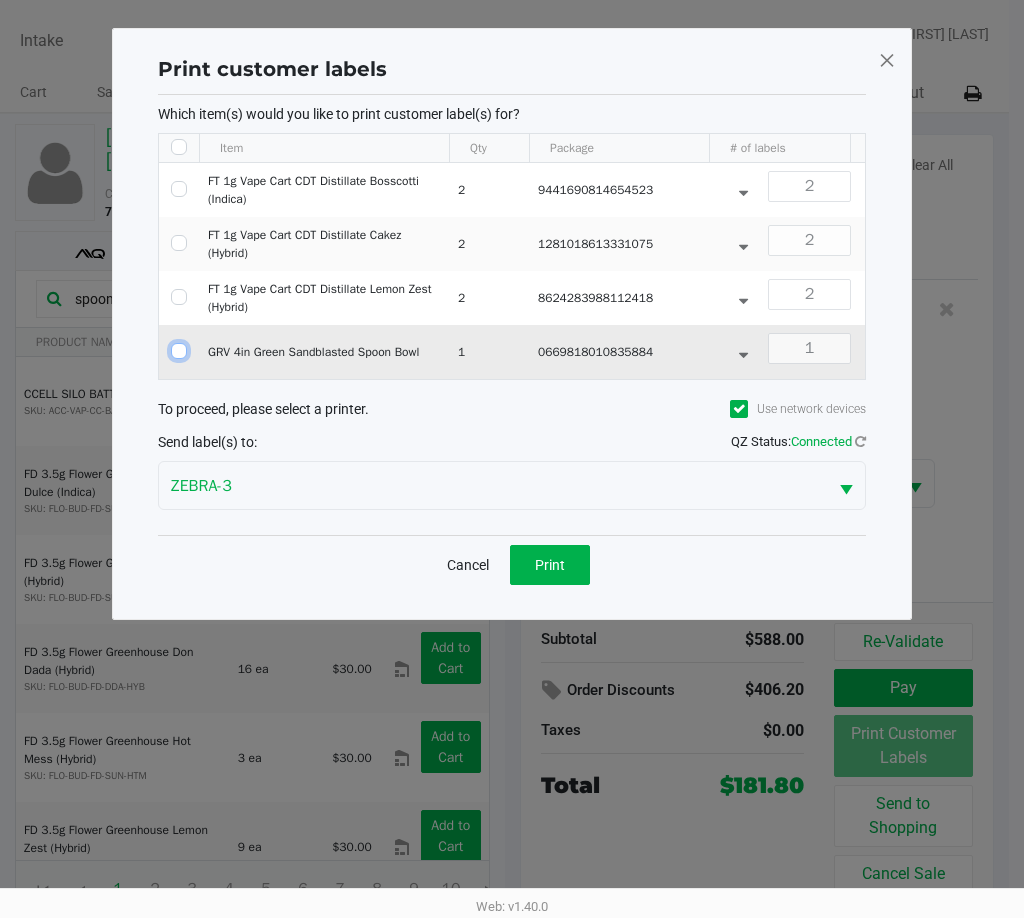 click at bounding box center (179, 351) 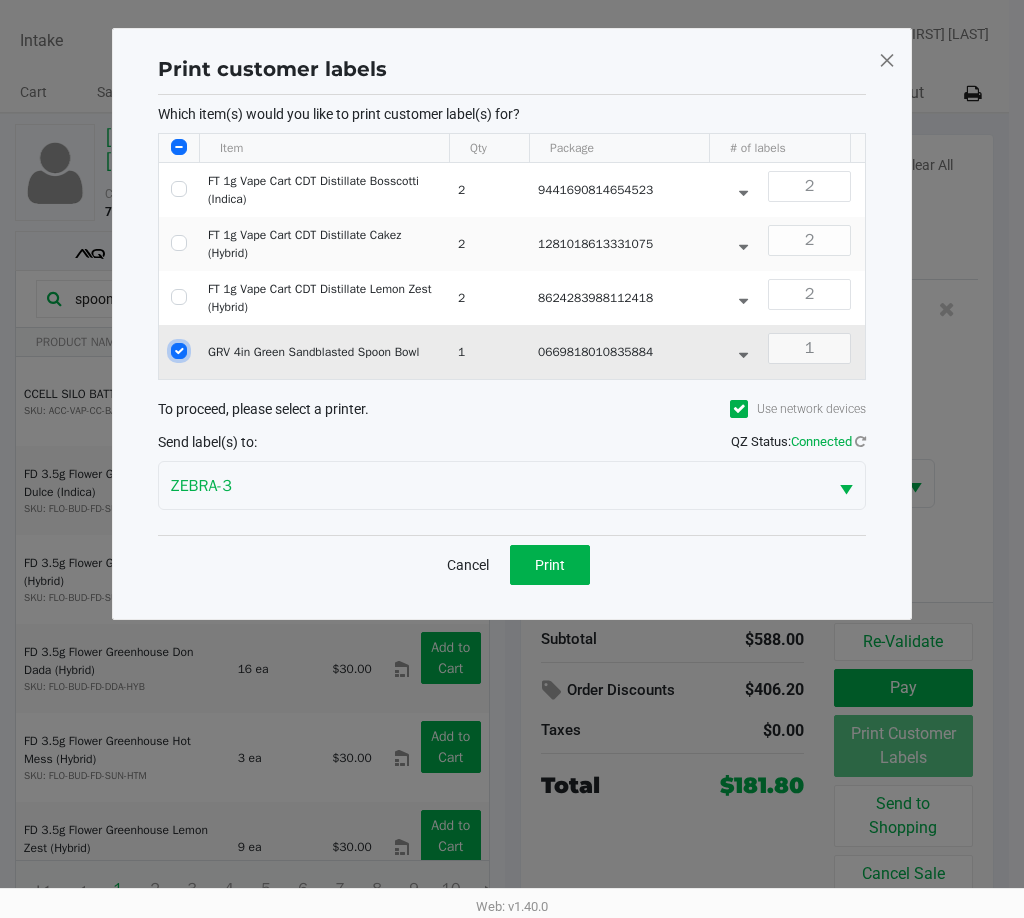 checkbox on "true" 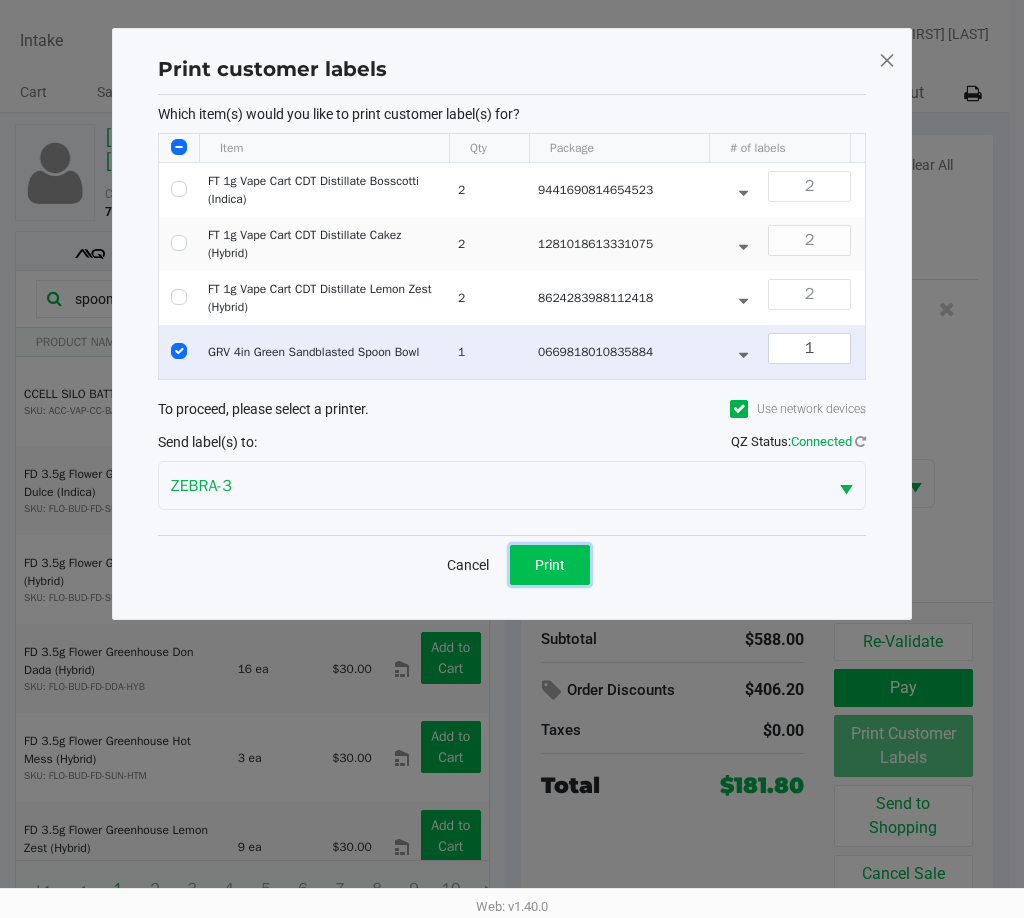 click on "Print" 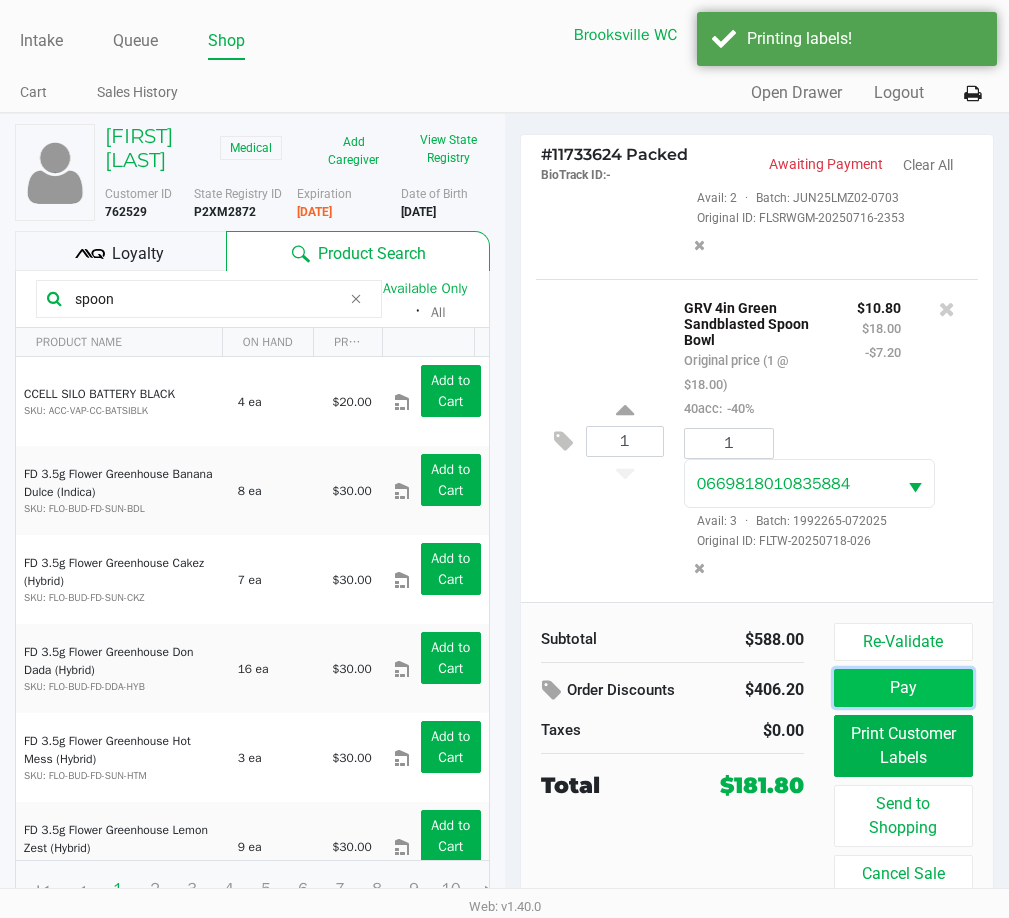 click on "Pay" 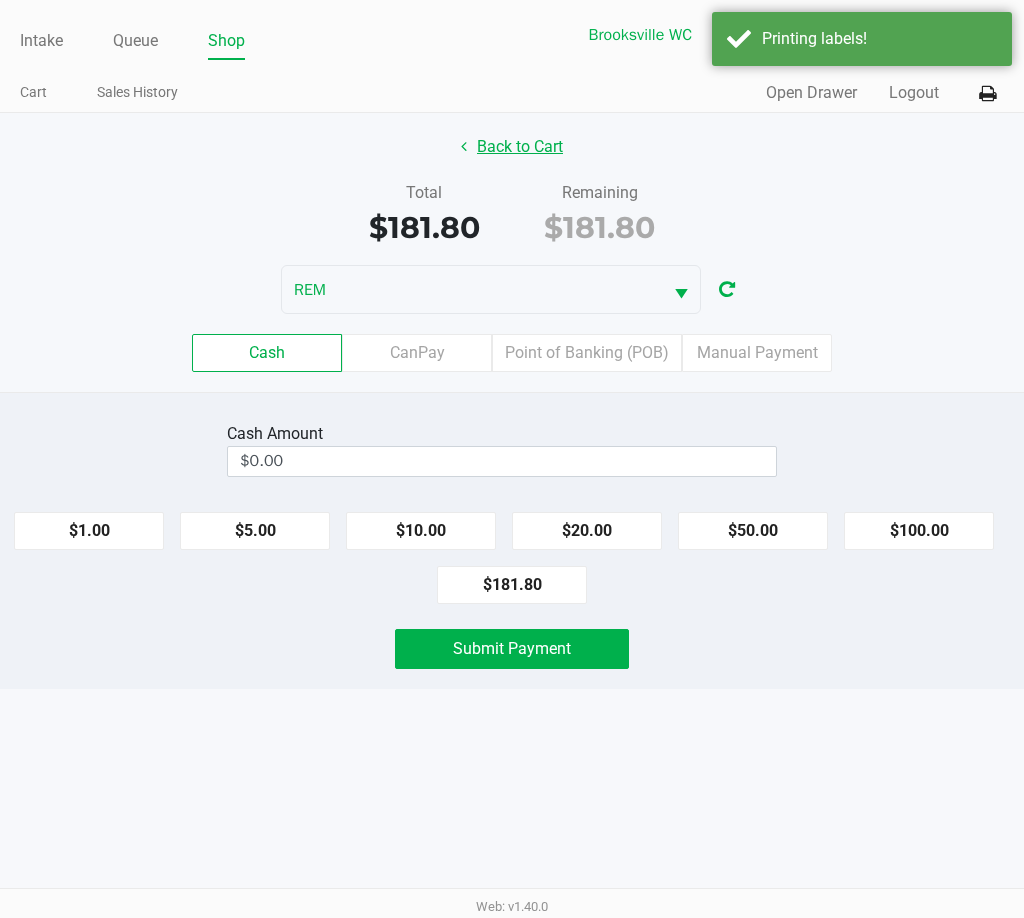 click on "Back to Cart" 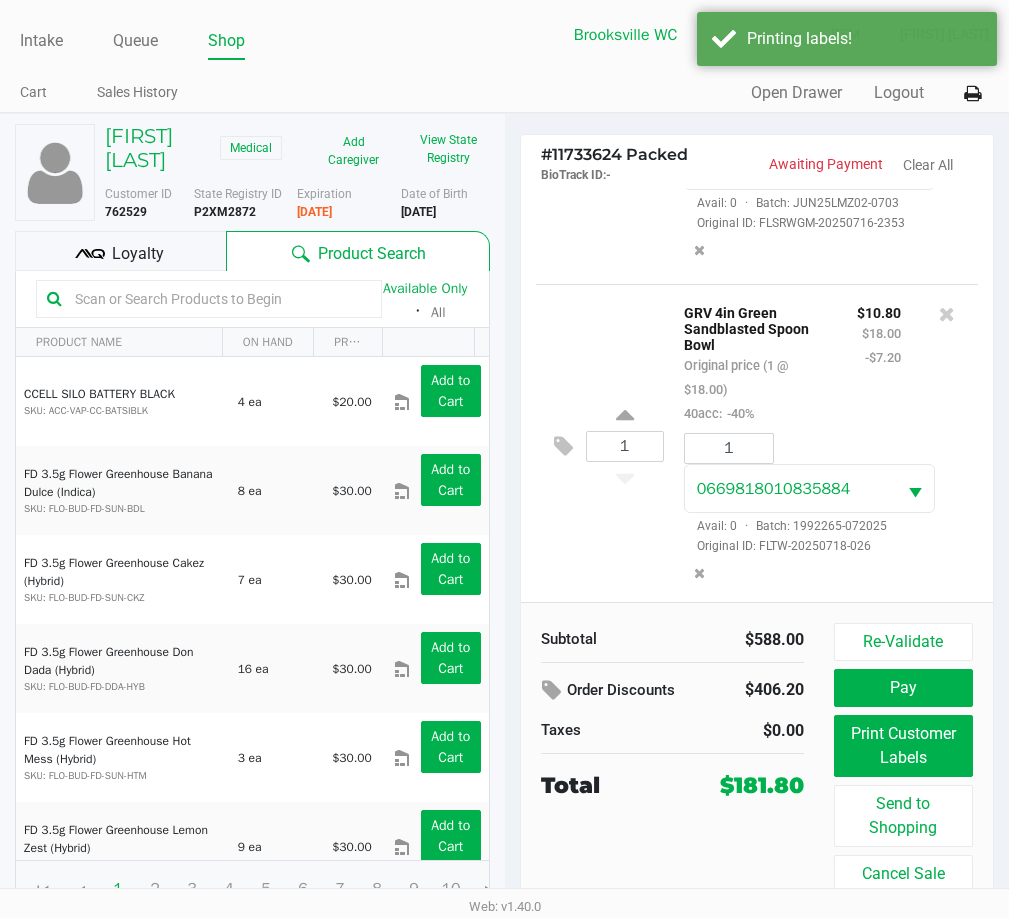 scroll, scrollTop: 909, scrollLeft: 0, axis: vertical 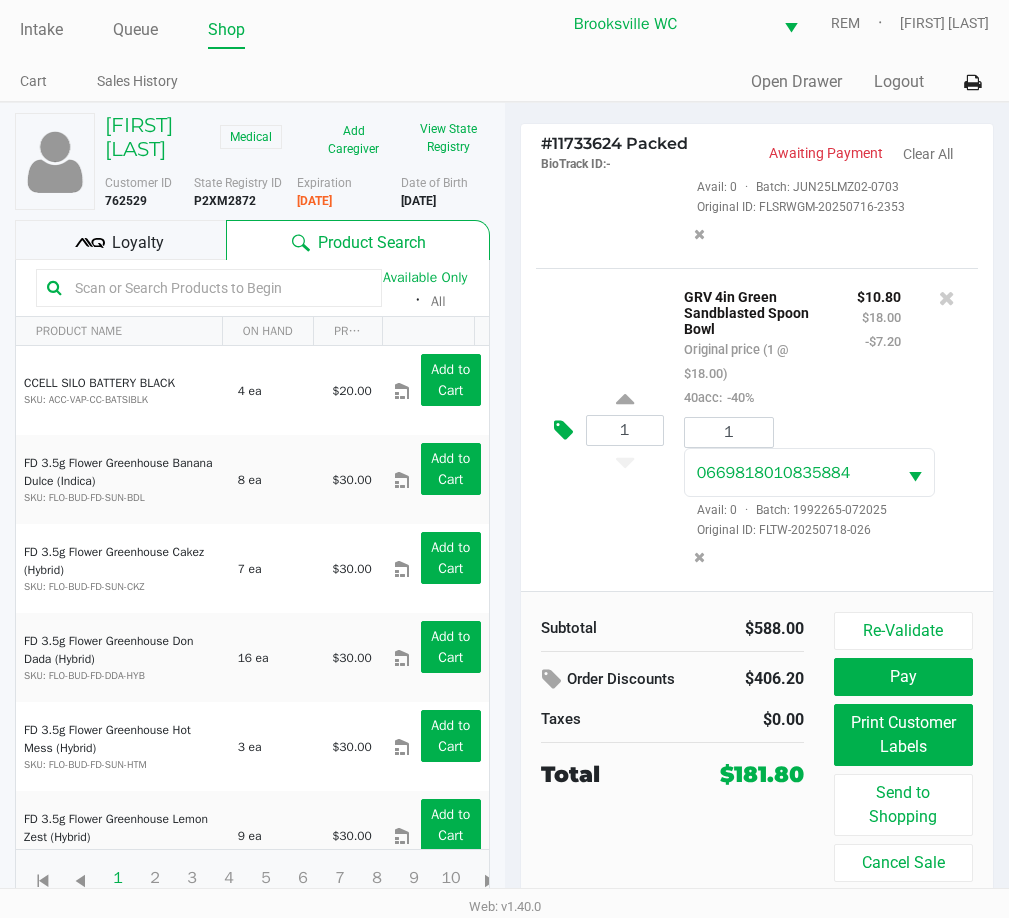 click 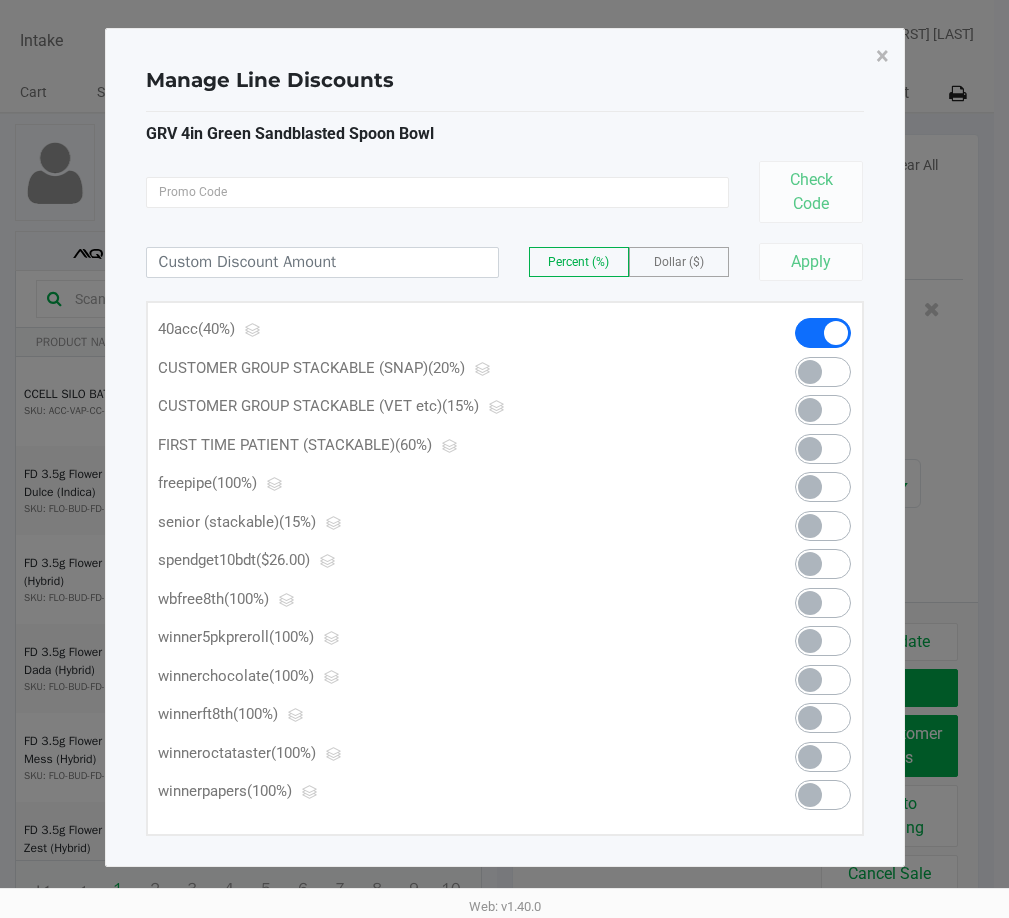 scroll, scrollTop: 0, scrollLeft: 0, axis: both 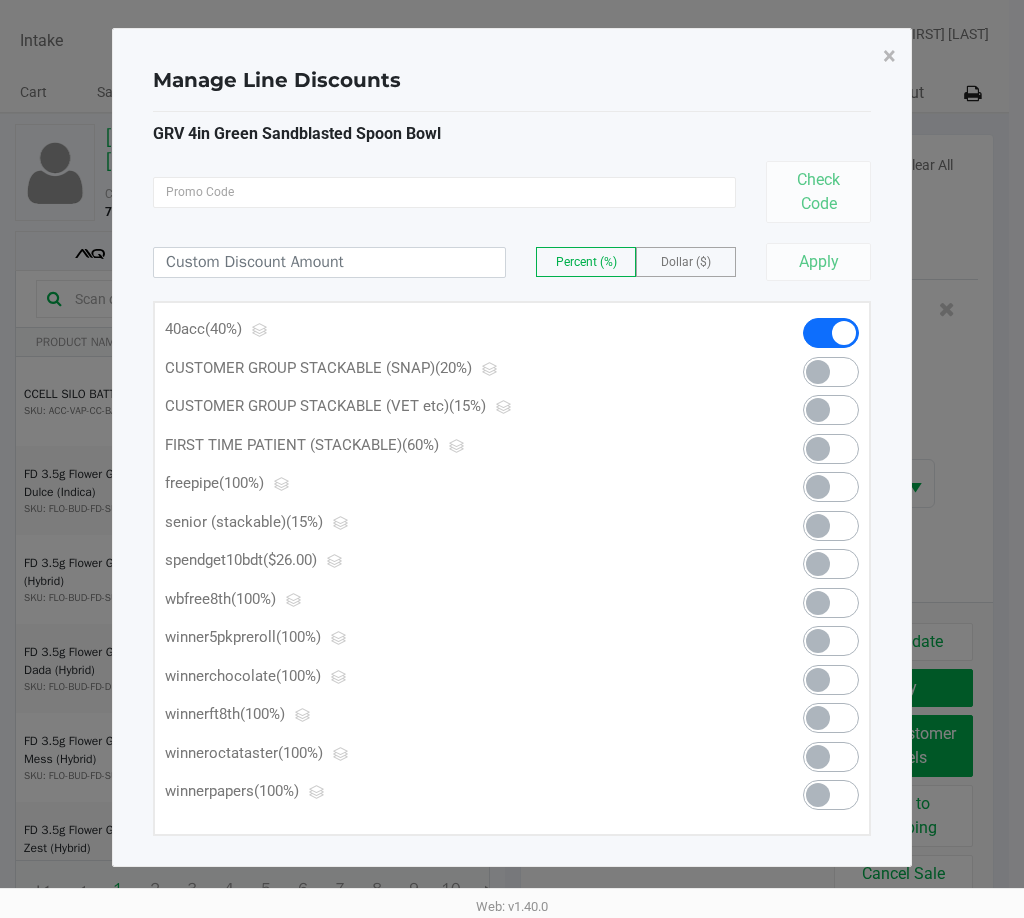 click at bounding box center (831, 487) 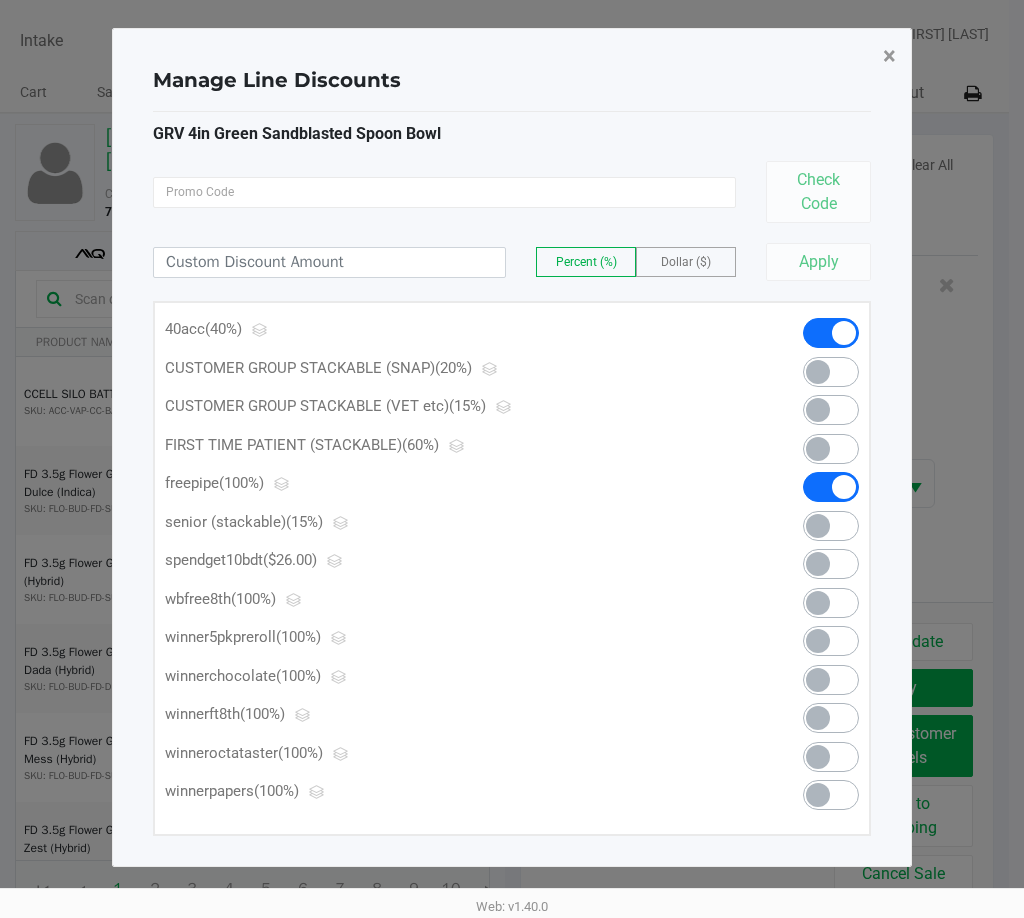click on "×" 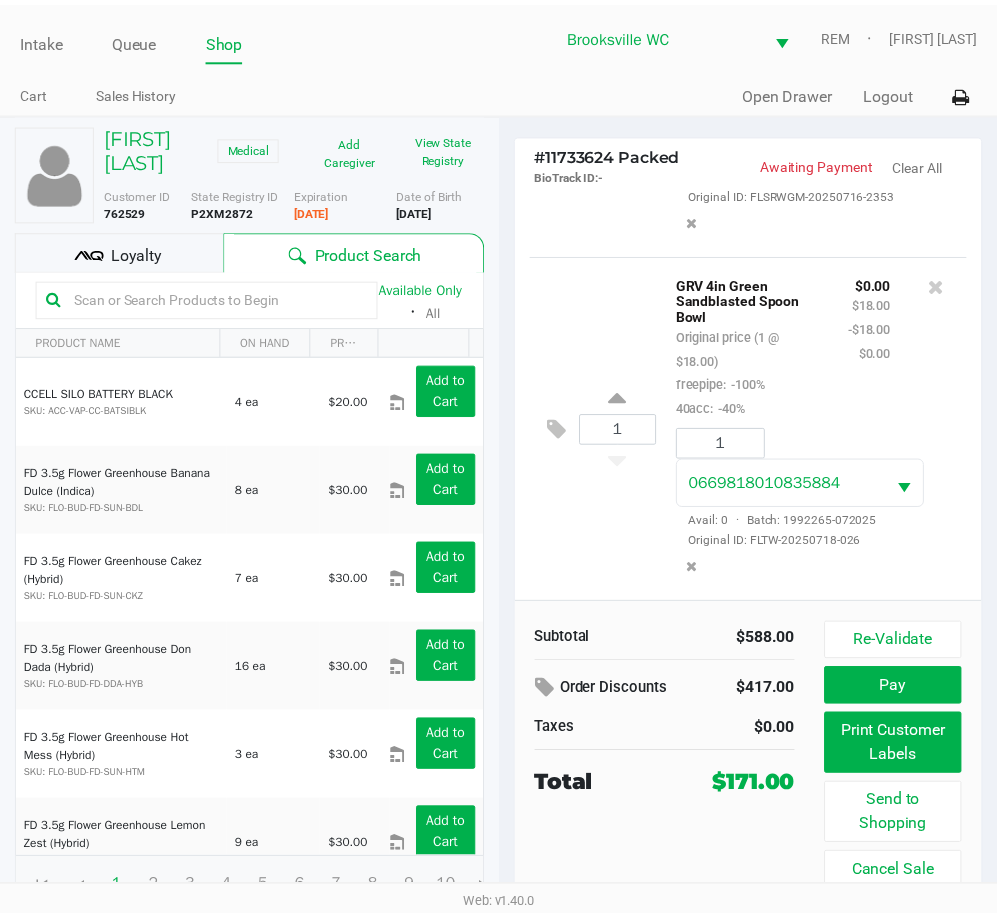 scroll, scrollTop: 933, scrollLeft: 0, axis: vertical 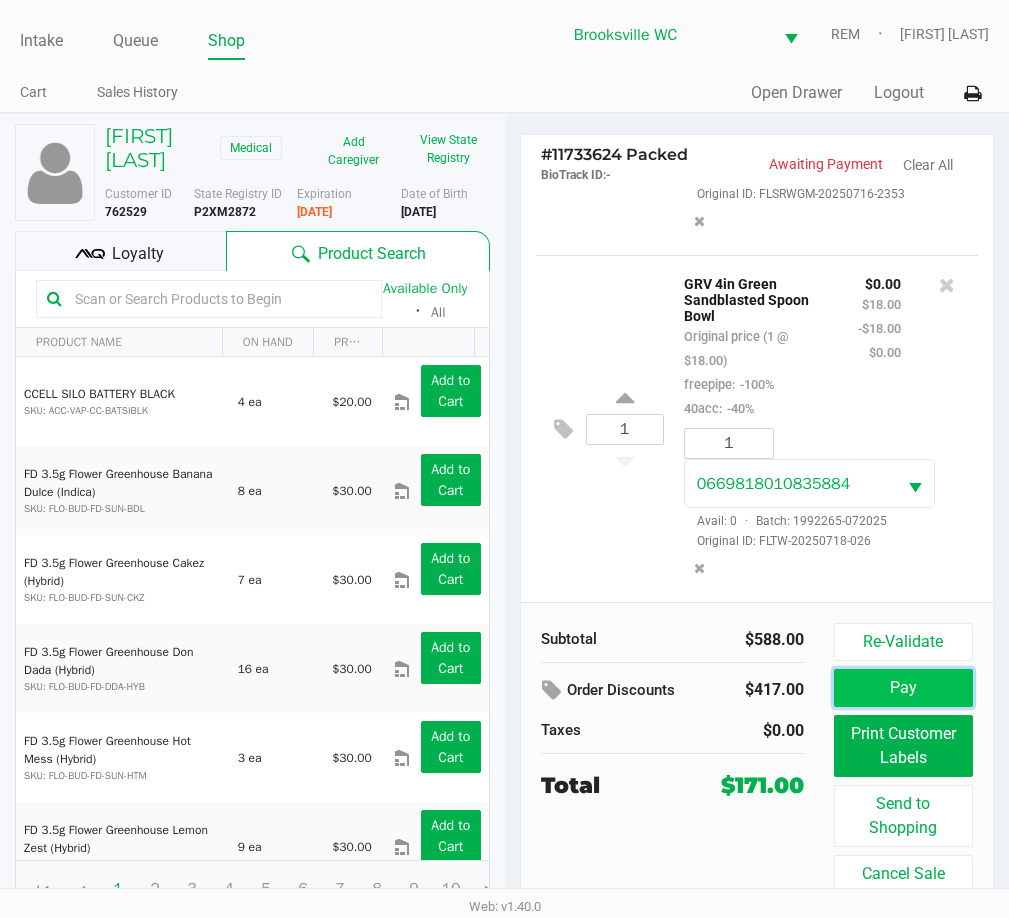 click on "Pay" 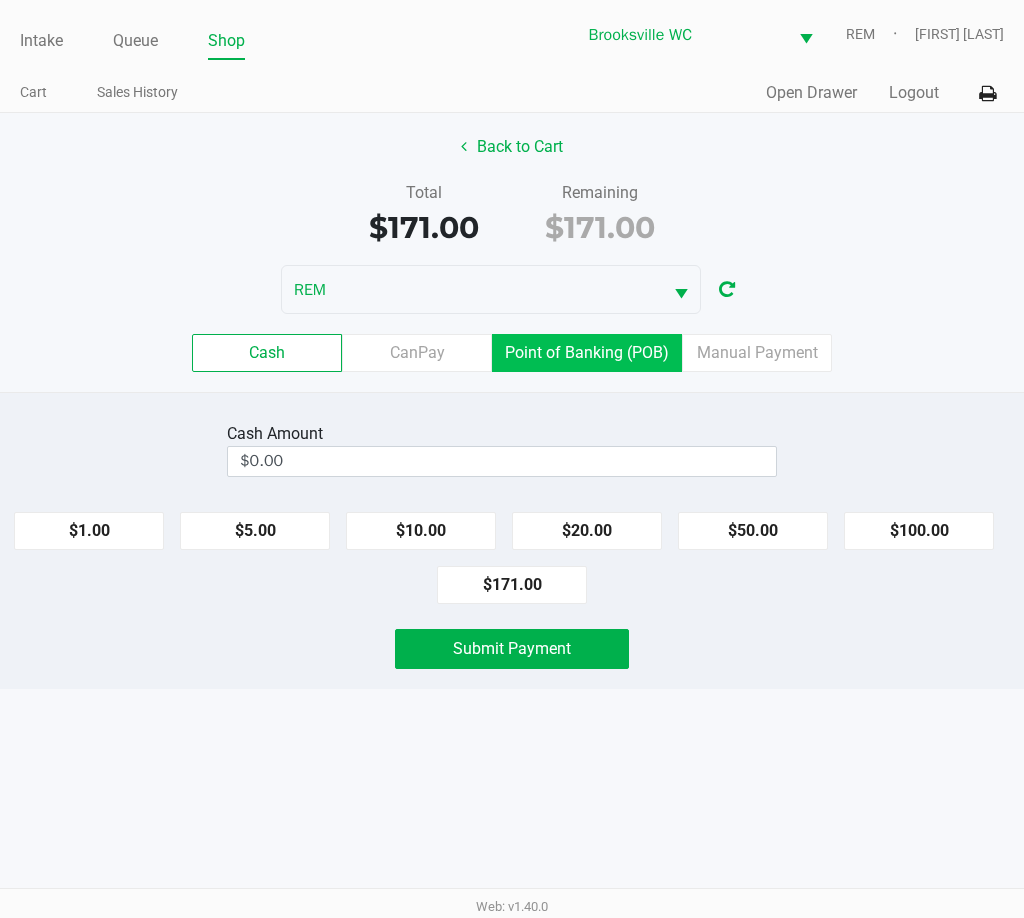 click on "Point of Banking (POB)" 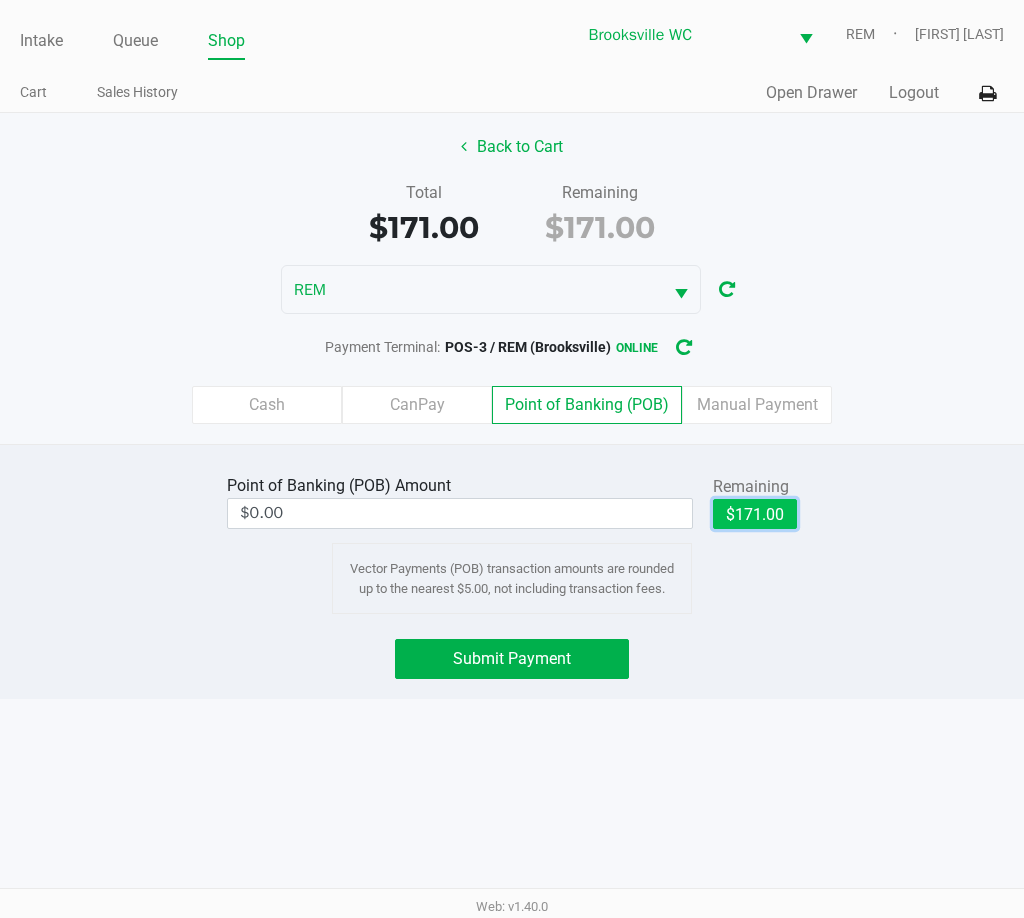 click on "$171.00" 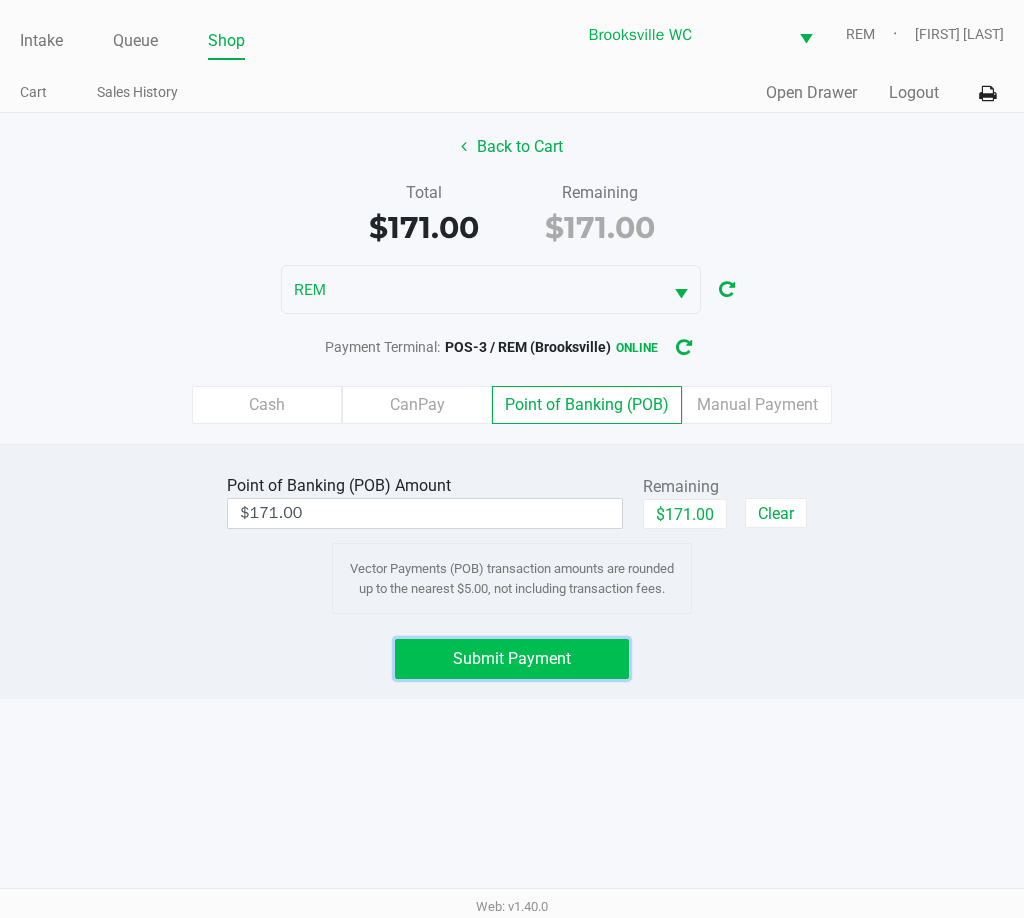 click on "Submit Payment" 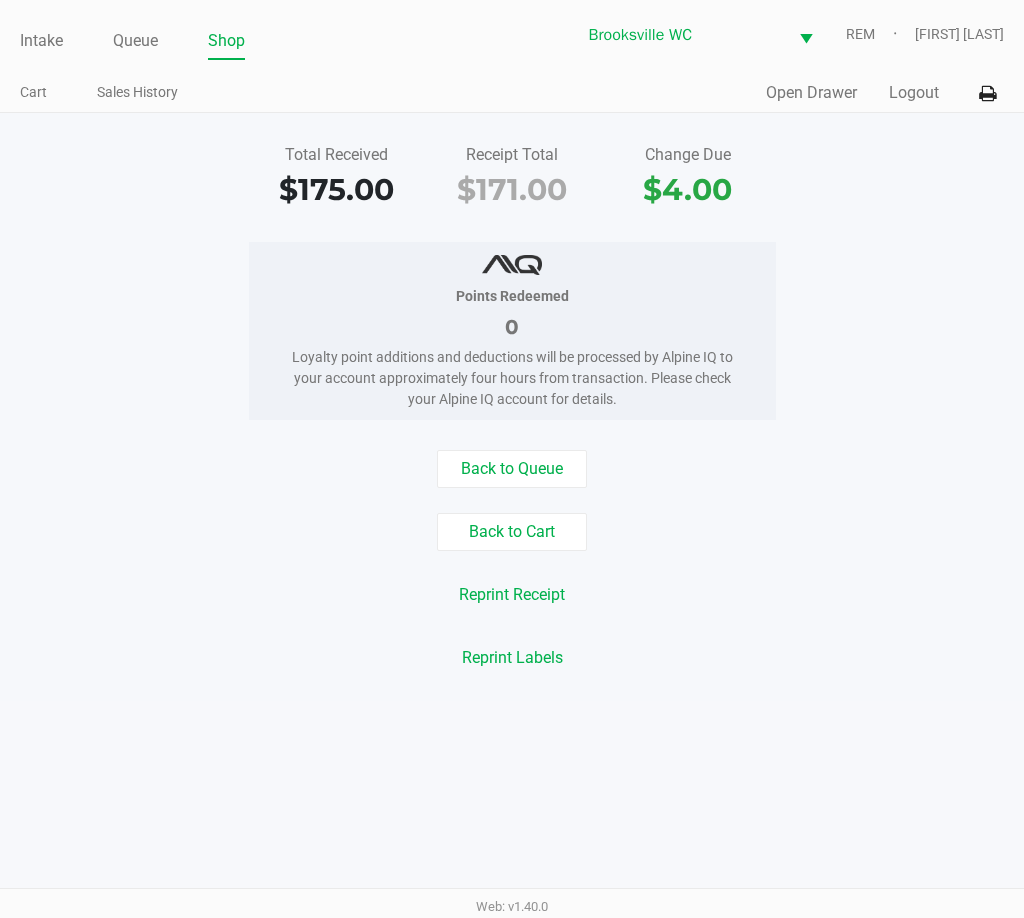 click on "Intake Queue Shop" 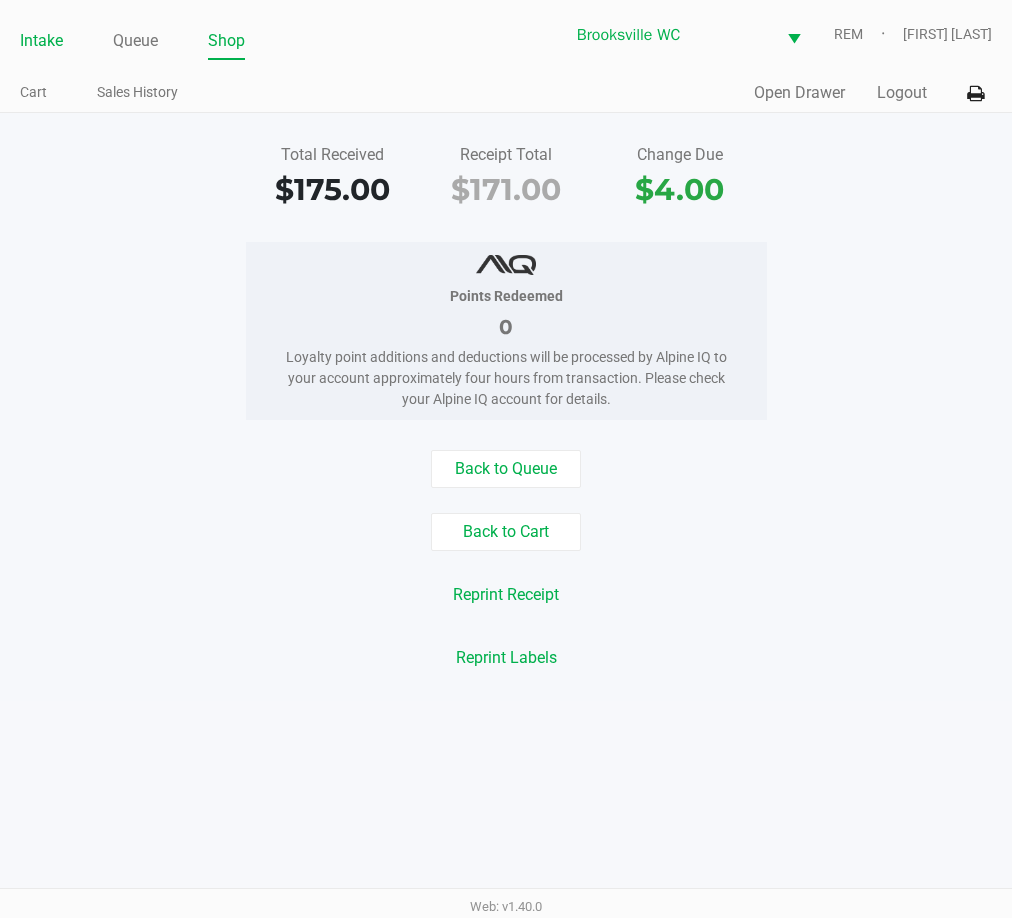 click on "Intake" 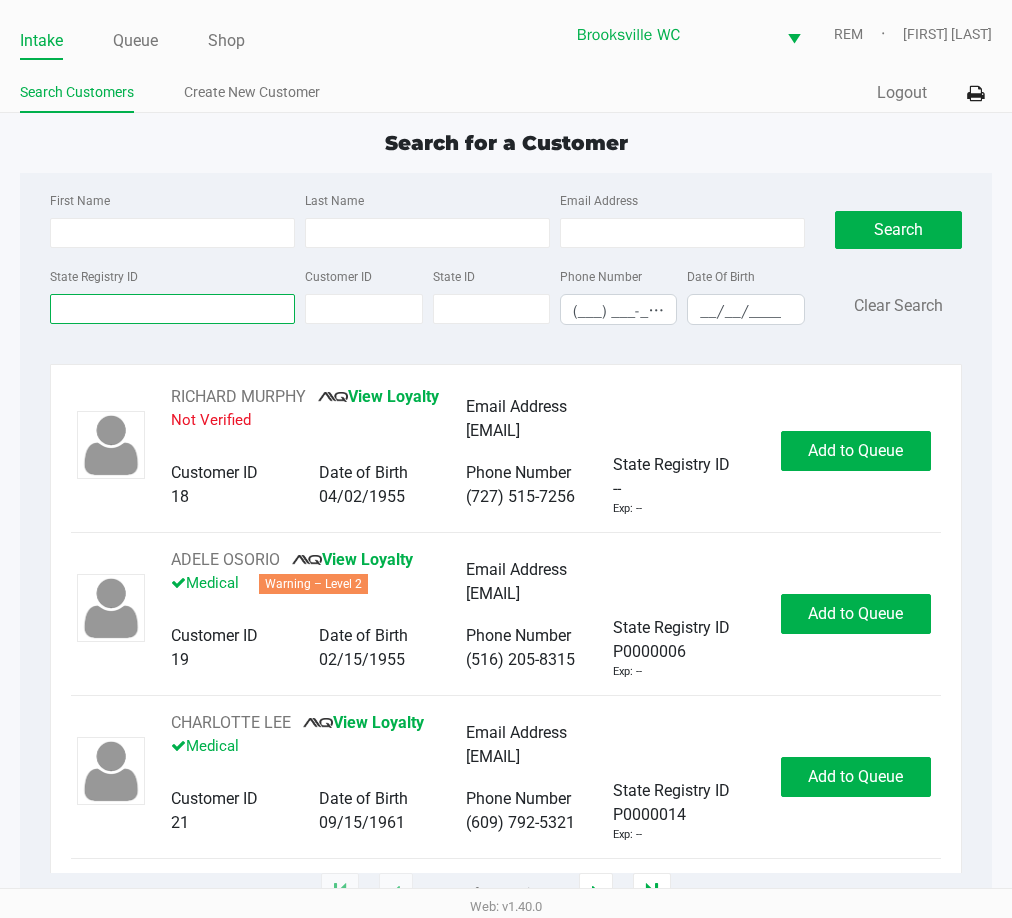 drag, startPoint x: 149, startPoint y: 300, endPoint x: 133, endPoint y: 299, distance: 16.03122 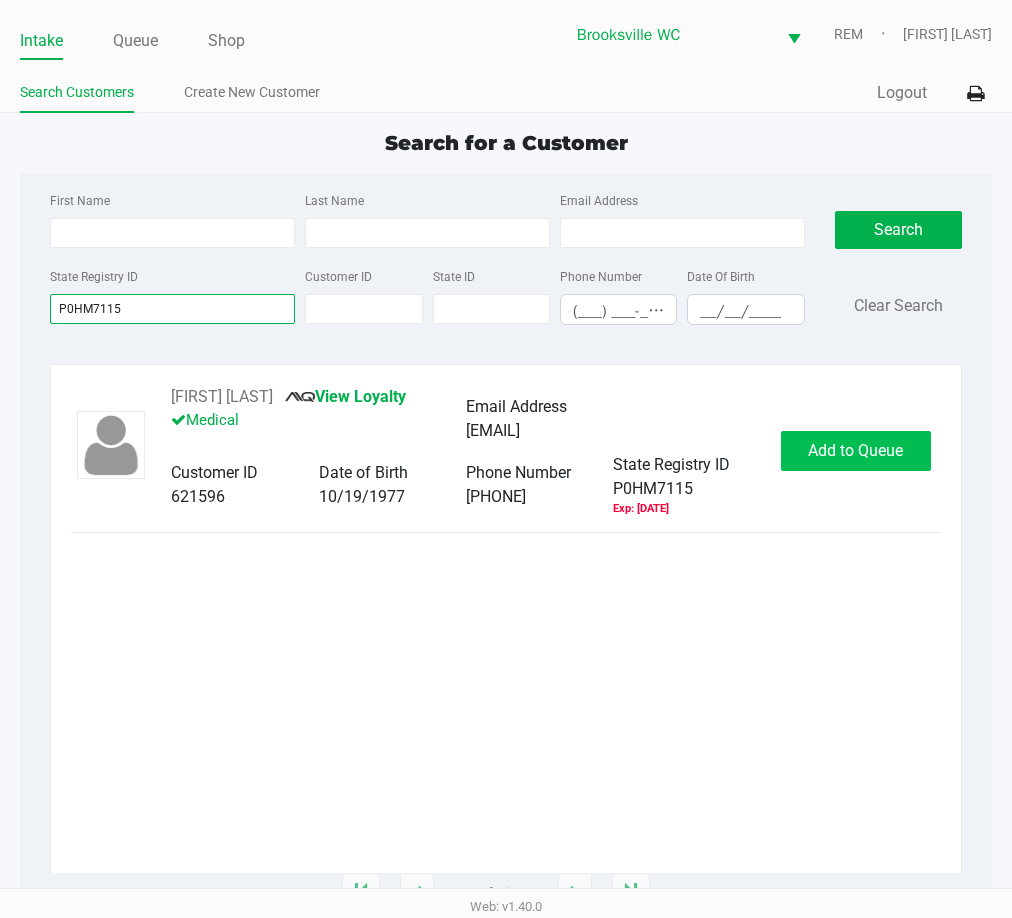 type on "P0HM7115" 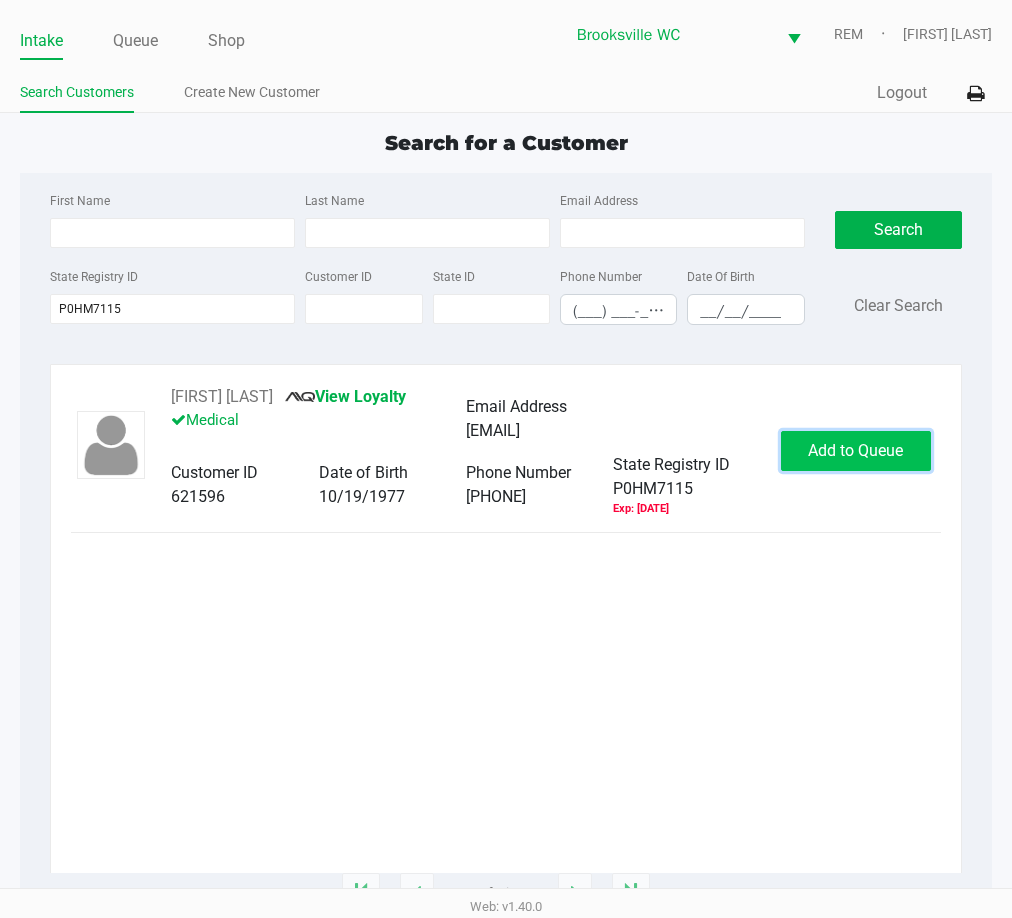 click on "Add to Queue" 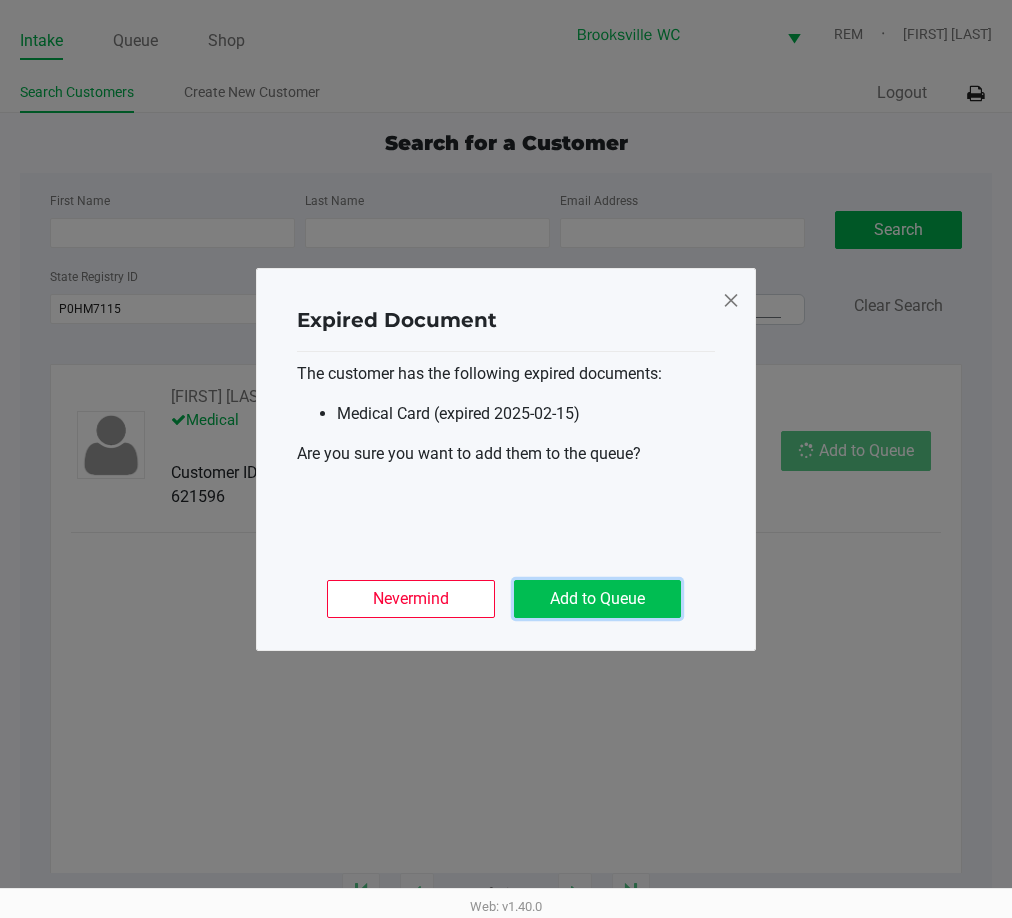 click on "Add to Queue" 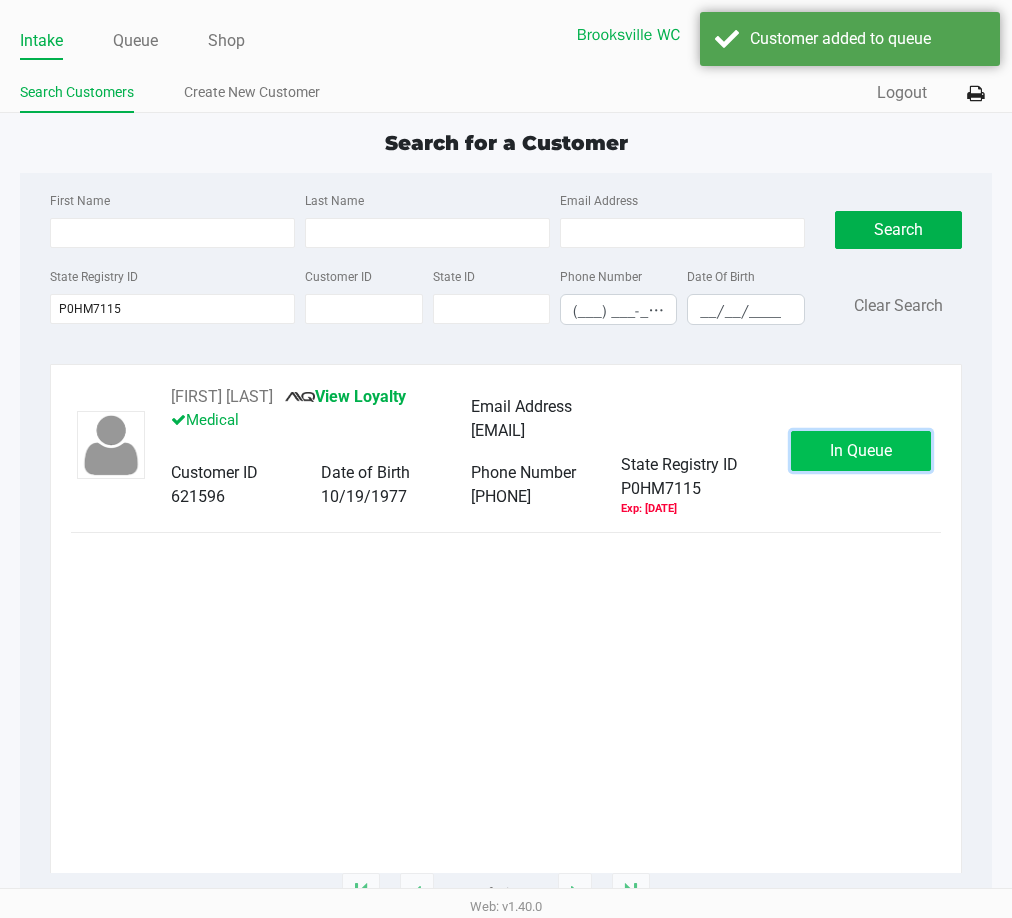 click on "In Queue" 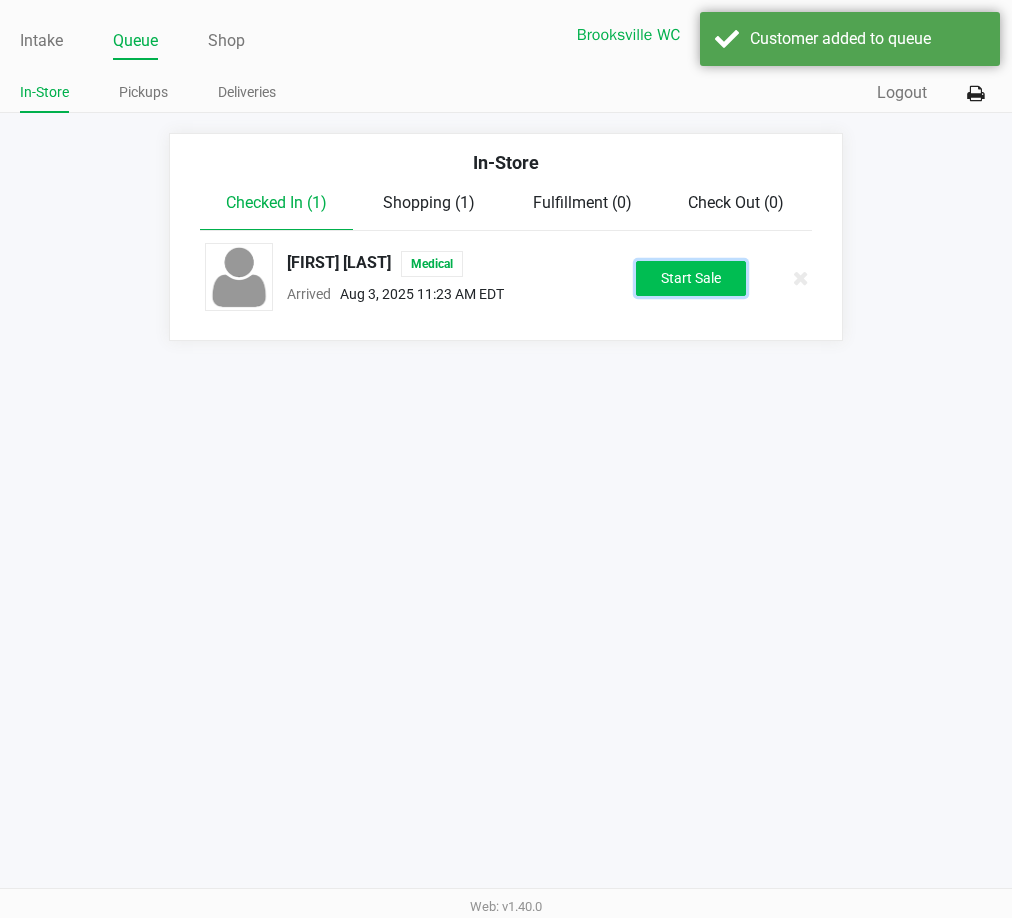 click on "Start Sale" 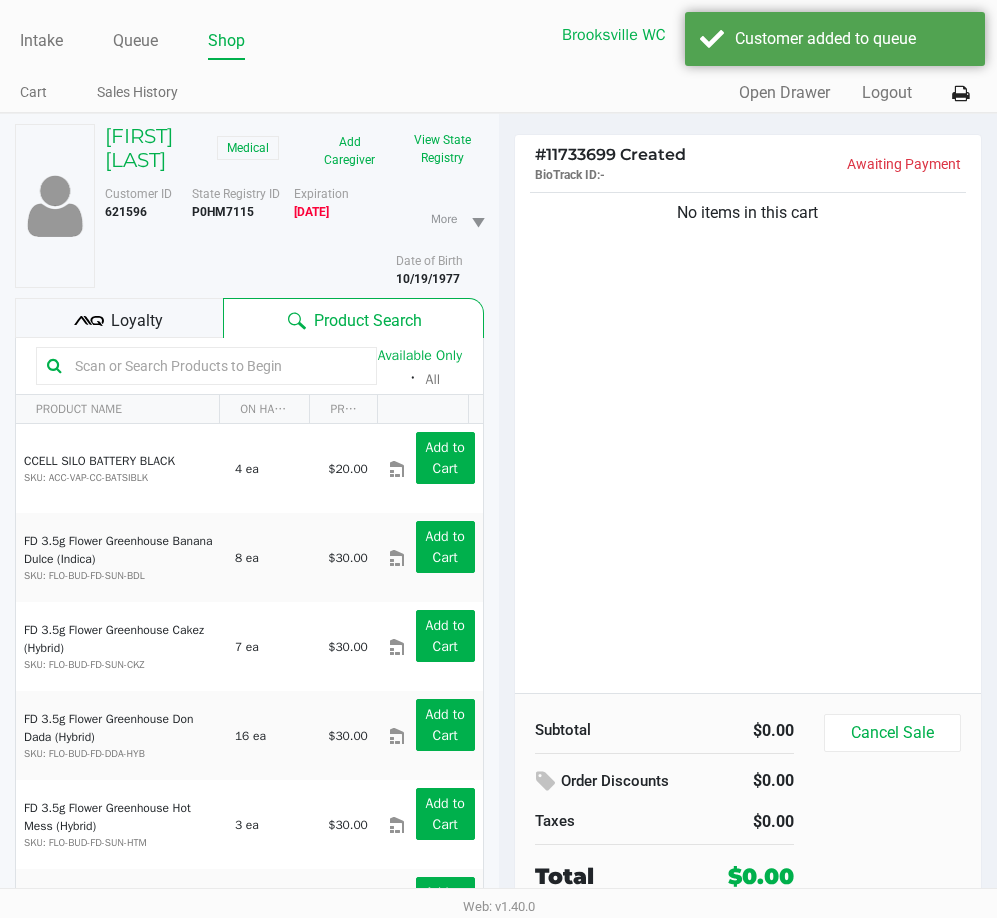 click 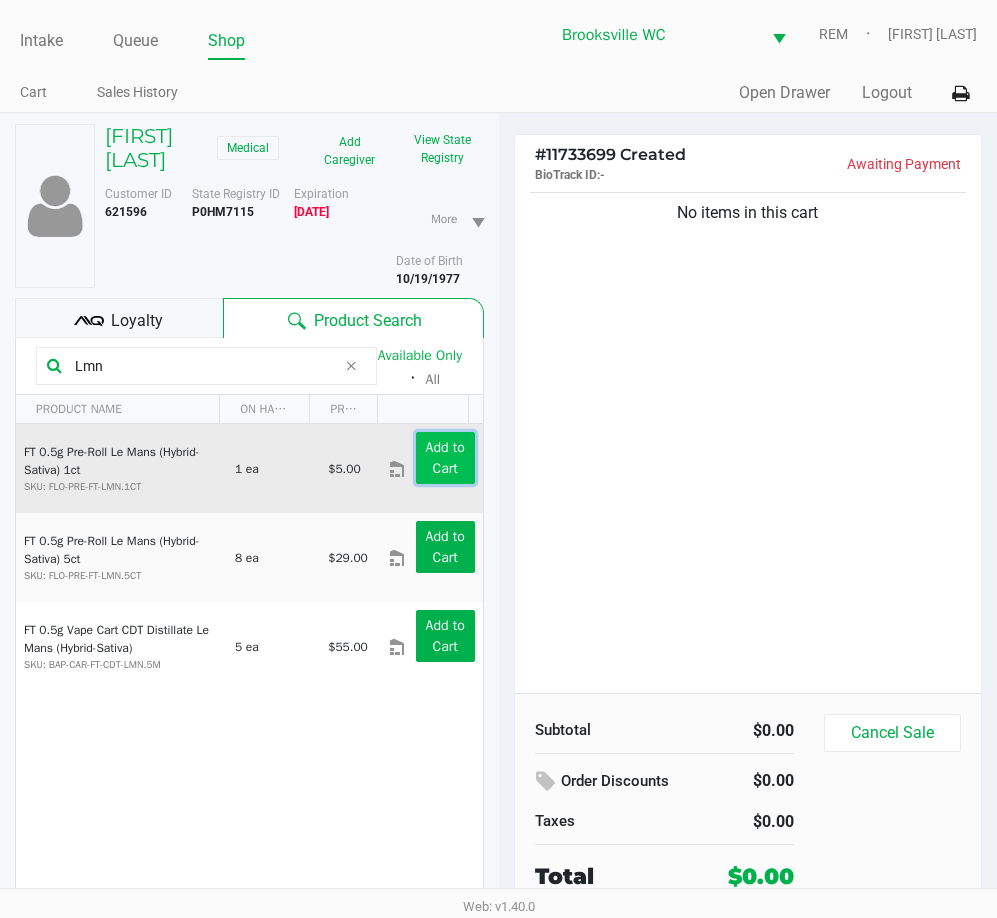 click on "Add to Cart" 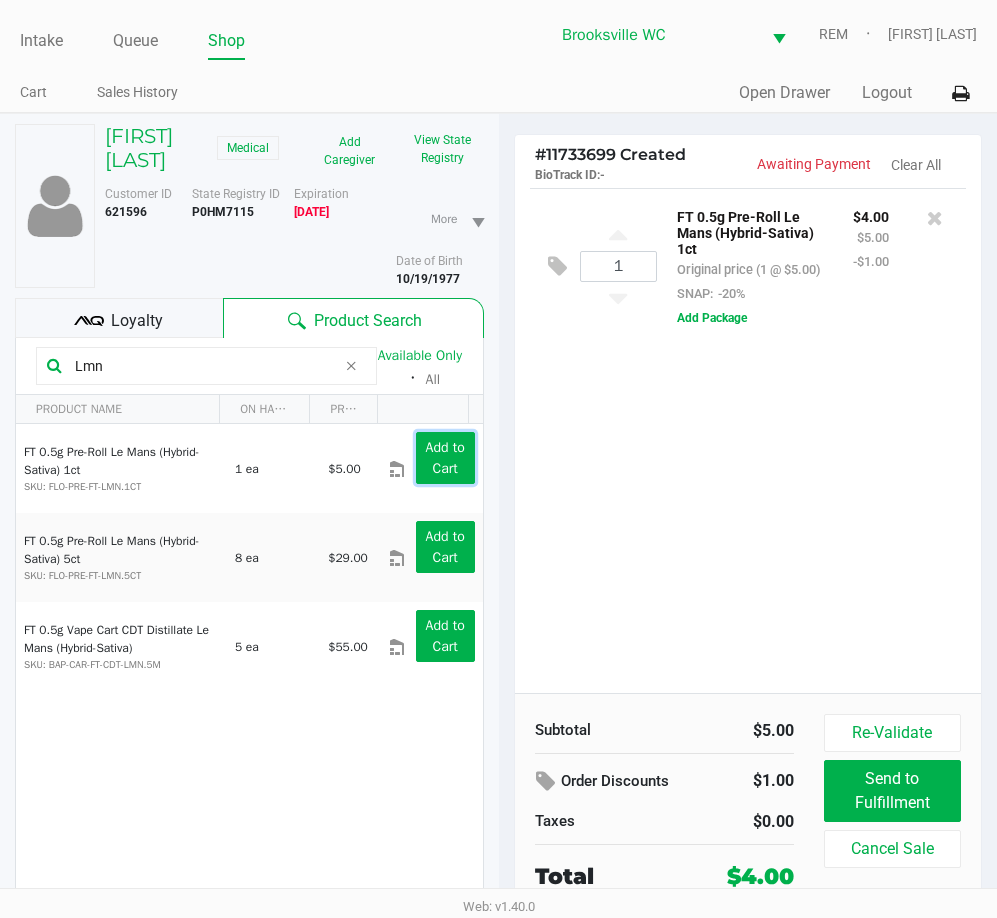 click on "Add to Cart" 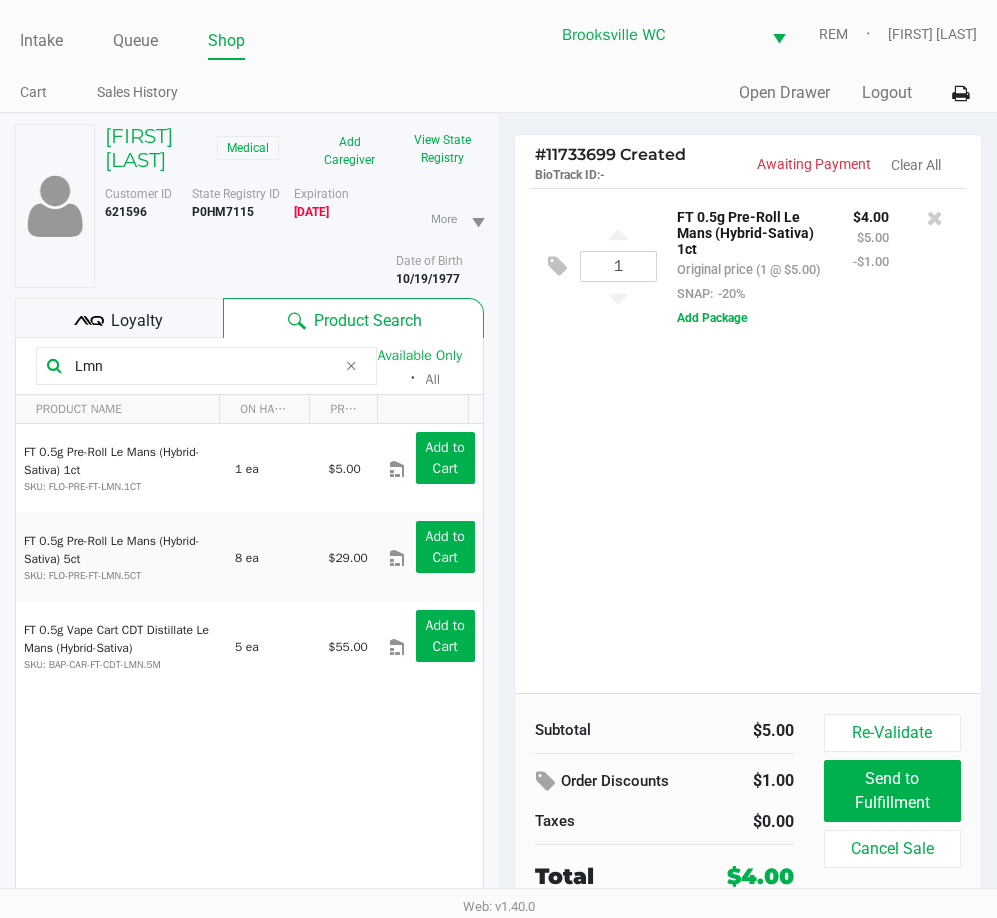 click on "1  FT 0.5g Pre-Roll Le Mans (Hybrid-Sativa) 1ct   Original price (1 @ $5.00)  SNAP:  -20% $4.00 $5.00 -$1.00  Add Package" 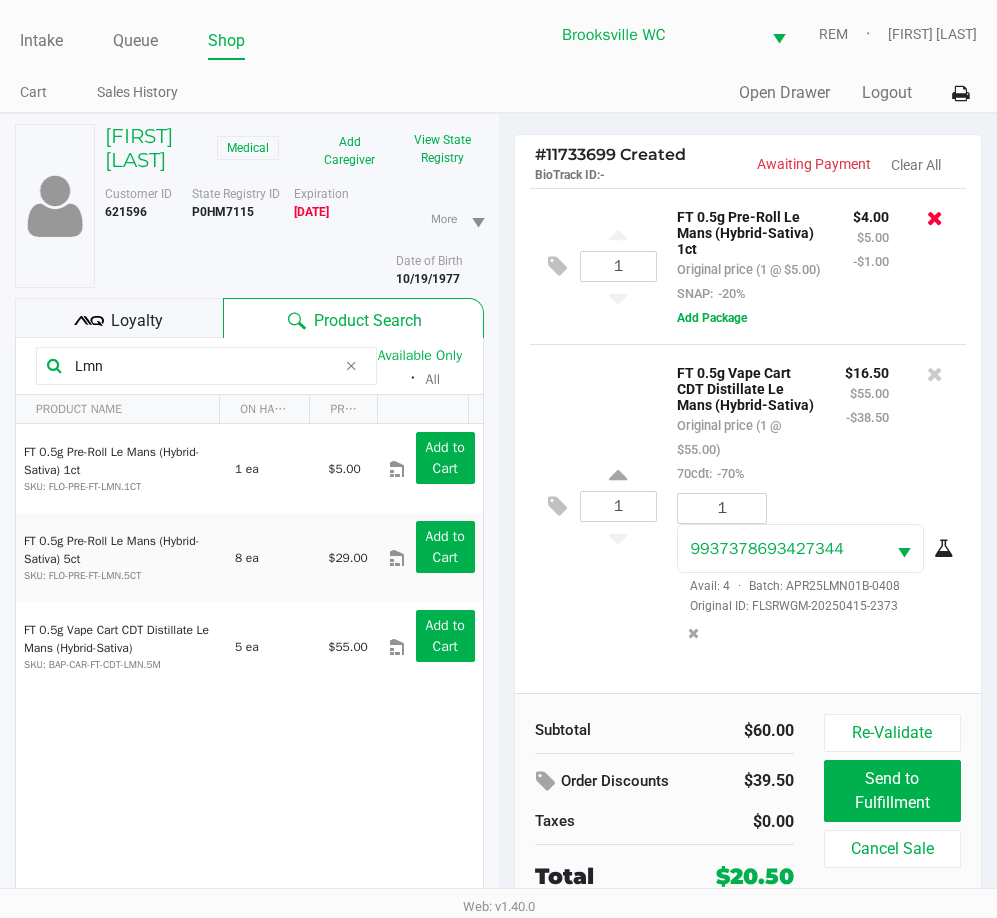 scroll, scrollTop: 0, scrollLeft: 0, axis: both 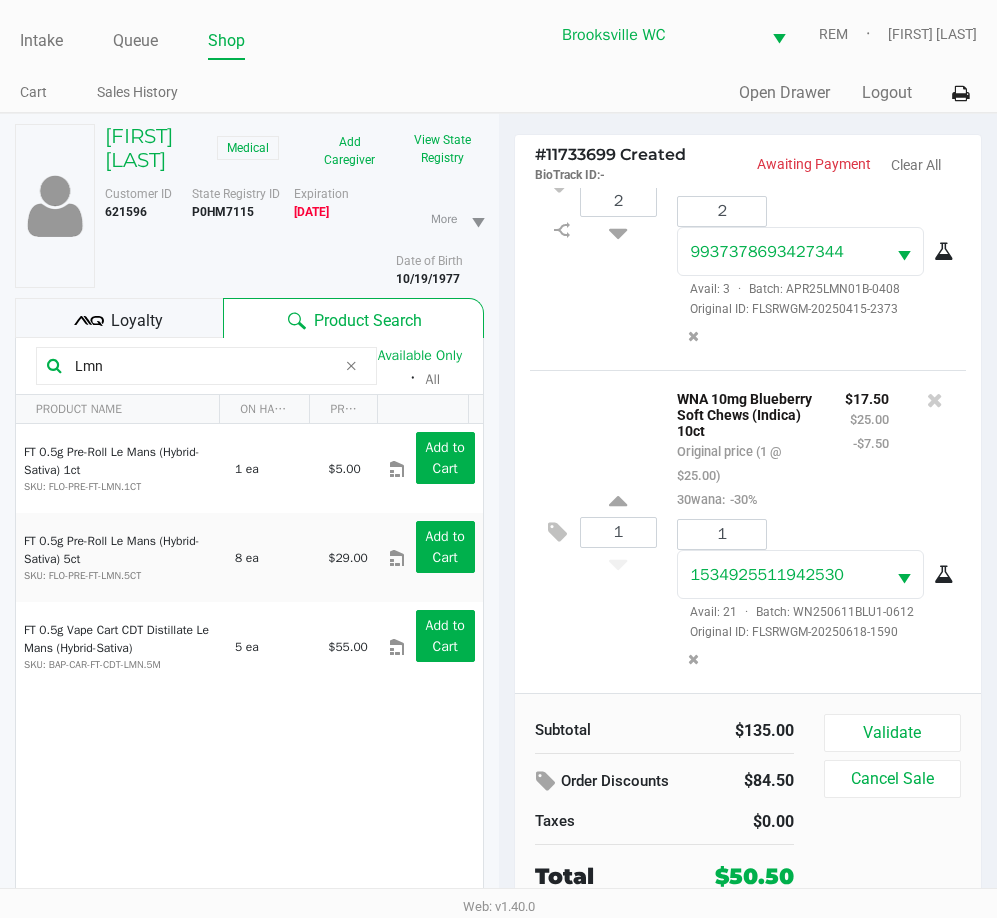click on "Lmn" 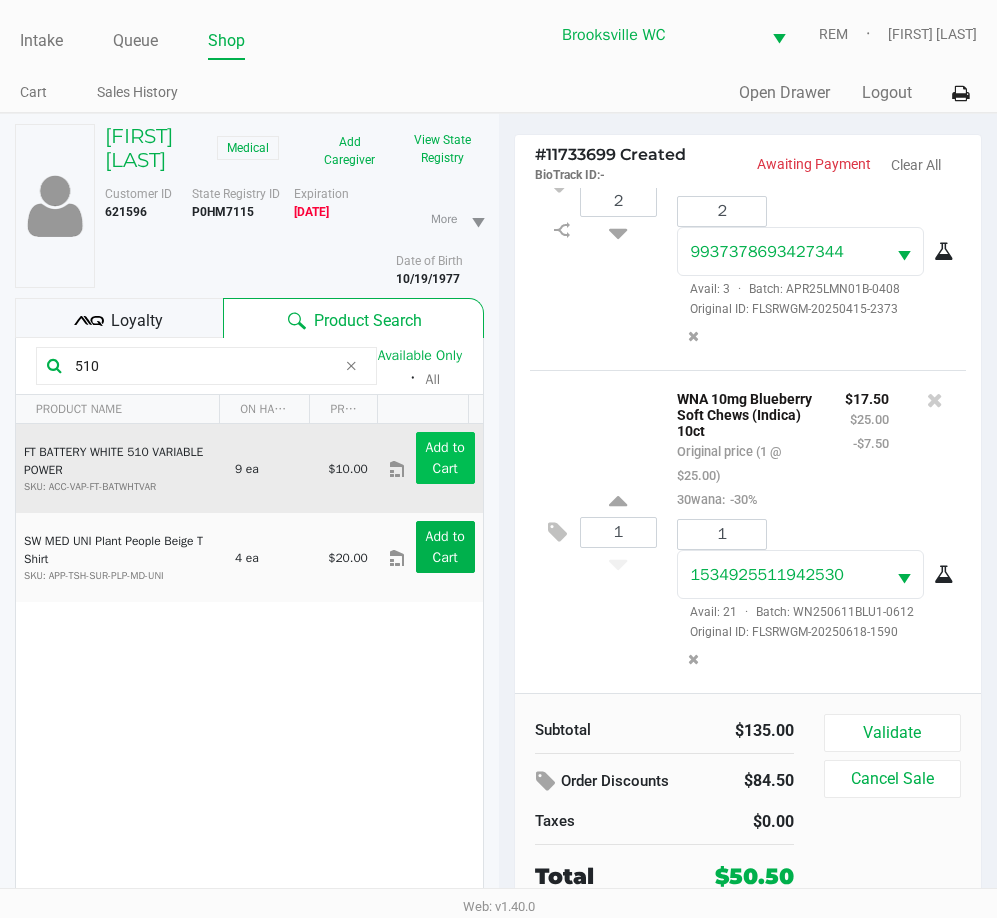 type on "510" 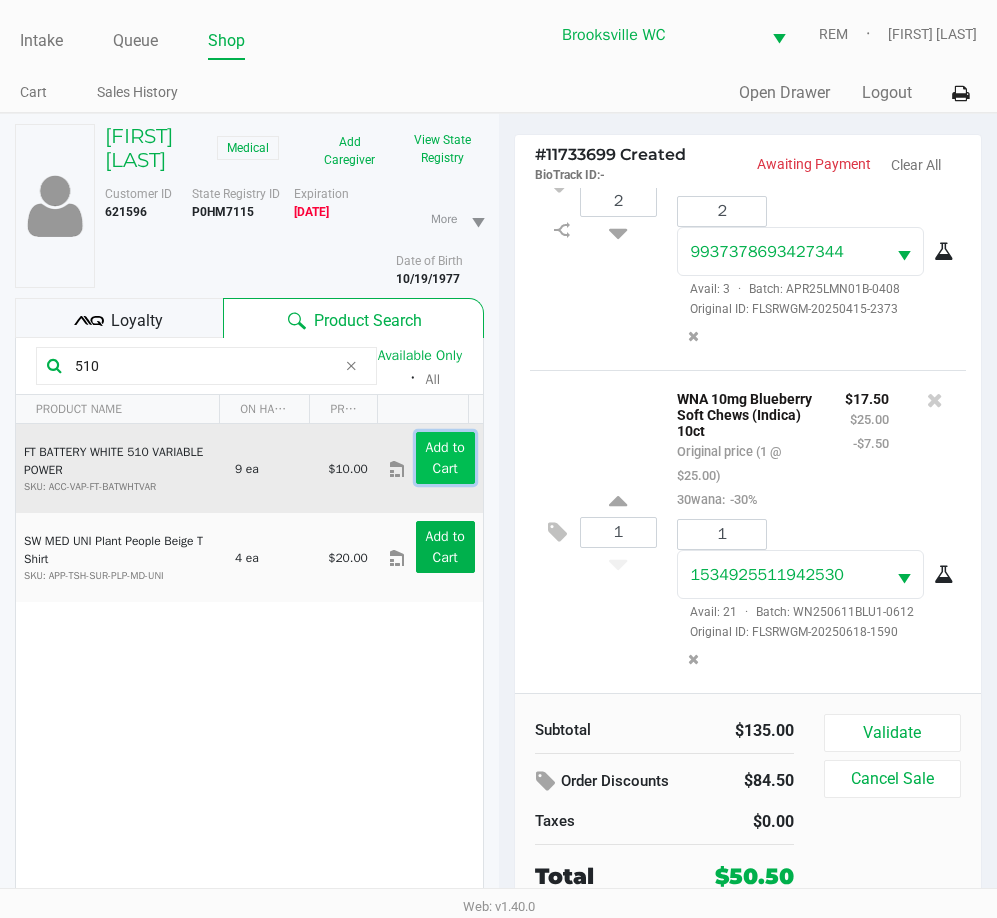 click on "Add to Cart" 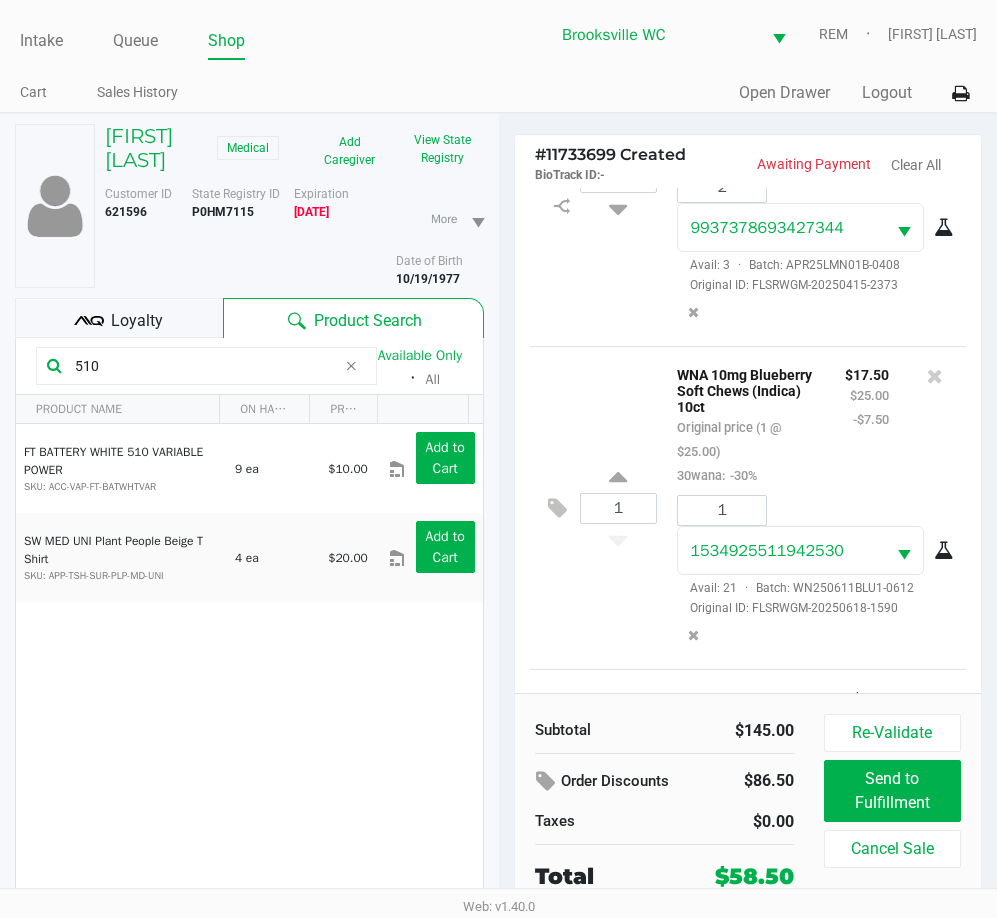 scroll, scrollTop: 364, scrollLeft: 0, axis: vertical 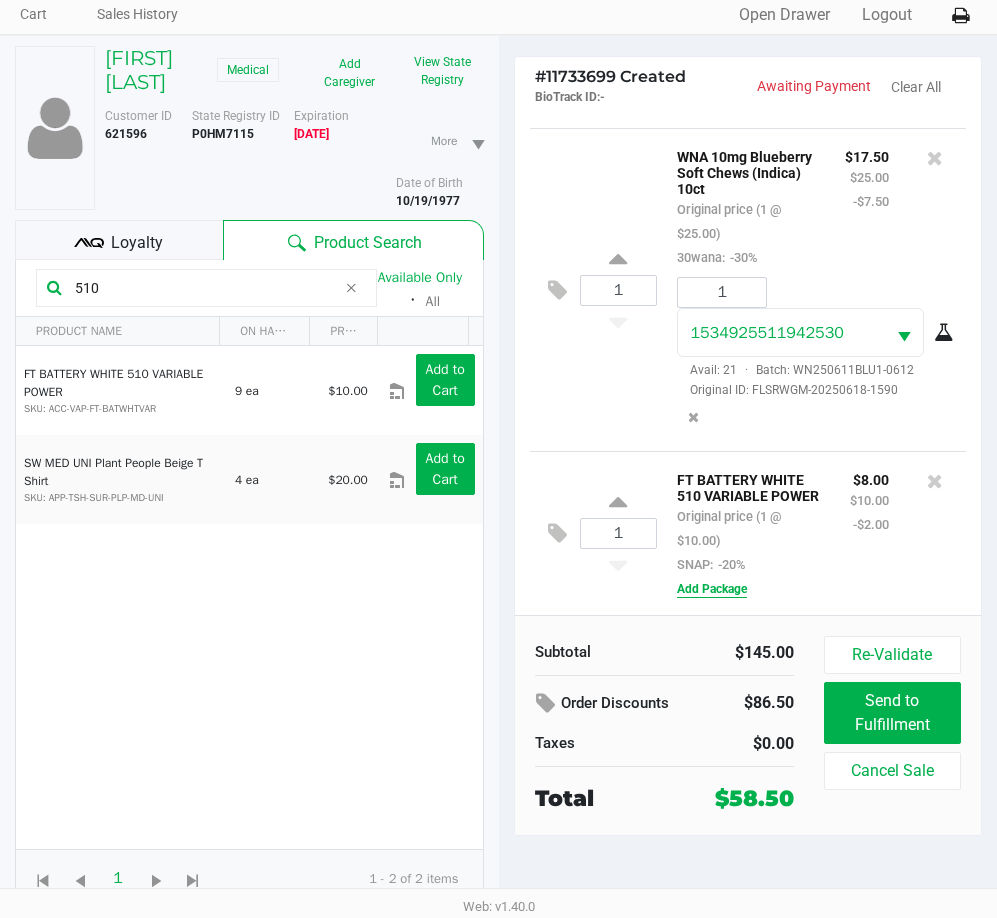 click on "Add Package" 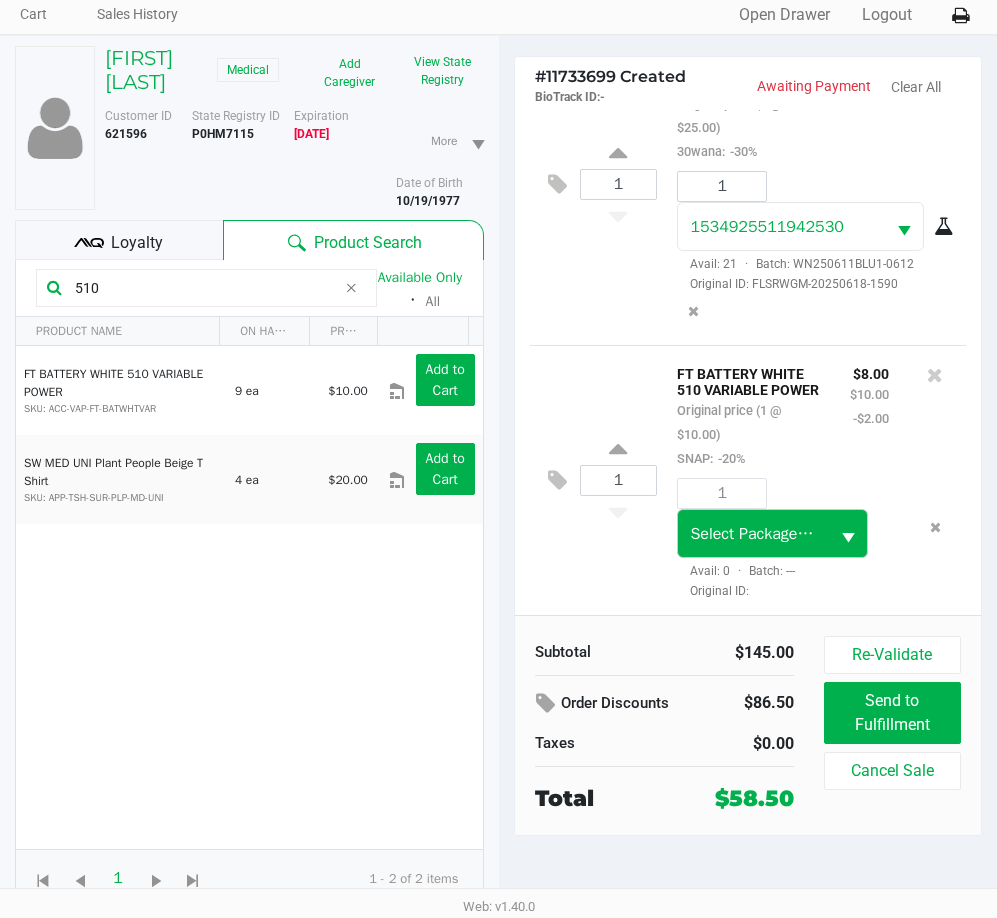 scroll, scrollTop: 470, scrollLeft: 0, axis: vertical 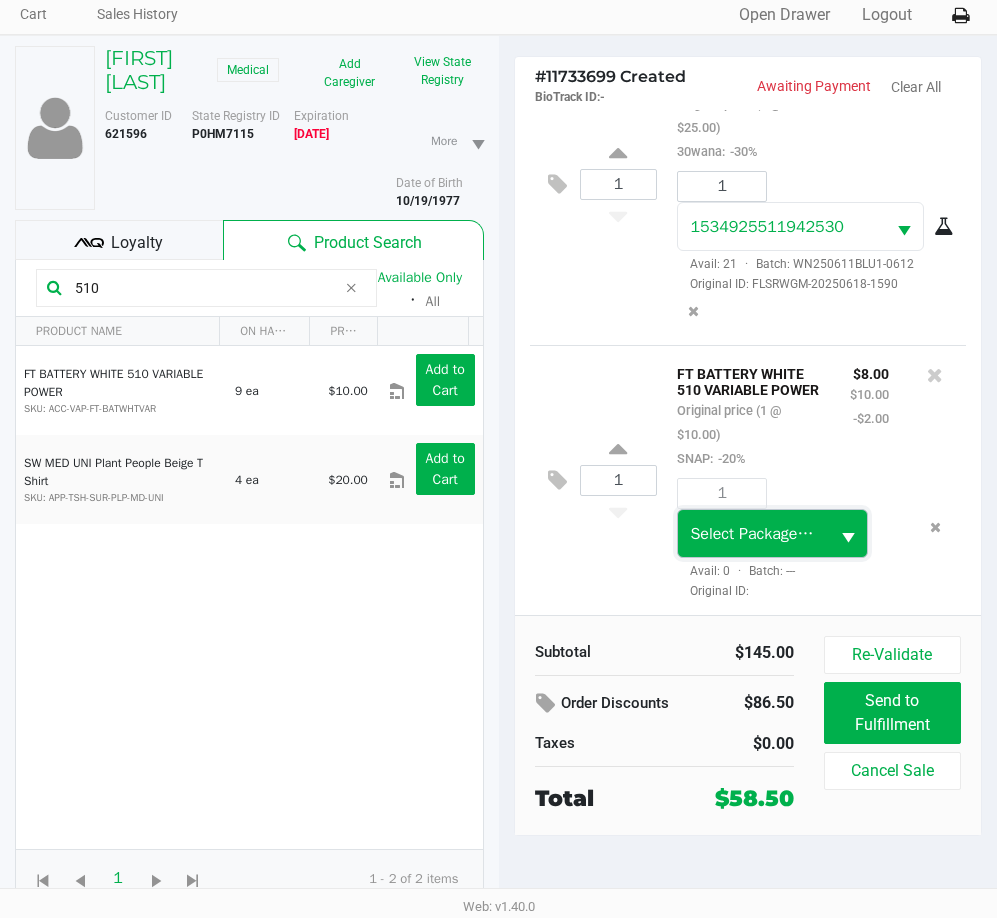 click on "Select Package ID" at bounding box center (753, 534) 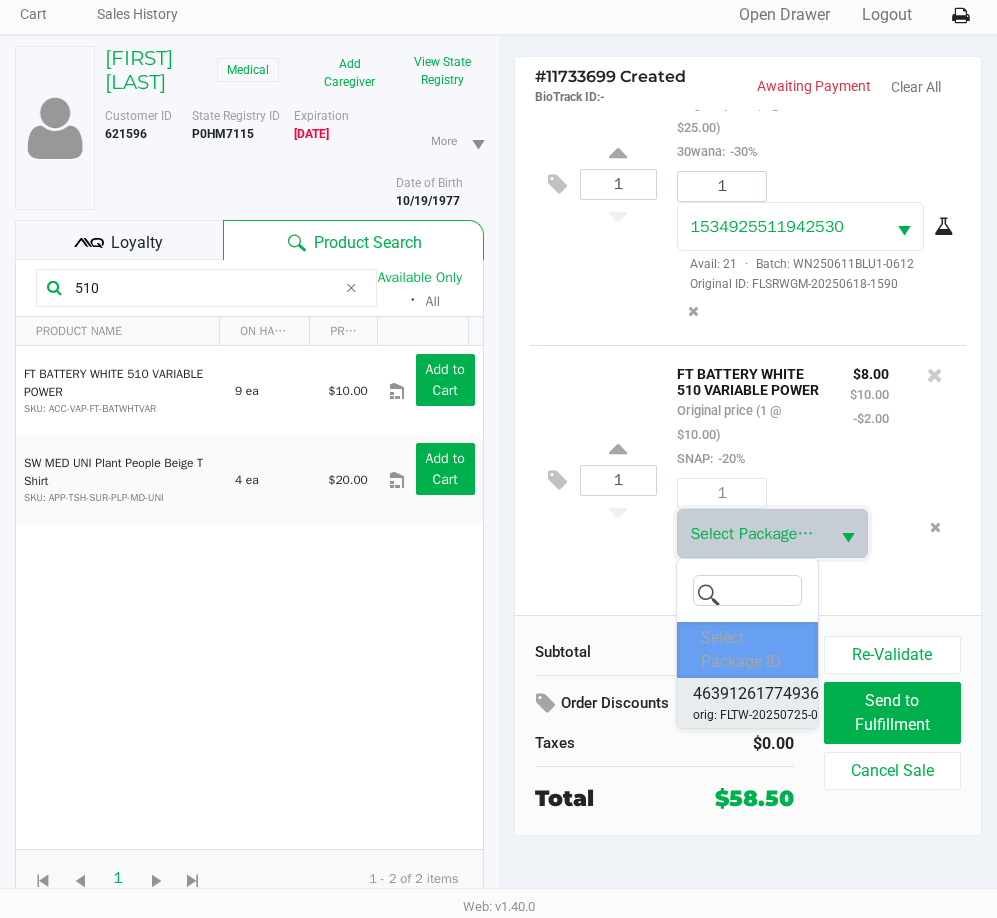 click on "orig: FLTW-20250725-014" at bounding box center (762, 715) 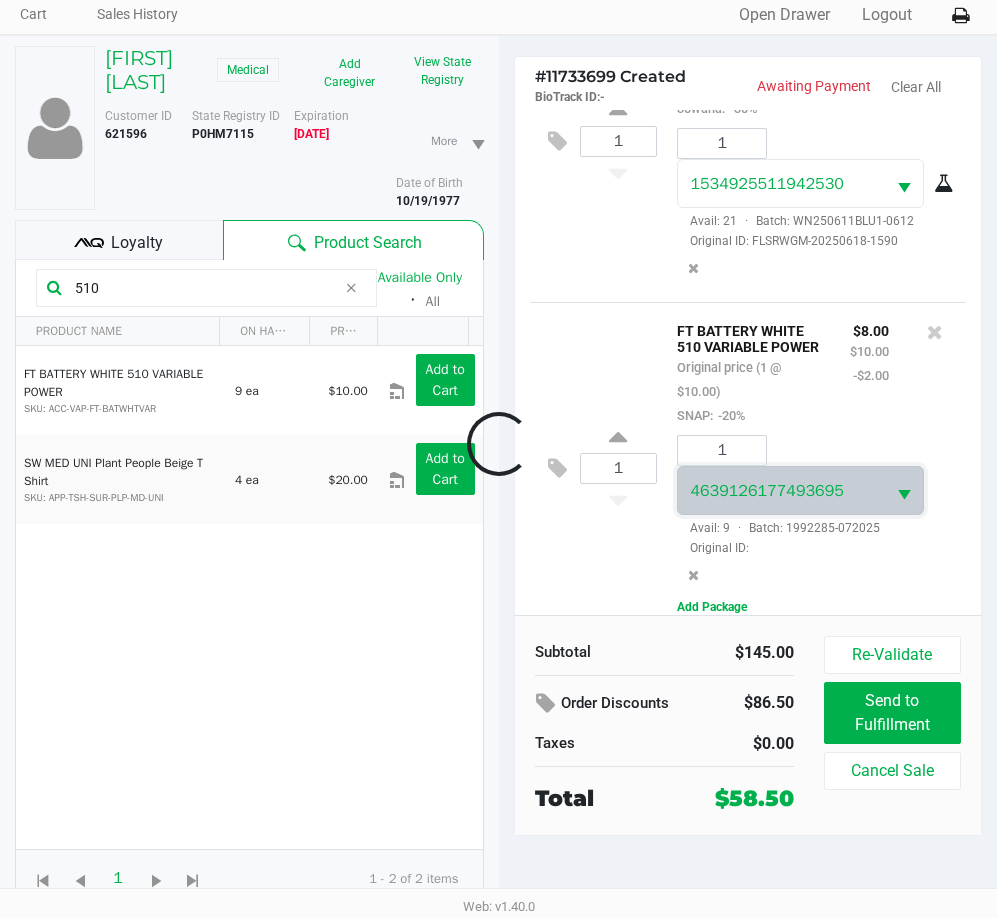 scroll, scrollTop: 507, scrollLeft: 0, axis: vertical 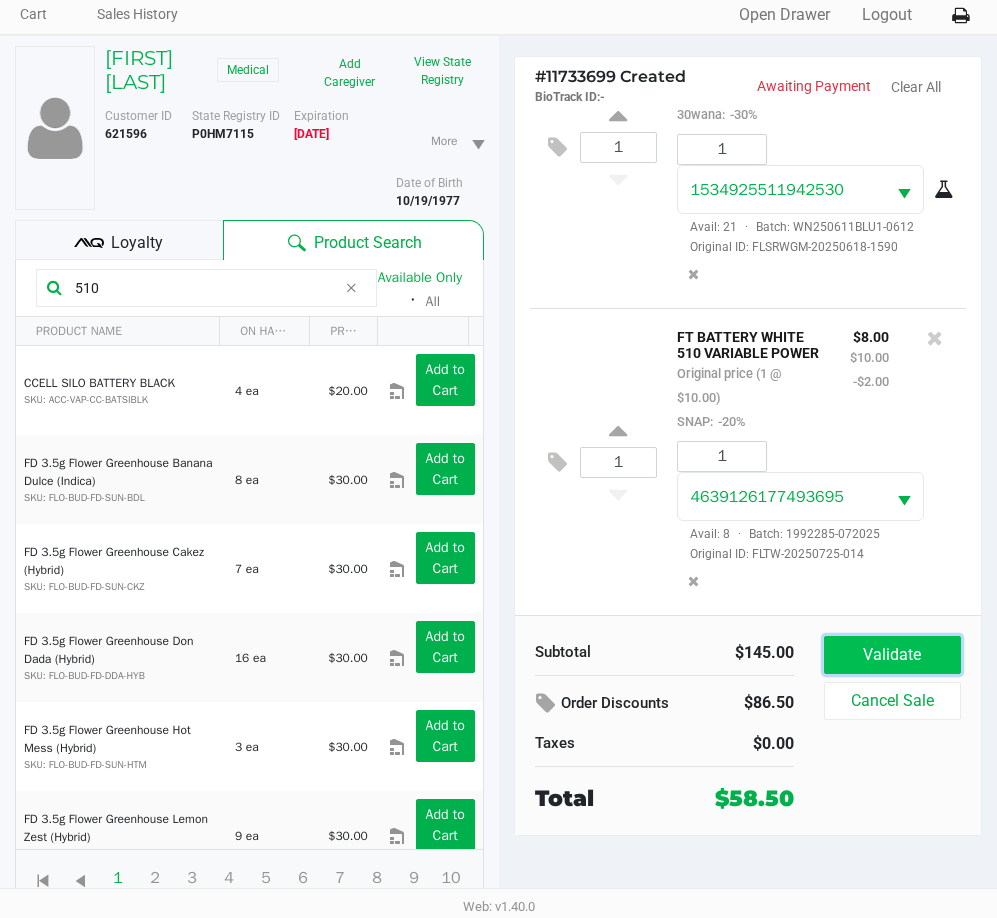 click on "Validate" 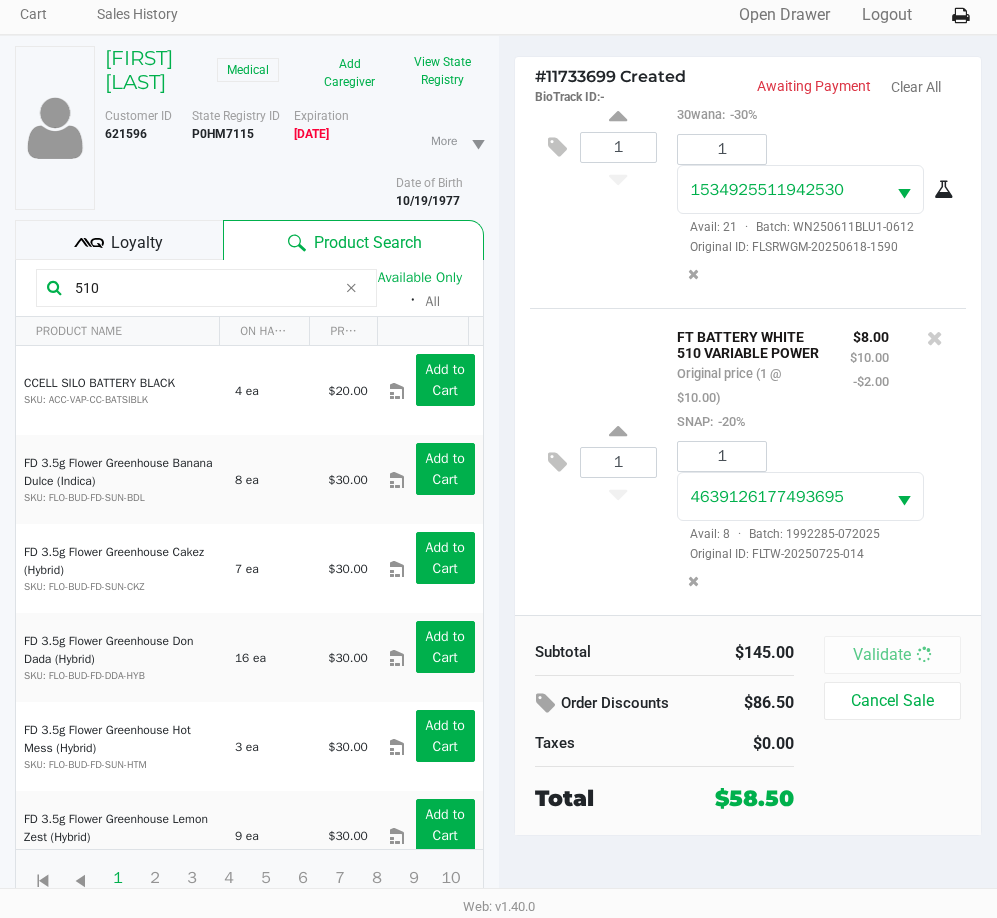 scroll, scrollTop: 0, scrollLeft: 0, axis: both 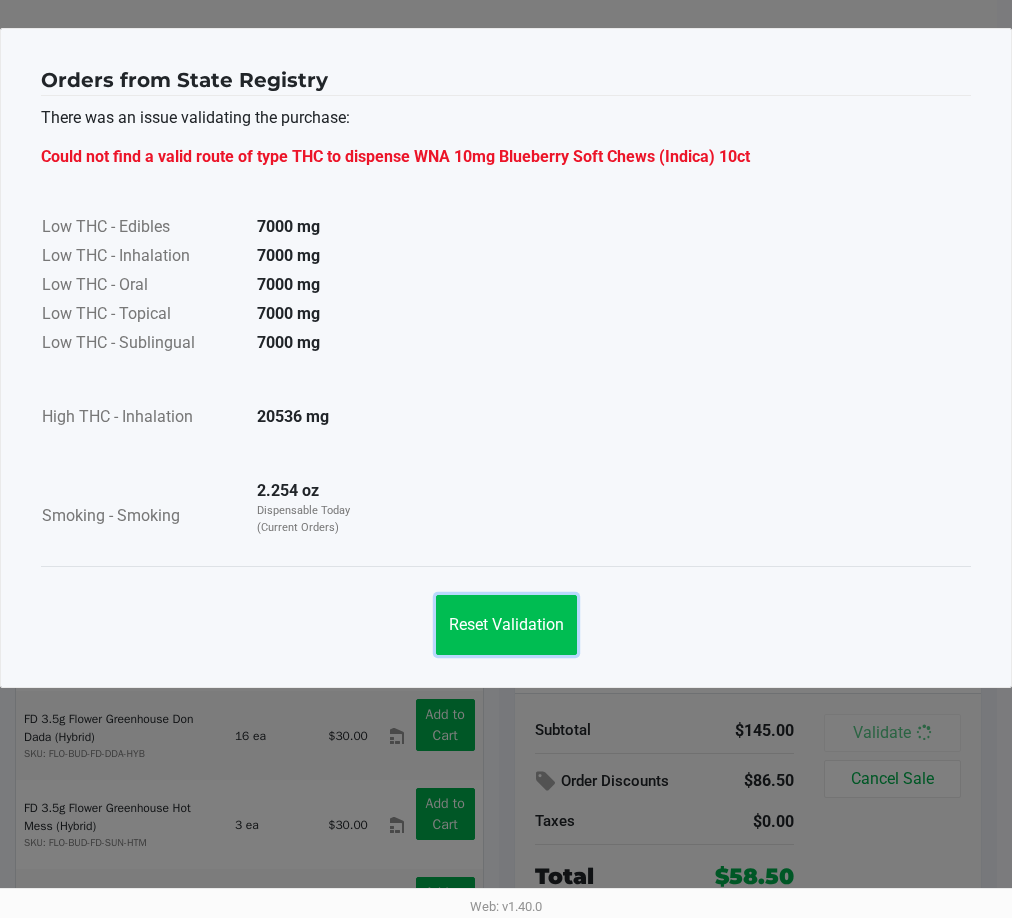 click on "Reset Validation" 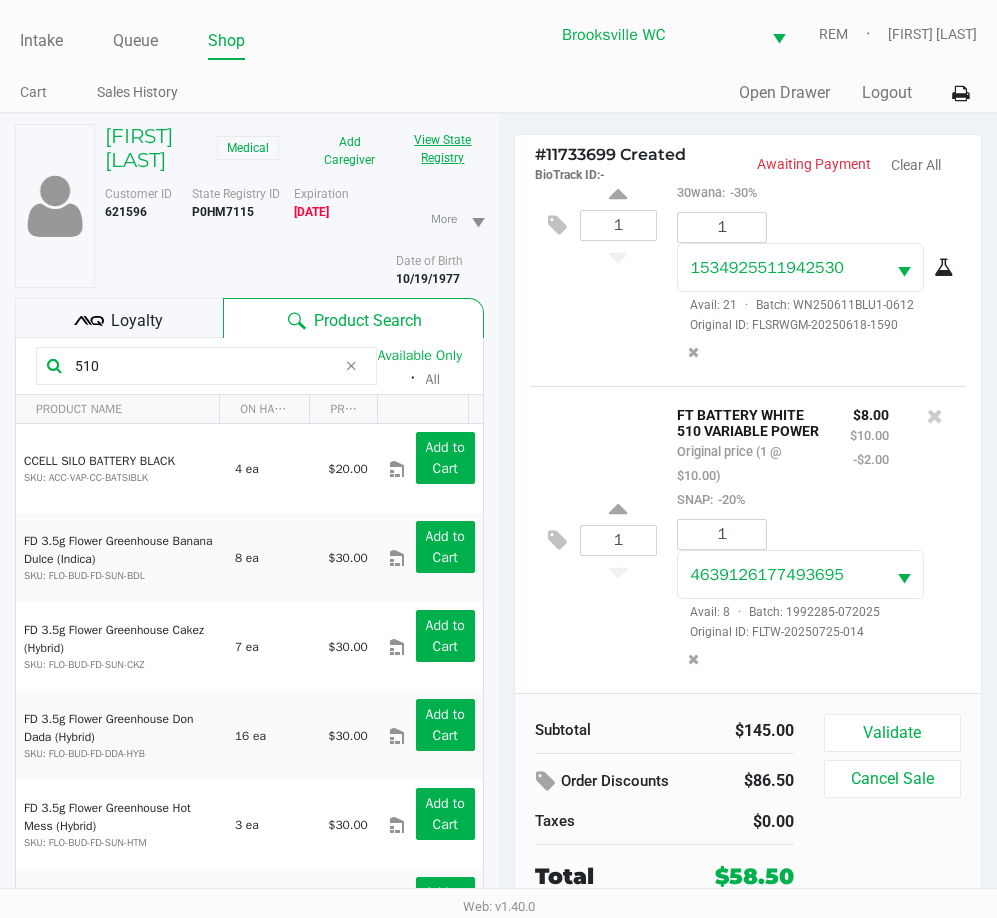 click on "View State Registry" 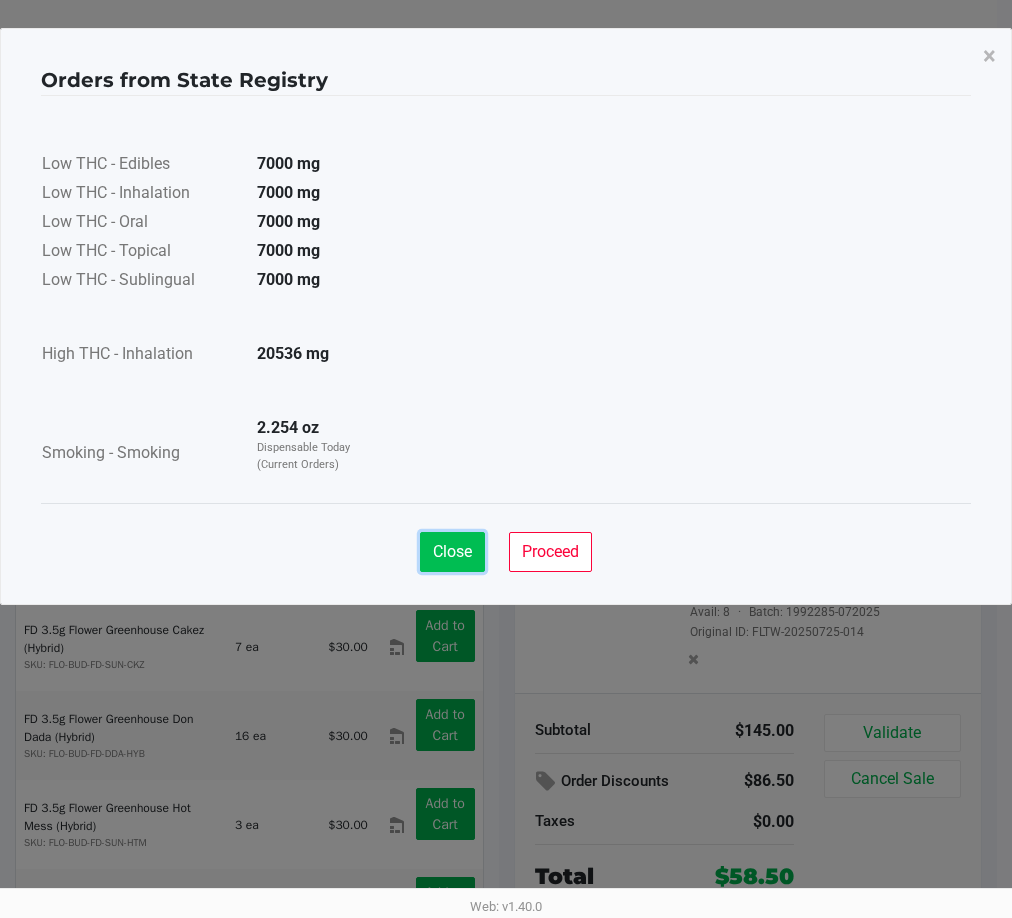 click on "Close" 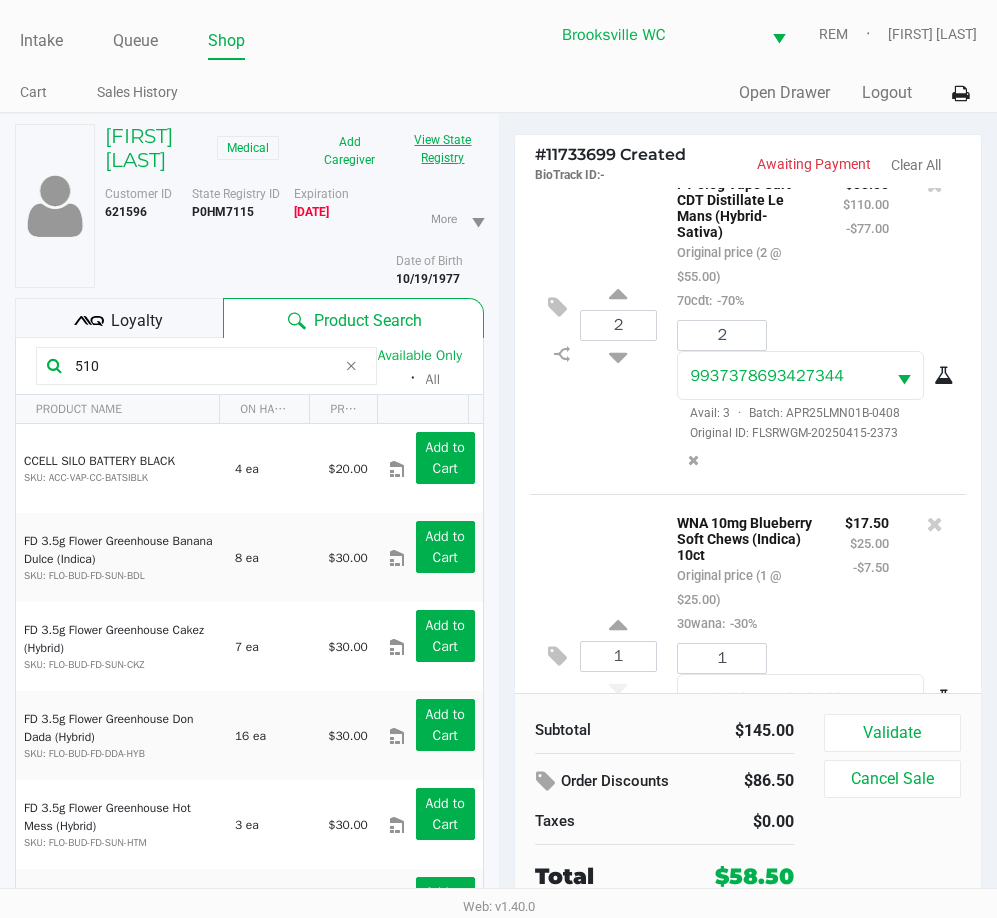 scroll, scrollTop: 0, scrollLeft: 0, axis: both 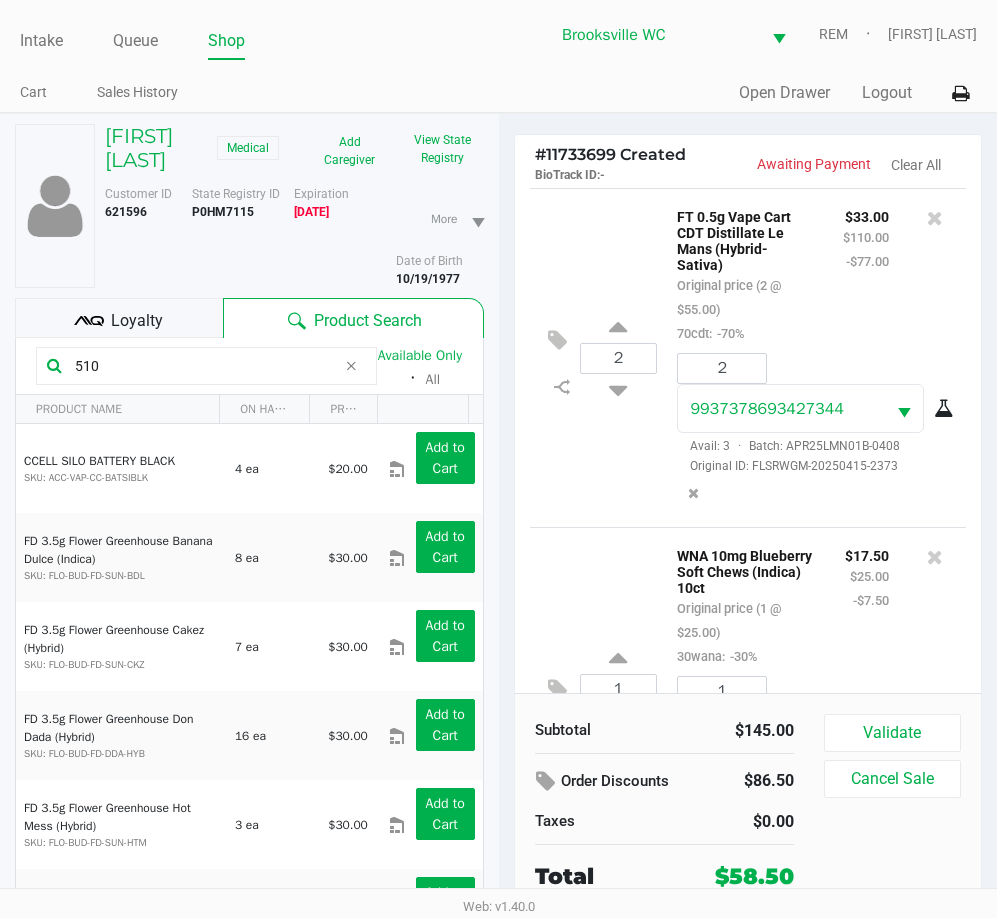 click 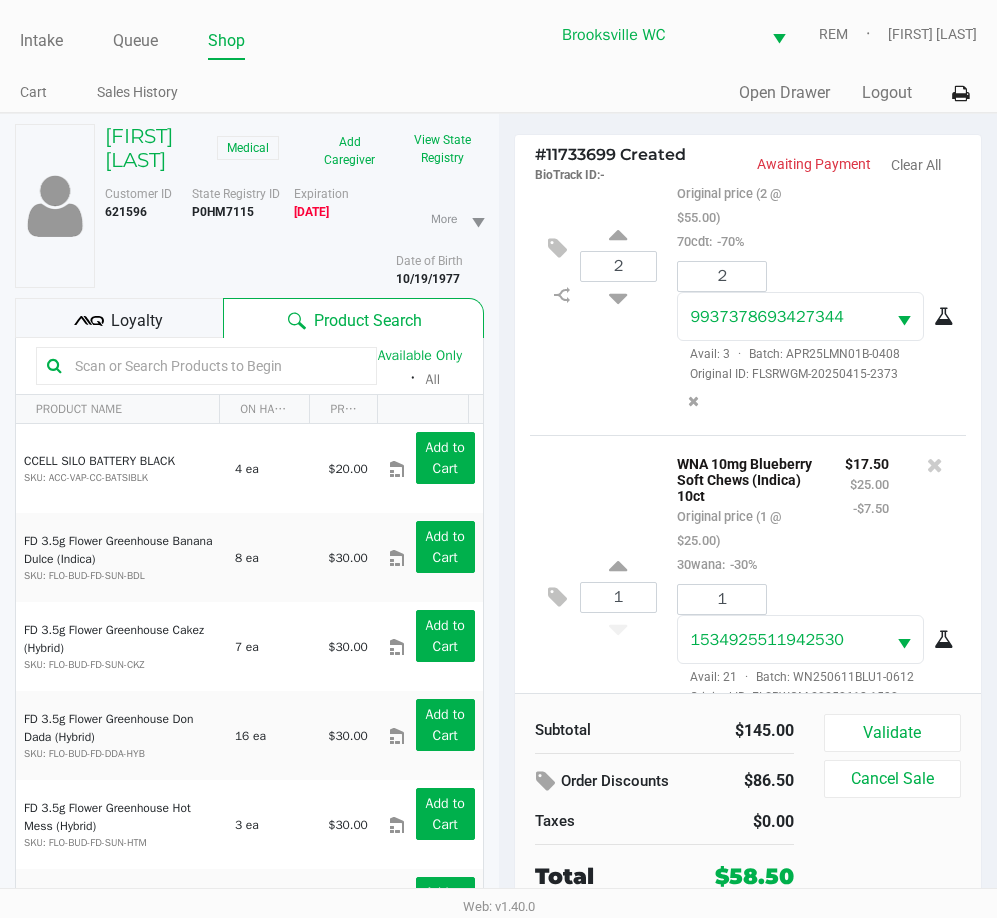scroll, scrollTop: 200, scrollLeft: 0, axis: vertical 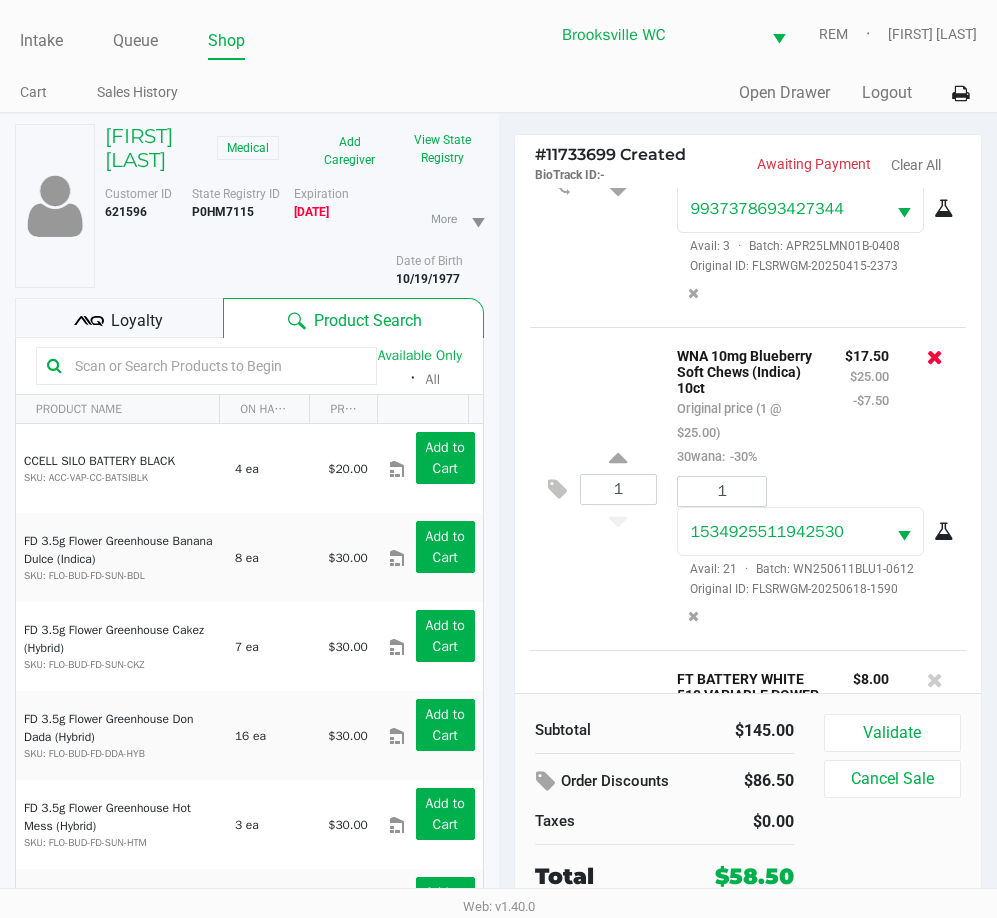 click 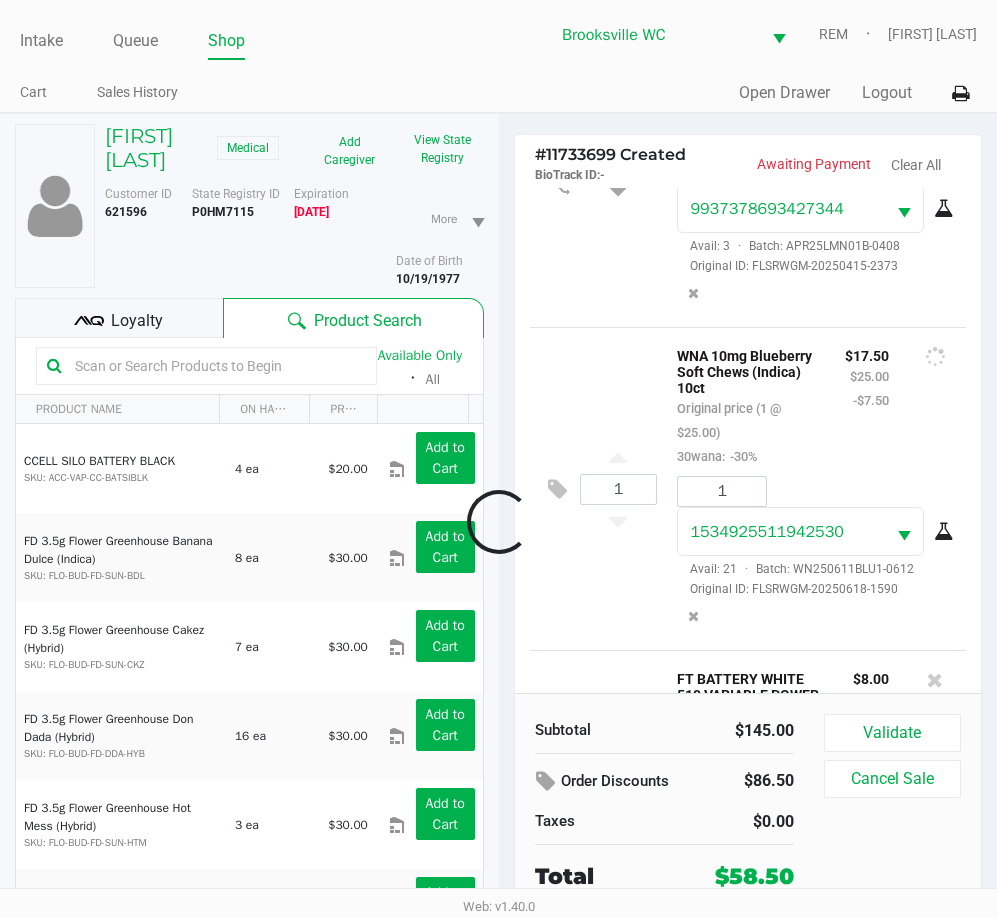 scroll, scrollTop: 164, scrollLeft: 0, axis: vertical 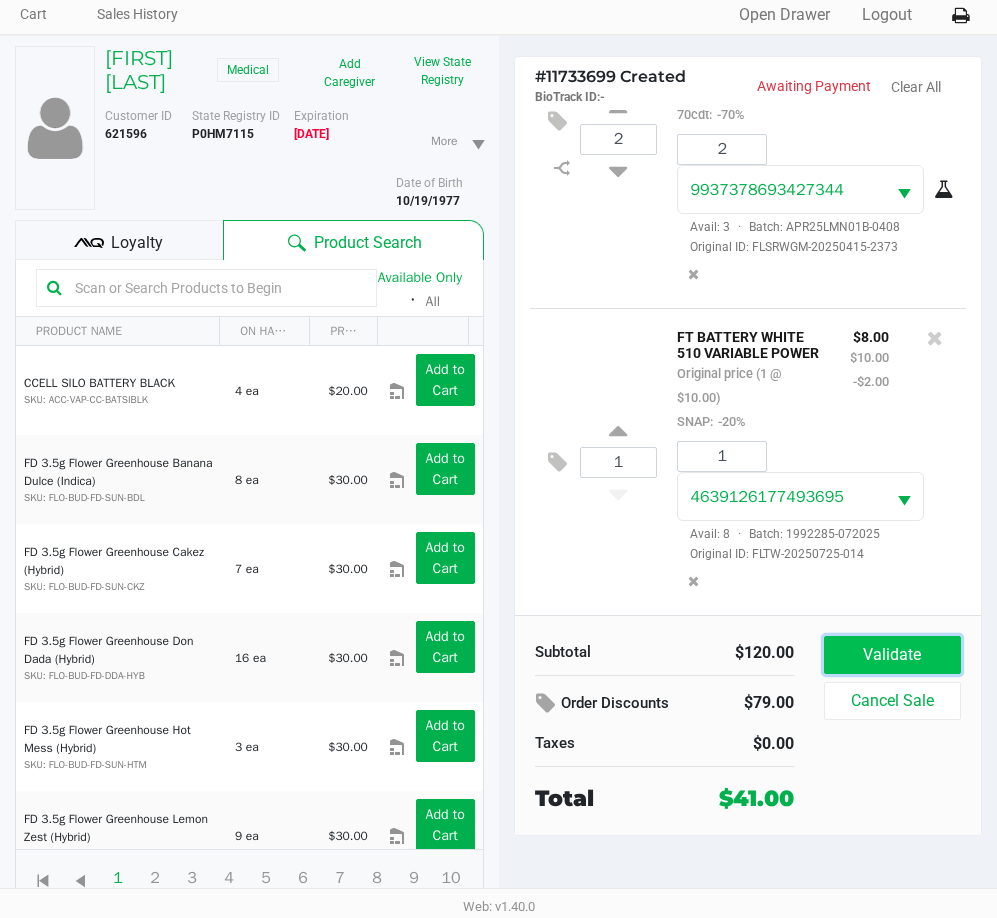 click on "Validate" 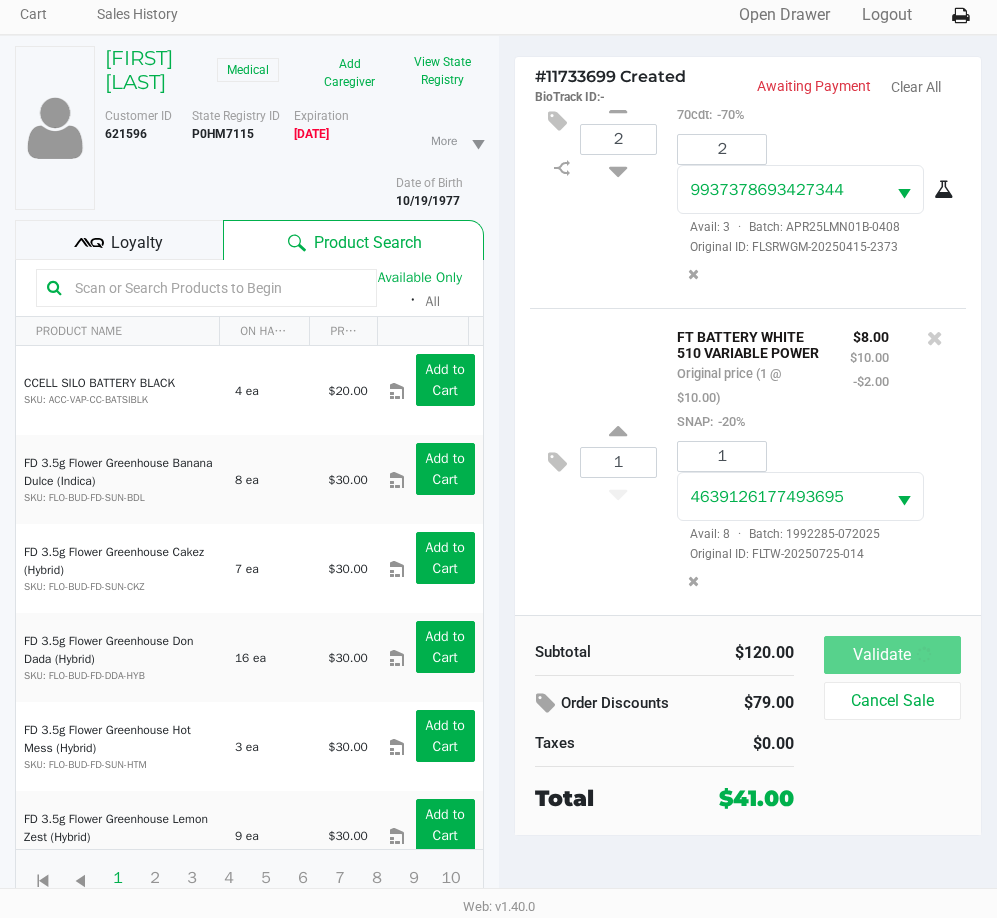 scroll, scrollTop: 0, scrollLeft: 0, axis: both 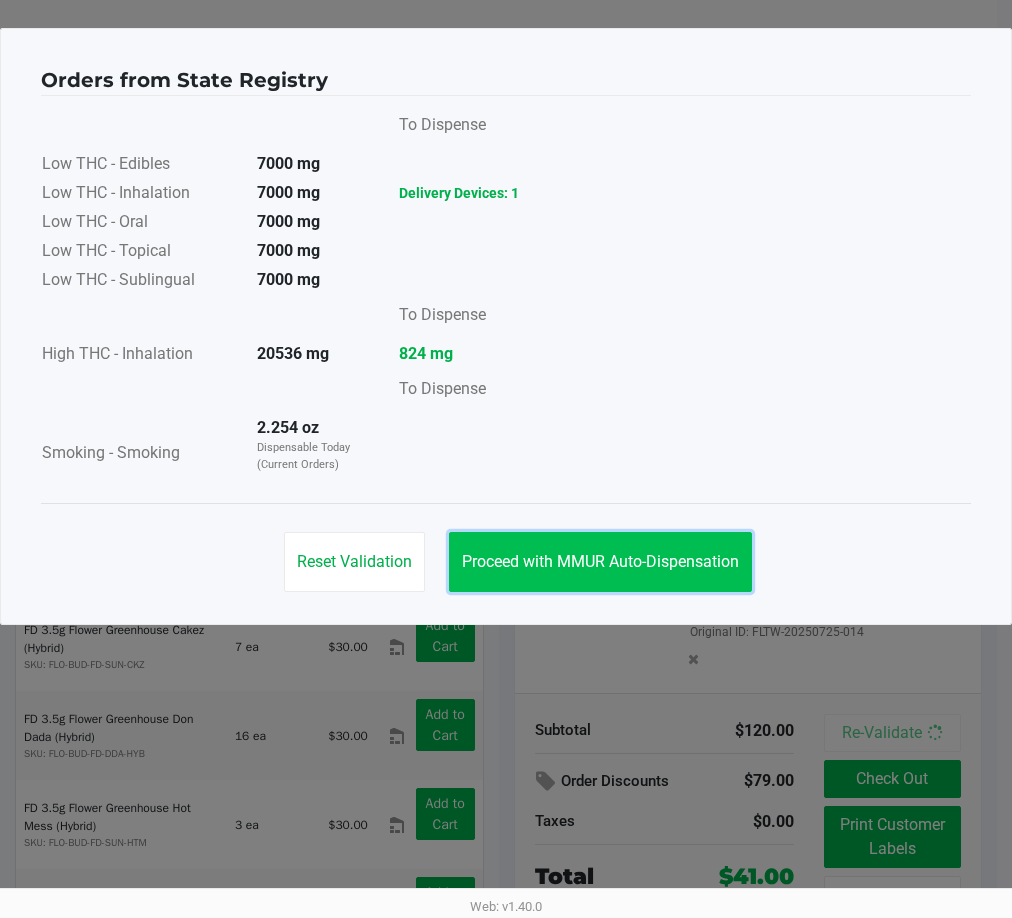 click on "Proceed with MMUR Auto-Dispensation" 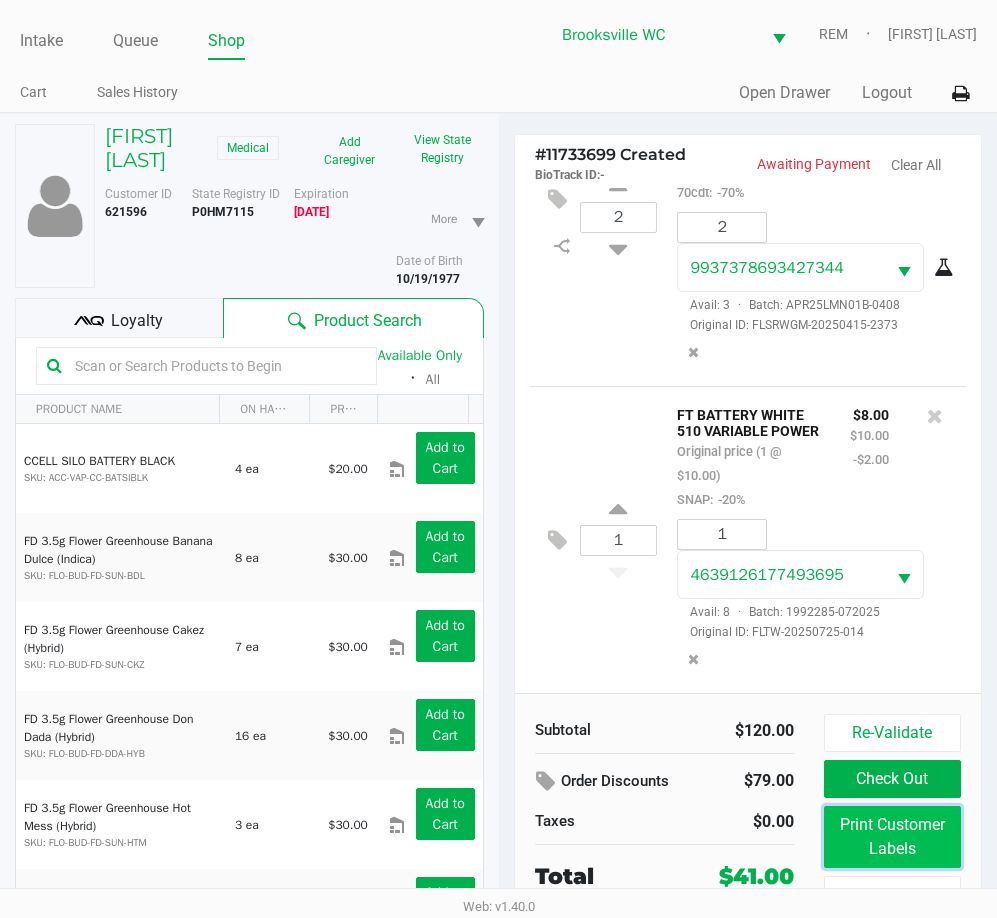 click on "Print Customer Labels" 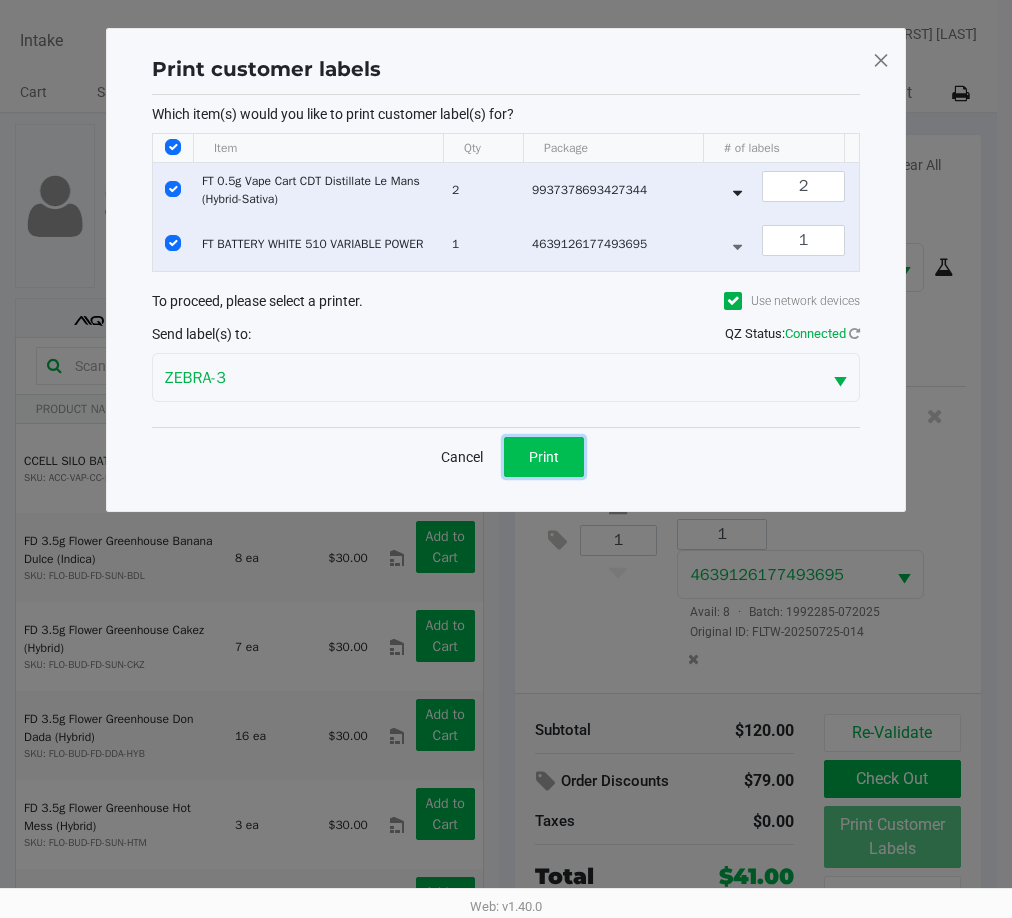 click on "Print" 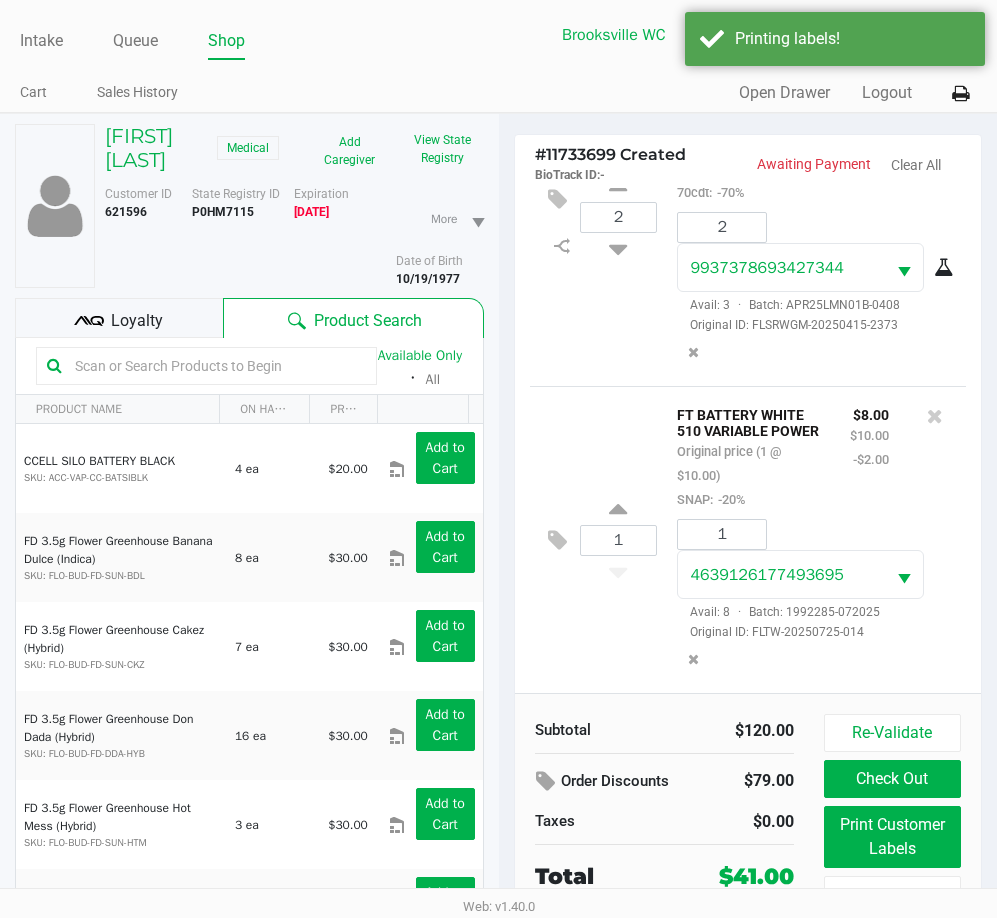 click on "Loyalty" 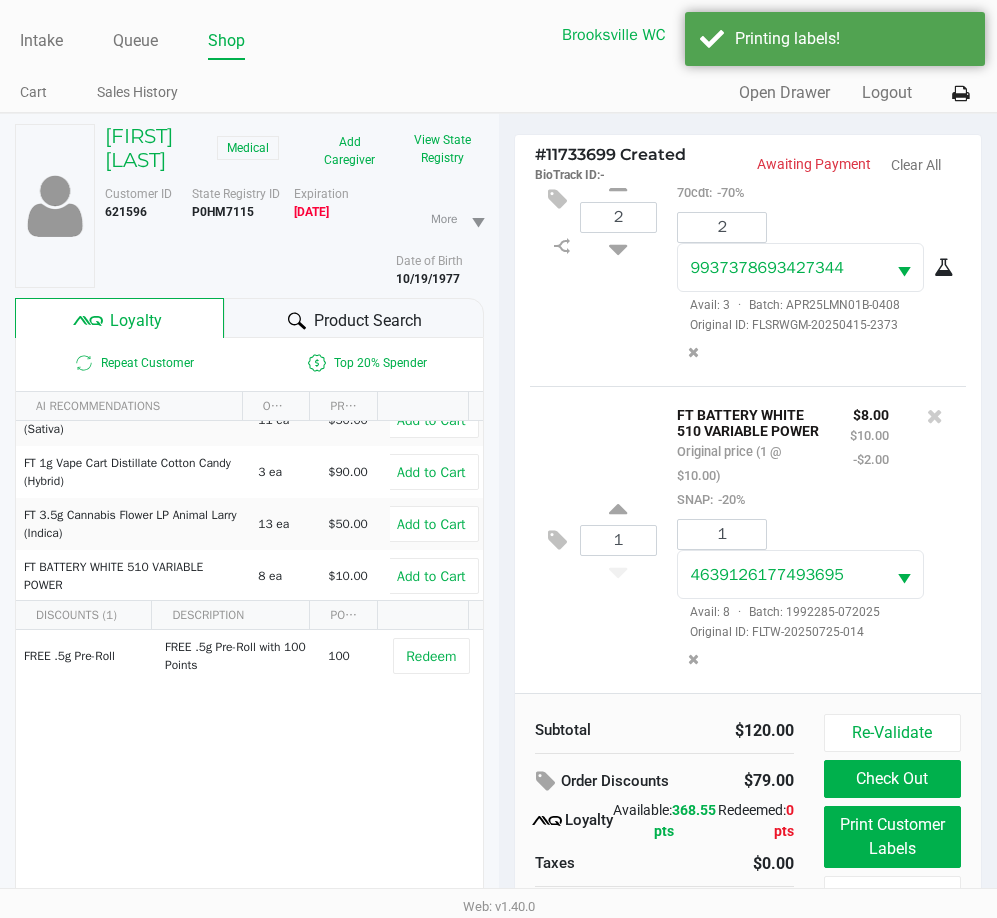 scroll, scrollTop: 200, scrollLeft: 0, axis: vertical 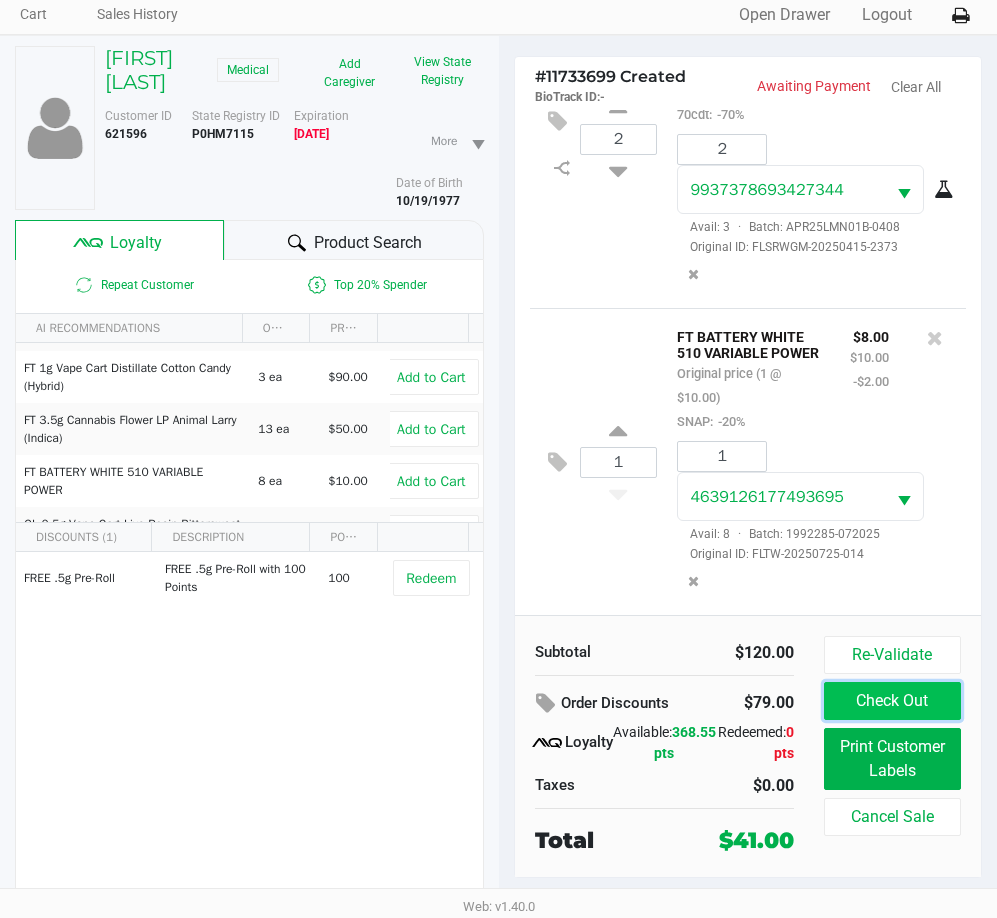 click on "Check Out" 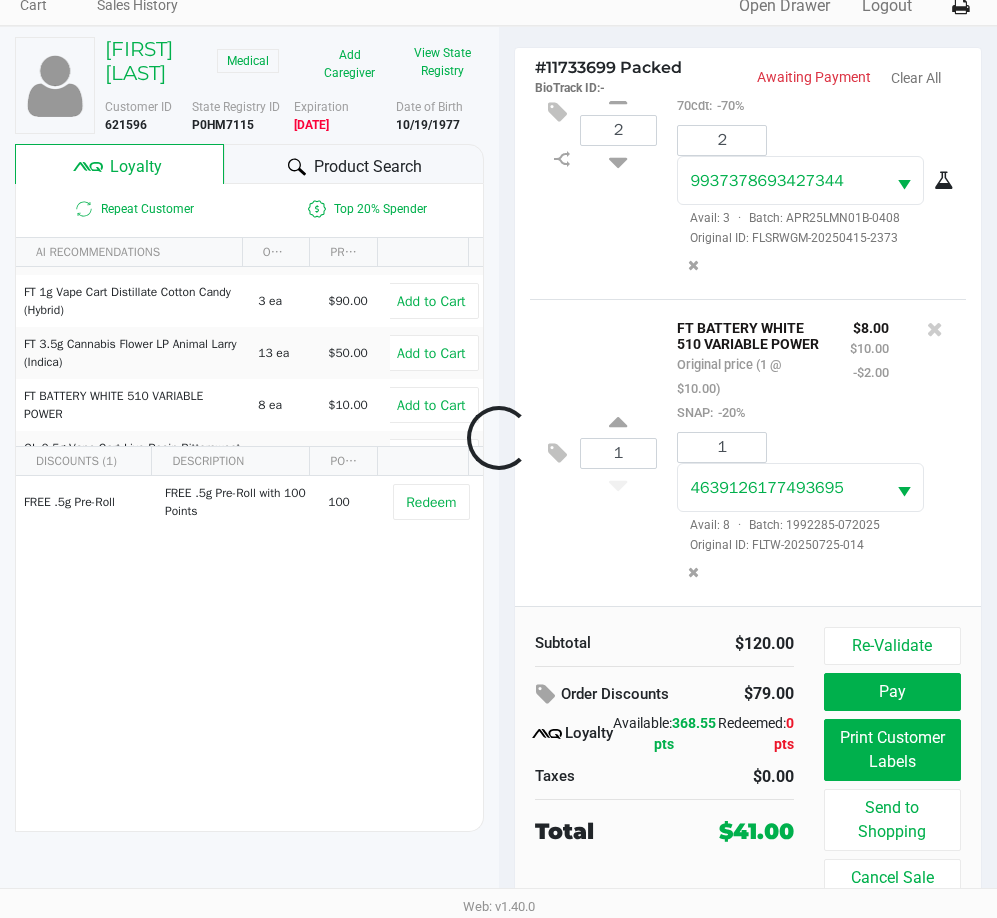 scroll, scrollTop: 87, scrollLeft: 0, axis: vertical 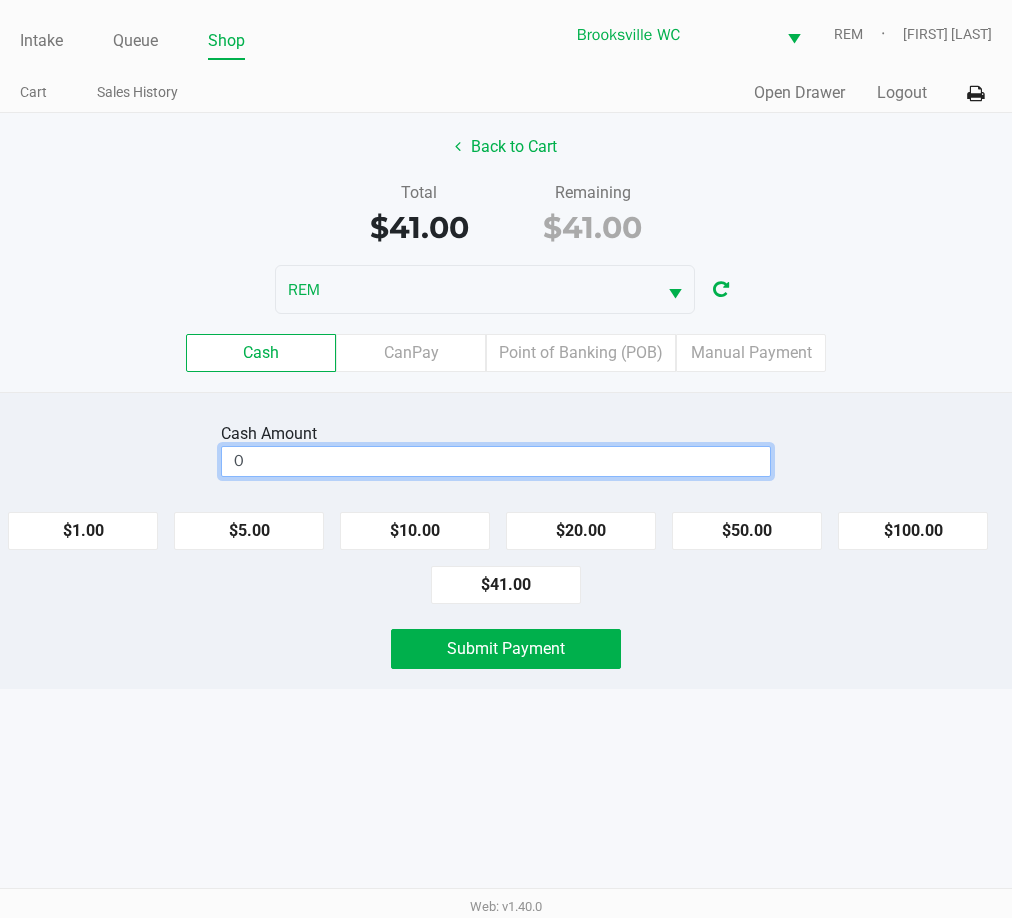 click on "0" 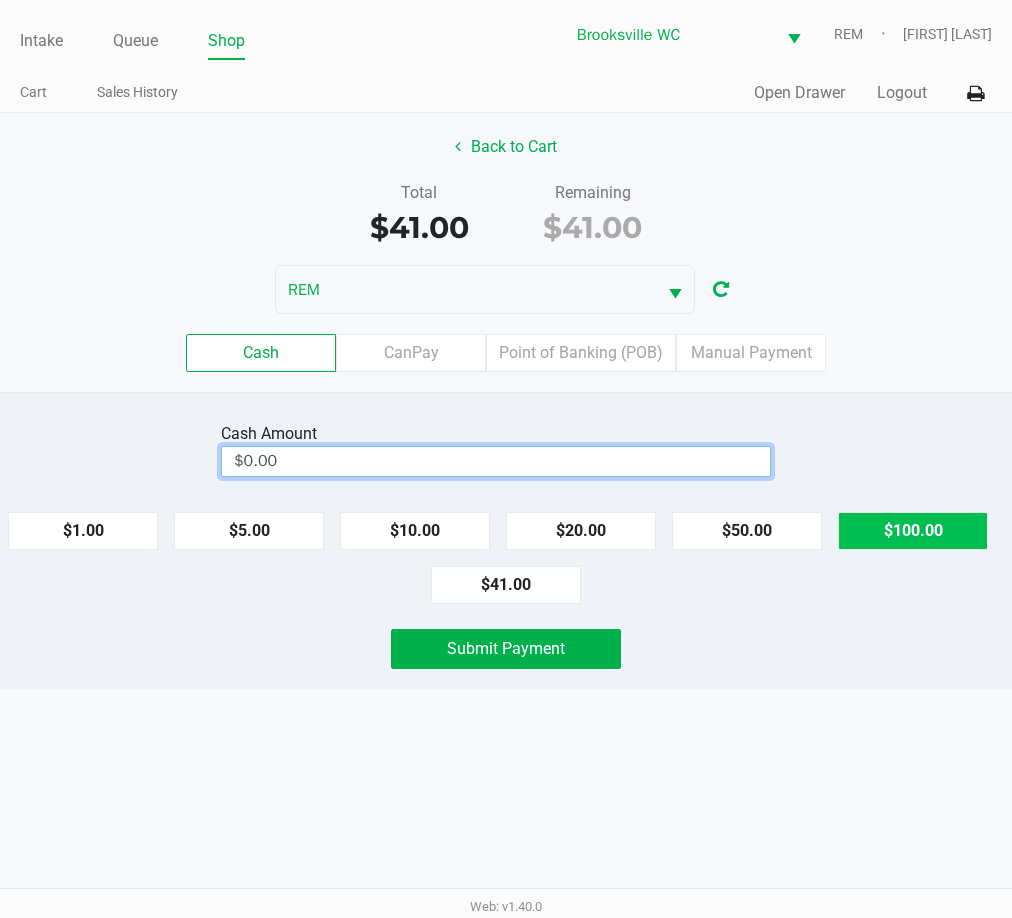 click on "$100.00" 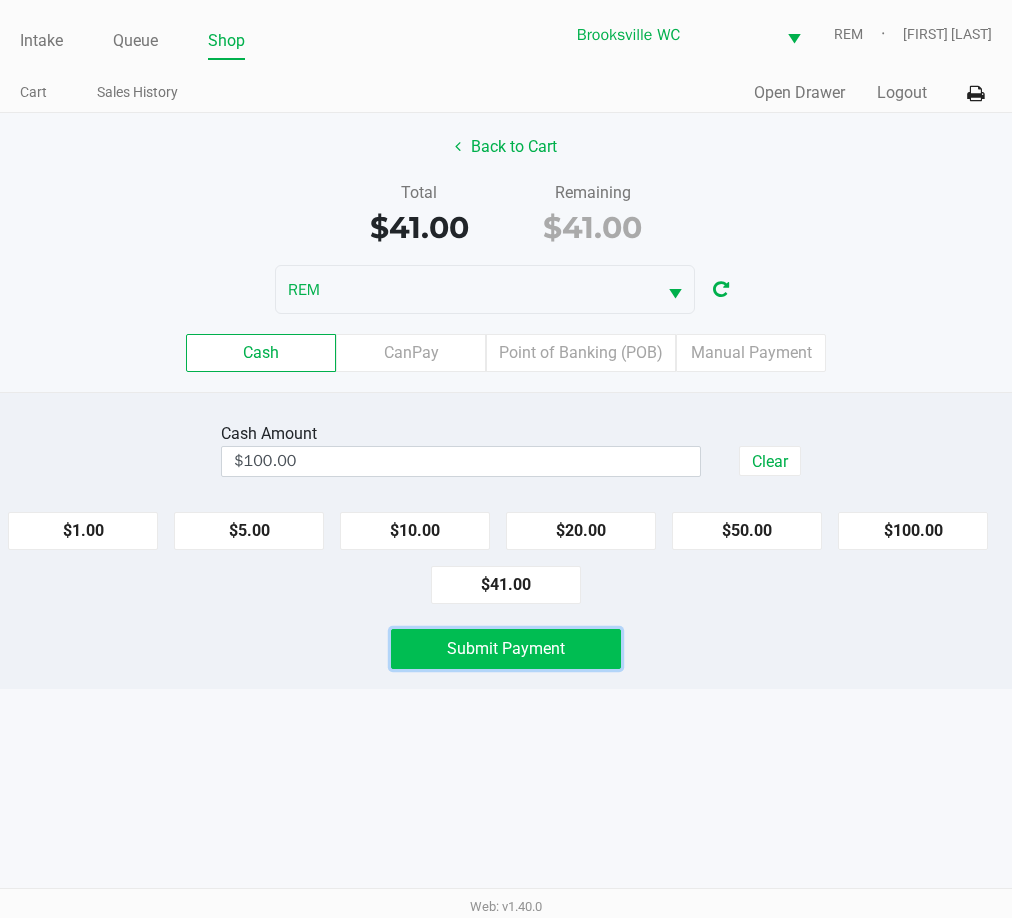 click on "Submit Payment" 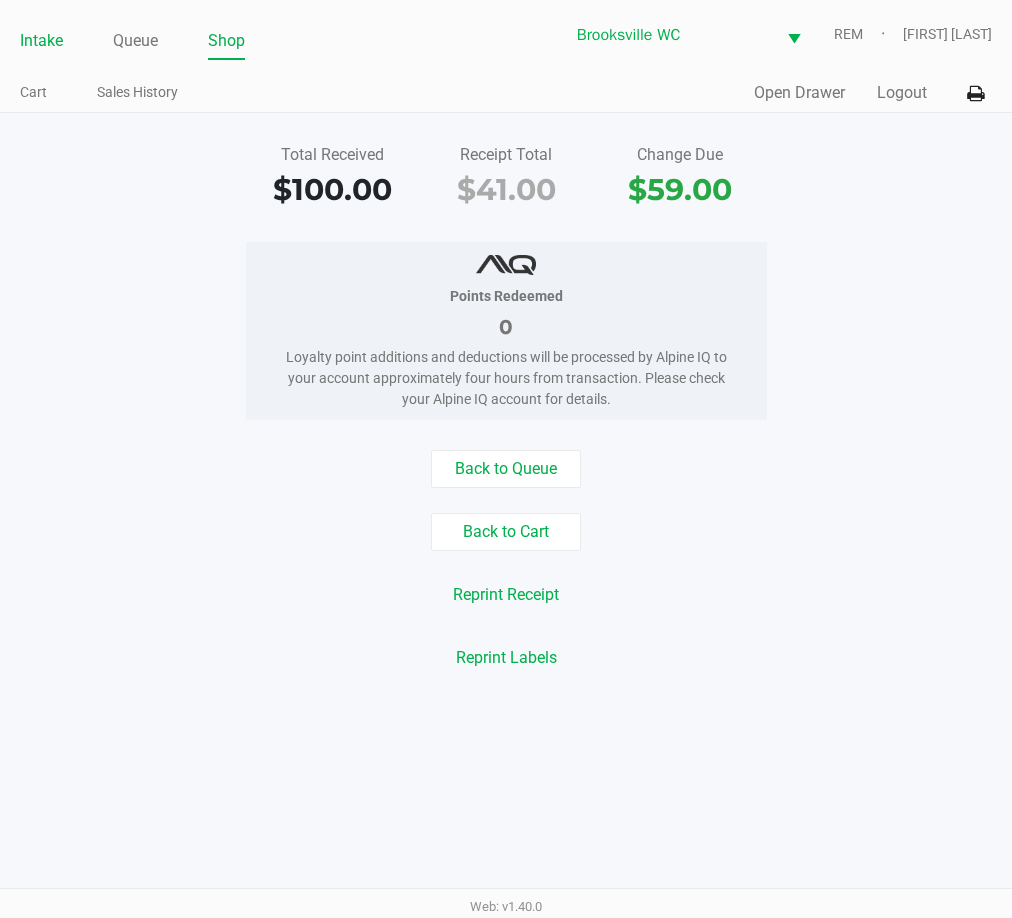 click on "Intake" 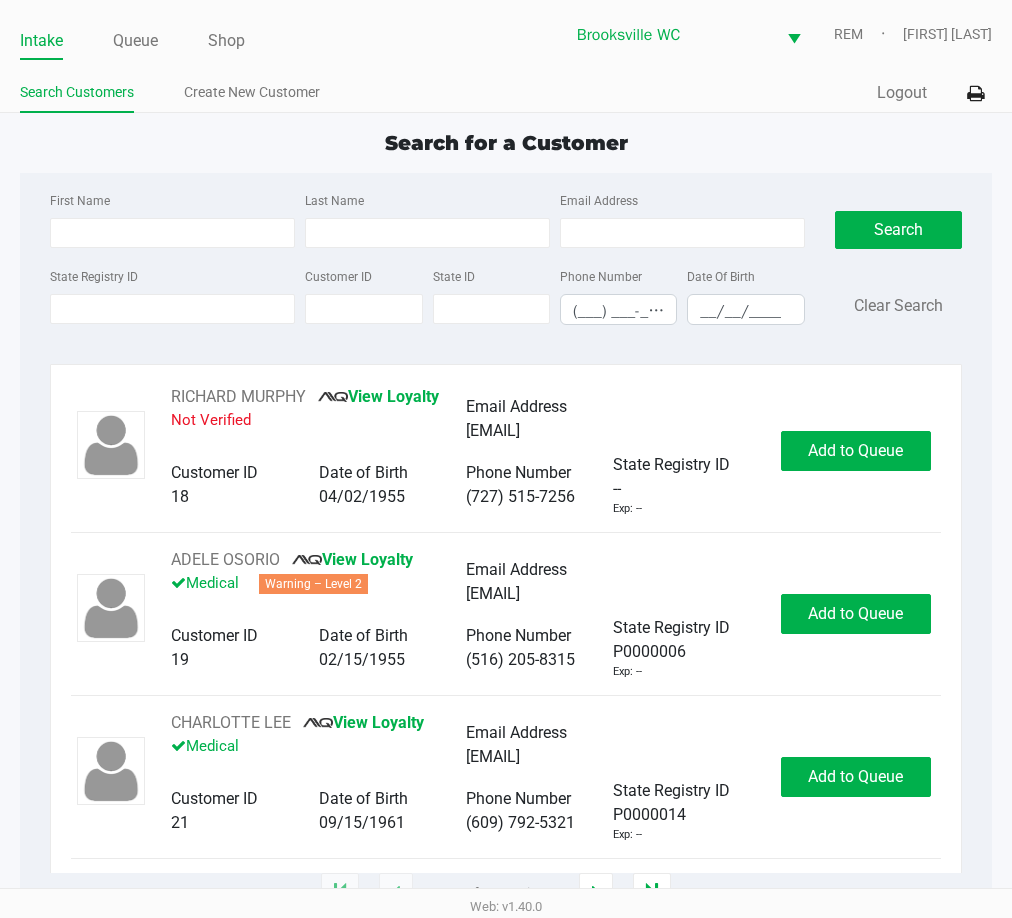 click on "Intake Queue Shop Brooksville WC  REM   Daniel Lyttle  Search Customers Create New Customer  Quick Sale   Logout" 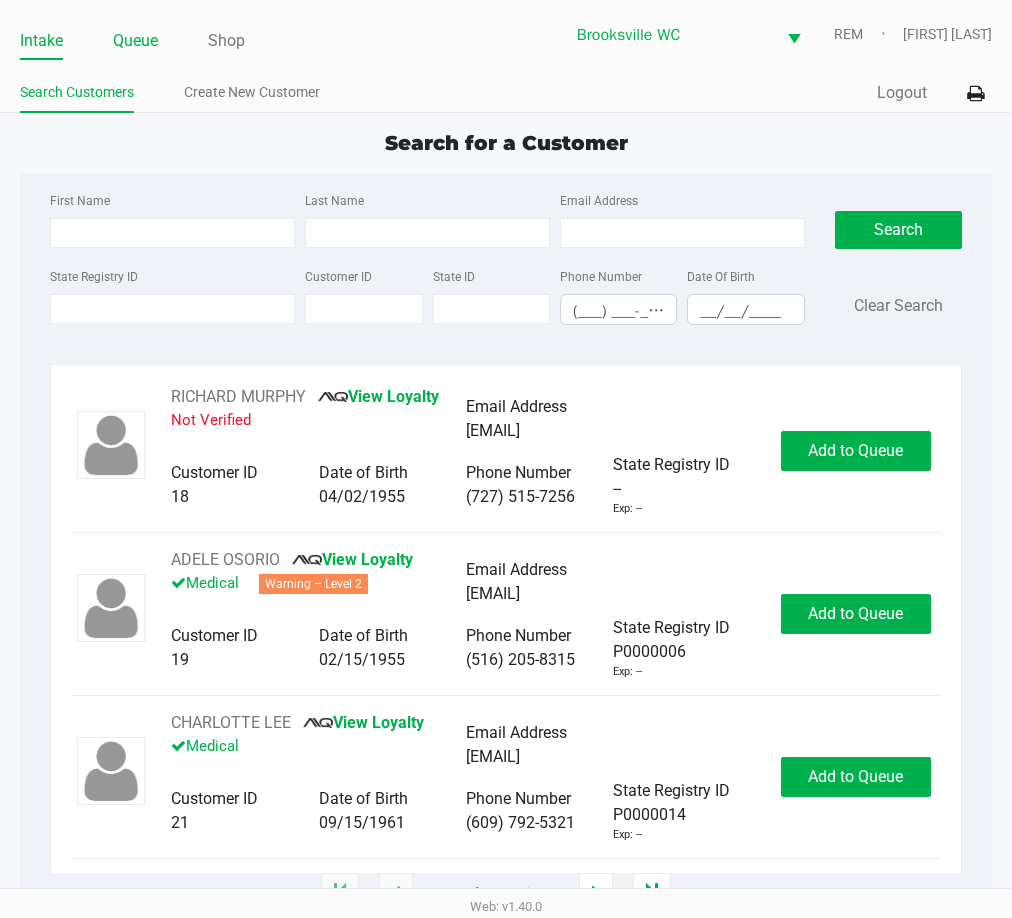 click on "Queue" 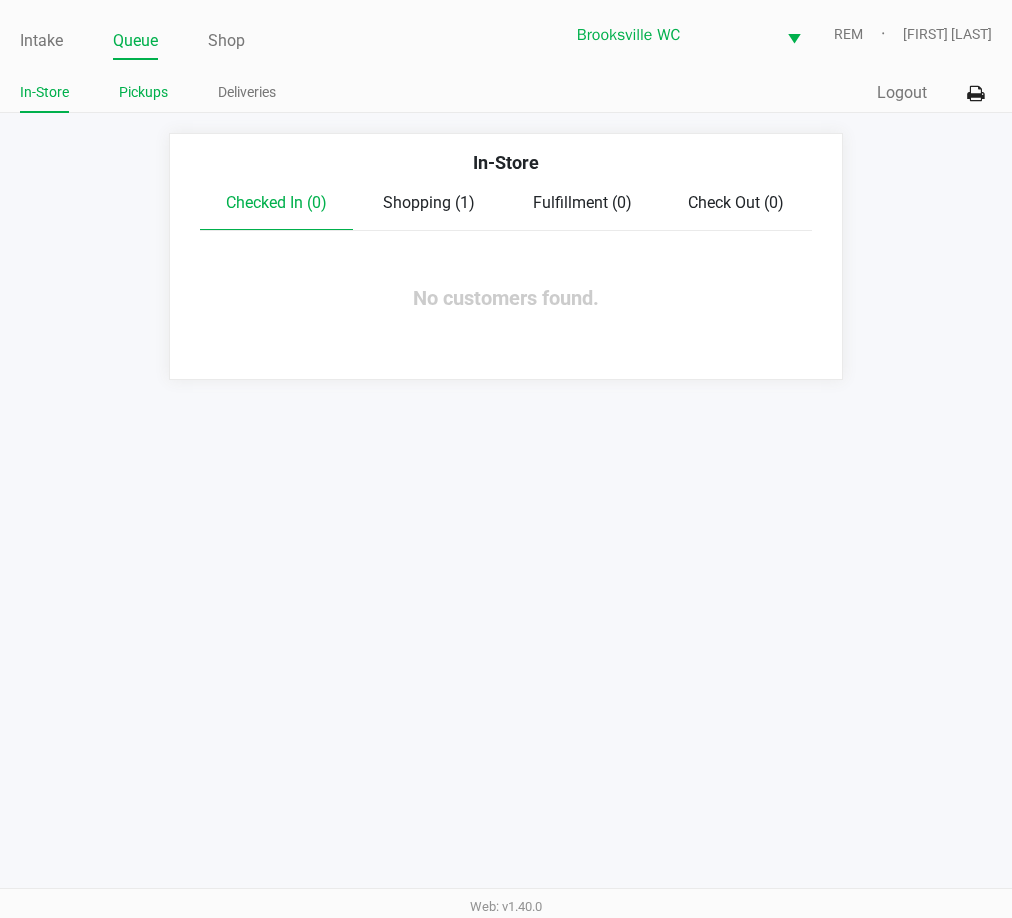 click on "Pickups" 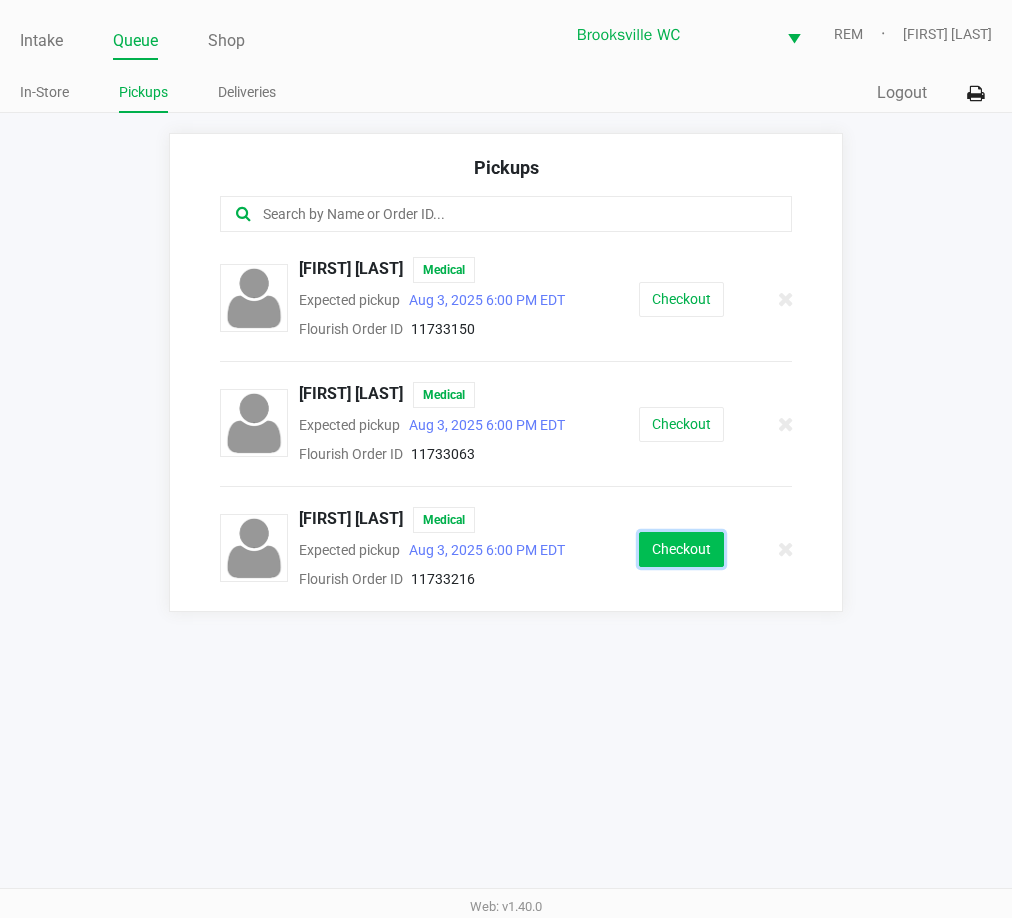 click on "Checkout" 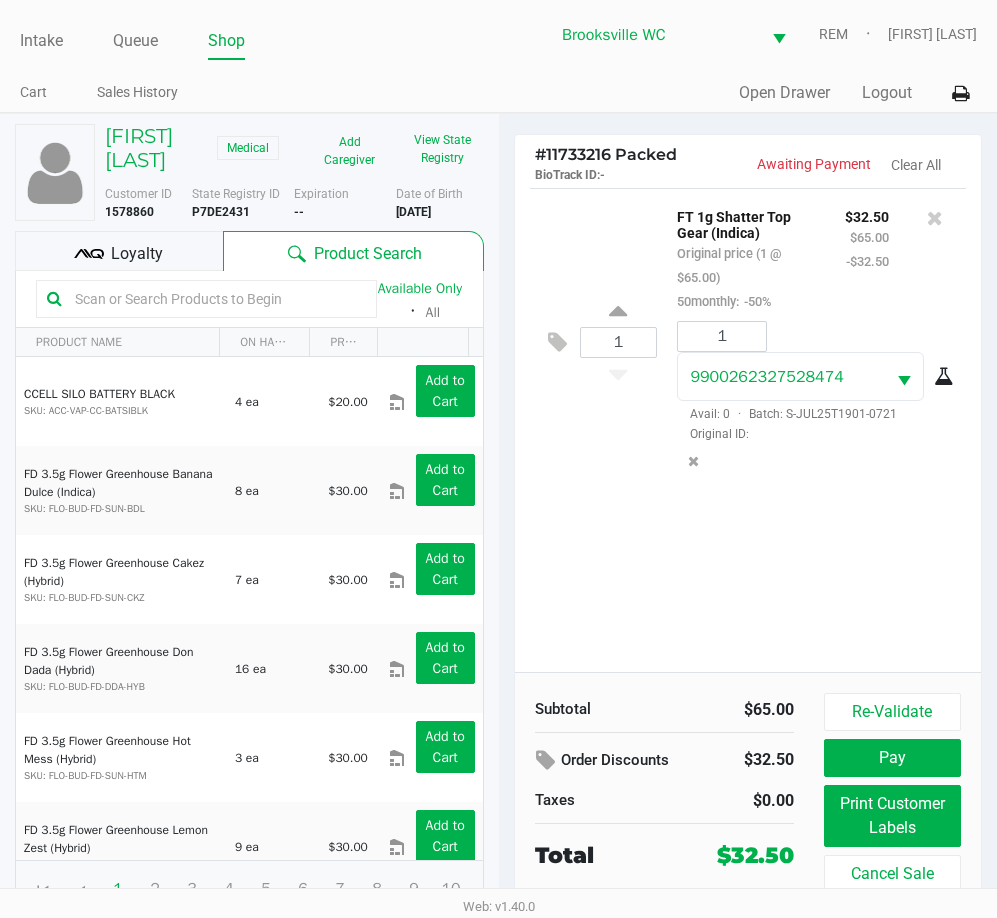 click on "1  FT 1g Shatter Top Gear (Indica)   Original price (1 @ $65.00)  50monthly:  -50% $32.50 $65.00 -$32.50 1 9900262327528474  Avail: 0  ·  Batch: S-JUL25T1901-0721   Original ID:" 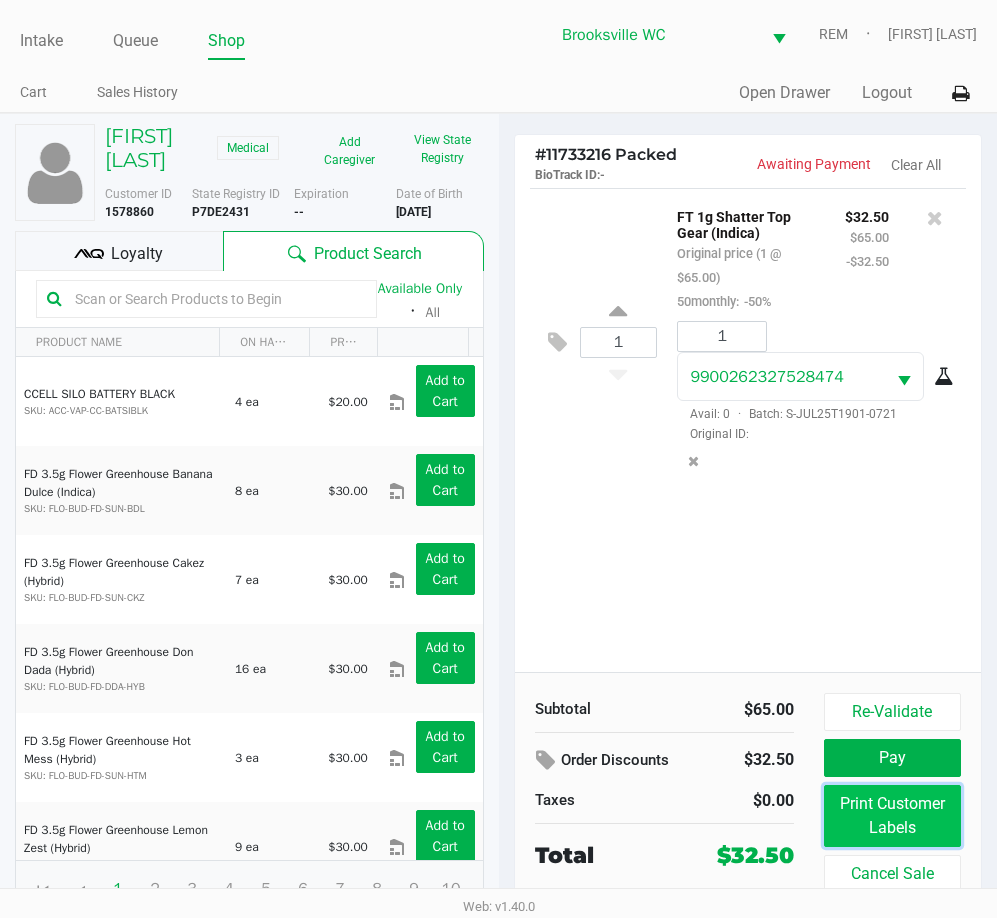 click on "Print Customer Labels" 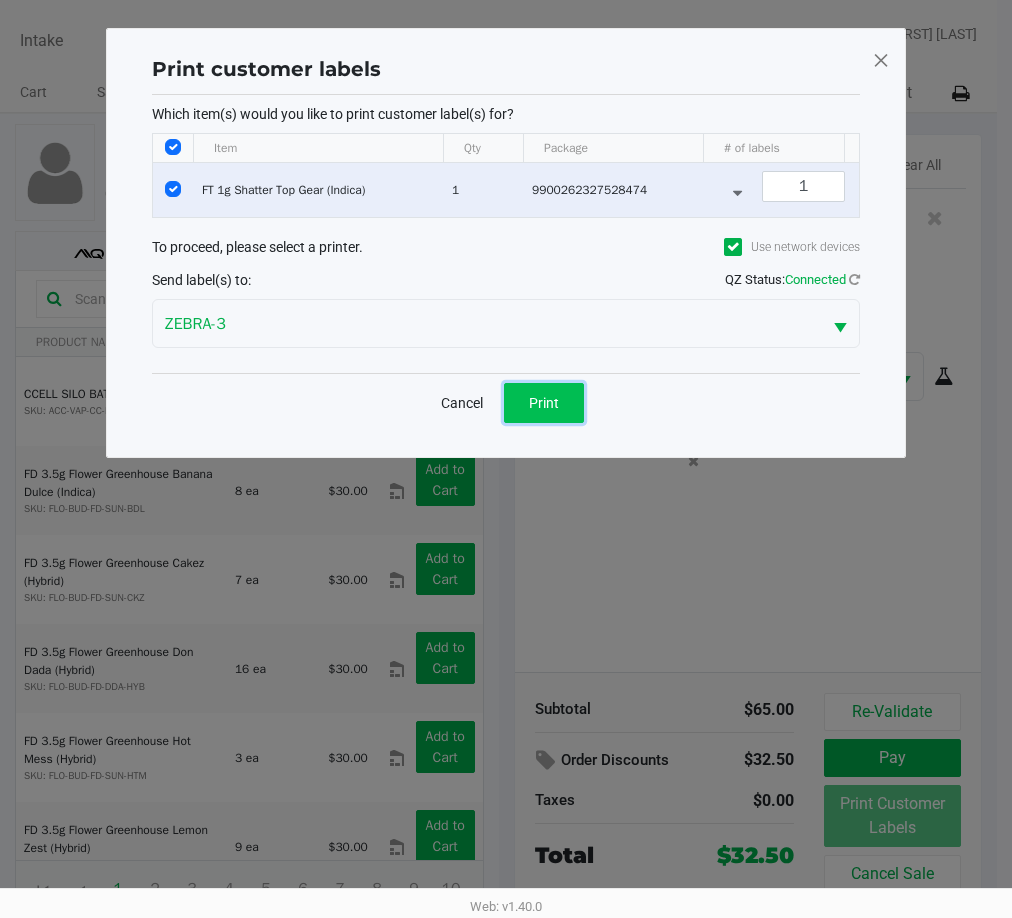 click on "Print" 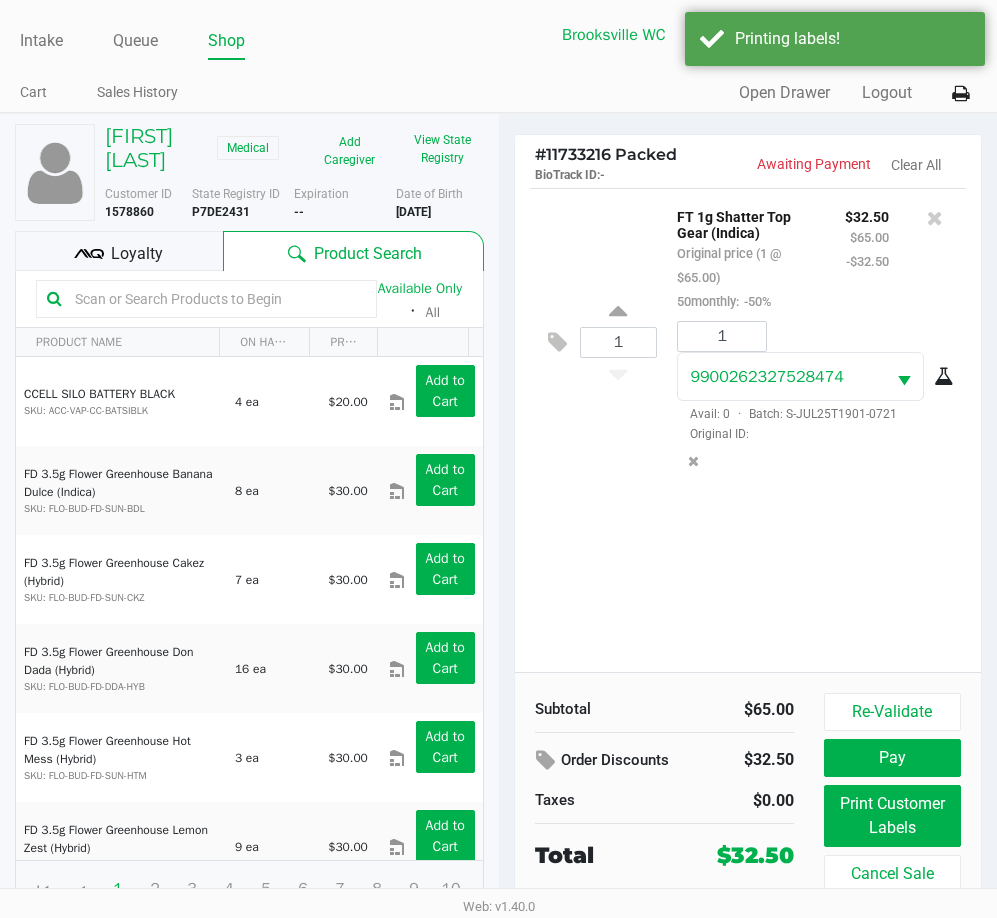 click on "Loyalty" 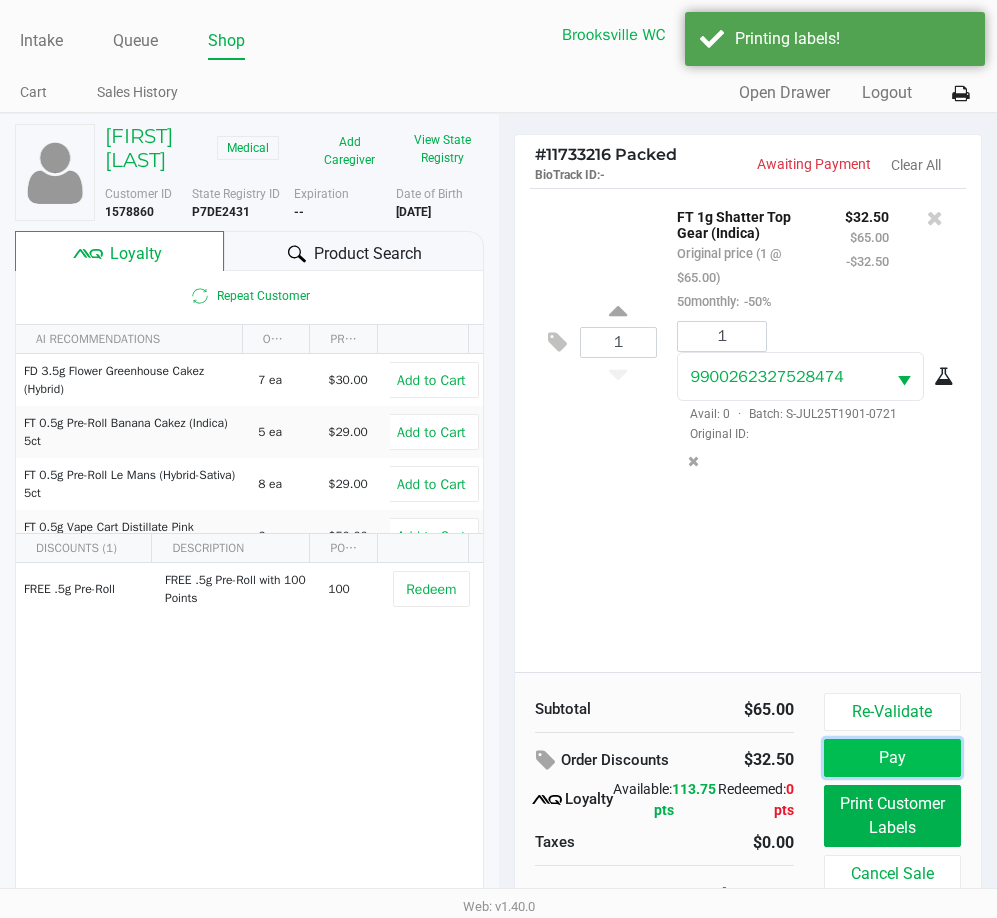 click on "Pay" 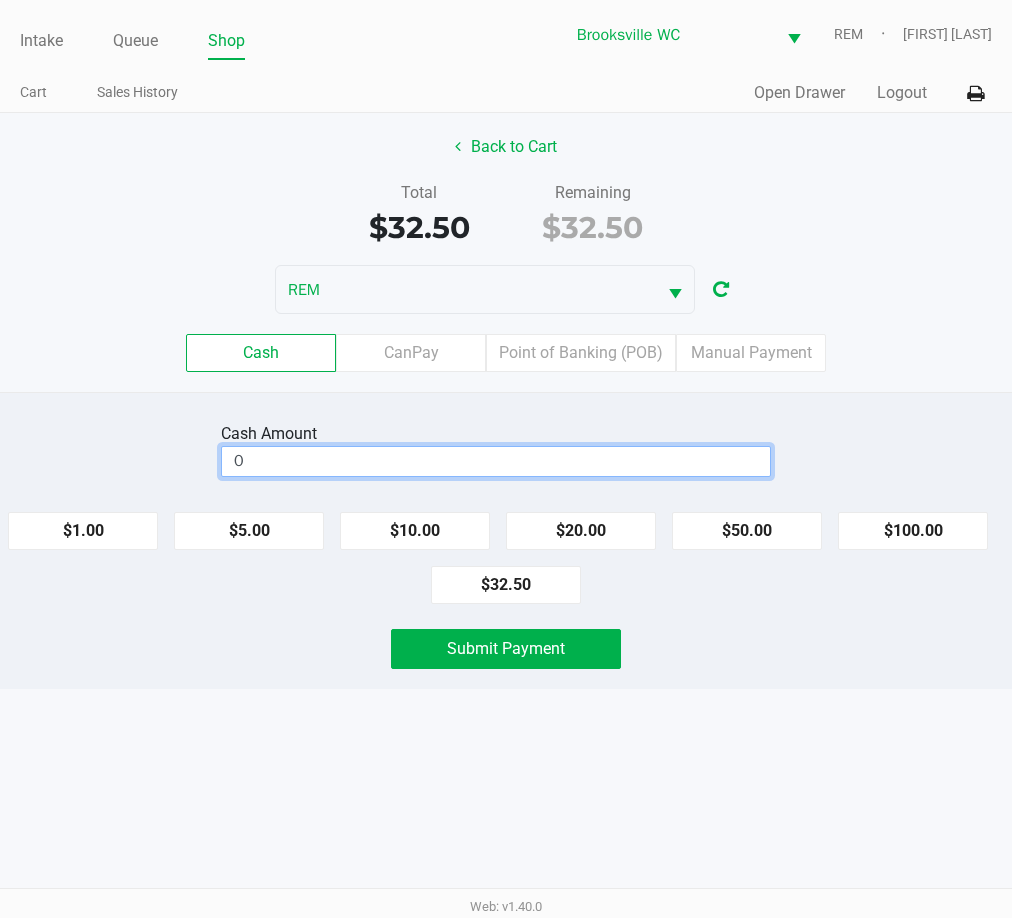 click on "0" at bounding box center [496, 461] 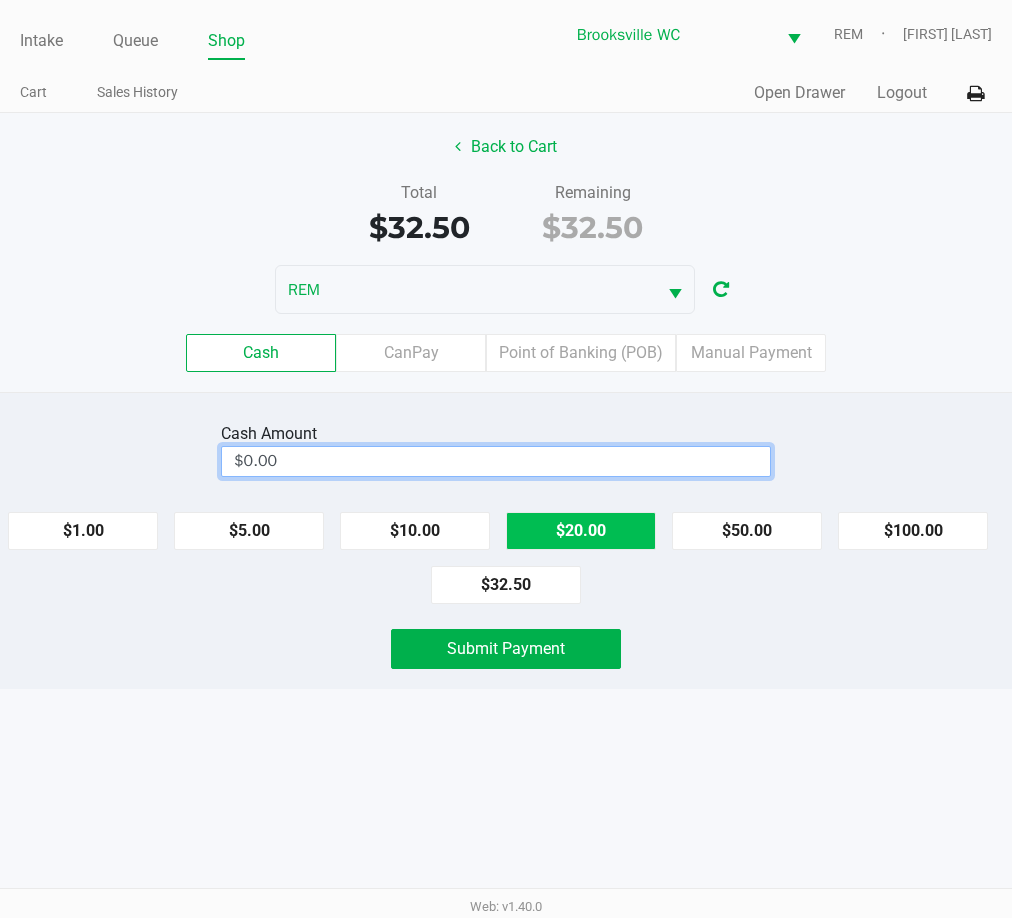 click on "$20.00" 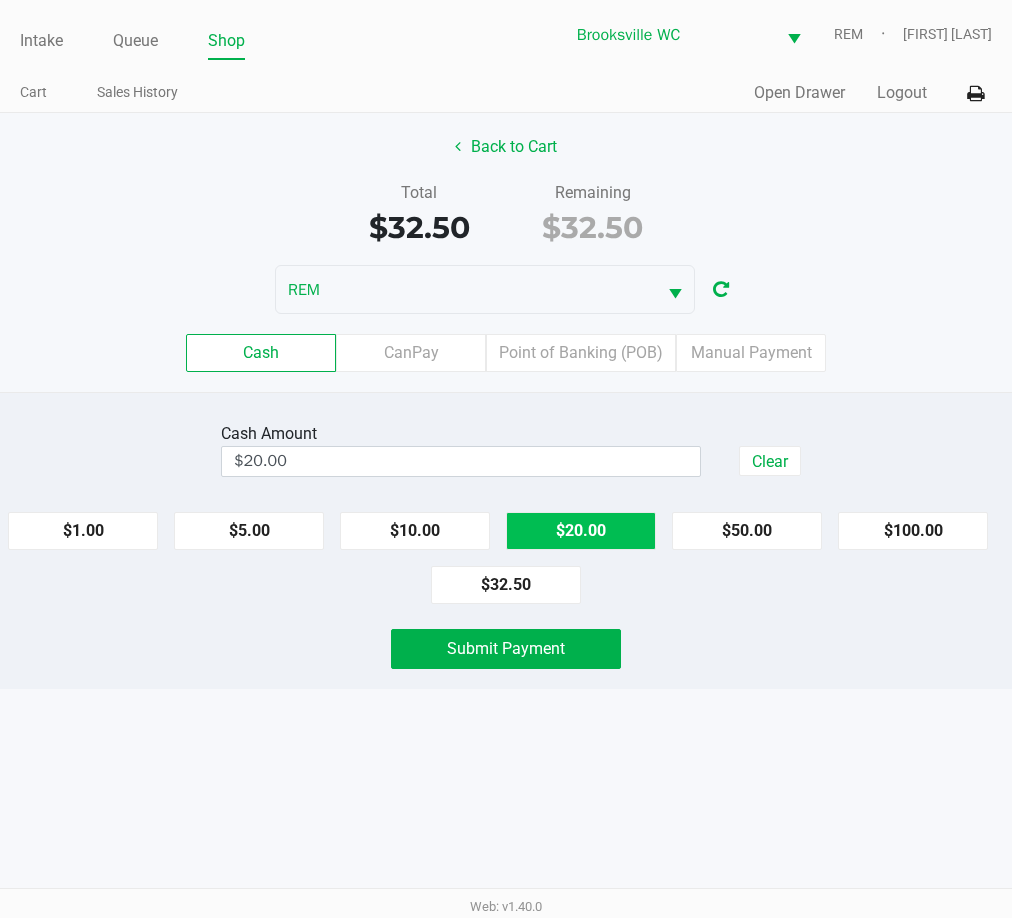 click on "$20.00" 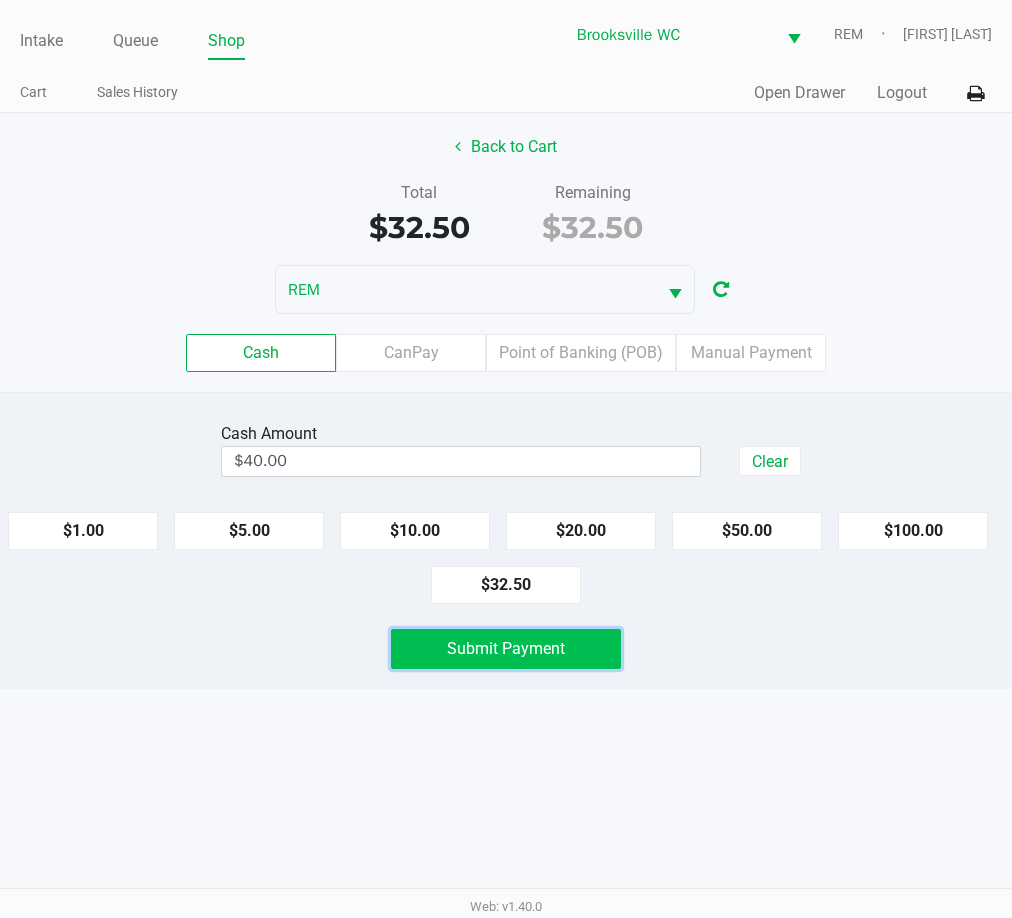 click on "Submit Payment" 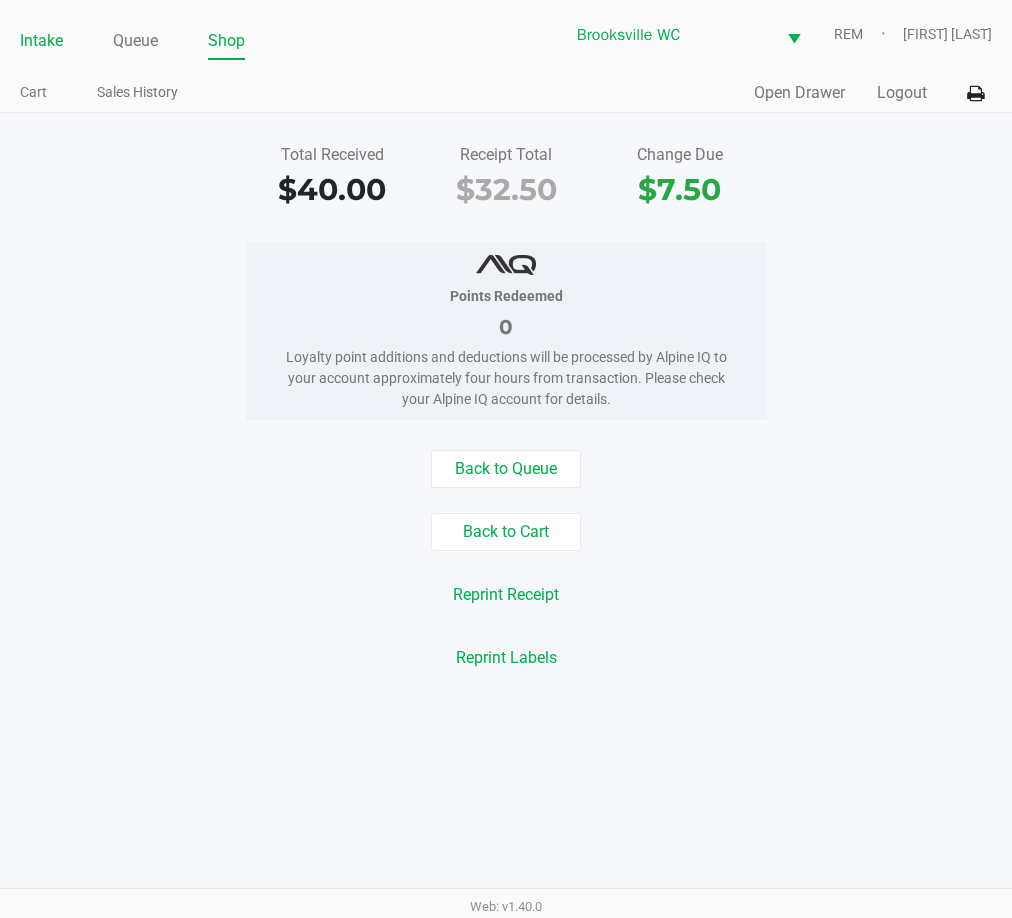 click on "Intake" 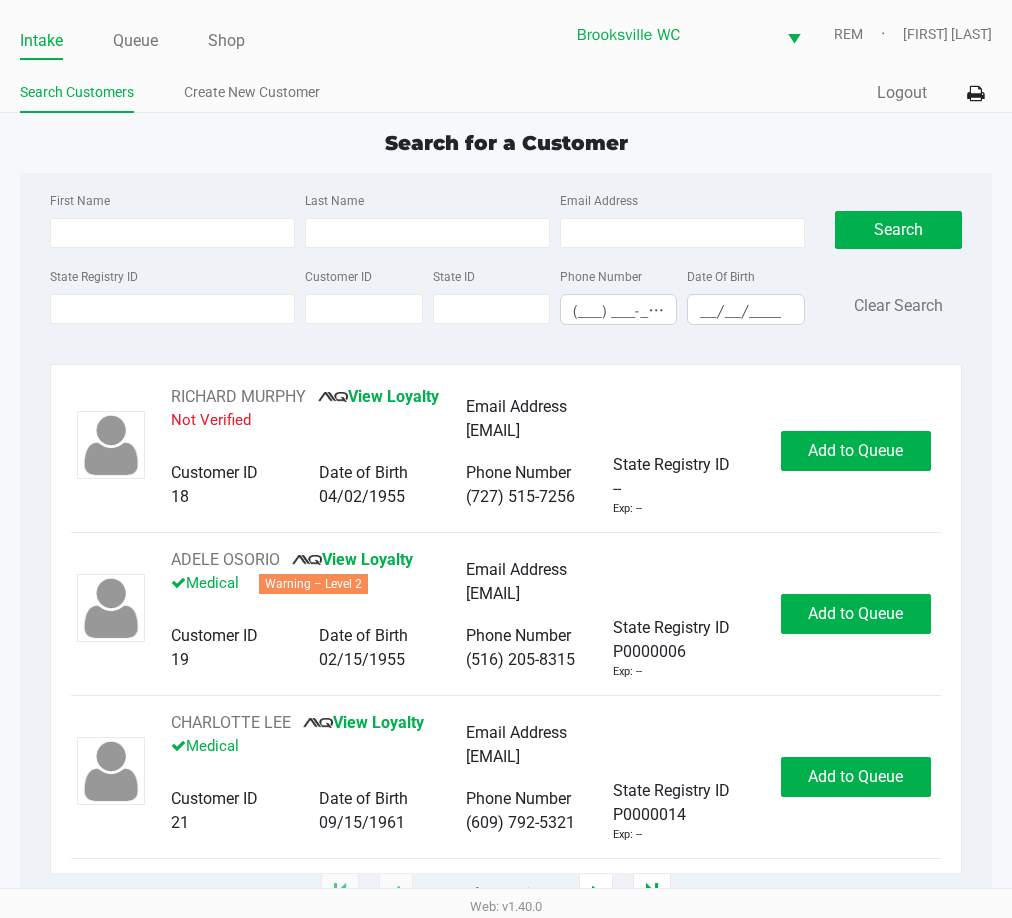 click on "State Registry ID" 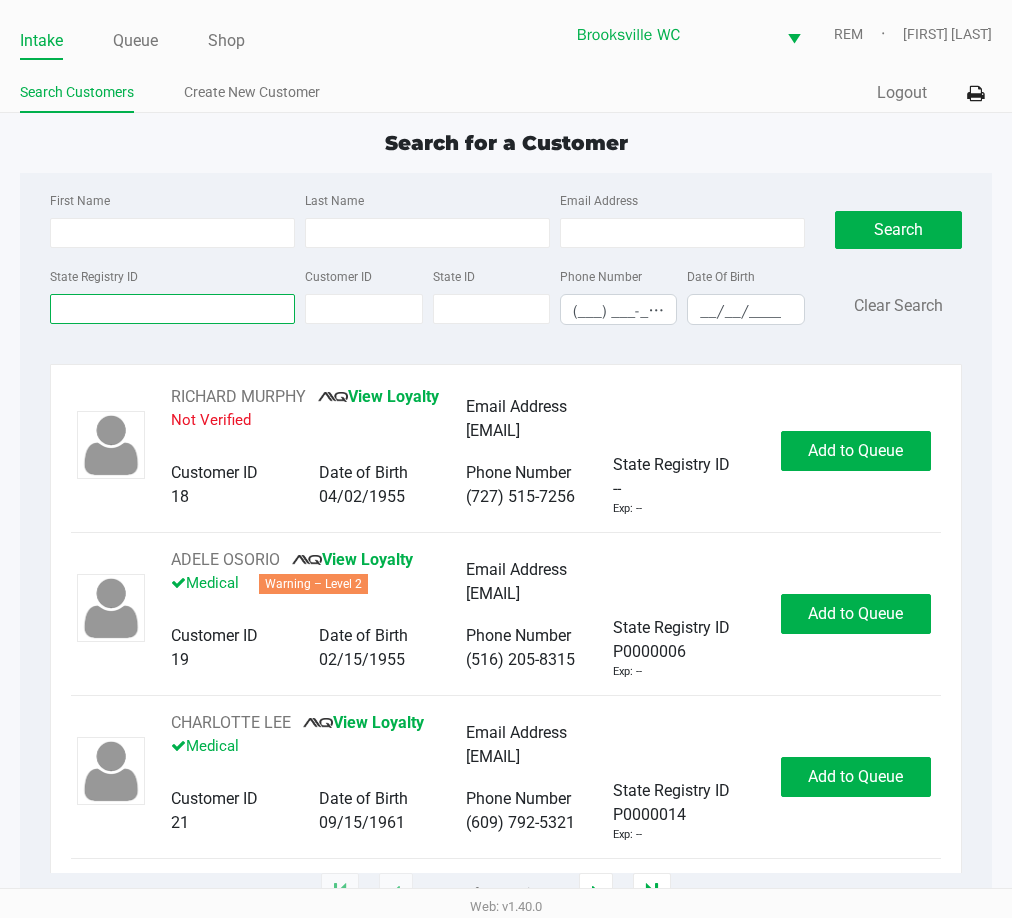 click on "State Registry ID" at bounding box center (172, 309) 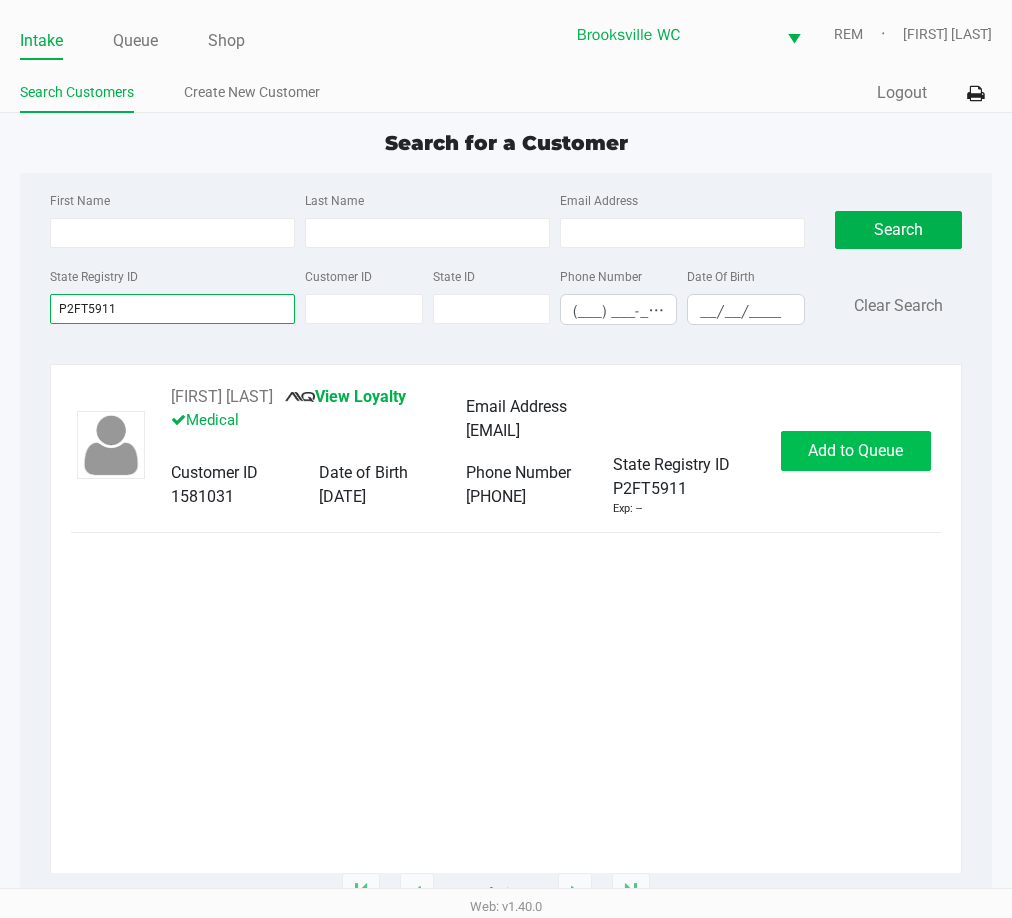 type on "P2FT5911" 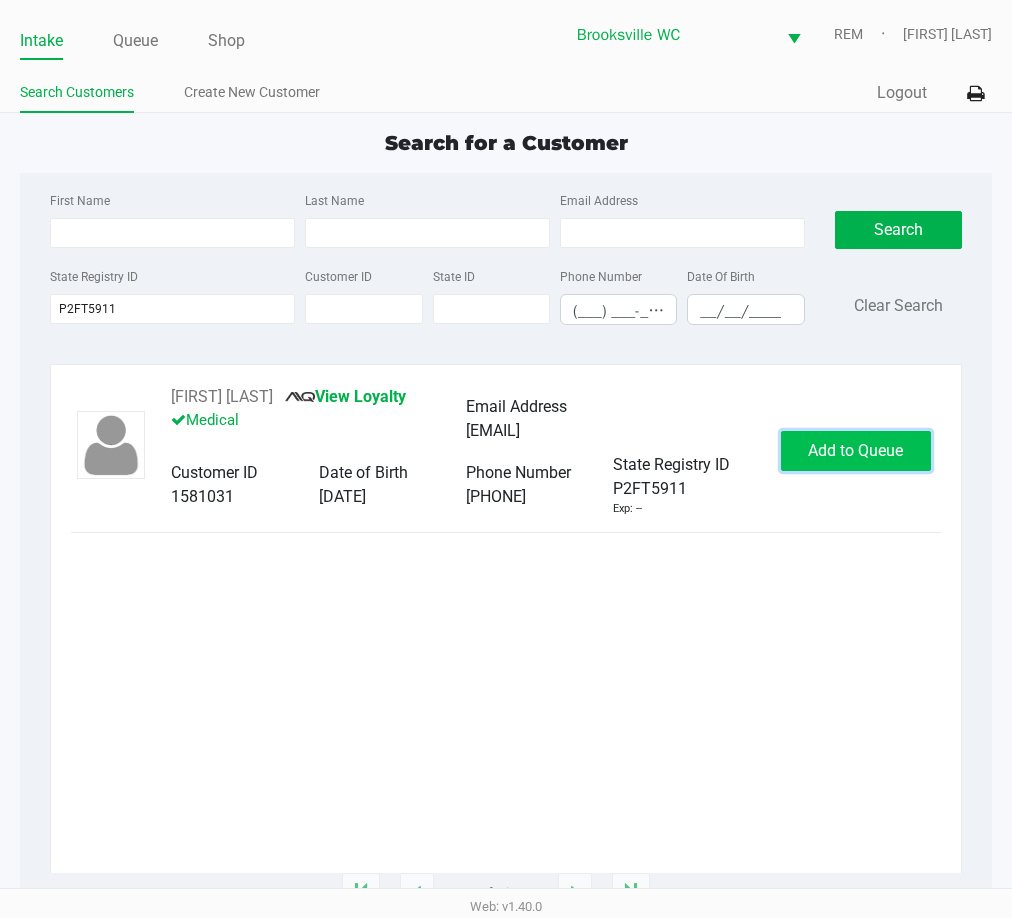 click on "Add to Queue" 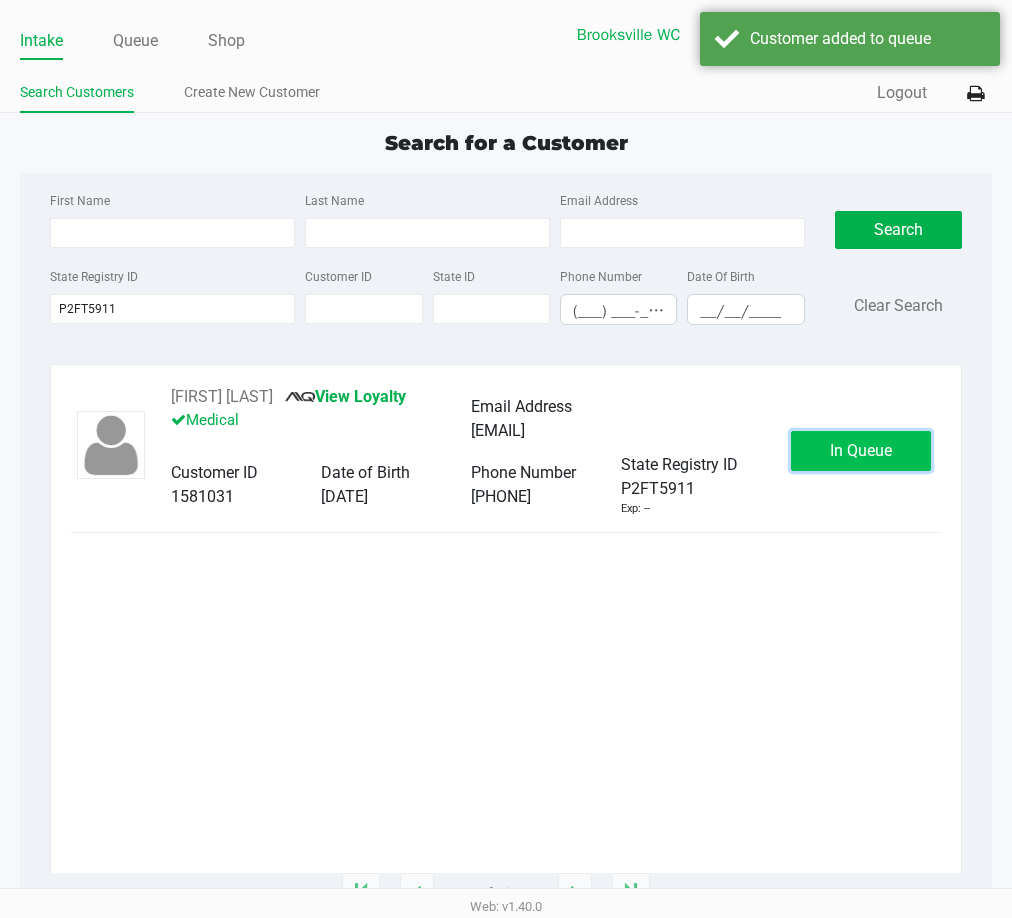 click on "In Queue" 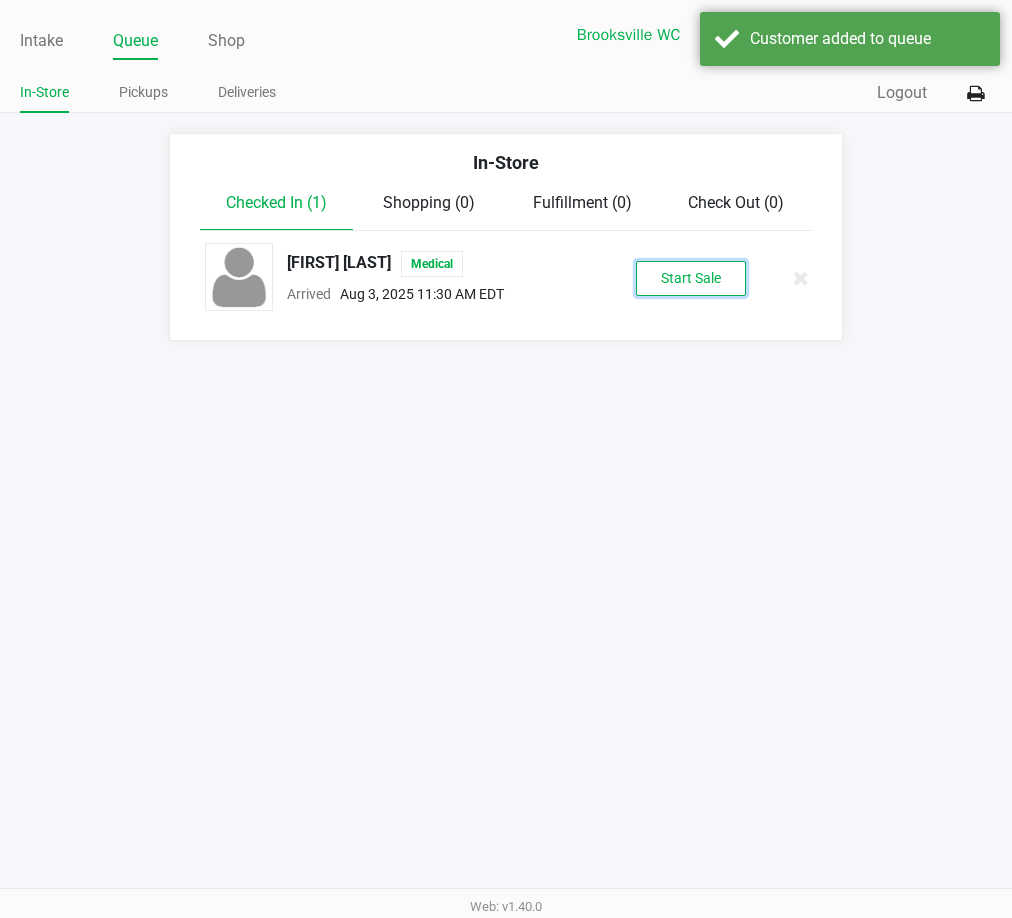 click on "Start Sale" 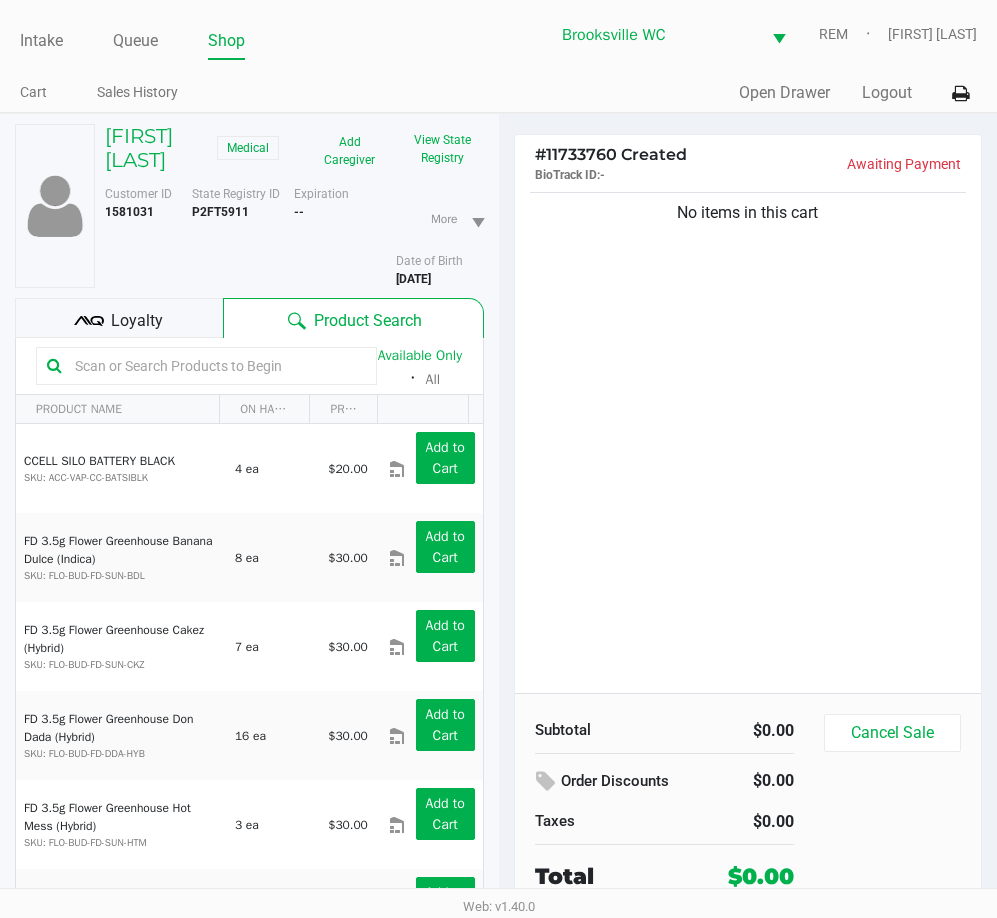 click 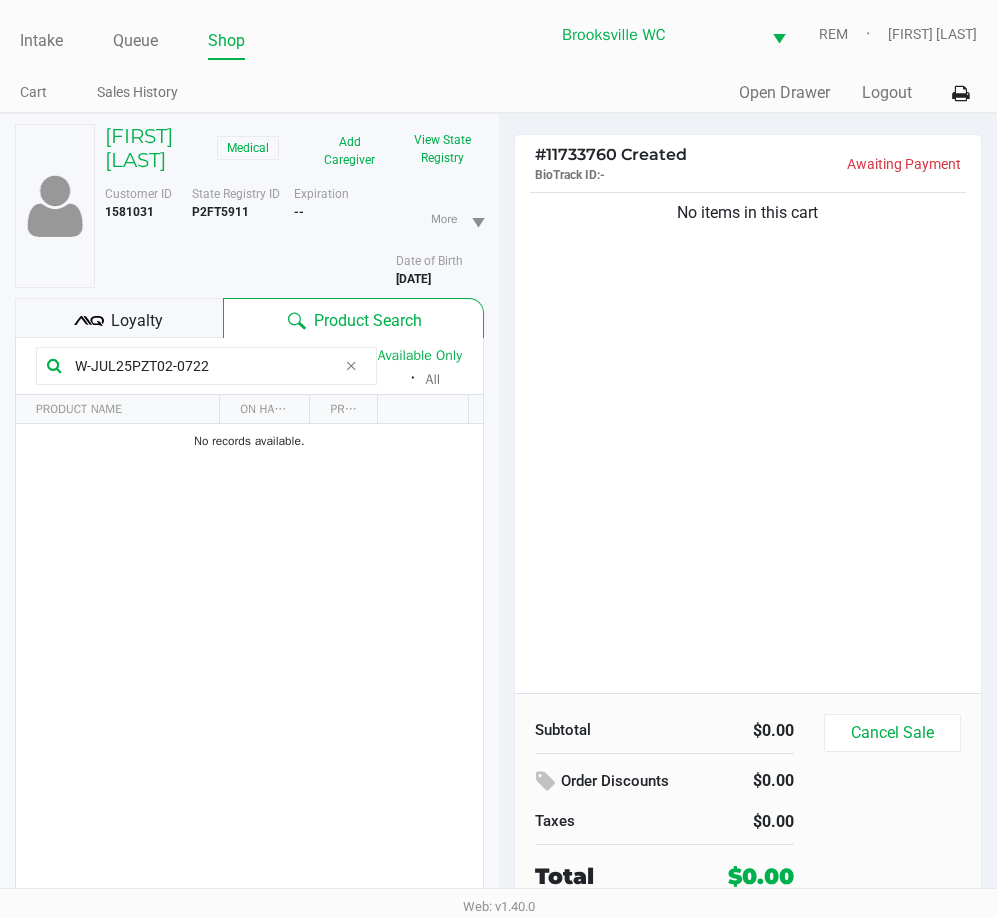 type on "W-JUL25PZT02-0722" 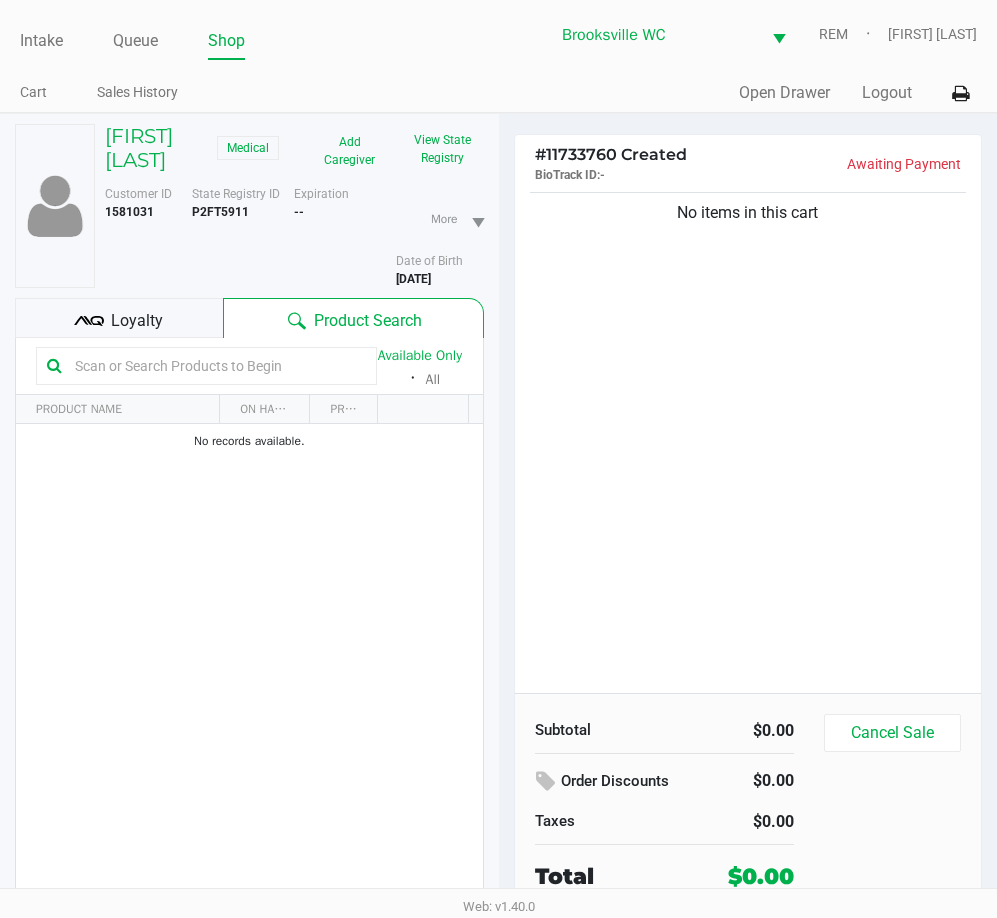 click on "No items in this cart" 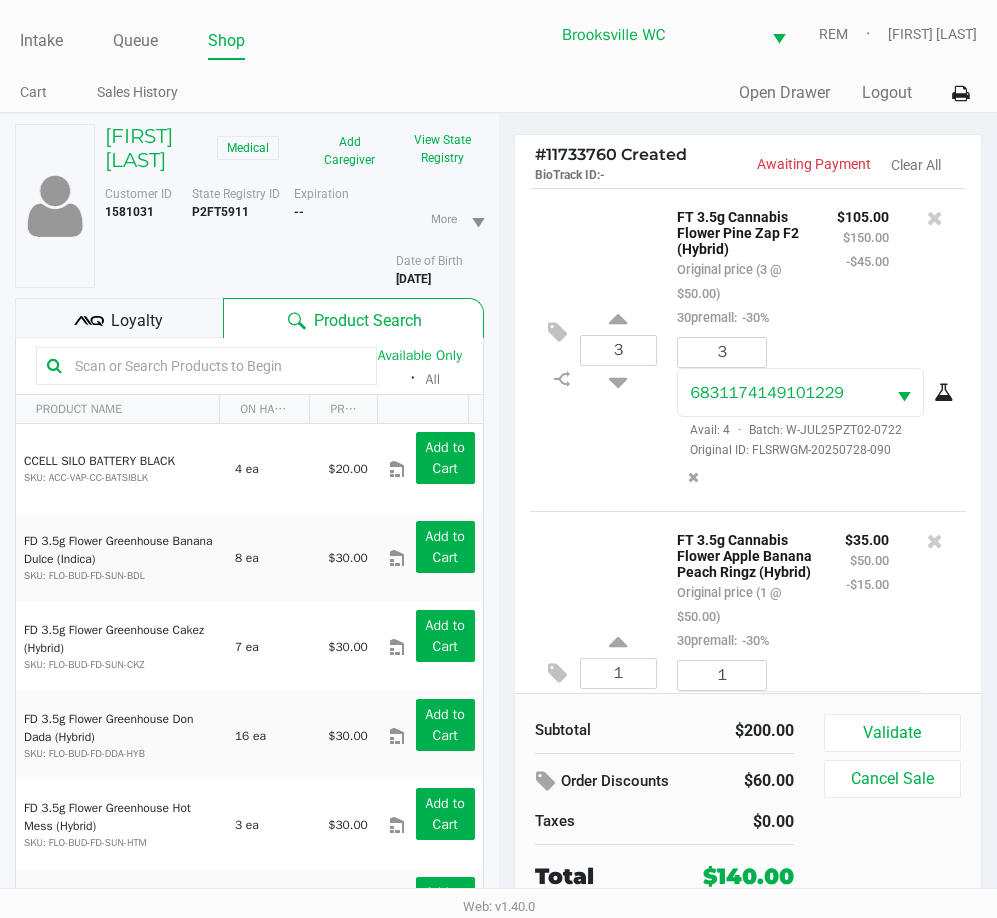 scroll, scrollTop: 164, scrollLeft: 0, axis: vertical 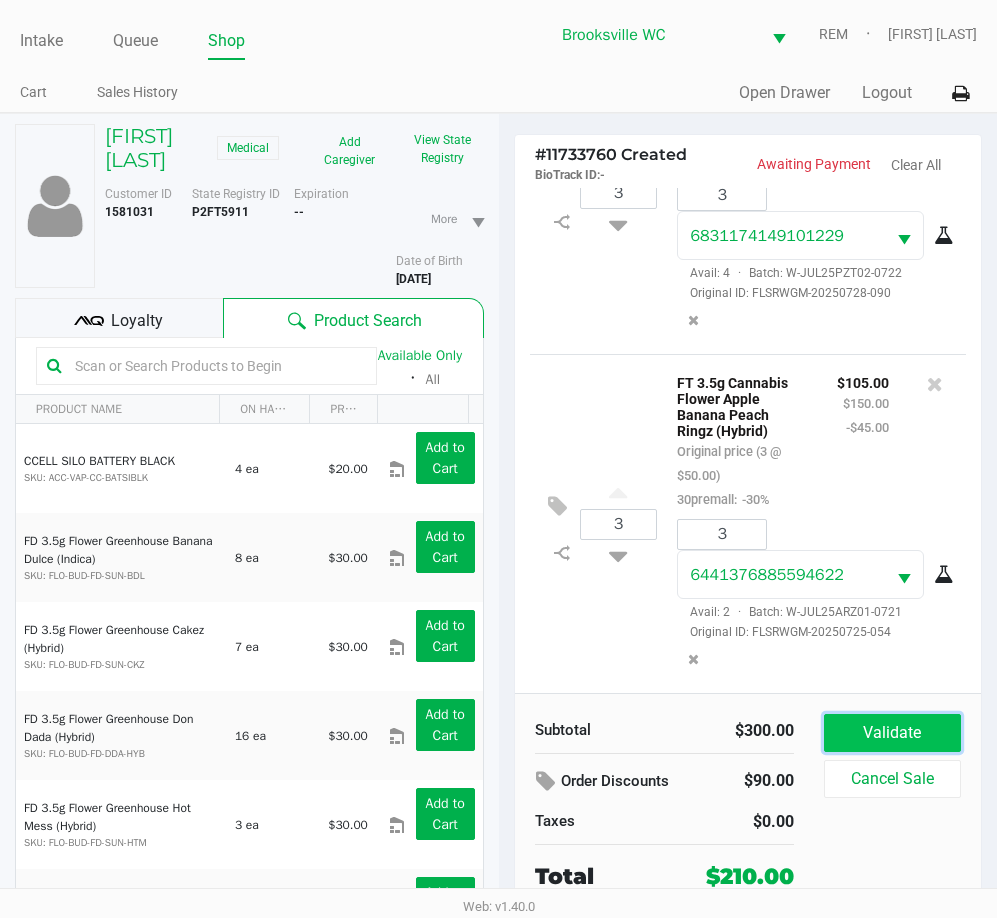 click on "Validate" 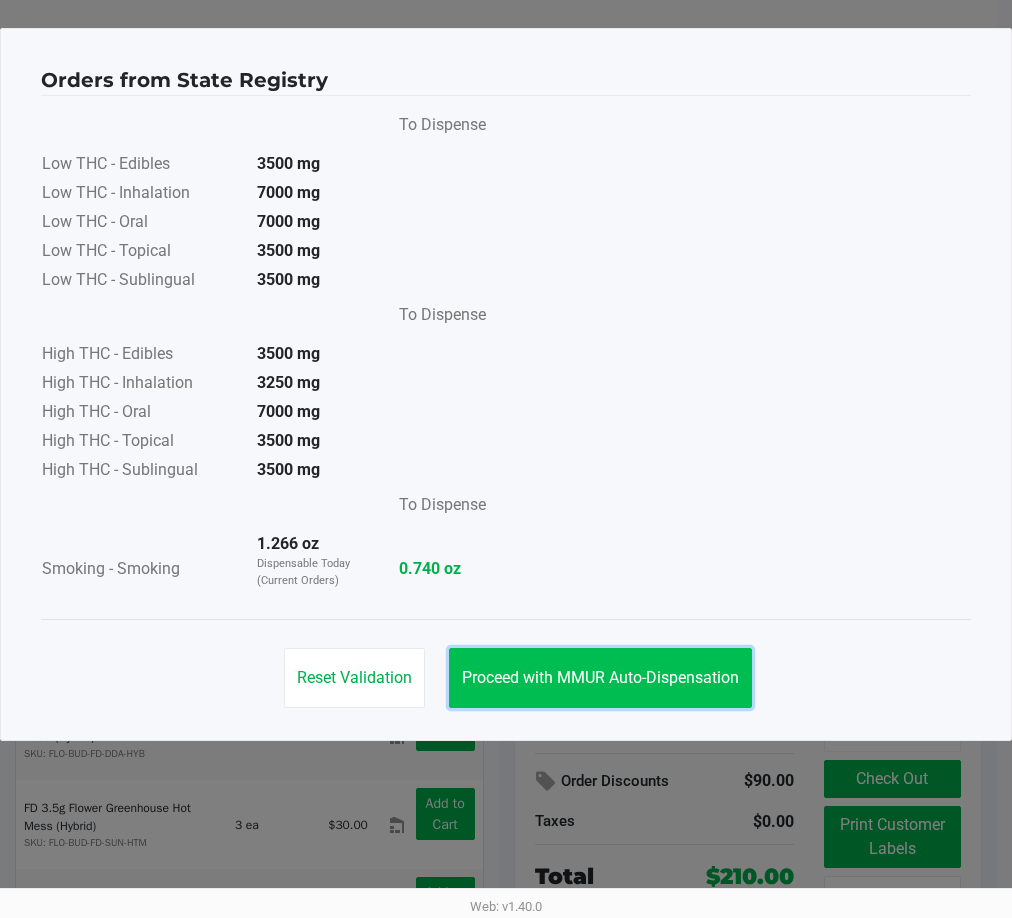 click on "Proceed with MMUR Auto-Dispensation" 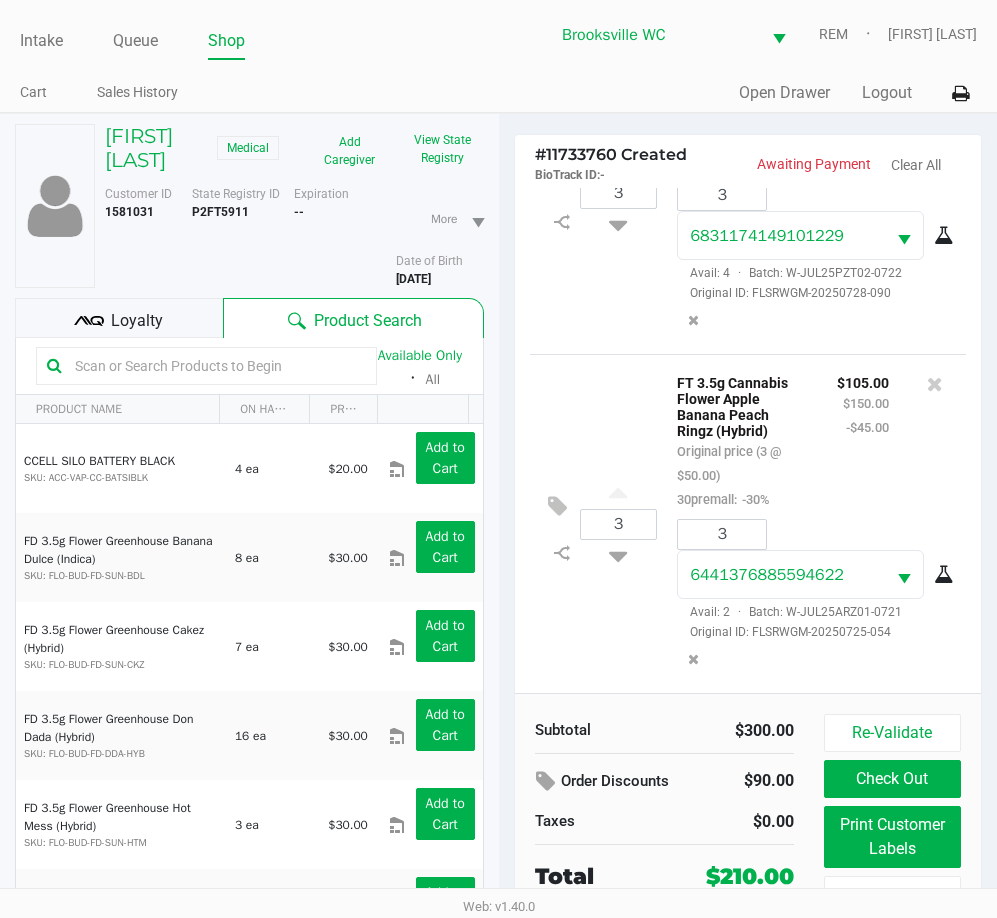 click on "Loyalty" 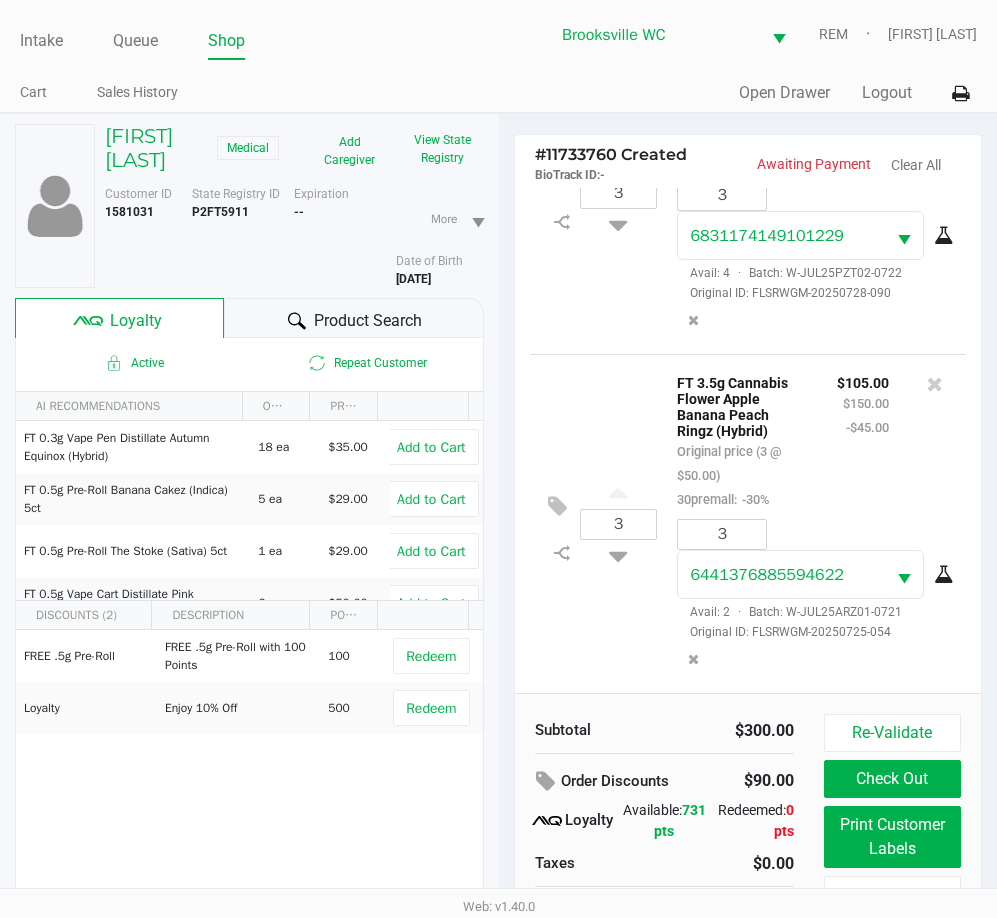 scroll, scrollTop: 104, scrollLeft: 0, axis: vertical 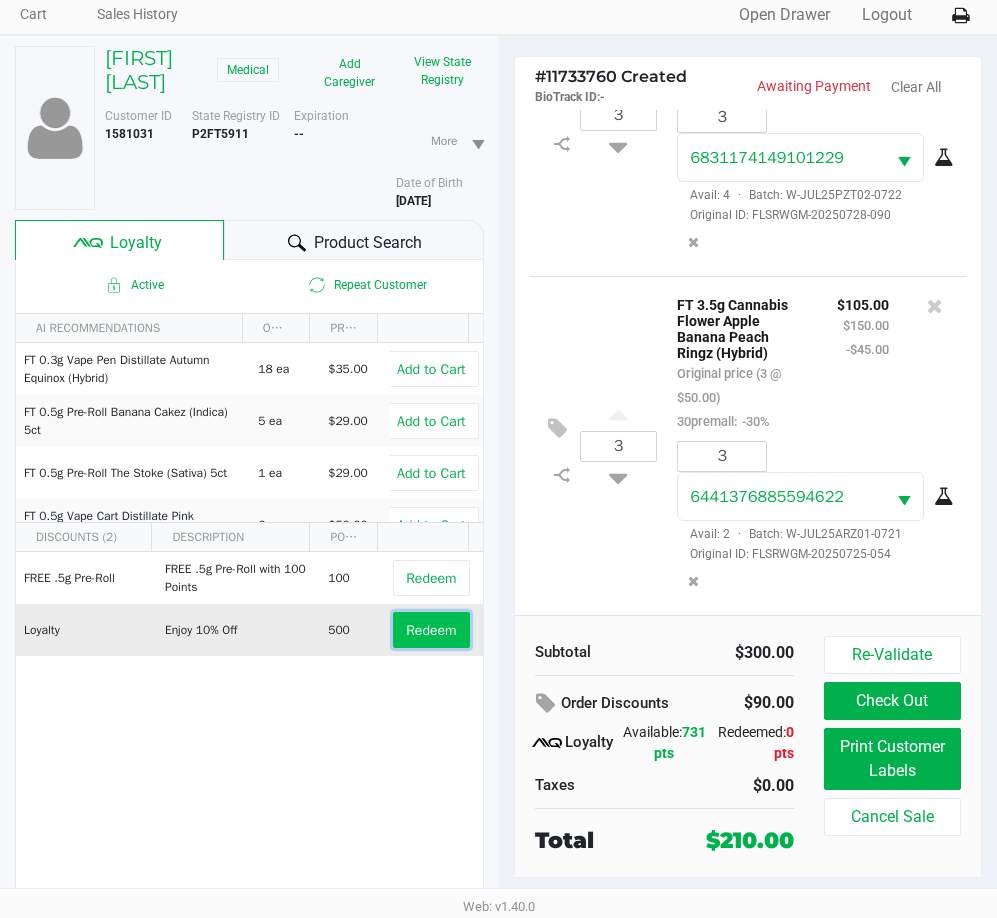 click on "Redeem" 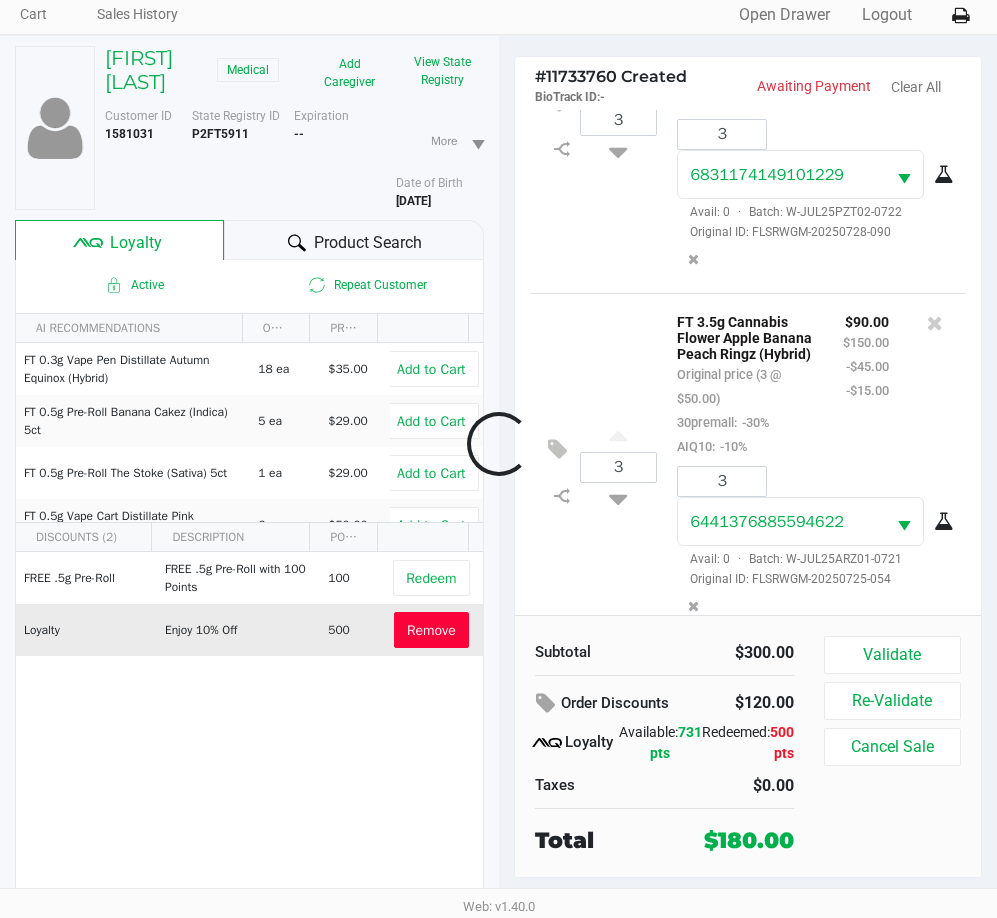 scroll, scrollTop: 212, scrollLeft: 0, axis: vertical 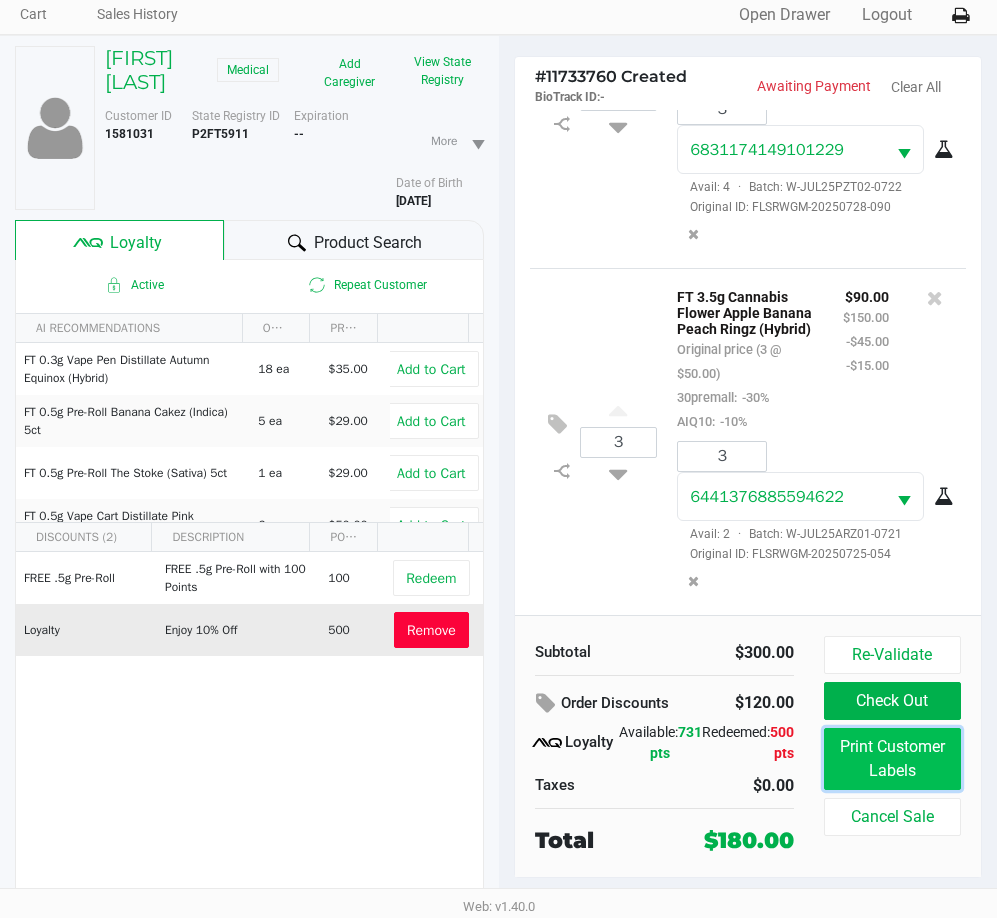 click on "Print Customer Labels" 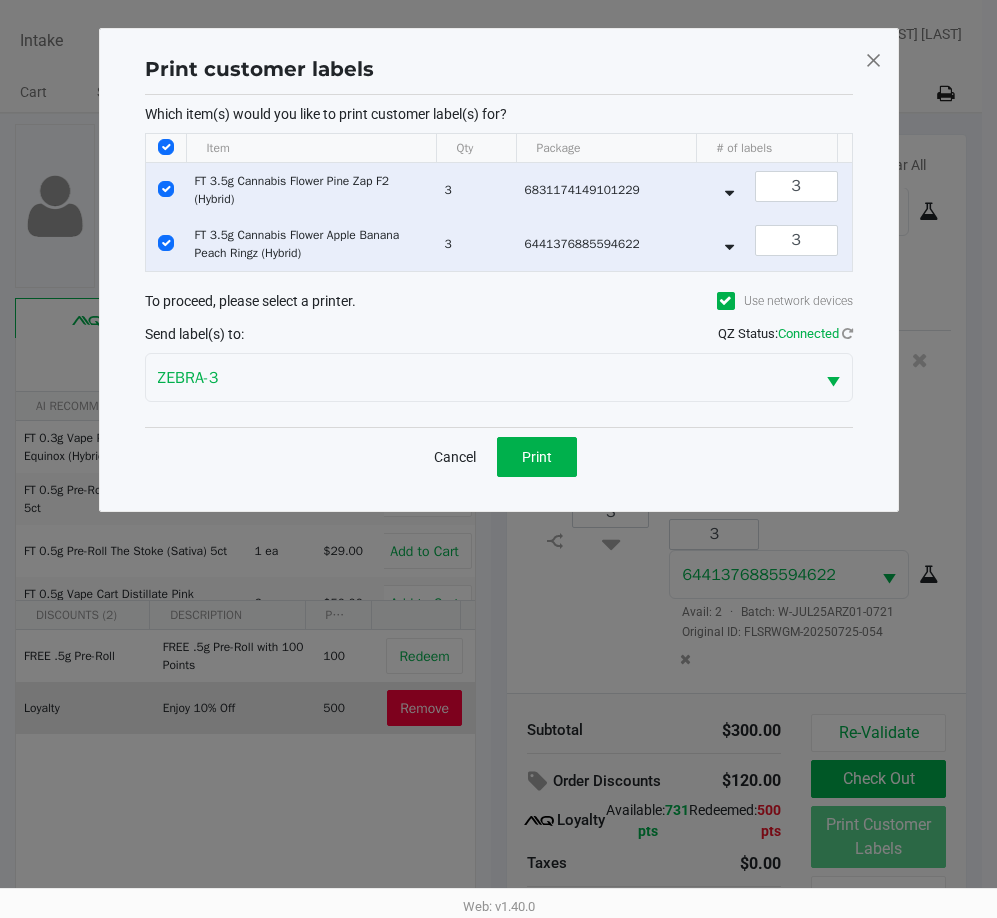 scroll, scrollTop: 0, scrollLeft: 0, axis: both 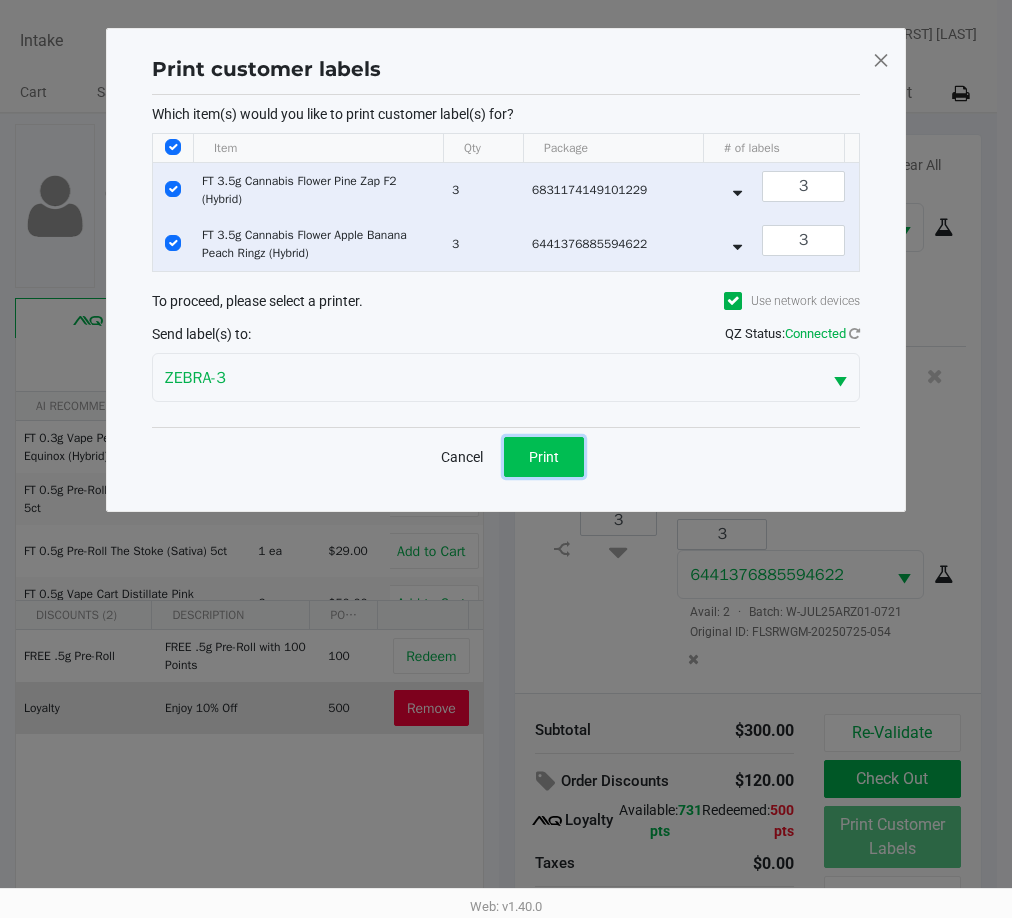 click on "Print" 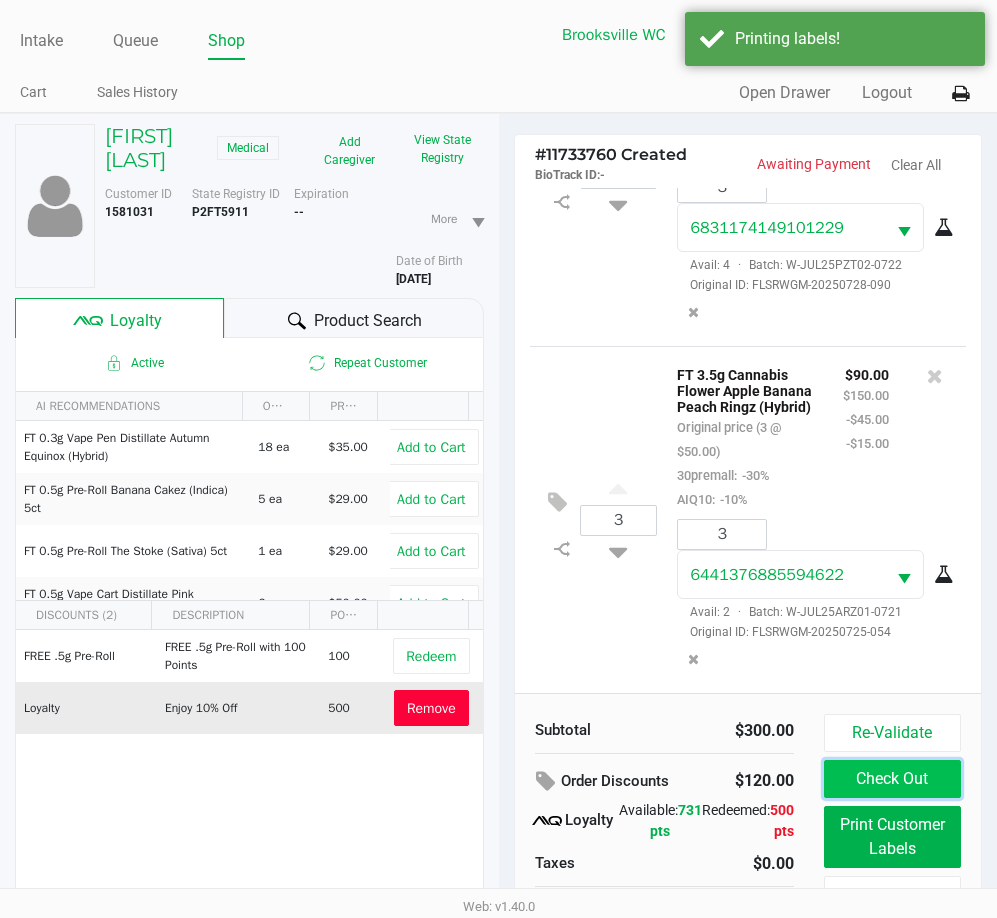 click on "Check Out" 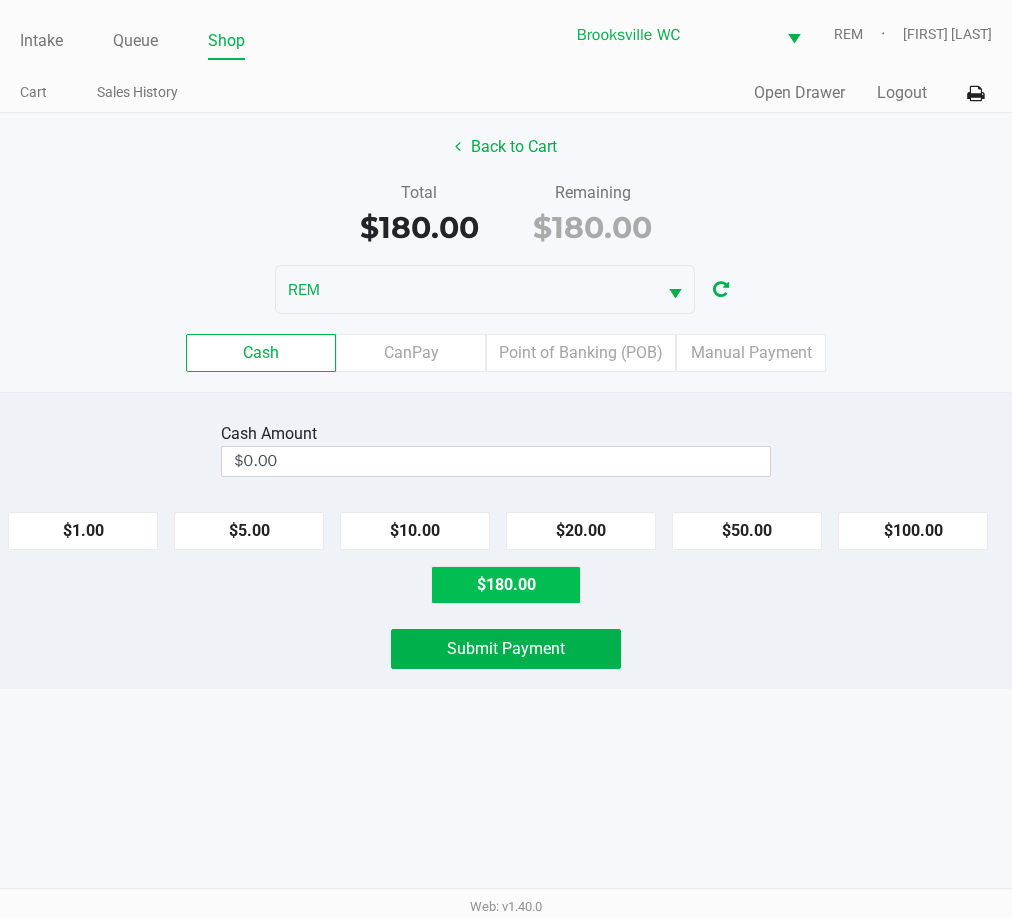 click on "$180.00" 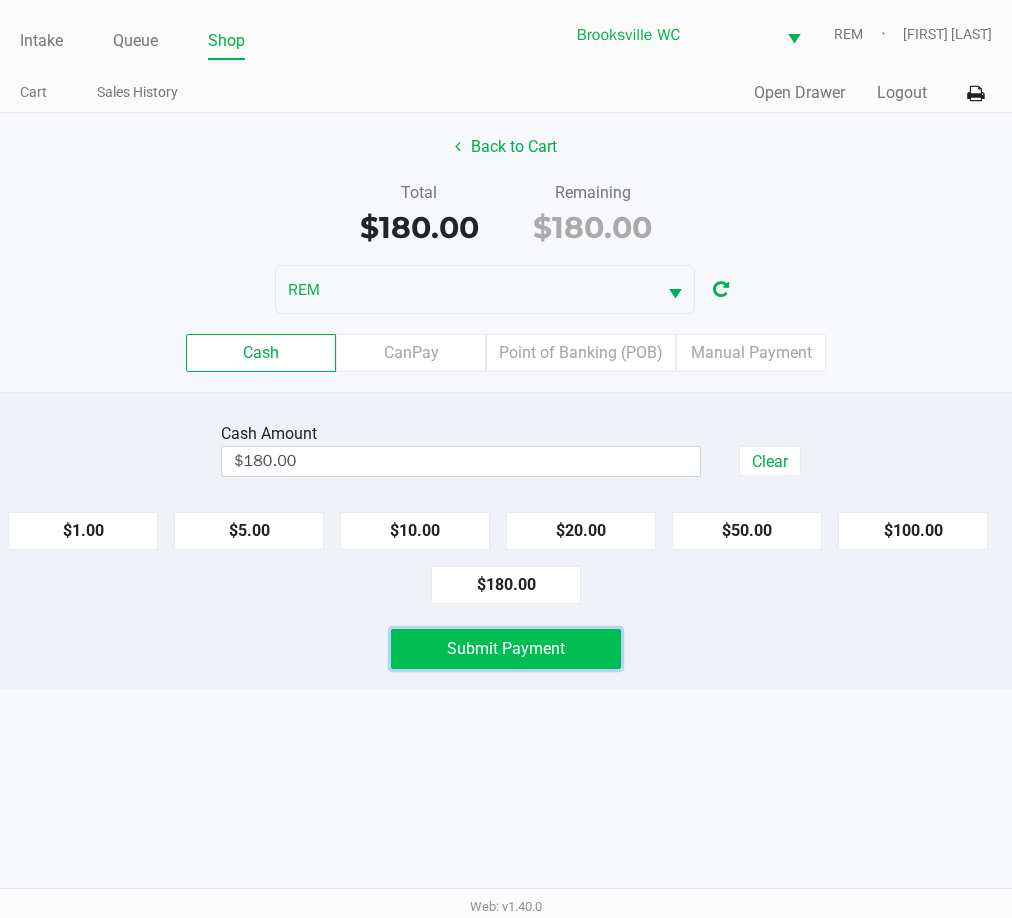 click on "Submit Payment" 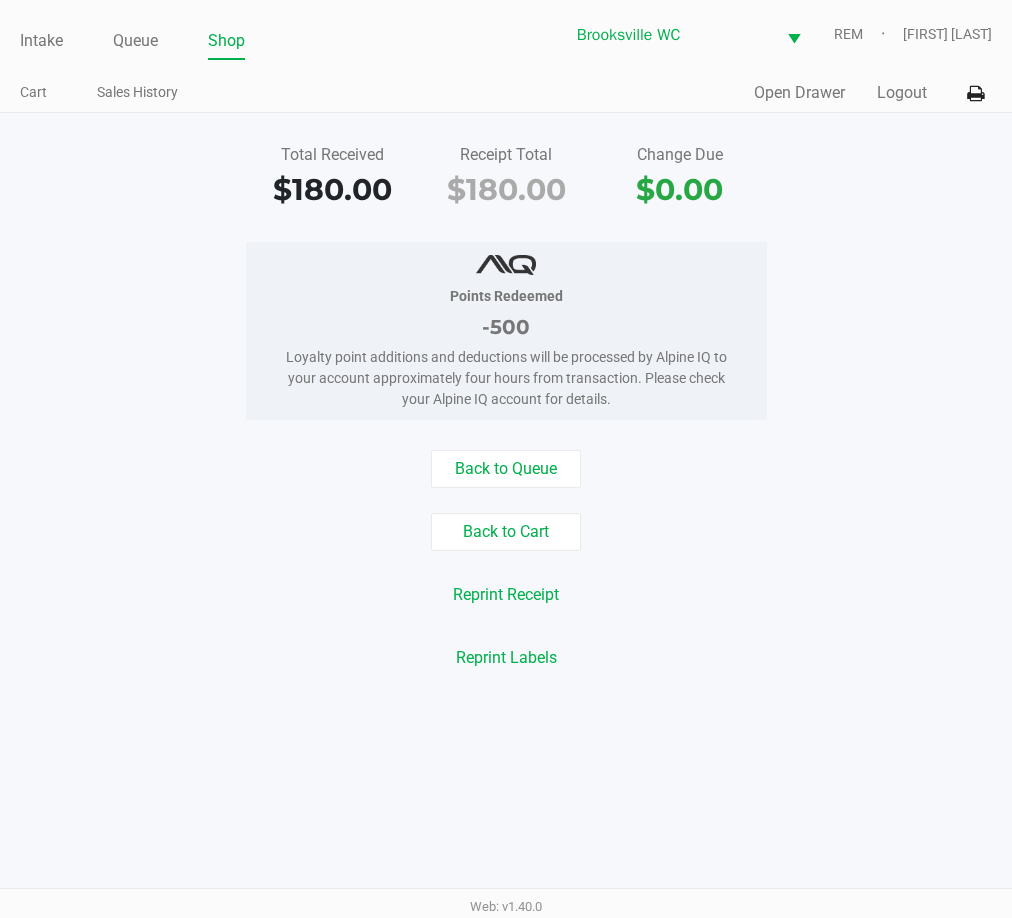 click on "Points Redeemed   -500   Loyalty point additions and deductions will be processed by Alpine IQ to your account approximately four hours from transaction. Please check your Alpine IQ account for details." 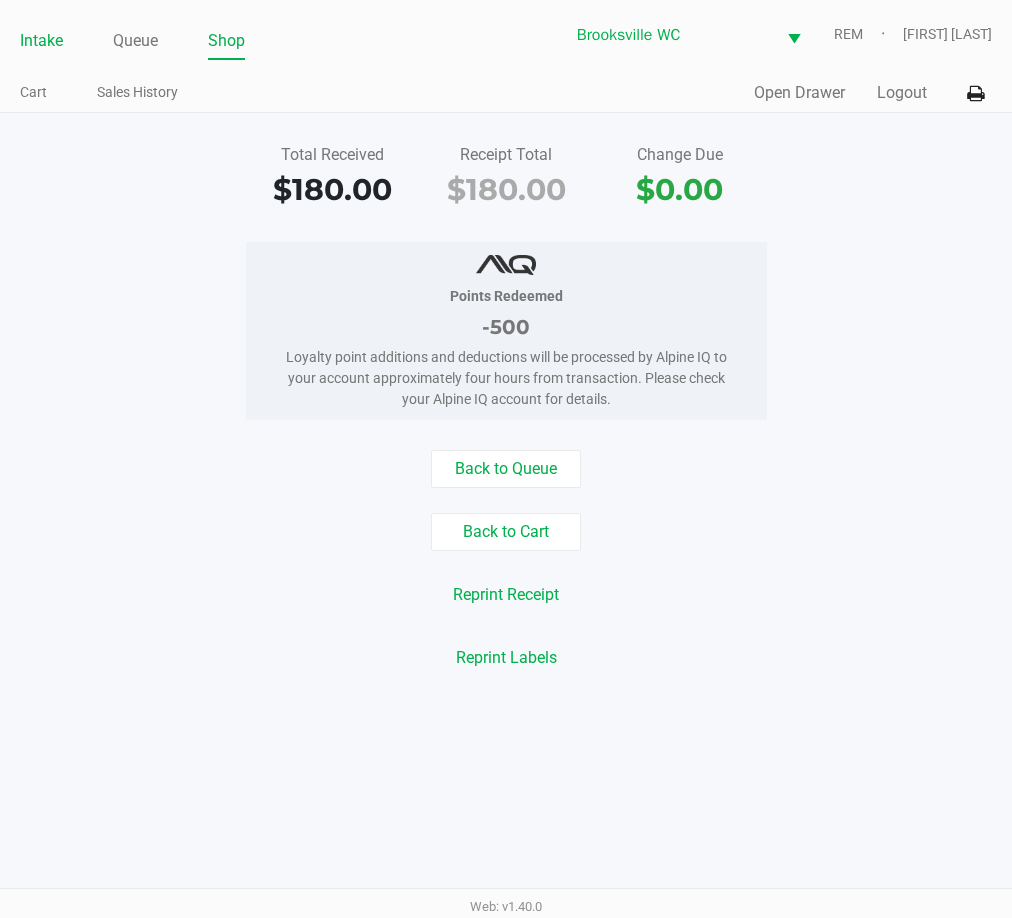 click on "Intake" 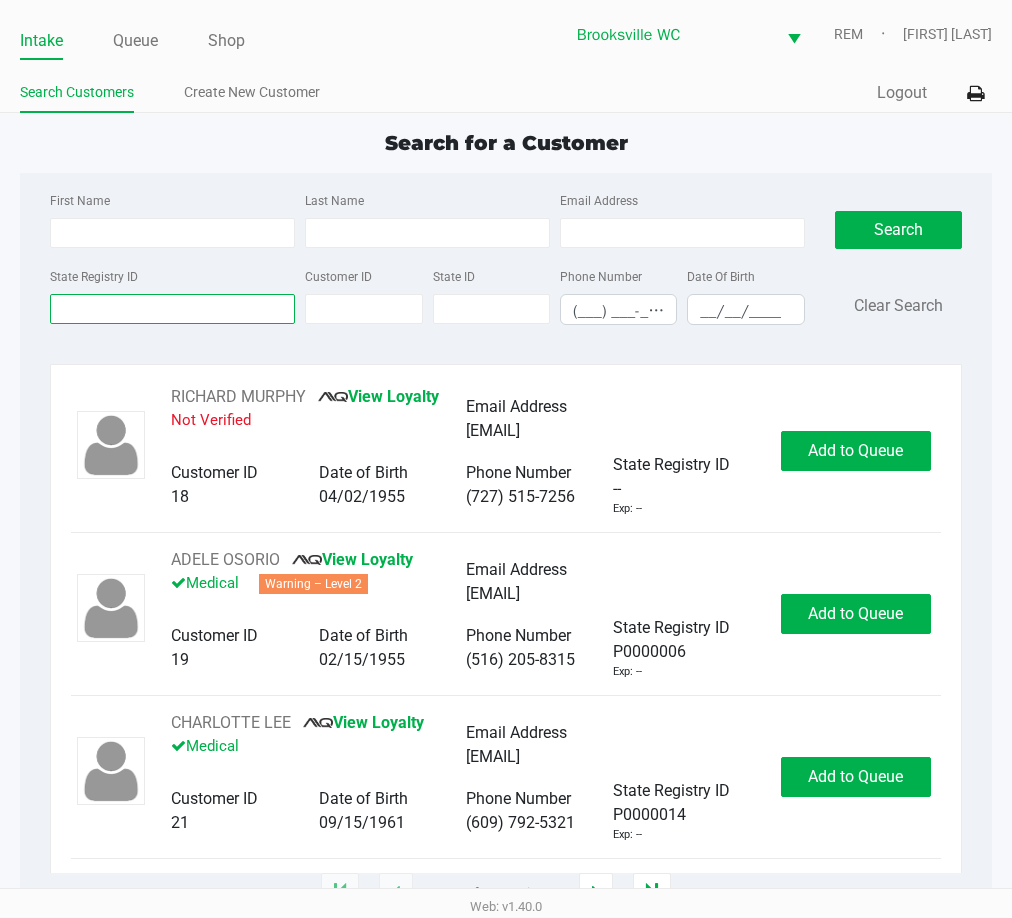 click on "State Registry ID" at bounding box center (172, 309) 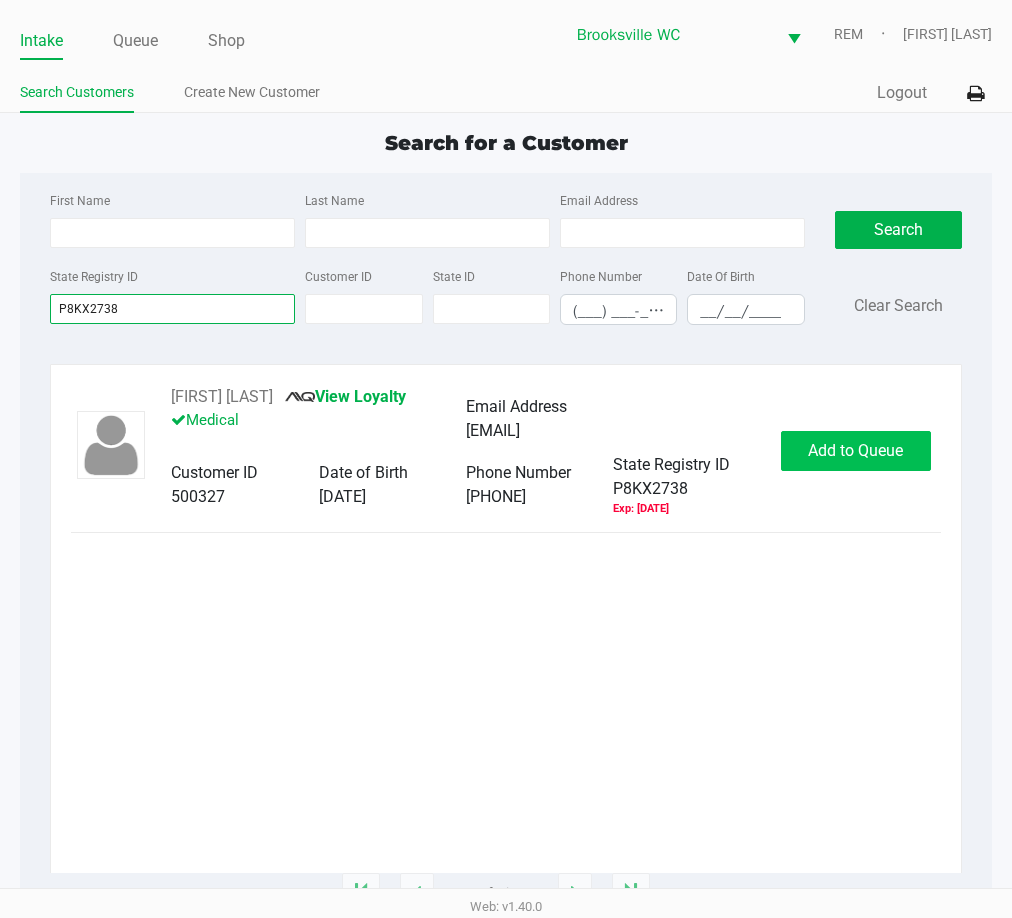 type on "P8KX2738" 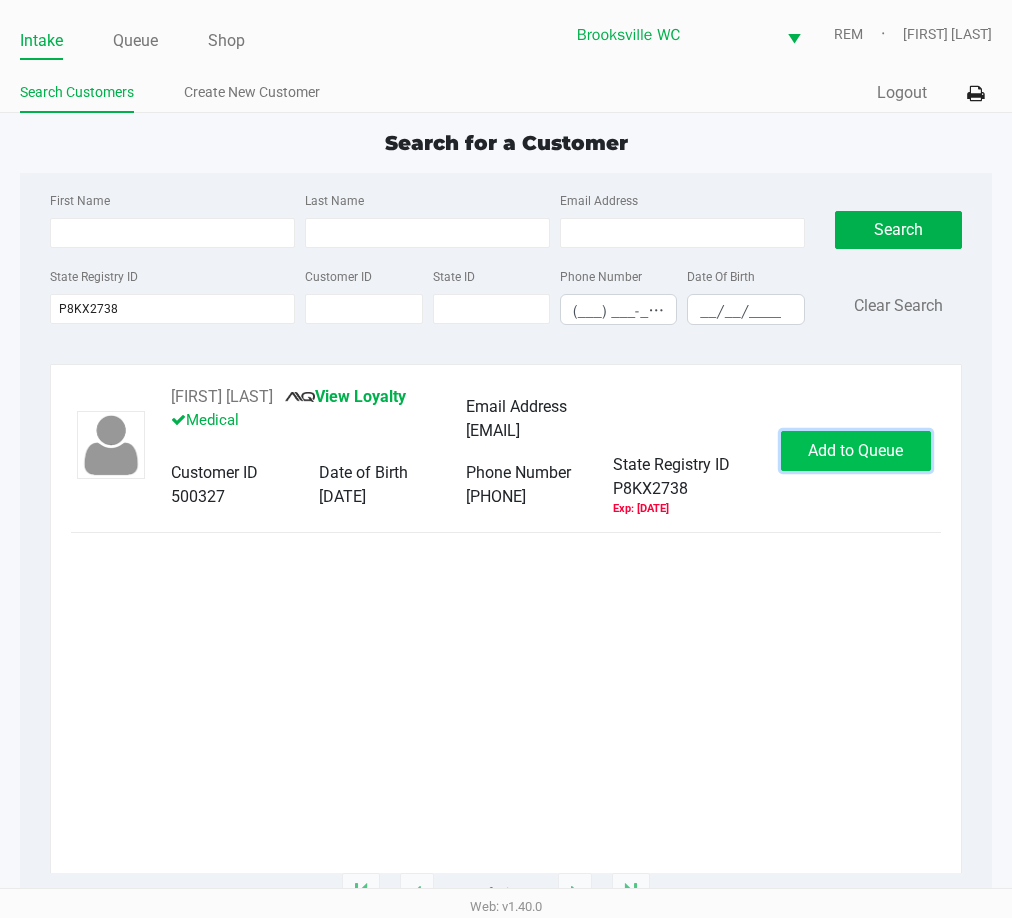 click on "Add to Queue" 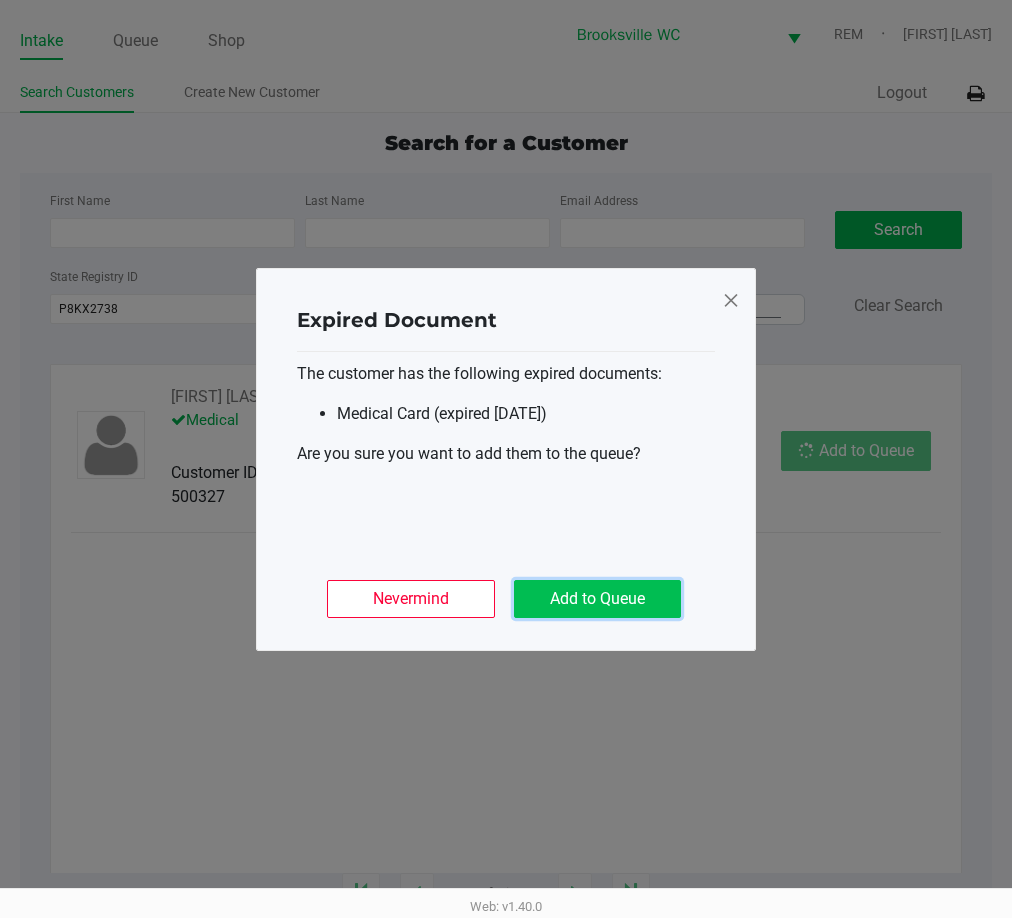 click on "Add to Queue" 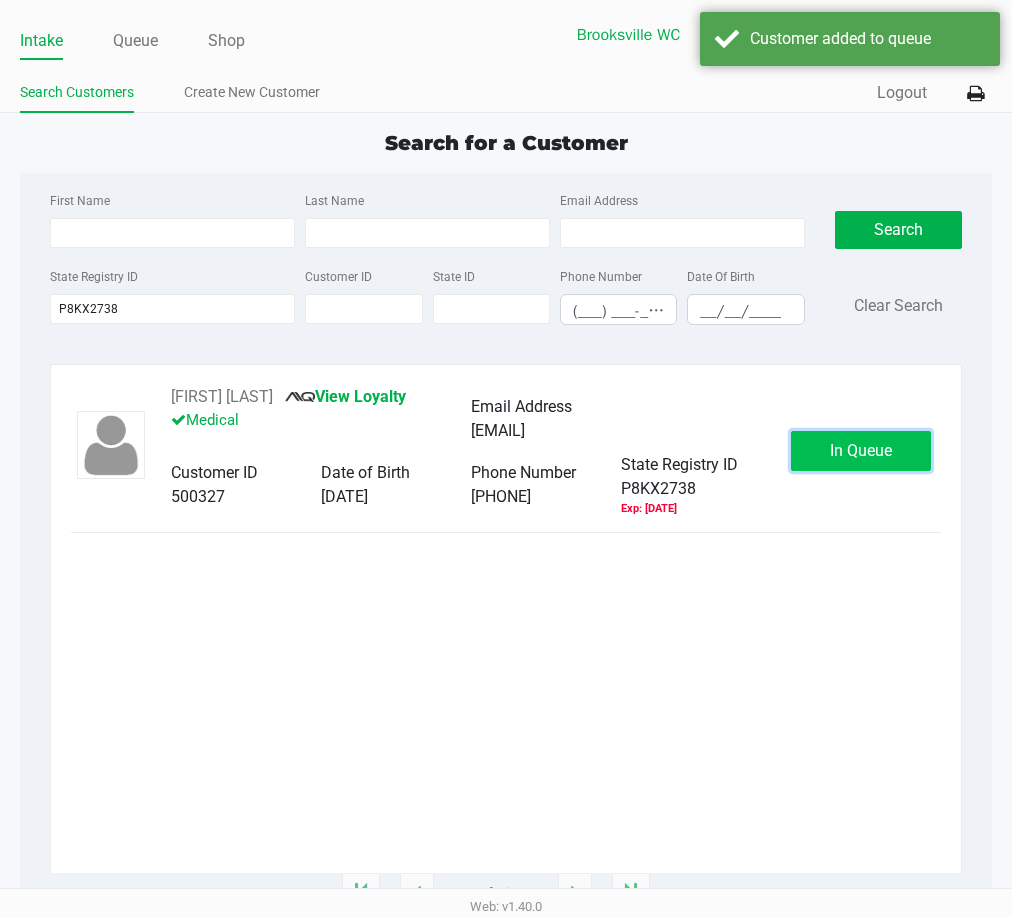 click on "In Queue" 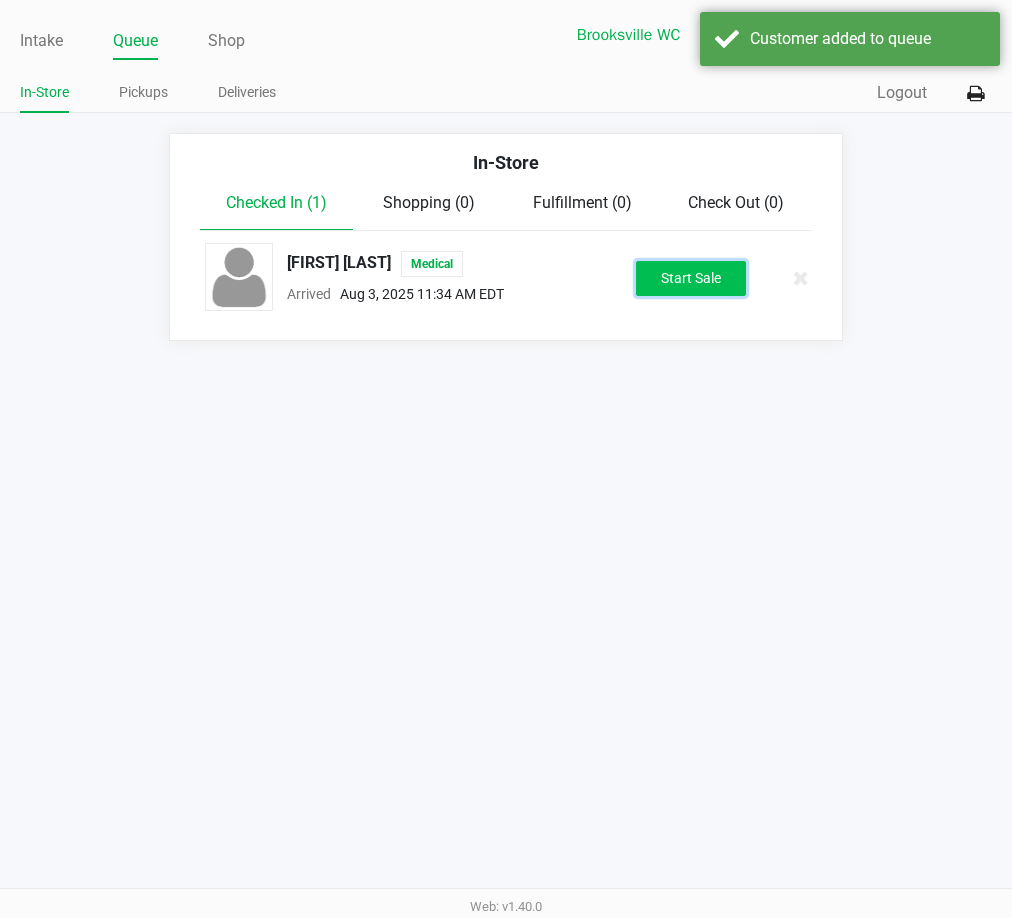 click on "Start Sale" 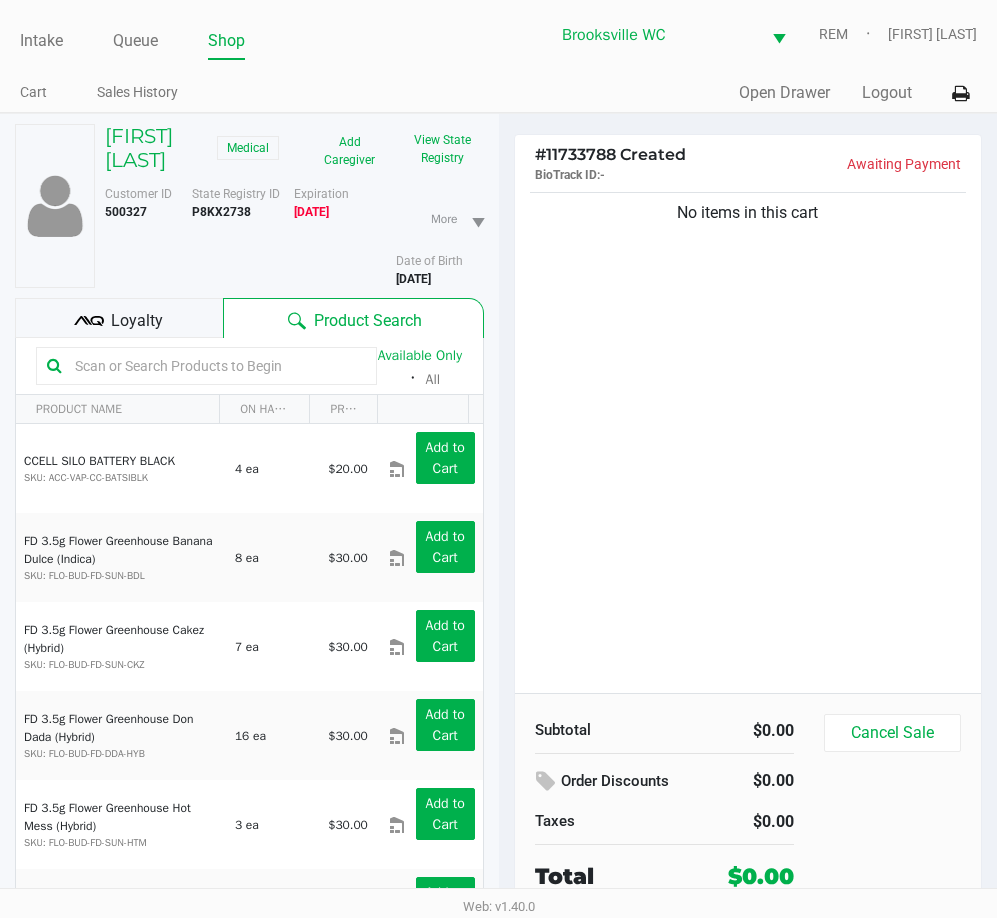 click 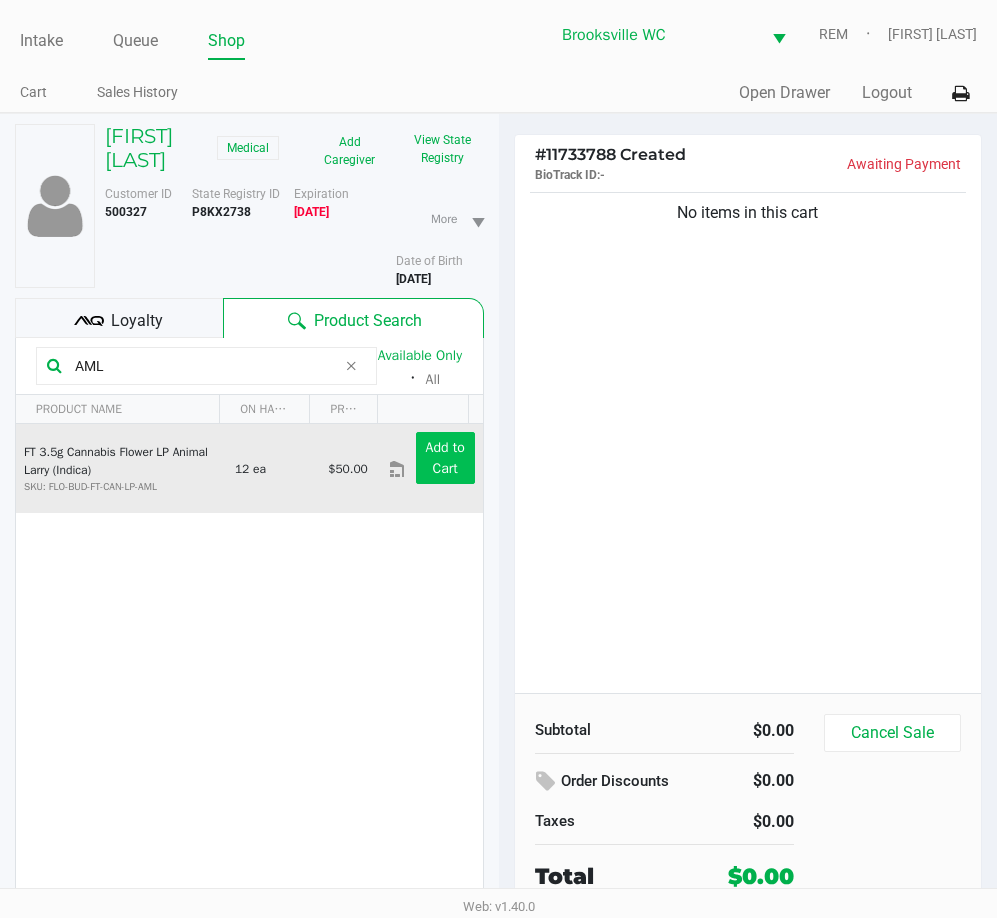 type on "AML" 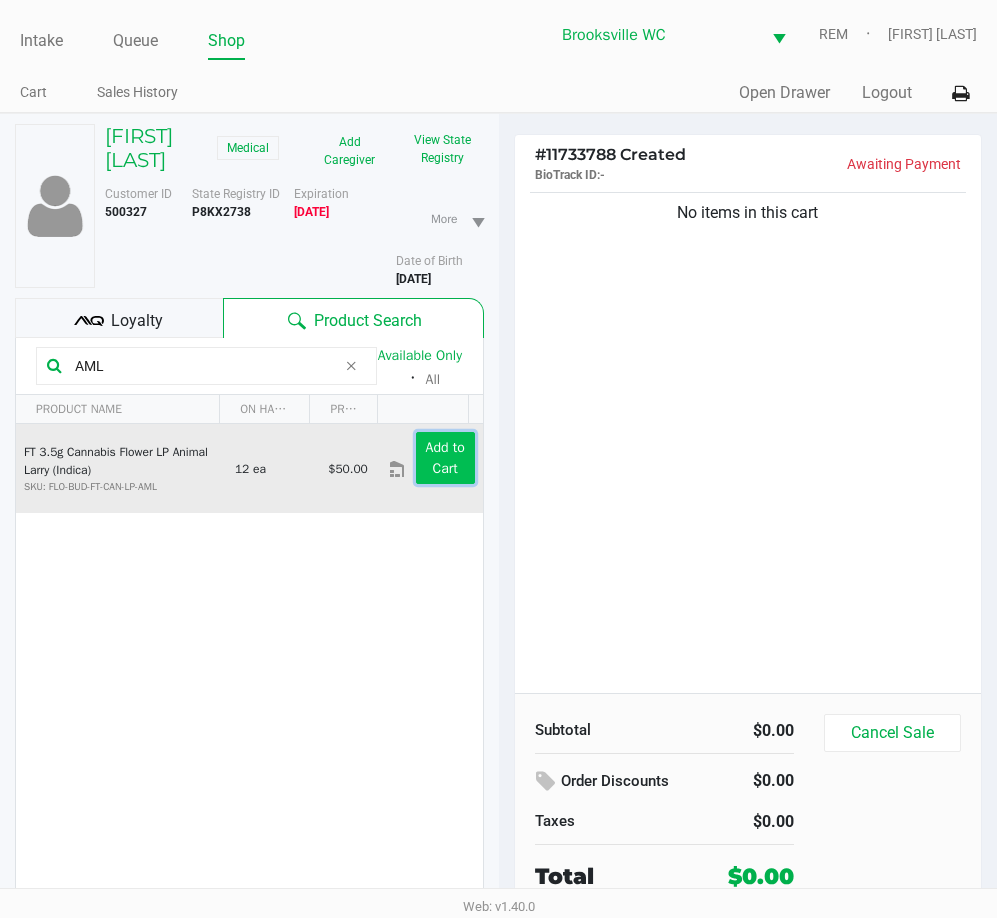 click on "Add to Cart" 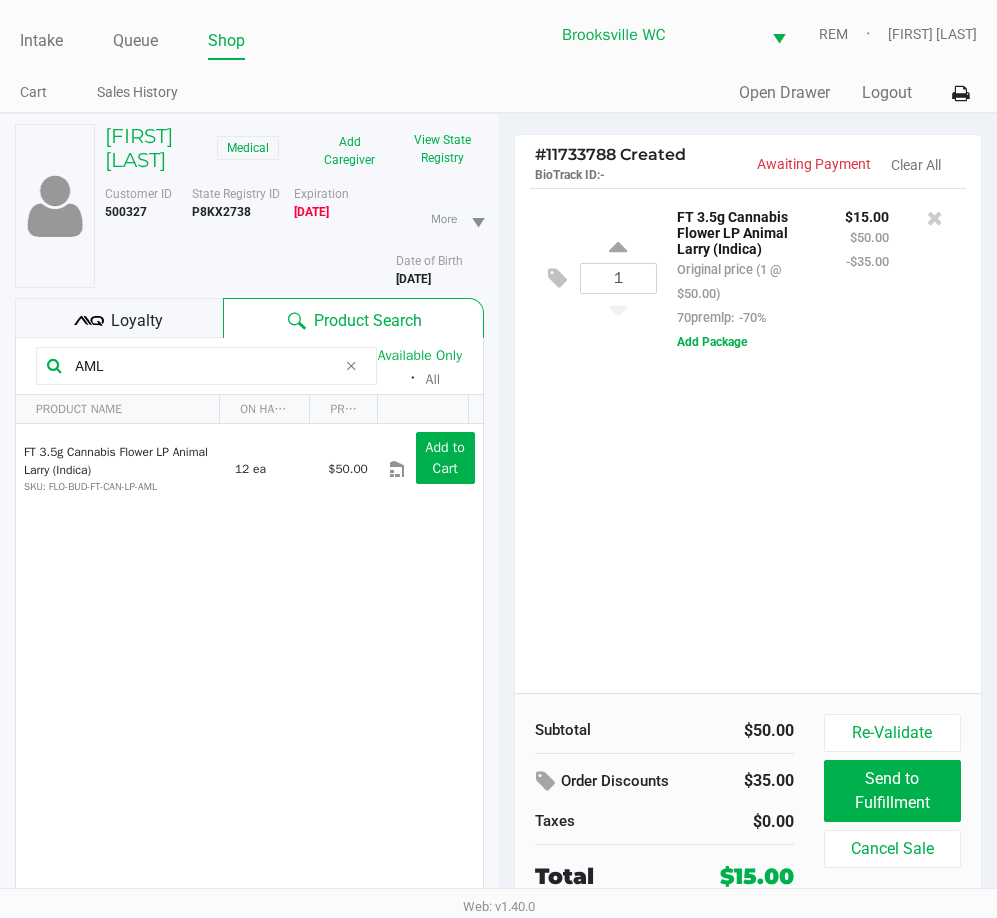 click 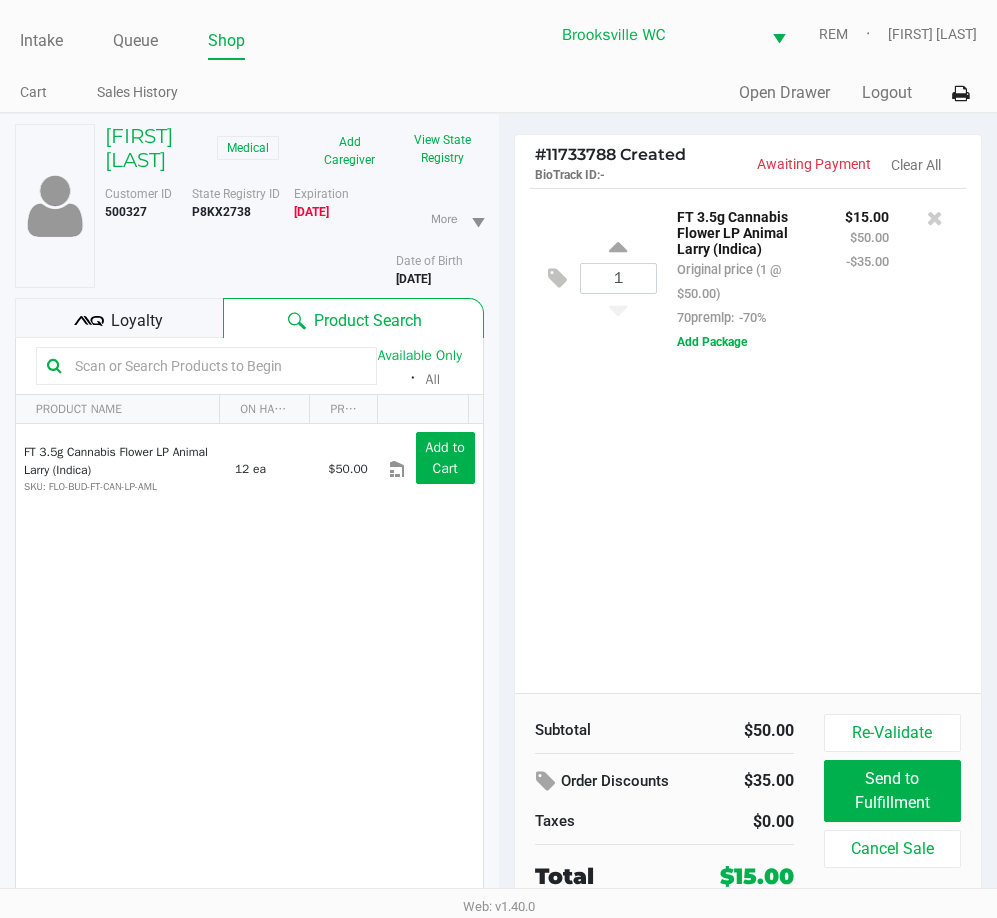 click 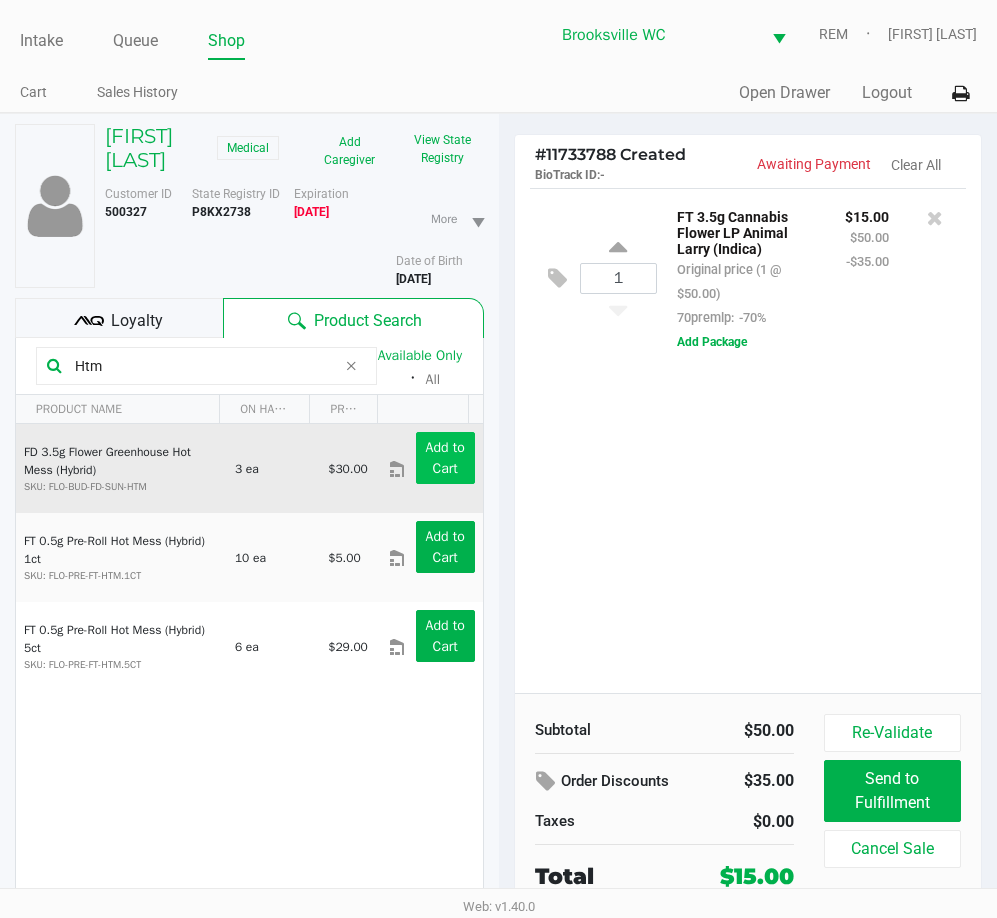 type on "Htm" 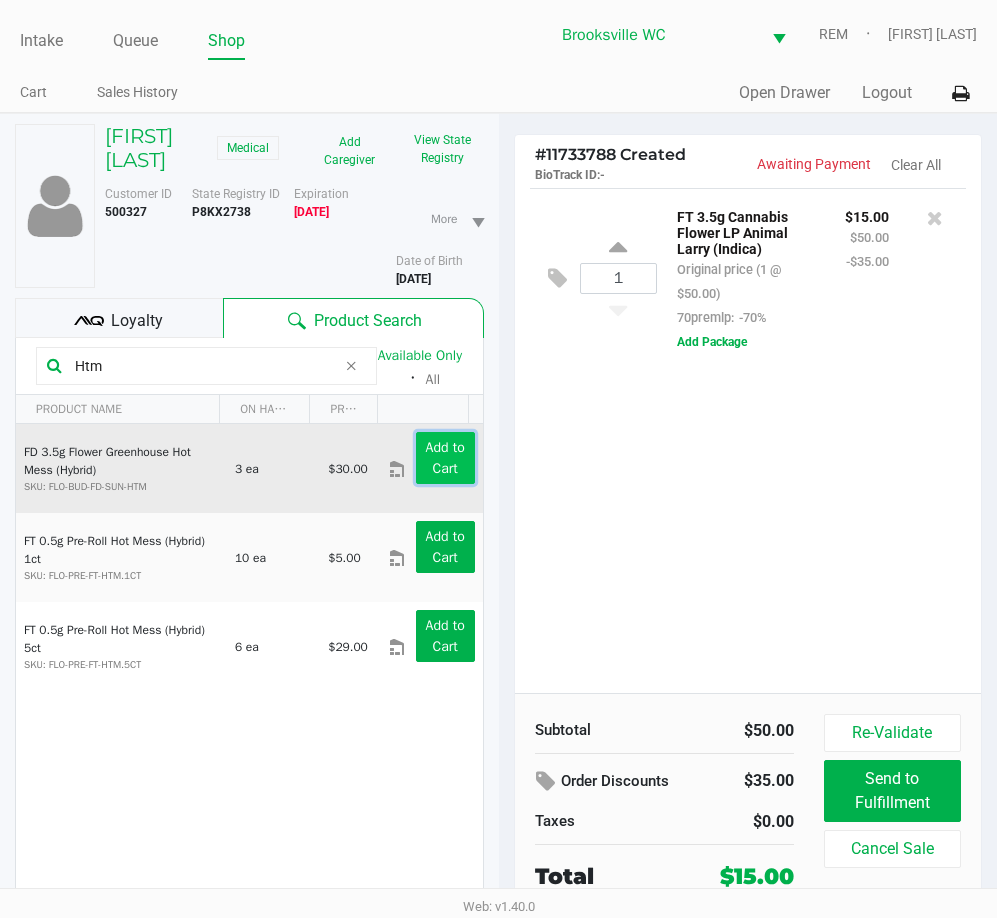 click on "Add to Cart" 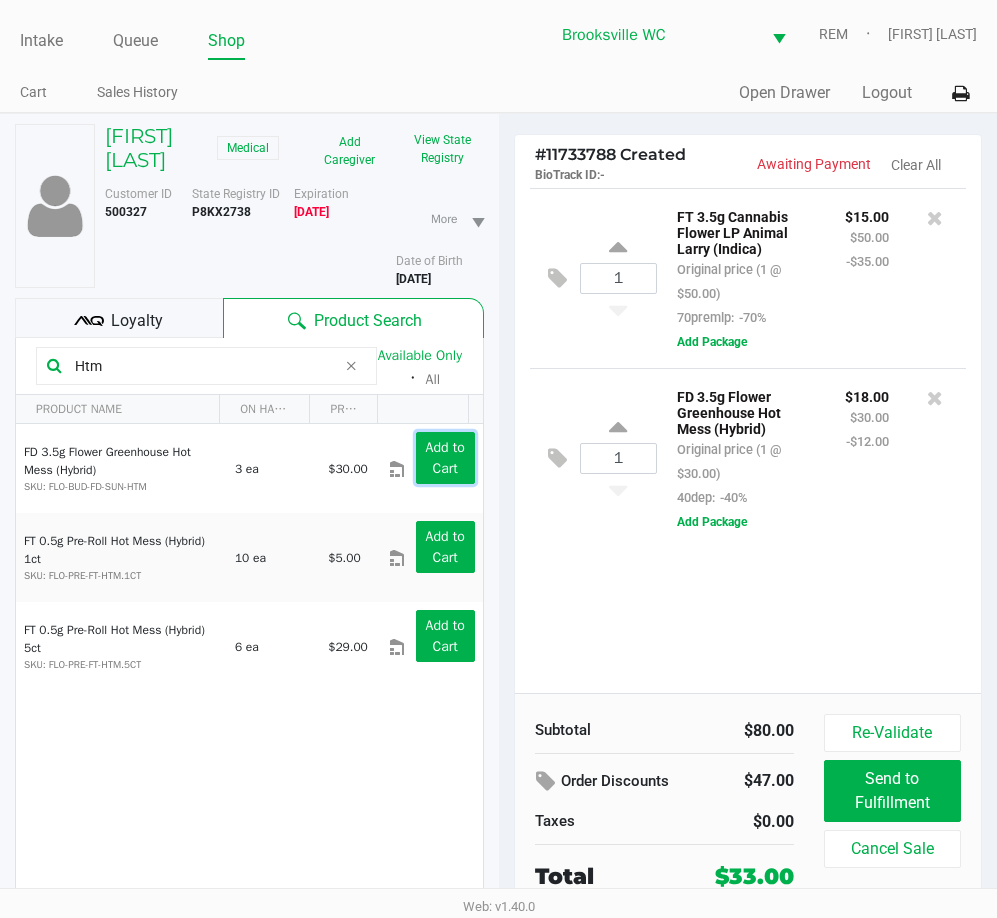 click on "Add to Cart" 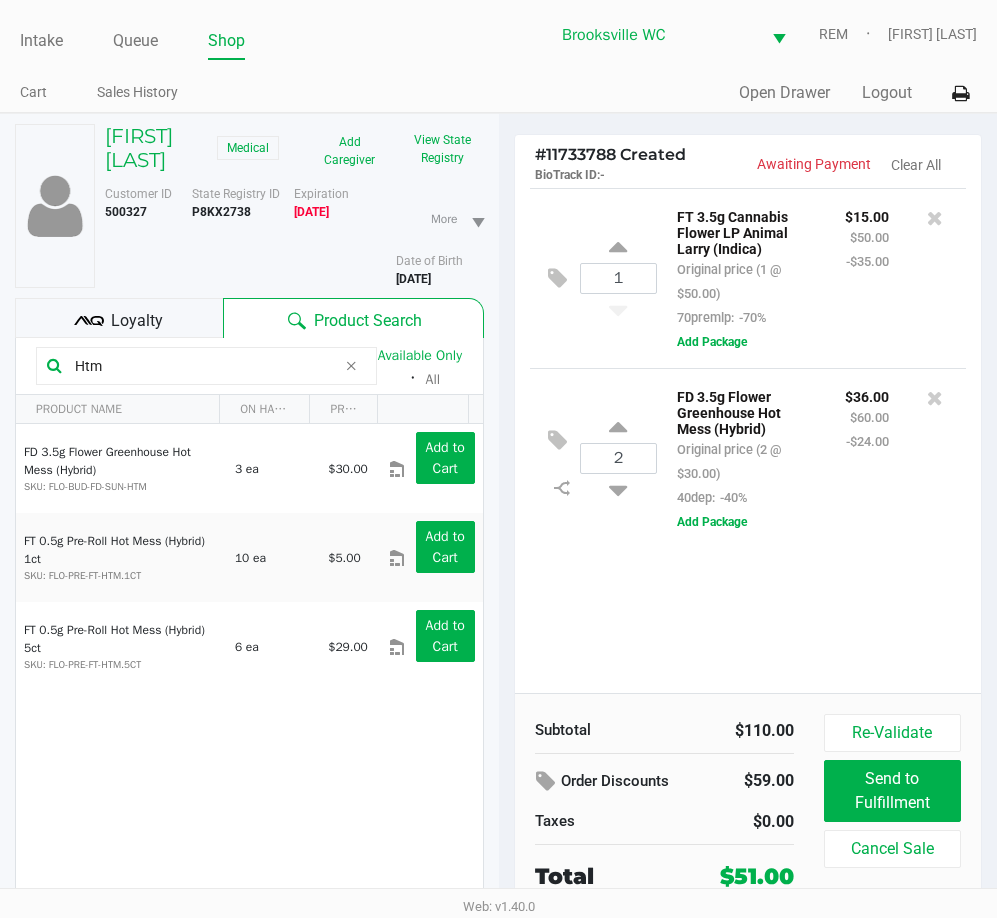 click 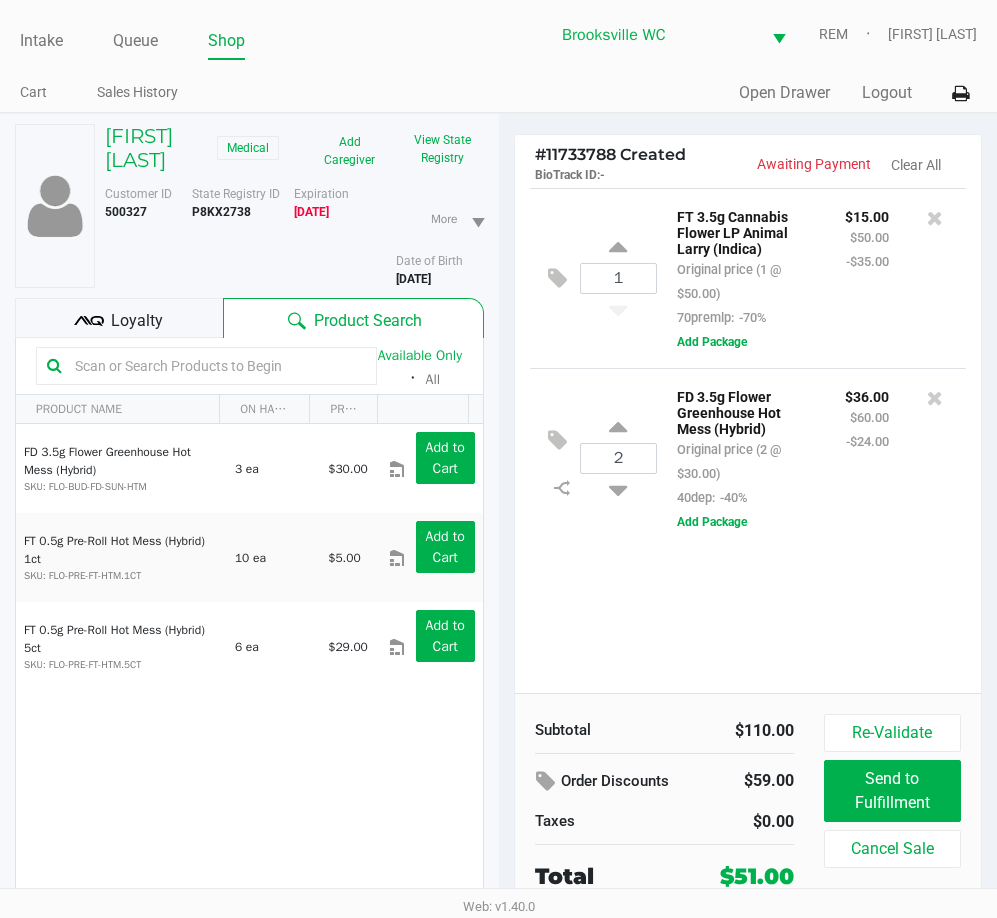 click 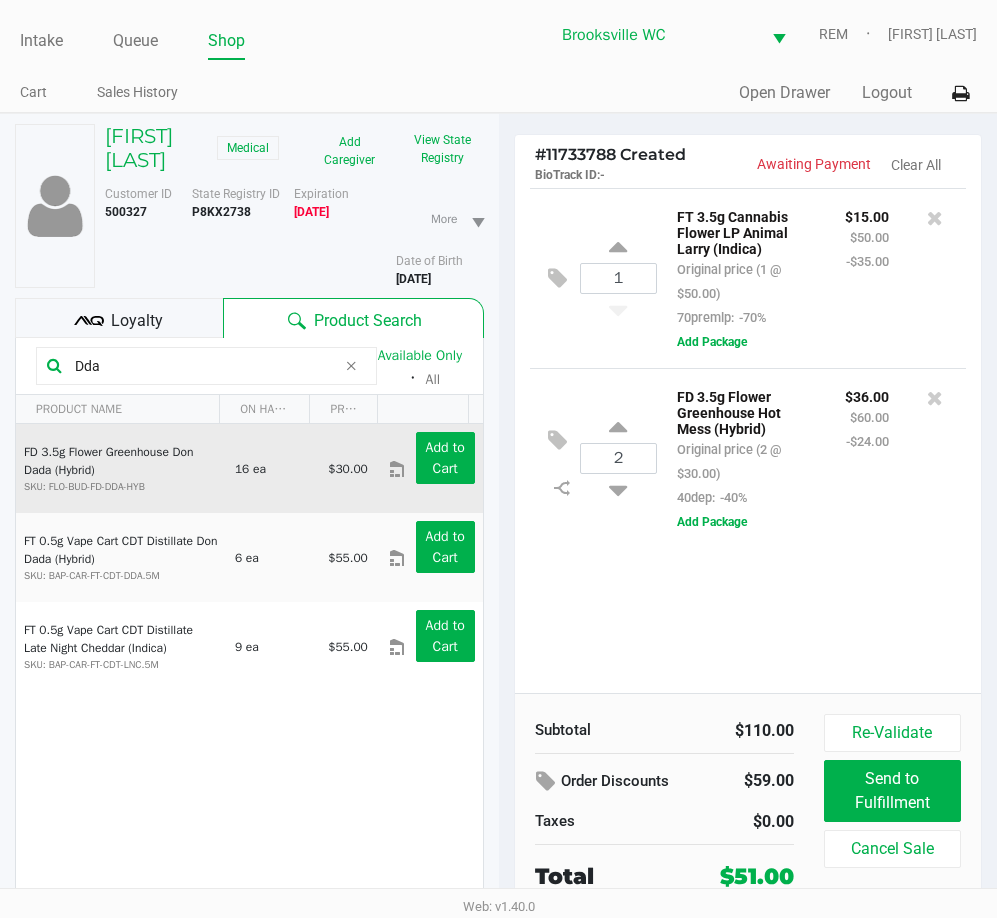 type on "Dda" 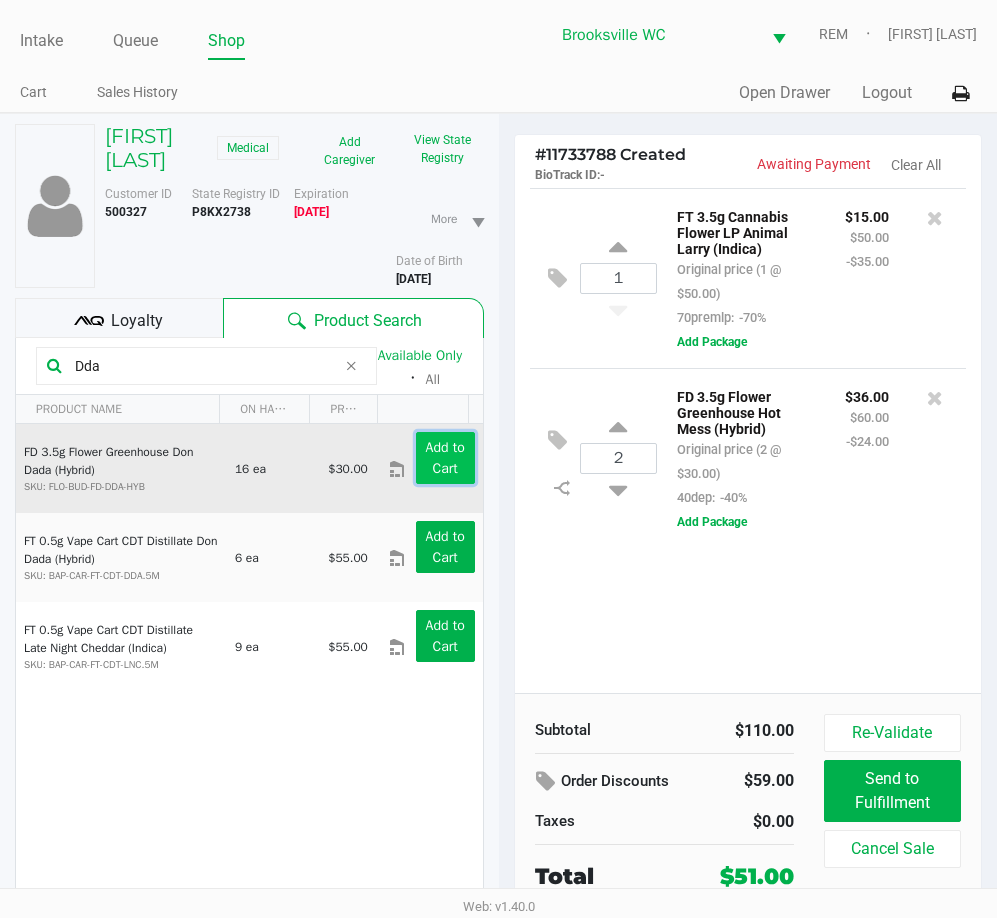 click on "Add to Cart" 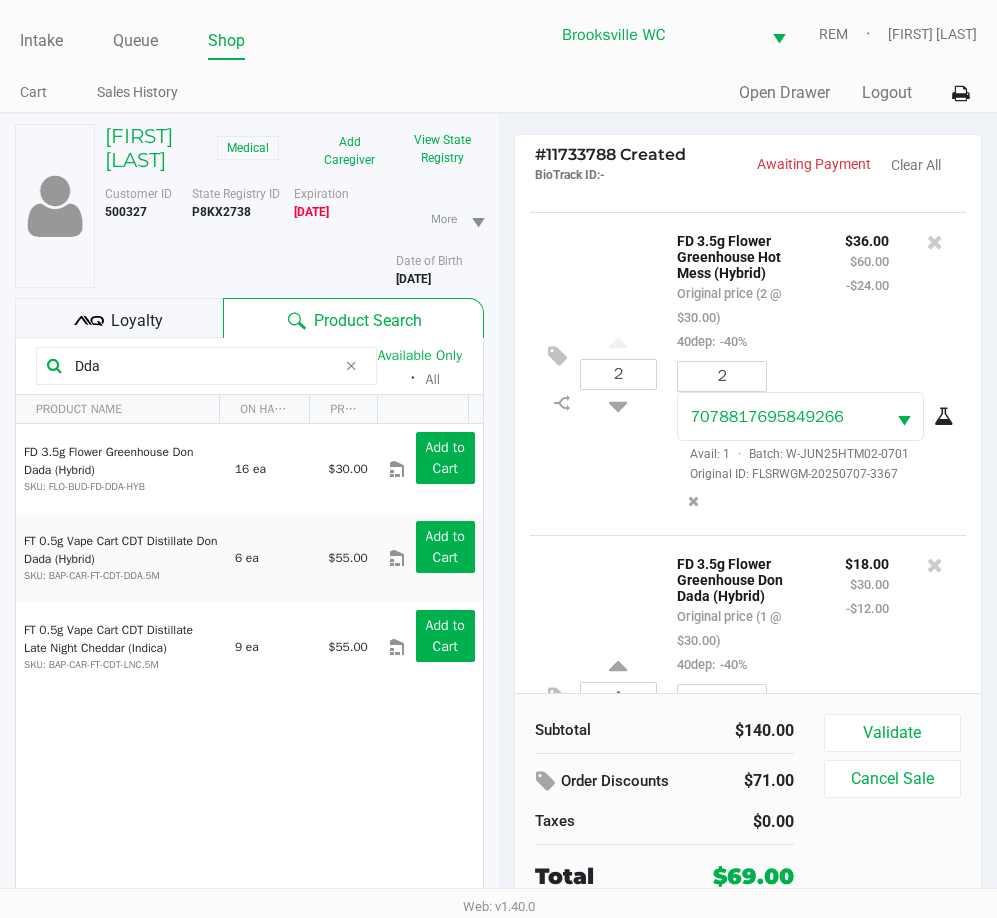 scroll, scrollTop: 473, scrollLeft: 0, axis: vertical 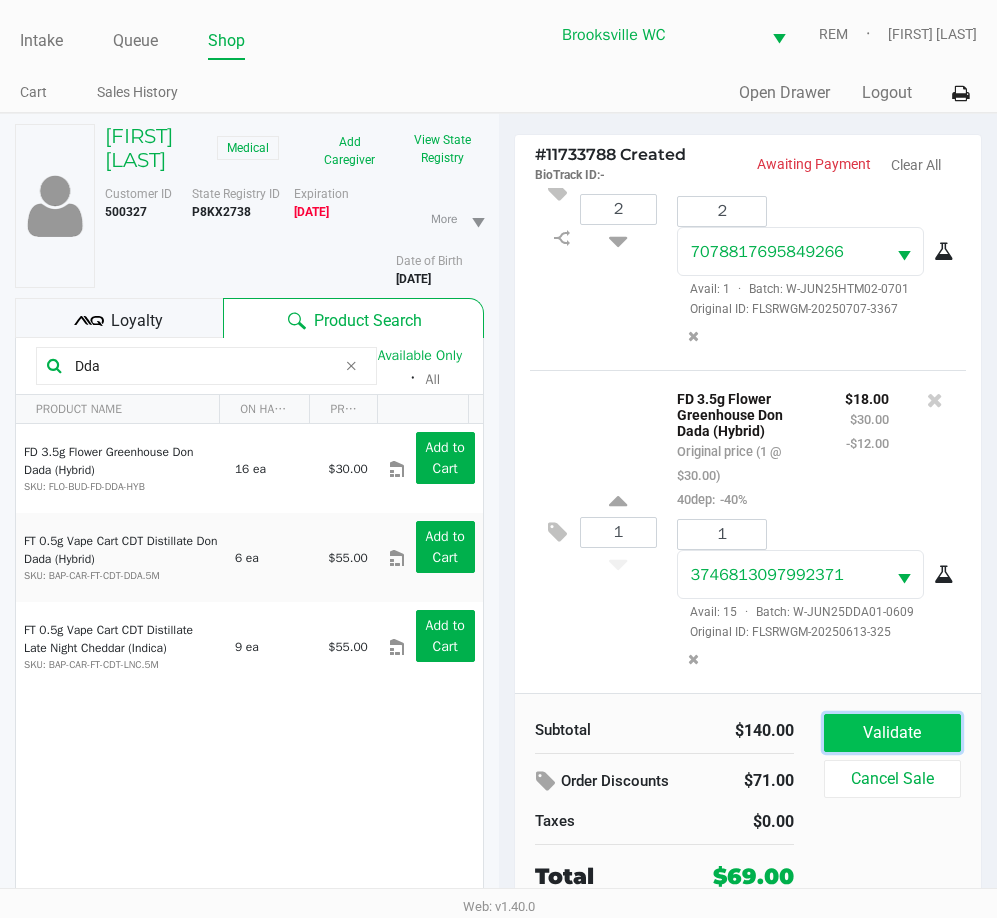 click on "Validate" 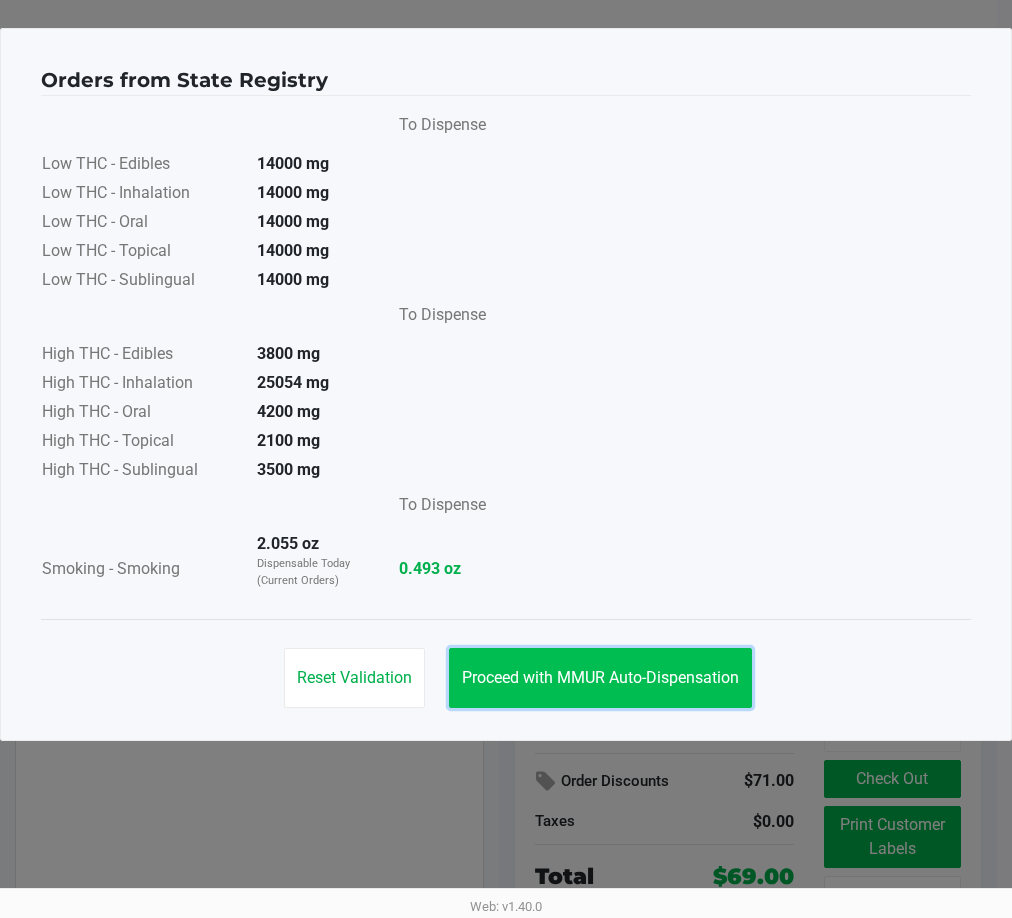 click on "Proceed with MMUR Auto-Dispensation" 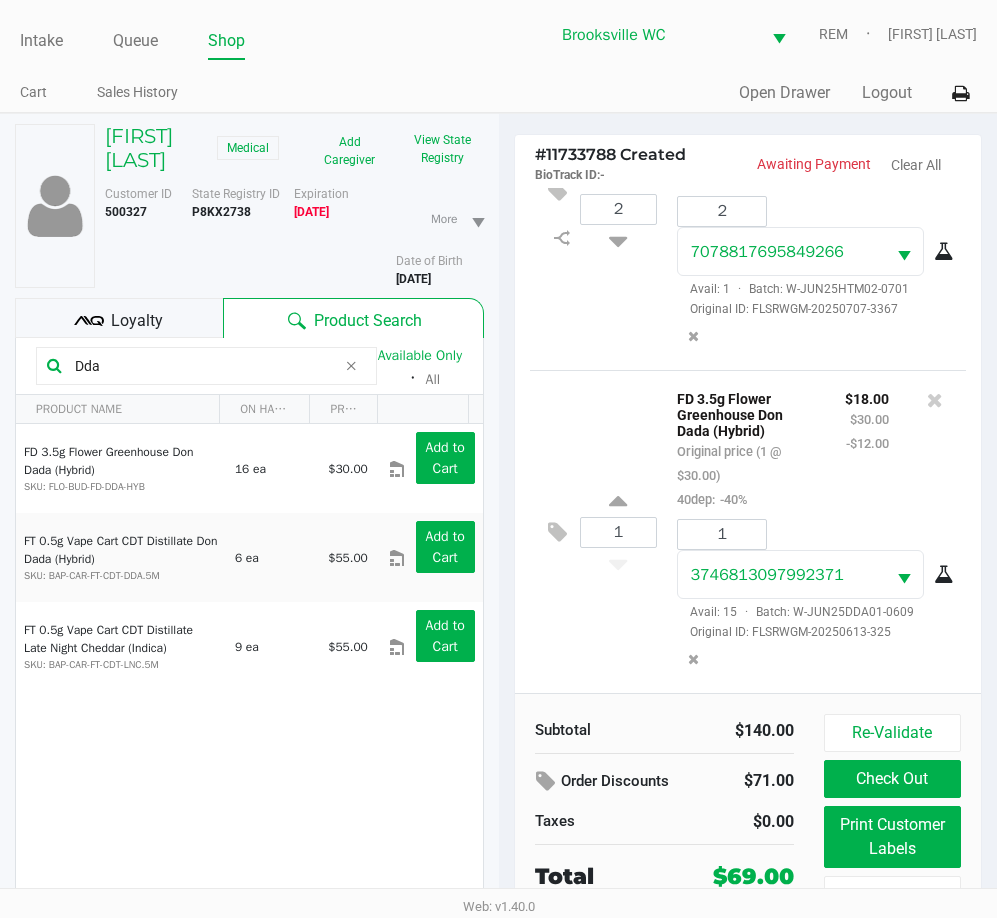 click on "Loyalty" 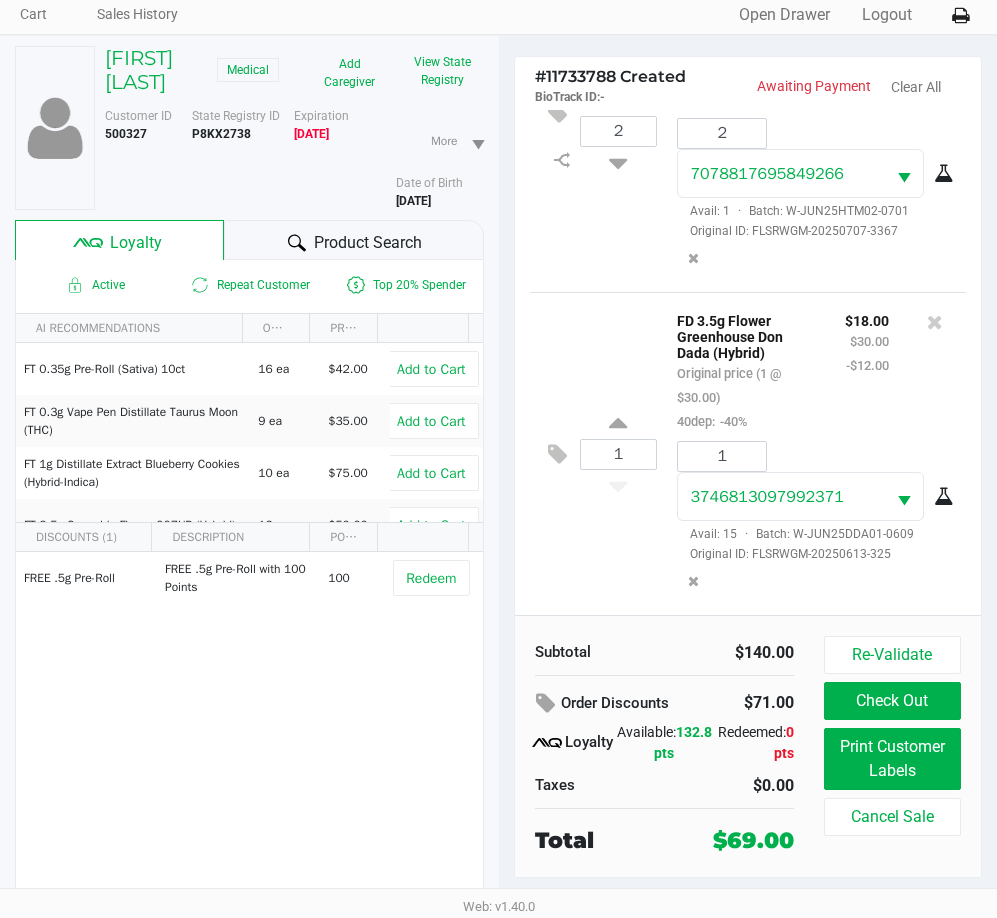 scroll, scrollTop: 104, scrollLeft: 0, axis: vertical 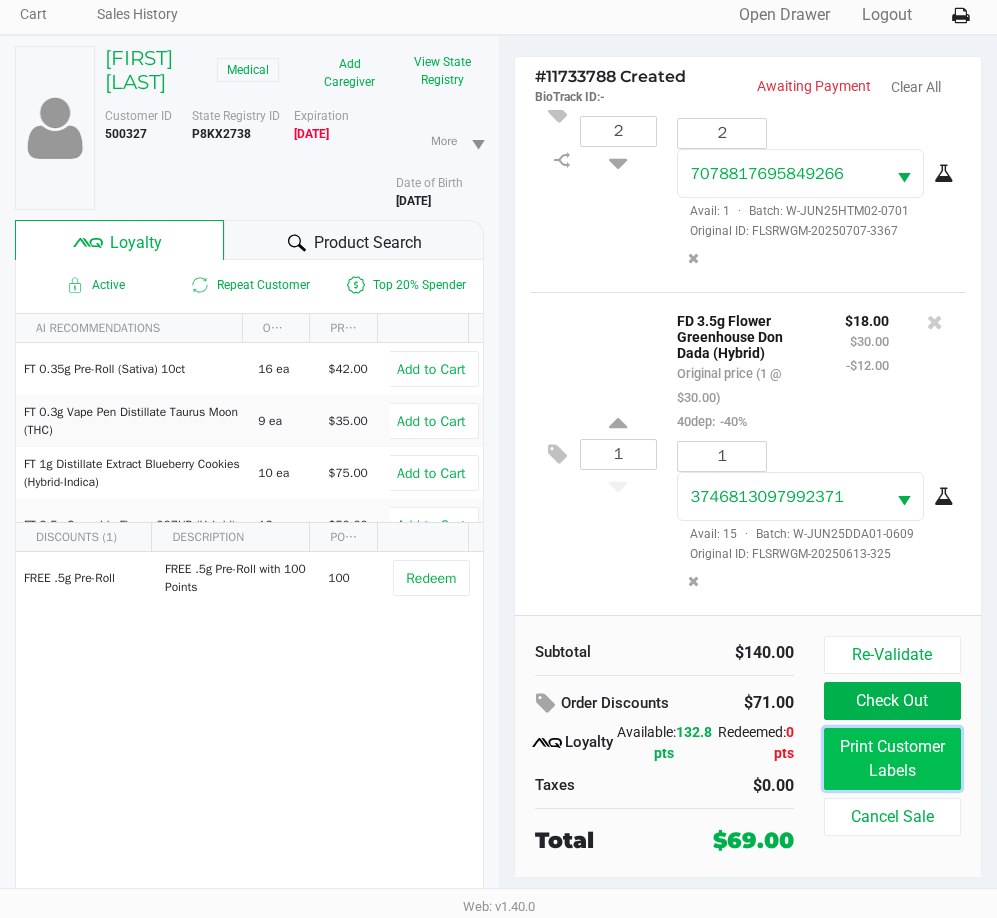 click on "Print Customer Labels" 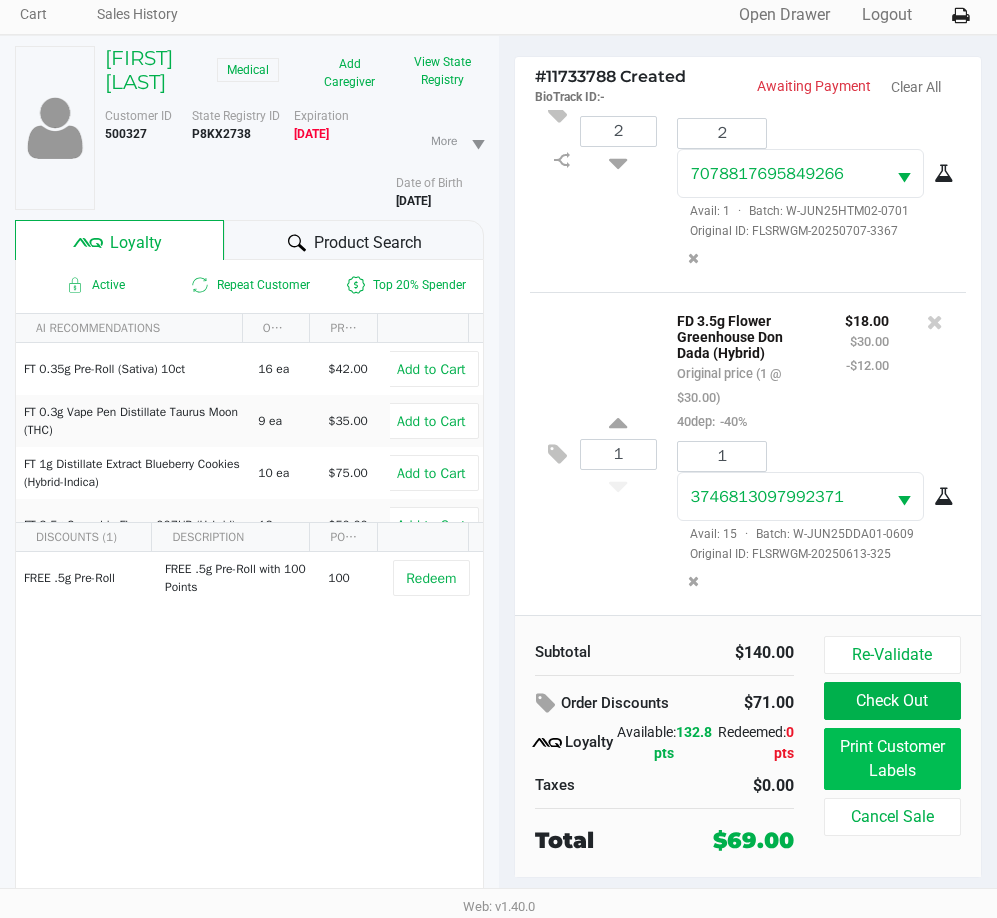 scroll, scrollTop: 0, scrollLeft: 0, axis: both 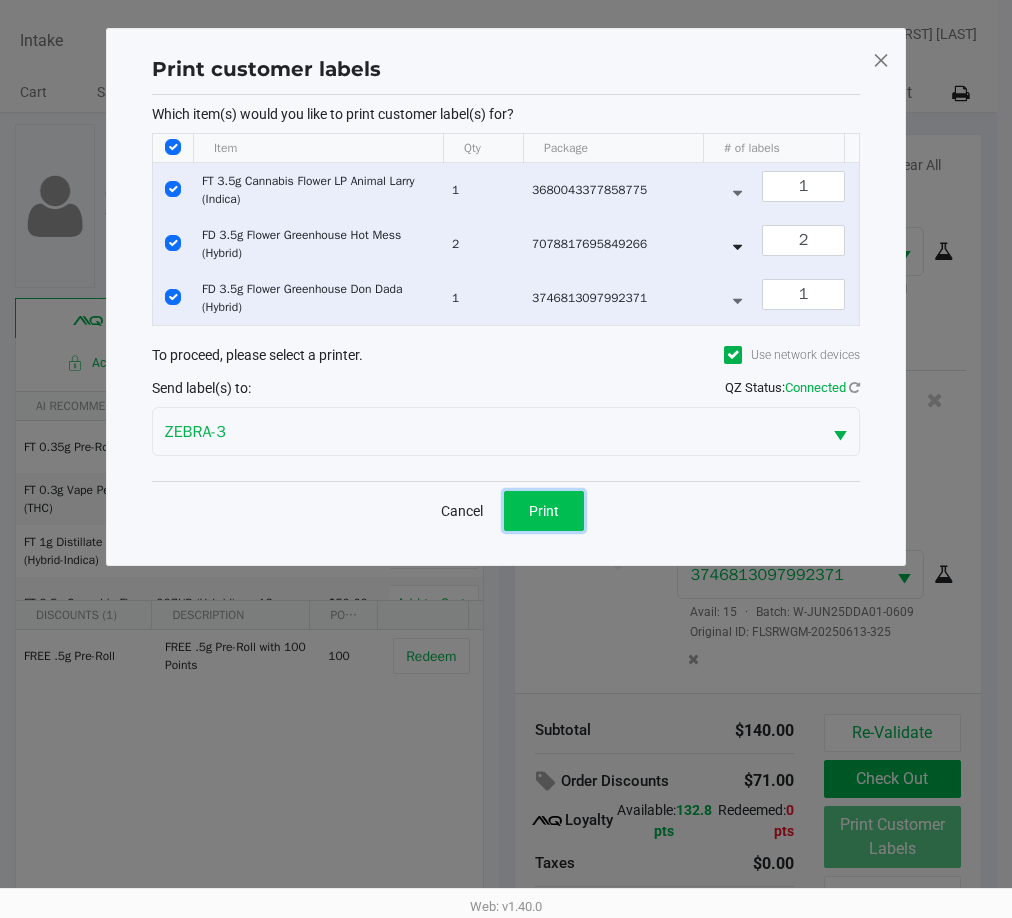 click on "Print" 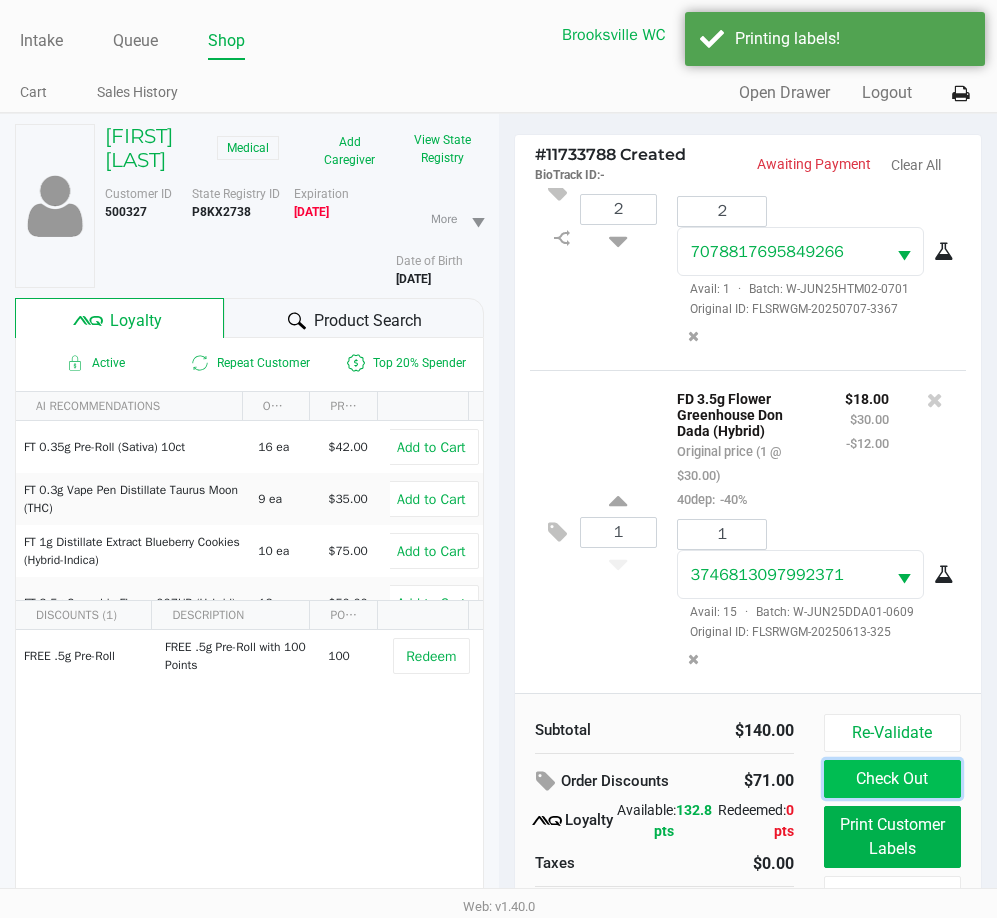 click on "Check Out" 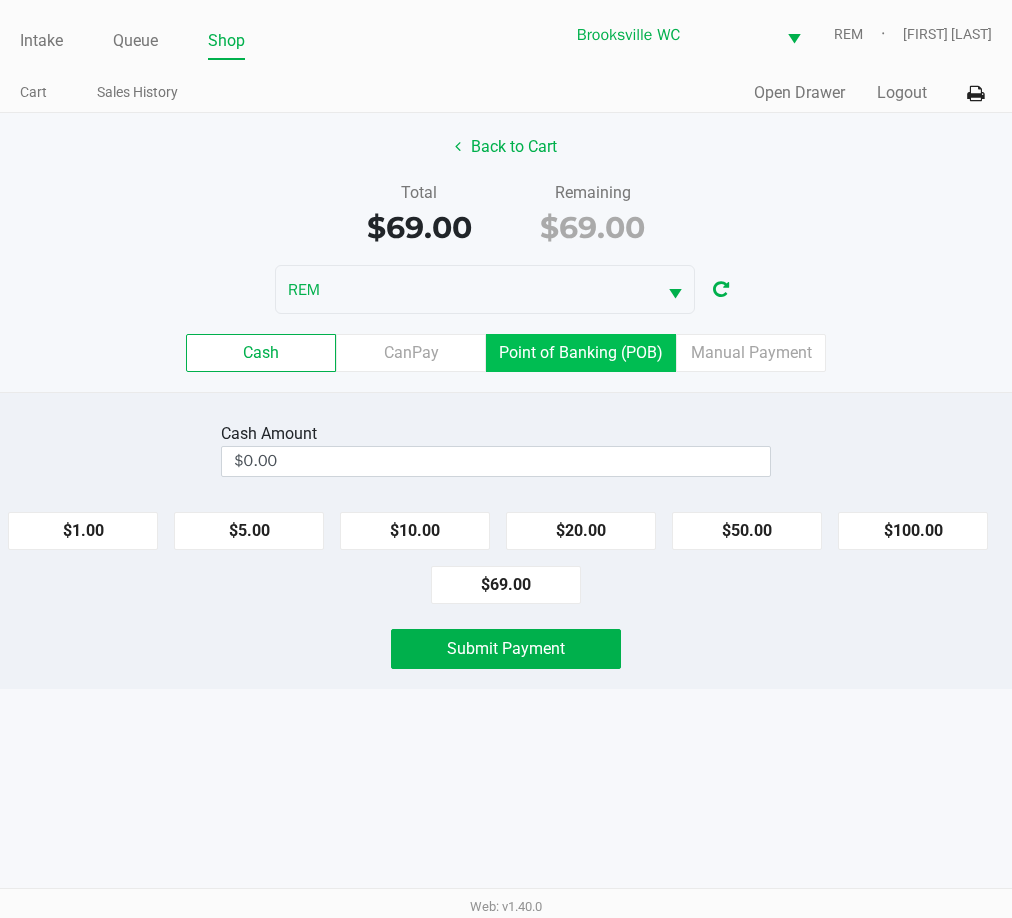 click on "Point of Banking (POB)" 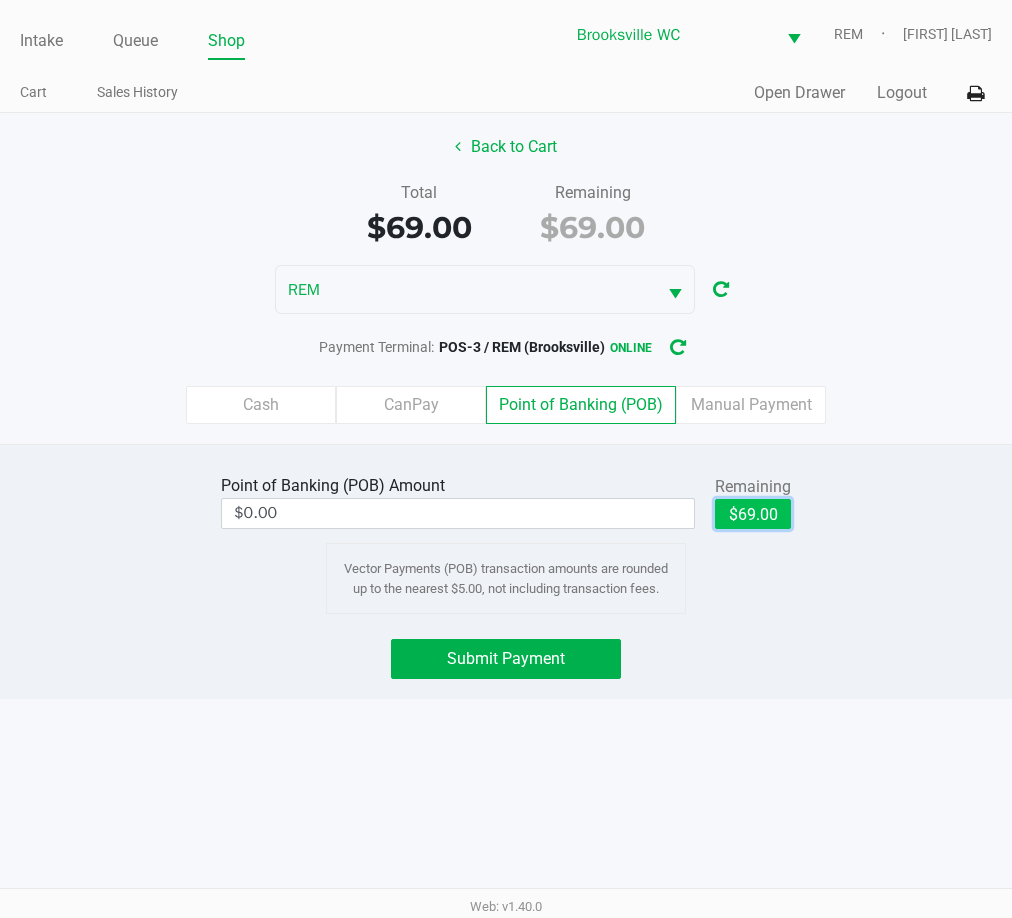 click on "$69.00" 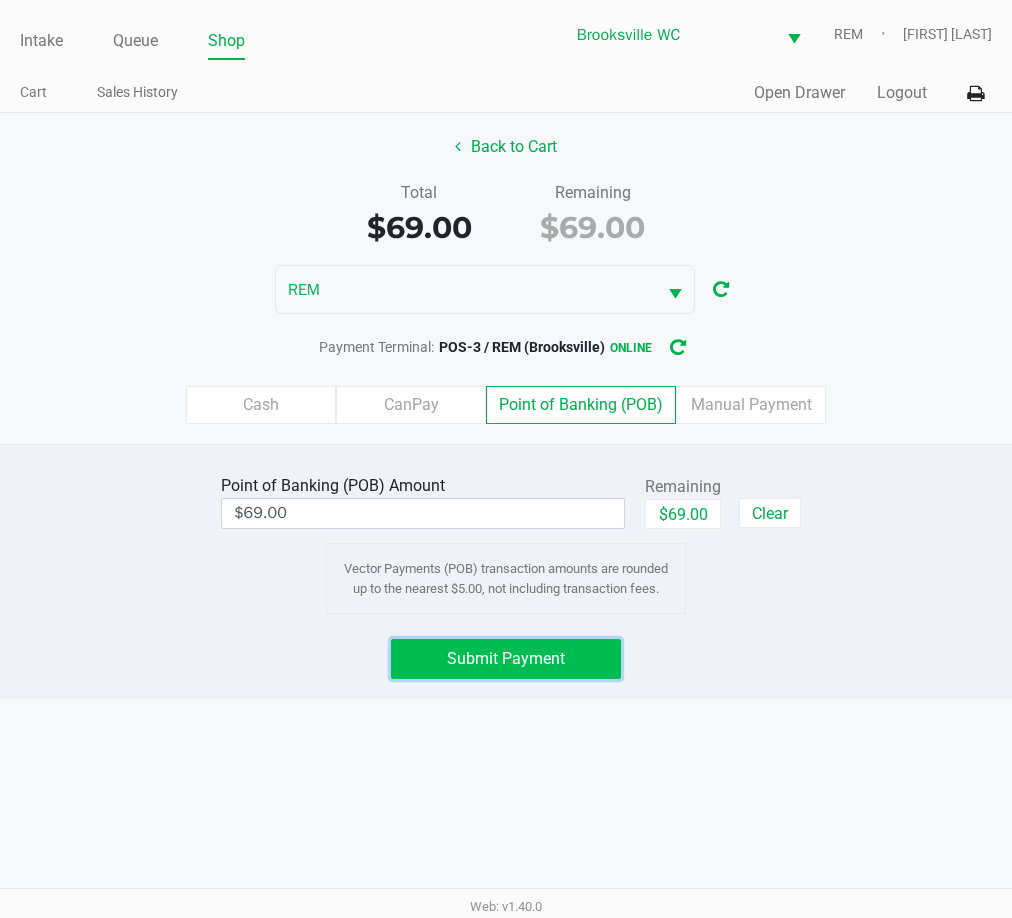 click on "Submit Payment" 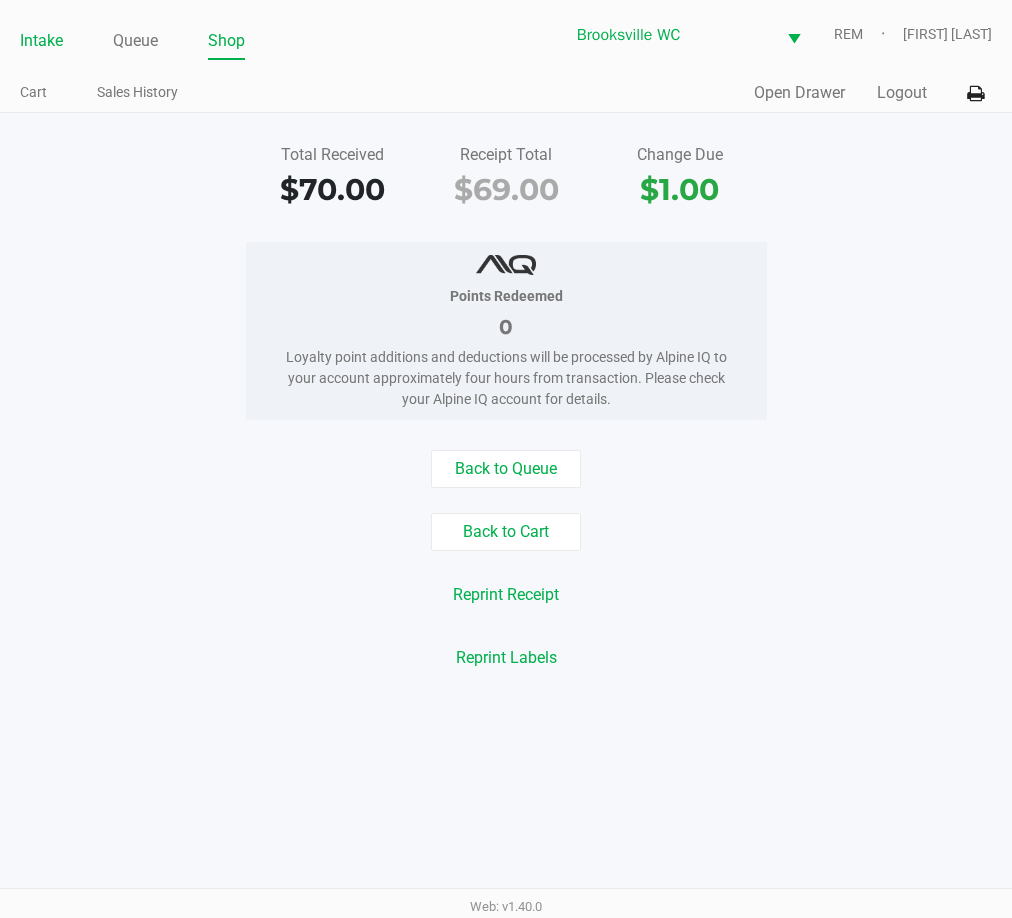 click on "Intake" 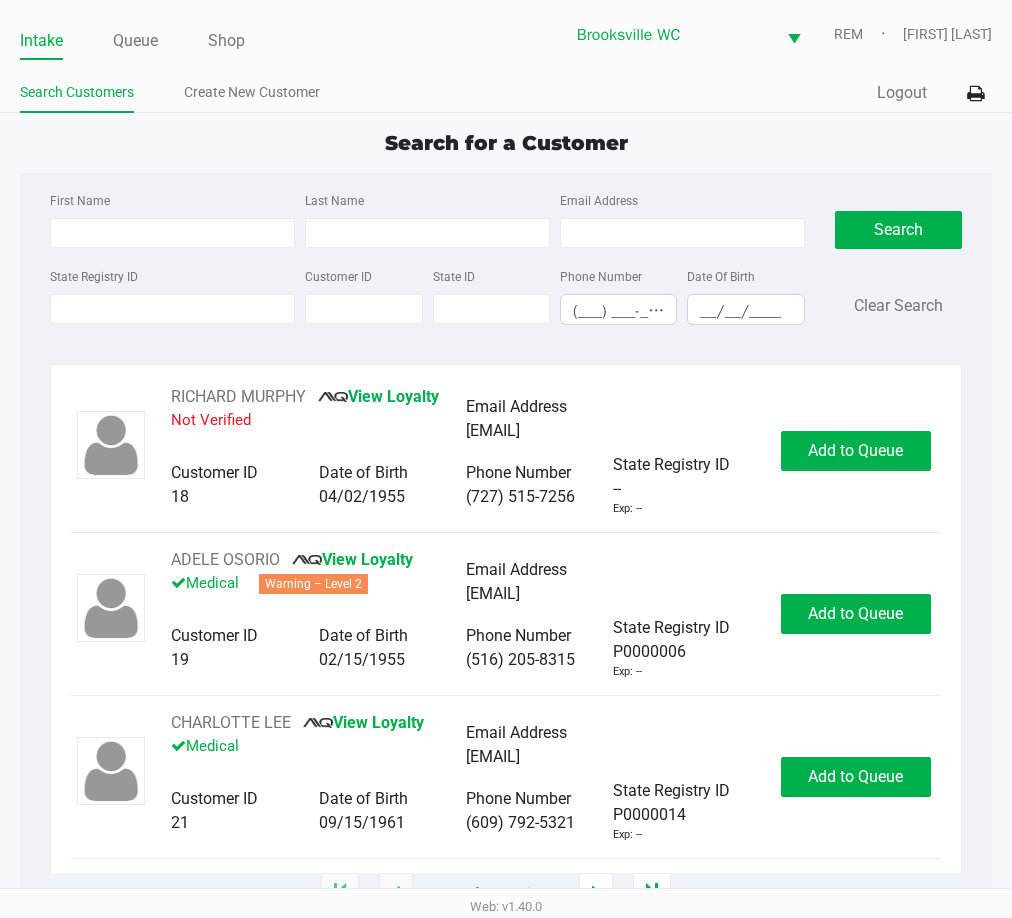 click on "Intake Queue Shop Brooksville WC  REM   Daniel Lyttle  Search Customers Create New Customer  Quick Sale   Logout" 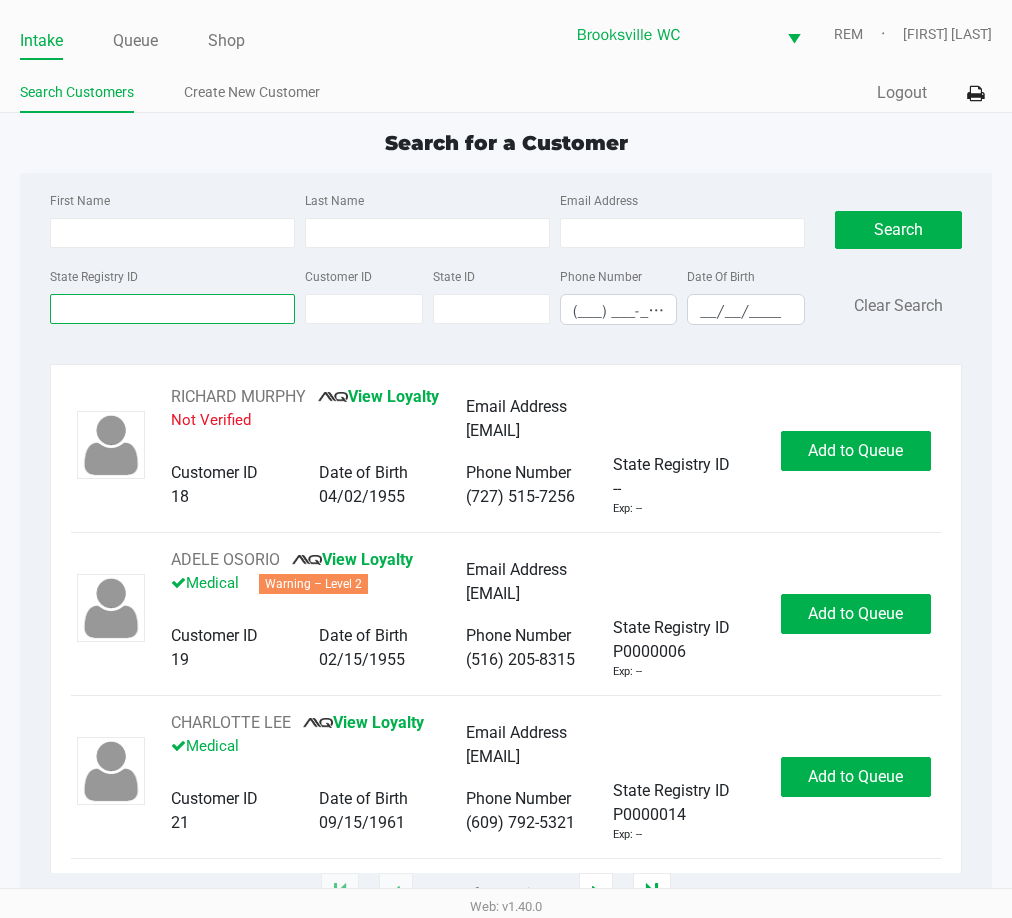 click on "State Registry ID" at bounding box center (172, 309) 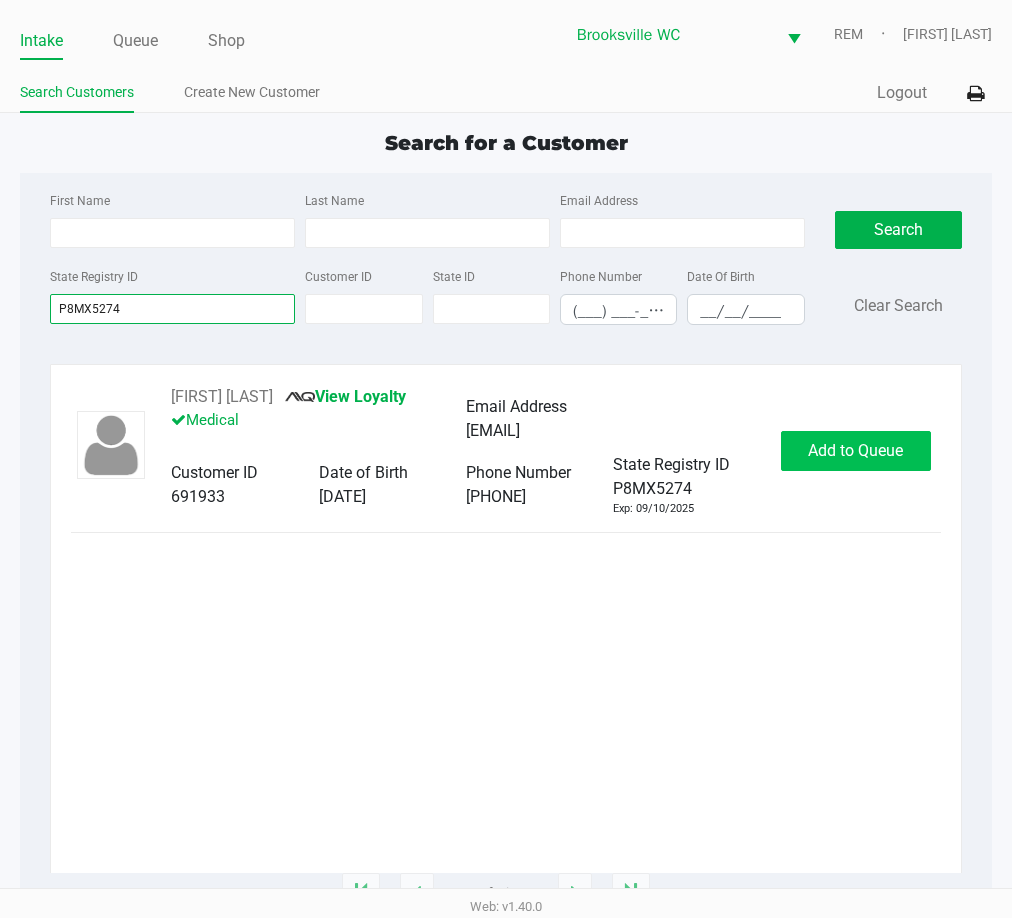 type on "P8MX5274" 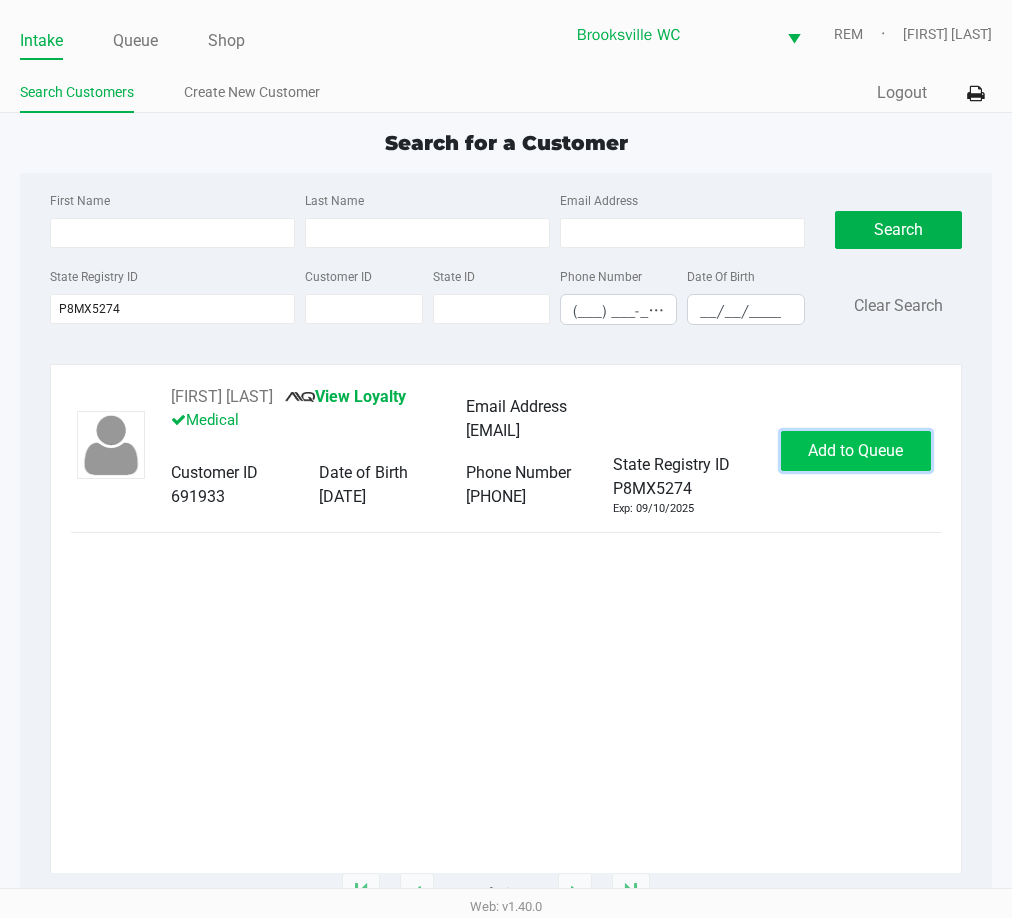 click on "Add to Queue" 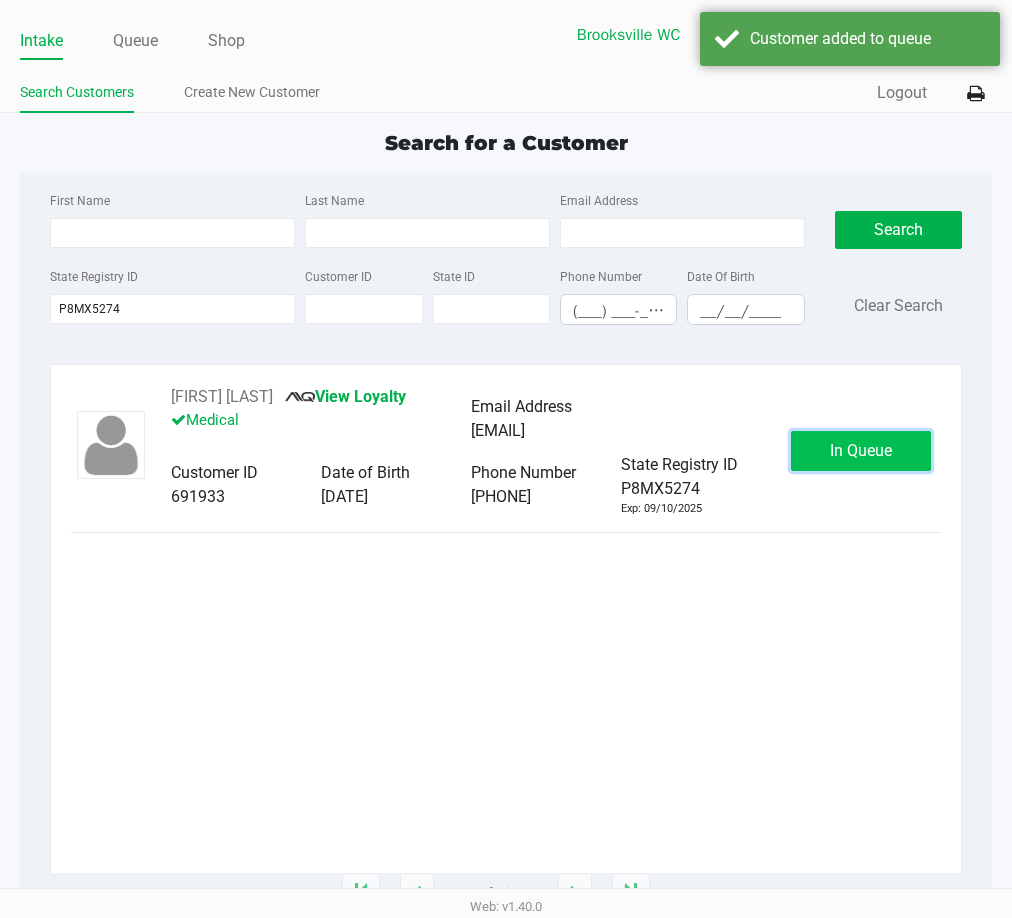 click on "In Queue" 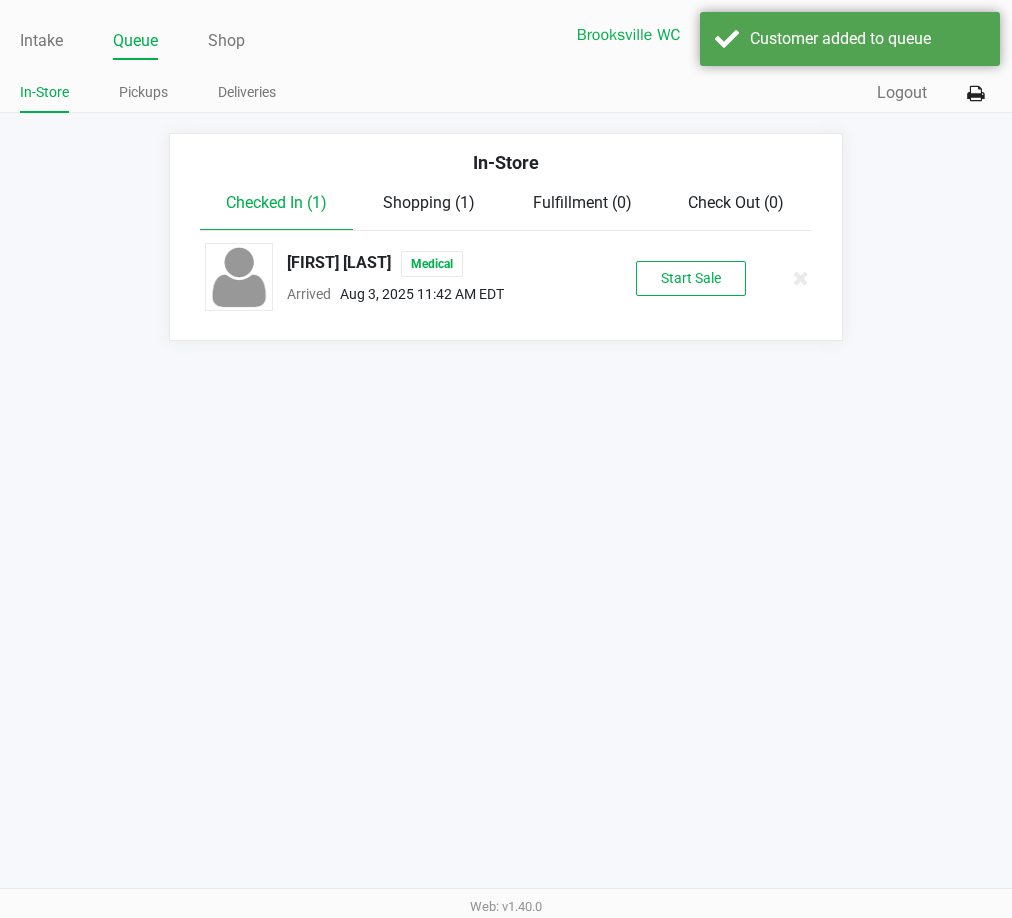 click on "ALEXANDRA FAGAN   Medical  Arrived      Aug 3, 2025 11:42 AM EDT   Start Sale" 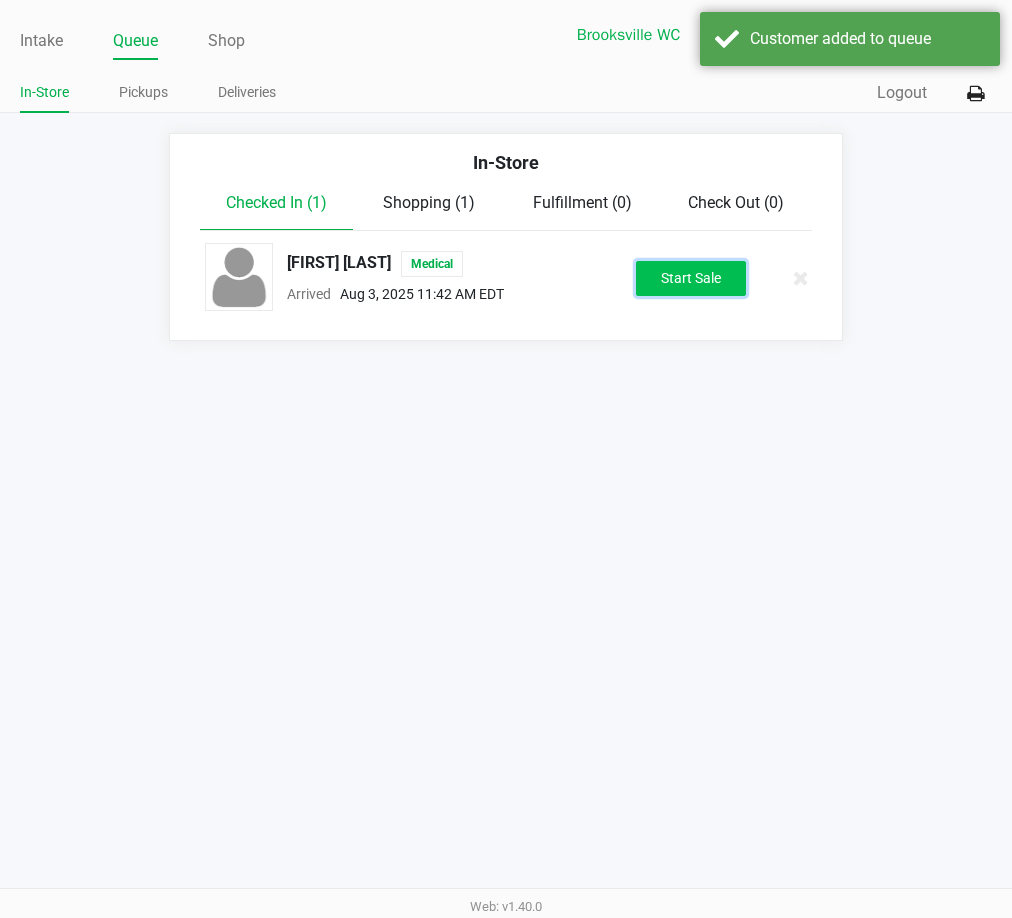 click on "Start Sale" 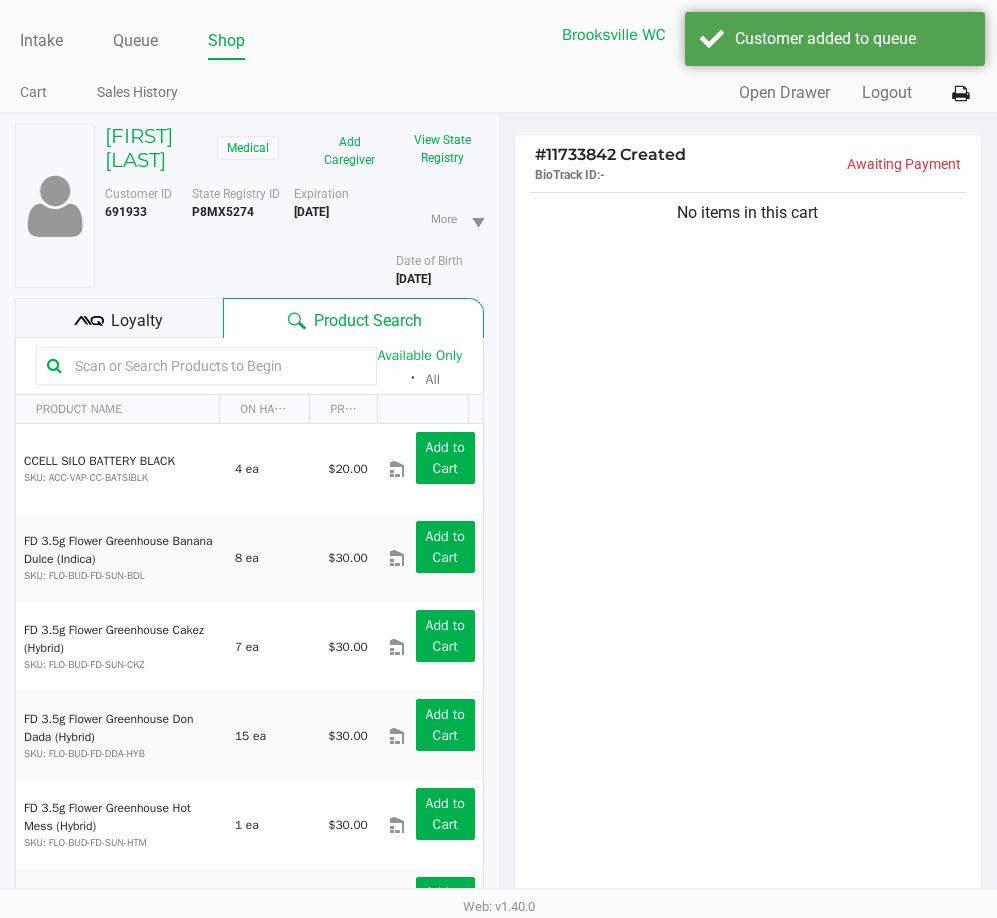 click 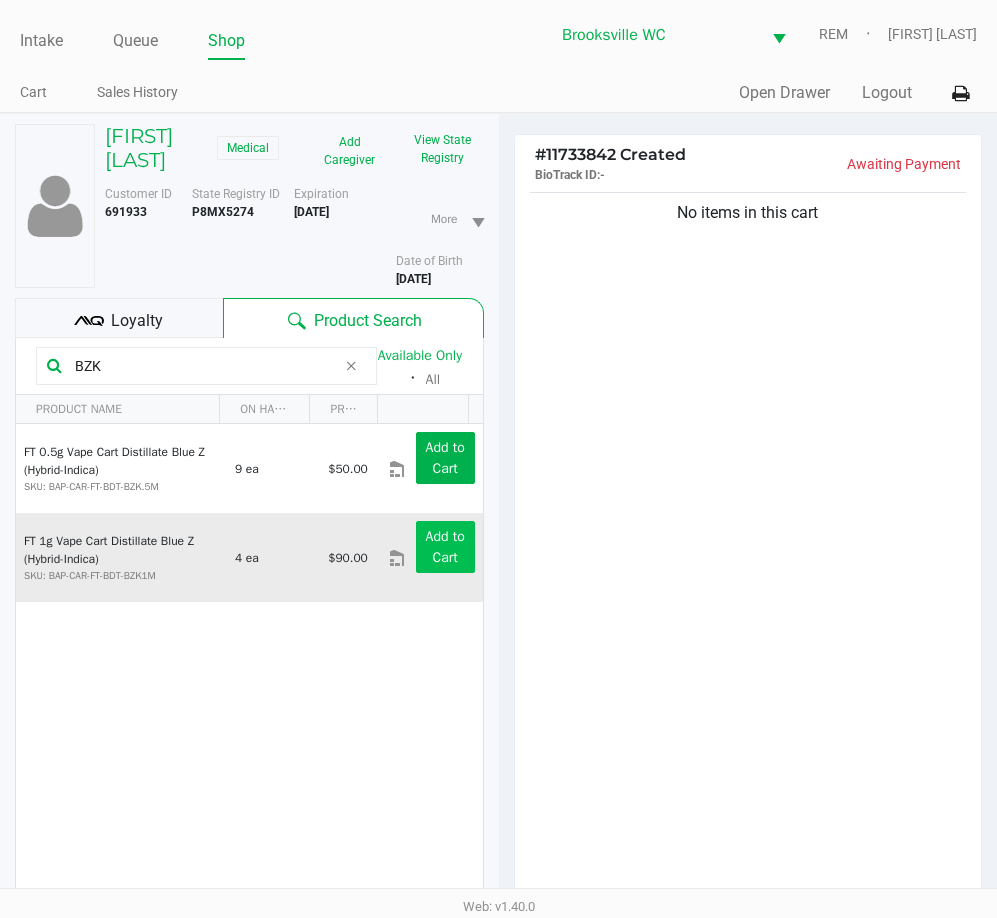 type on "BZK" 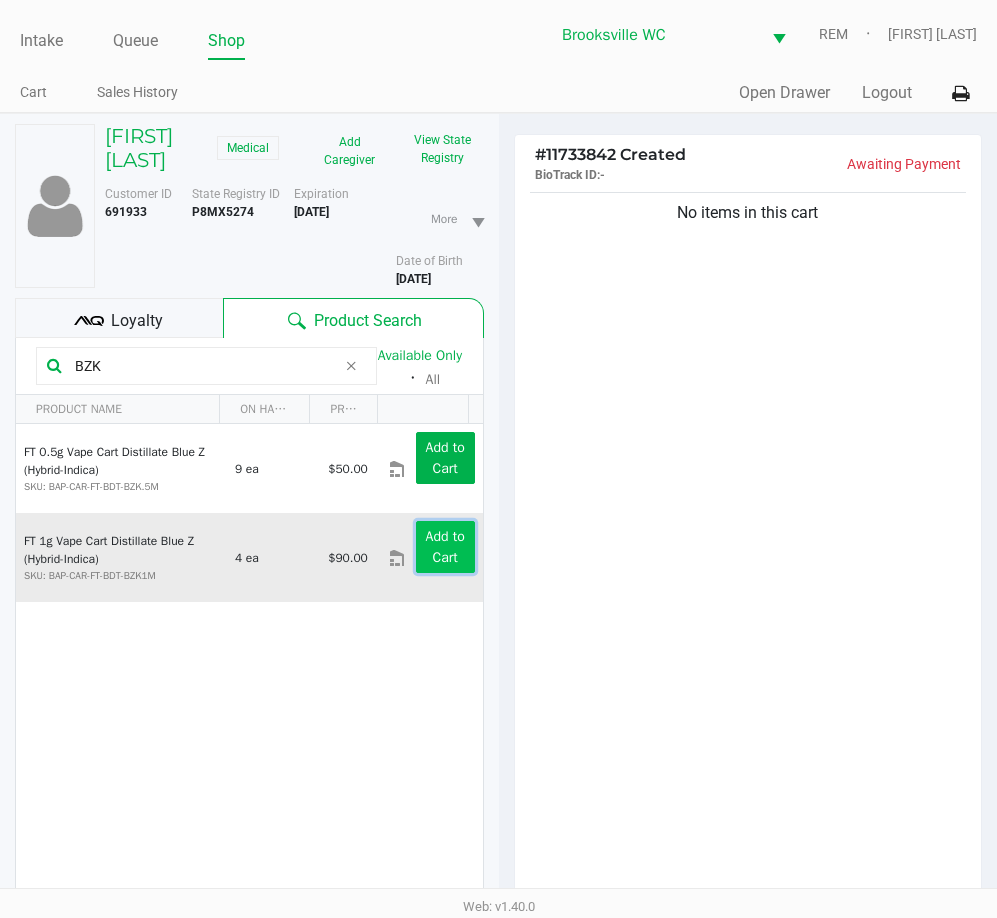 click on "Add to Cart" 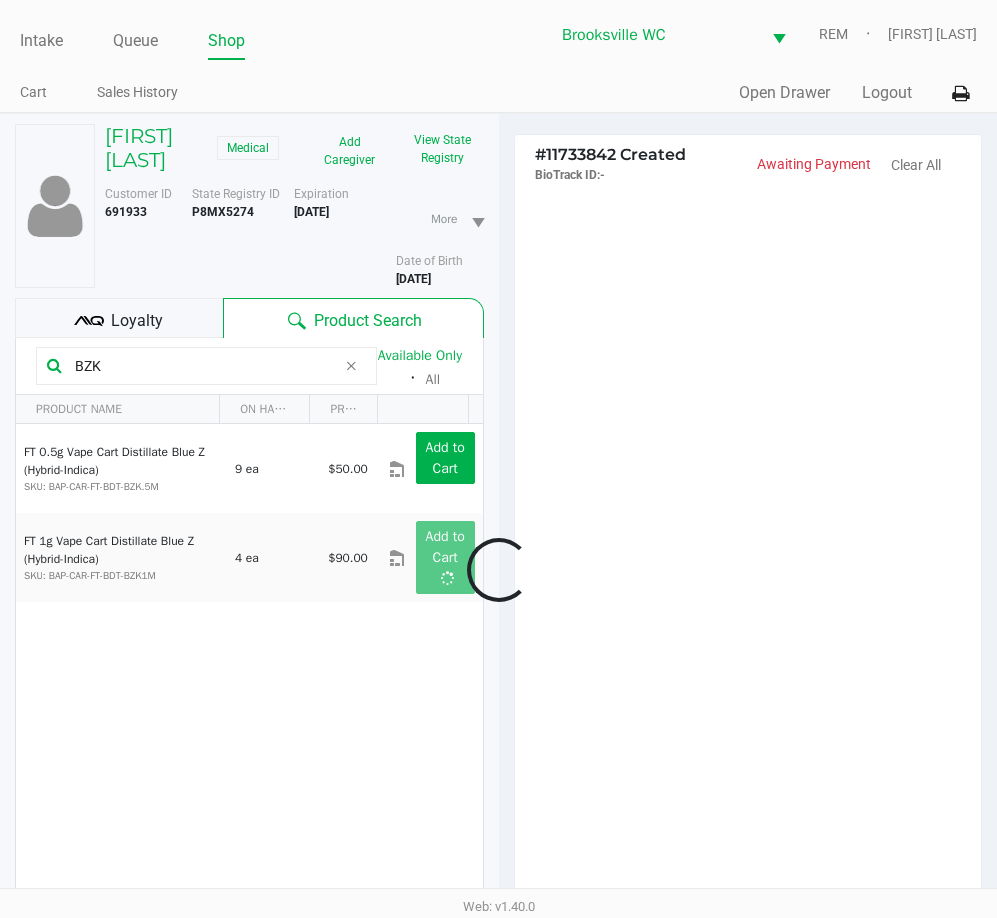 click 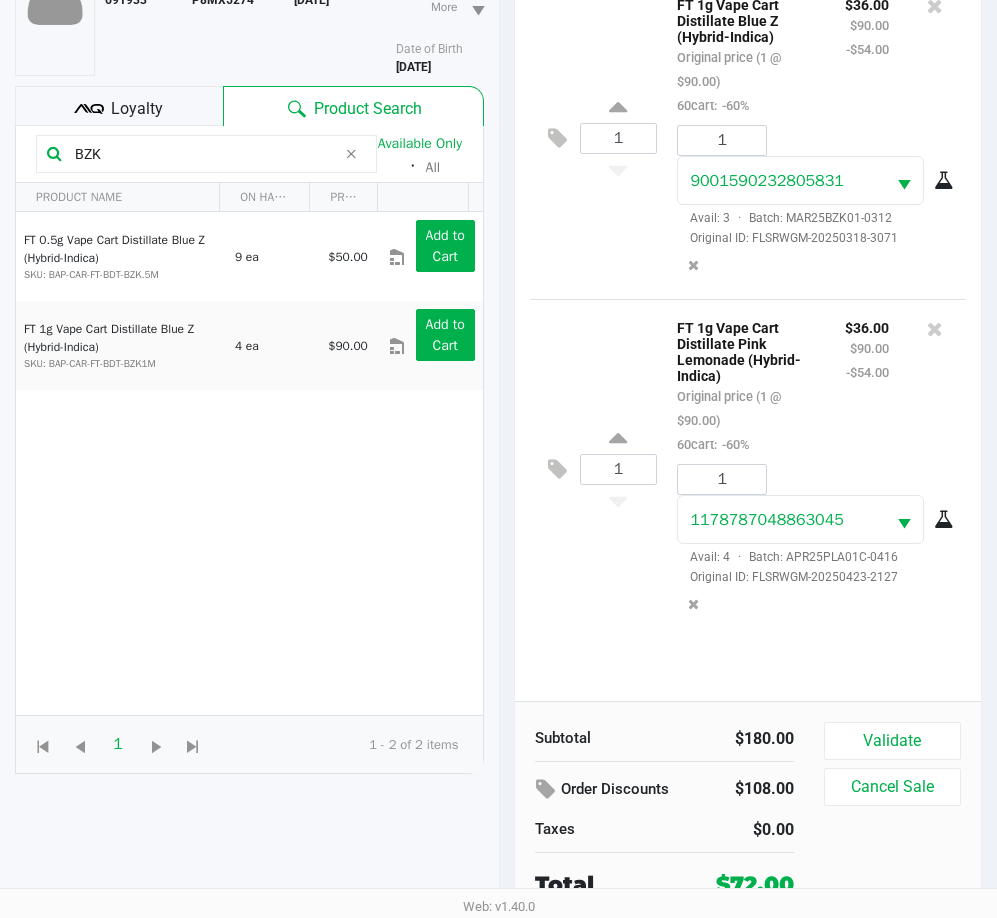 scroll, scrollTop: 216, scrollLeft: 0, axis: vertical 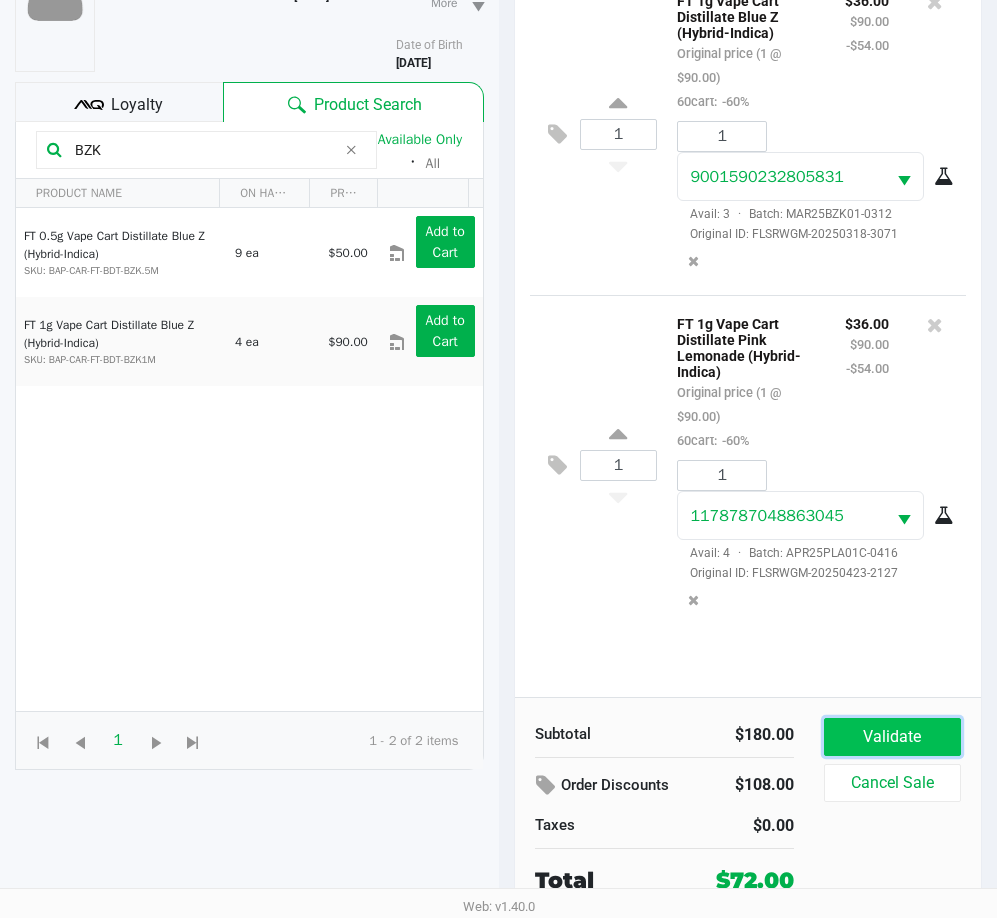 click on "Validate" 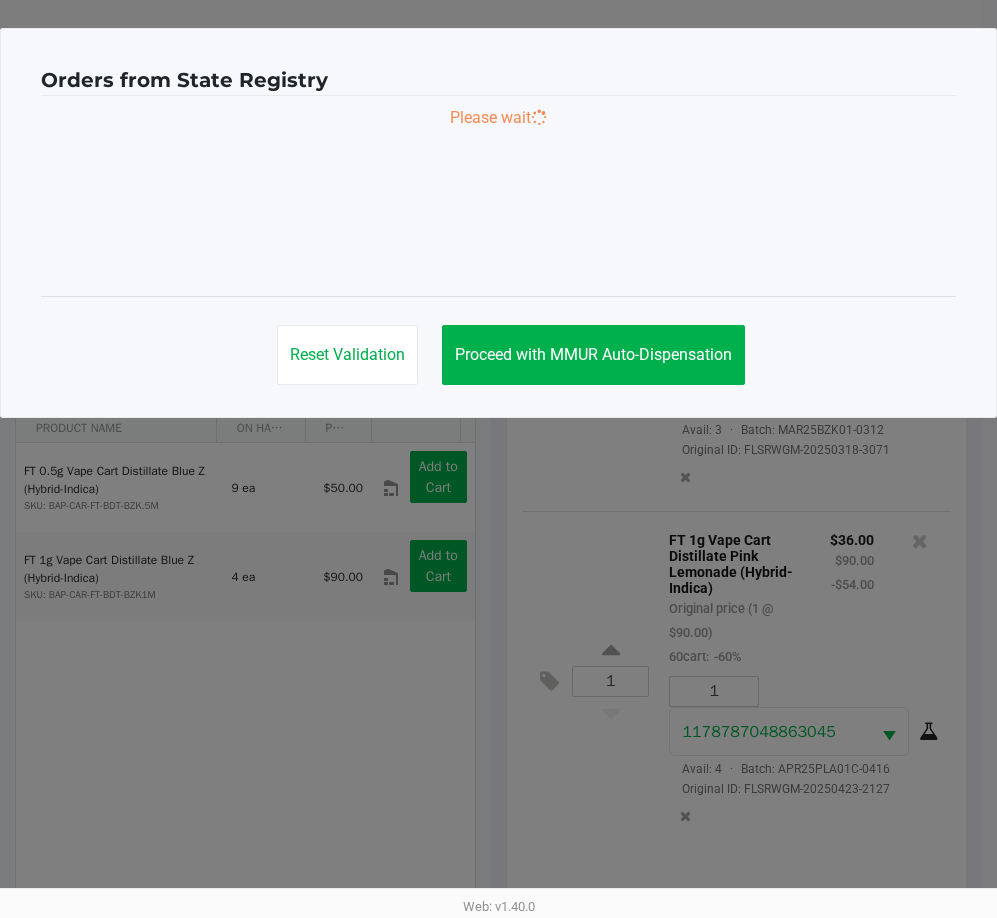 scroll, scrollTop: 0, scrollLeft: 0, axis: both 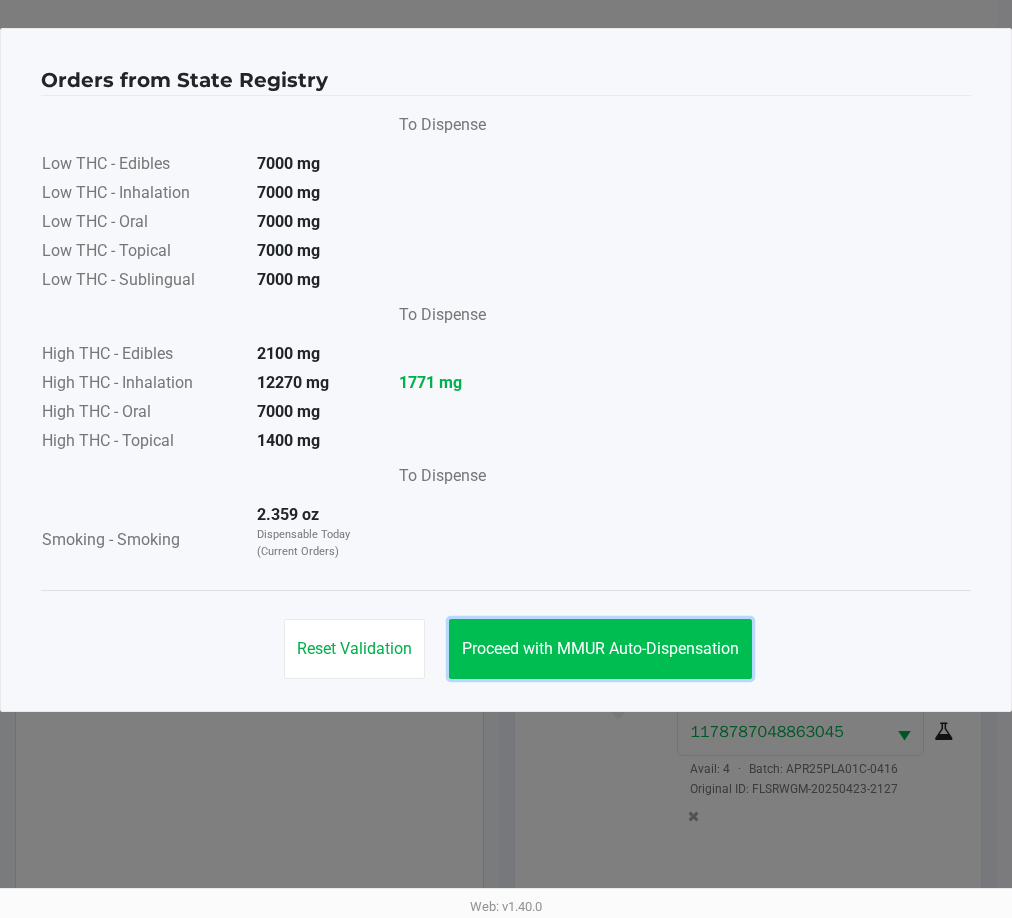 click on "Proceed with MMUR Auto-Dispensation" 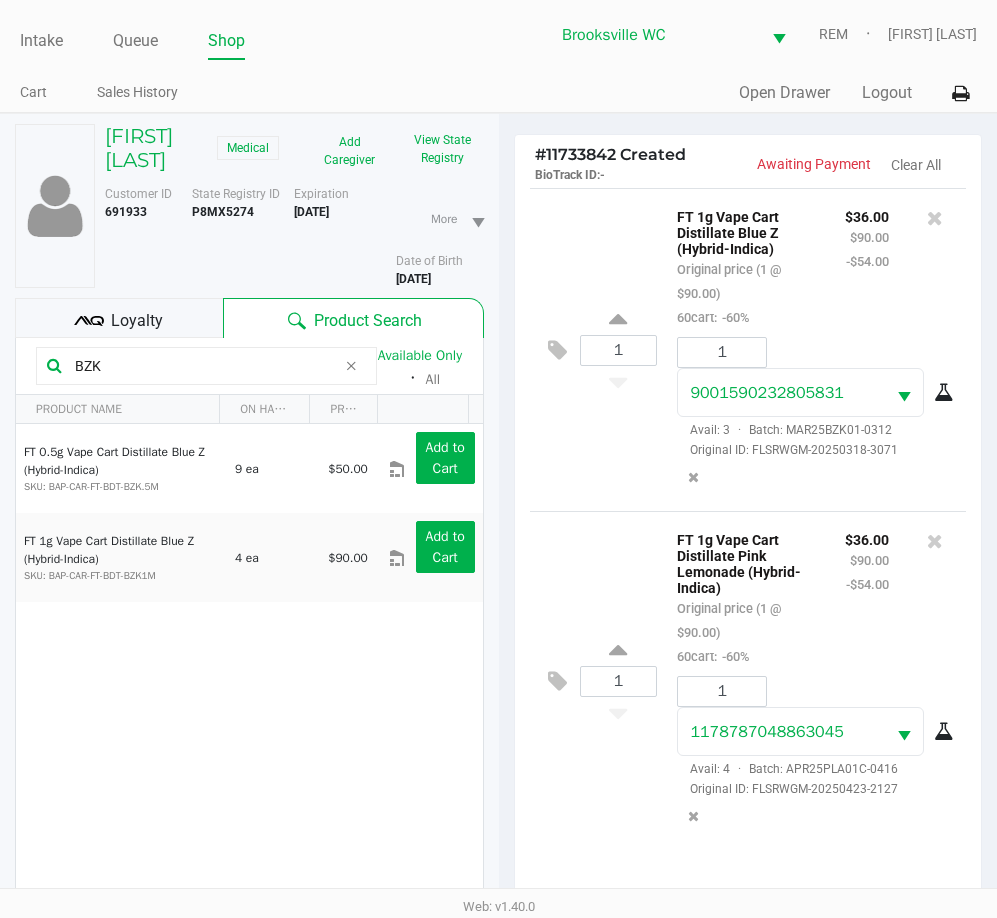 click 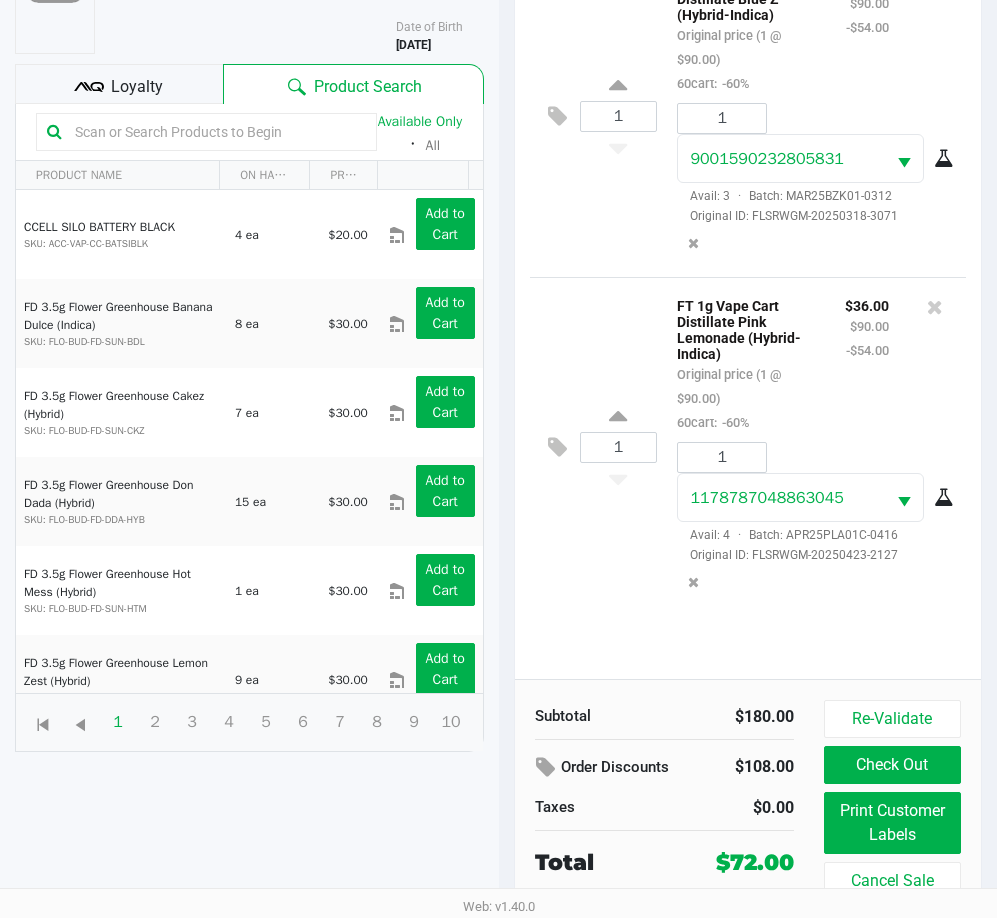 scroll, scrollTop: 237, scrollLeft: 0, axis: vertical 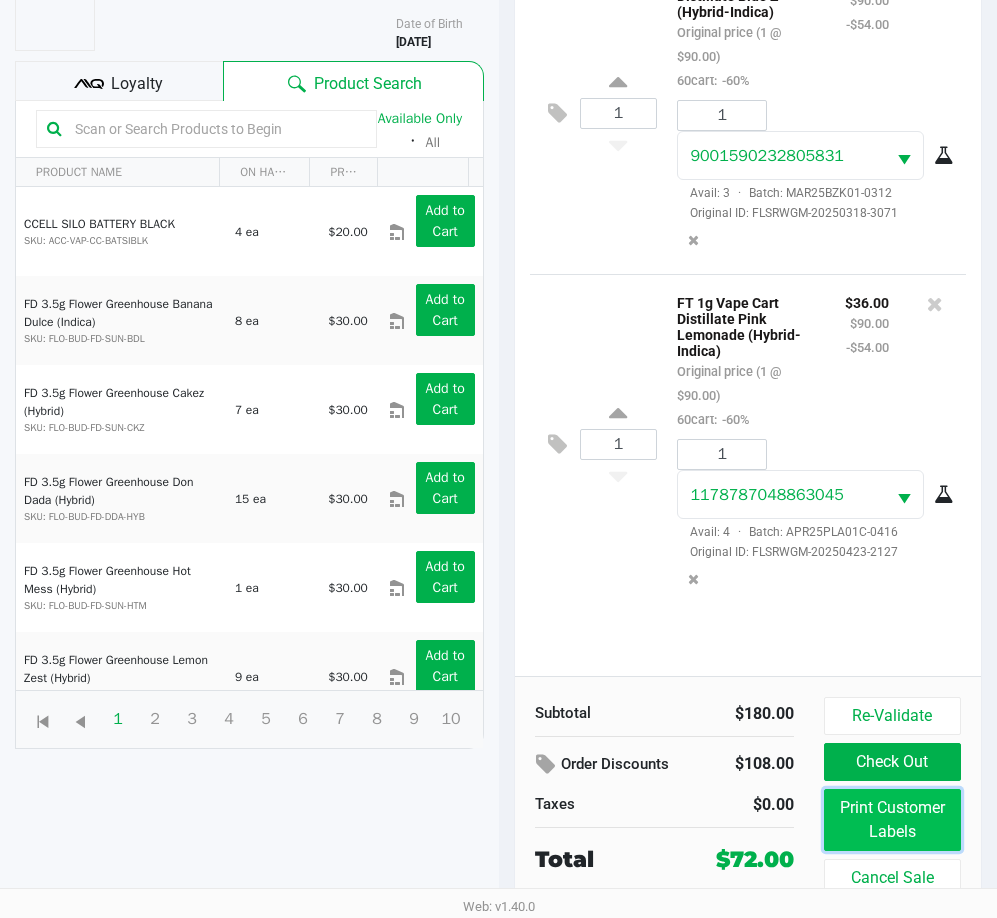 click on "Print Customer Labels" 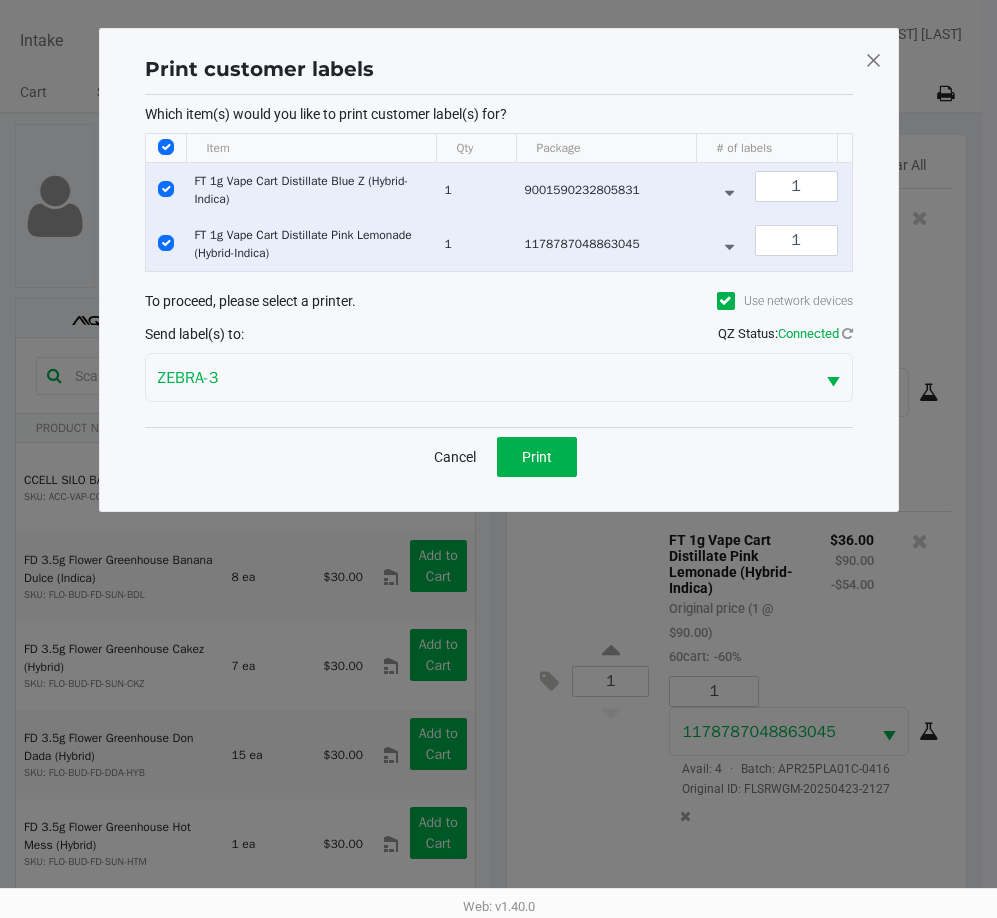scroll, scrollTop: 0, scrollLeft: 0, axis: both 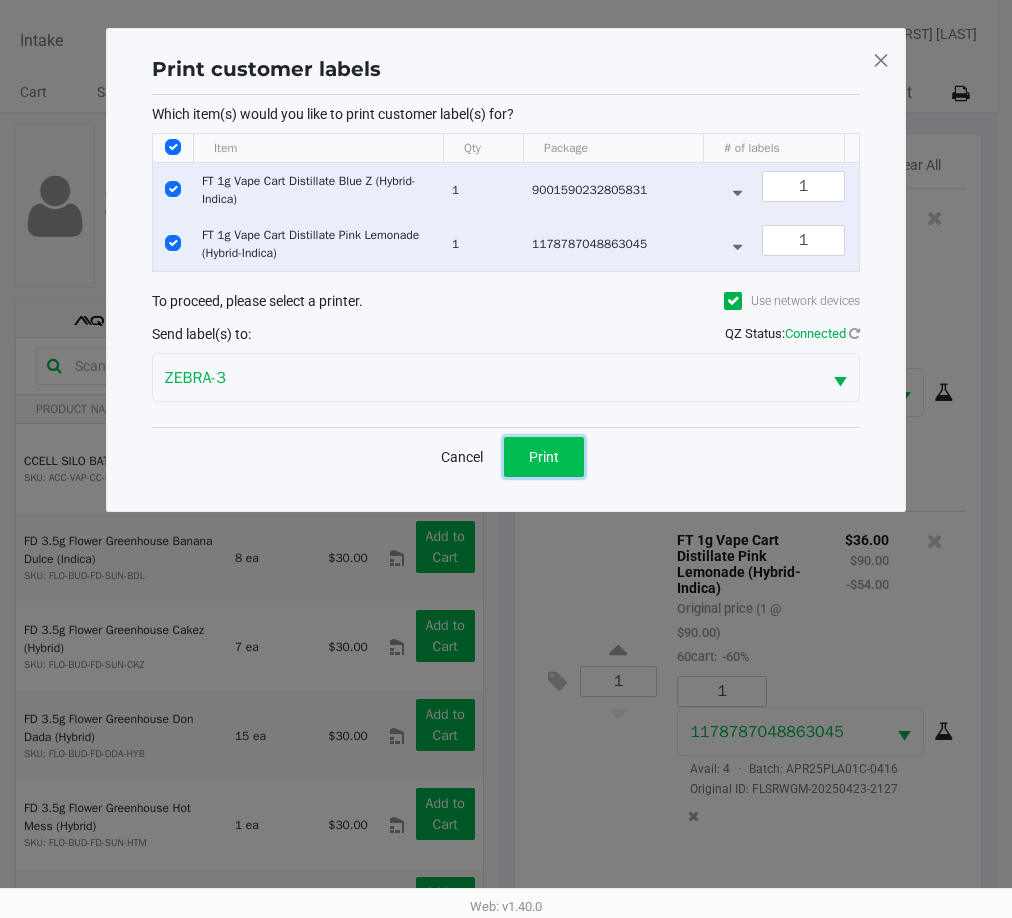 click on "Print" 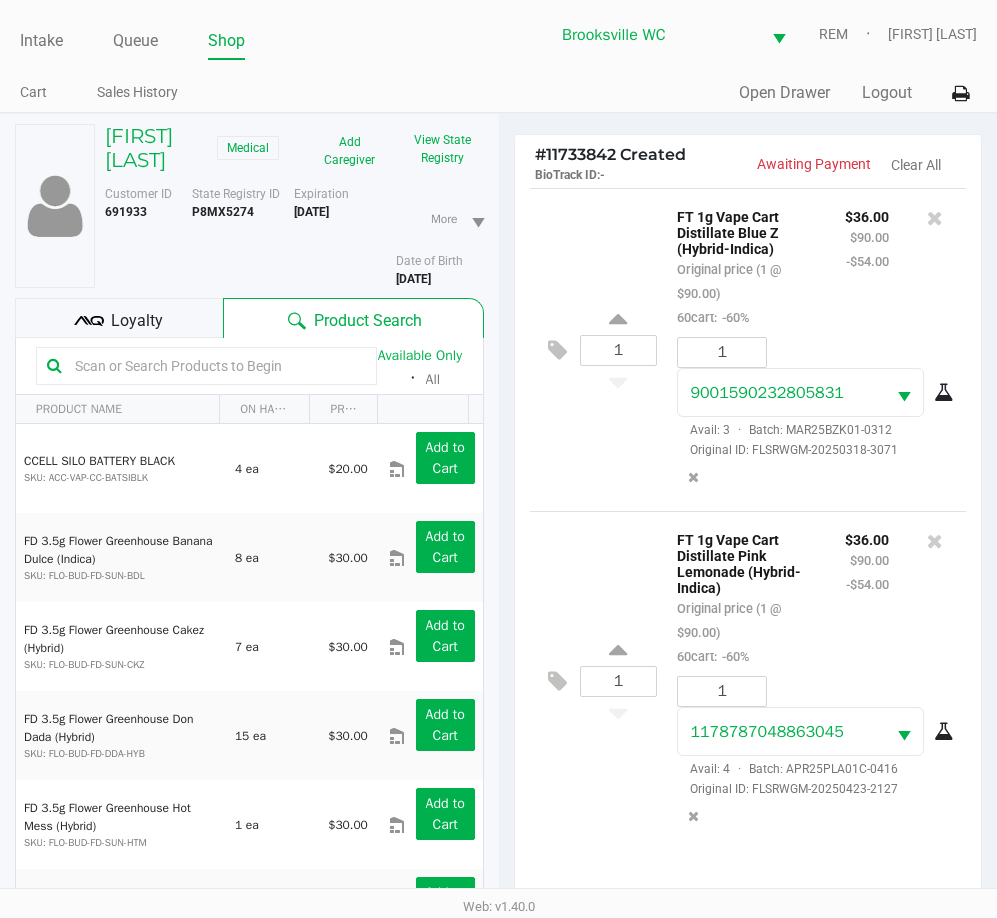 click on "Loyalty" 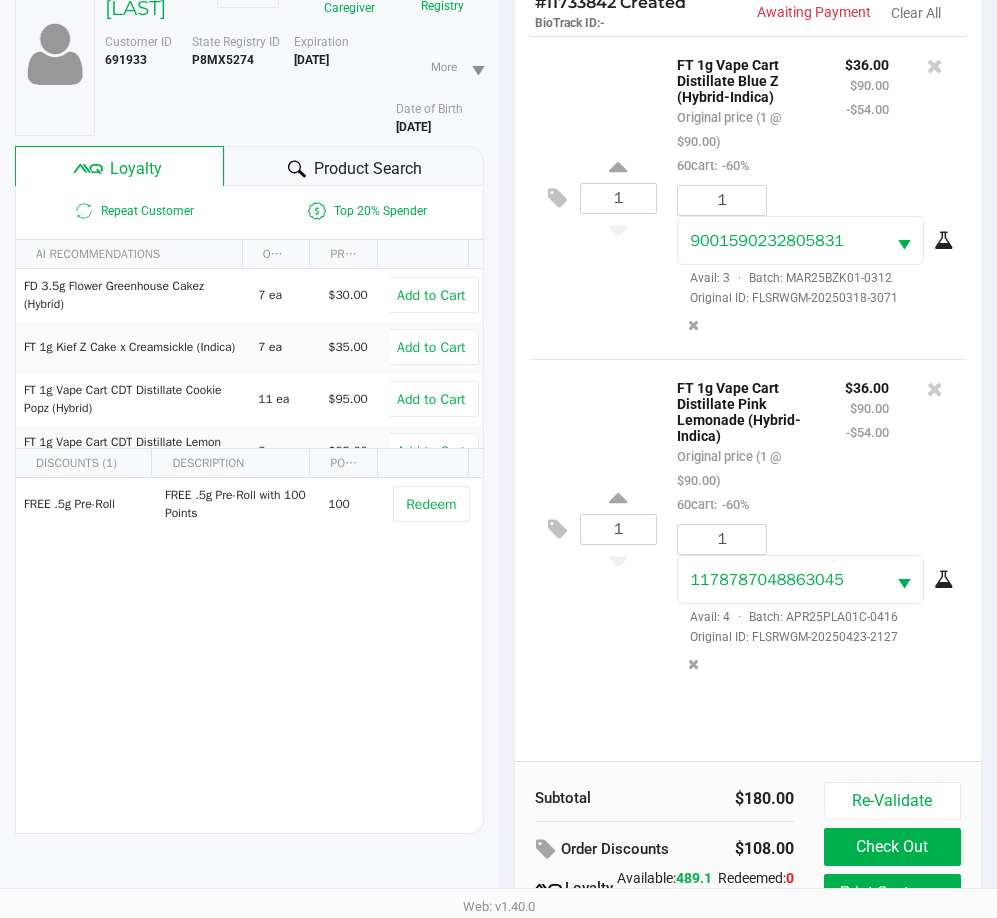 scroll, scrollTop: 258, scrollLeft: 0, axis: vertical 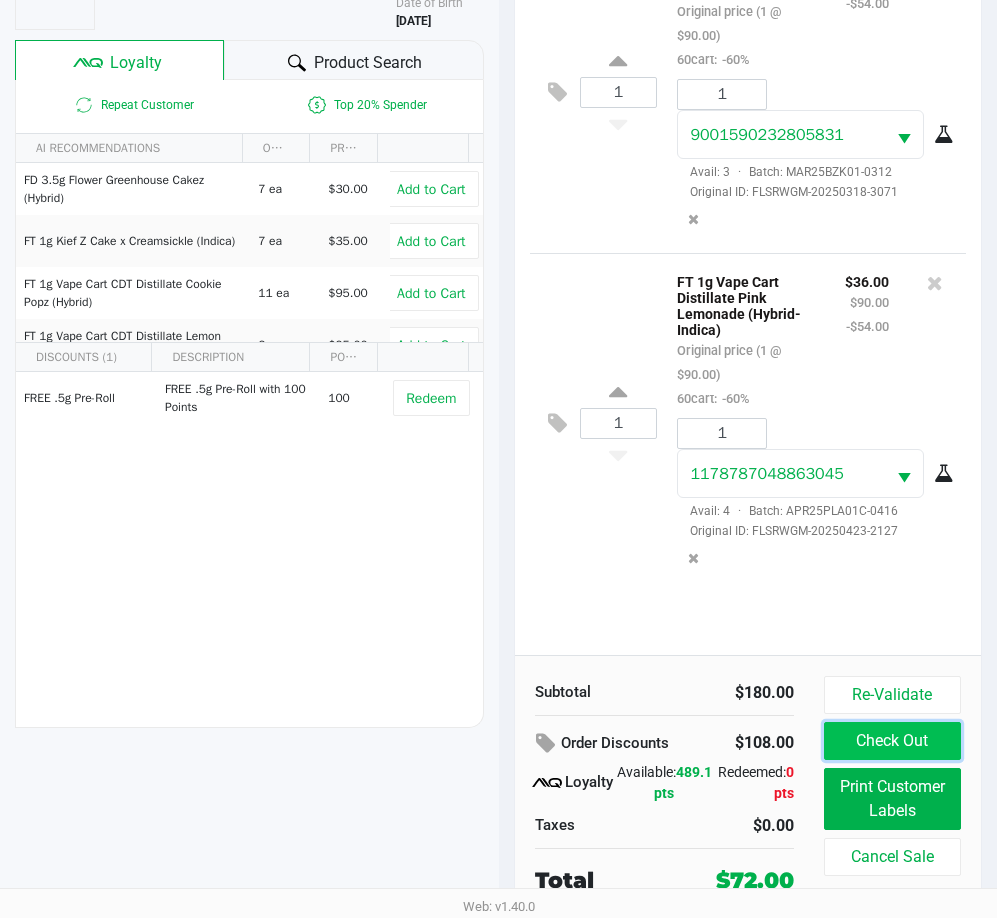 click on "Check Out" 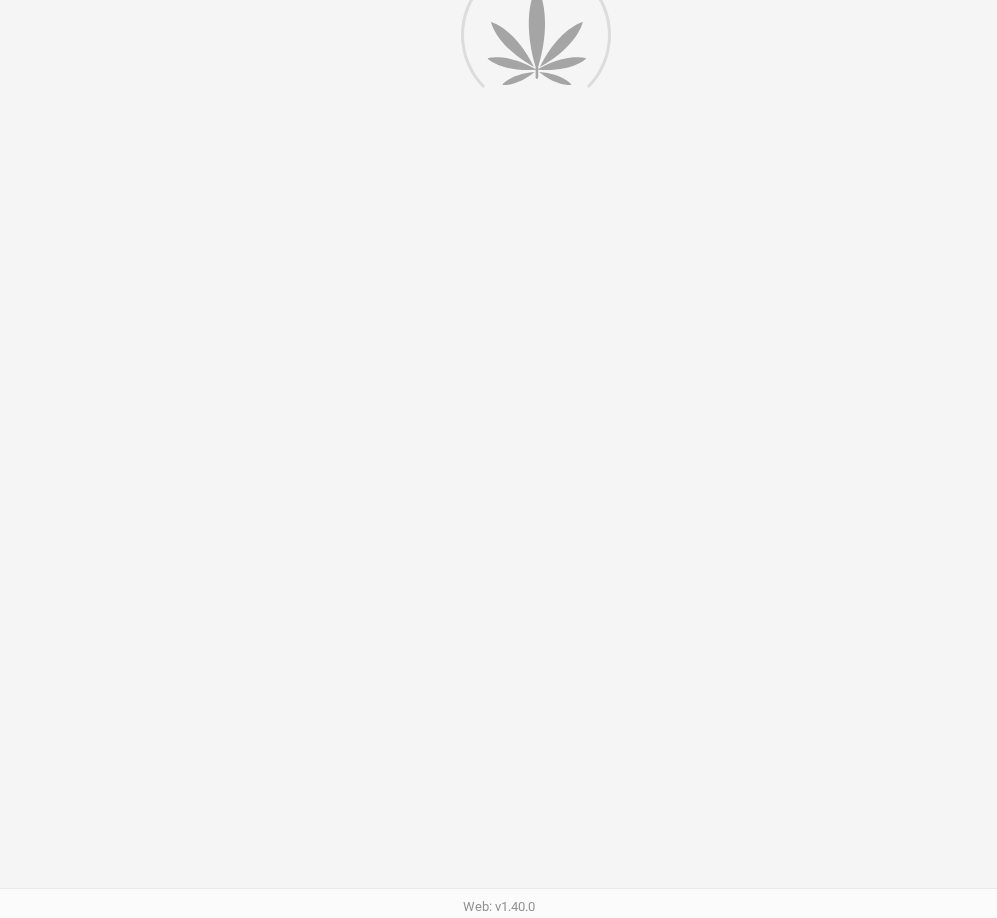 scroll, scrollTop: 0, scrollLeft: 0, axis: both 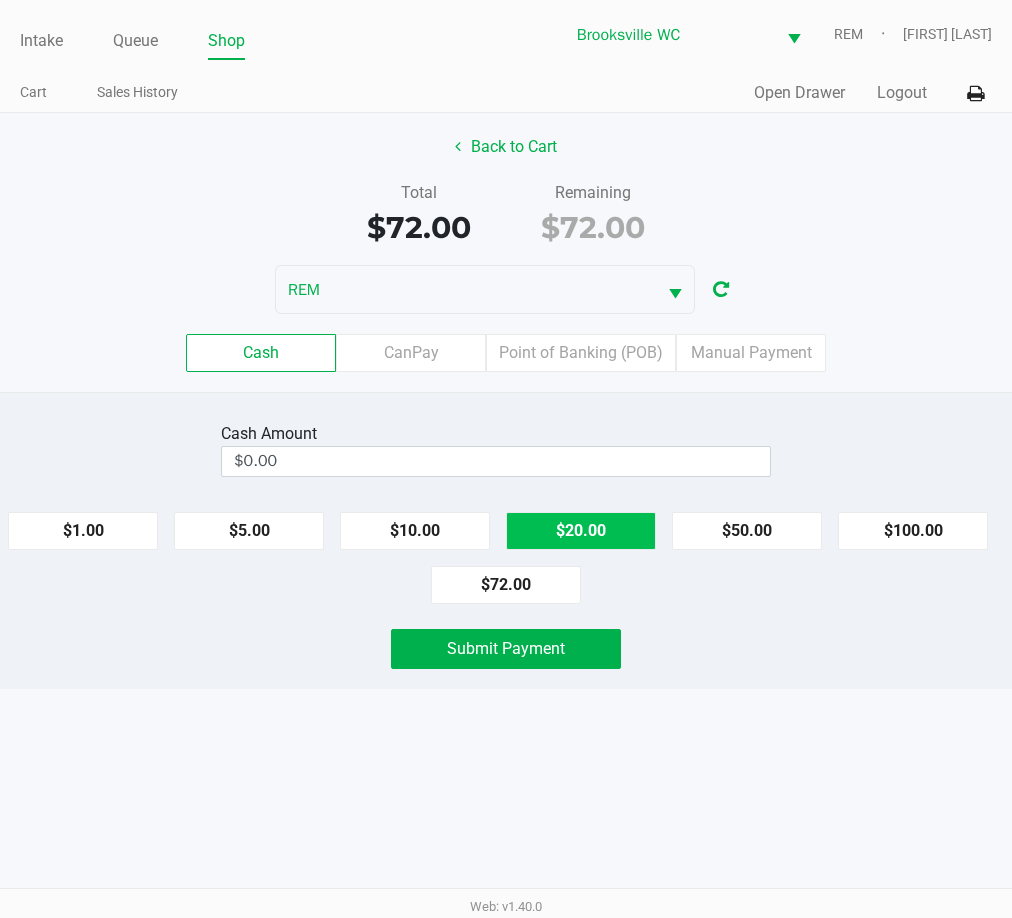 click on "$20.00" 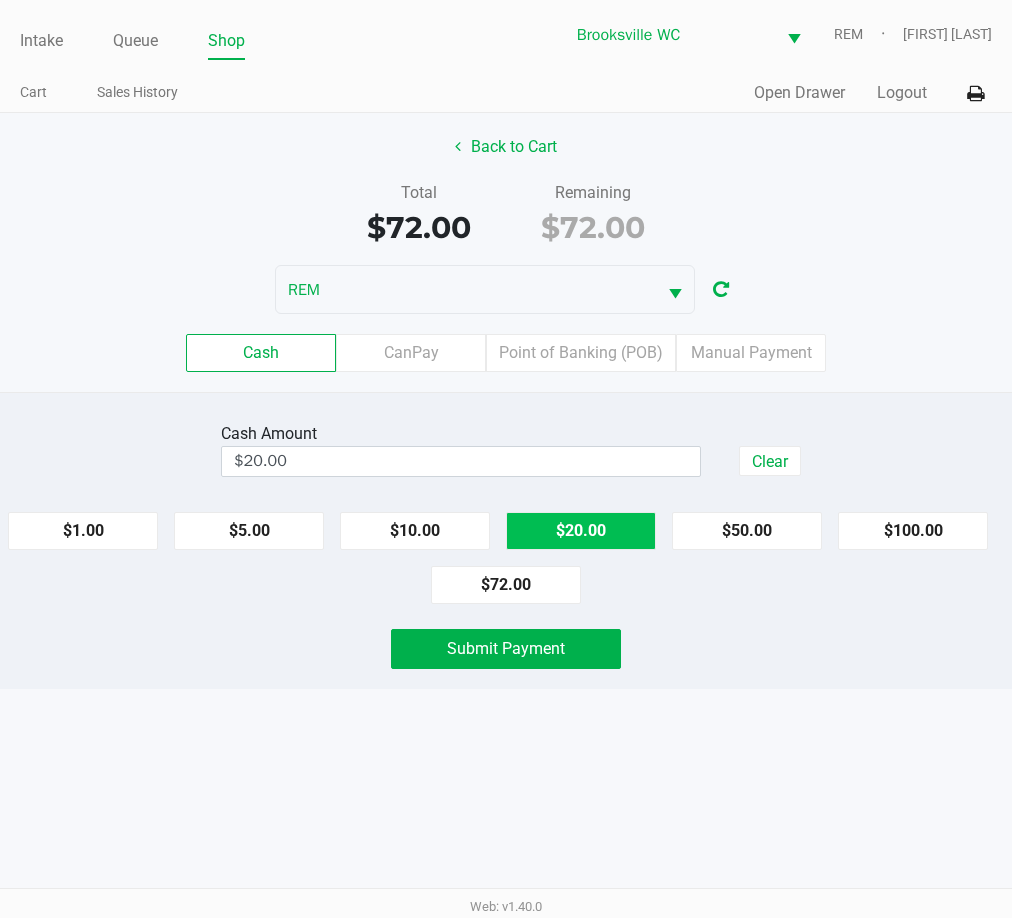 click on "$20.00" 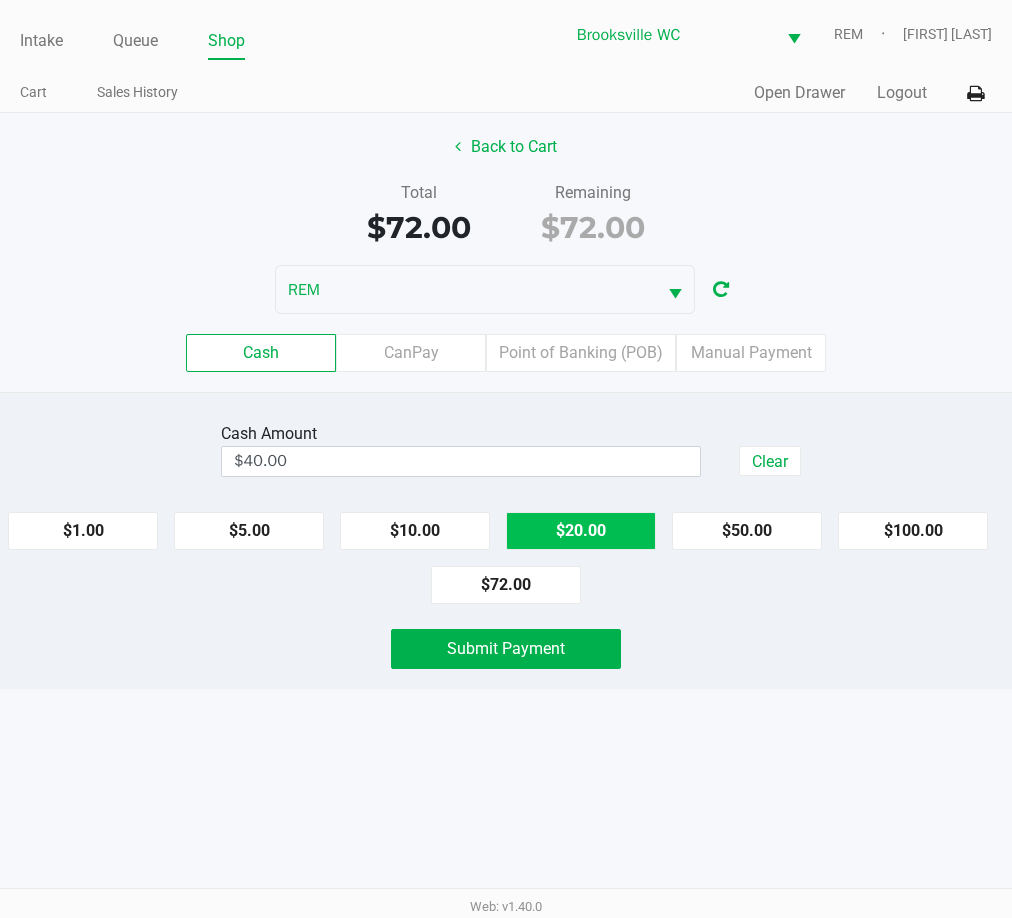 click on "$20.00" 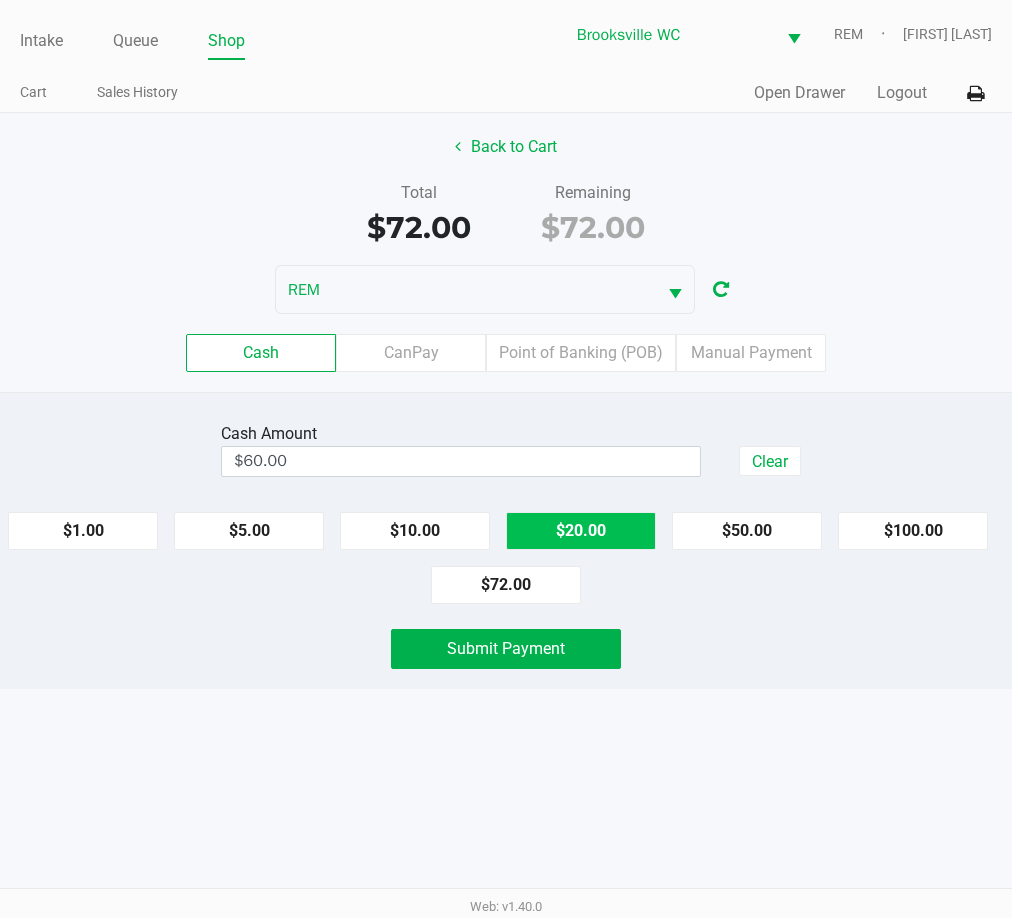 click on "$20.00" 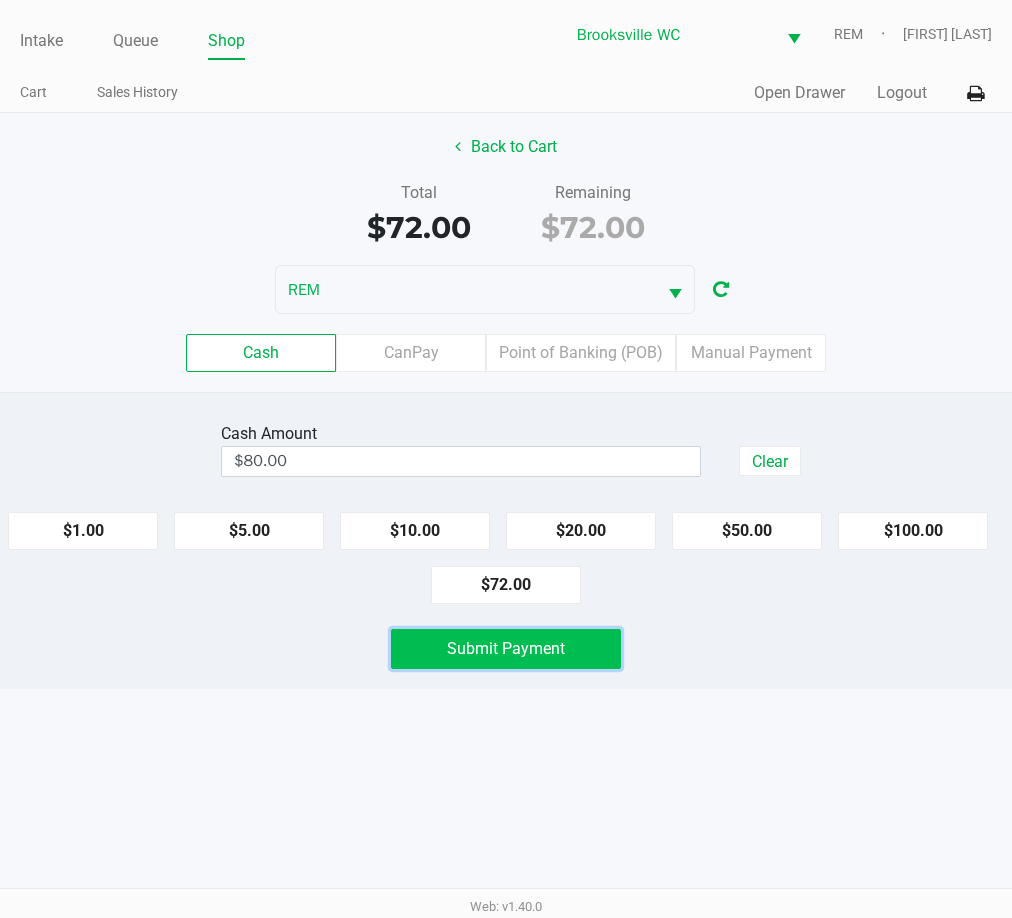 click on "Submit Payment" 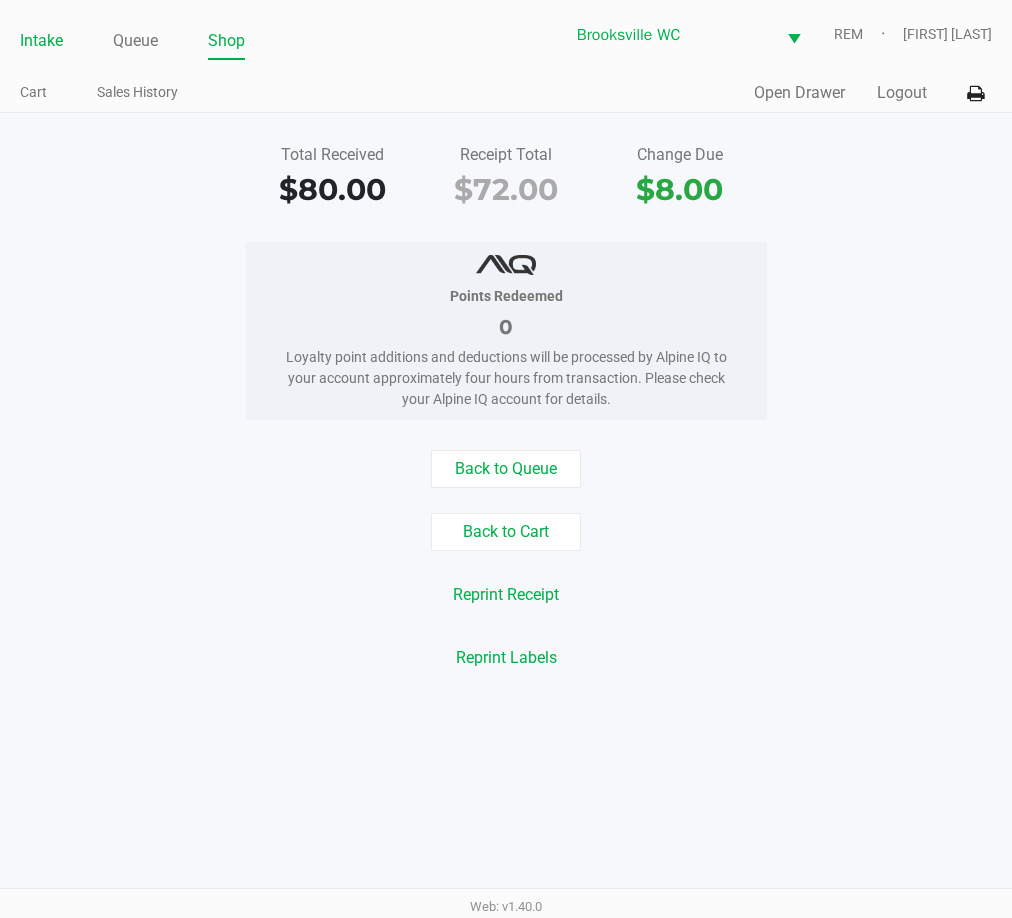 click on "Intake" 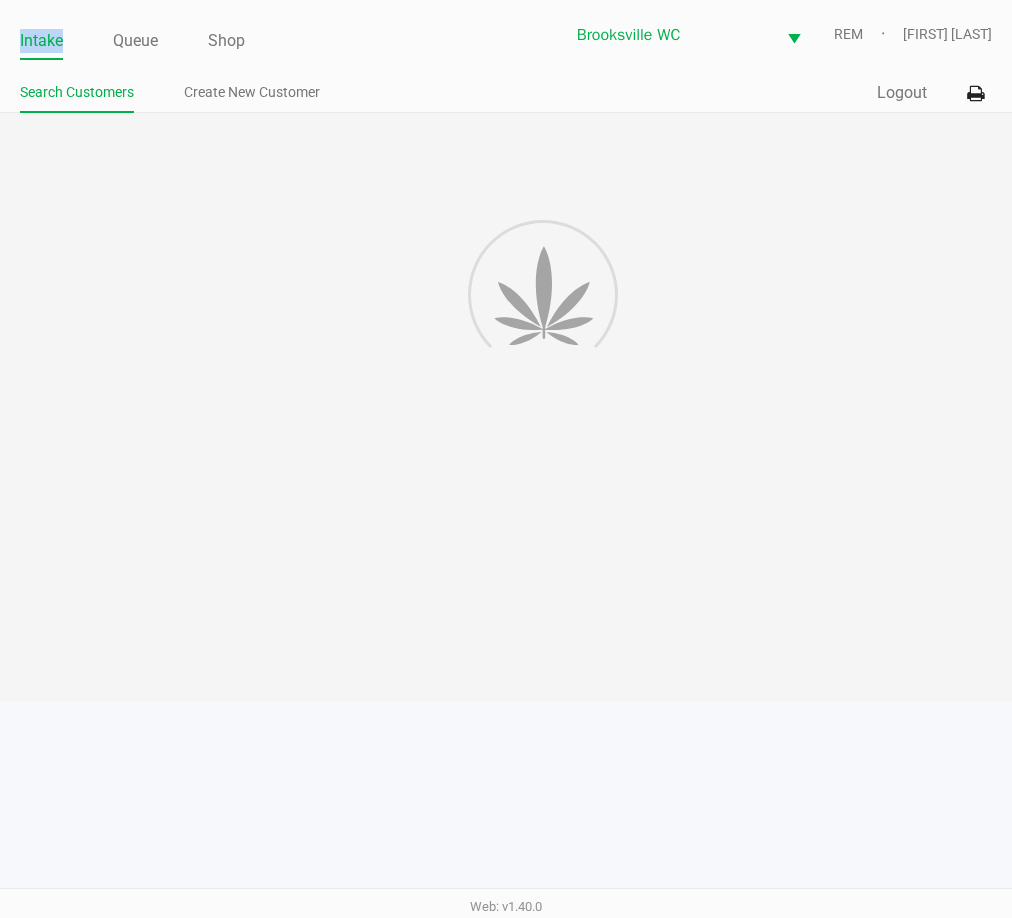 click on "Intake" 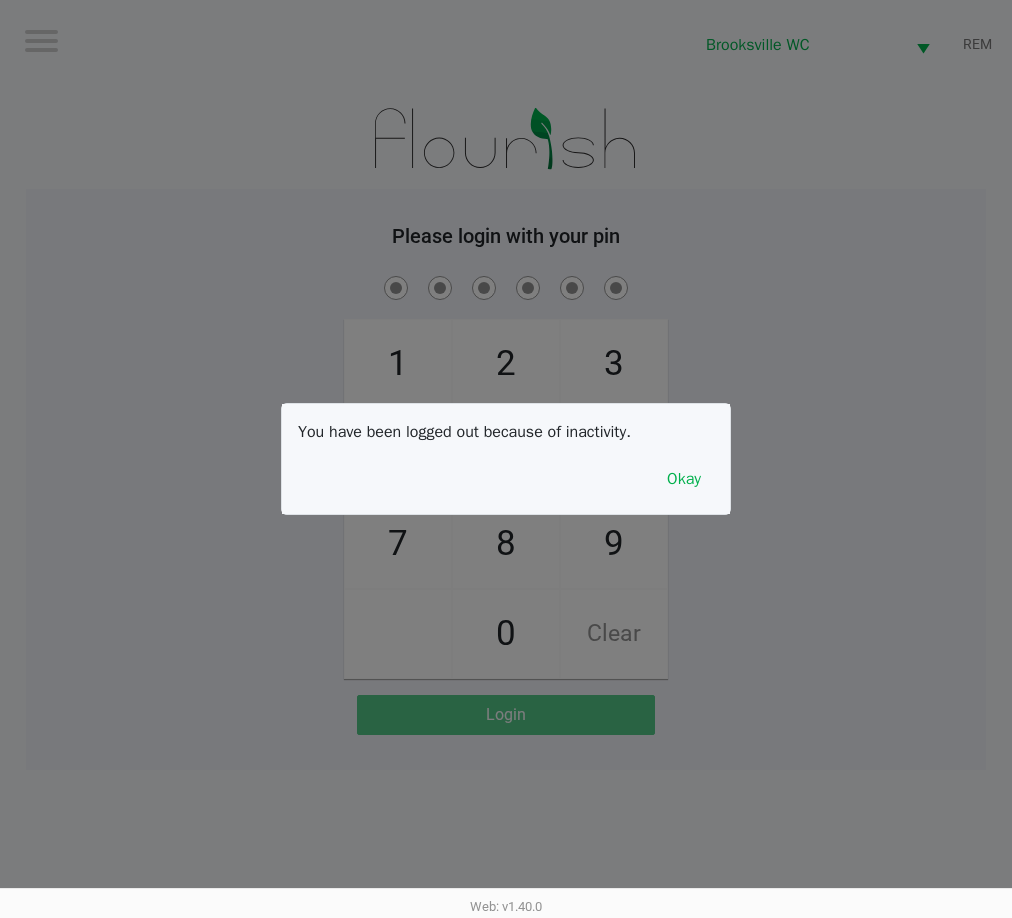 click 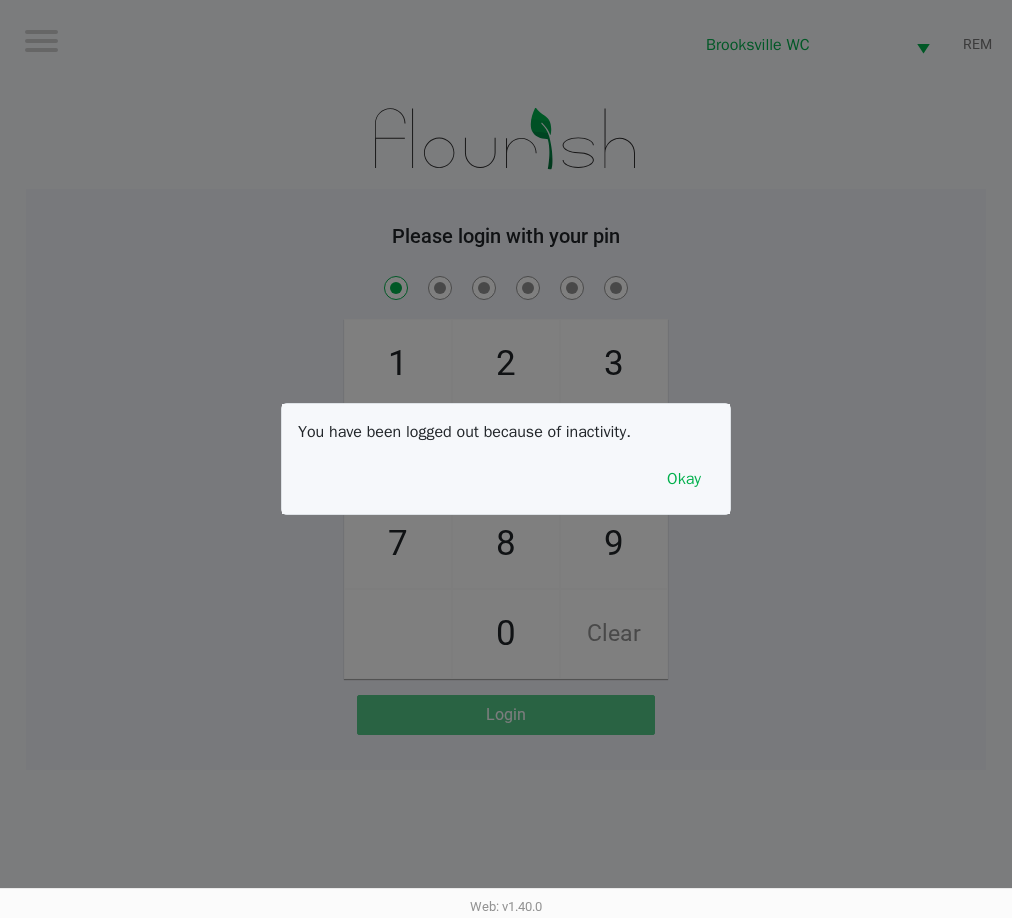 checkbox on "true" 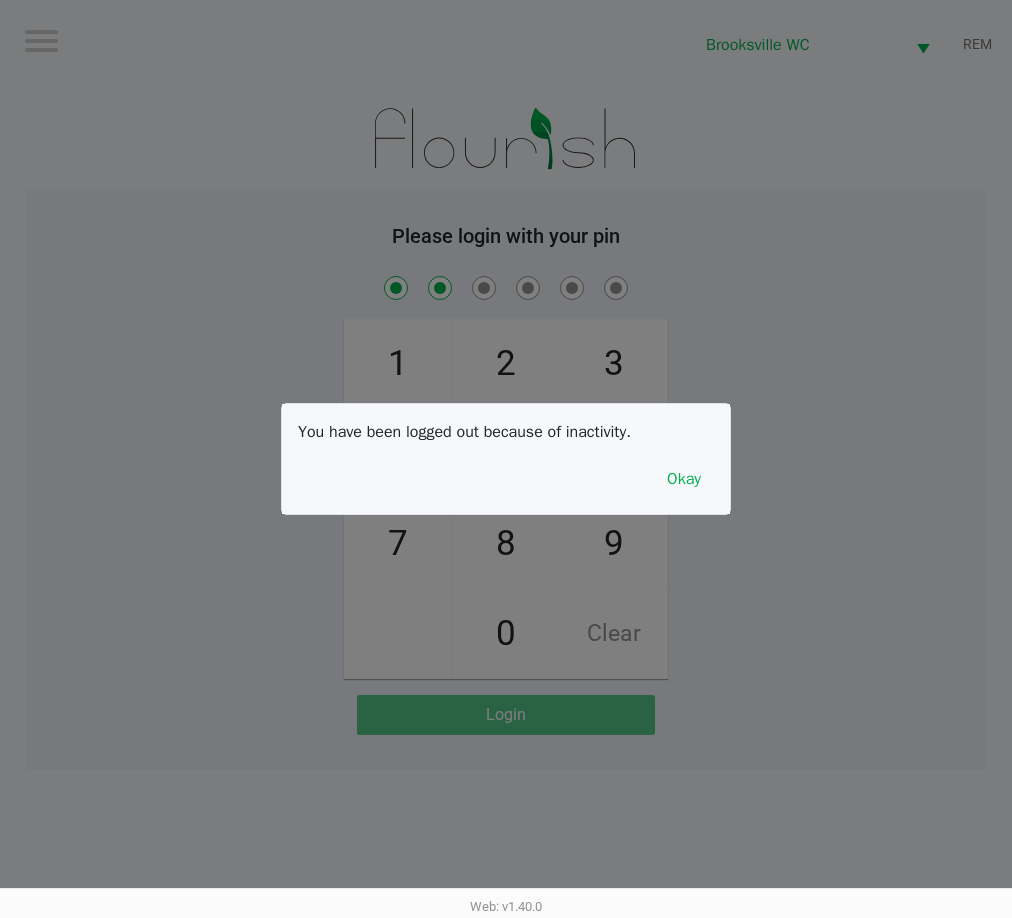 checkbox on "true" 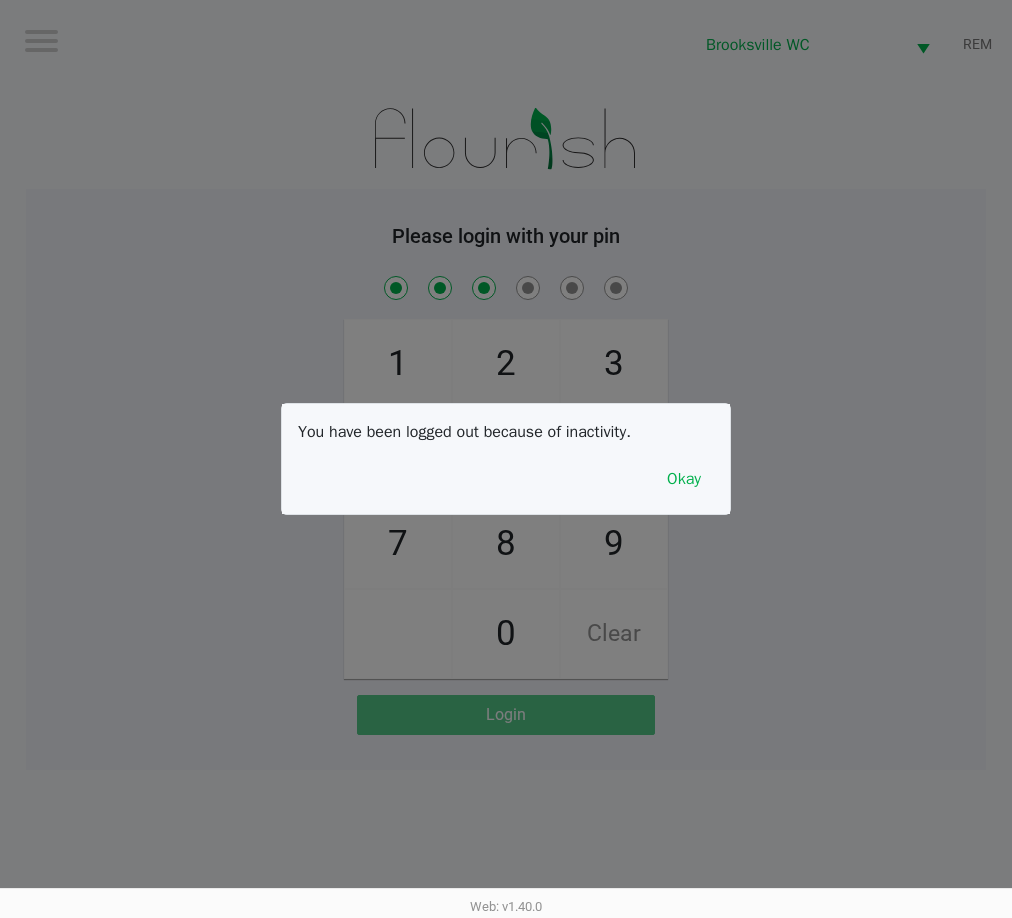 checkbox on "true" 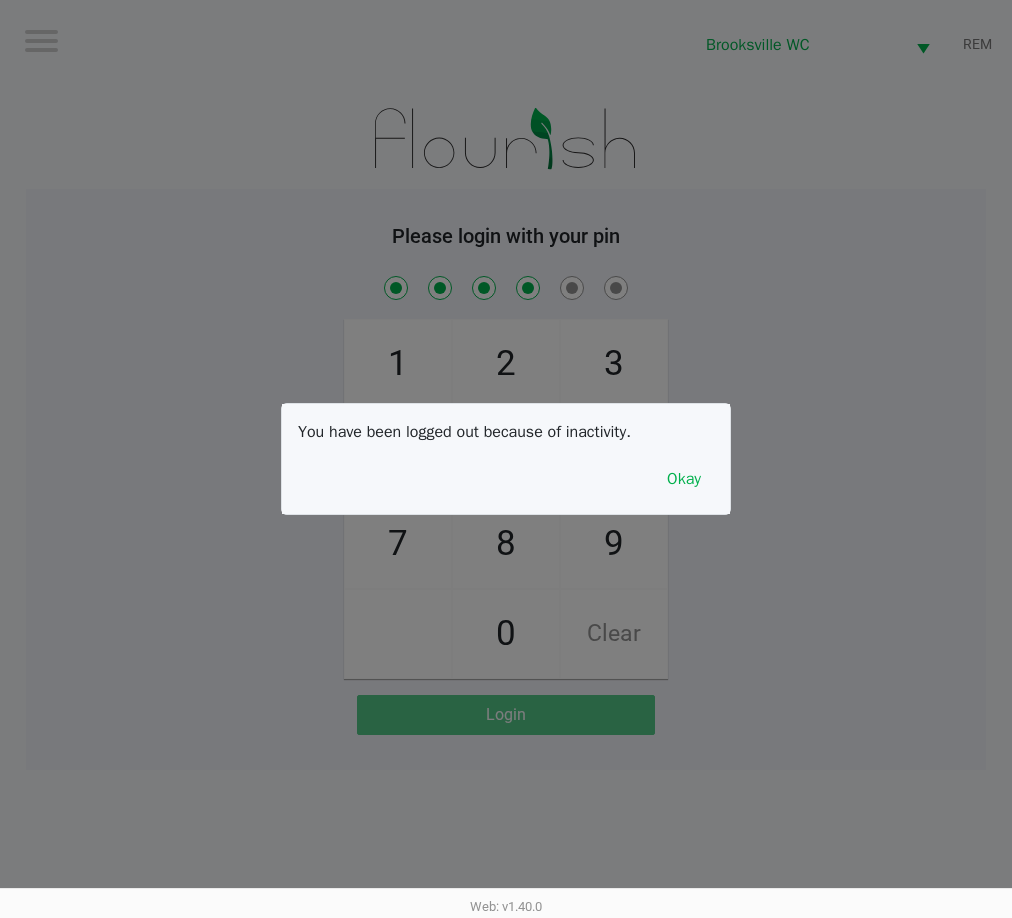 checkbox on "true" 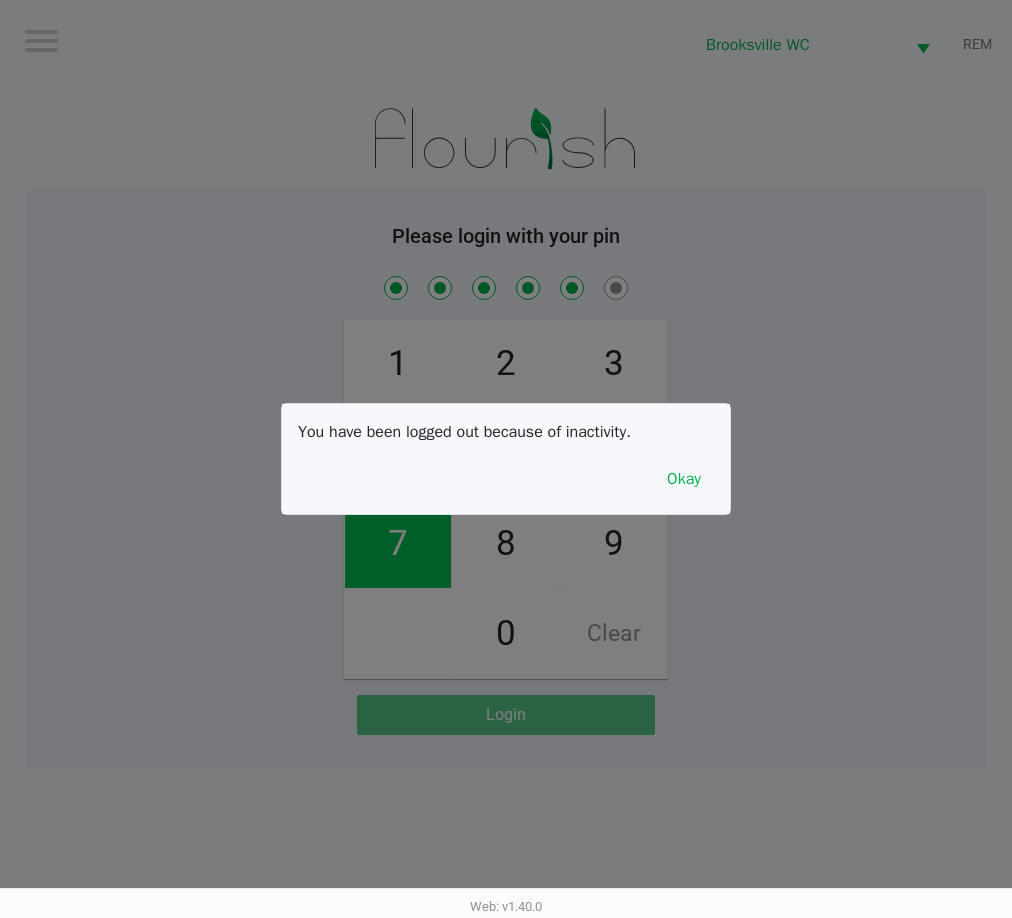 checkbox on "true" 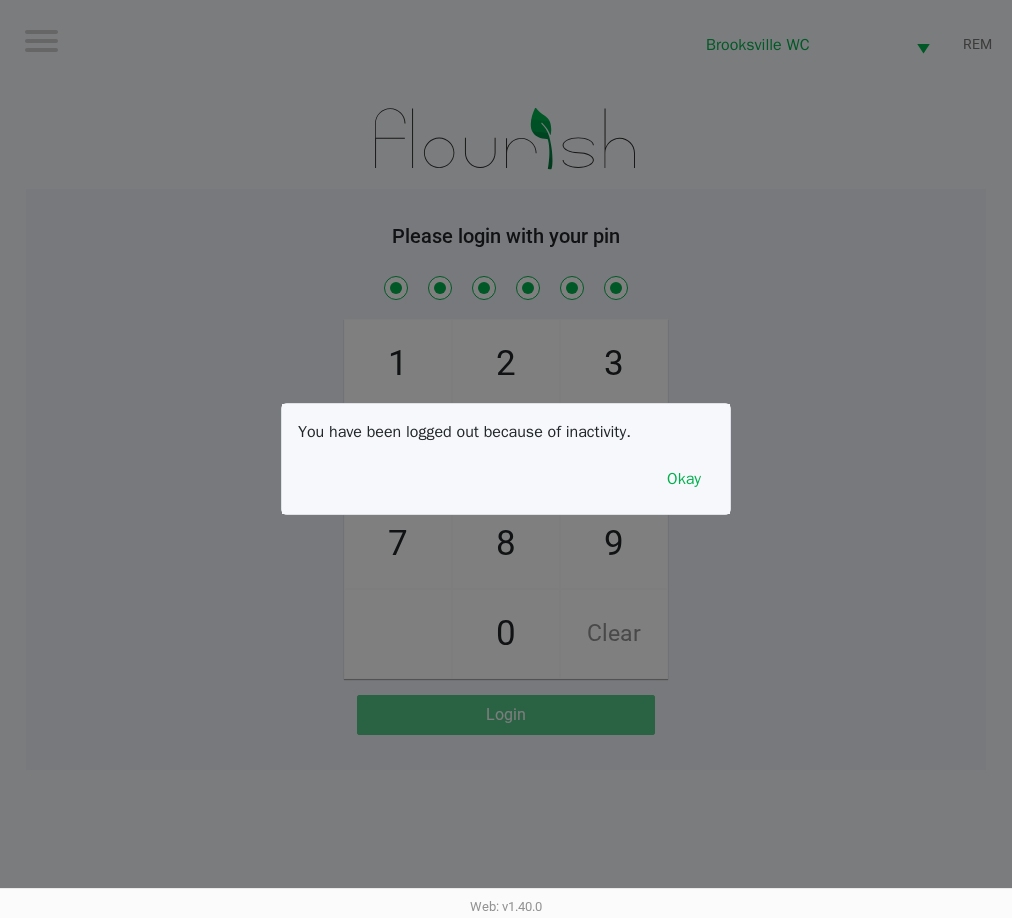 checkbox on "true" 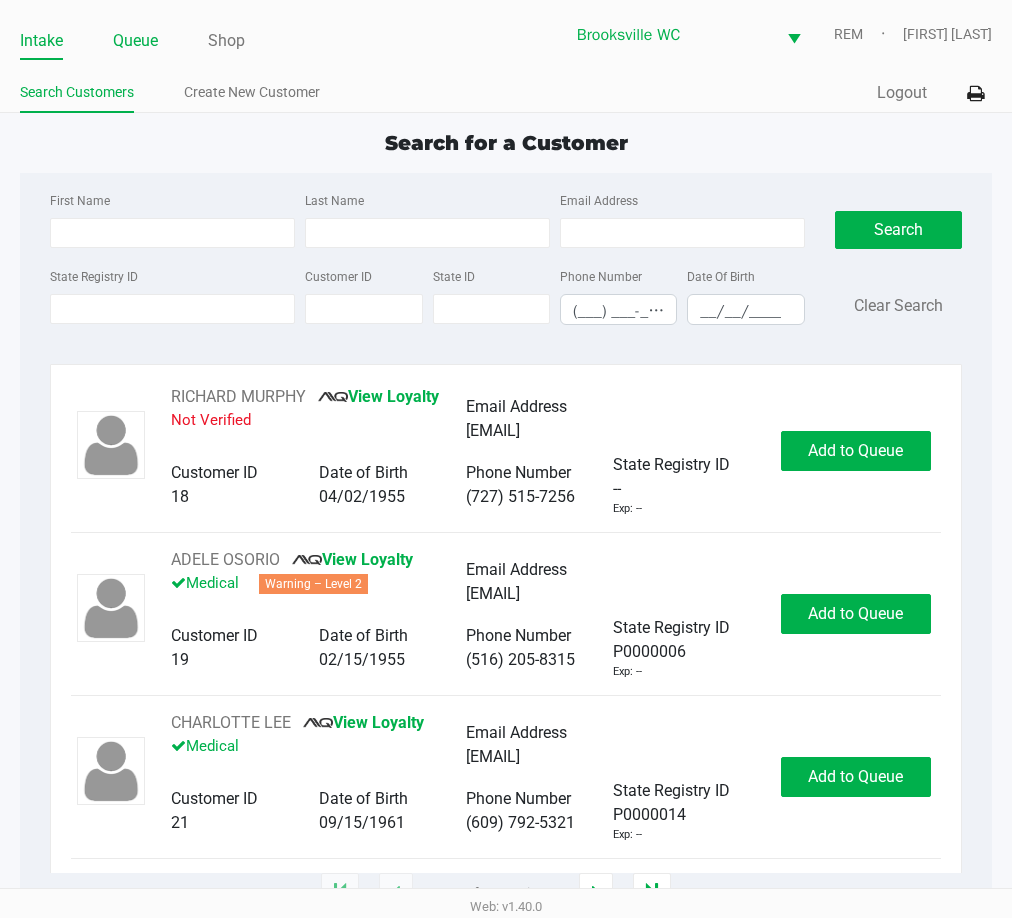 click on "Queue" 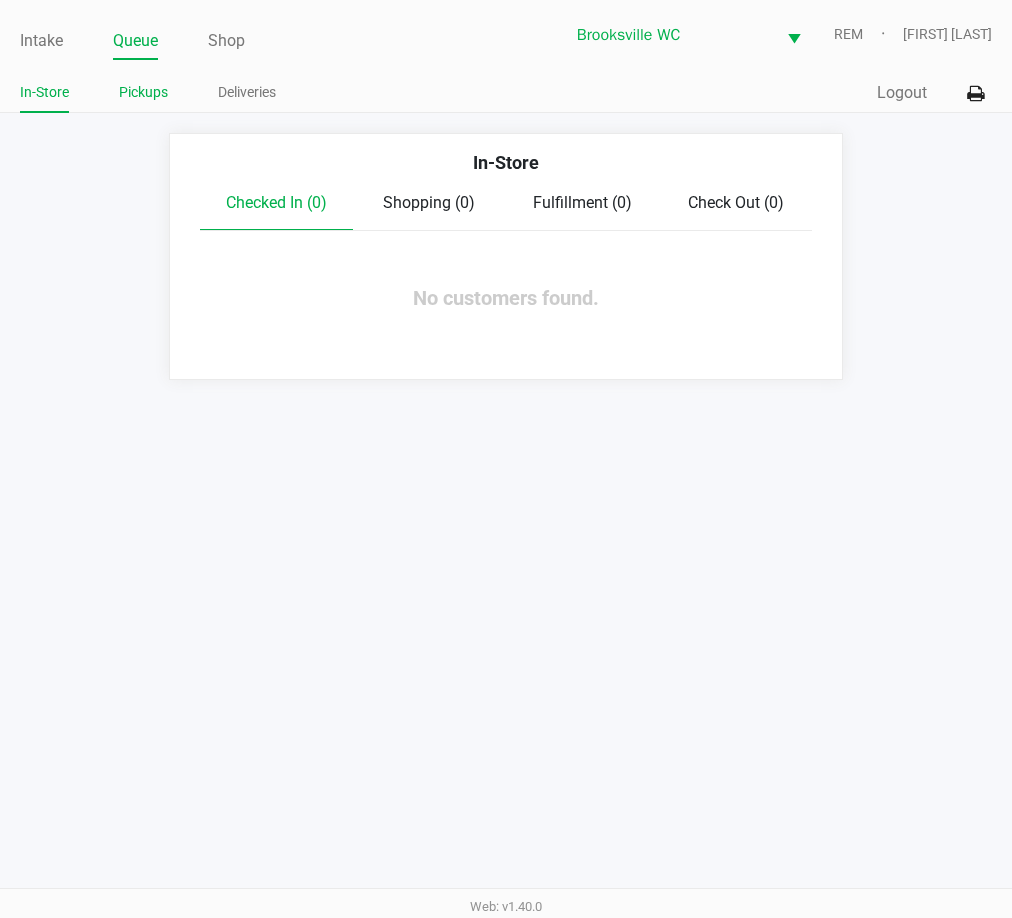 click on "Pickups" 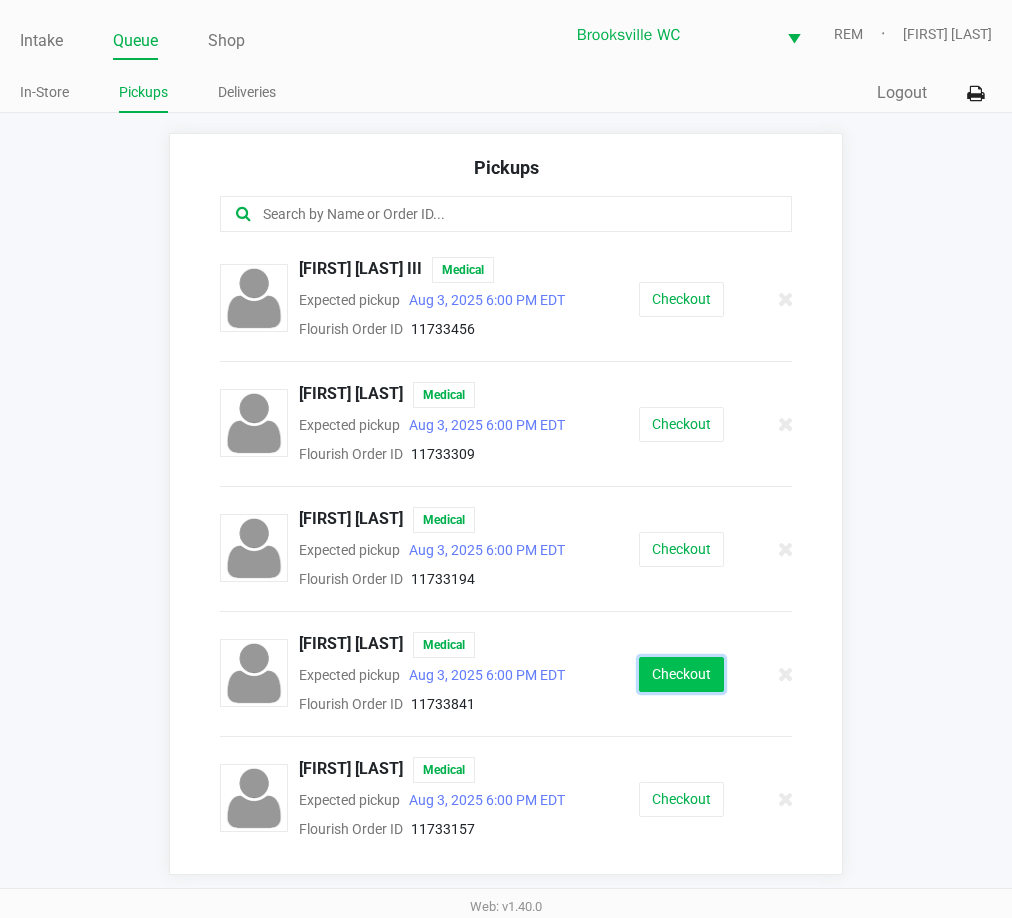 click on "Checkout" 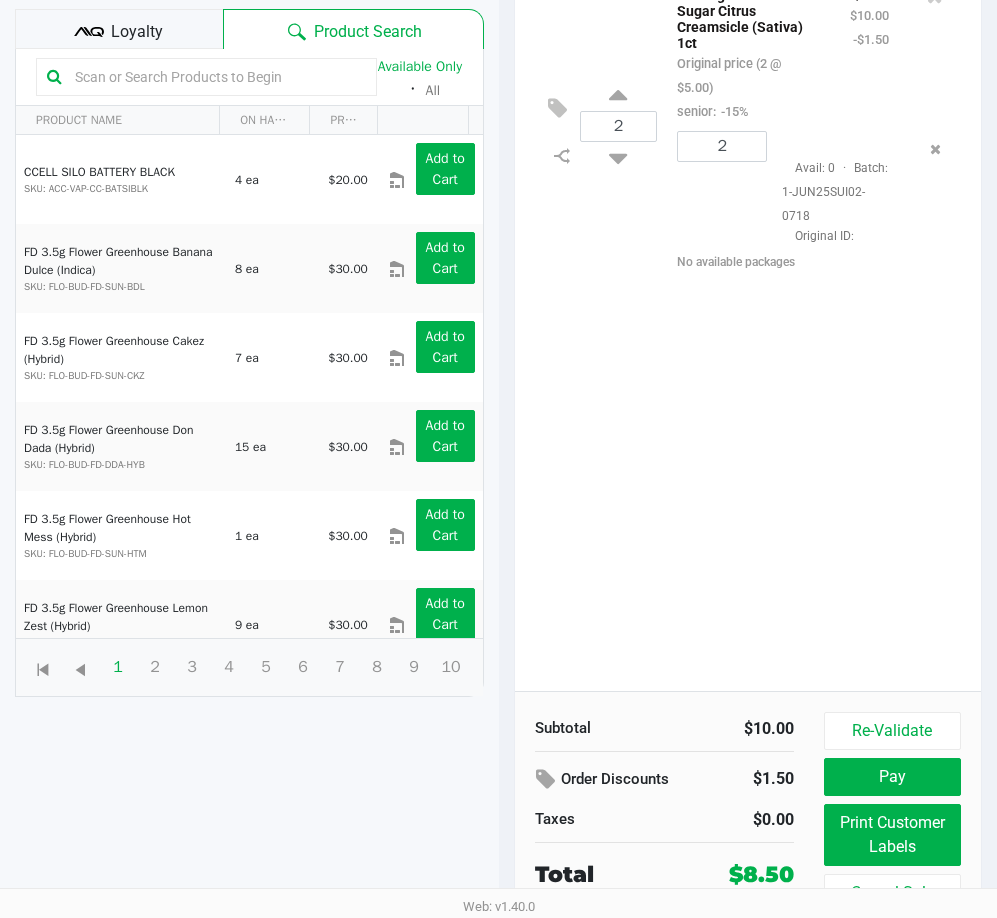 scroll, scrollTop: 237, scrollLeft: 0, axis: vertical 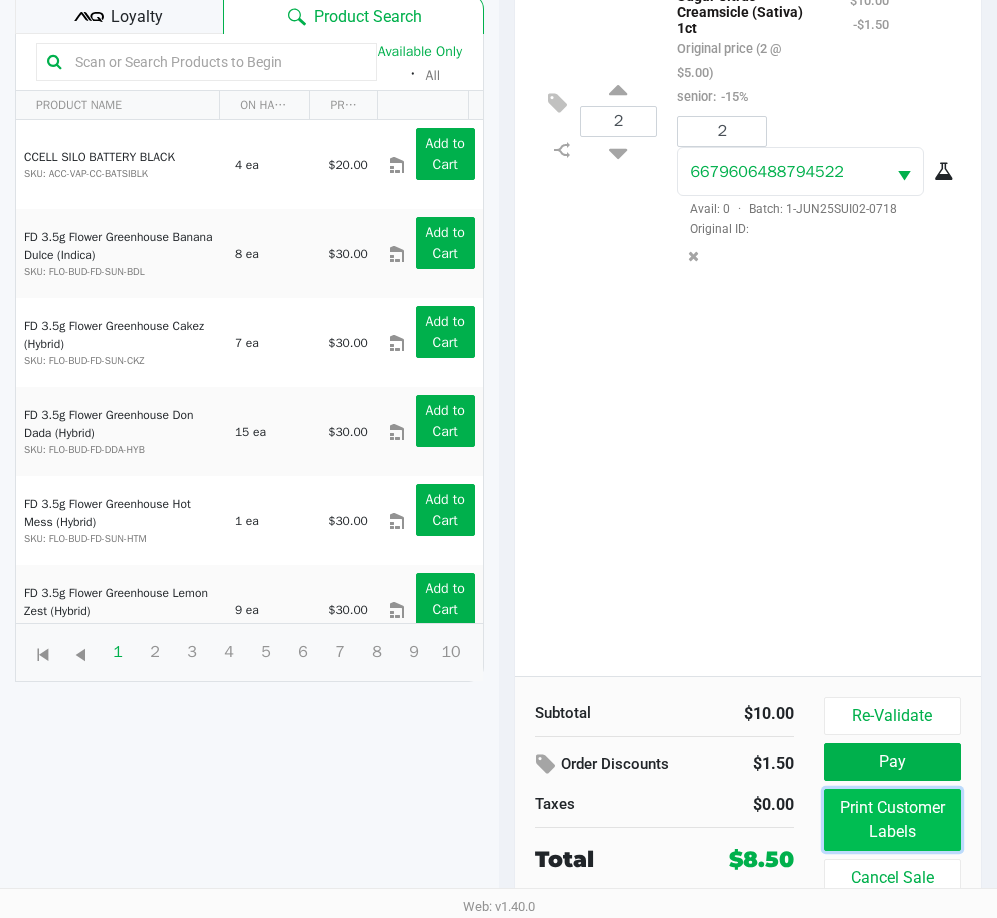 click on "Print Customer Labels" 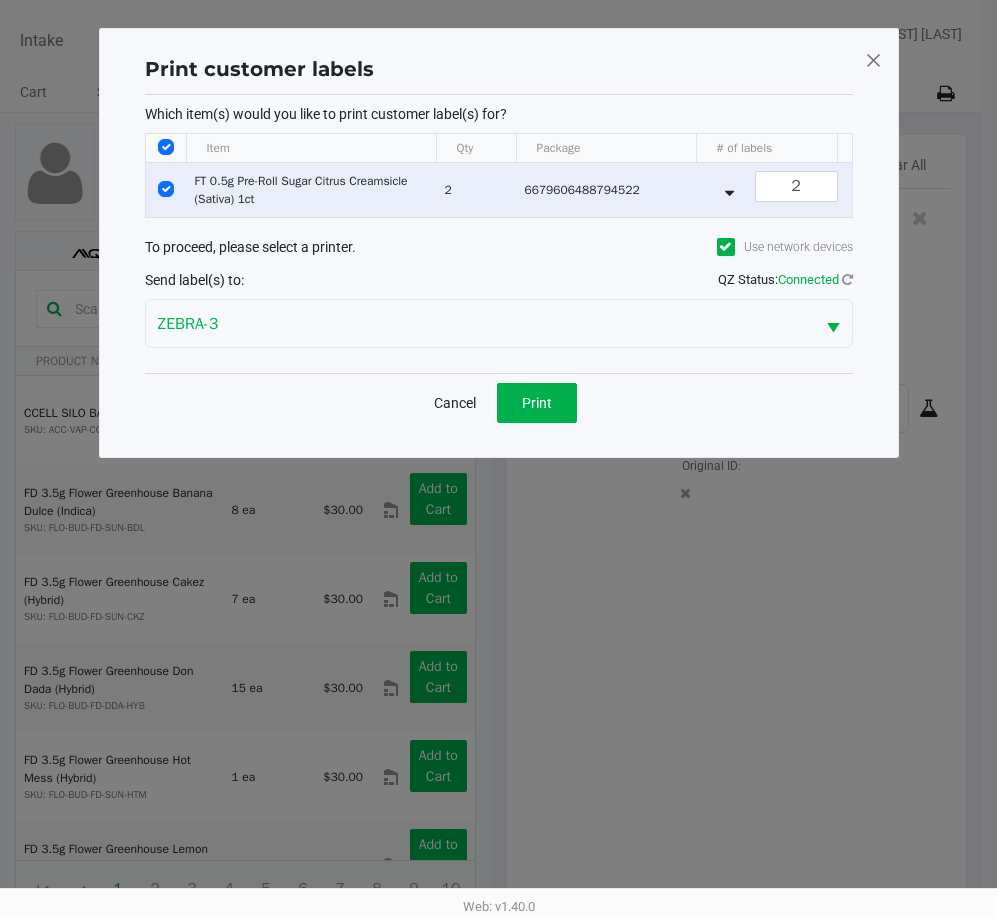 scroll, scrollTop: 0, scrollLeft: 0, axis: both 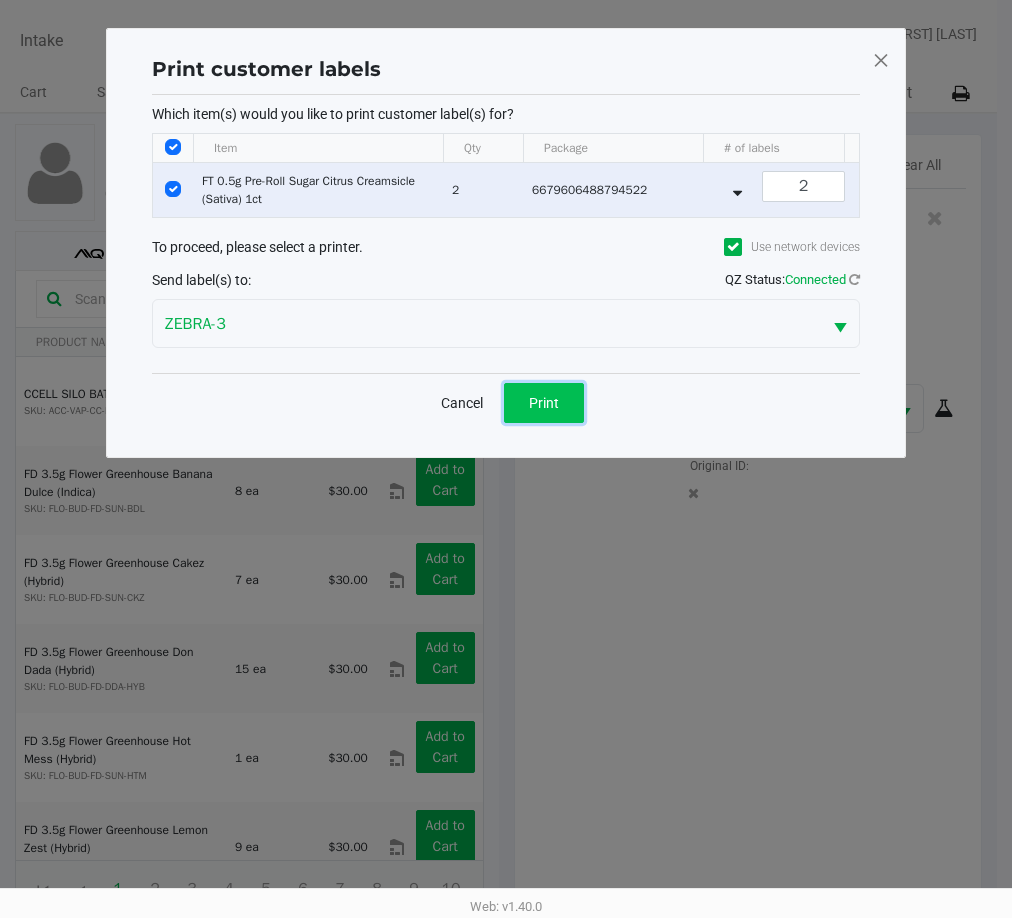 click on "Print" 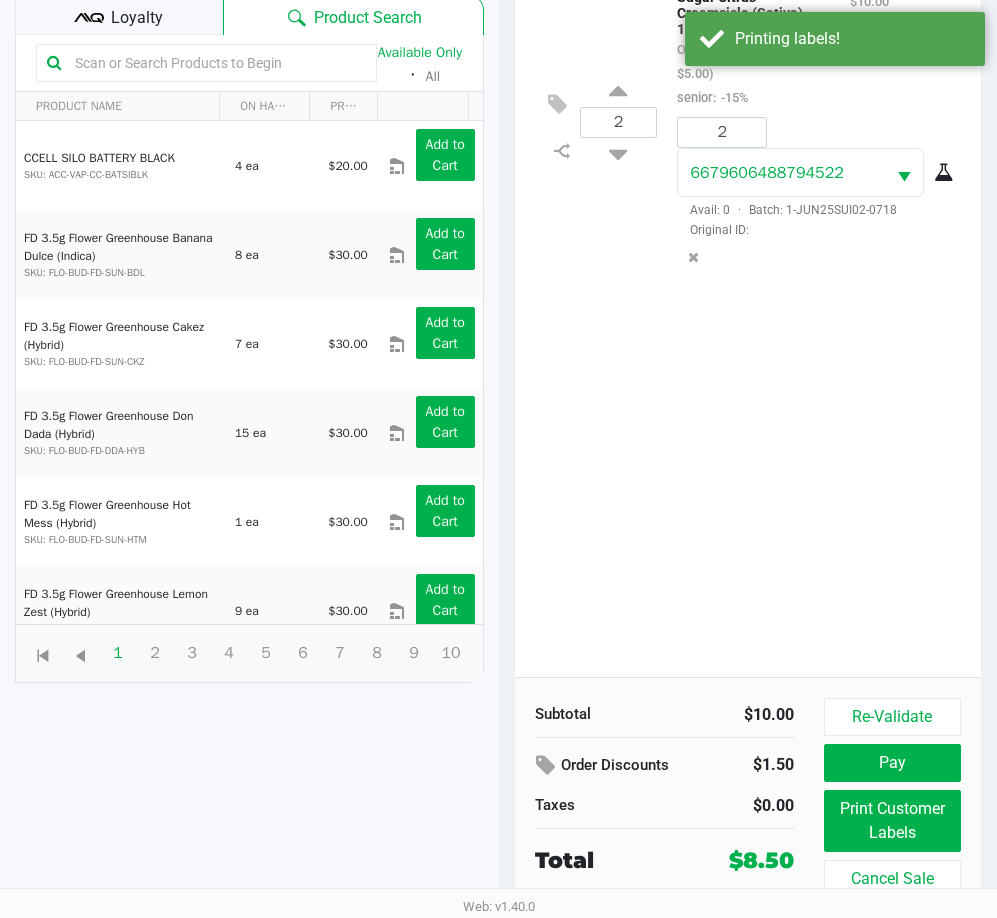 scroll, scrollTop: 237, scrollLeft: 0, axis: vertical 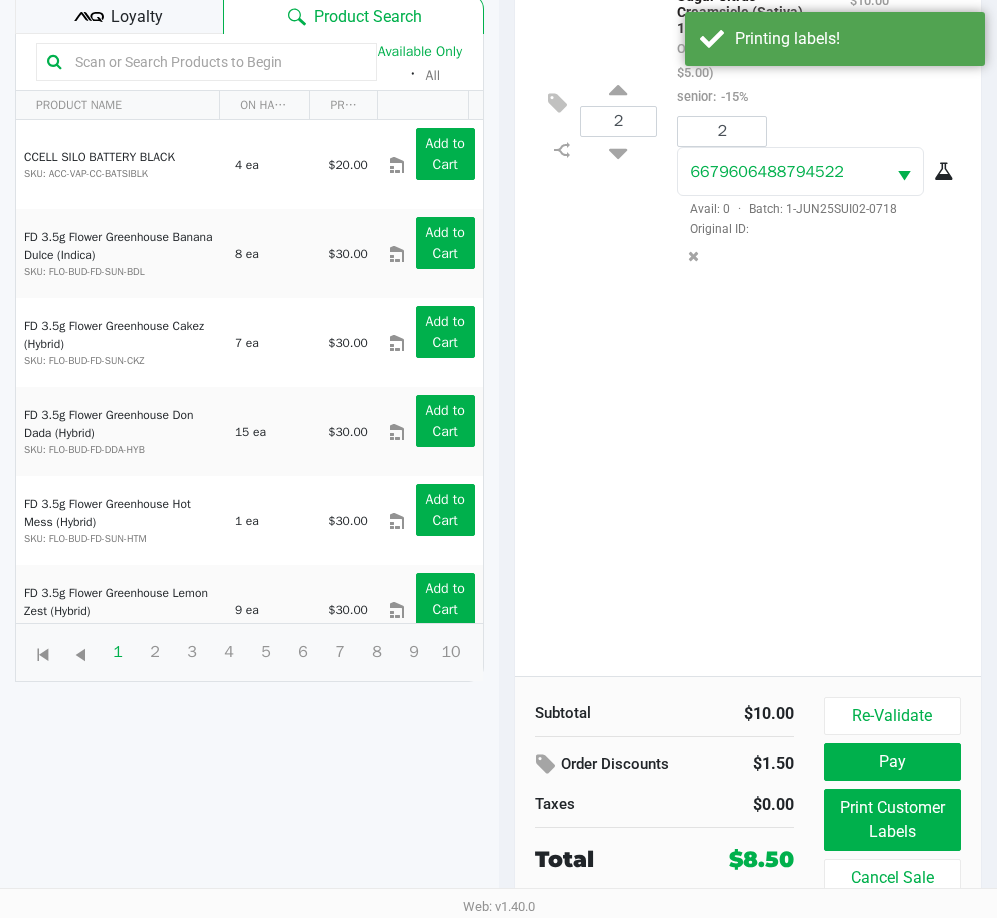 click on "Available Only  ᛫  All" 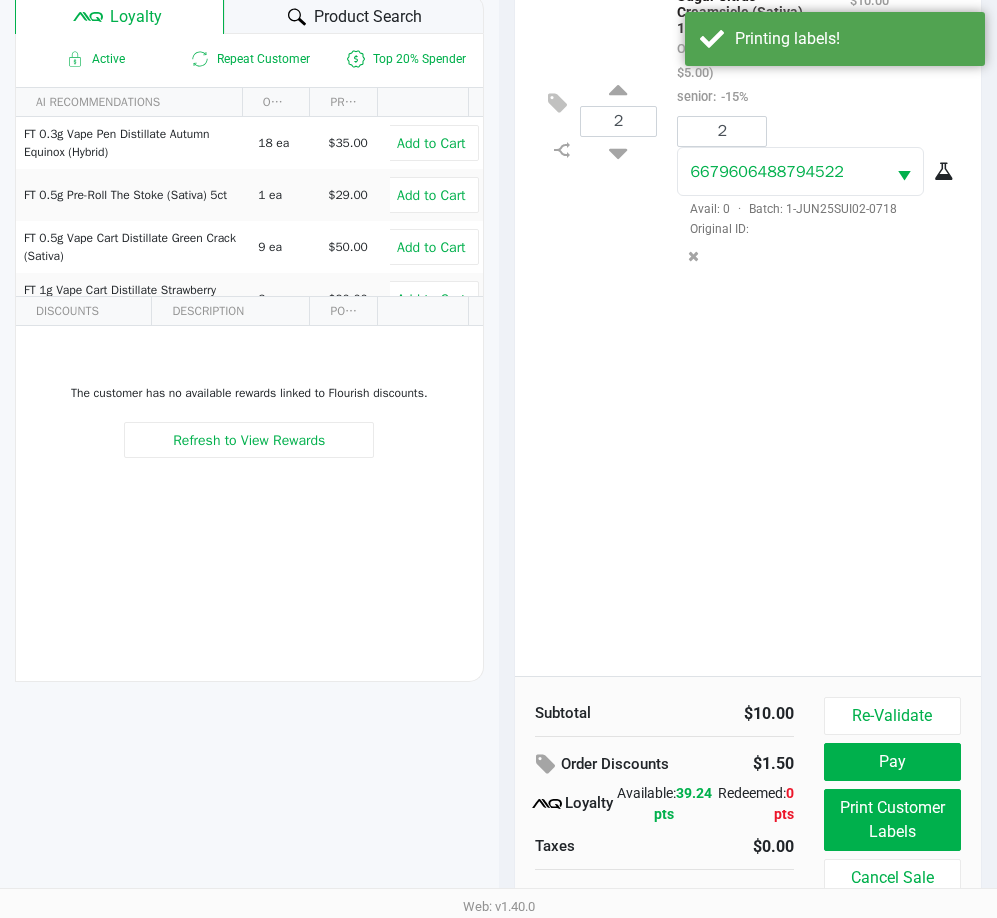 click on "Product Search" 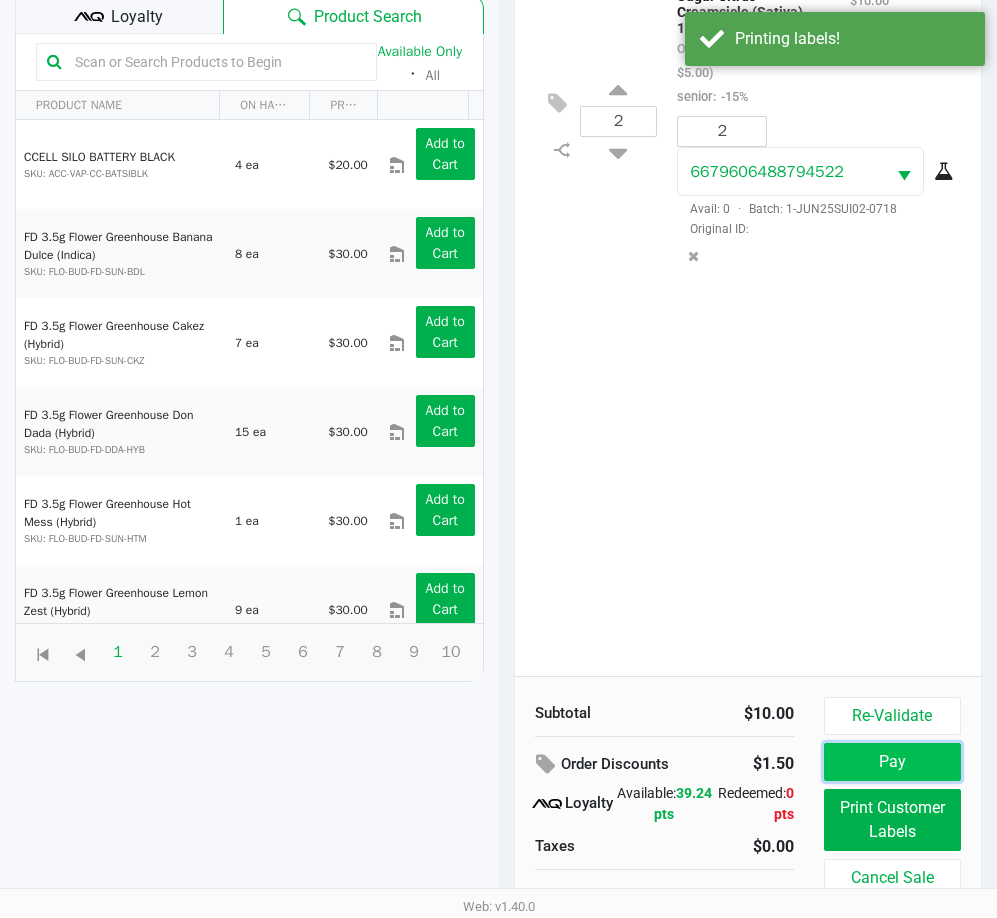 click on "Pay" 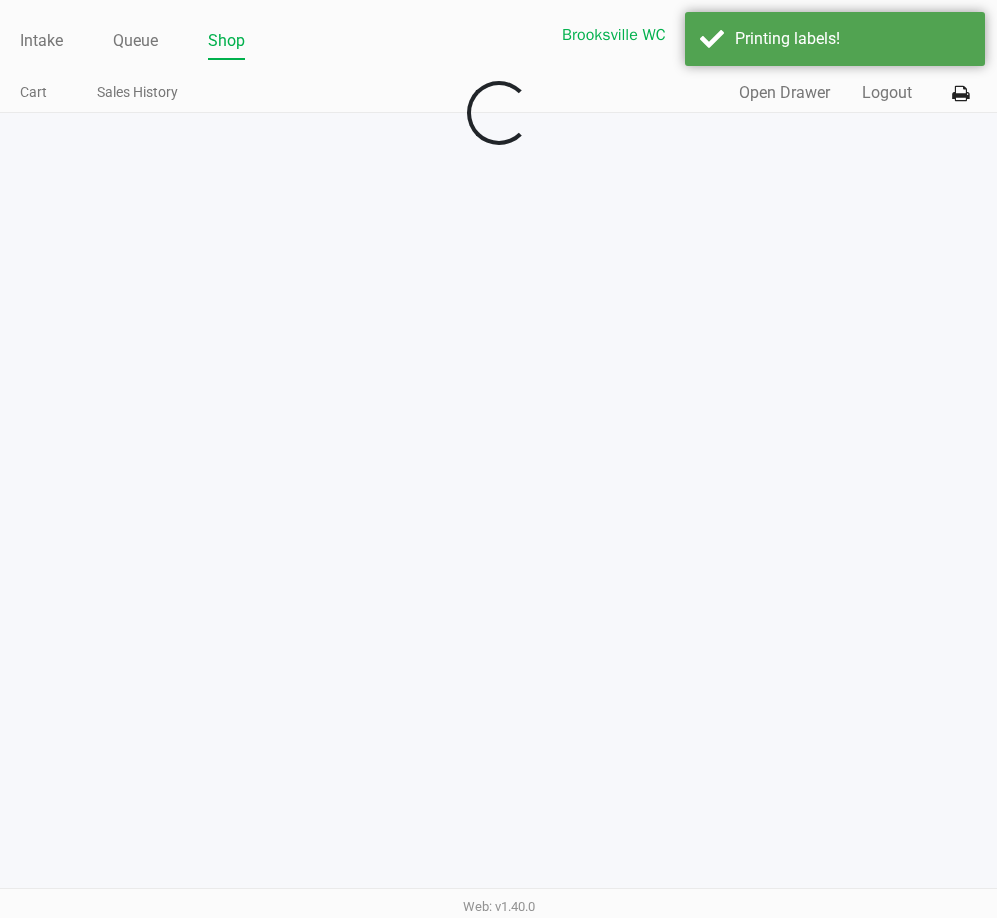 scroll, scrollTop: 0, scrollLeft: 0, axis: both 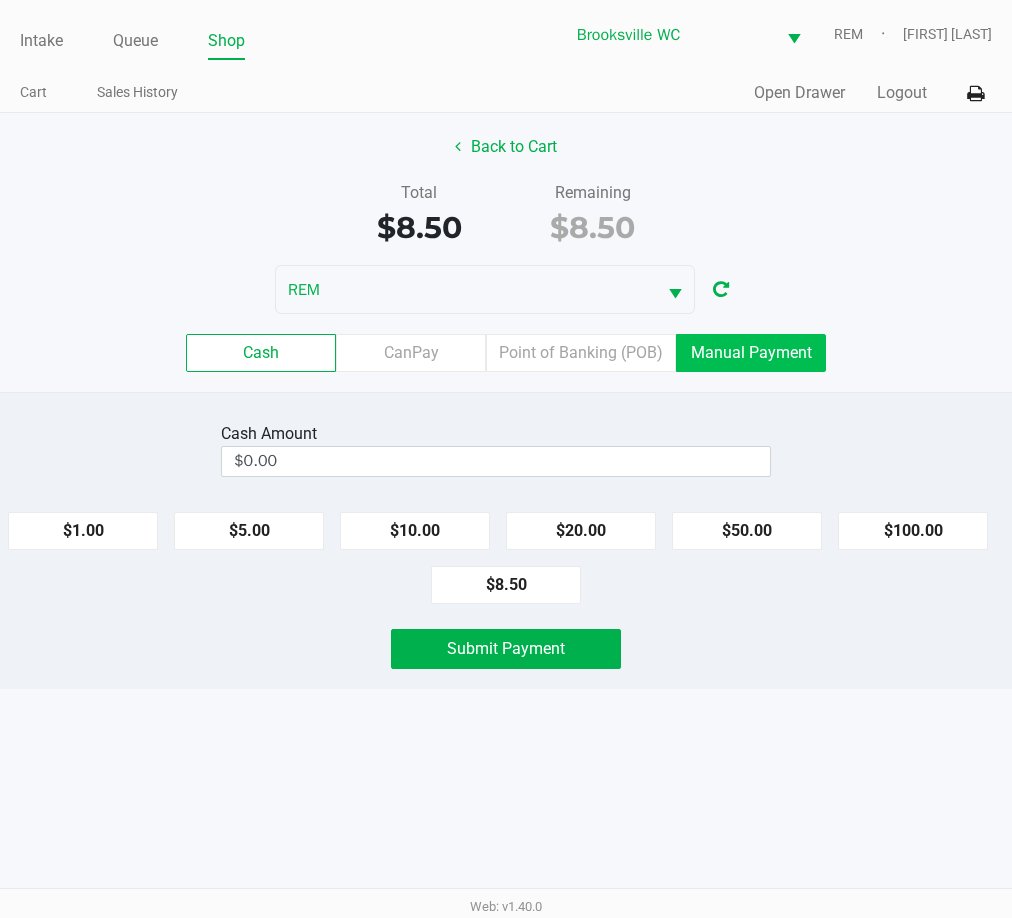 click on "Manual Payment" 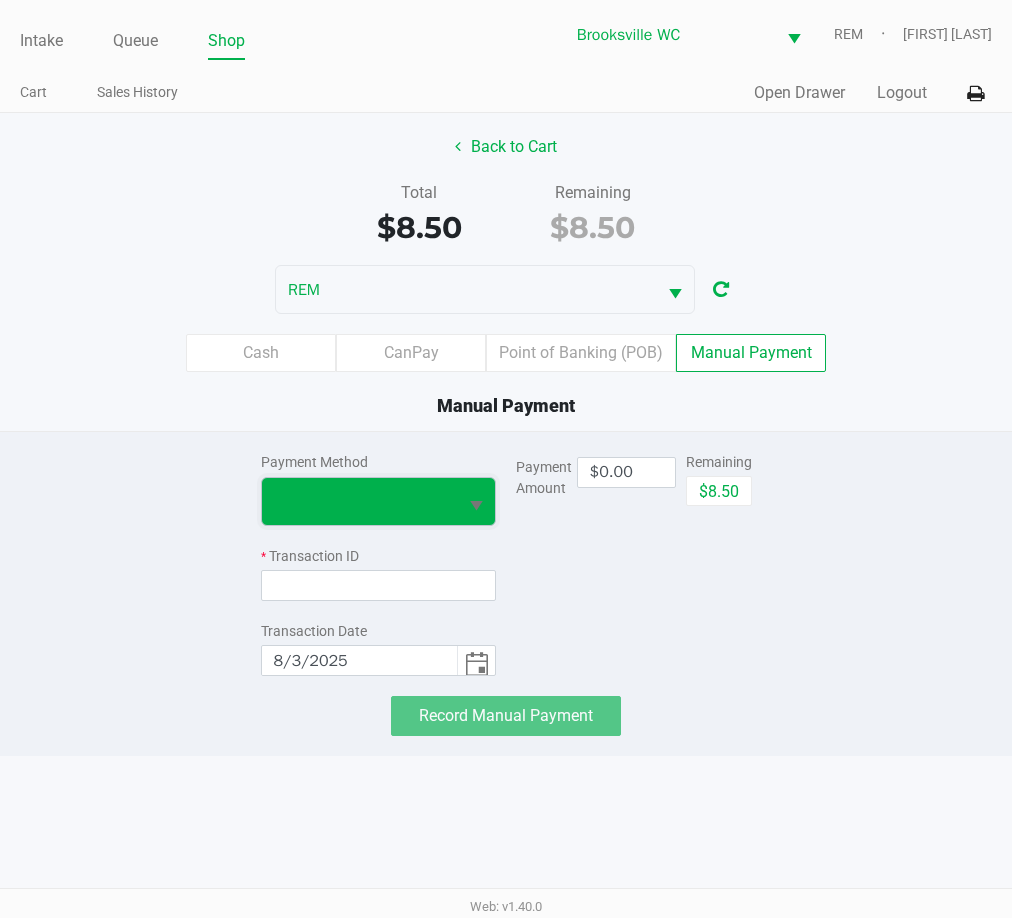 click at bounding box center [360, 501] 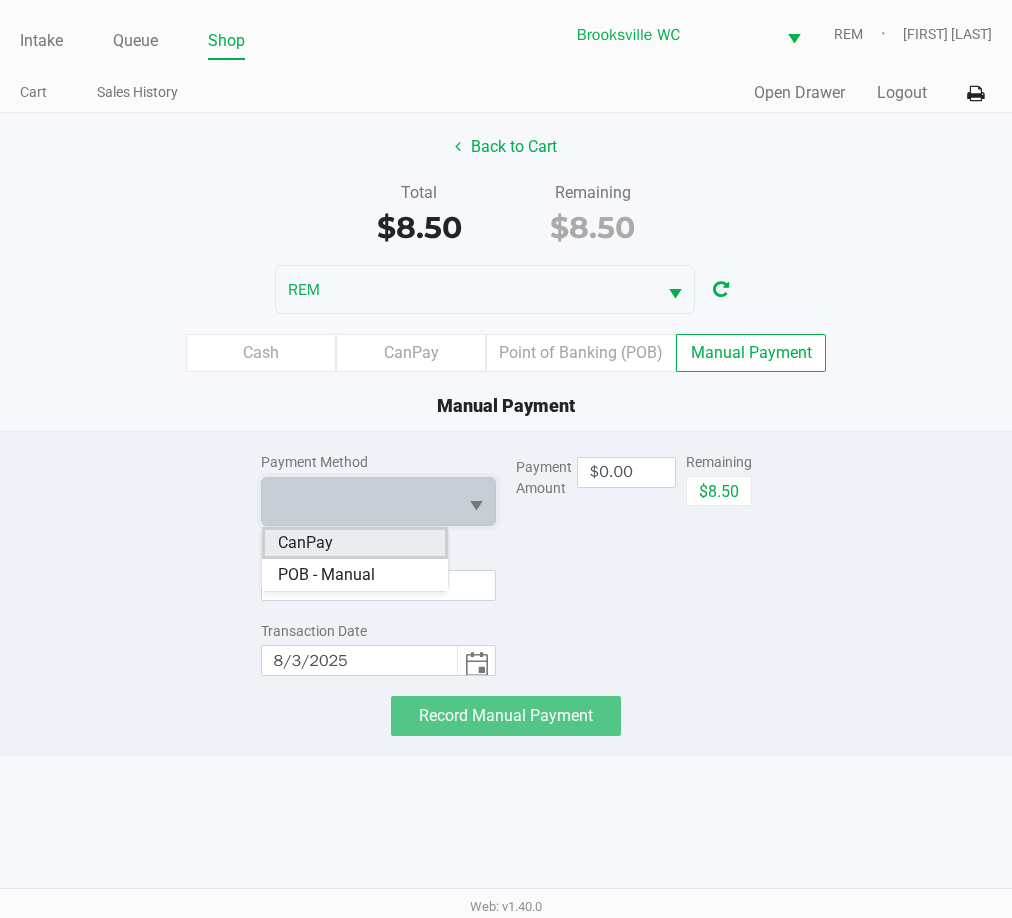 click on "CanPay" at bounding box center [355, 543] 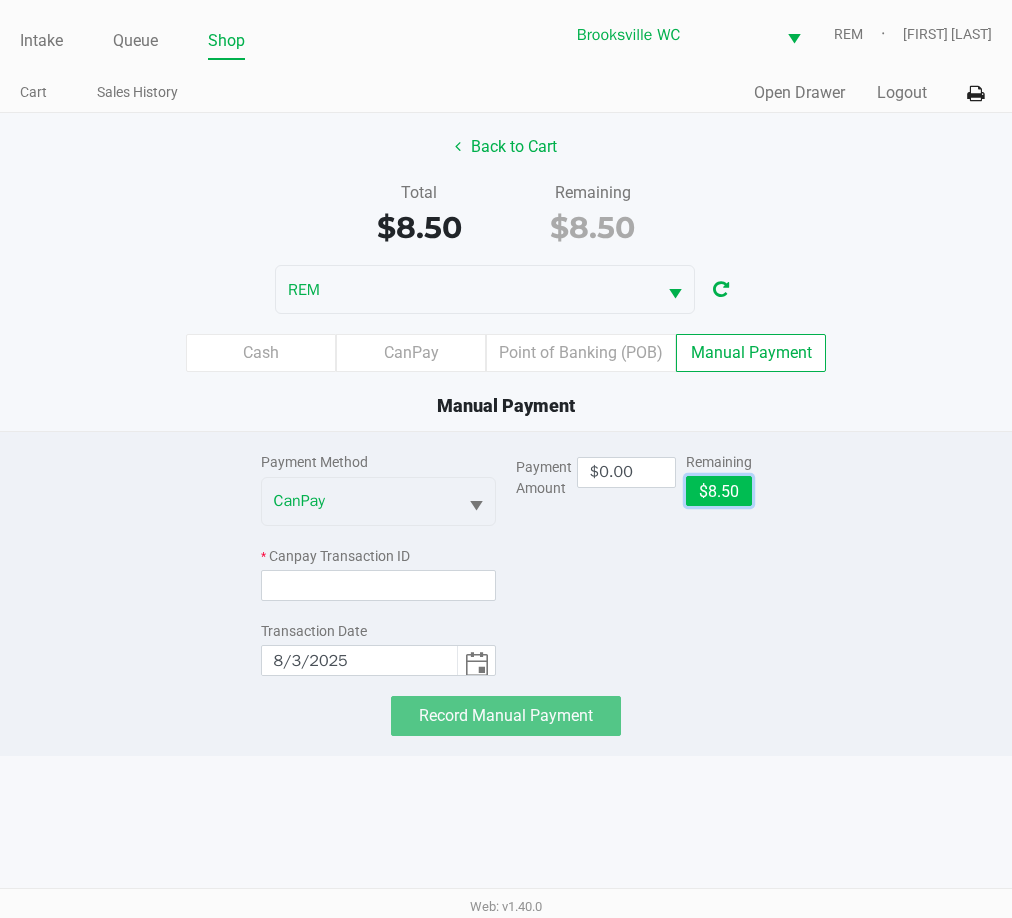 click on "$8.50" 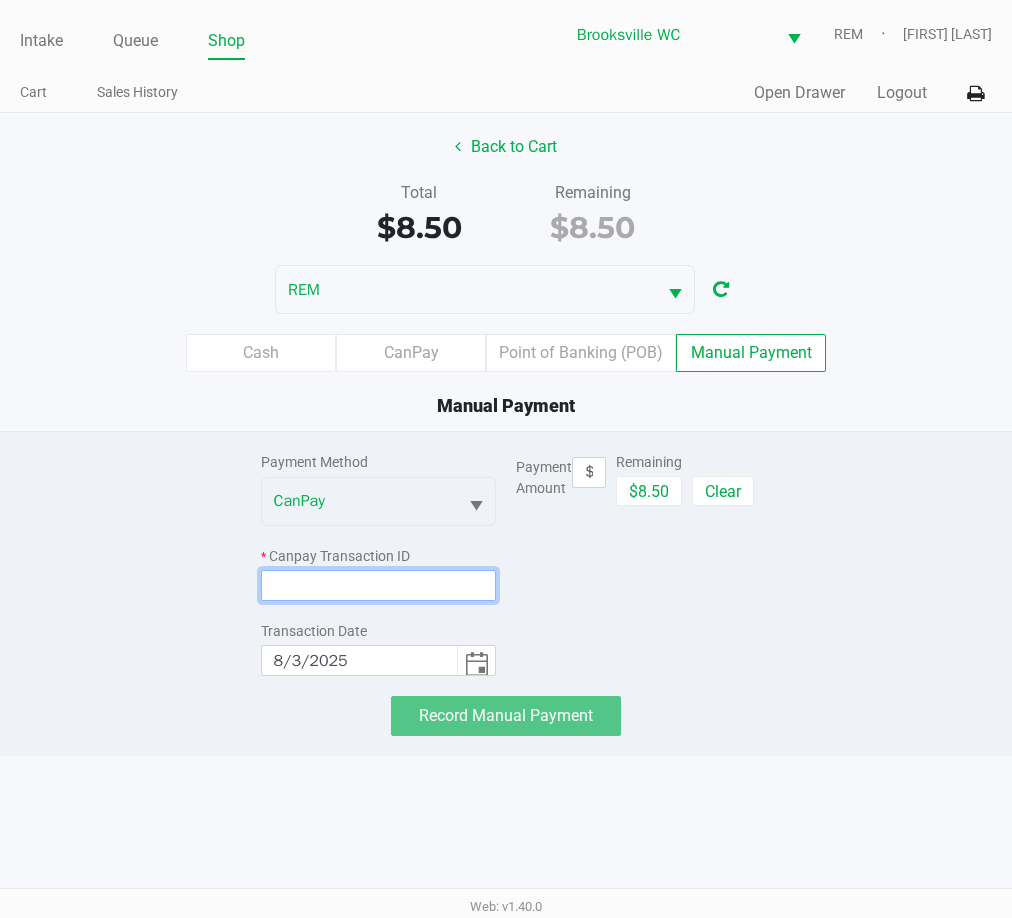 click 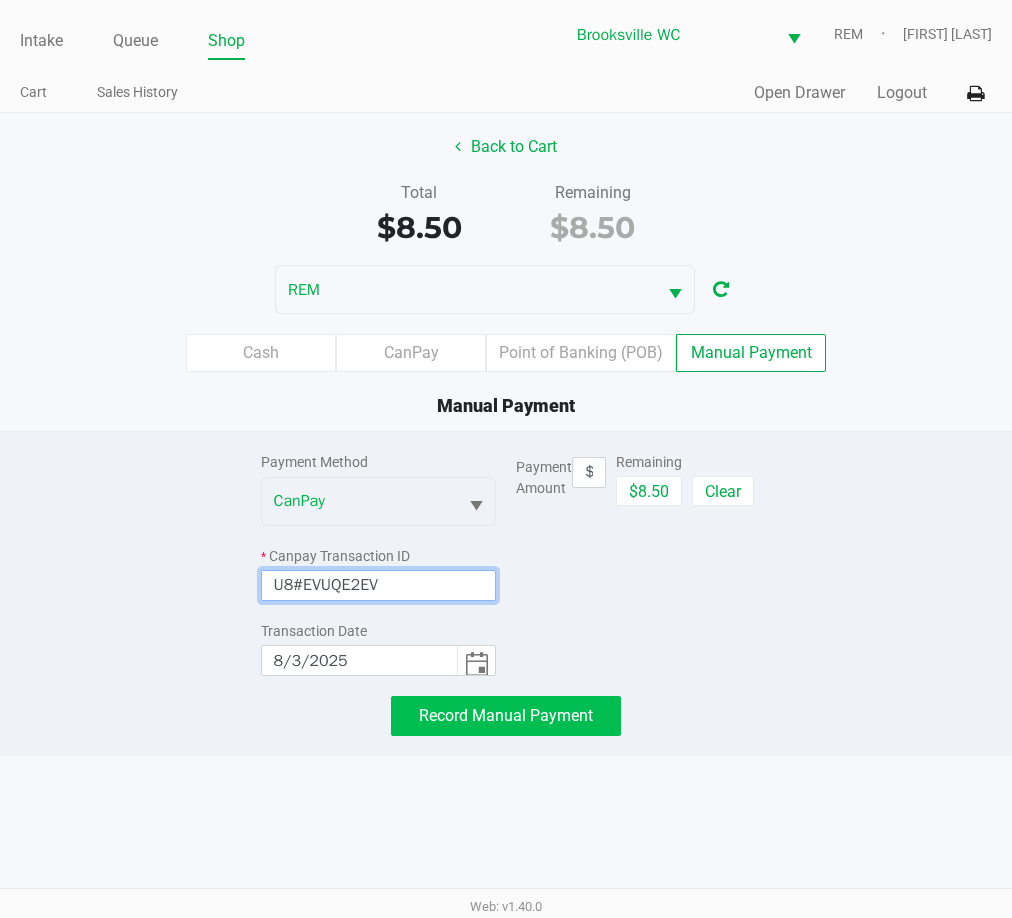 type on "U8#EVUQE2EV" 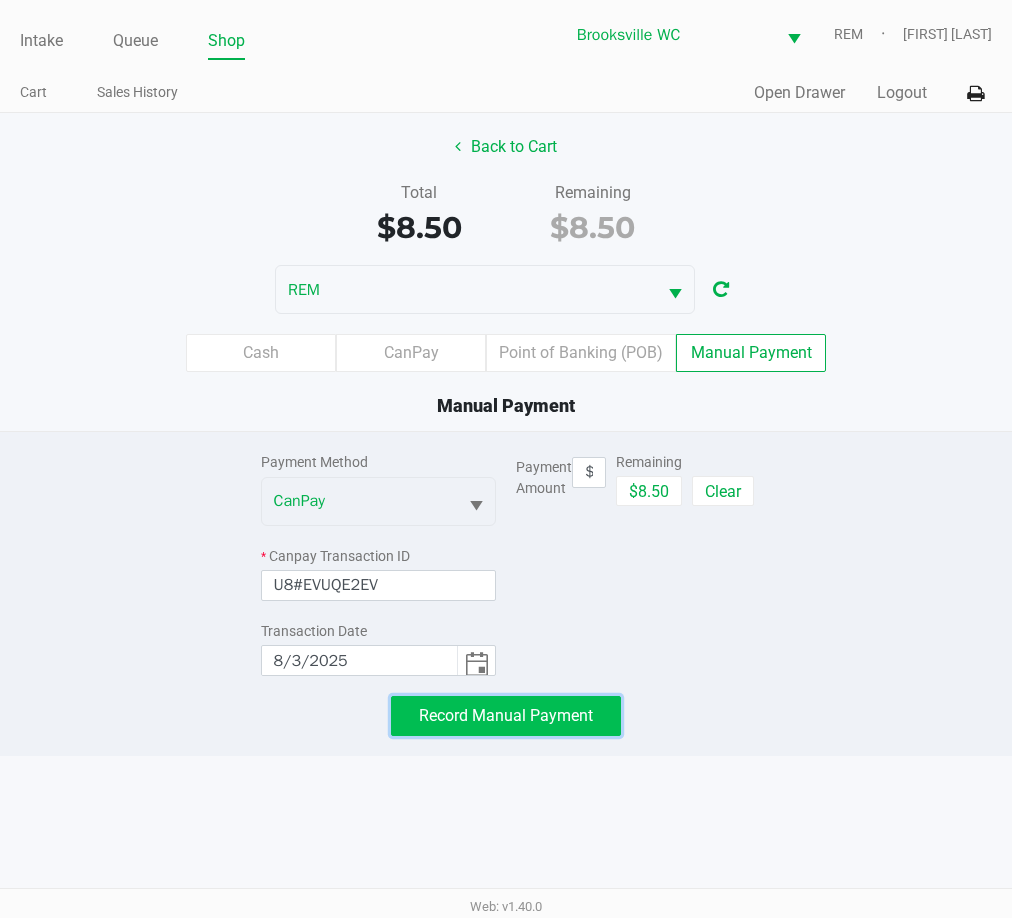 click on "Record Manual Payment" 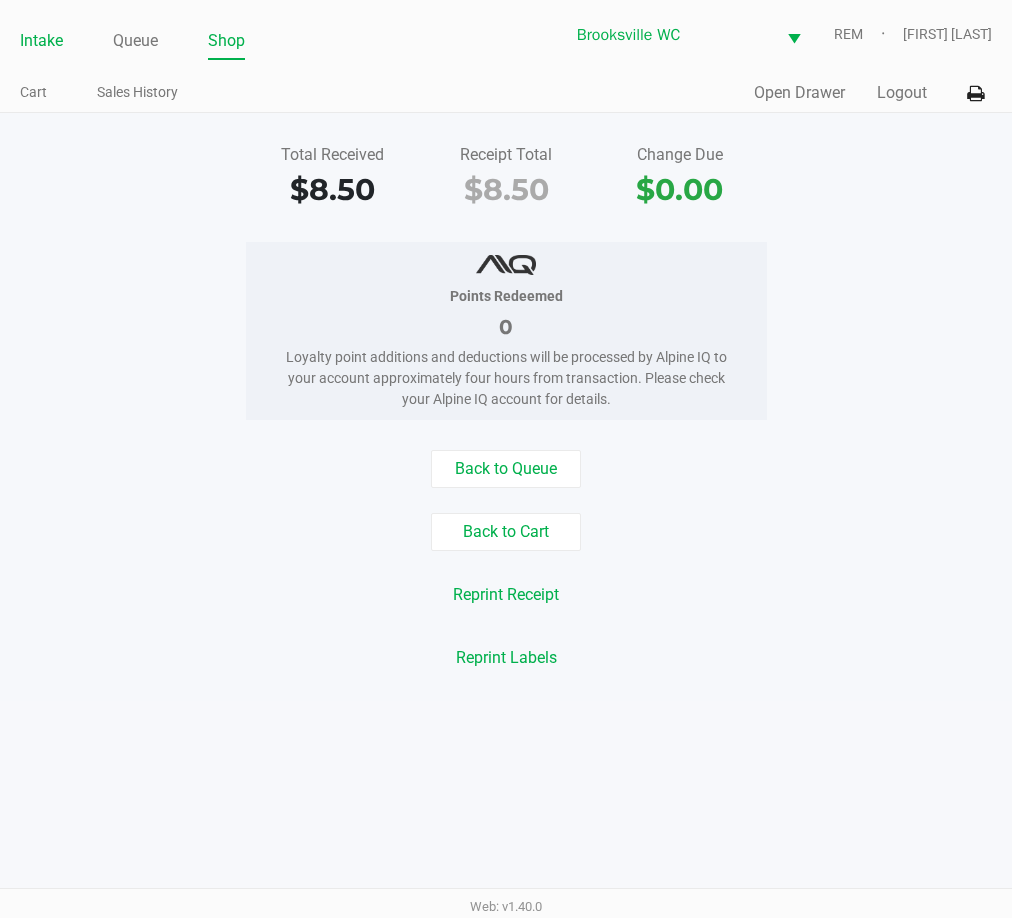 click on "Intake" 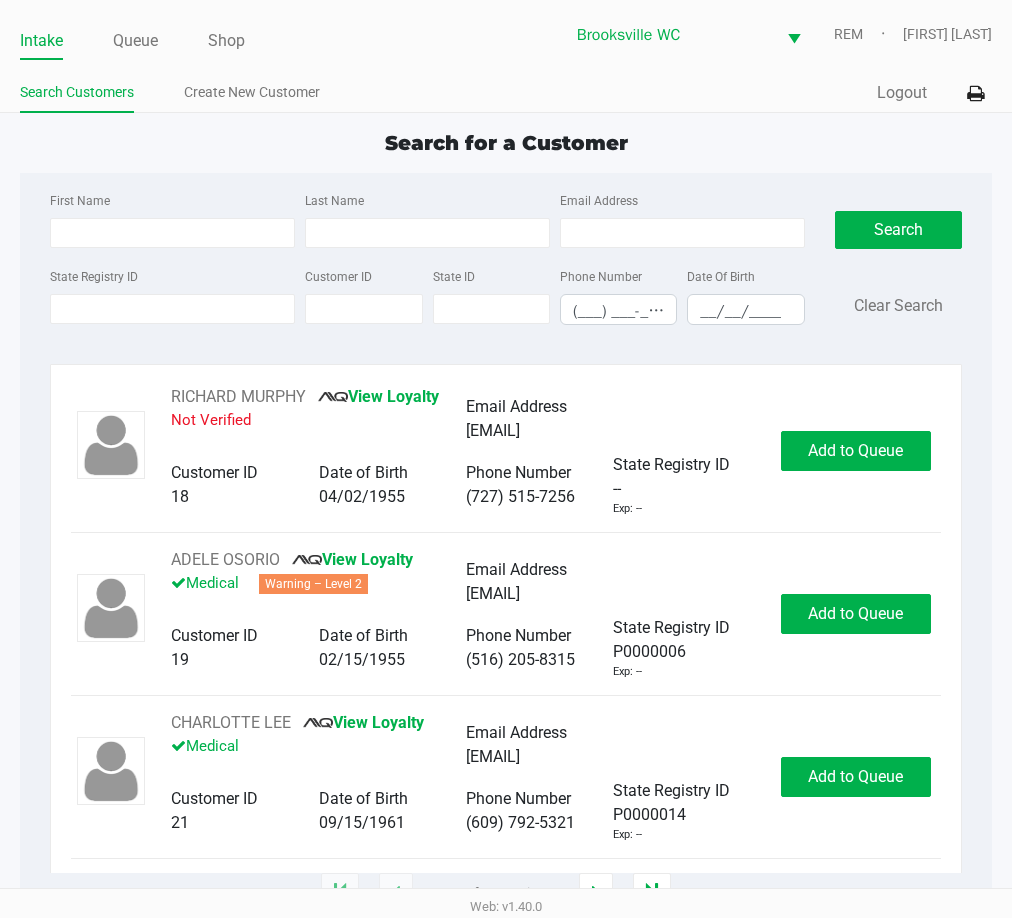 click on "Search for a Customer" 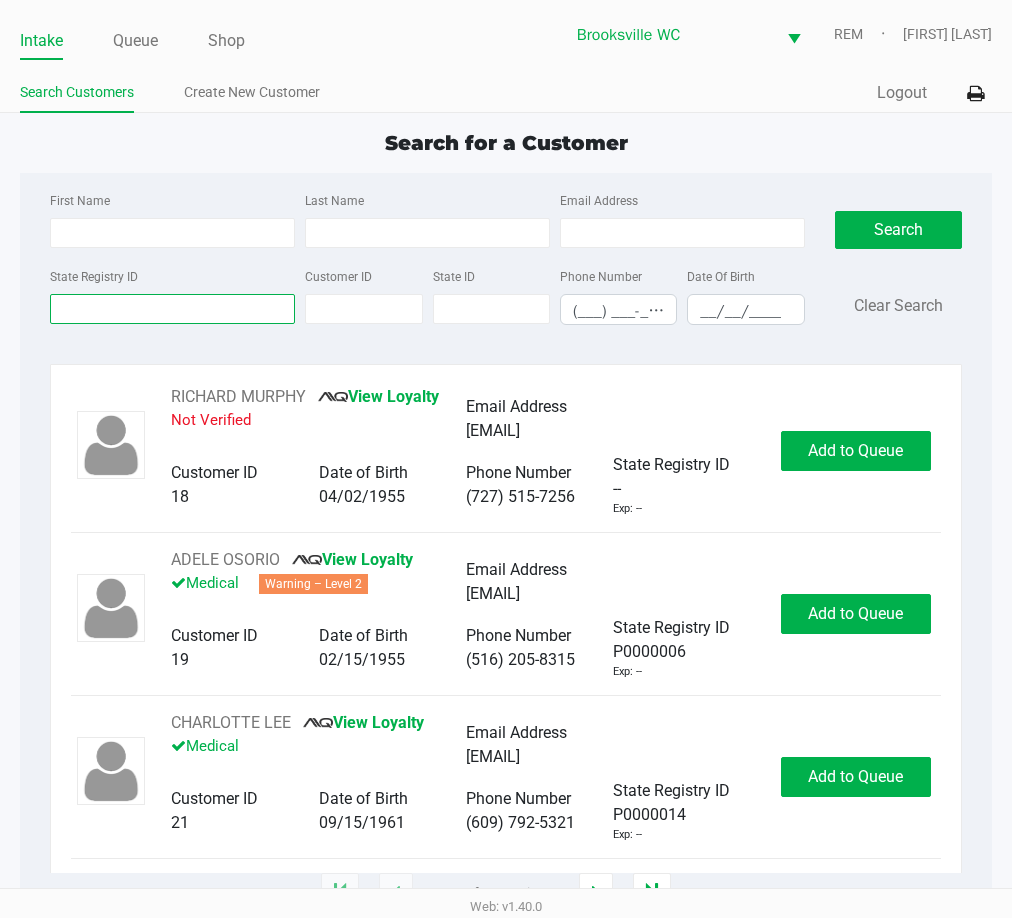 click on "State Registry ID" at bounding box center (172, 309) 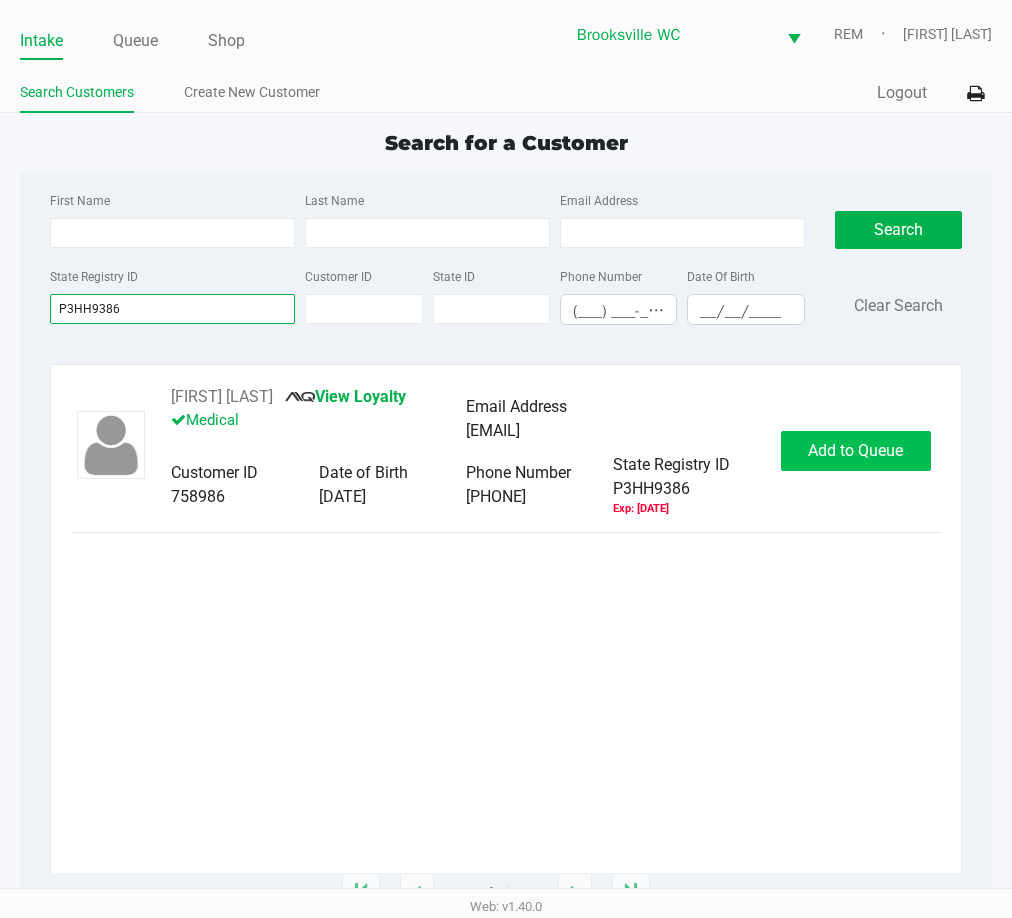 type on "P3HH9386" 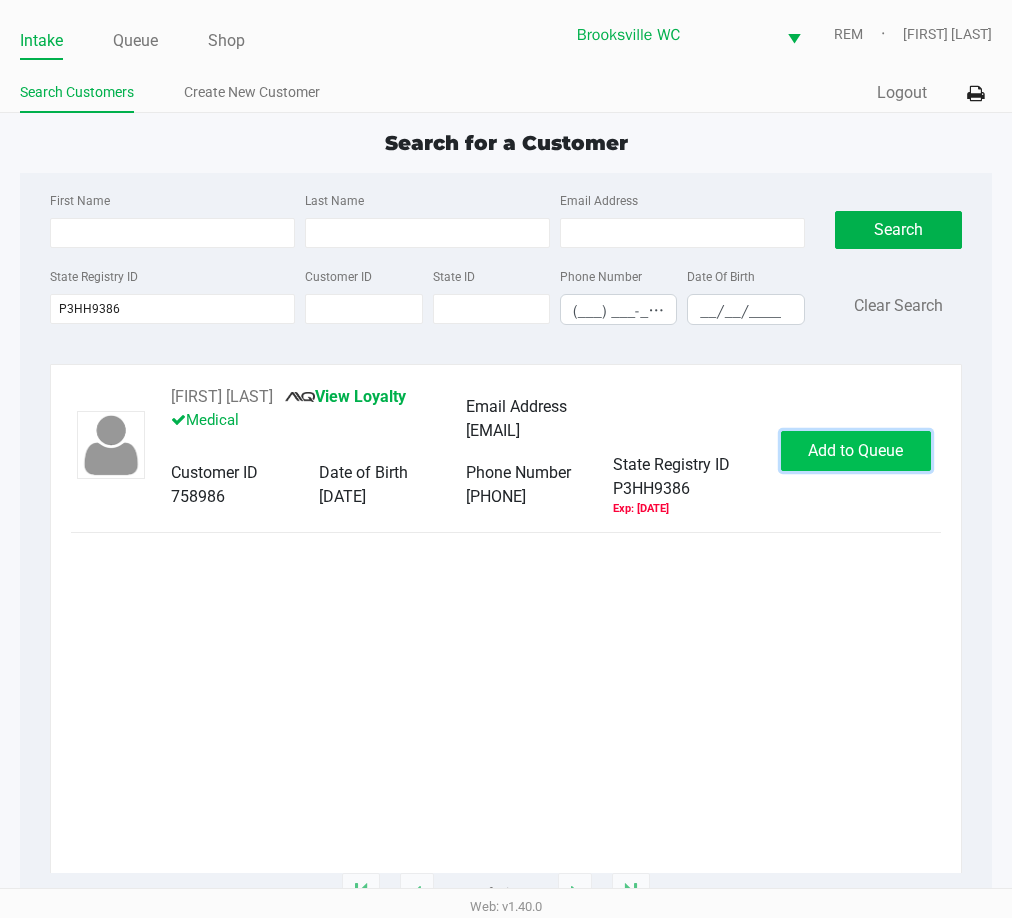 click on "Add to Queue" 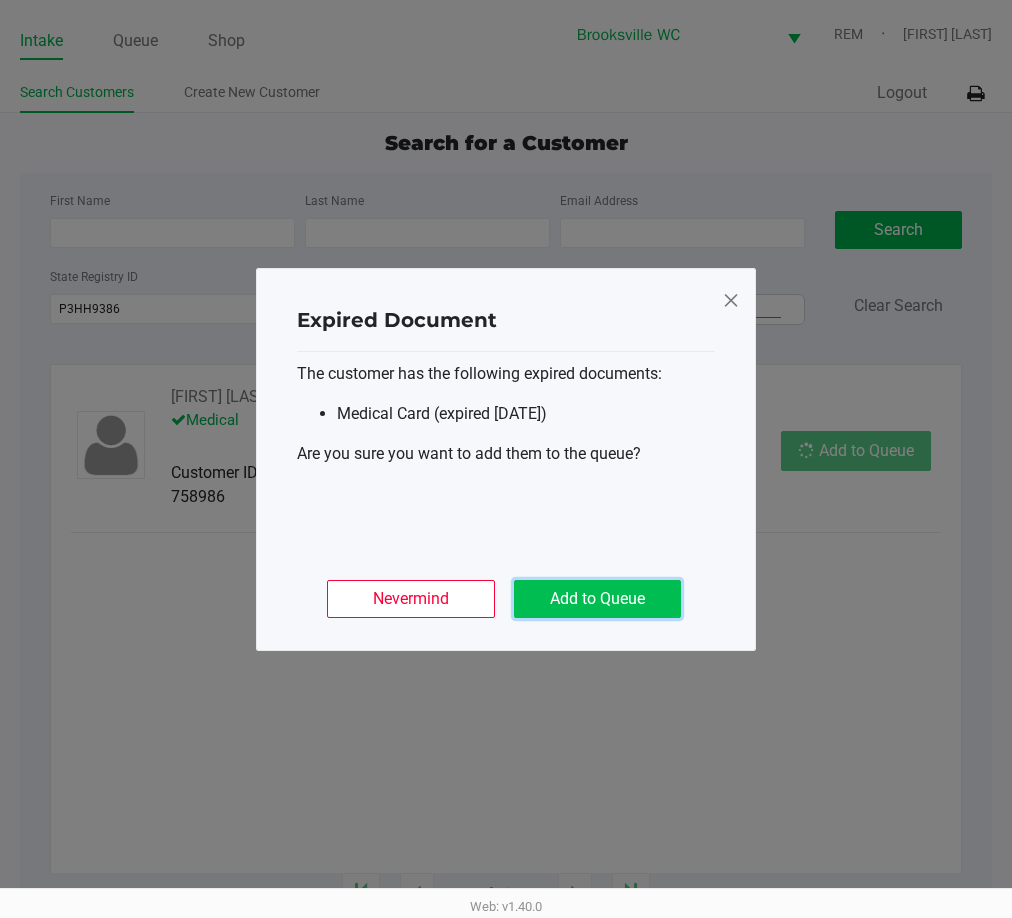 click on "Add to Queue" 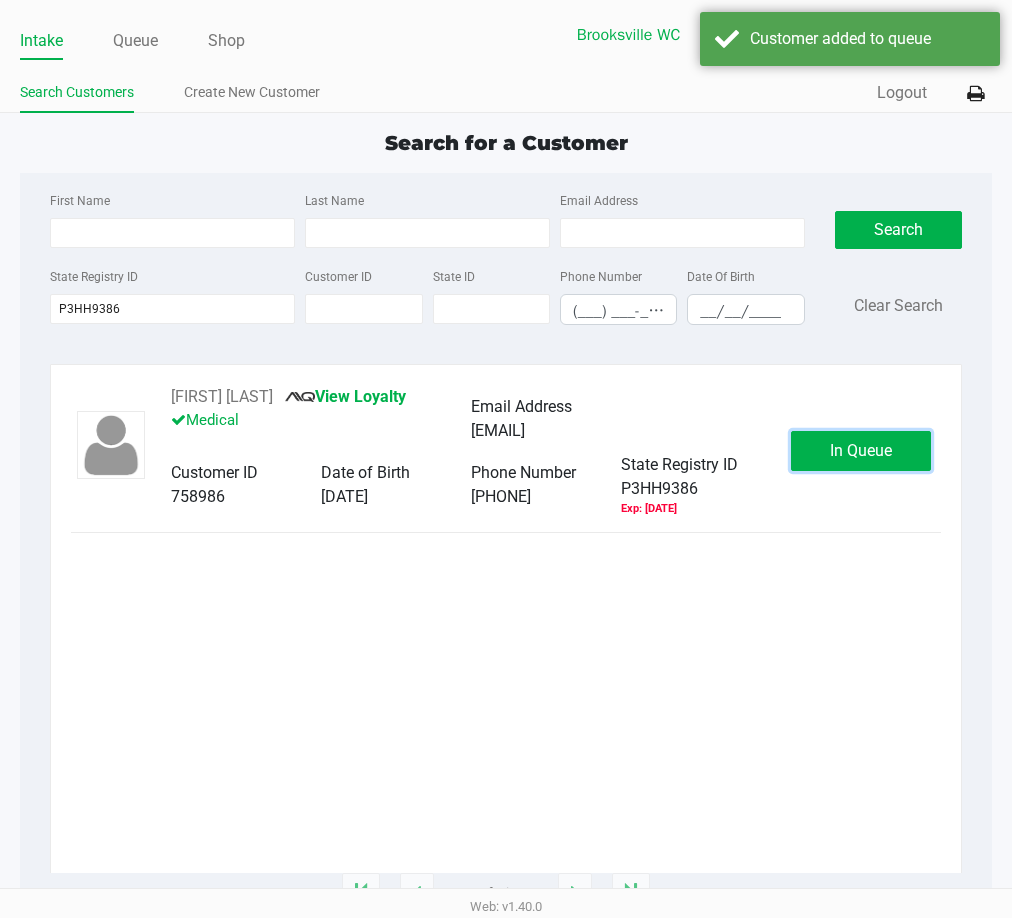 click on "In Queue" 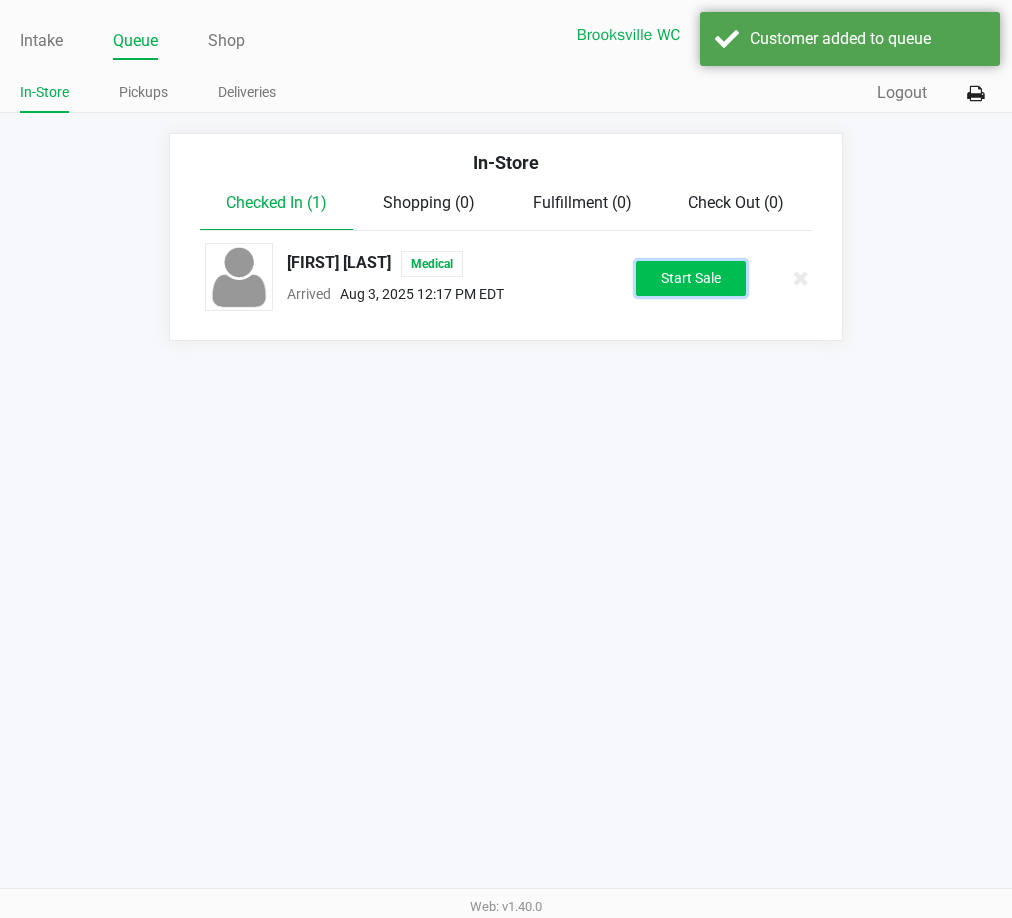 click on "Start Sale" 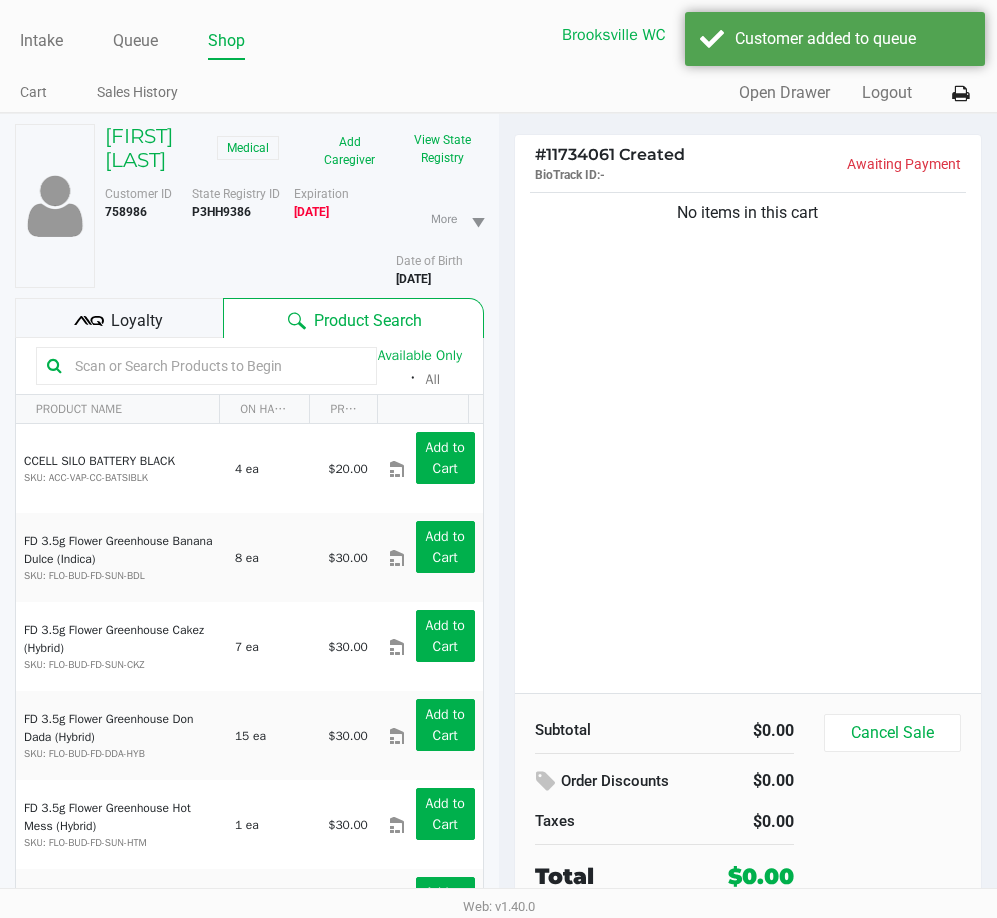 click 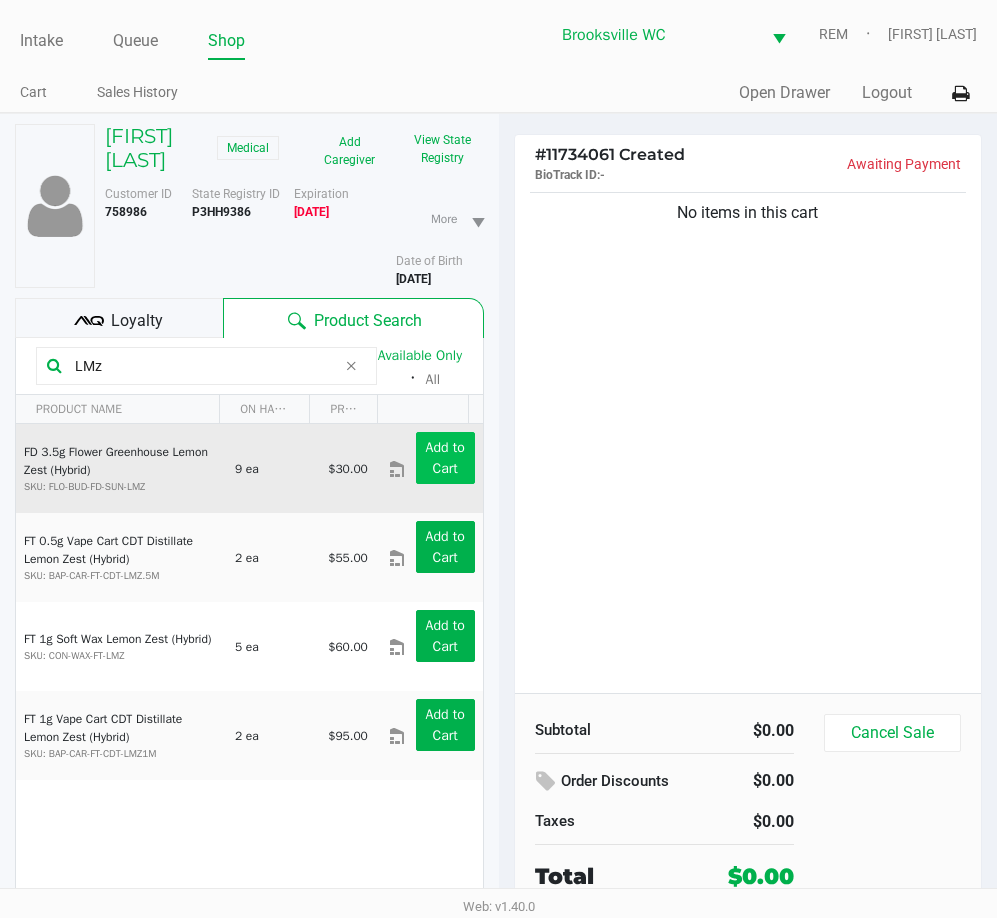type on "LMz" 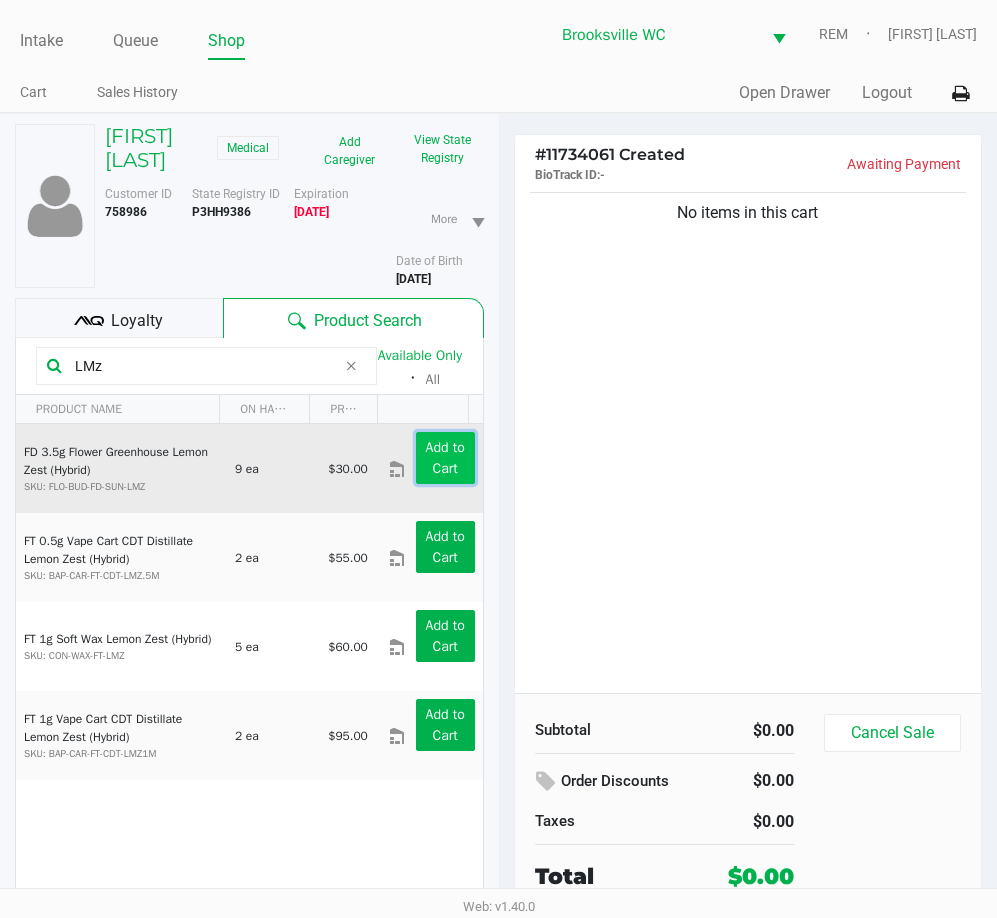 click on "Add to Cart" 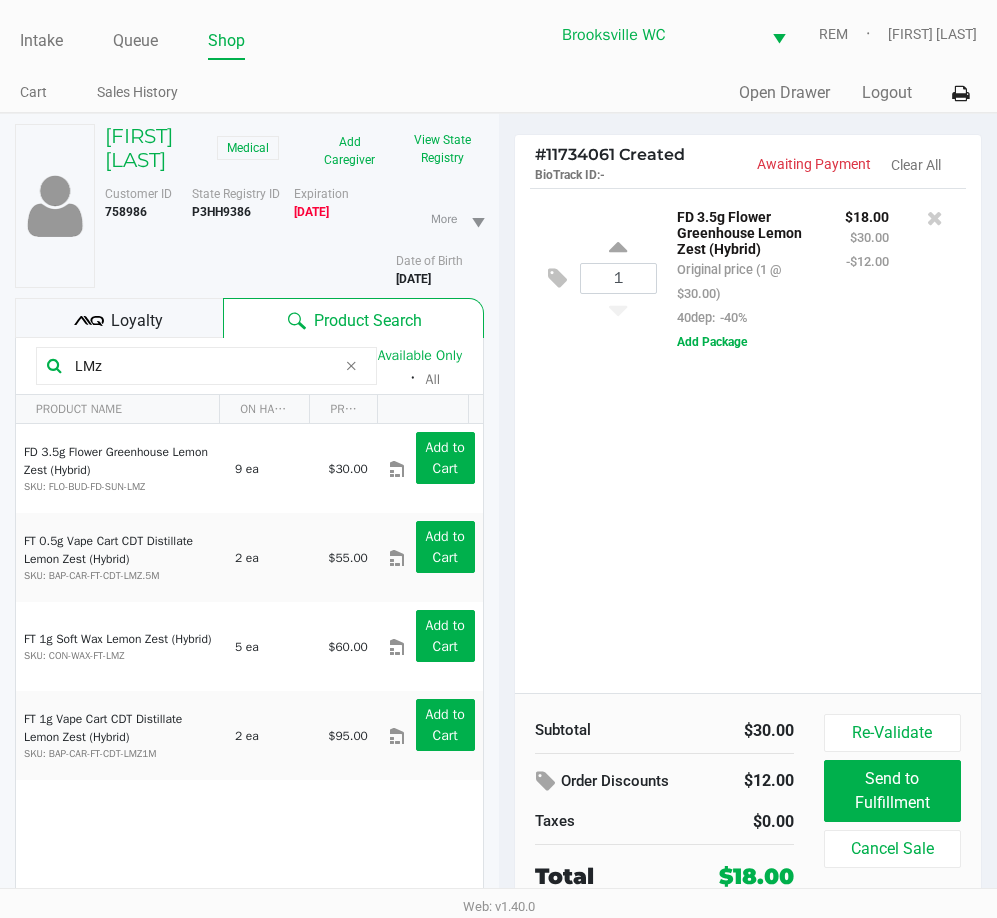drag, startPoint x: 687, startPoint y: 409, endPoint x: 723, endPoint y: 409, distance: 36 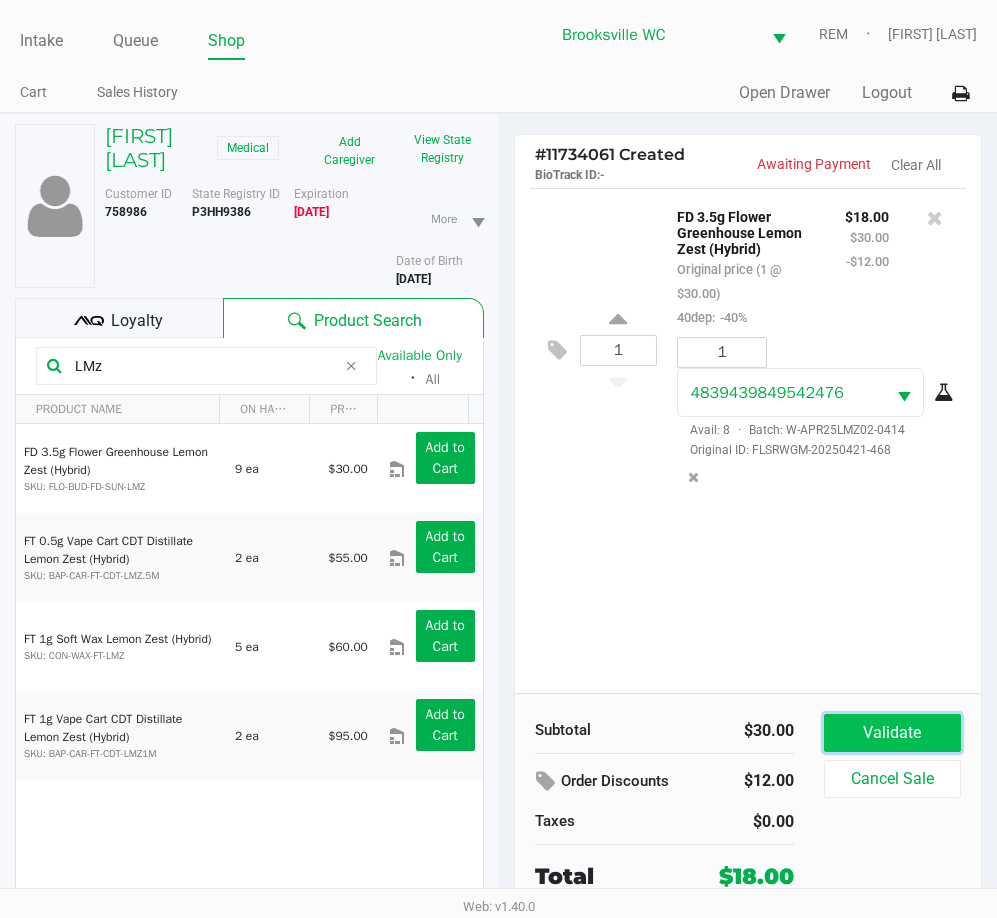 click on "Validate" 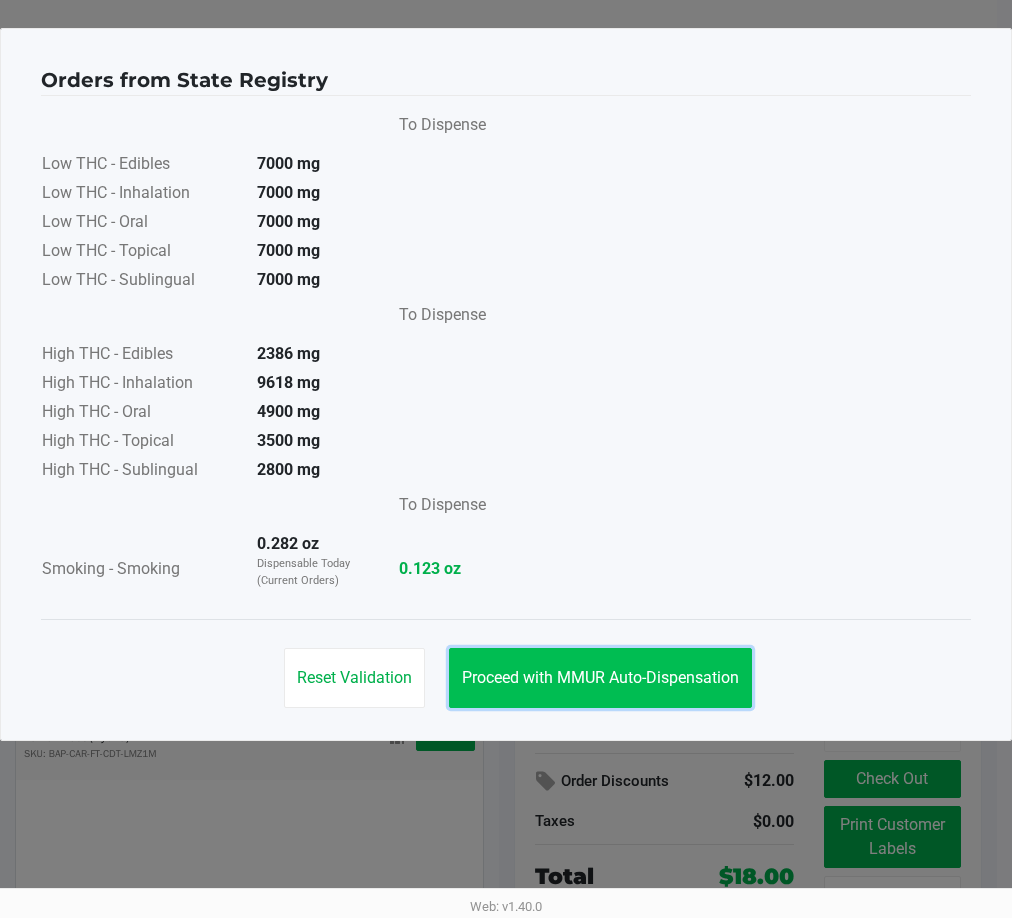 click on "Proceed with MMUR Auto-Dispensation" 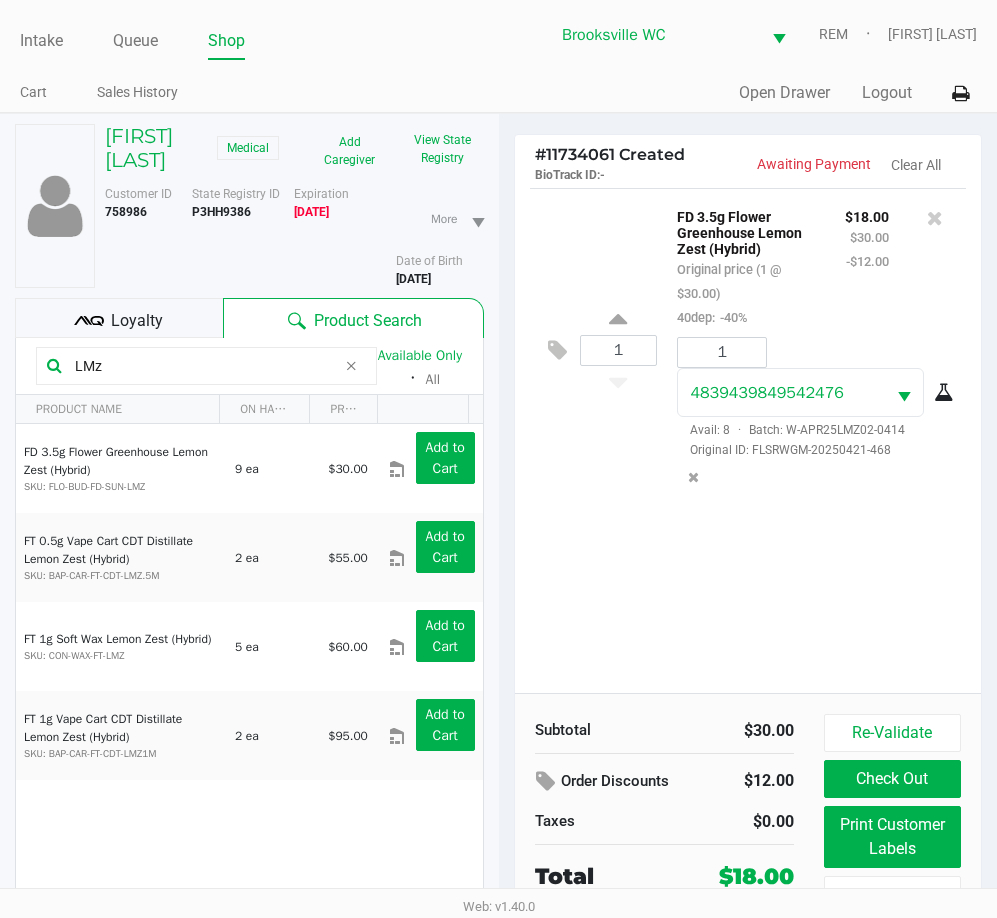 click on "1  FD 3.5g Flower Greenhouse Lemon Zest (Hybrid)   Original price (1 @ $30.00)  40dep:  -40% $18.00 $30.00 -$12.00 1 4839439849542476  Avail: 8  ·  Batch: W-APR25LMZ02-0414   Original ID: FLSRWGM-20250421-468" 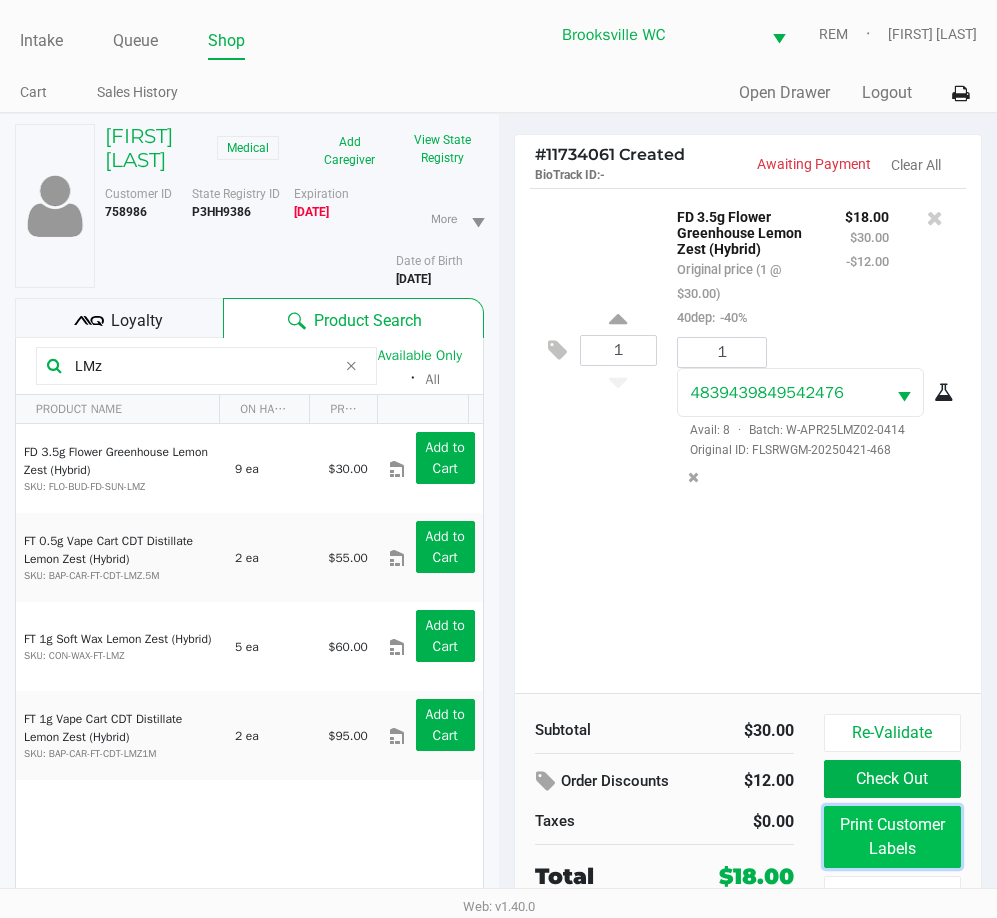 click on "Print Customer Labels" 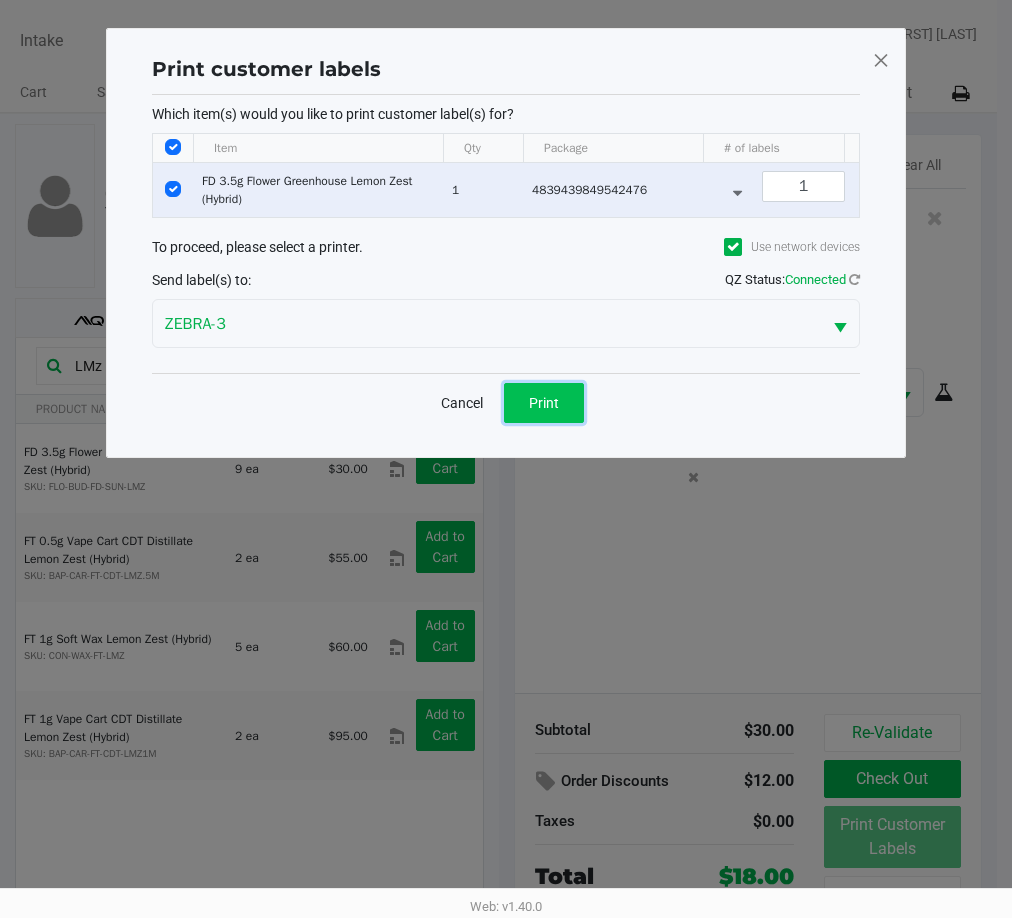 click on "Print" 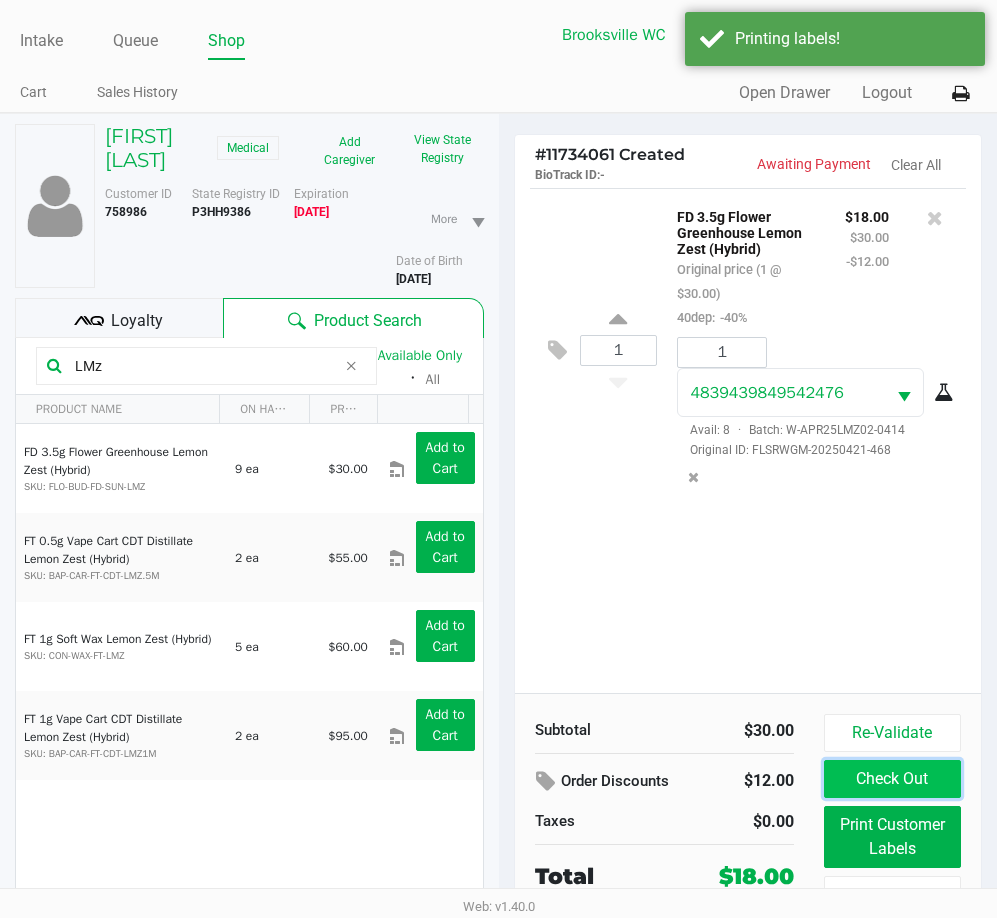 click on "Check Out" 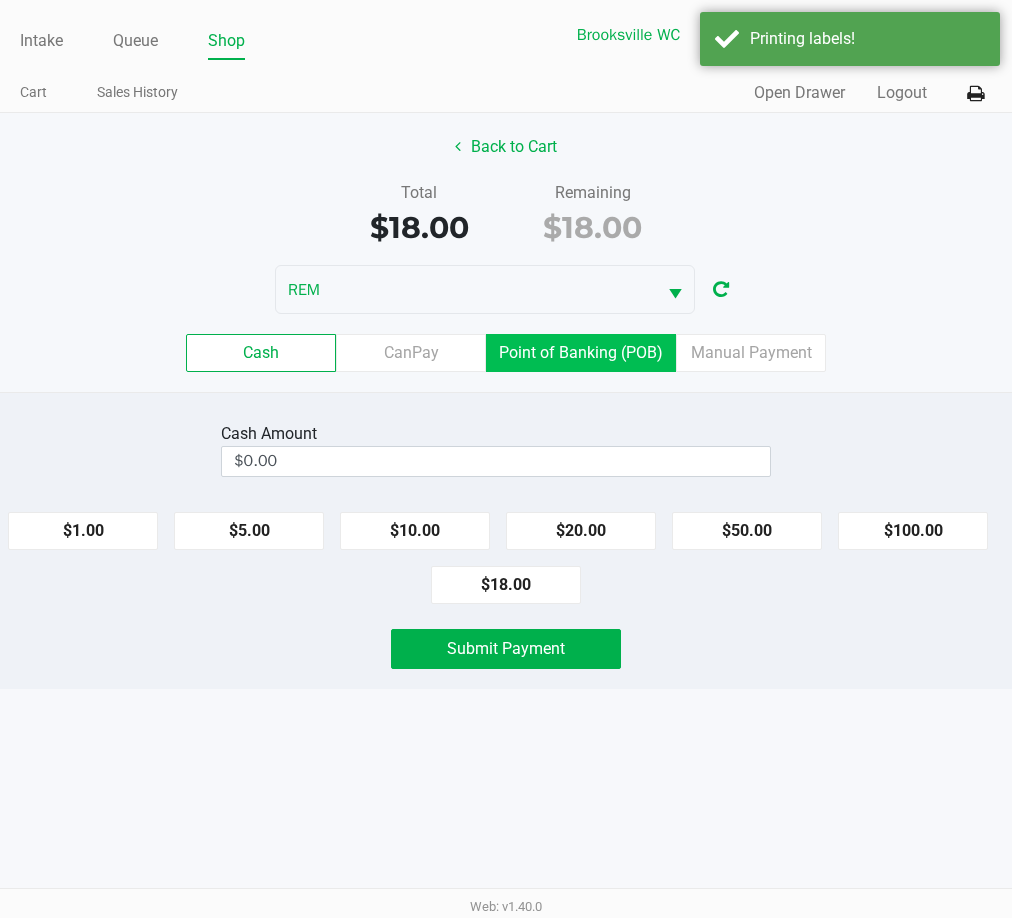 click on "Point of Banking (POB)" 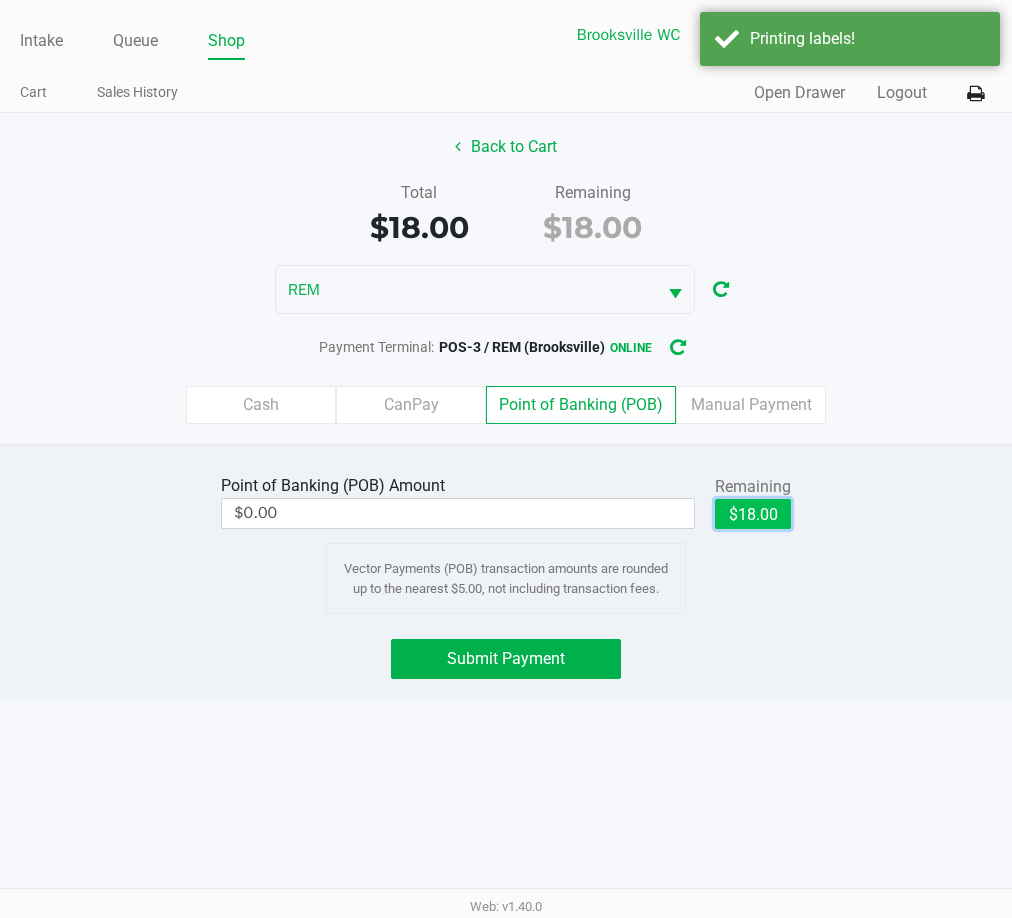 click on "$18.00" 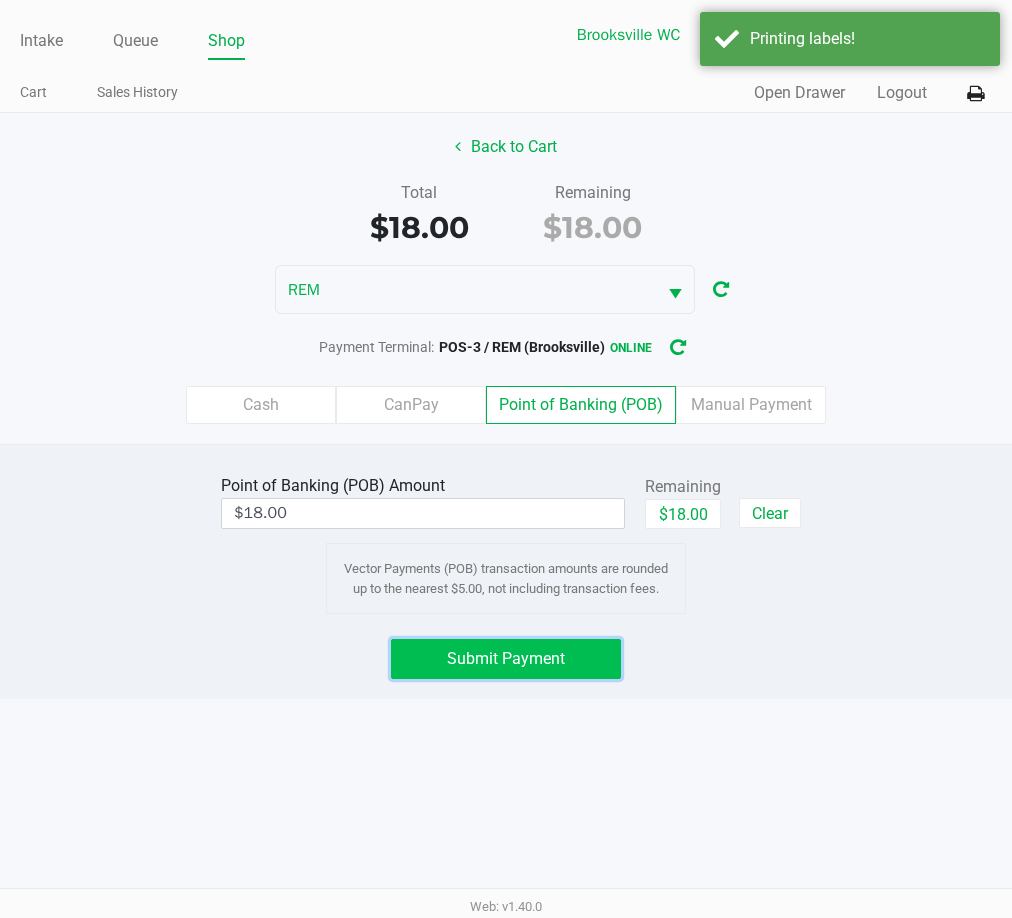 click on "Submit Payment" 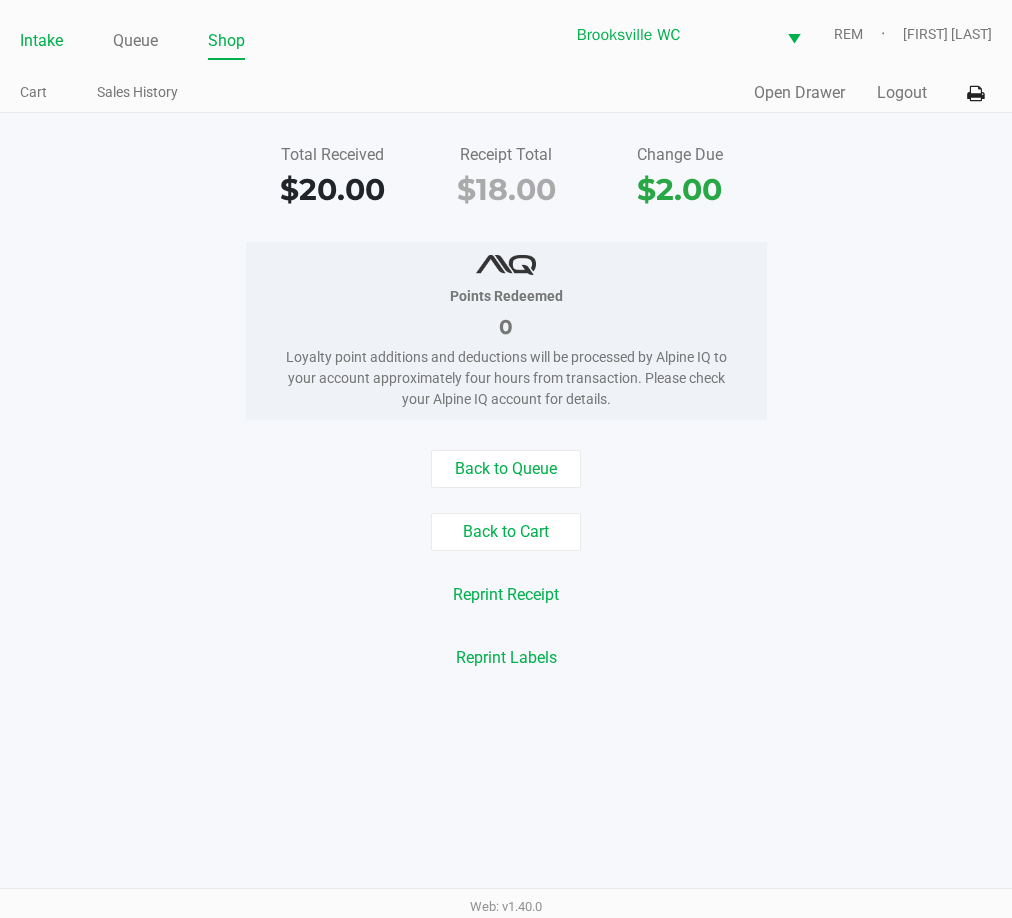 click on "Intake" 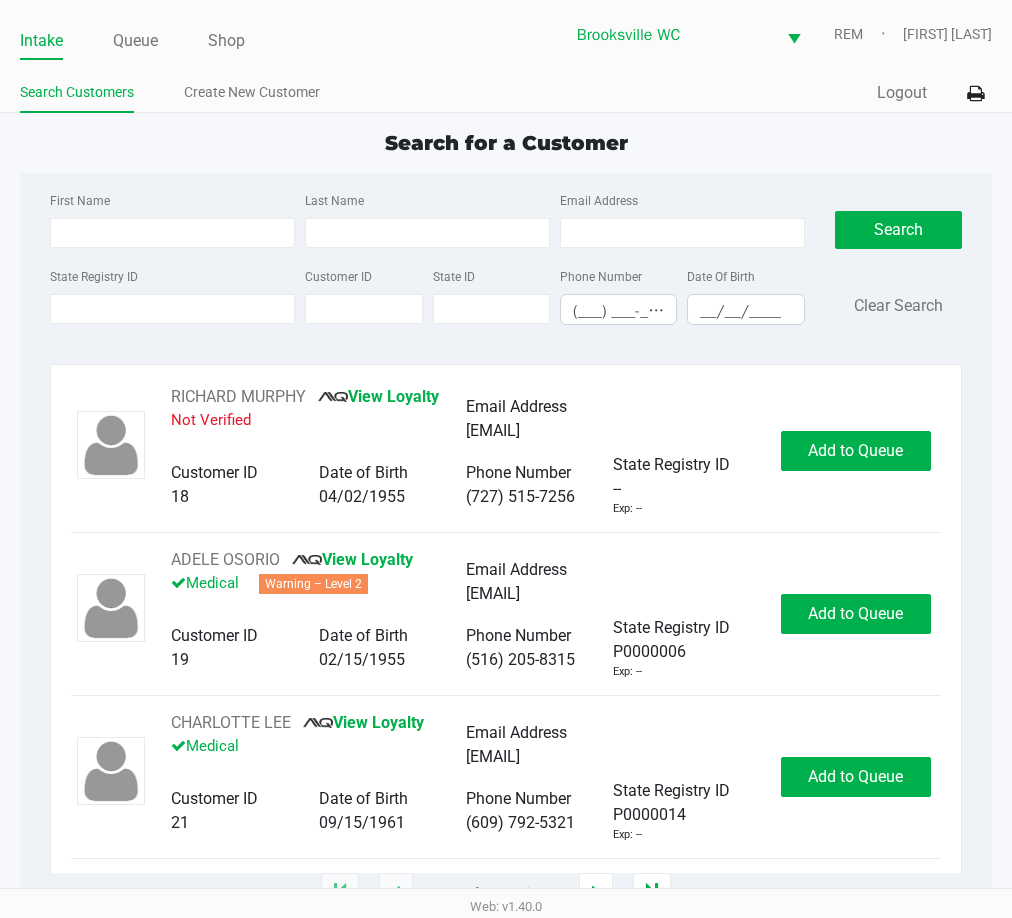 click on "Quick Sale   Logout" 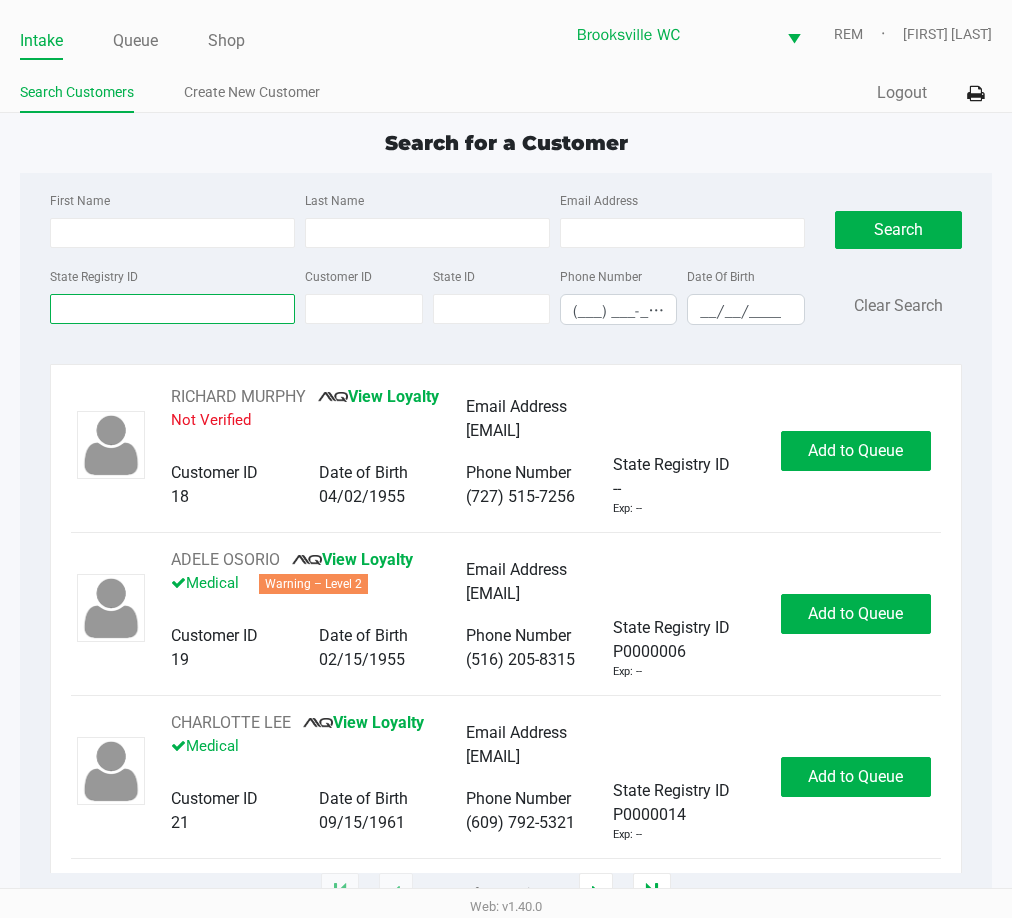 click on "State Registry ID" at bounding box center [172, 309] 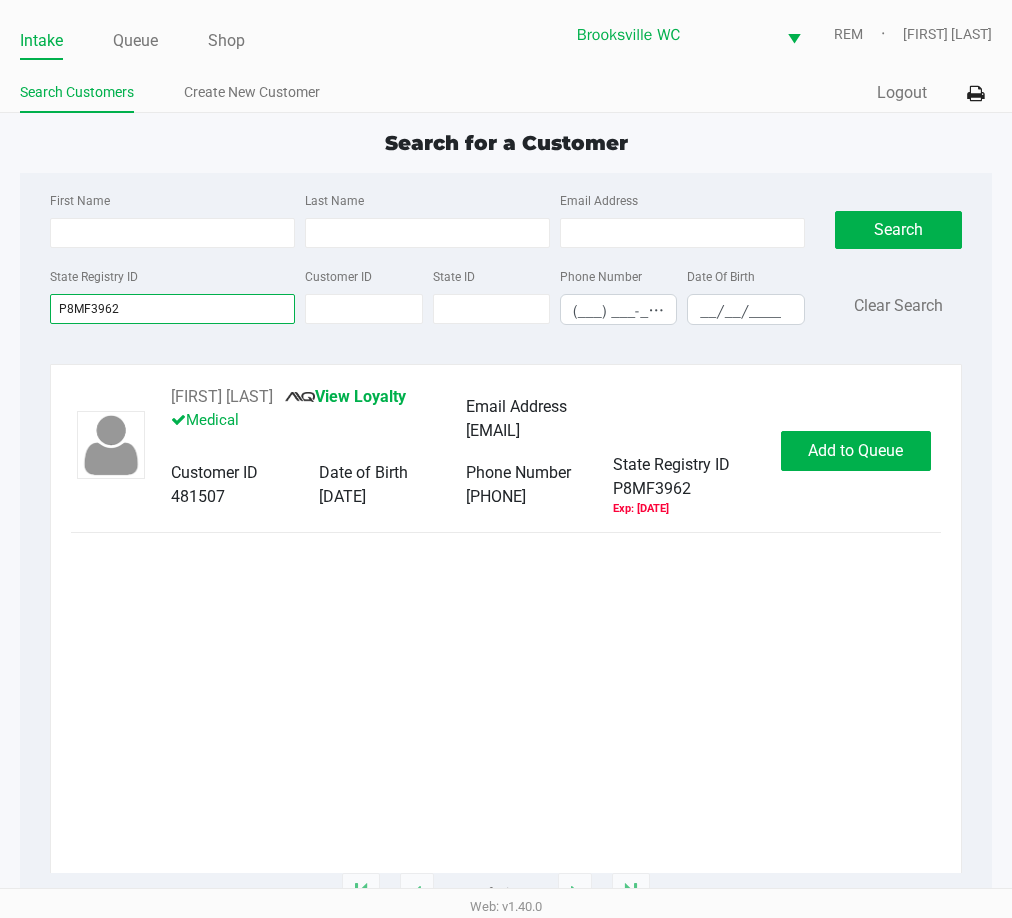 type on "P8MF3962" 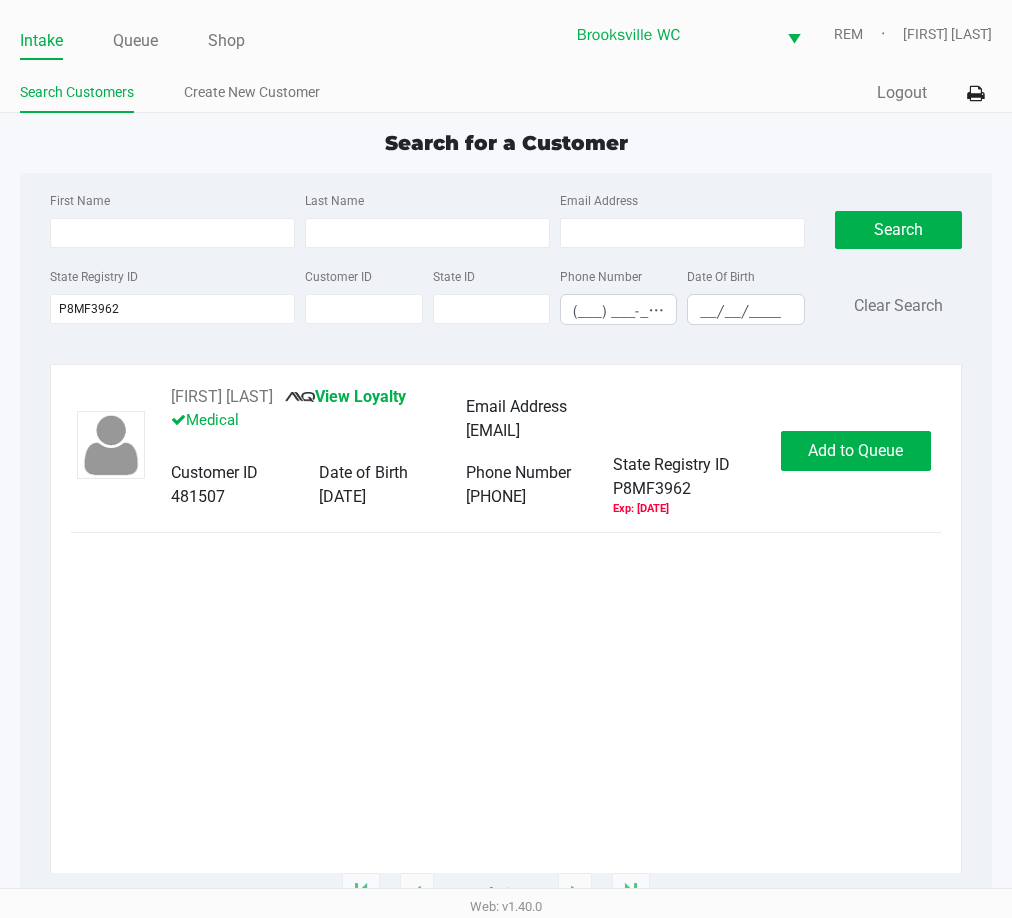 click on "THOMAS LOVELOCK       View Loyalty   Medical   Email Address   lovelockth@gmail.com   Customer ID   481507   Date of Birth   03/11/1978   Phone Number   (352) 754-0261   State Registry ID   P8MF3962   Exp: 04/01/2023   Add to Queue" 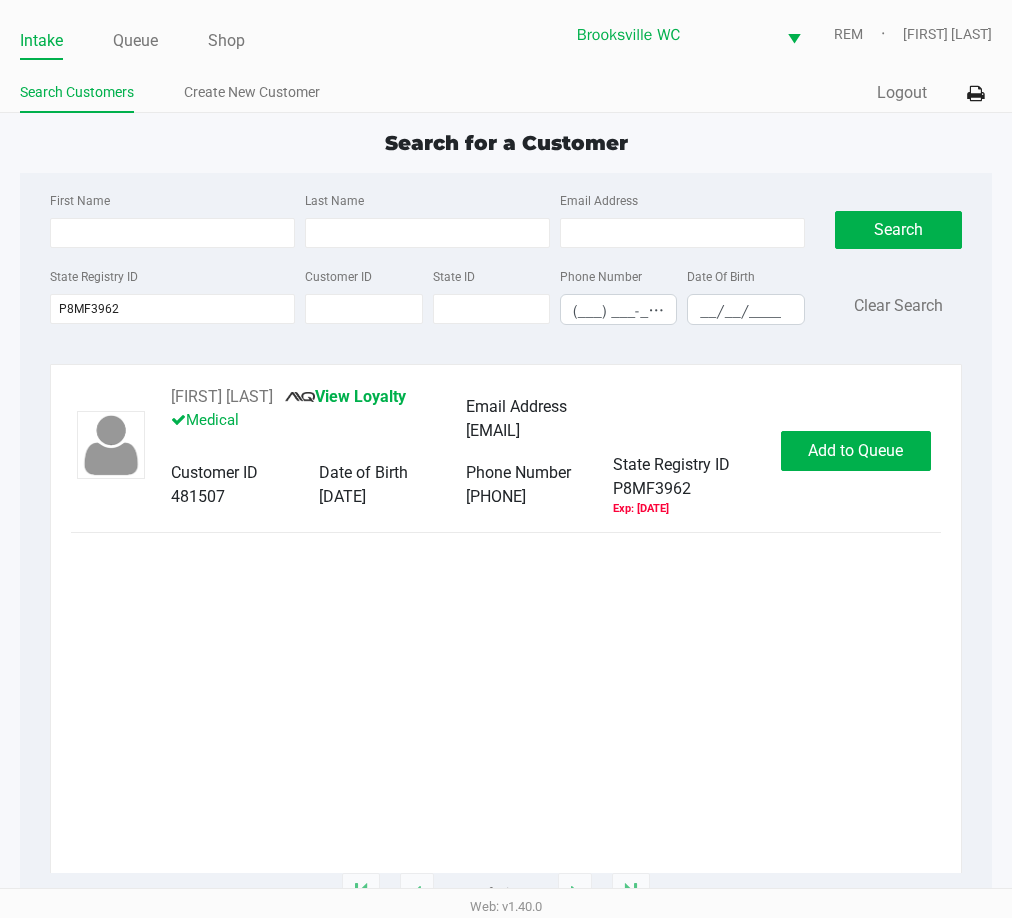 click on "THOMAS LOVELOCK       View Loyalty   Medical   Email Address   lovelockth@gmail.com   Customer ID   481507   Date of Birth   03/11/1978   Phone Number   (352) 754-0261   State Registry ID   P8MF3962   Exp: 04/01/2023   Add to Queue" 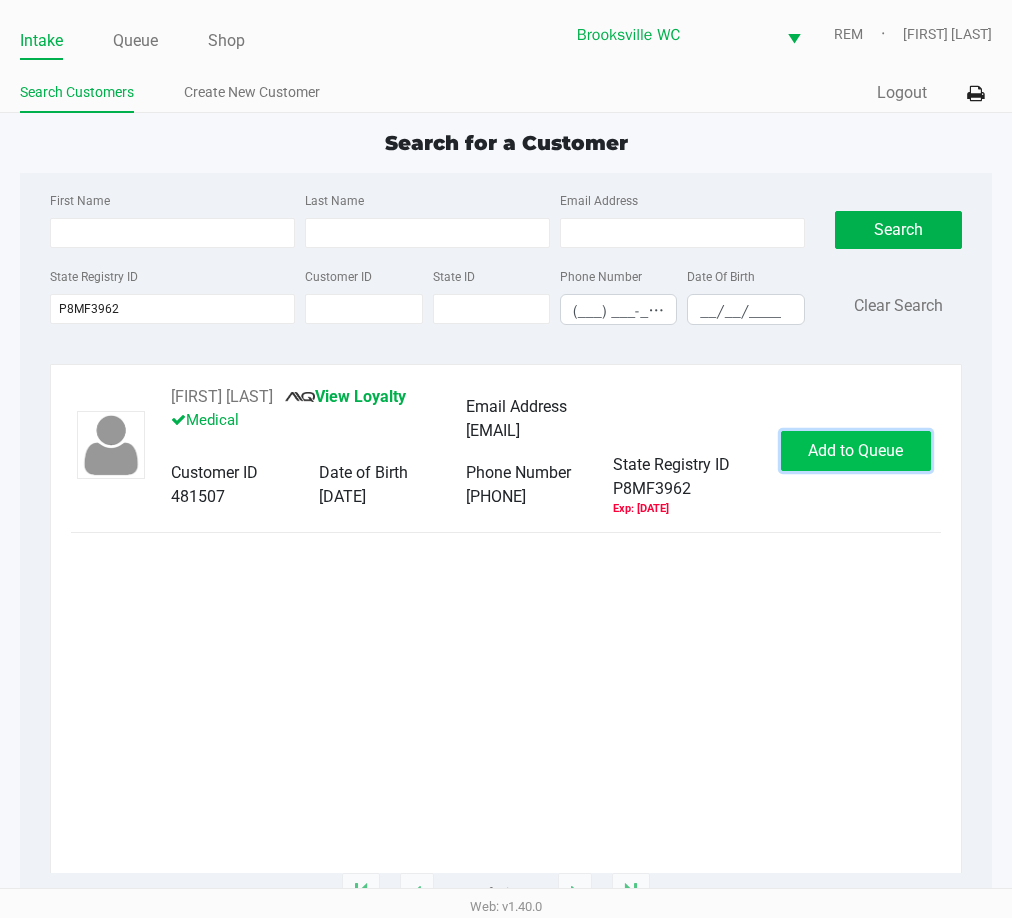 click on "Add to Queue" 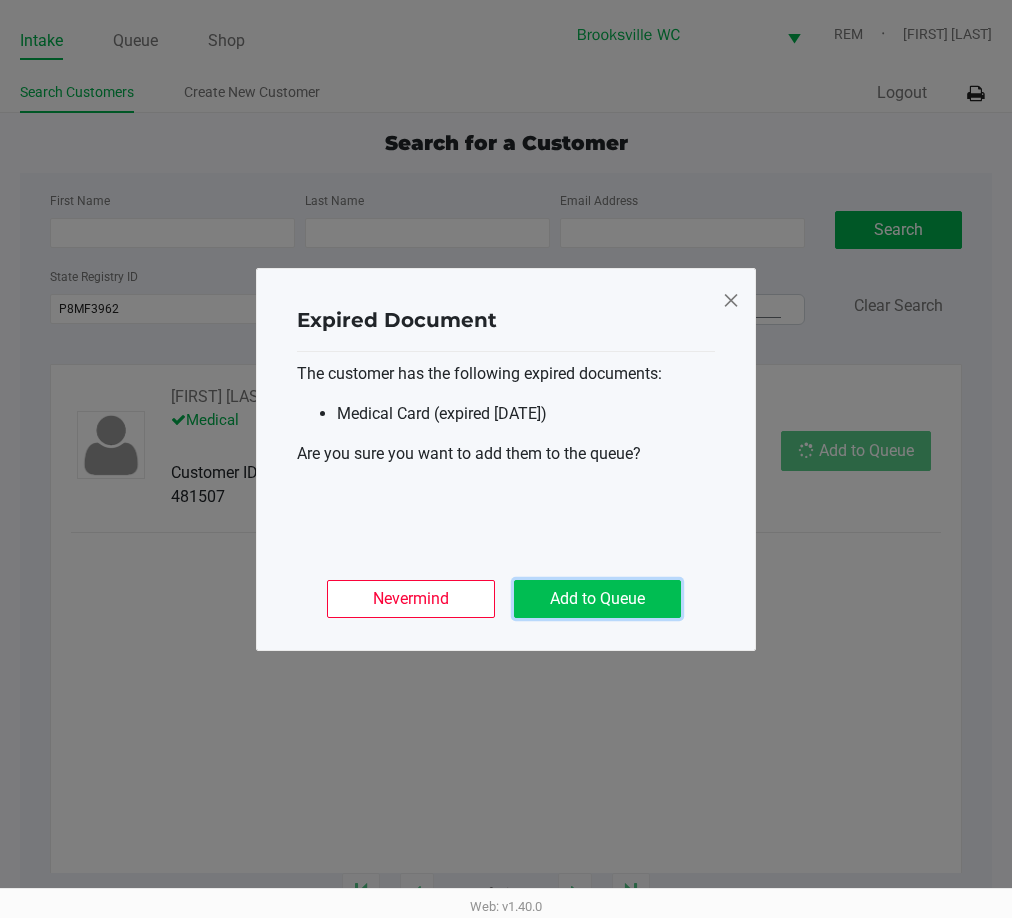 click on "Add to Queue" 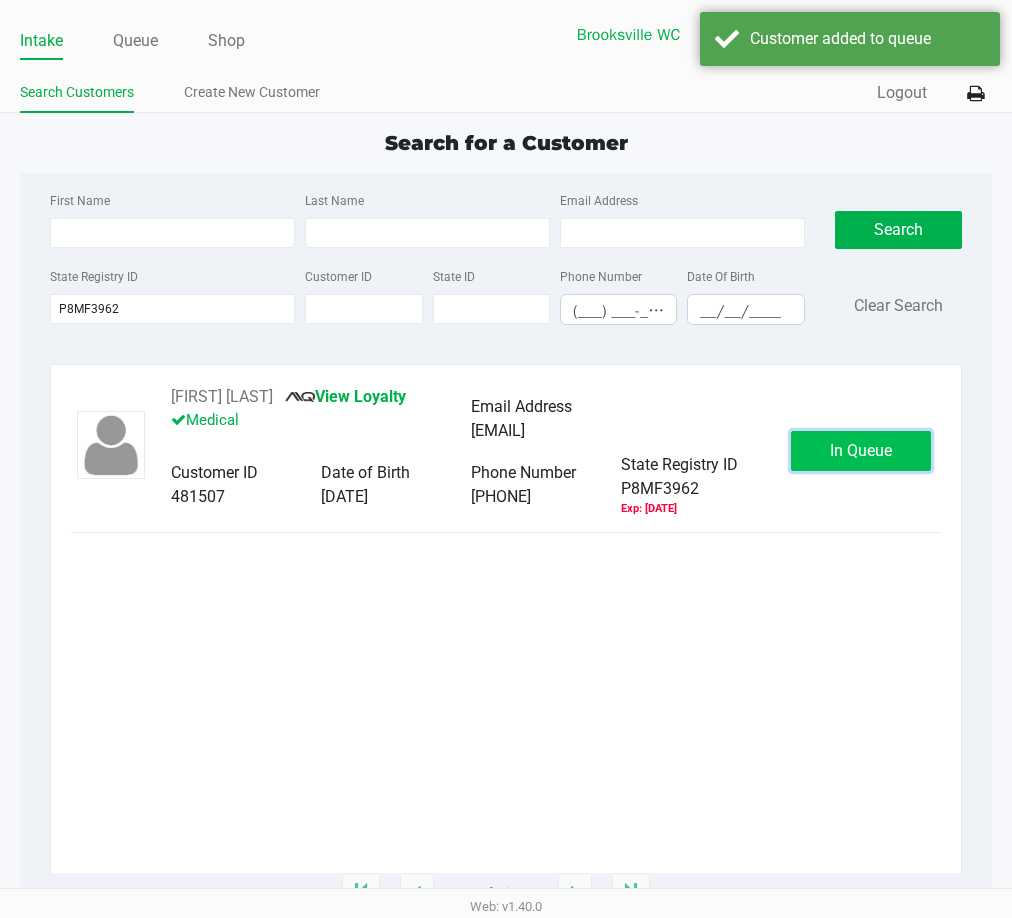 click on "In Queue" 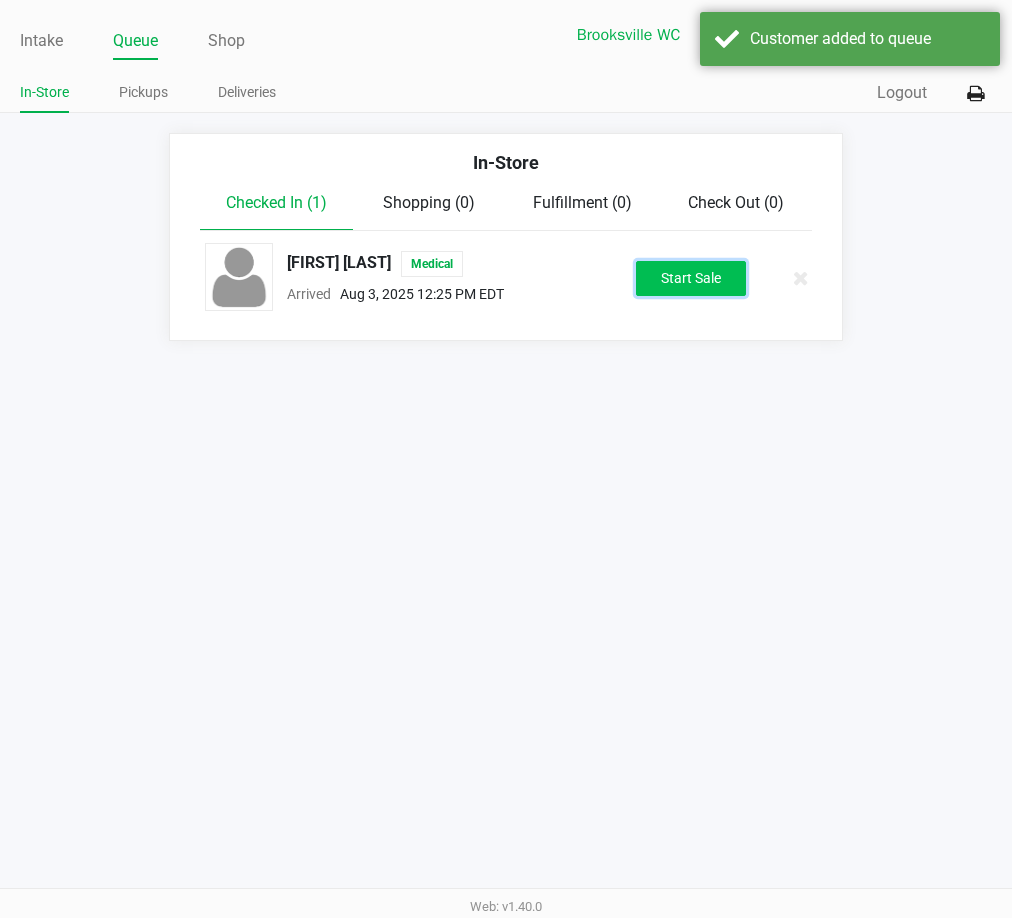 click on "Start Sale" 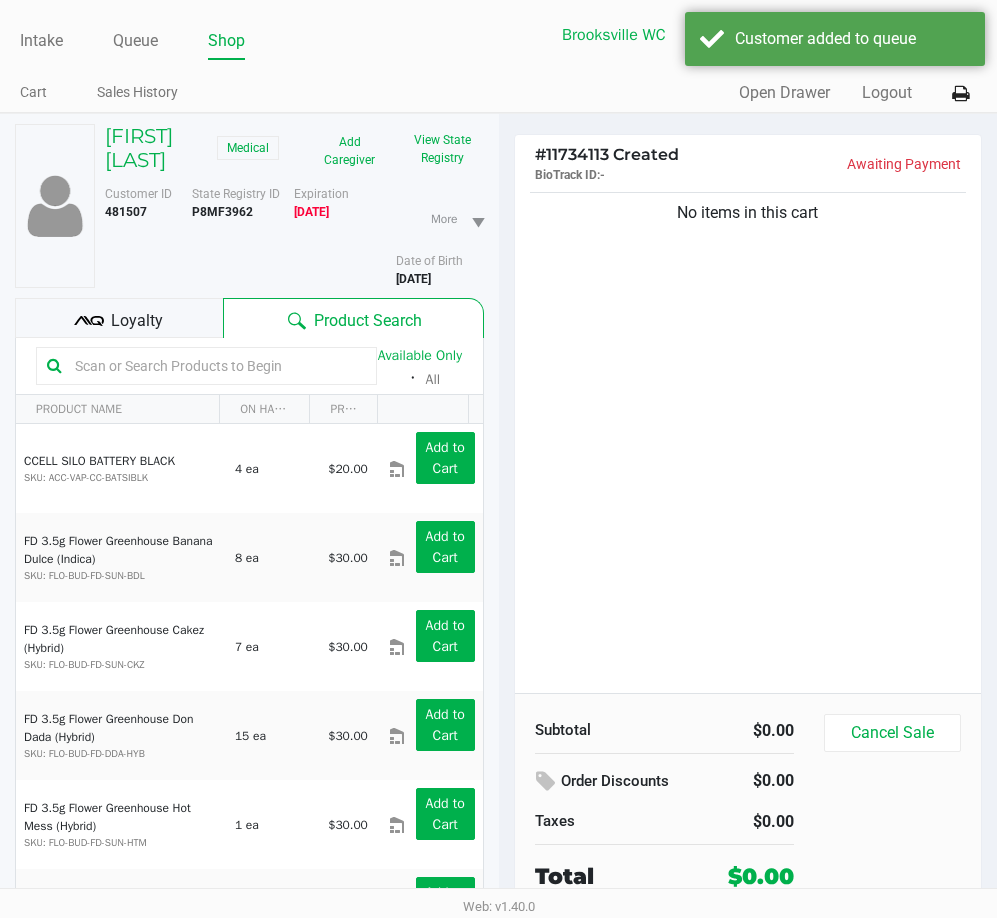 click 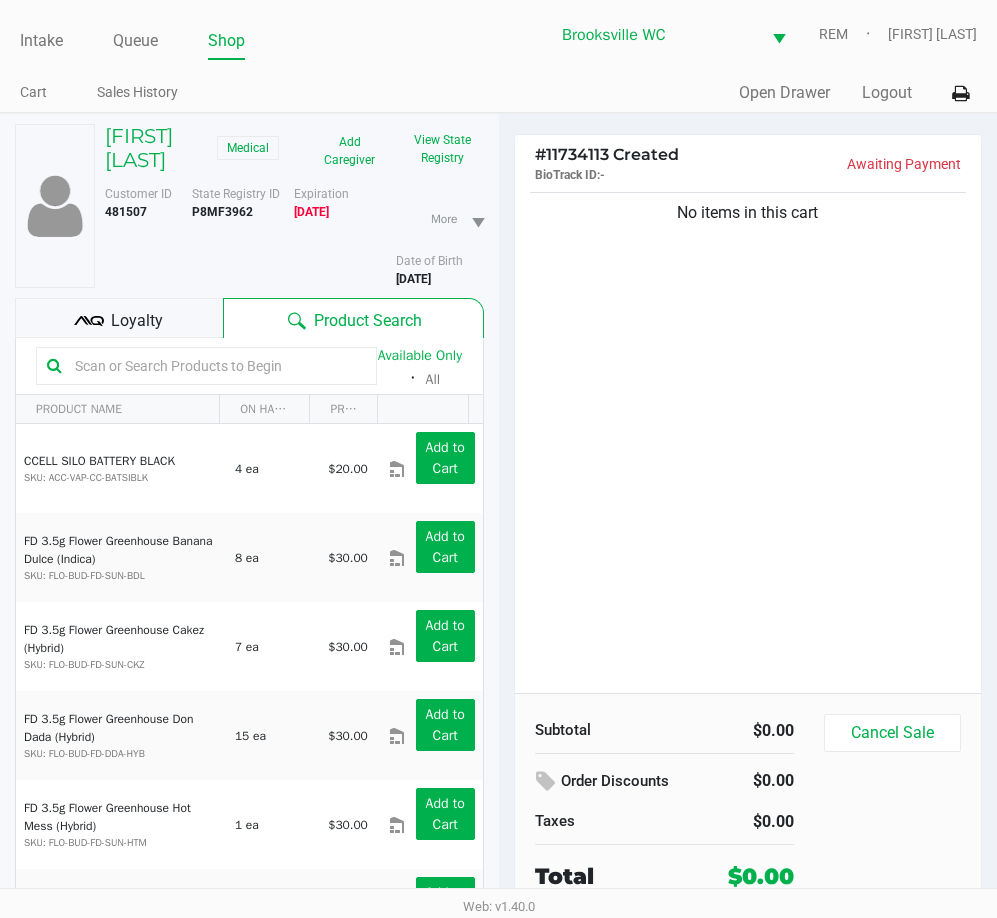 click on "No items in this cart" 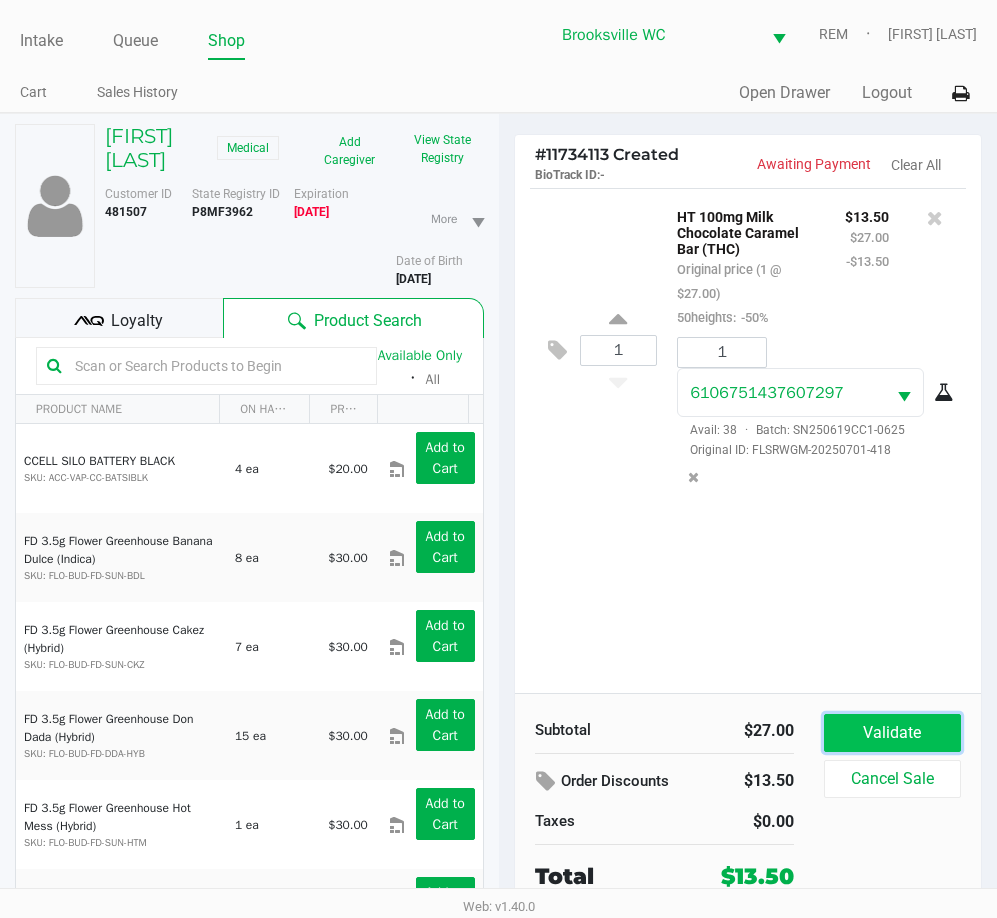 click on "Validate" 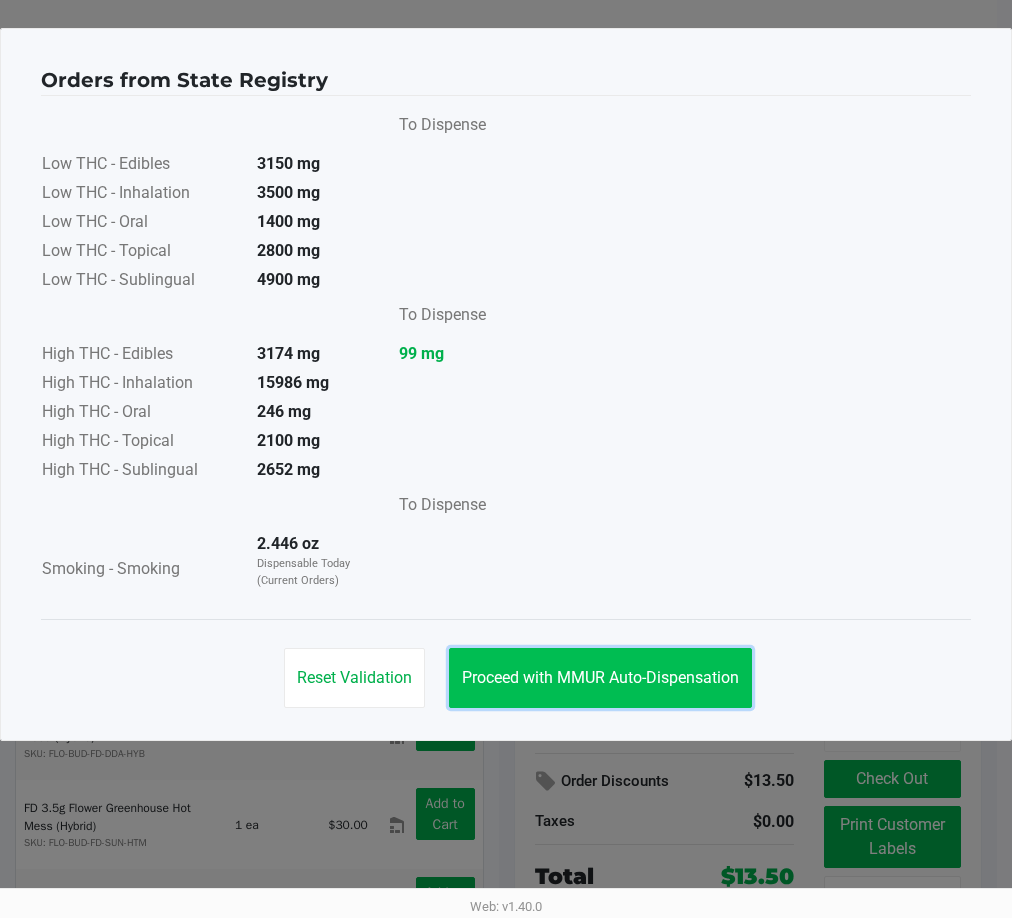 click on "Proceed with MMUR Auto-Dispensation" 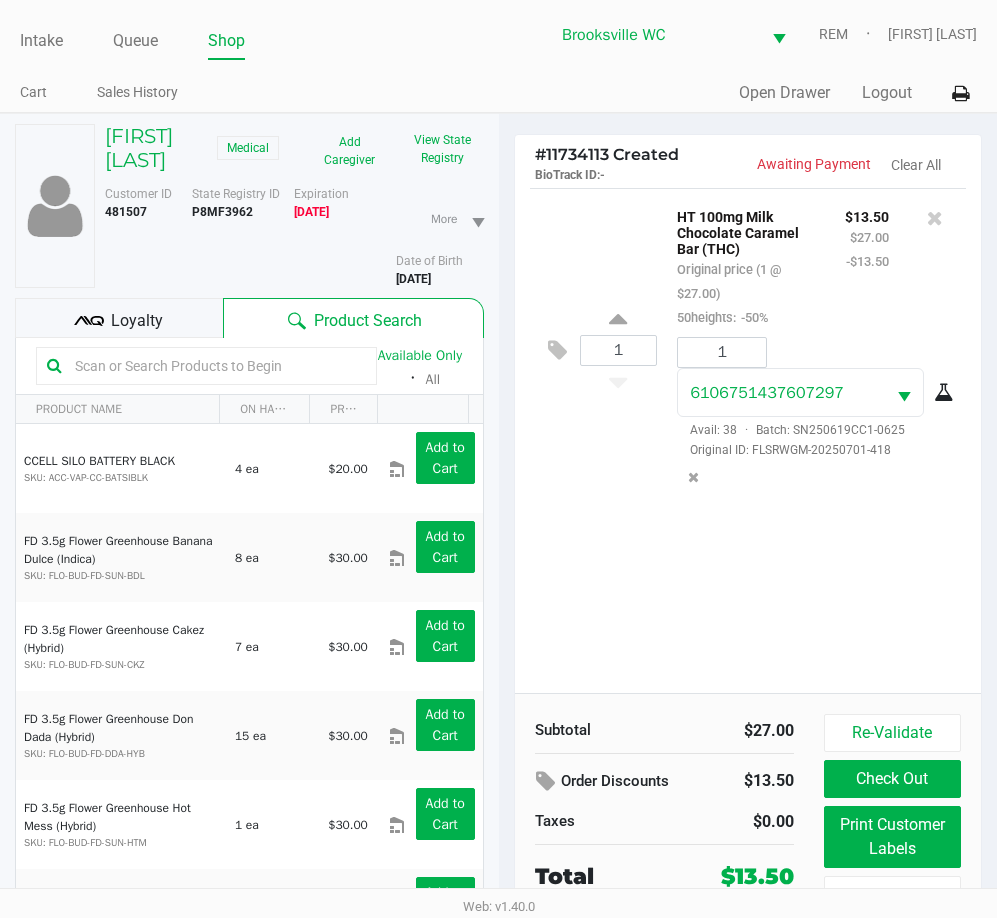 click on "1  HT 100mg Milk Chocolate Caramel Bar (THC)   Original price (1 @ $27.00)  50heights:  -50% $13.50 $27.00 -$13.50 1 6106751437607297  Avail: 38  ·  Batch: SN250619CC1-0625   Original ID: FLSRWGM-20250701-418" 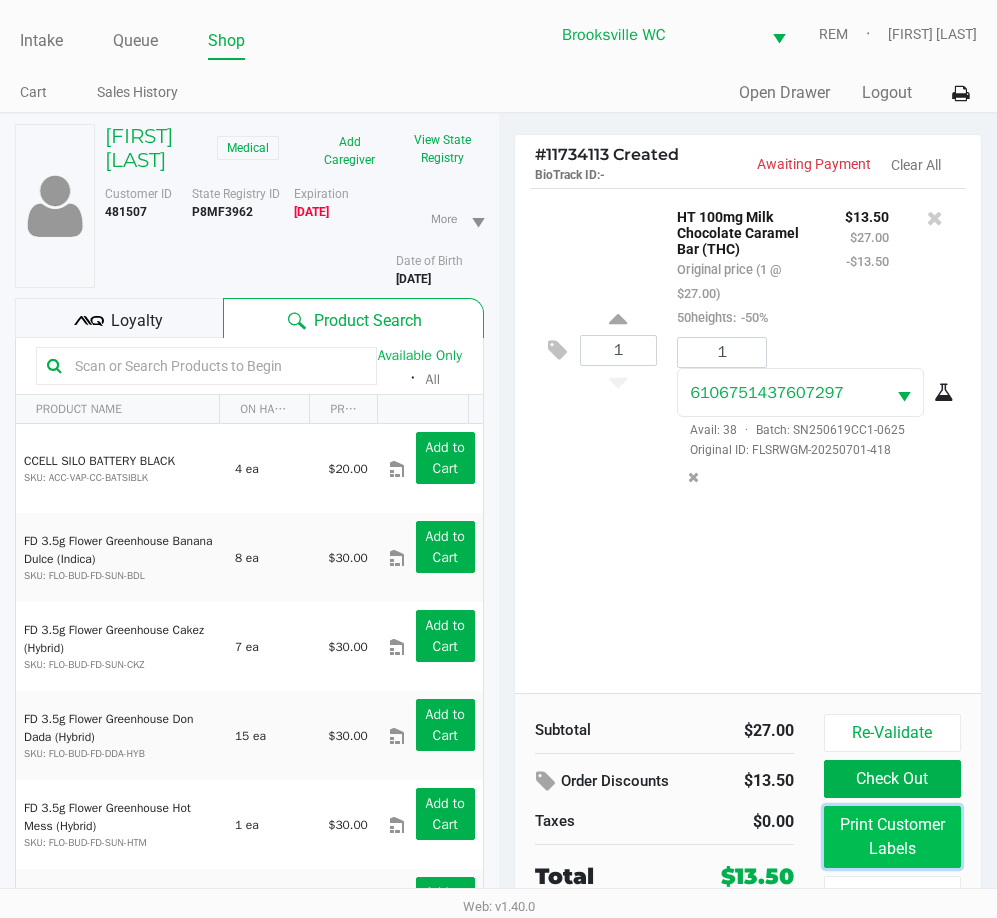 click on "Print Customer Labels" 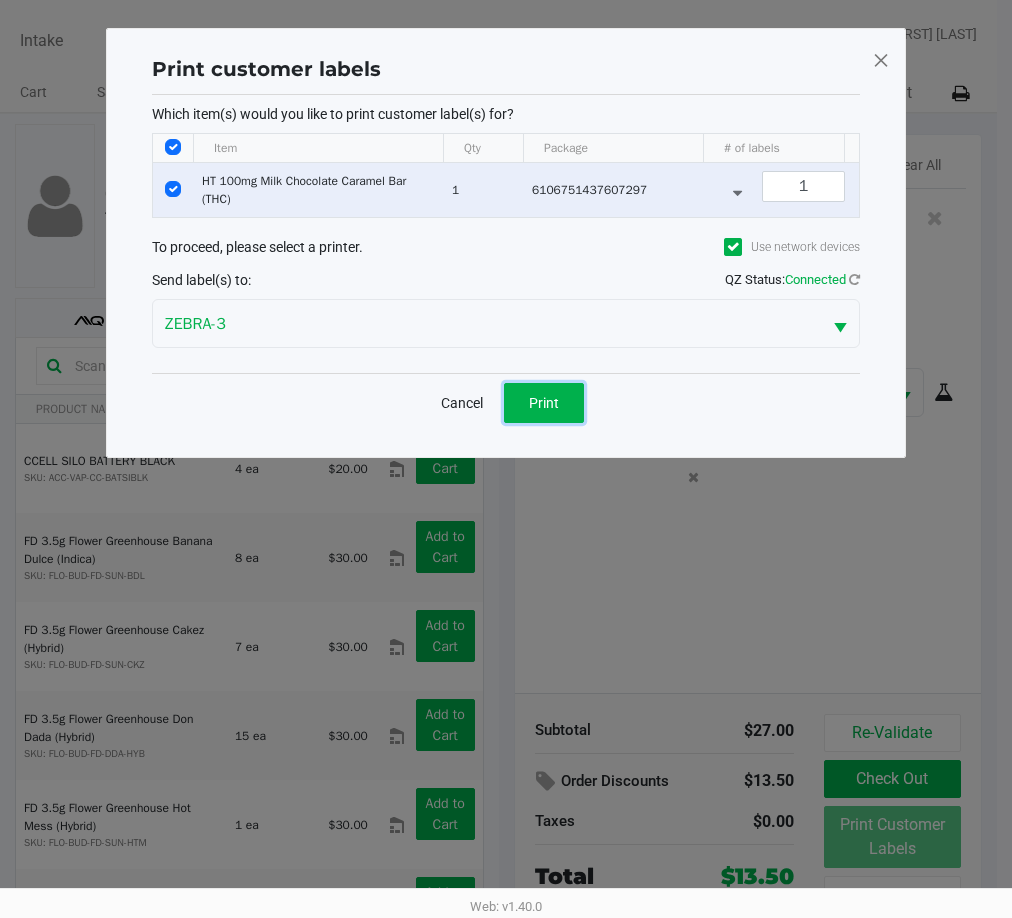 click on "Print" 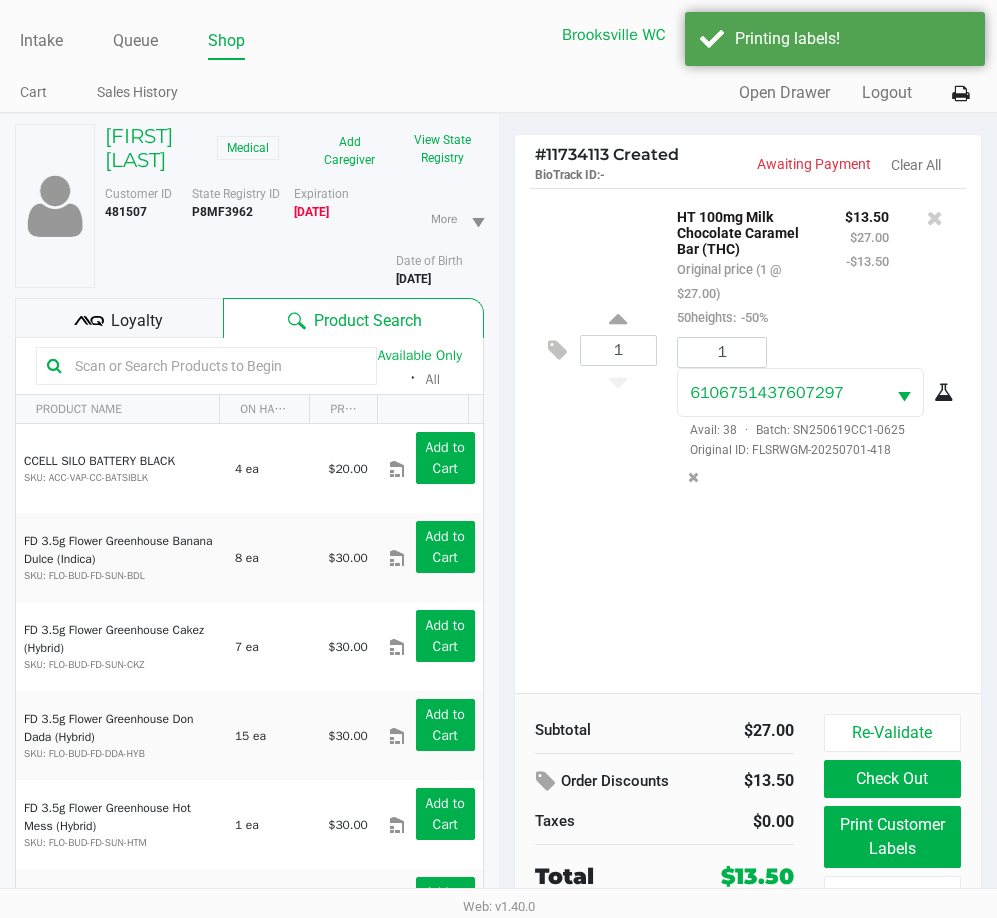 click on "1  HT 100mg Milk Chocolate Caramel Bar (THC)   Original price (1 @ $27.00)  50heights:  -50% $13.50 $27.00 -$13.50 1 6106751437607297  Avail: 38  ·  Batch: SN250619CC1-0625   Original ID: FLSRWGM-20250701-418" 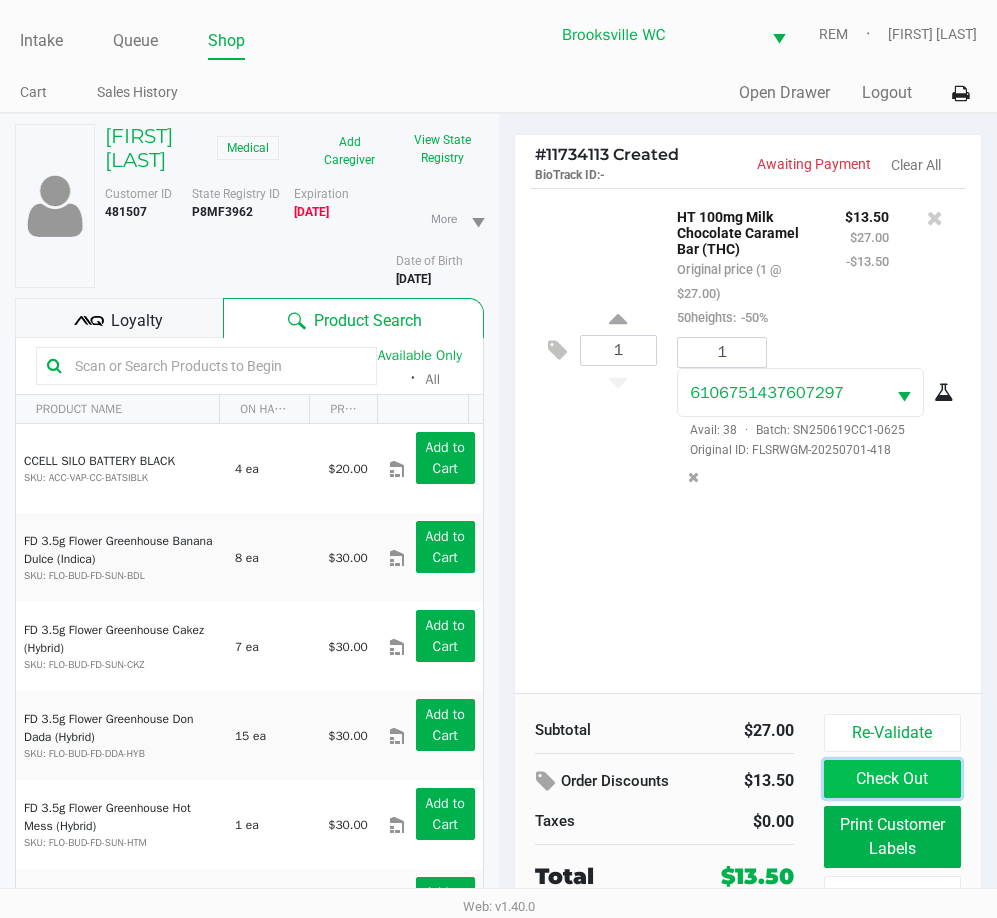 click on "Check Out" 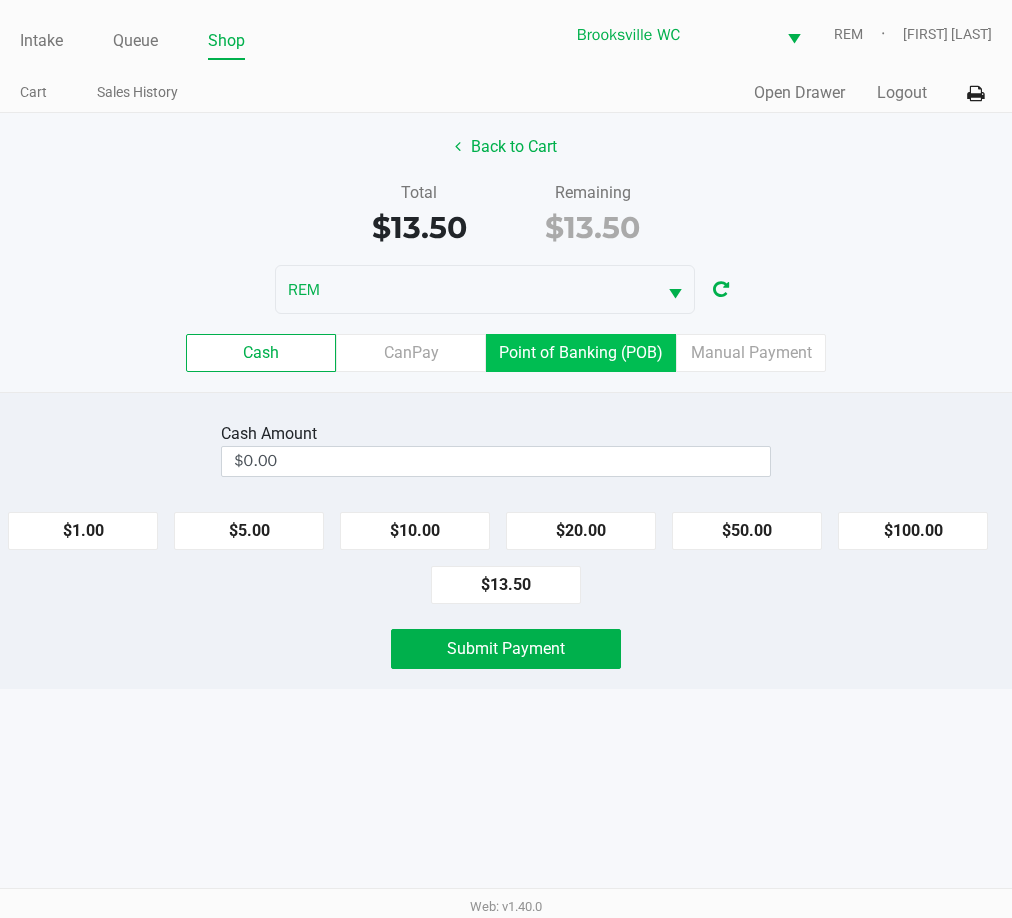 click on "Point of Banking (POB)" 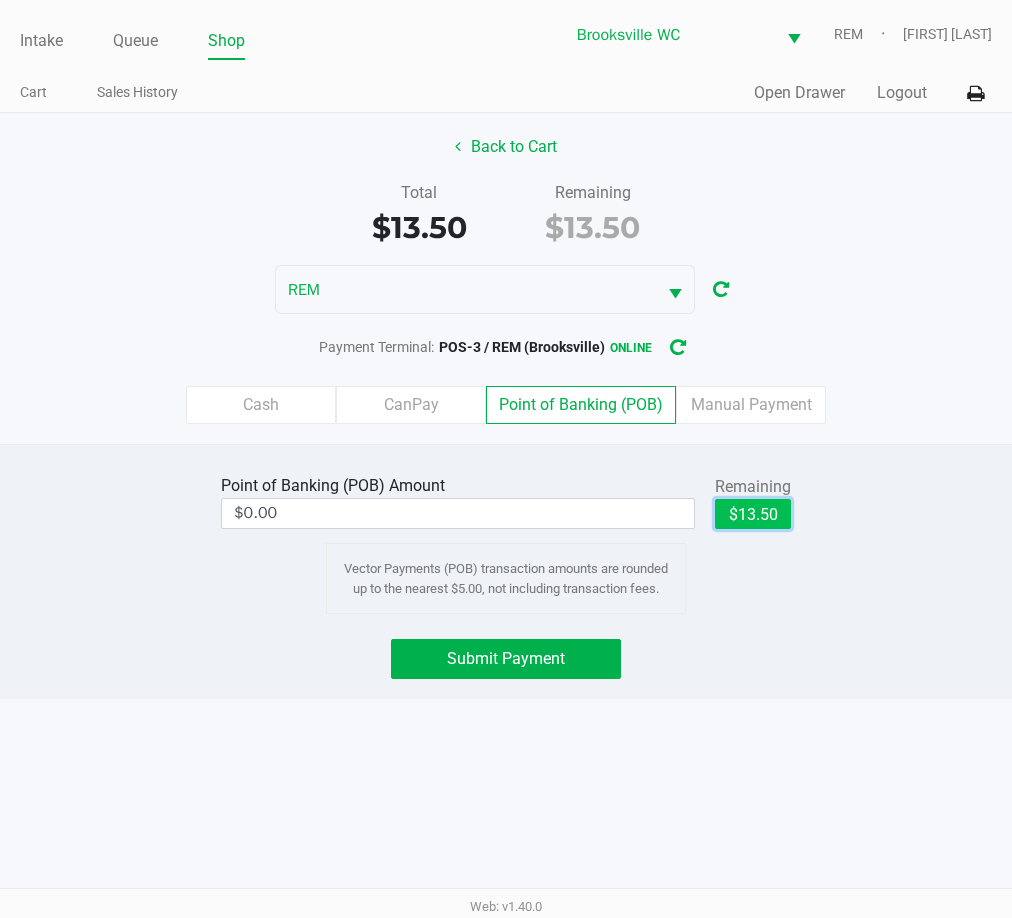 click on "$13.50" 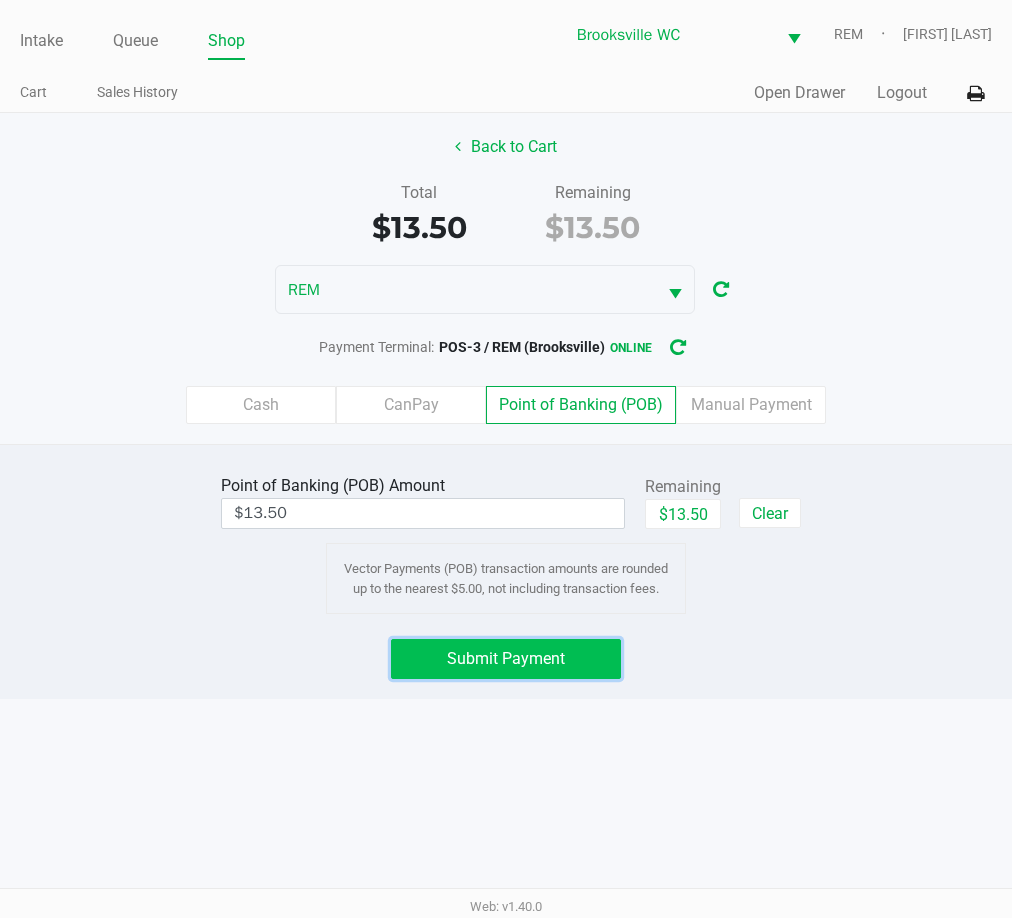 click on "Submit Payment" 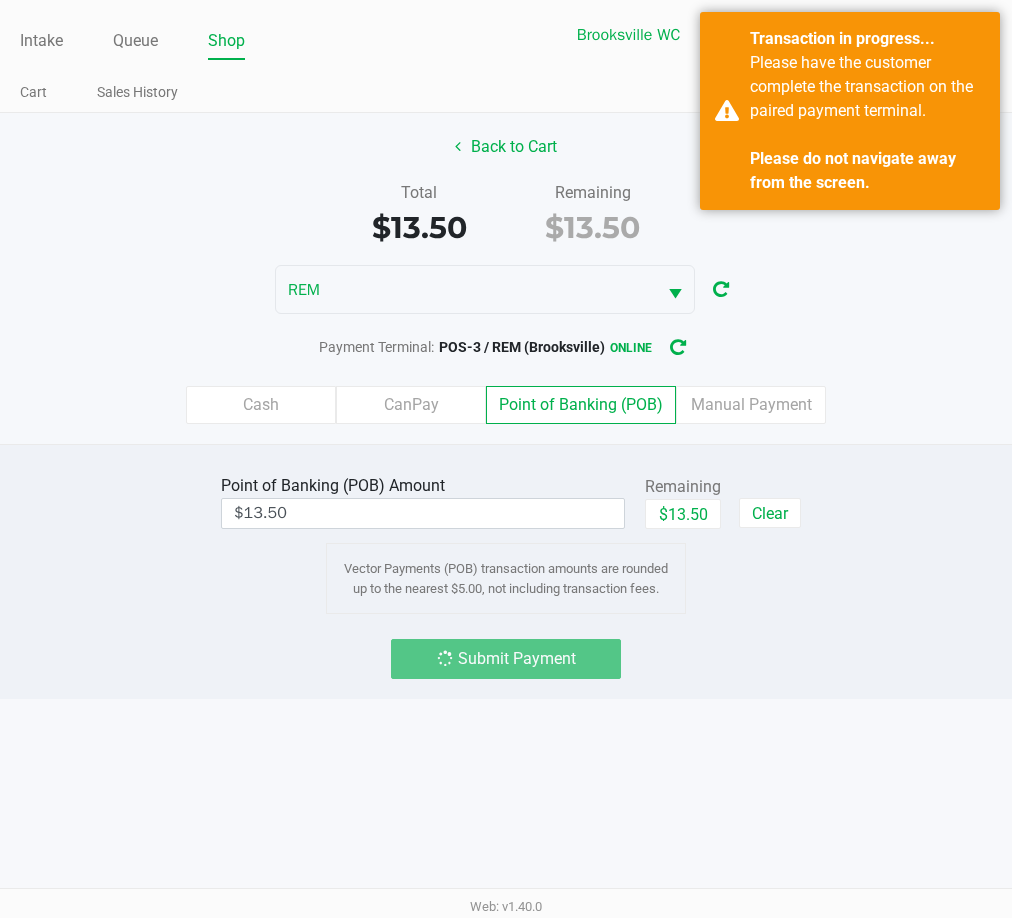 click on "Back to Cart" 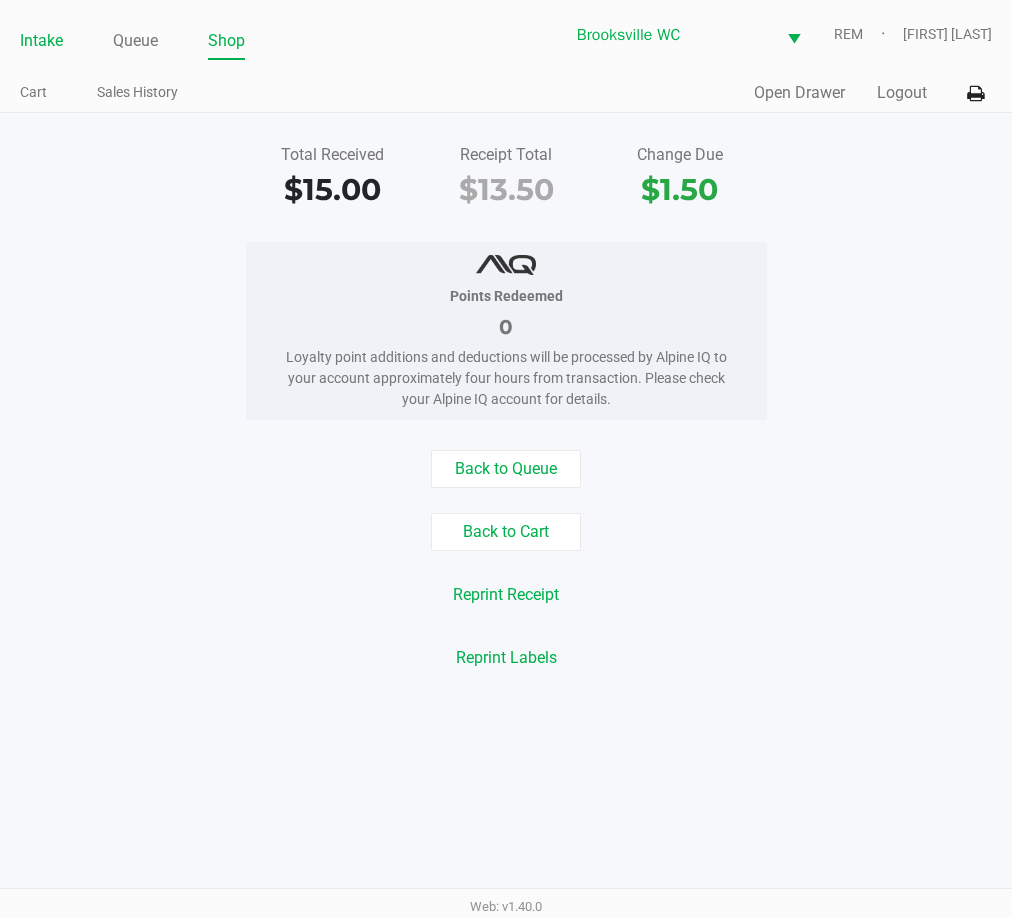 click on "Intake" 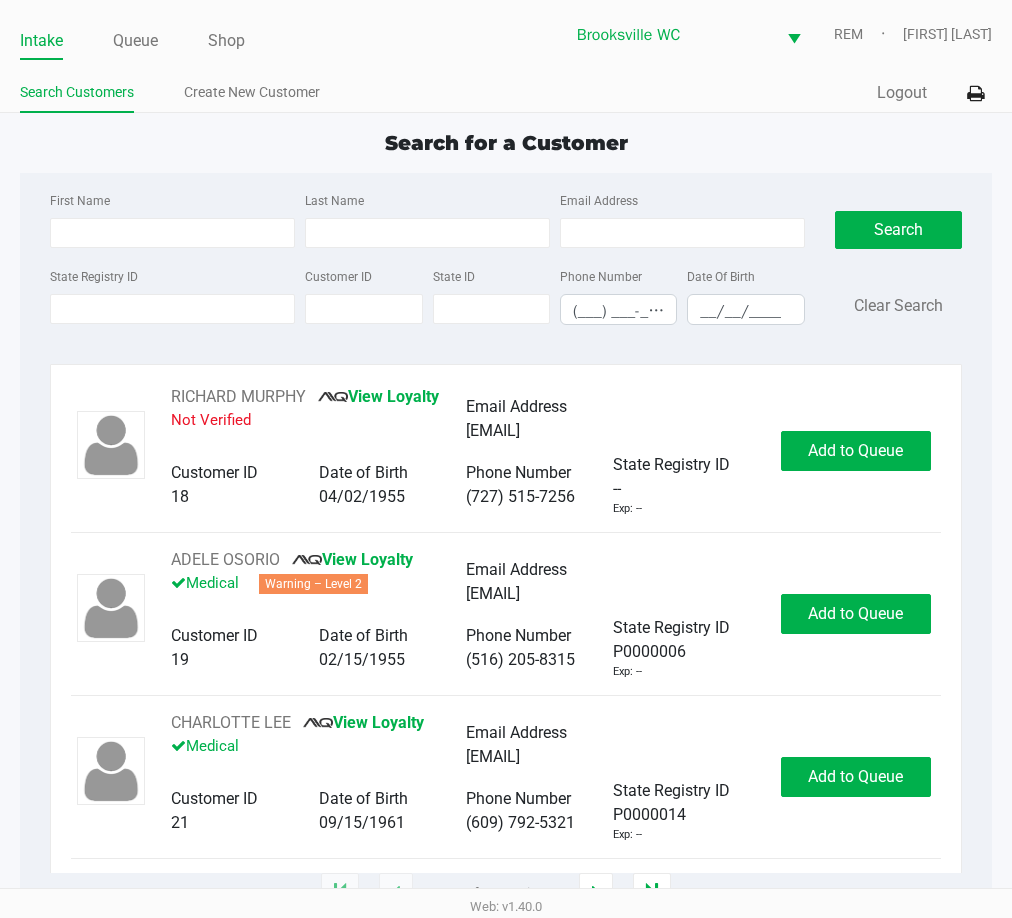 click on "Search for a Customer" 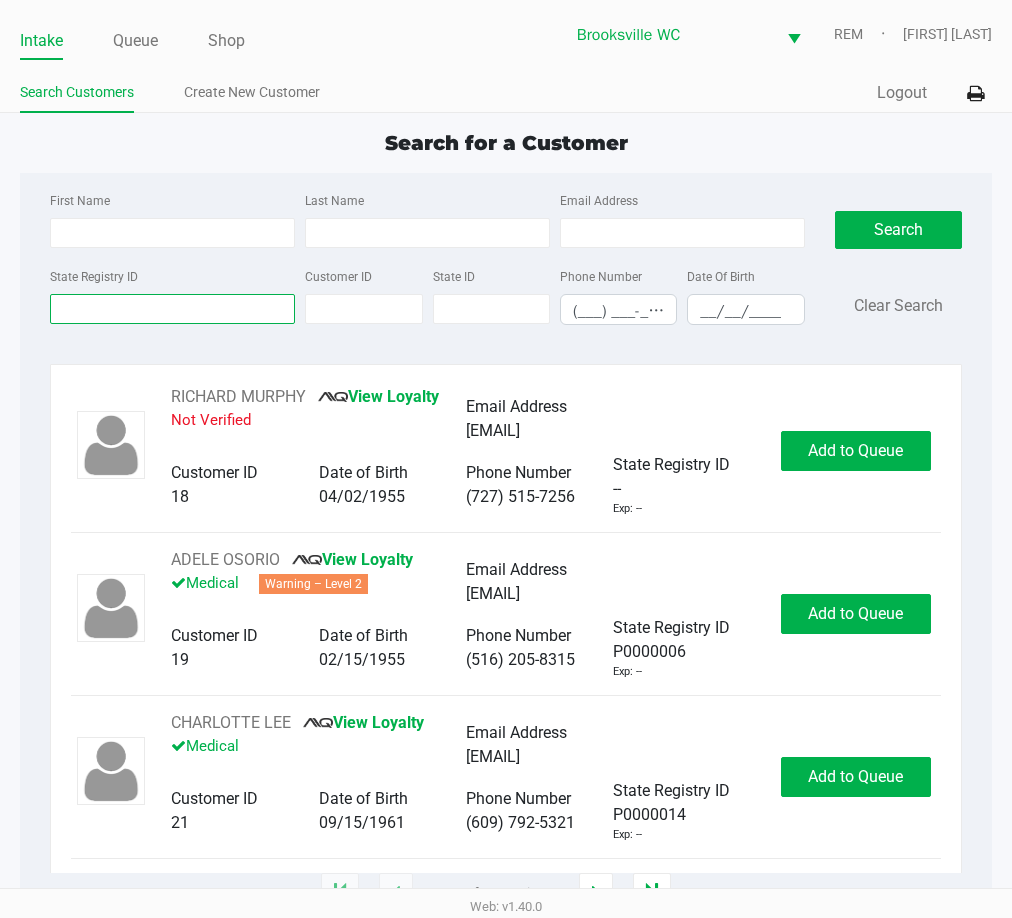 click on "State Registry ID" at bounding box center (172, 309) 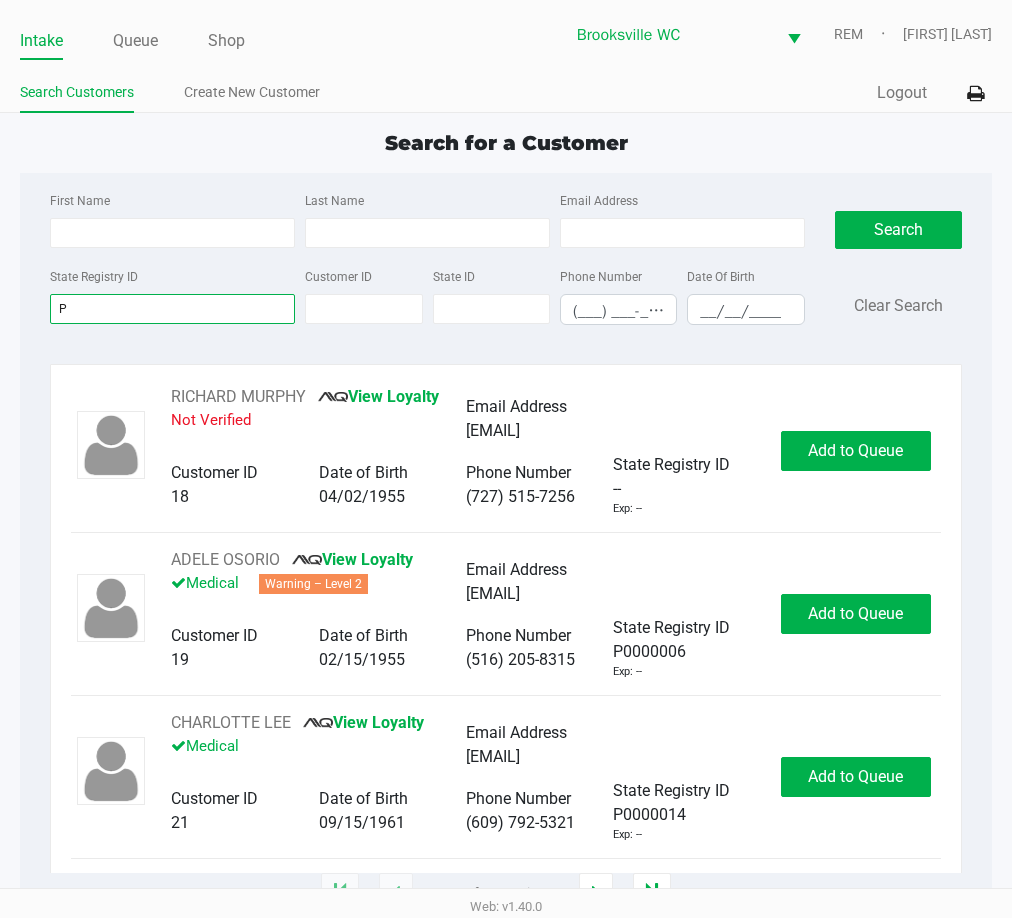 type 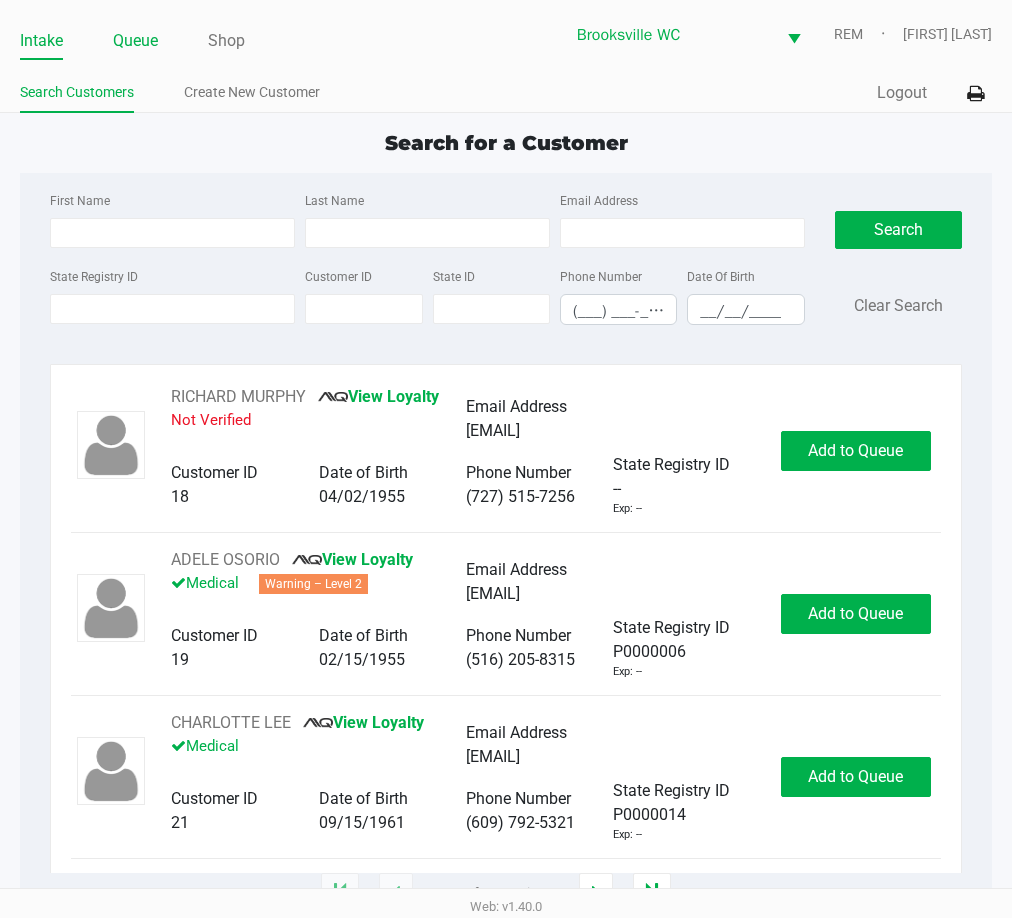 click on "Queue" 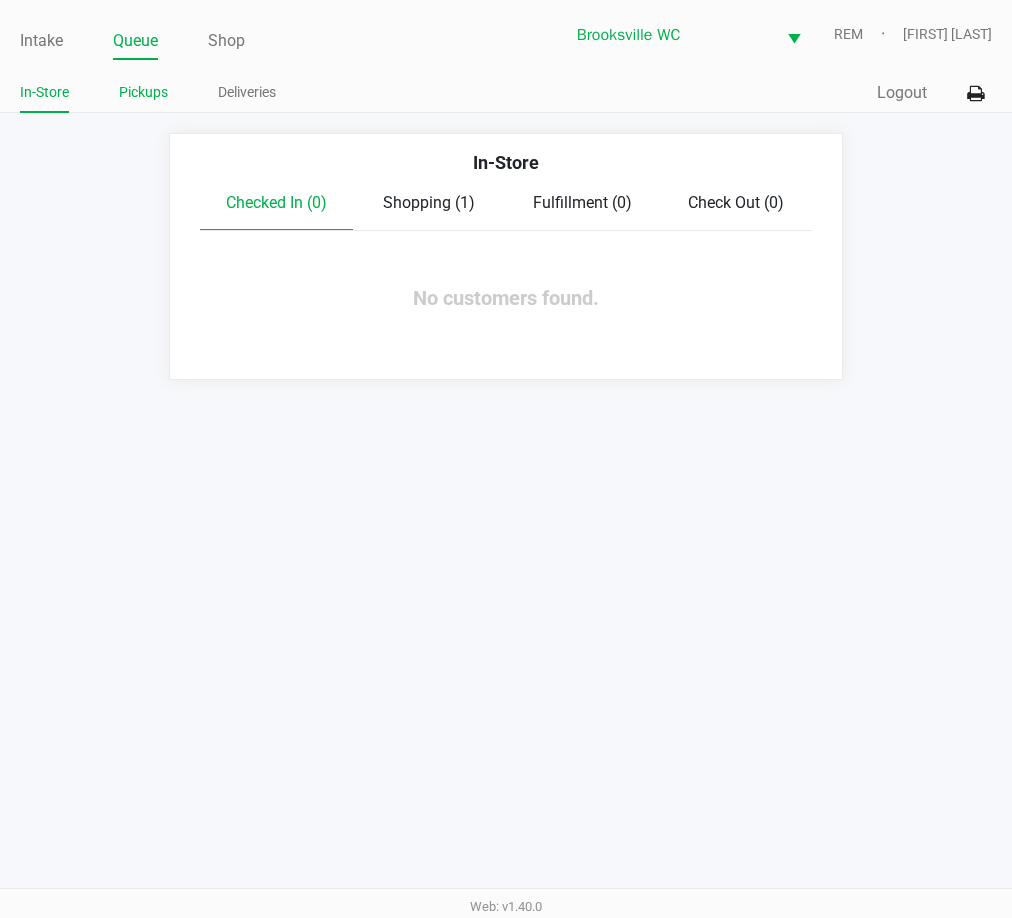 click on "Pickups" 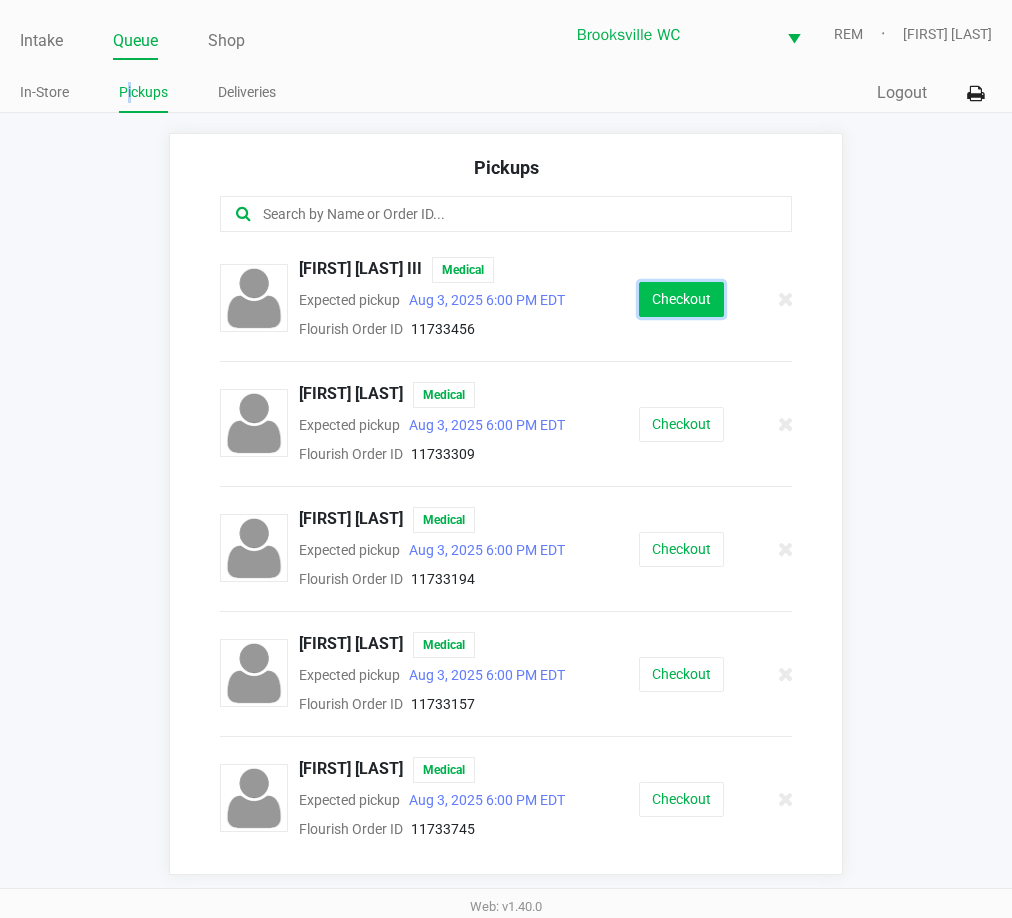 click on "Checkout" 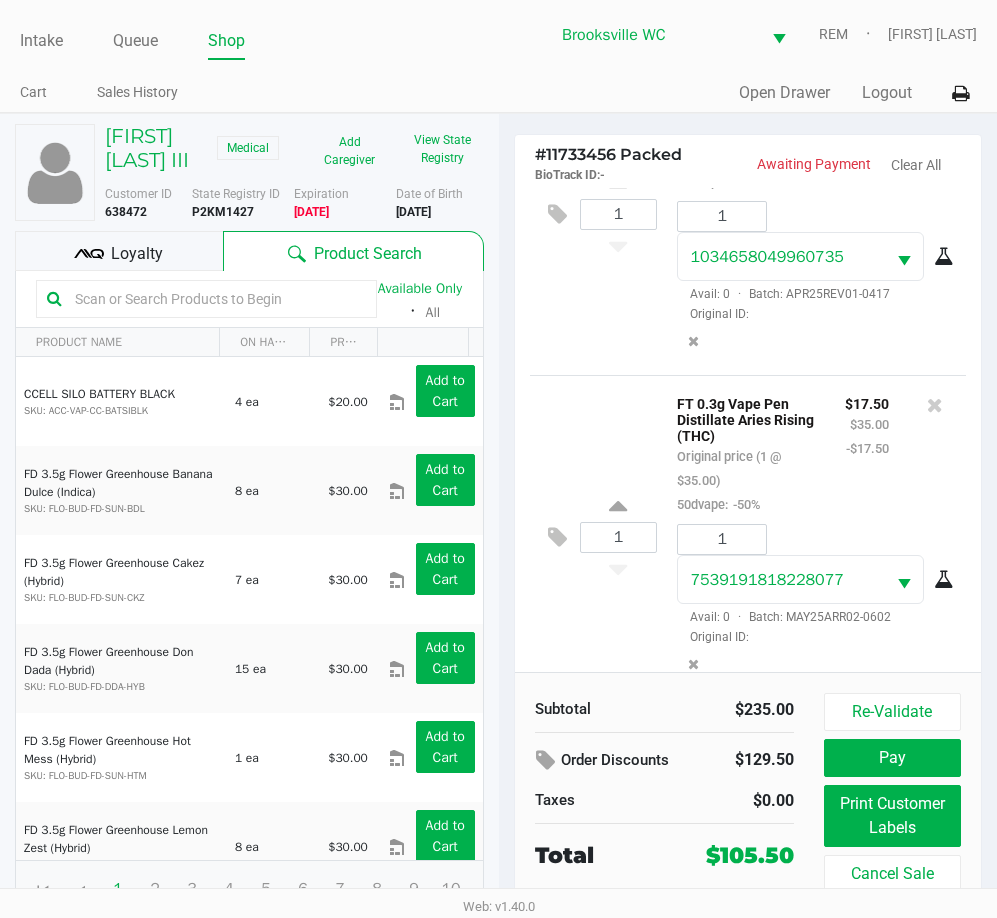 scroll, scrollTop: 1530, scrollLeft: 0, axis: vertical 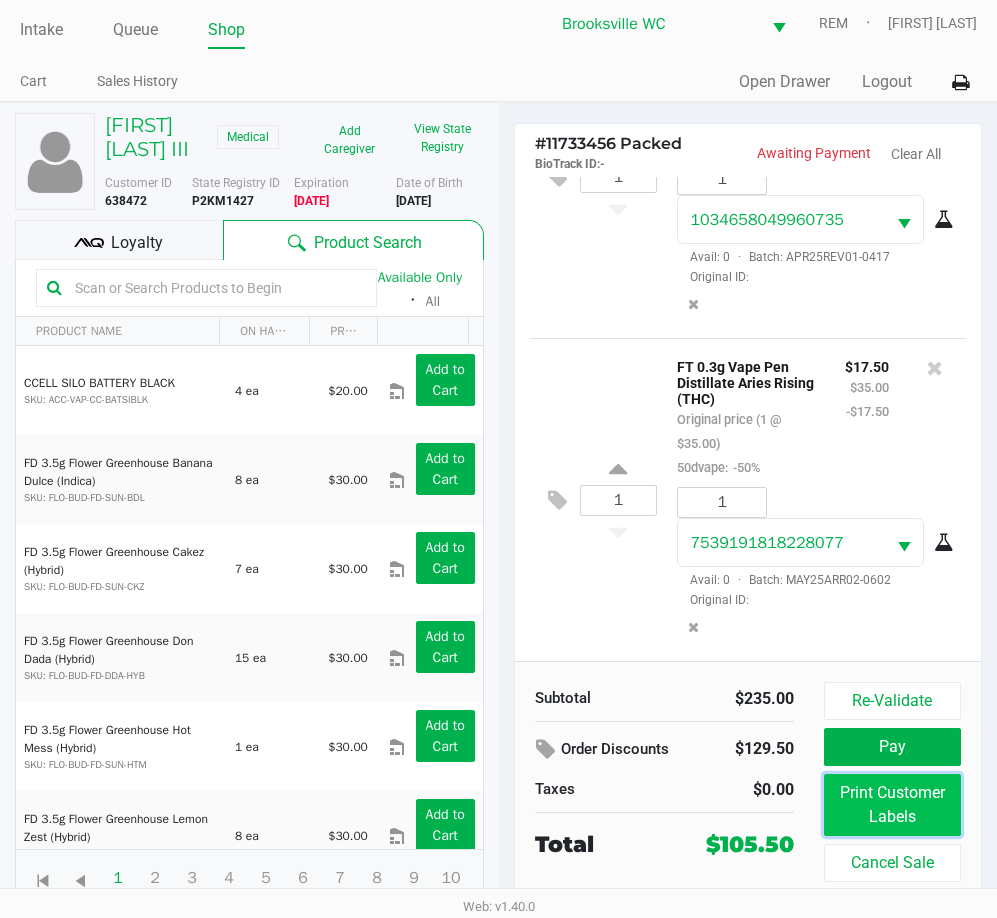 click on "Print Customer Labels" 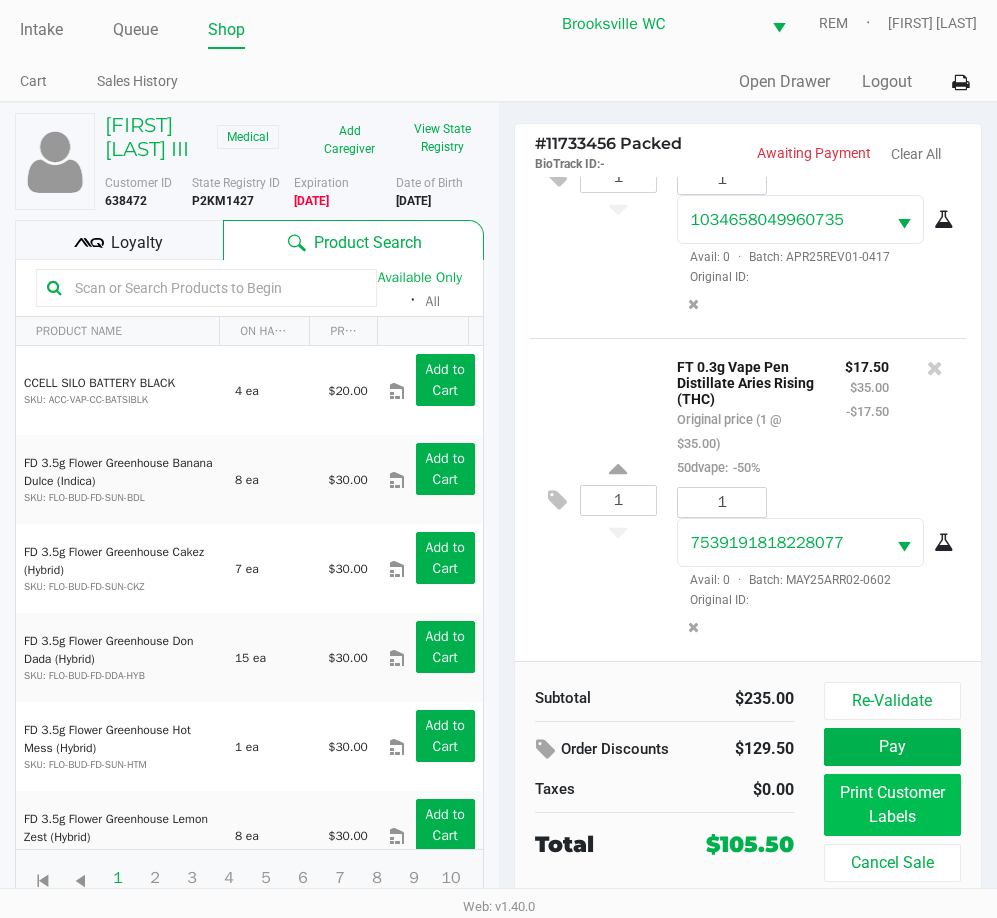 scroll, scrollTop: 0, scrollLeft: 0, axis: both 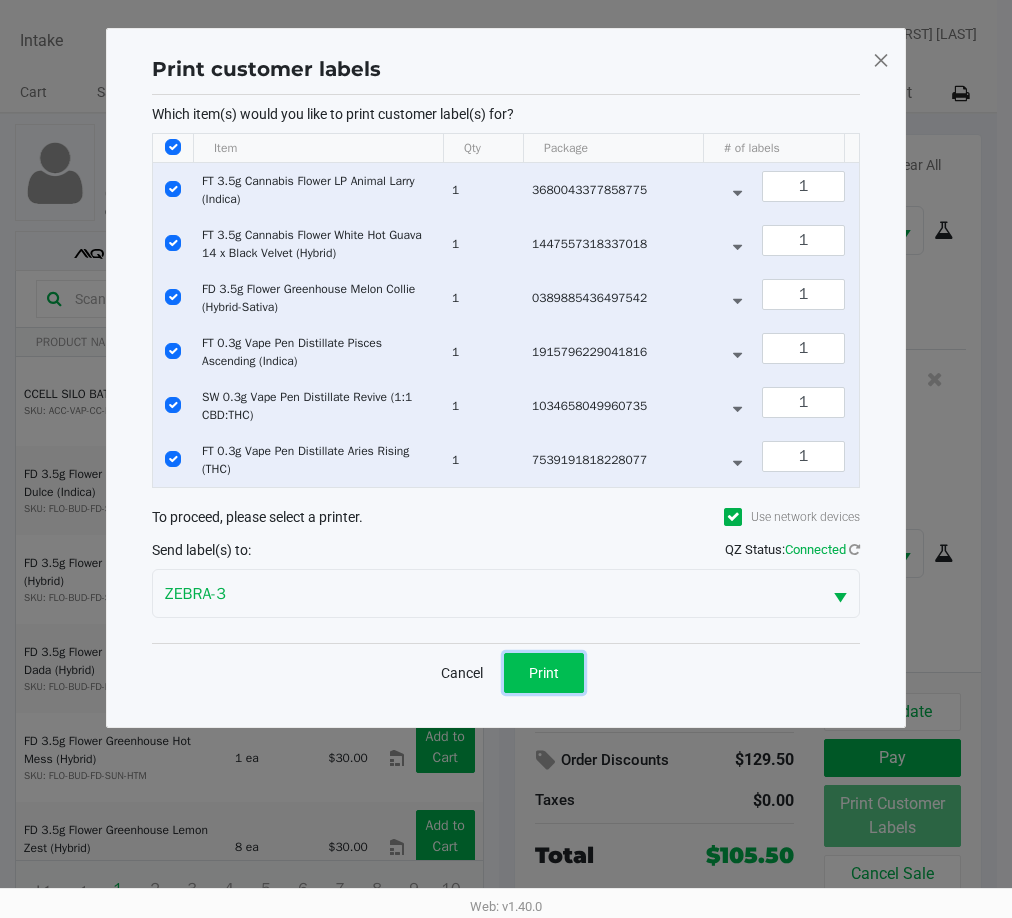 click on "Print" 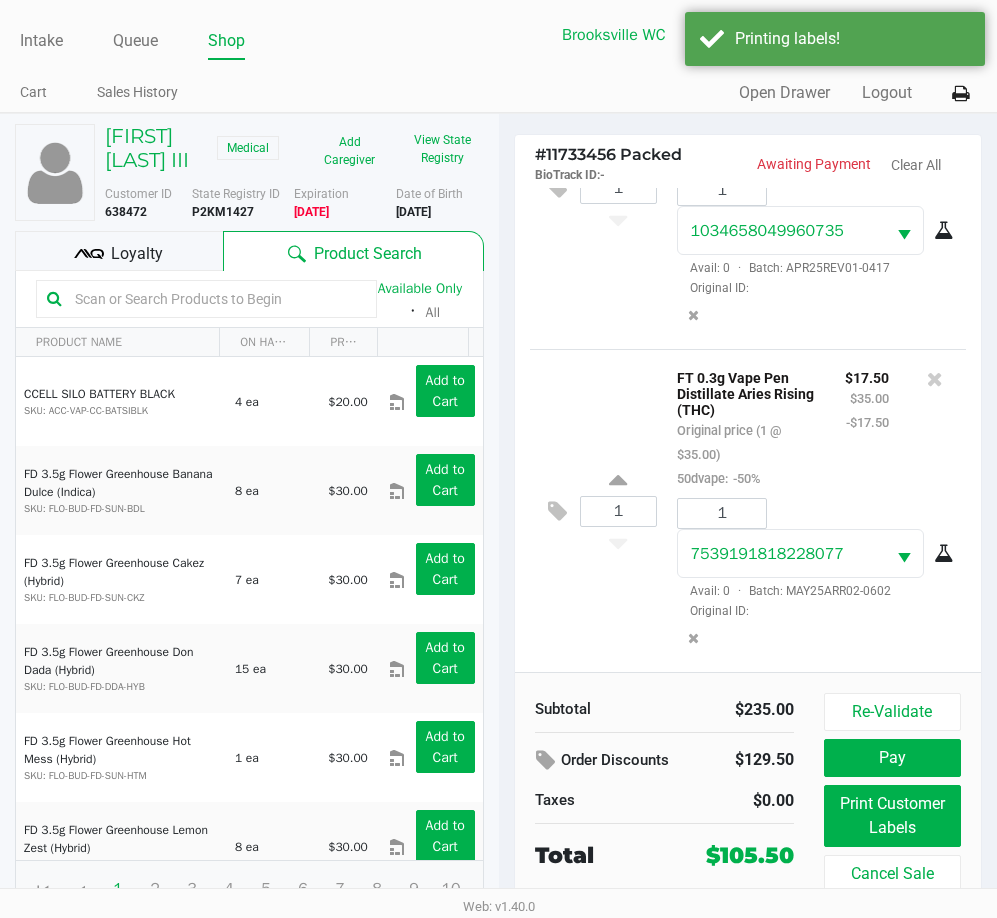 click on "Loyalty" 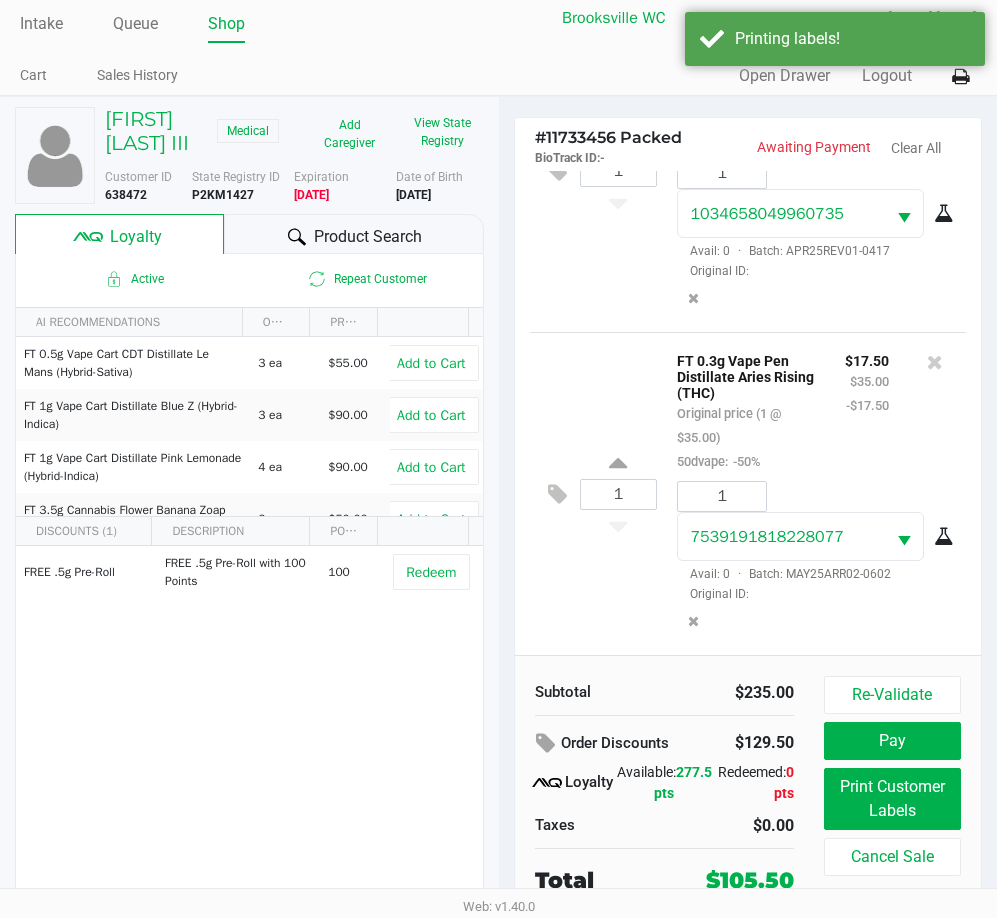 scroll, scrollTop: 37, scrollLeft: 0, axis: vertical 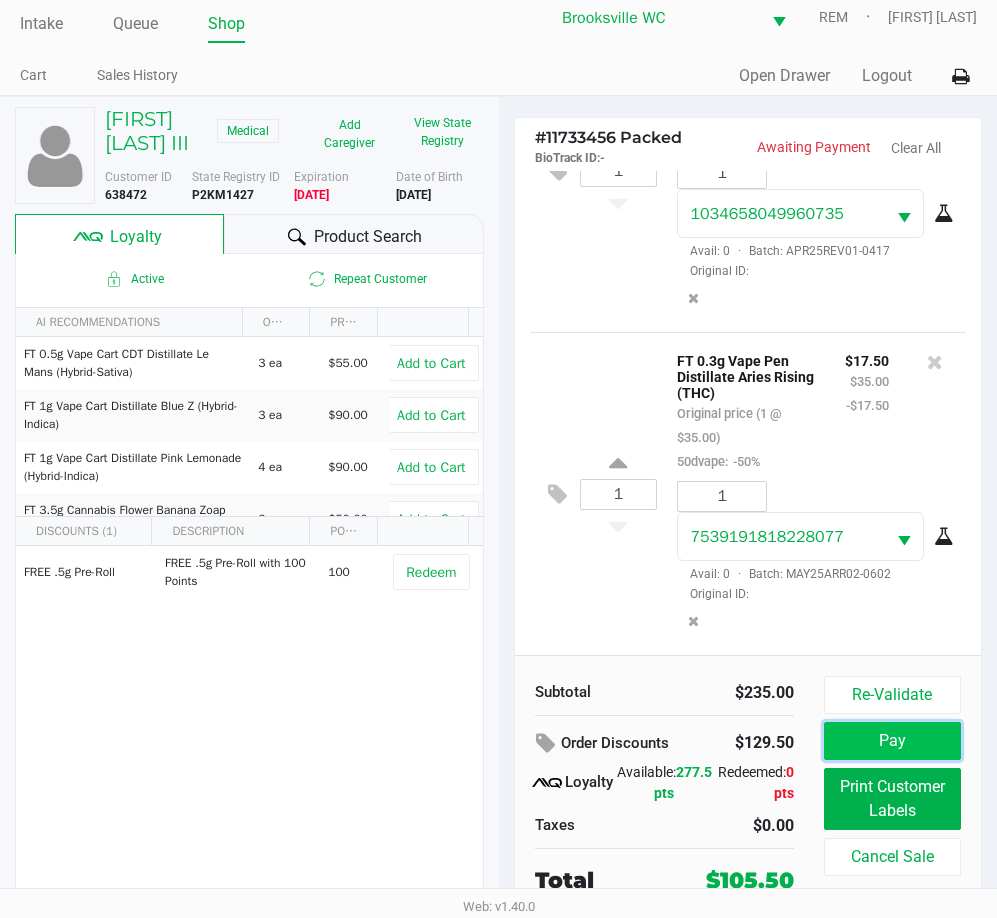 click on "Pay" 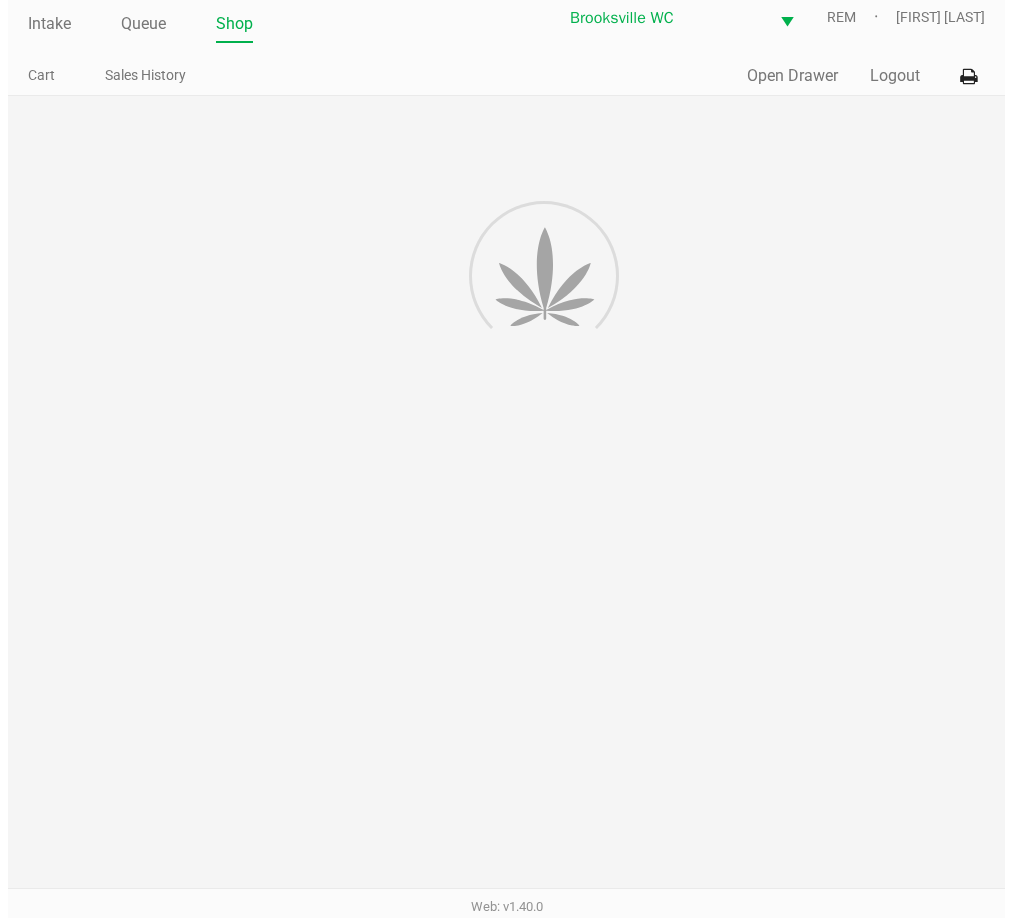 scroll, scrollTop: 0, scrollLeft: 0, axis: both 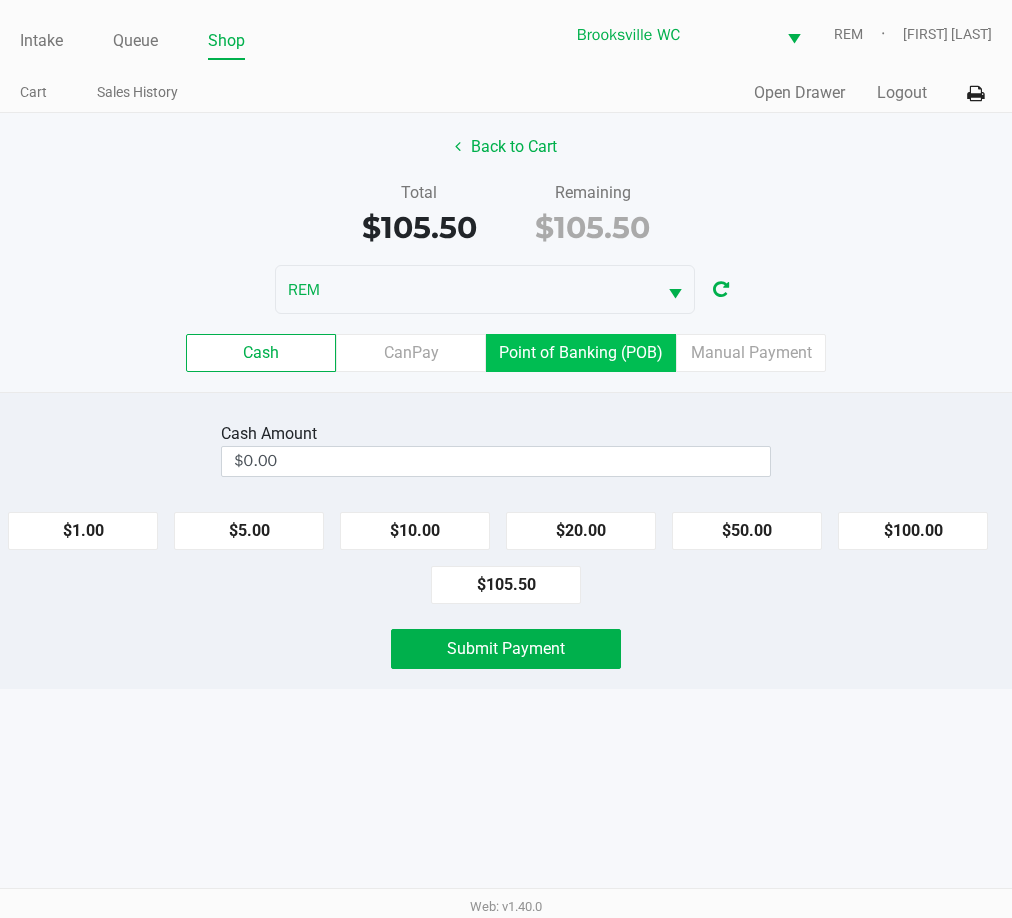 click on "Point of Banking (POB)" 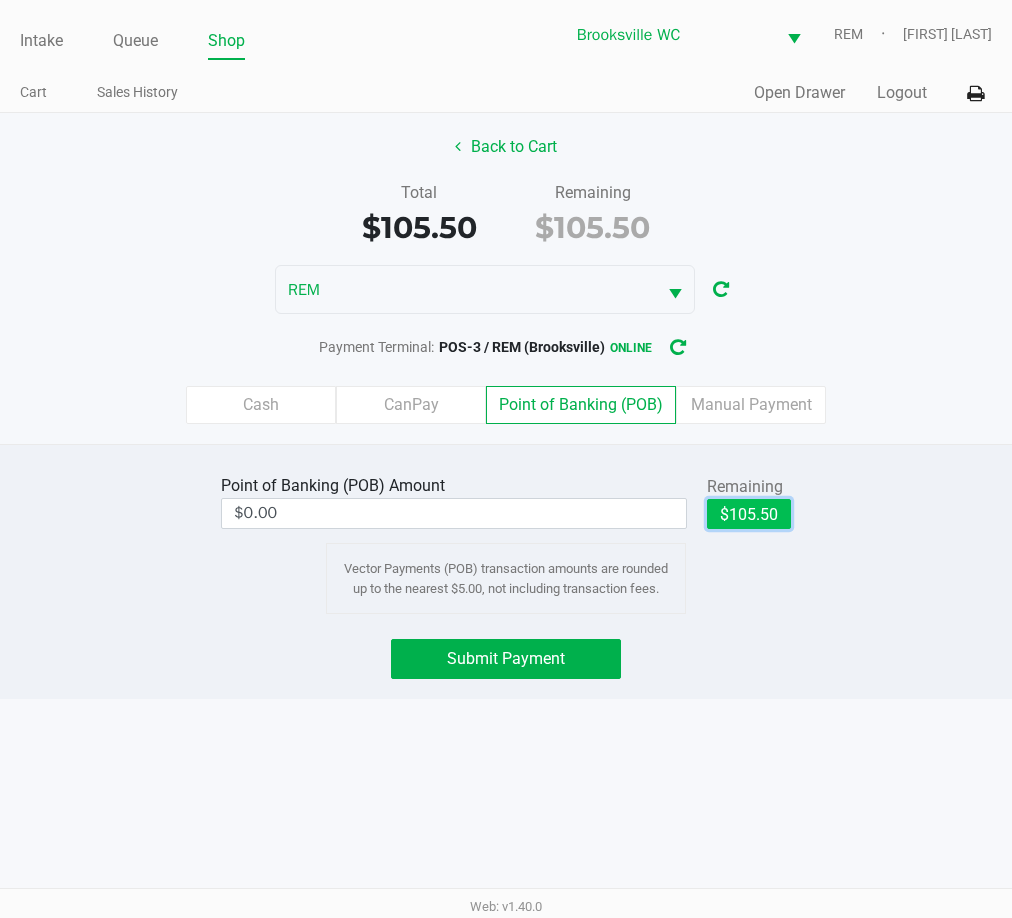 click on "$105.50" 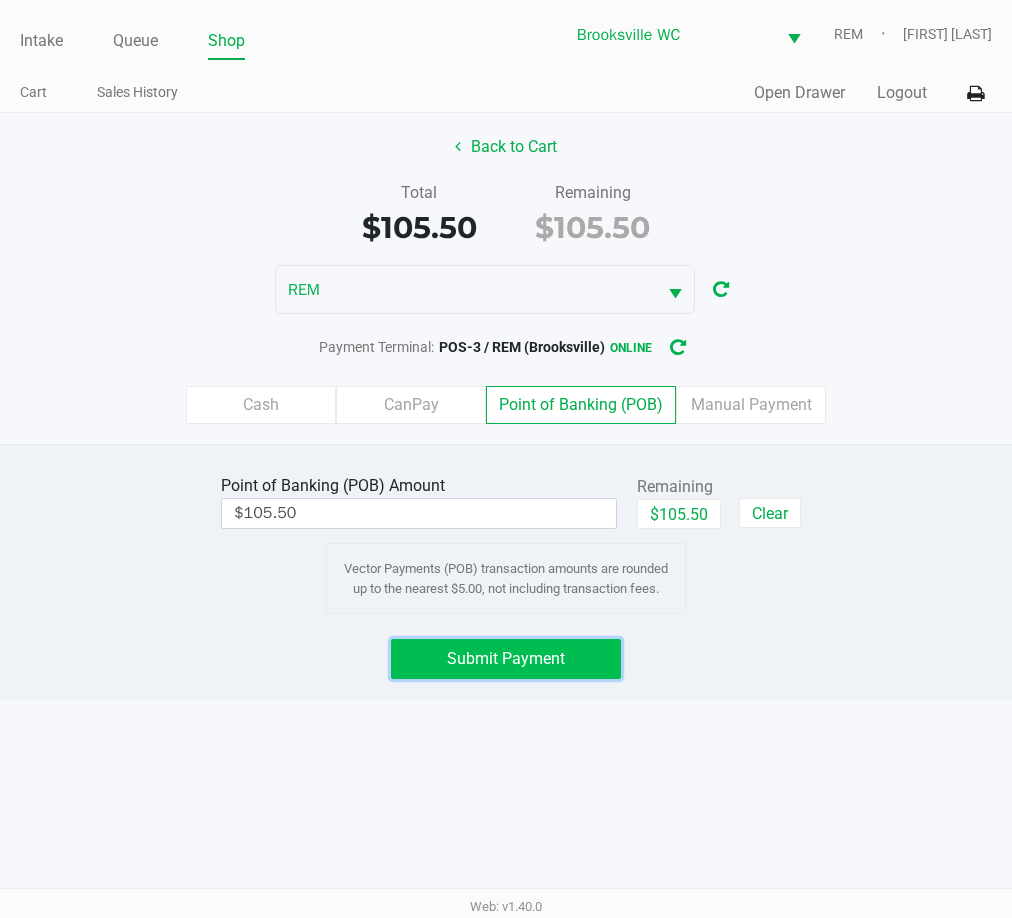 click on "Submit Payment" 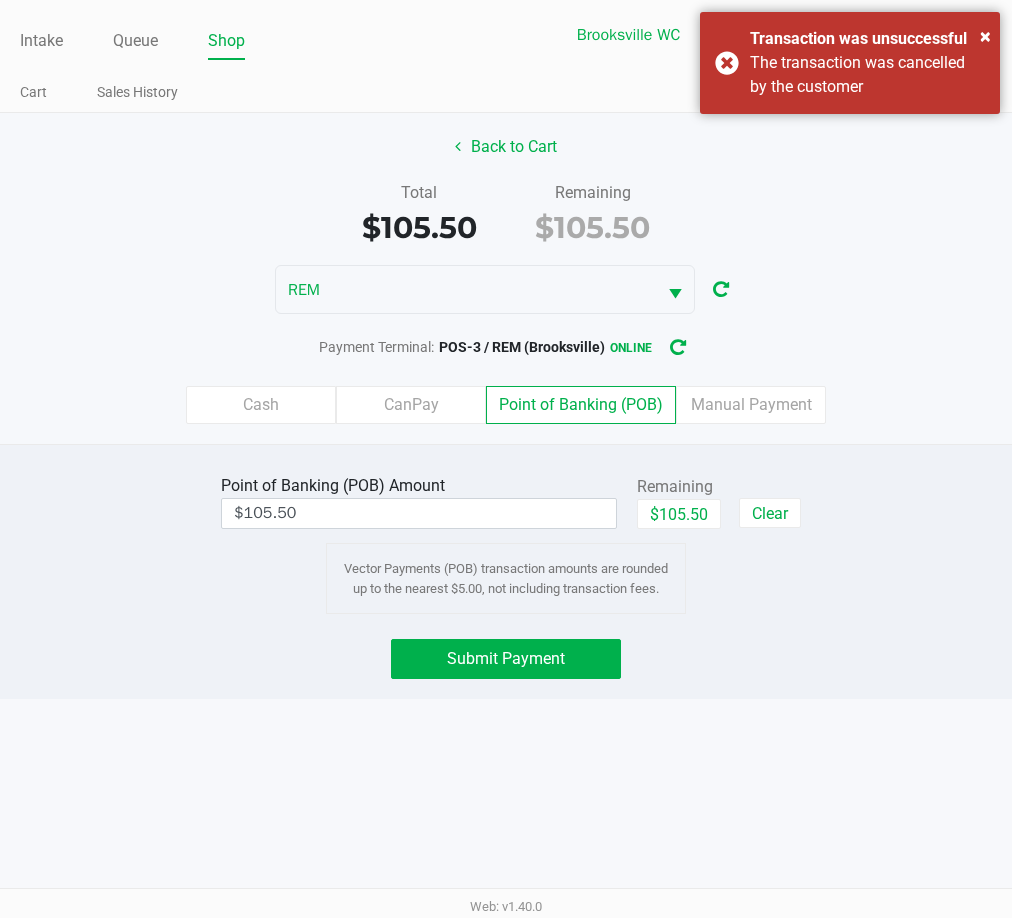 click on "Cash" 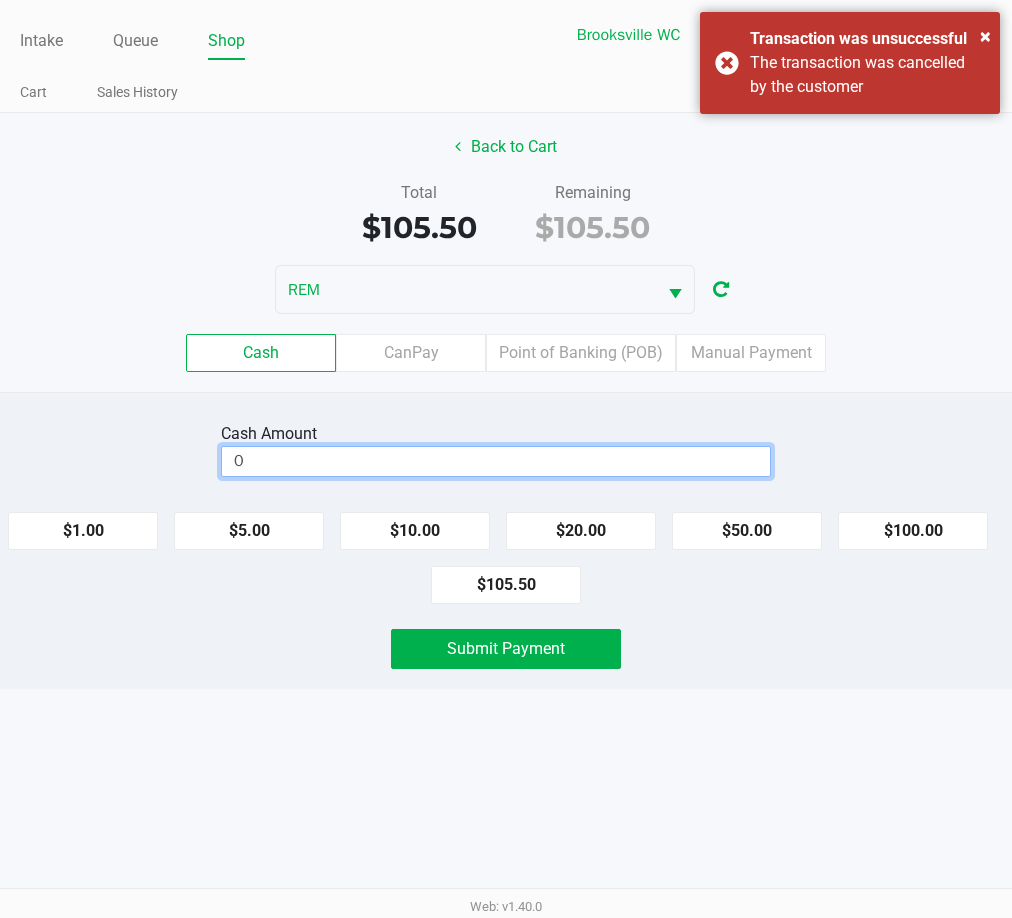 click on "0" at bounding box center (496, 461) 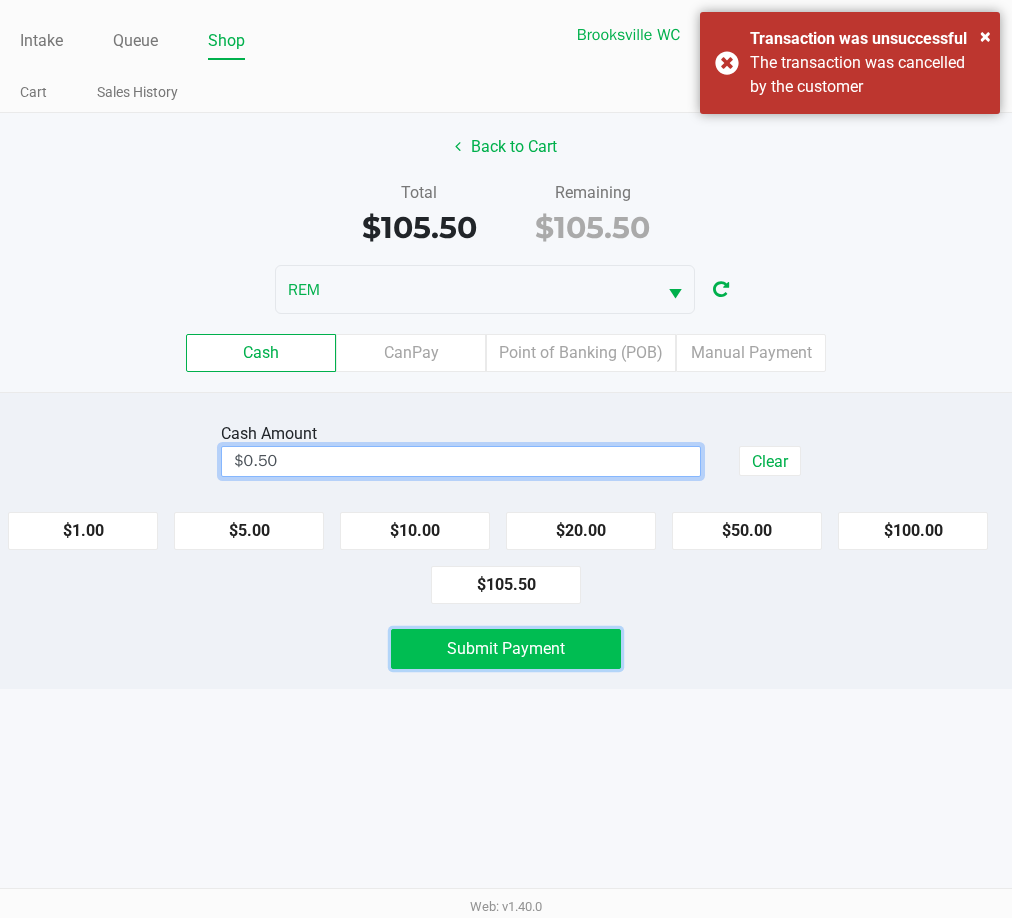 click on "Submit Payment" 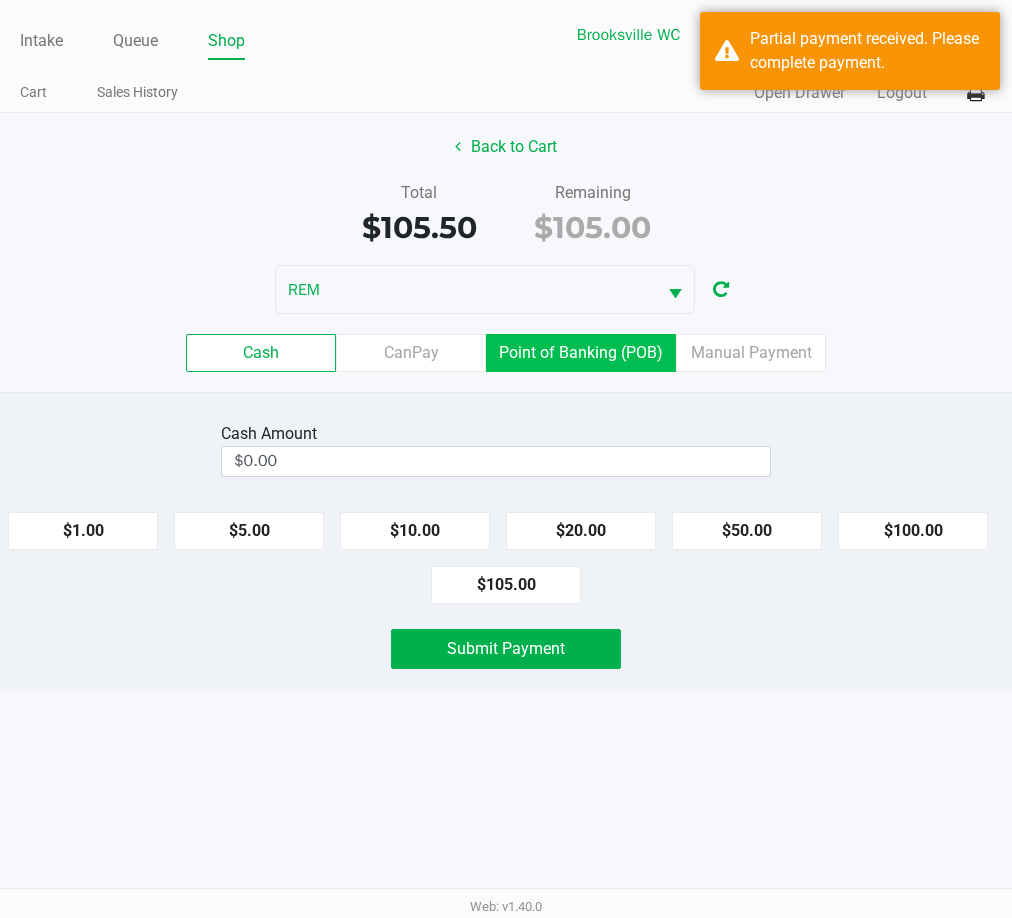 click on "Point of Banking (POB)" 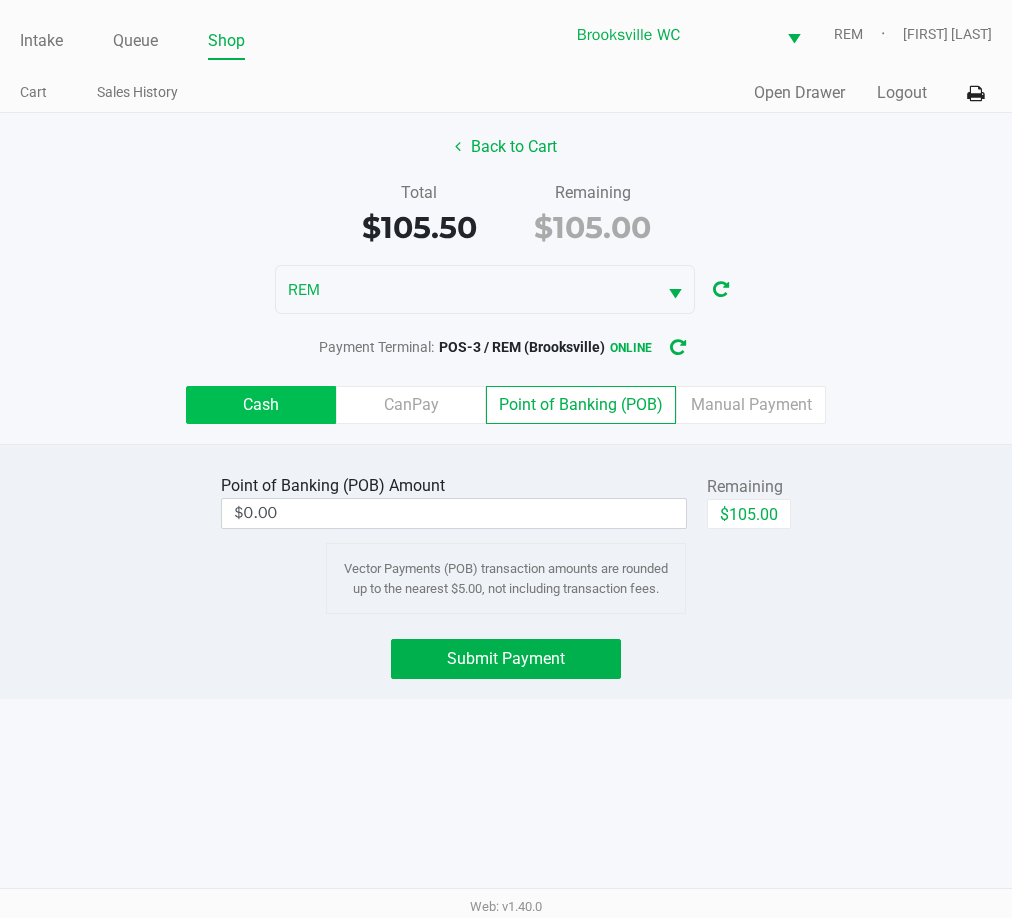 click on "Cash" 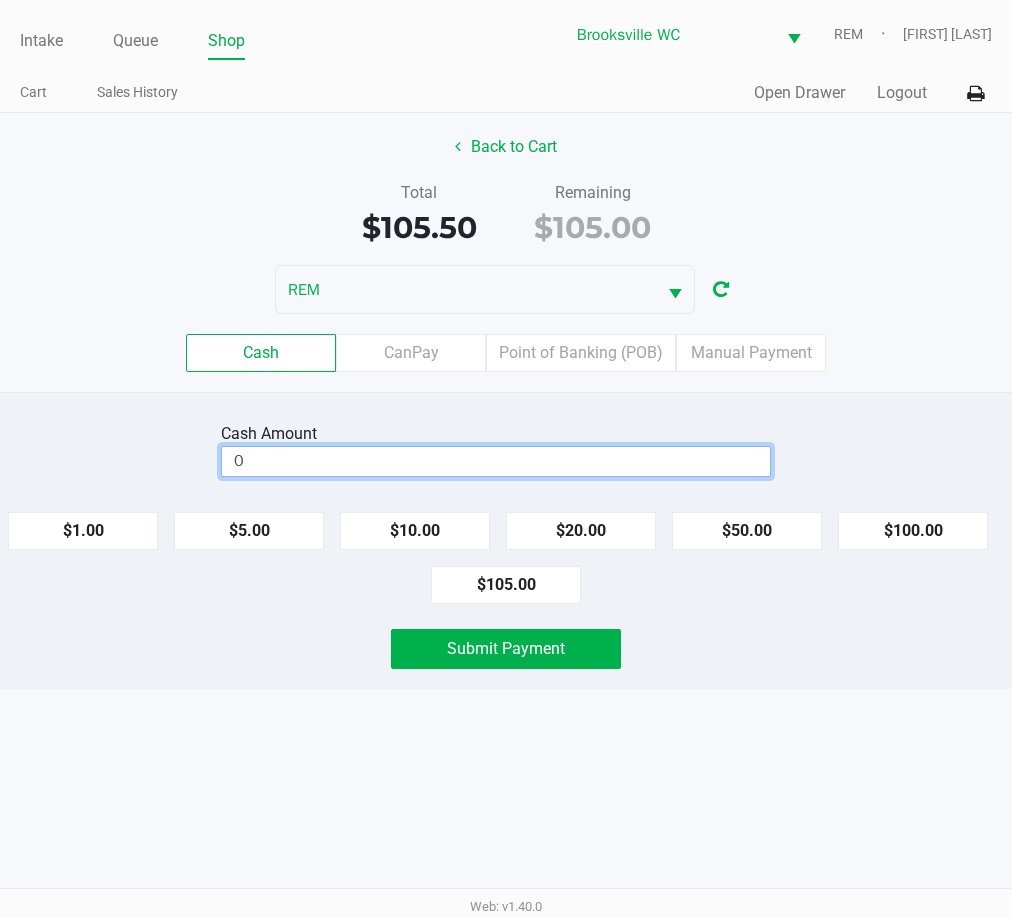 click on "0" at bounding box center [496, 461] 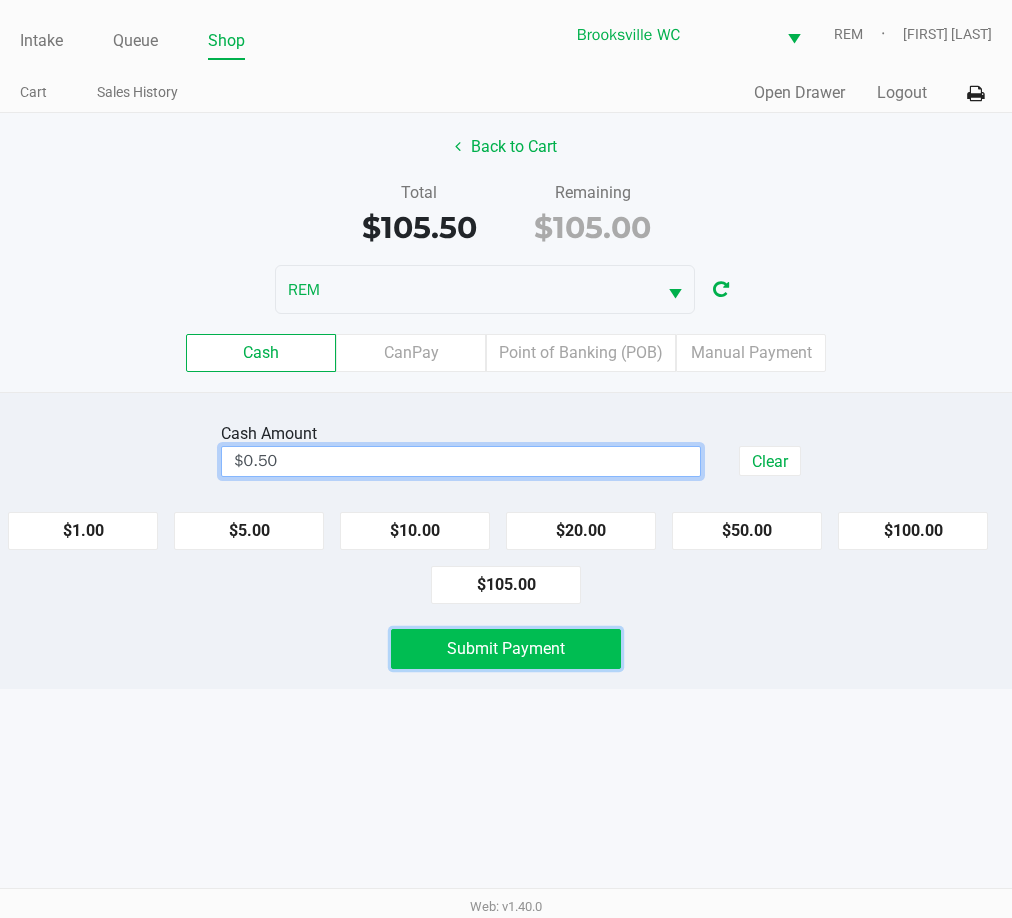 click on "Submit Payment" 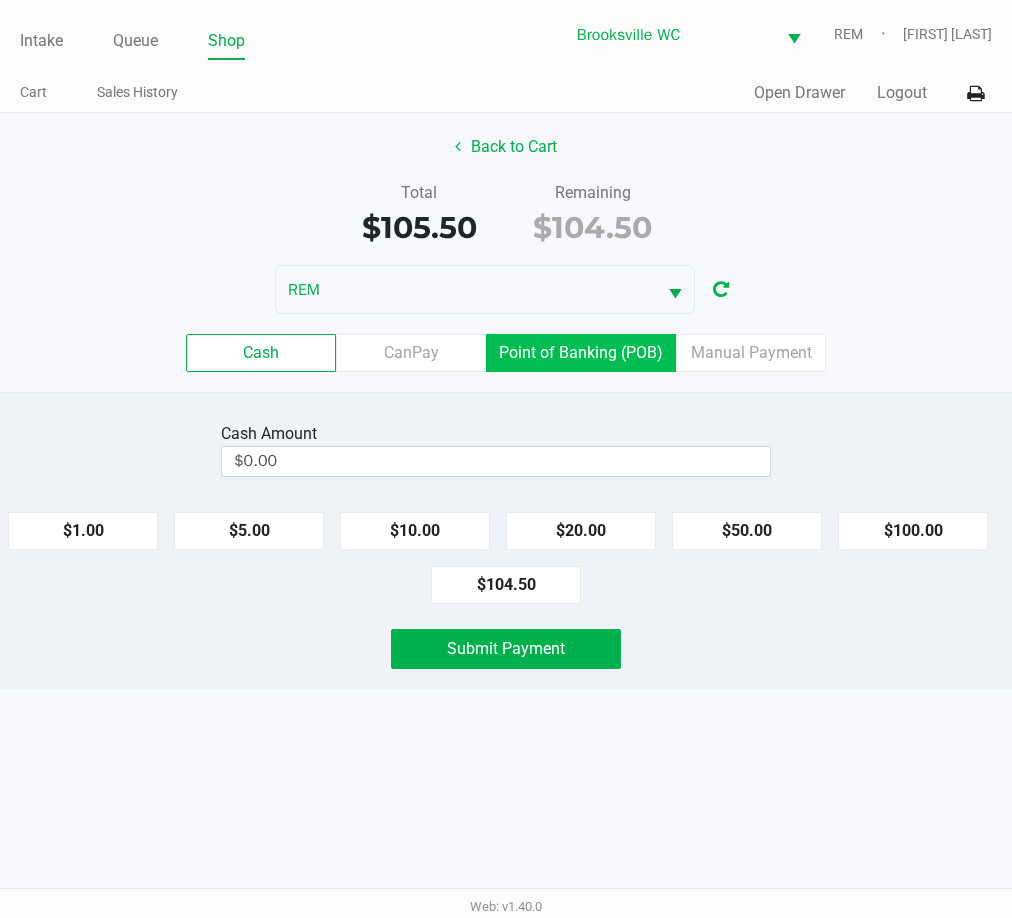 click on "Point of Banking (POB)" 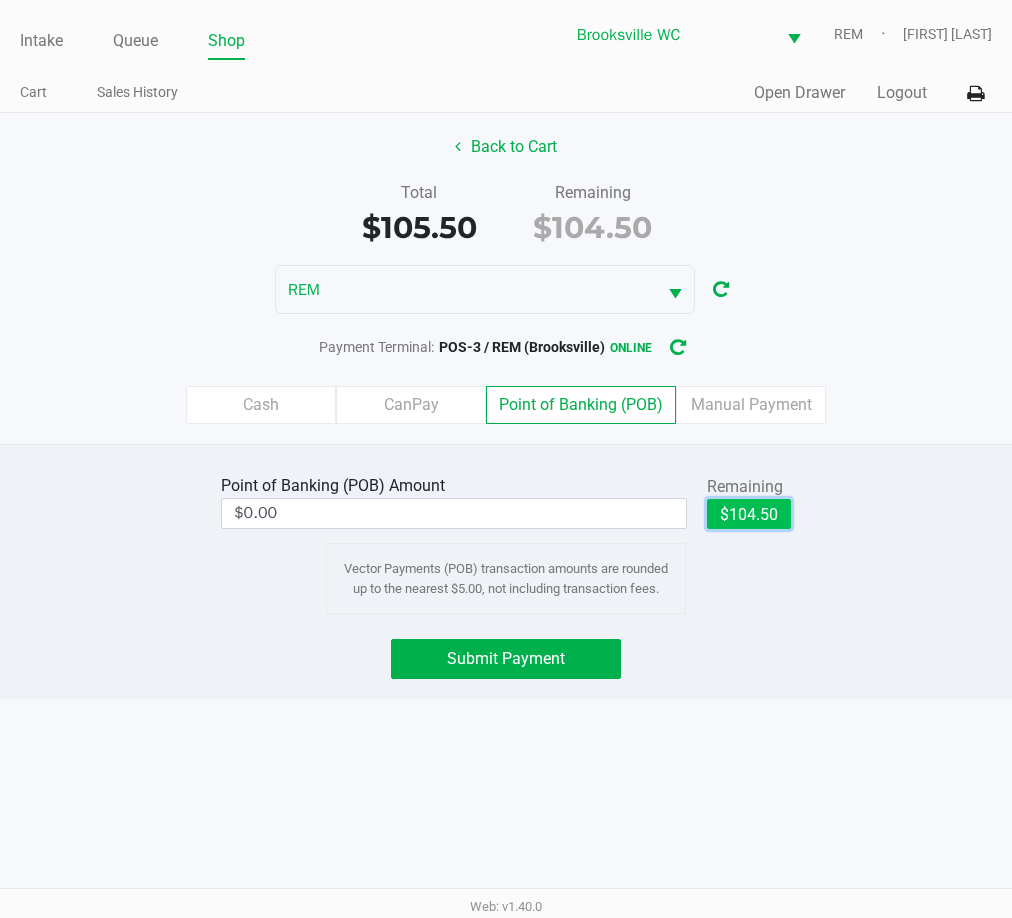 click on "$104.50" 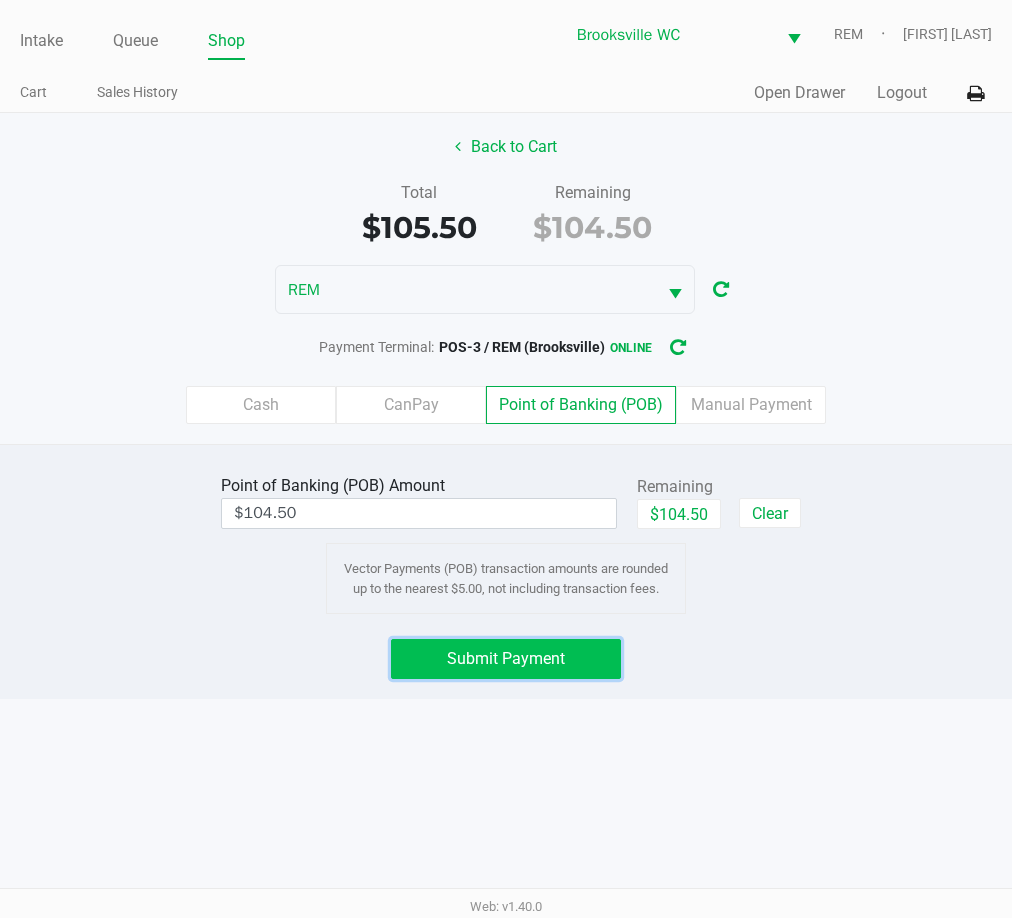 click on "Submit Payment" 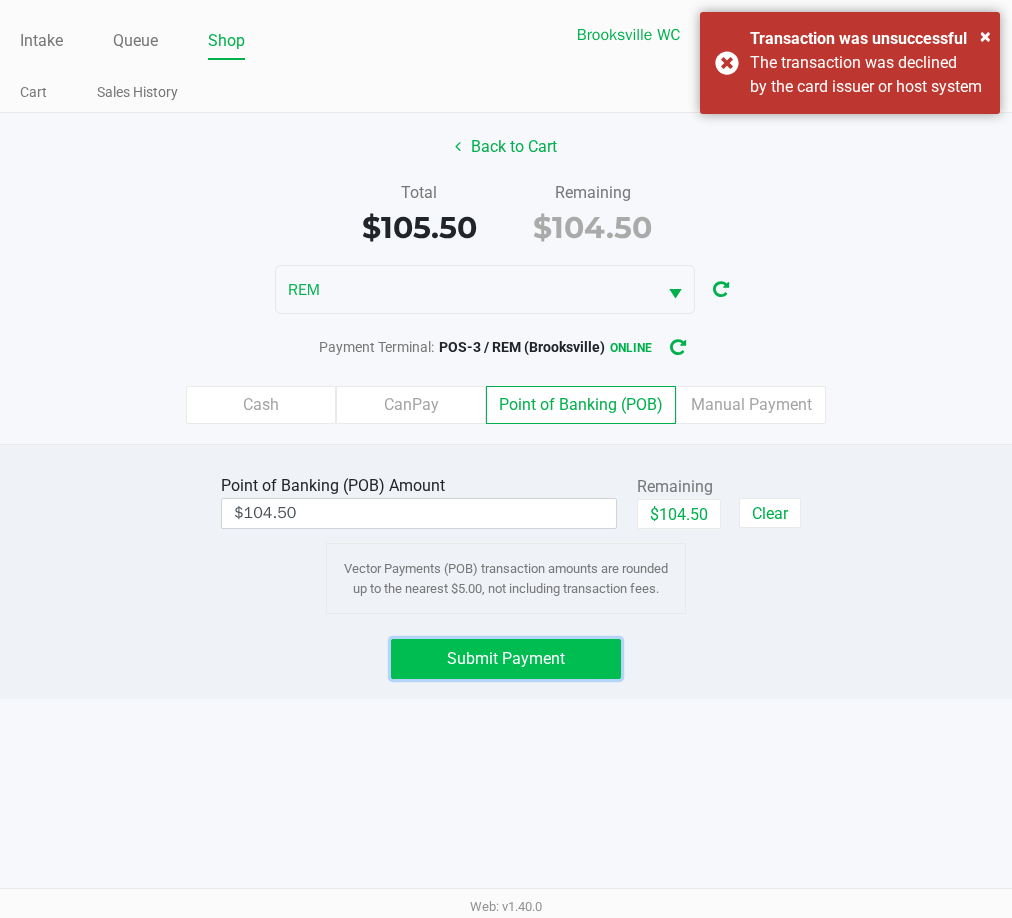click on "Submit Payment" 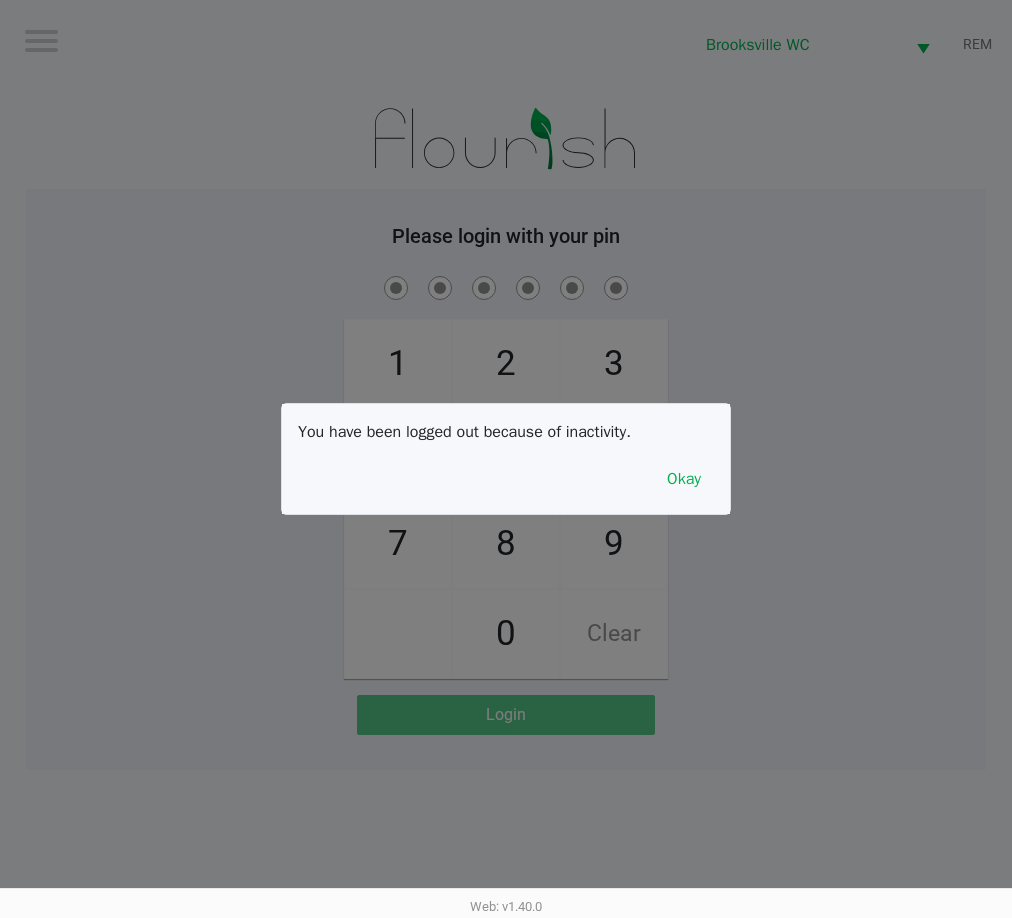 click 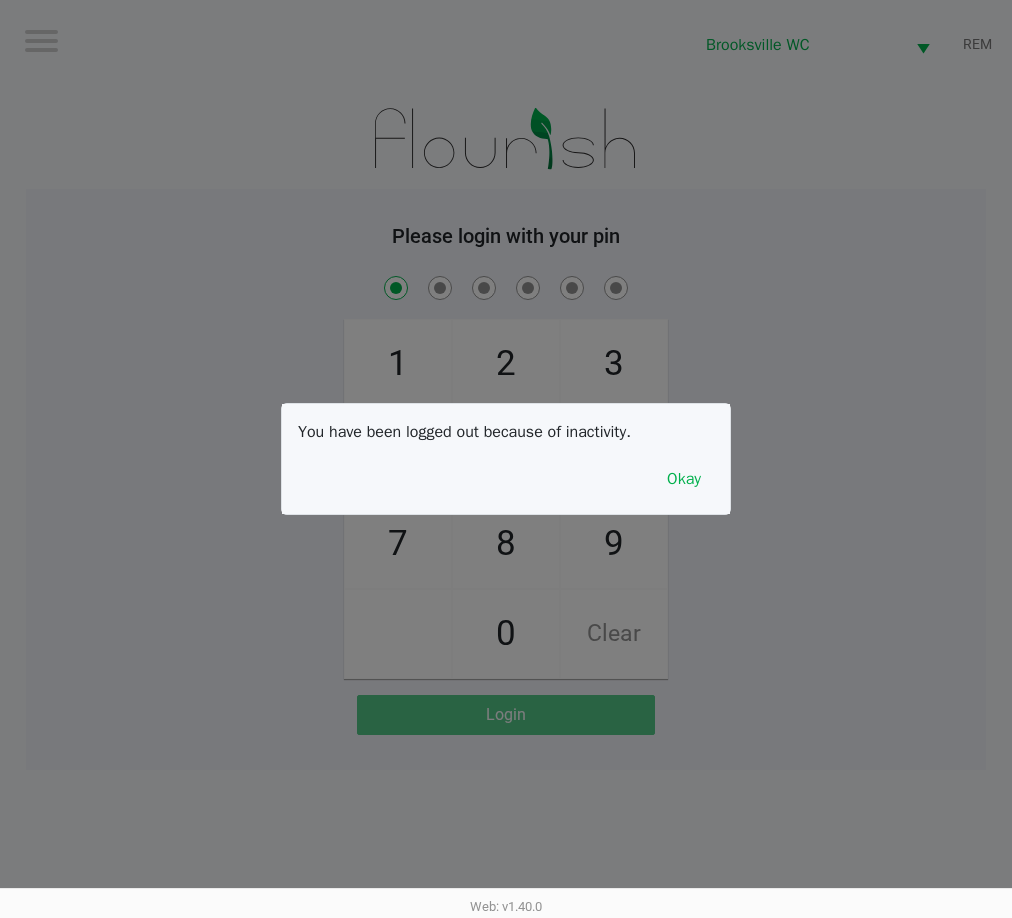 checkbox on "true" 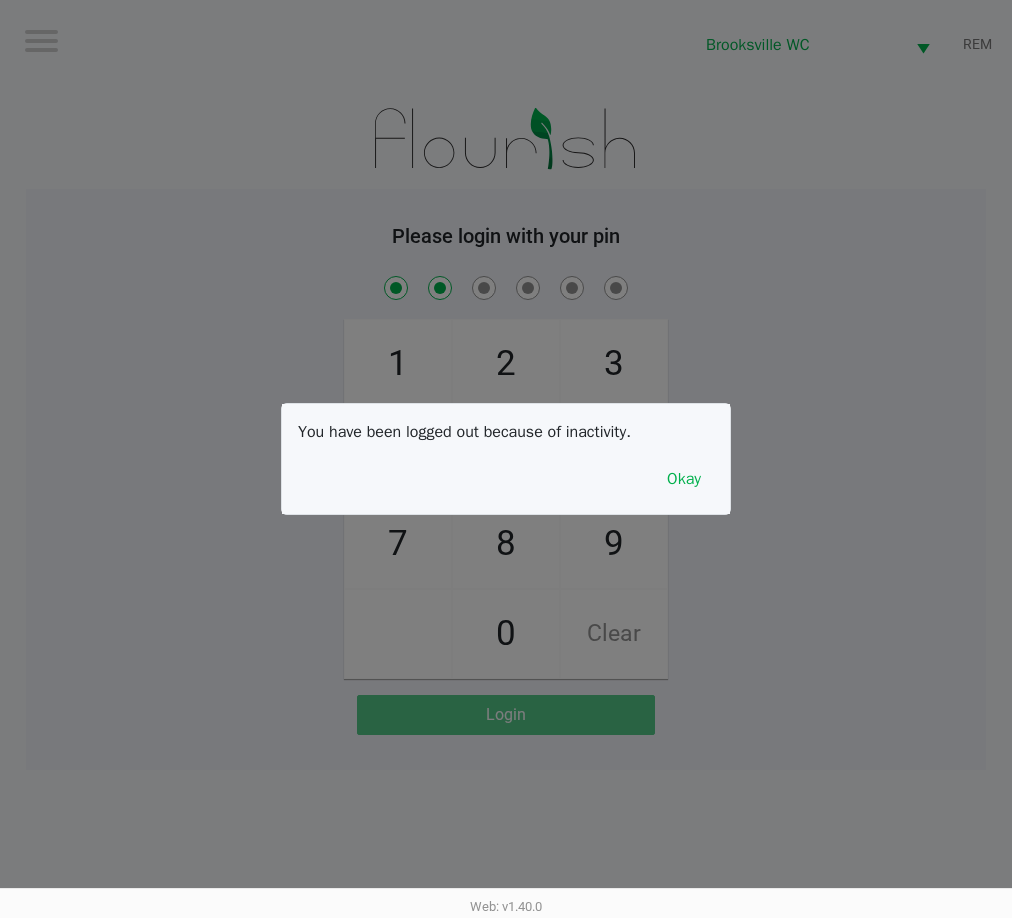 checkbox on "true" 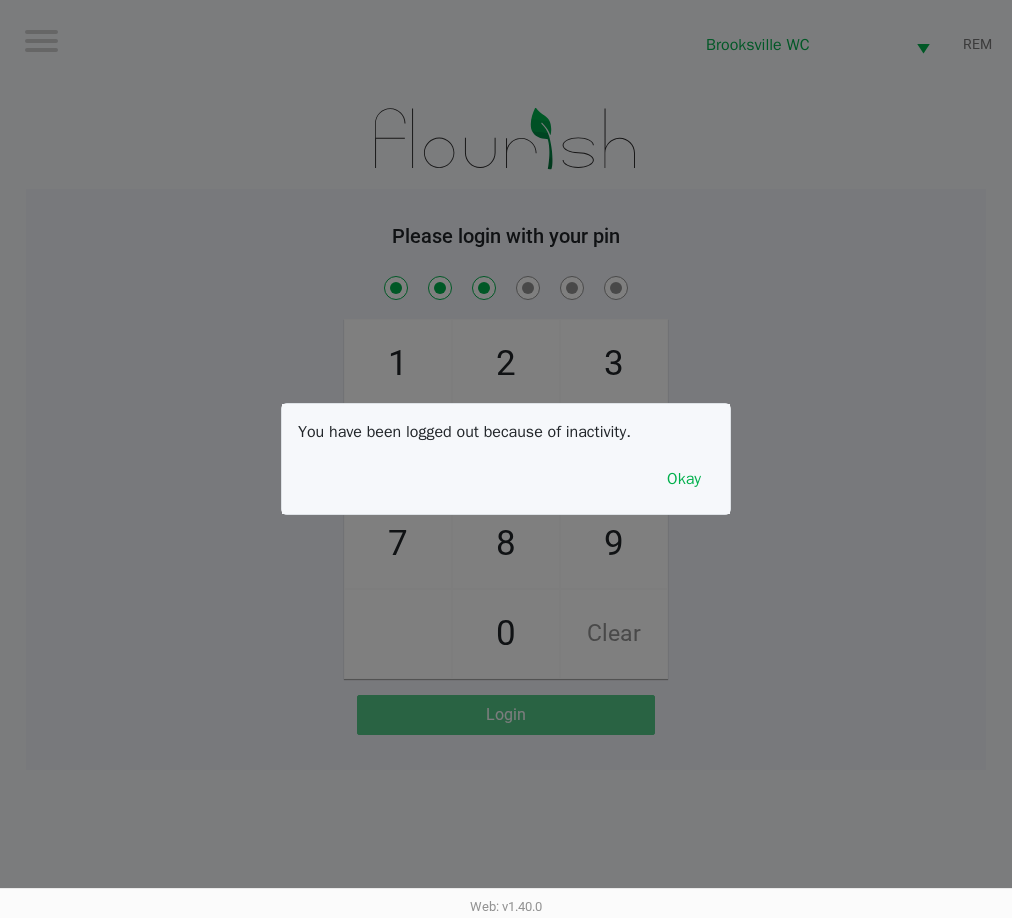 checkbox on "true" 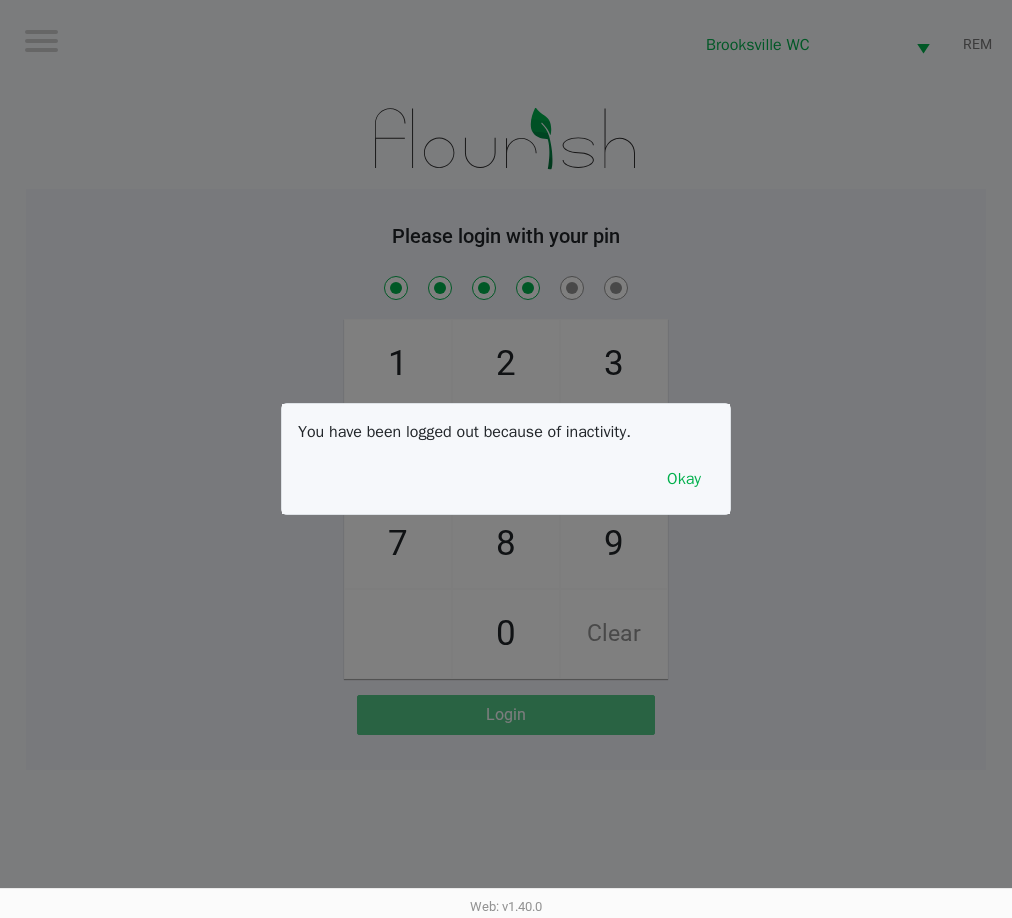checkbox on "true" 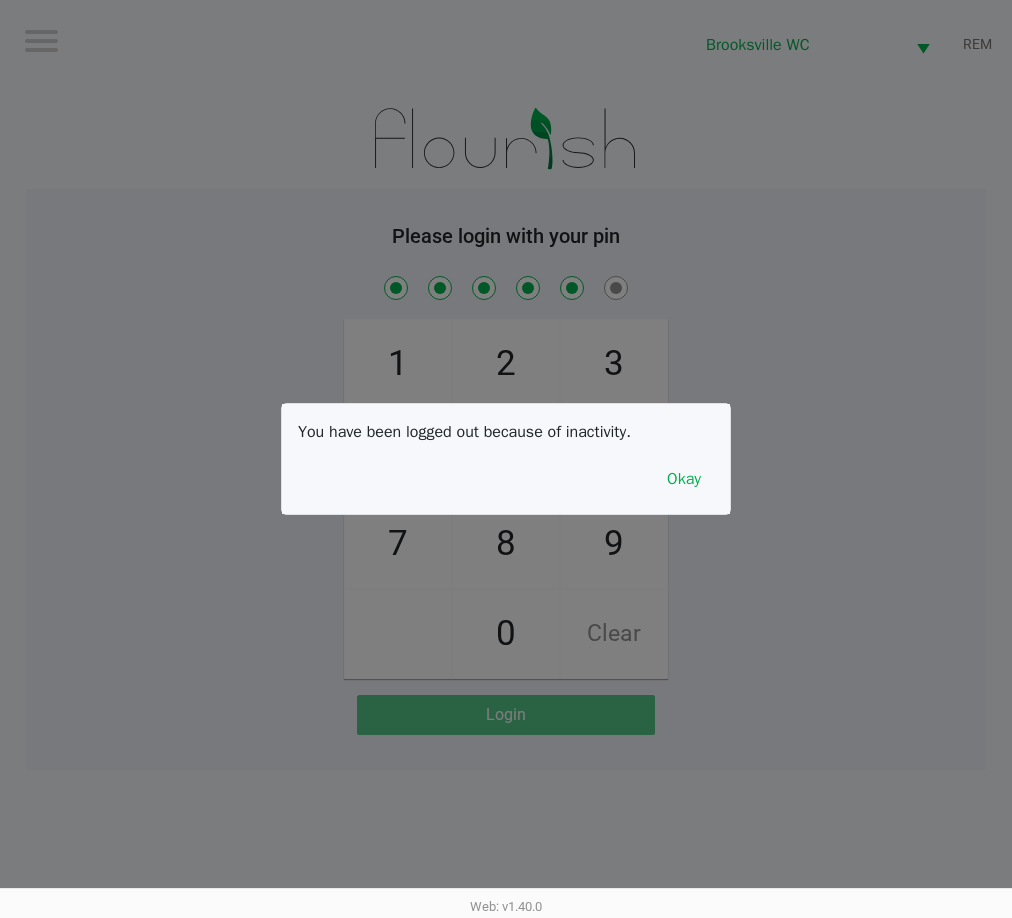 checkbox on "true" 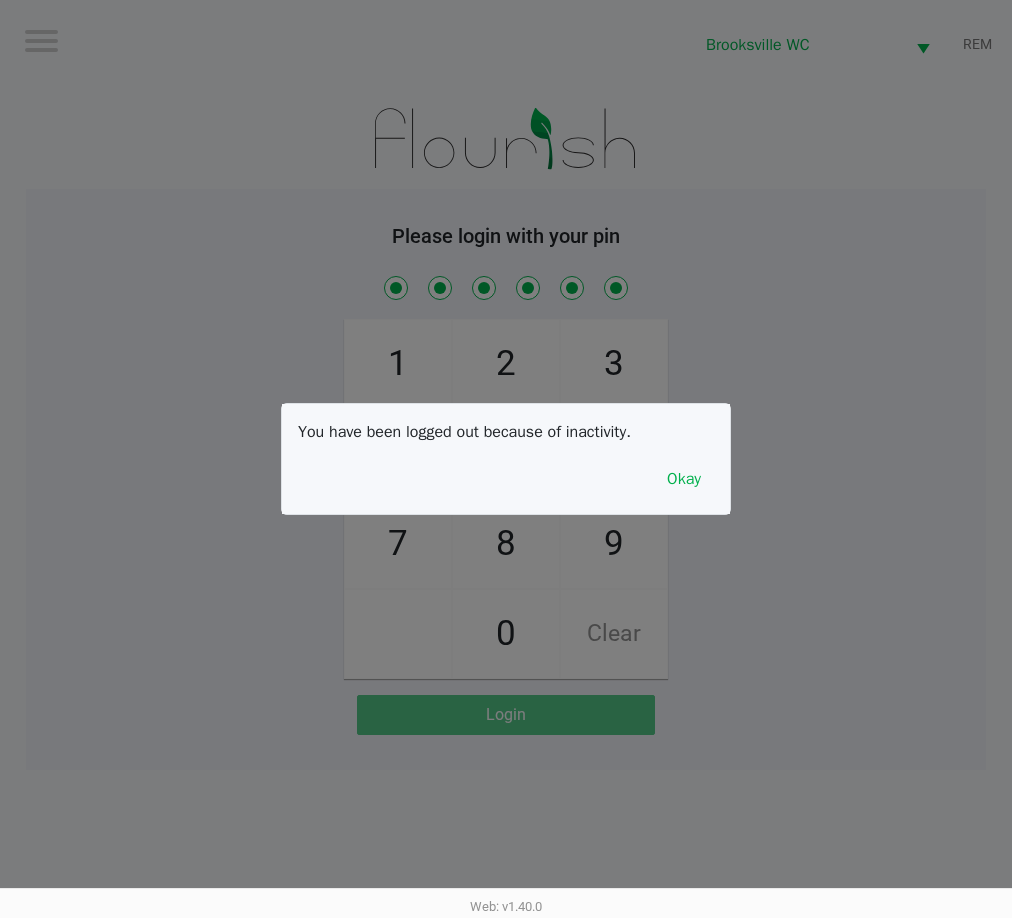 checkbox on "true" 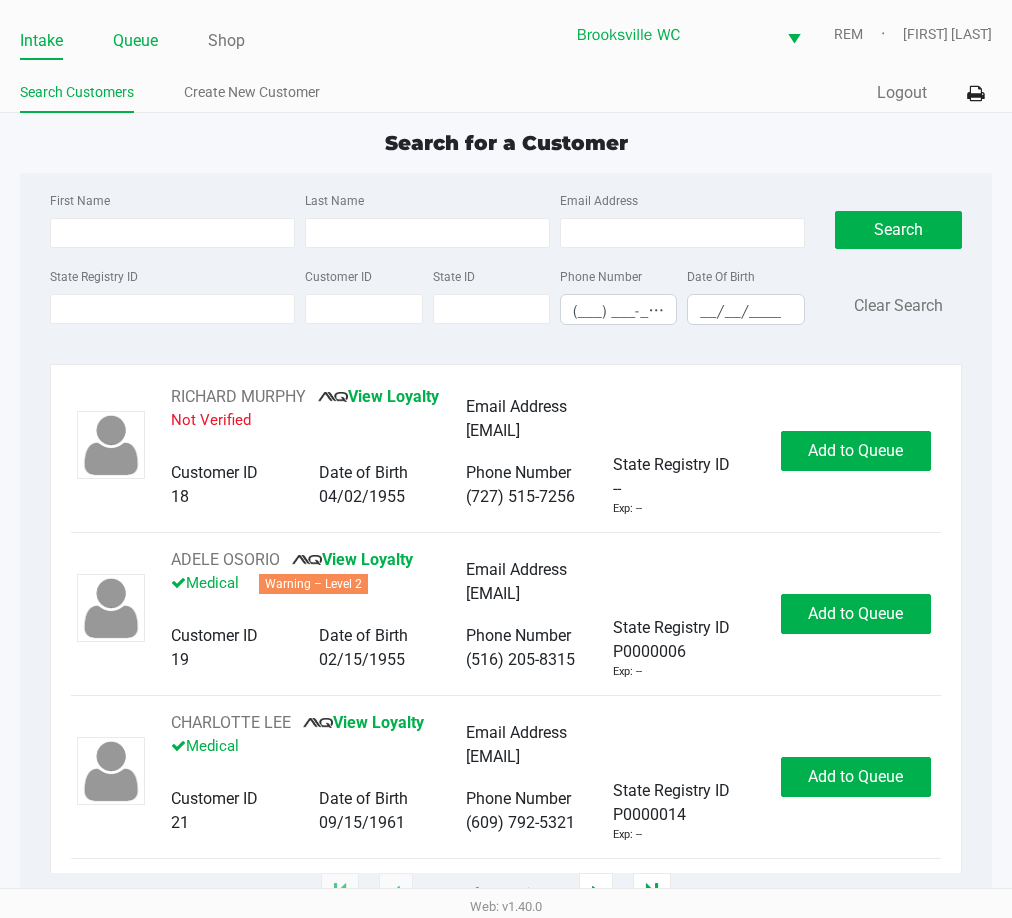 click on "Queue" 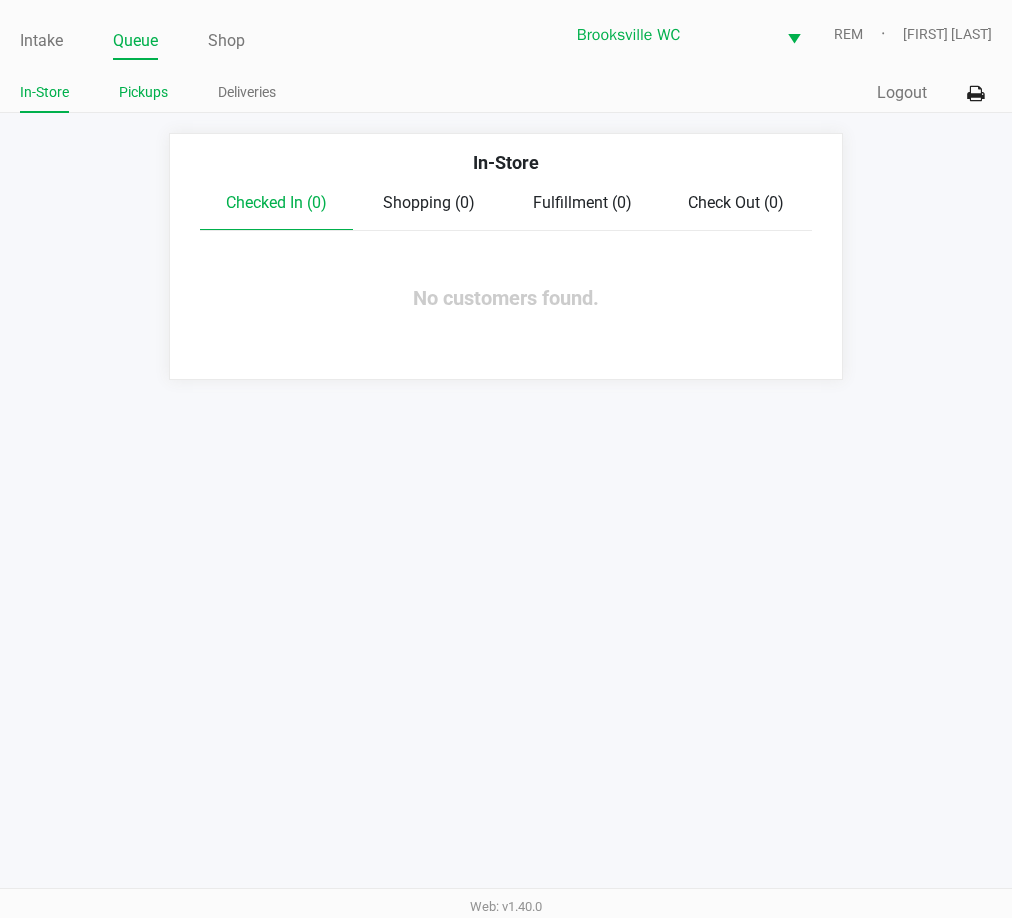 click on "Pickups" 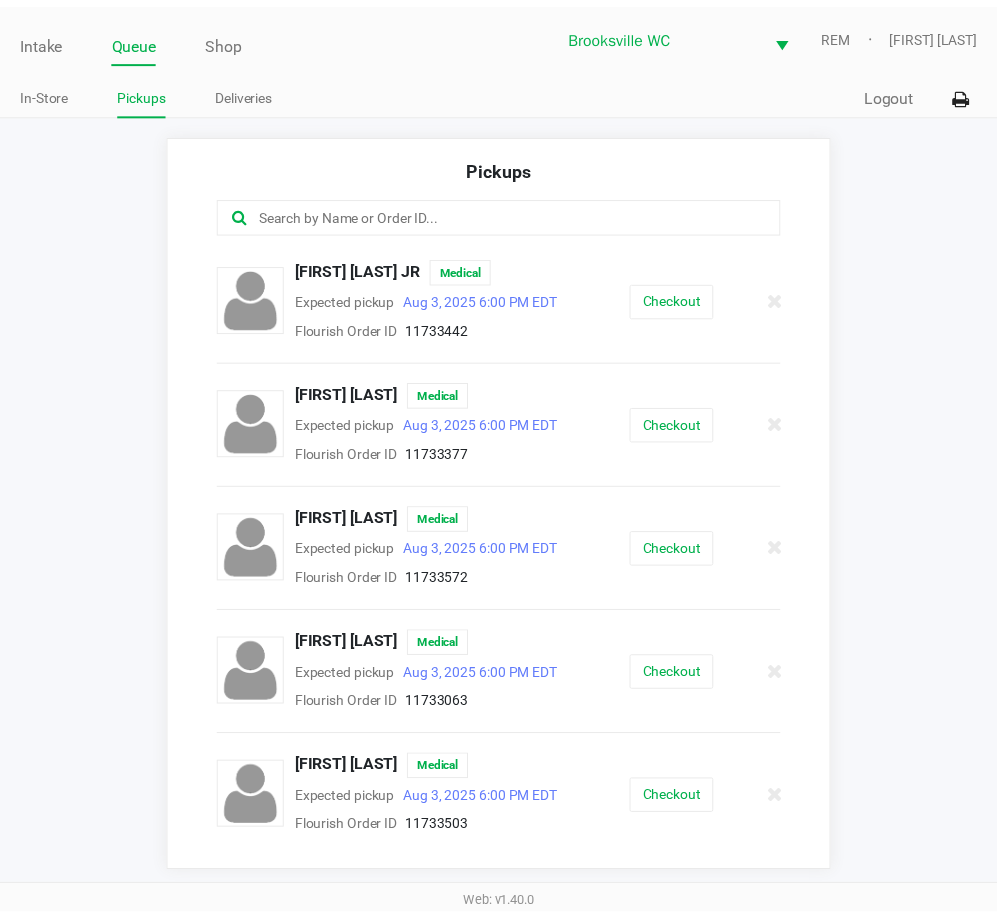 scroll, scrollTop: 800, scrollLeft: 0, axis: vertical 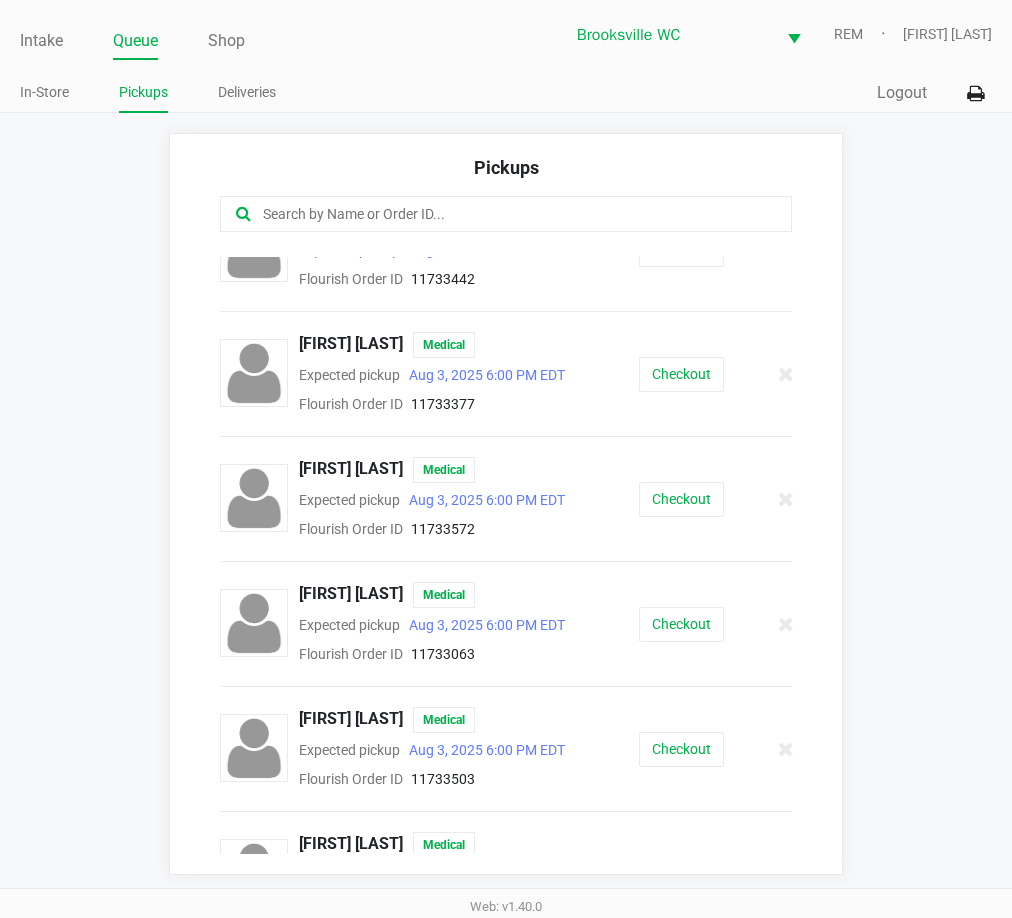 click on "Linda Sterr   Medical  Expected pickup      Aug 3, 2025 6:00 PM EDT  Flourish Order ID     11733063   Checkout" 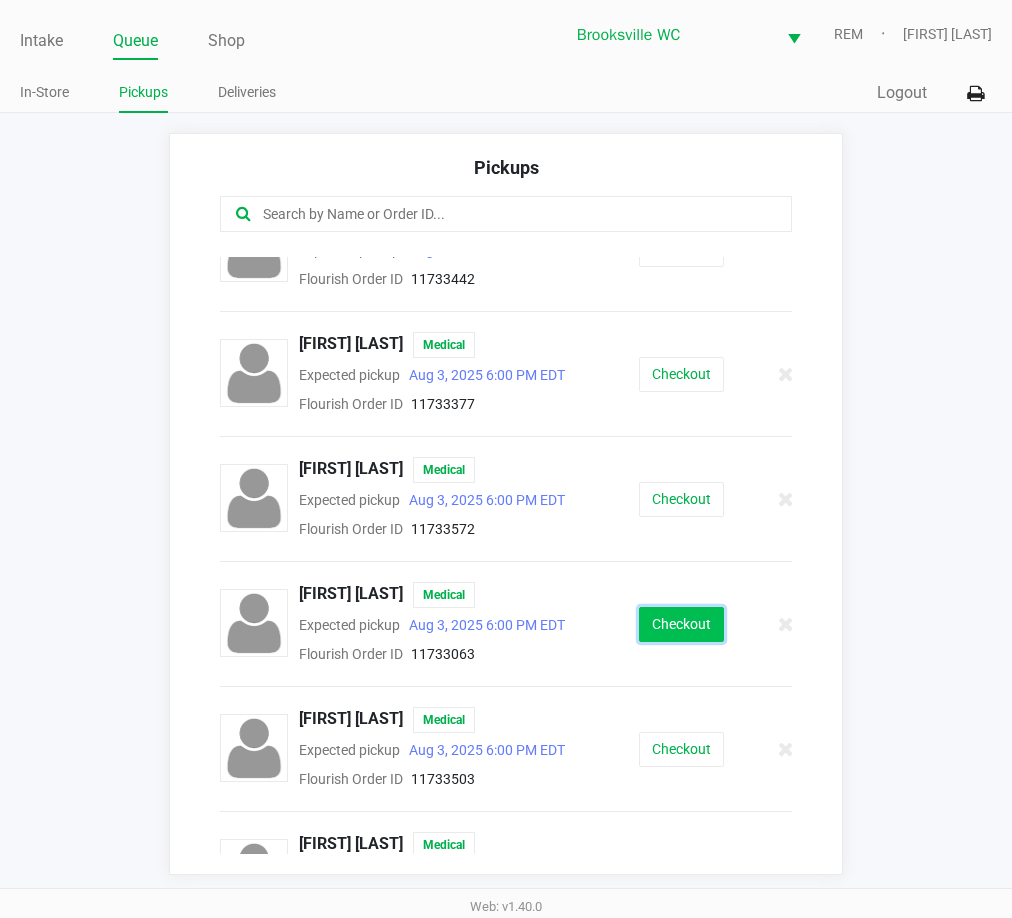 click on "Checkout" 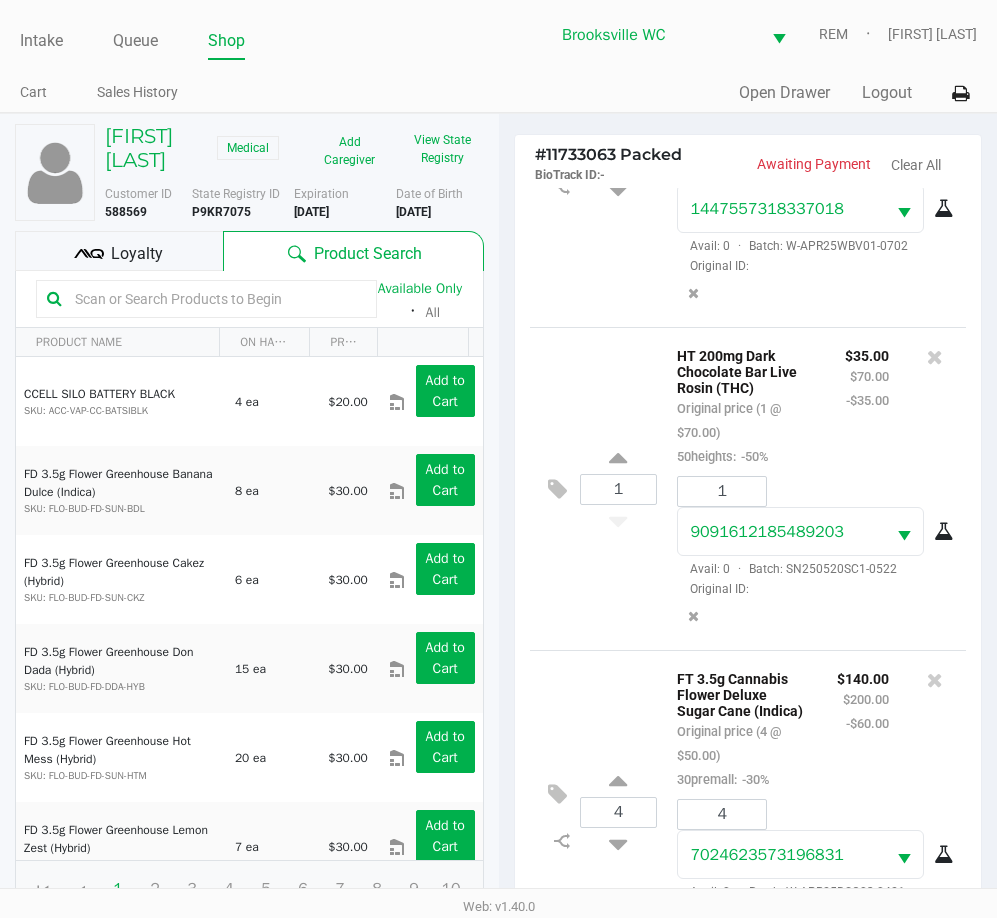 scroll, scrollTop: 311, scrollLeft: 0, axis: vertical 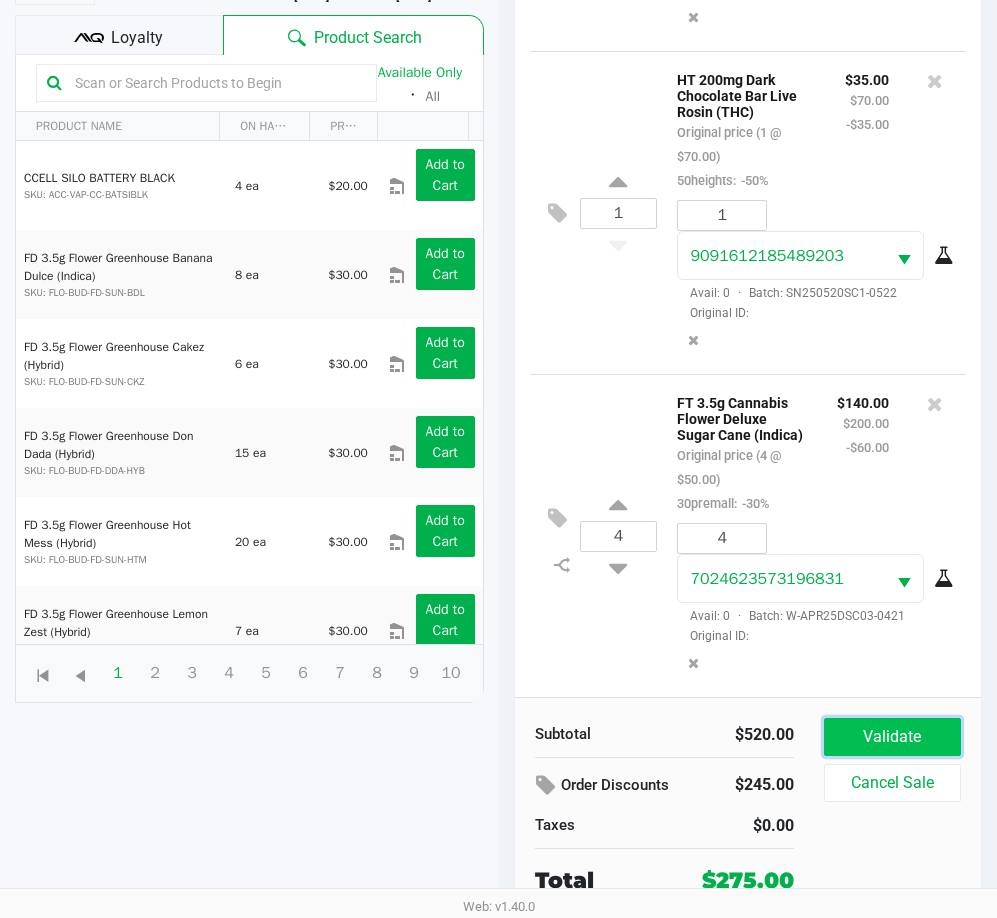 click on "Validate" 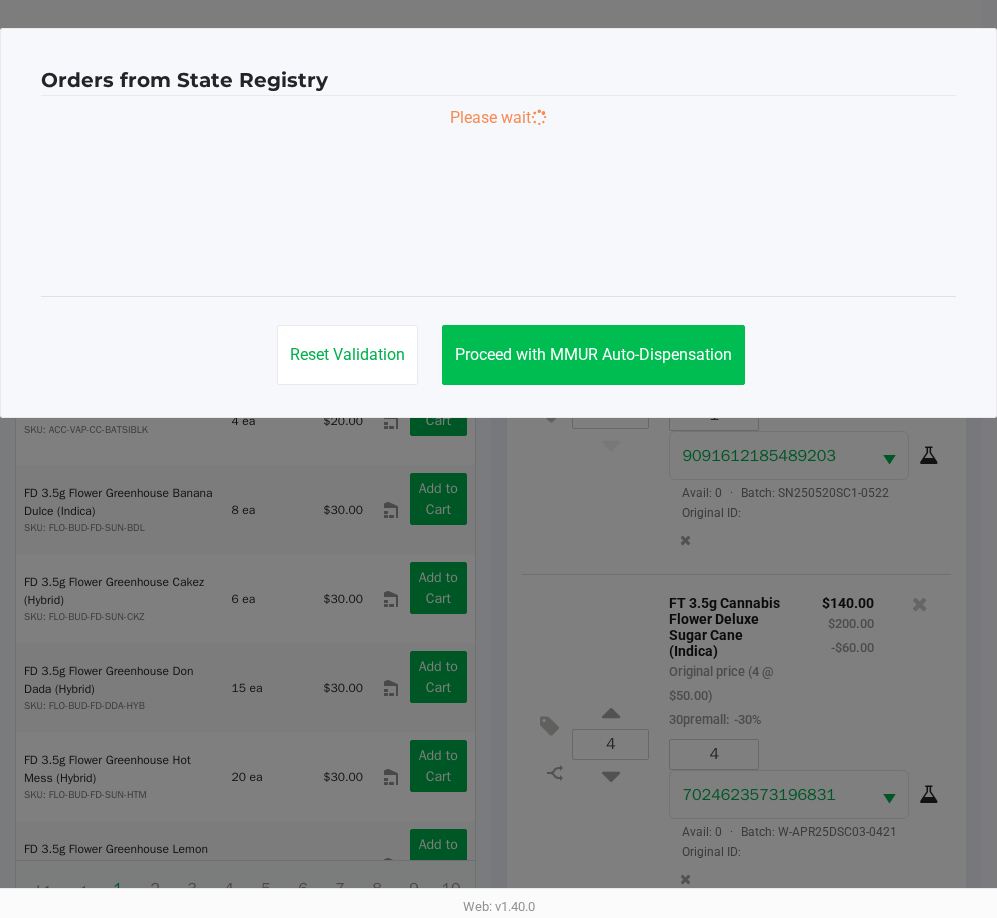 scroll, scrollTop: 0, scrollLeft: 0, axis: both 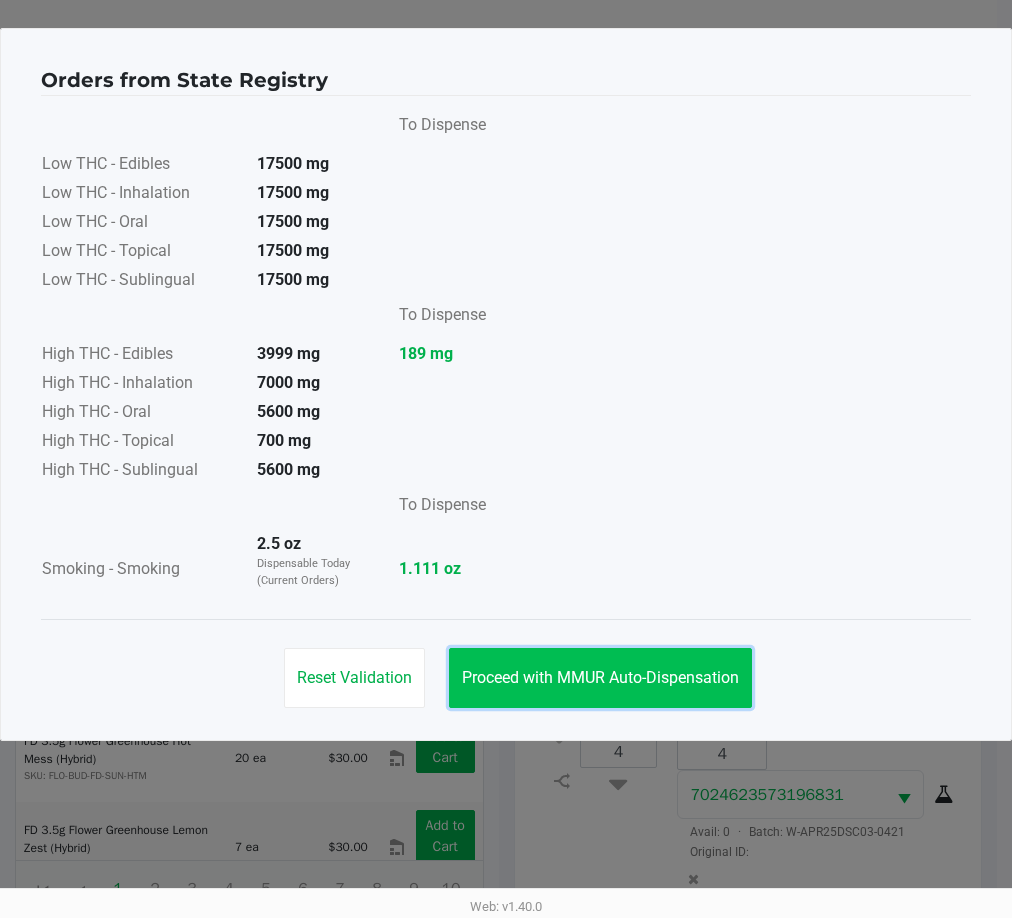 click on "Proceed with MMUR Auto-Dispensation" 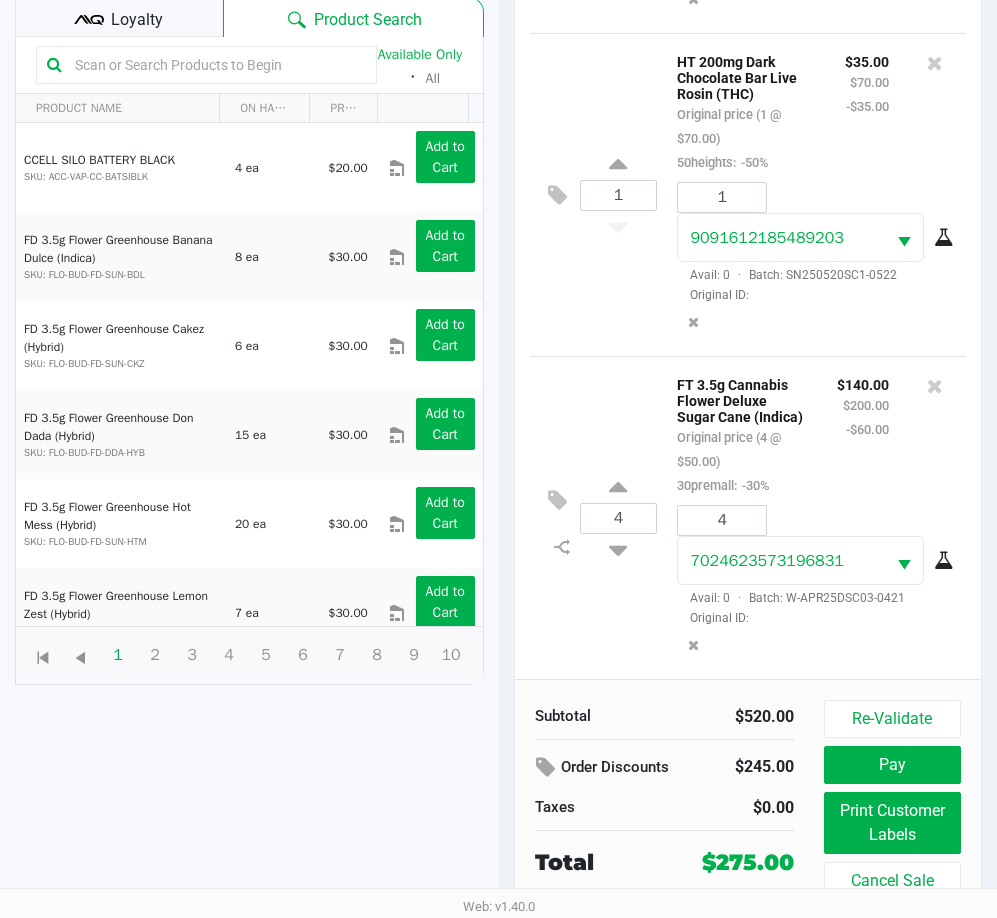 scroll, scrollTop: 237, scrollLeft: 0, axis: vertical 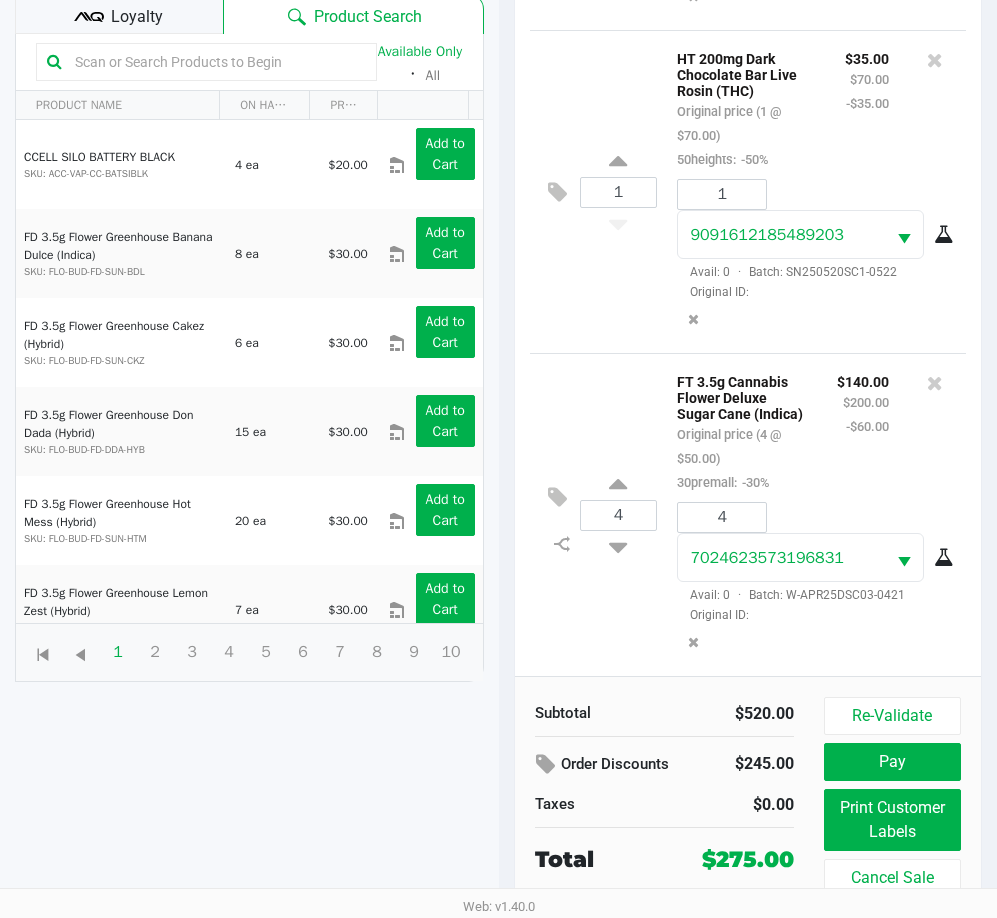 click on "Loyalty" 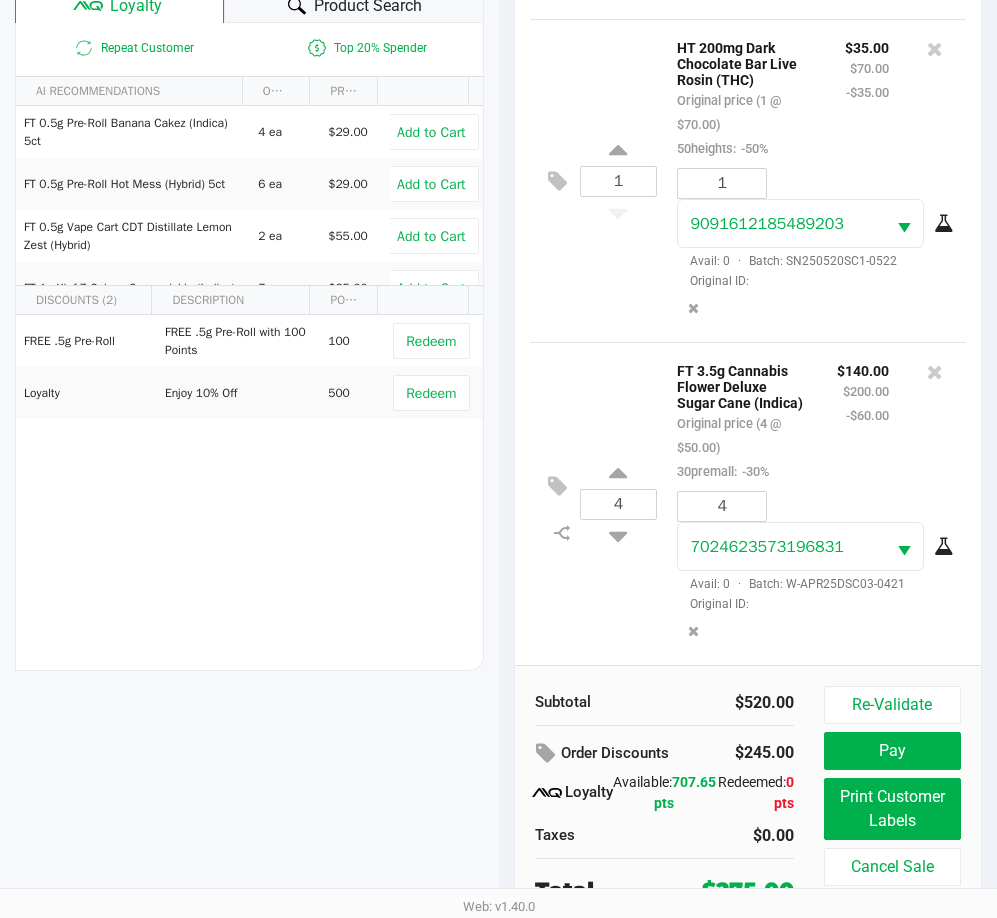 scroll, scrollTop: 258, scrollLeft: 0, axis: vertical 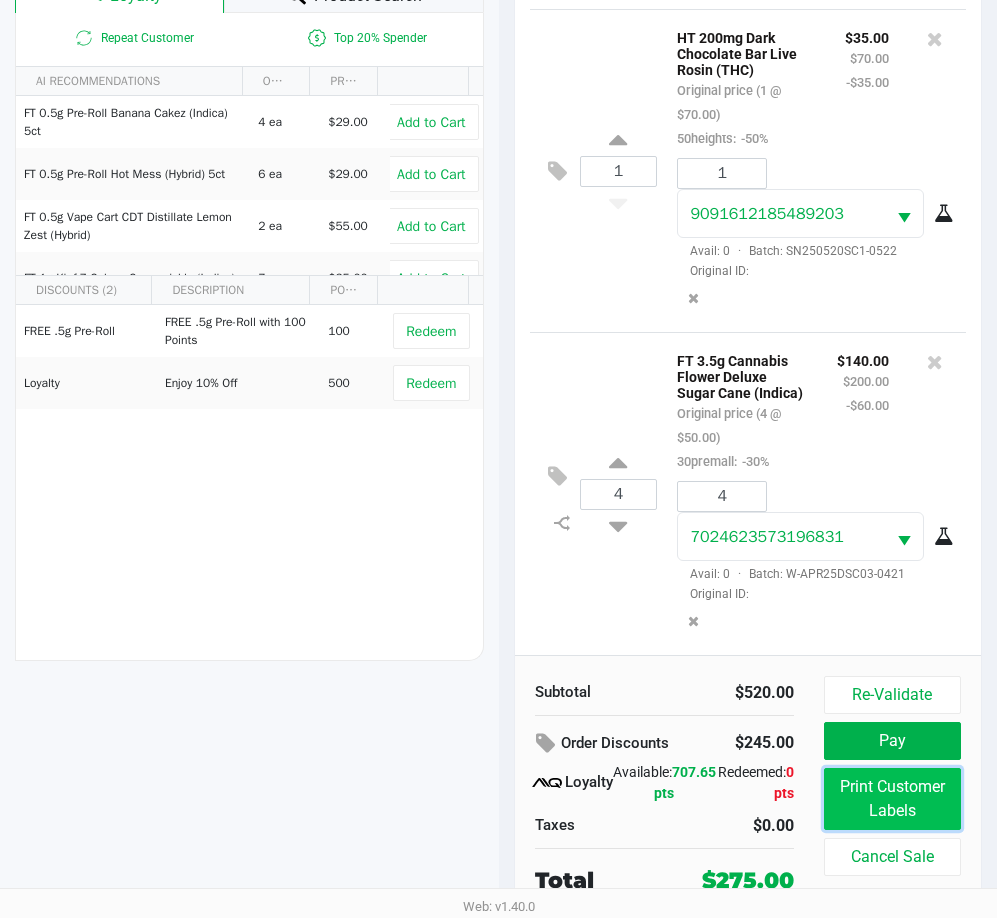 click on "Print Customer Labels" 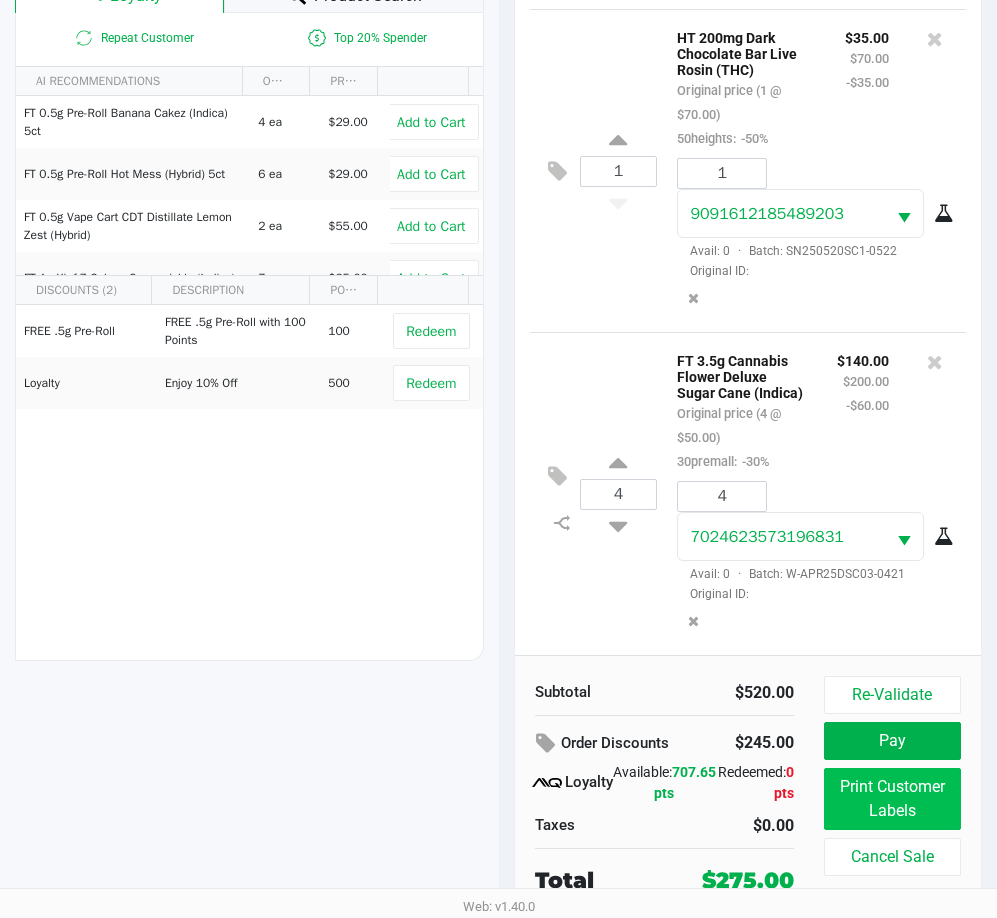 scroll, scrollTop: 0, scrollLeft: 0, axis: both 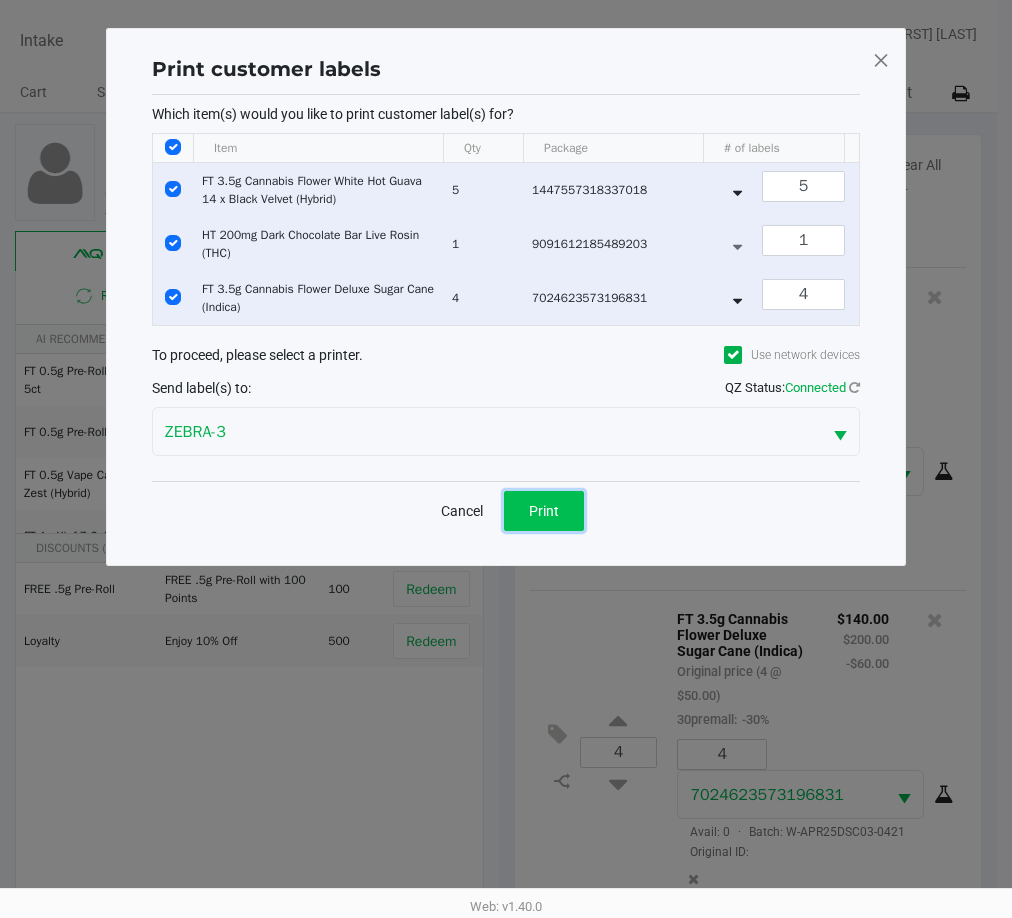 click on "Print" 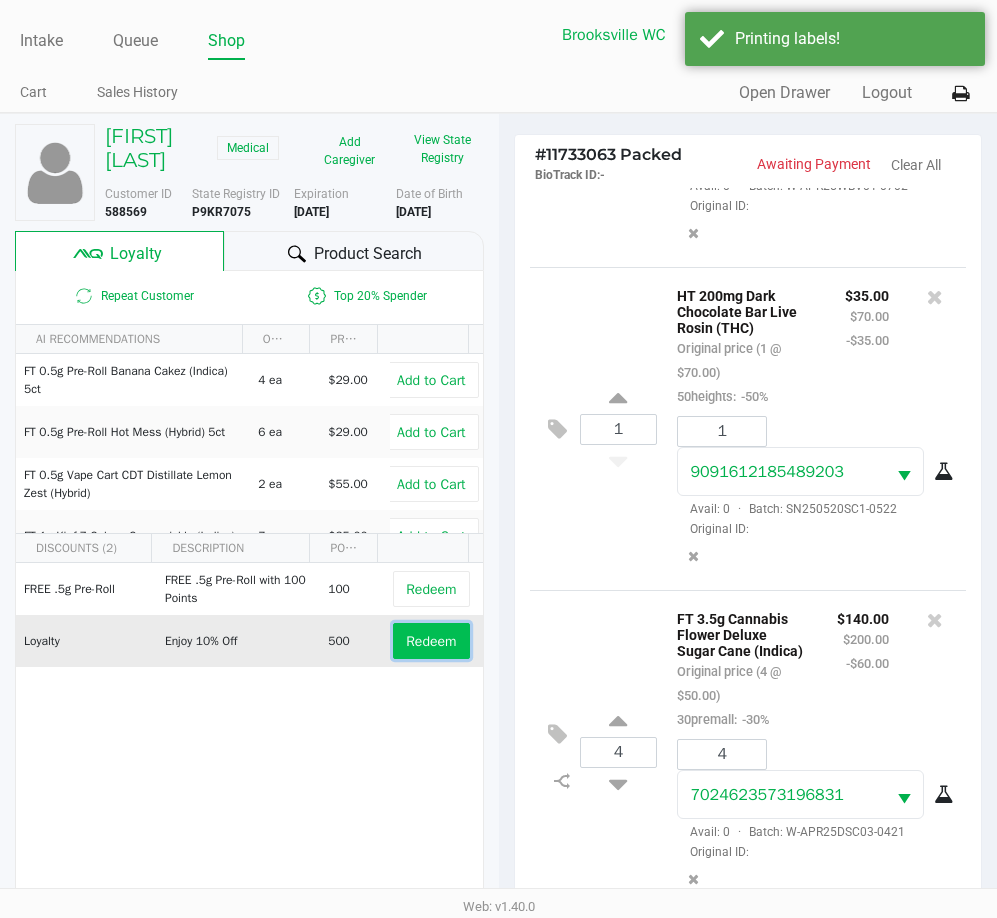 click on "Redeem" 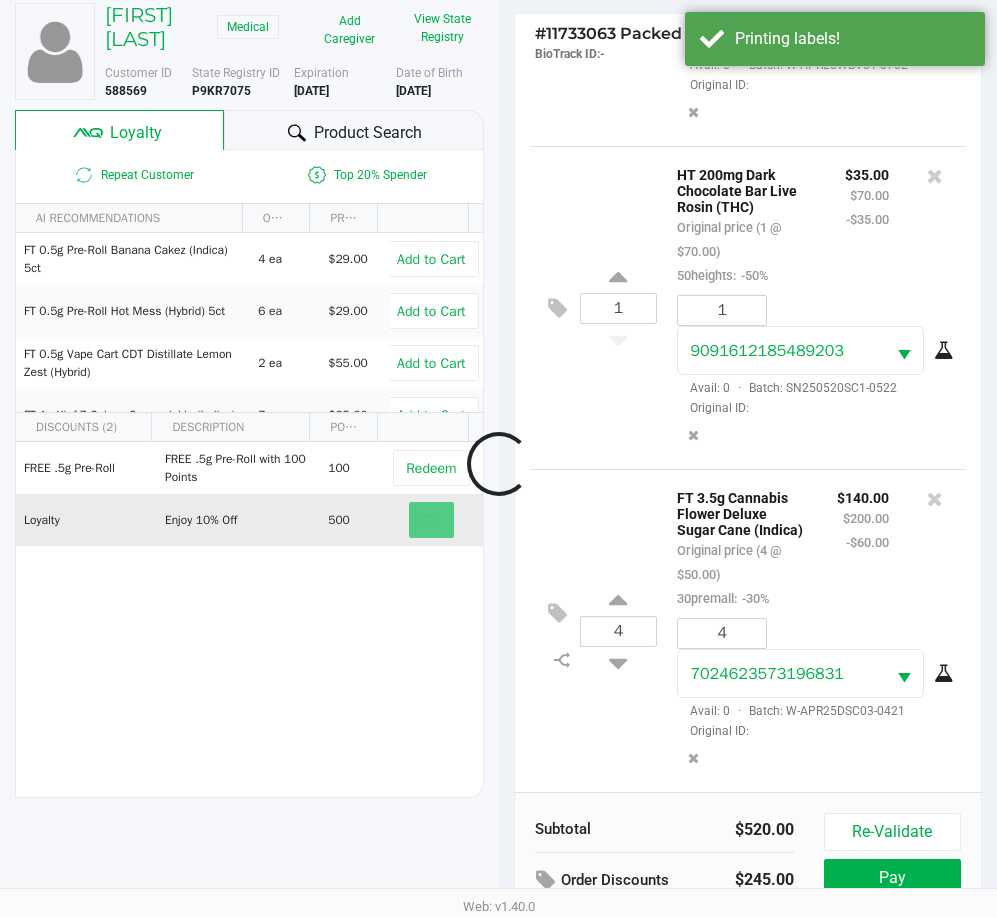 scroll, scrollTop: 258, scrollLeft: 0, axis: vertical 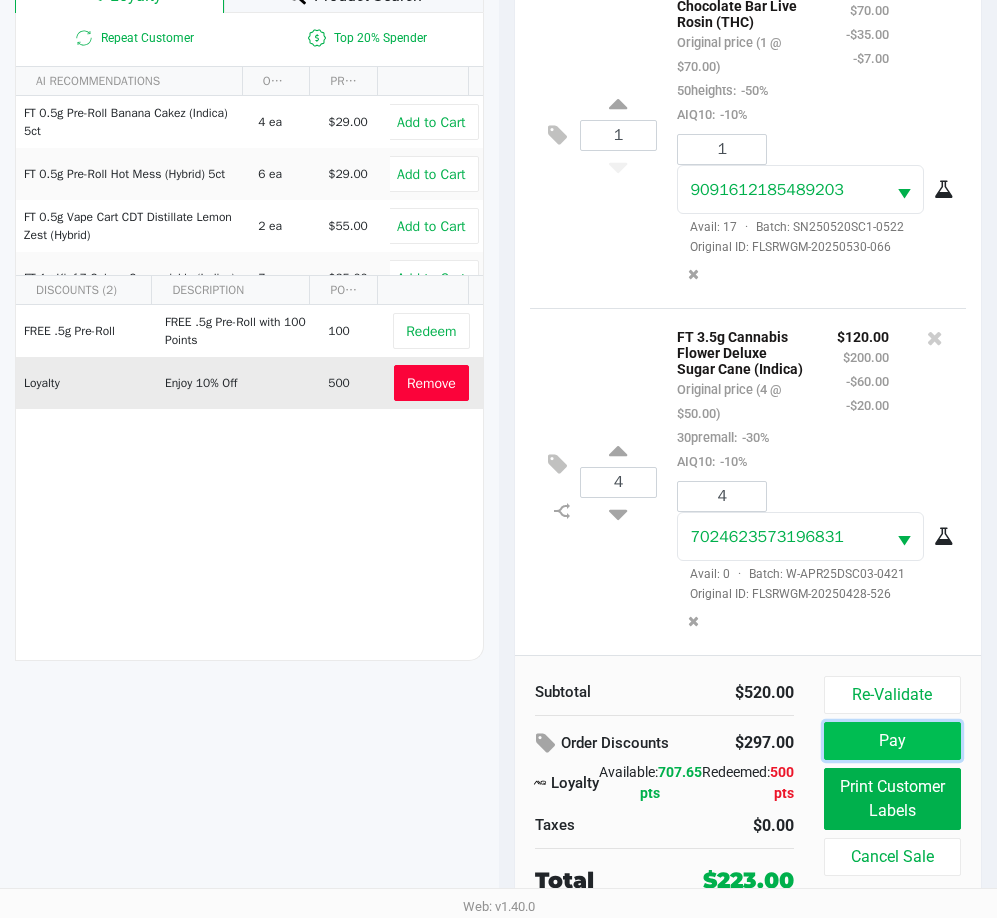 click on "Pay" 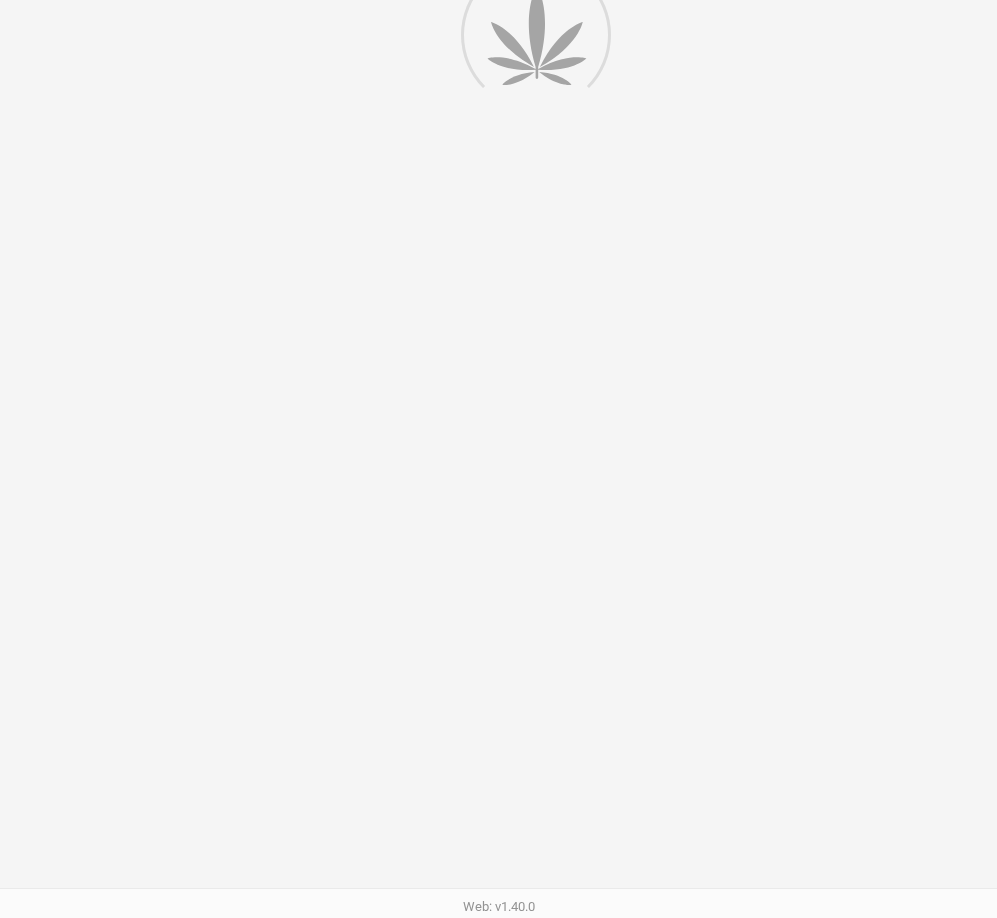 scroll, scrollTop: 0, scrollLeft: 0, axis: both 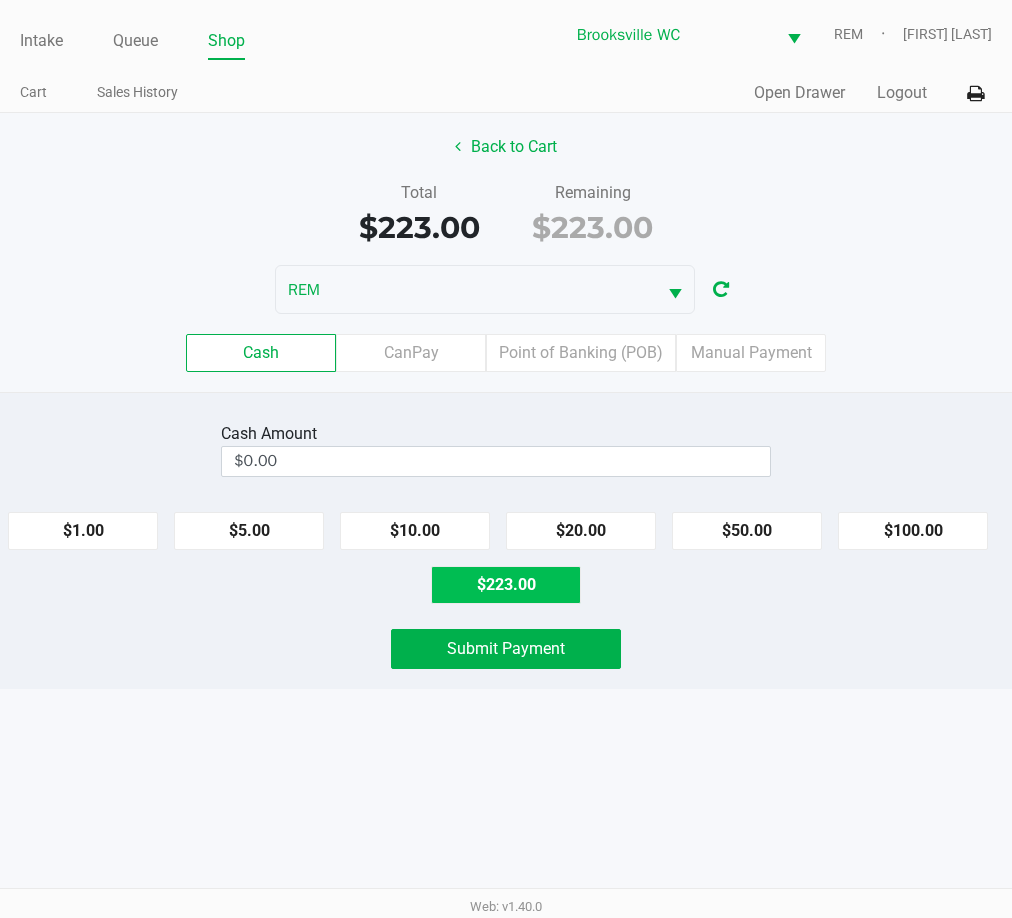click on "$223.00" 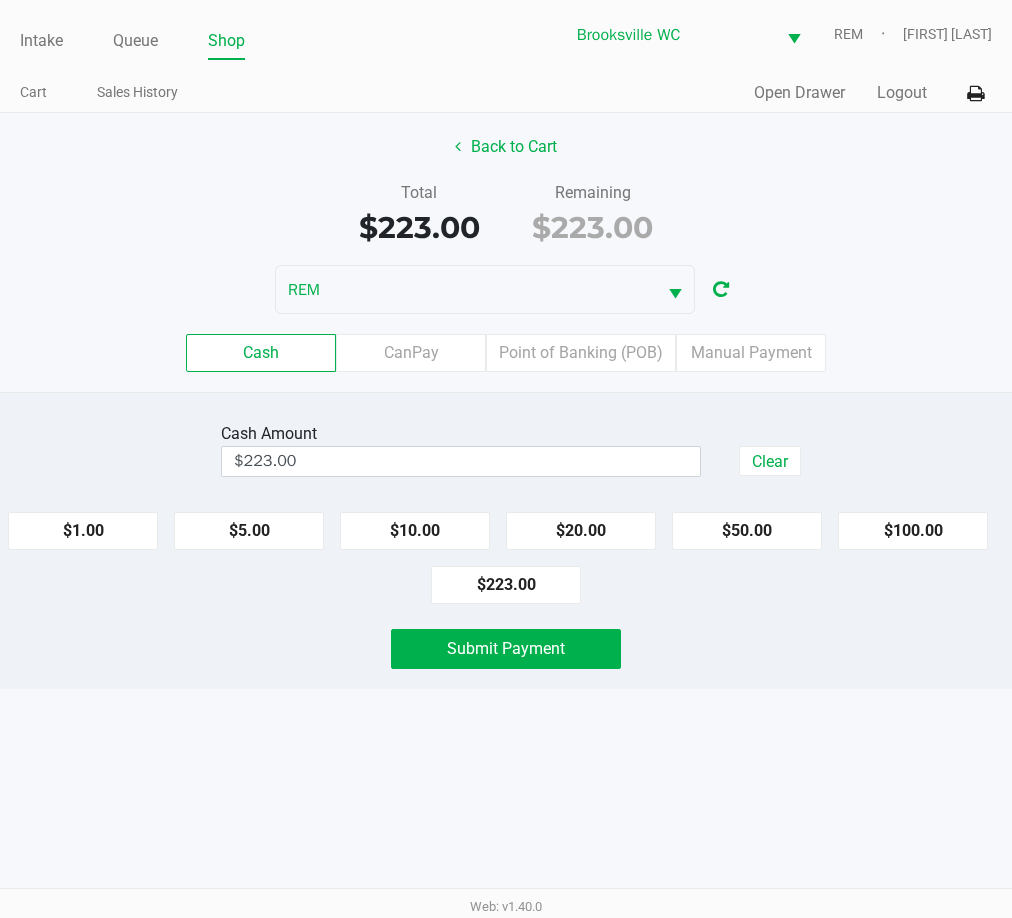 click on "Cash  Amount  $223.00  Clear   $1.00   $5.00   $10.00   $20.00   $50.00   $100.00   $223.00   Submit Payment" 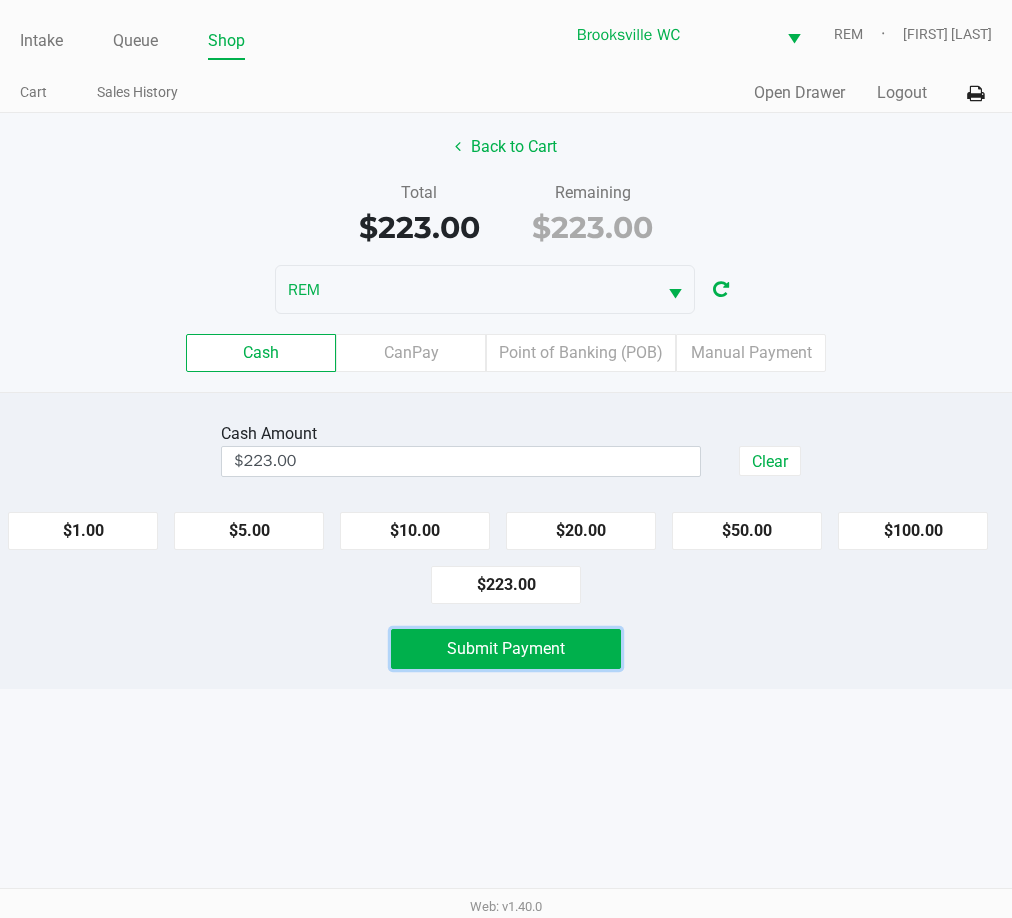 click on "Submit Payment" 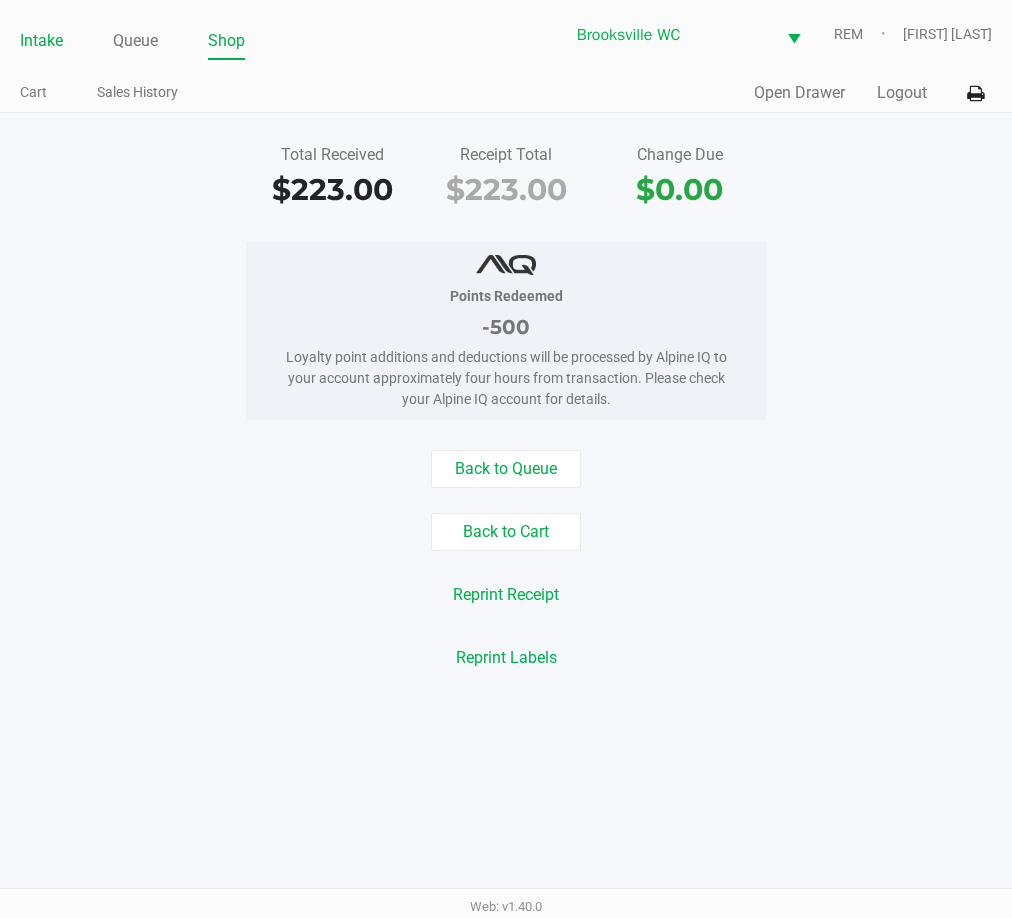click on "Intake" 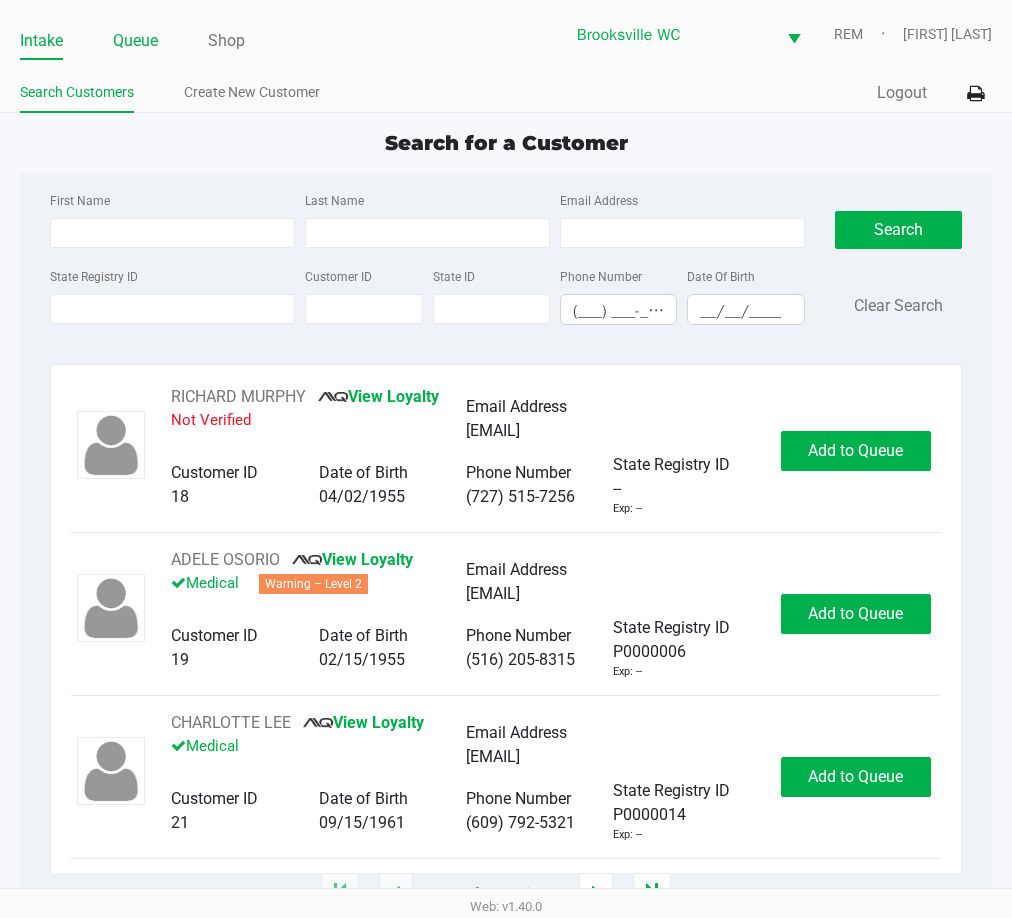 click on "Queue" 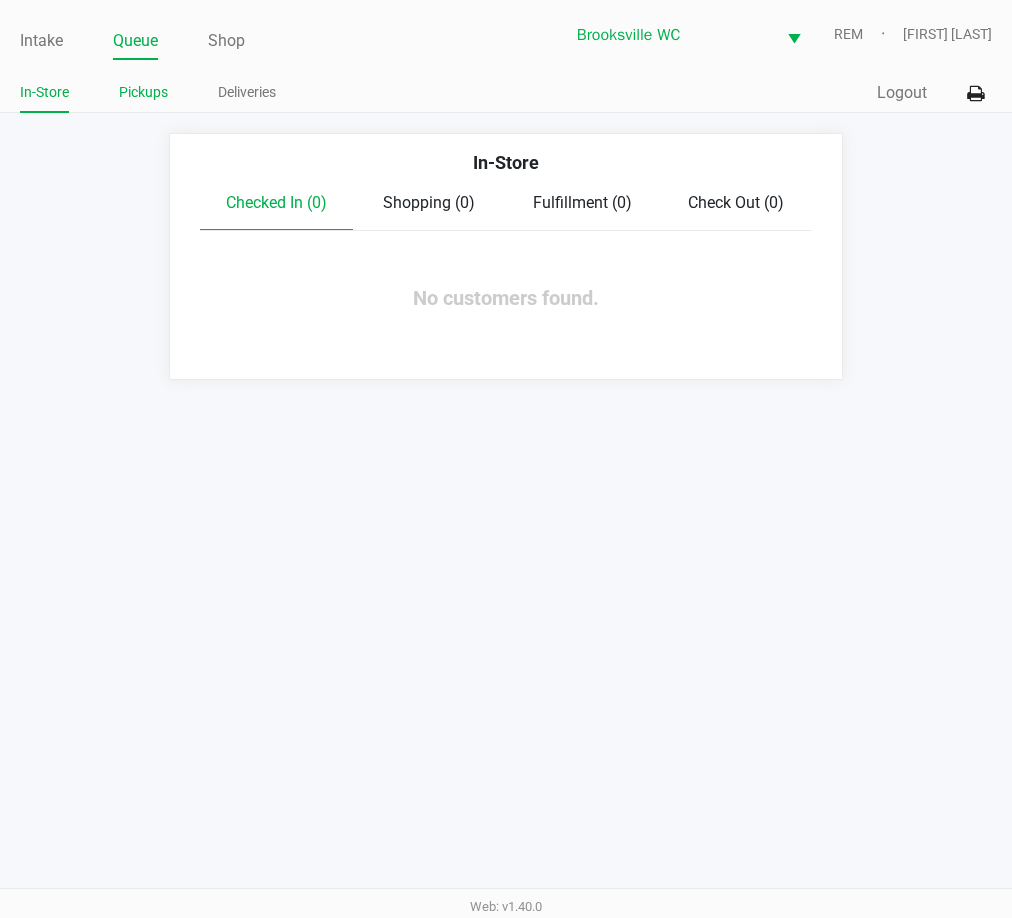 click on "Pickups" 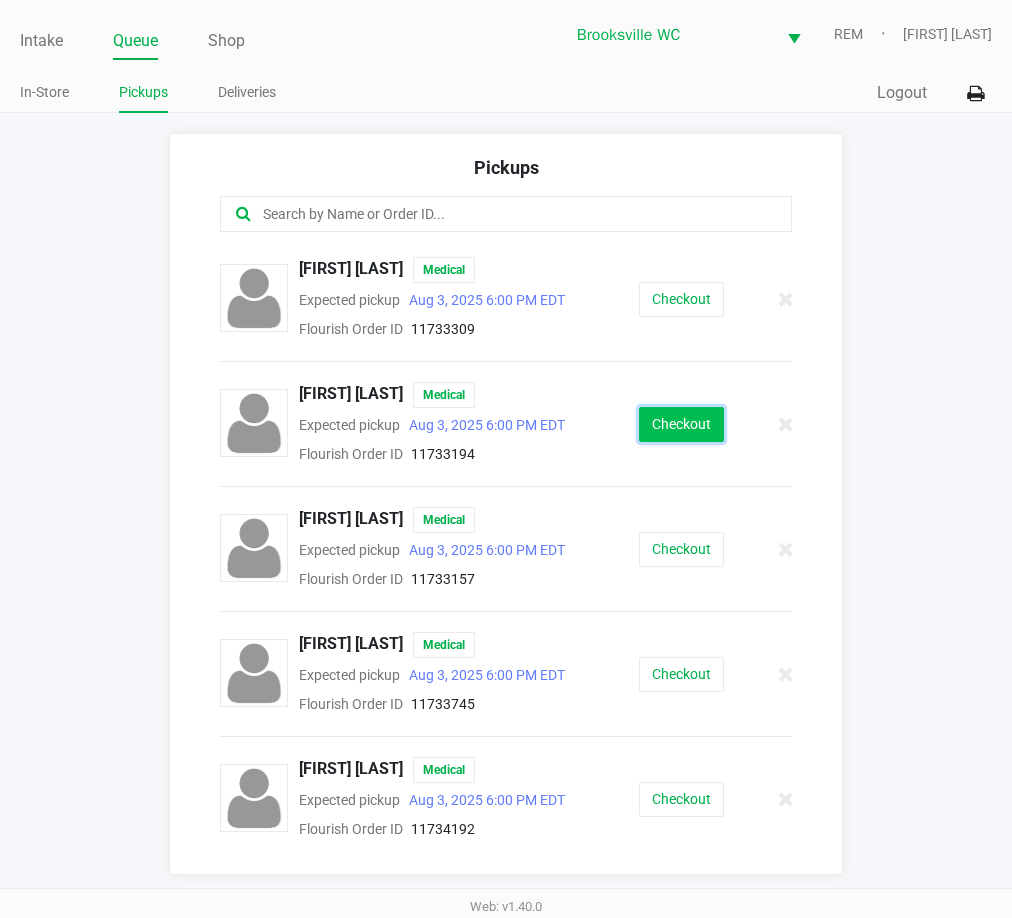 click on "Checkout" 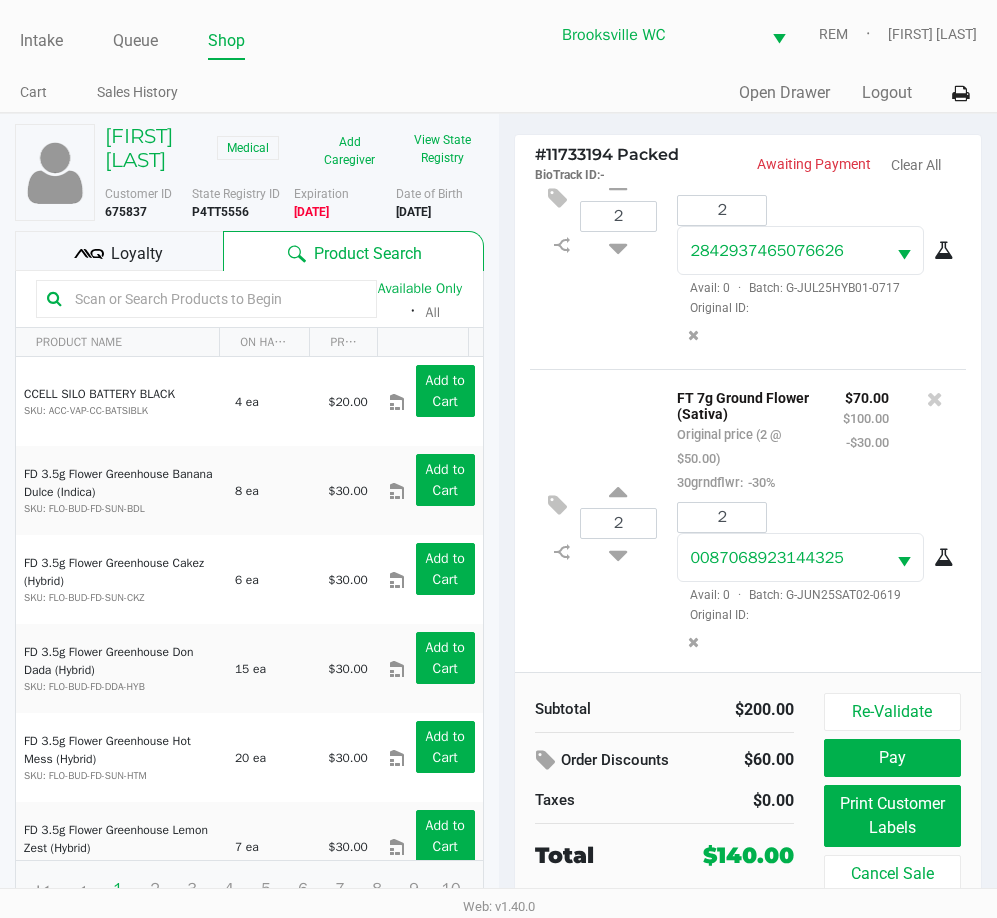 scroll, scrollTop: 134, scrollLeft: 0, axis: vertical 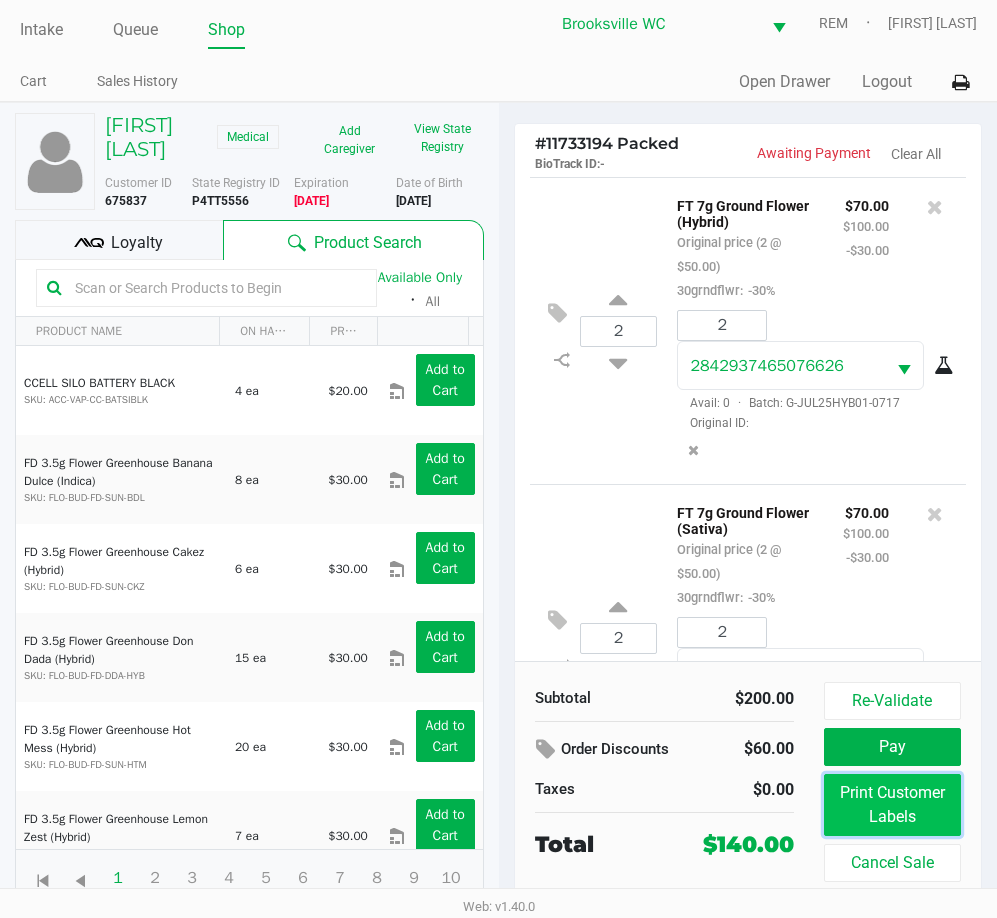 click on "Print Customer Labels" 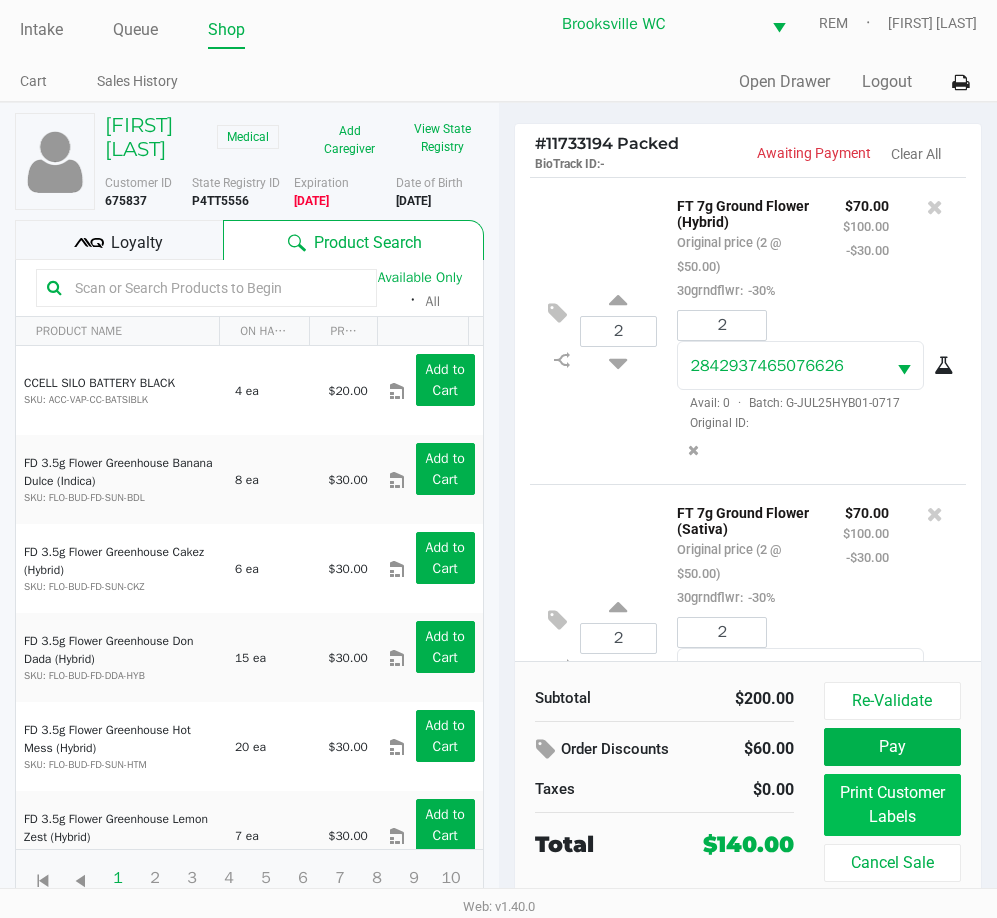 scroll, scrollTop: 0, scrollLeft: 0, axis: both 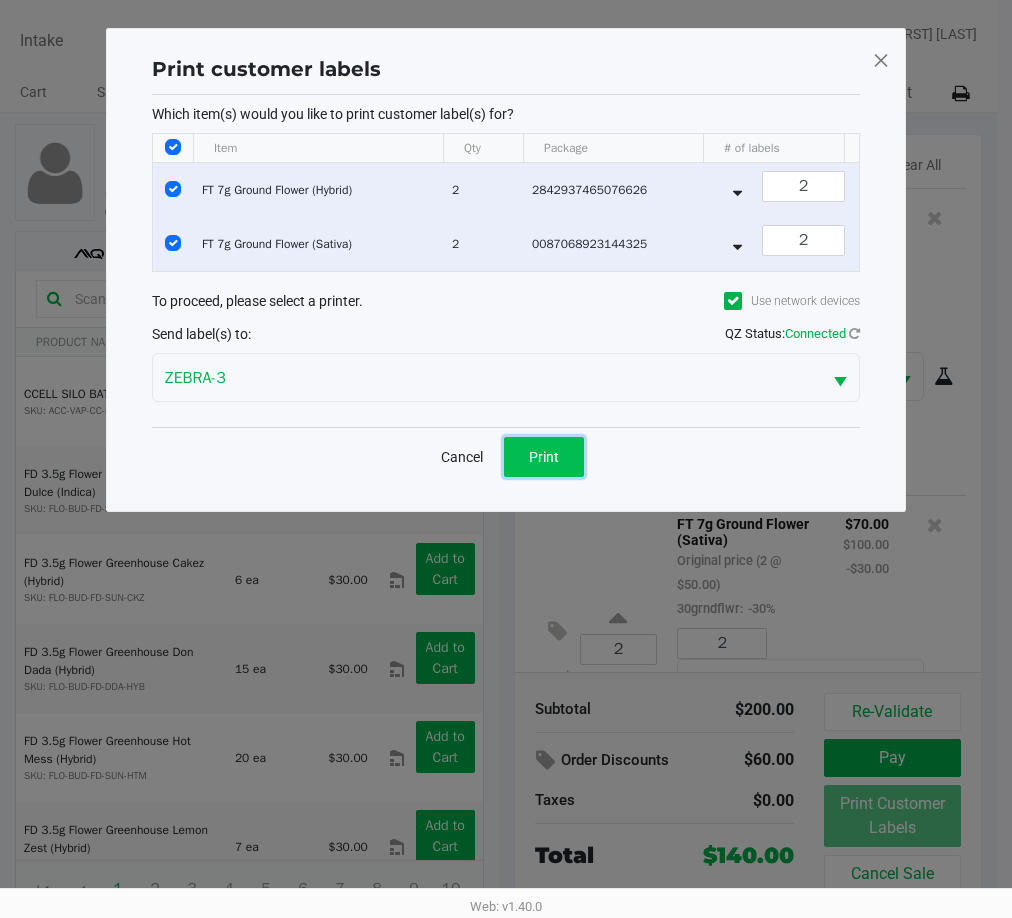 click on "Print" 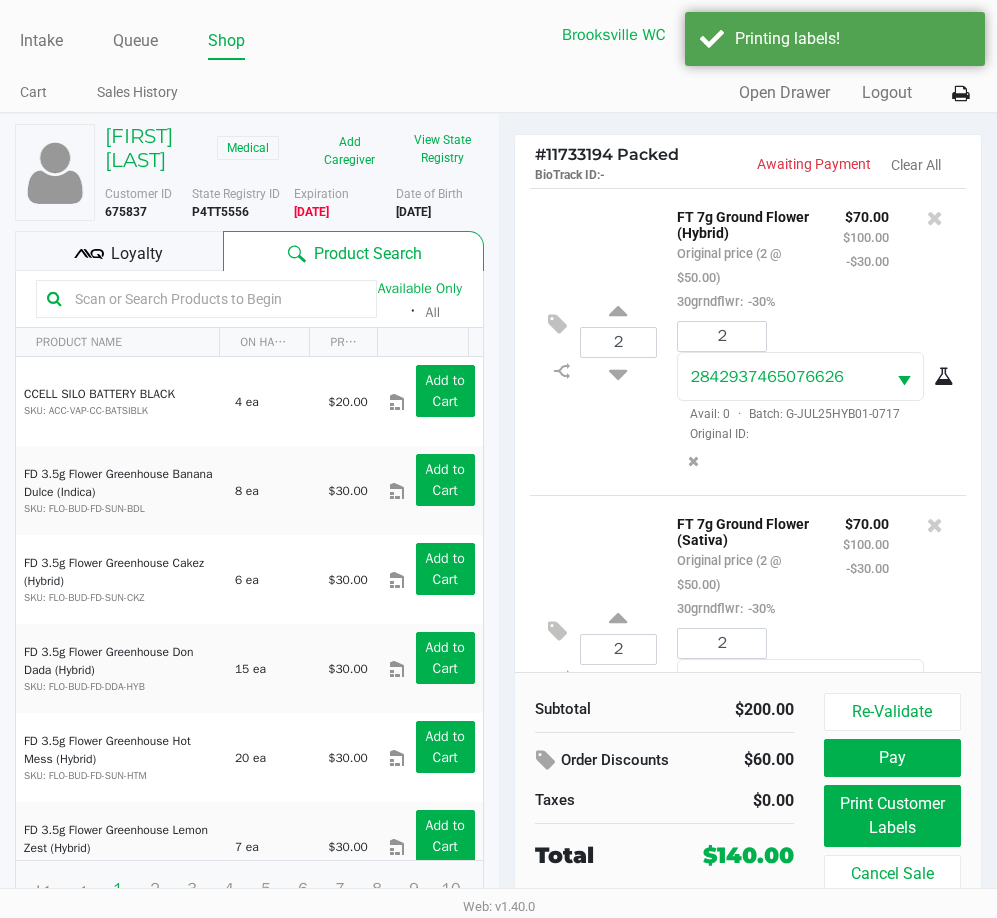 click on "Loyalty" 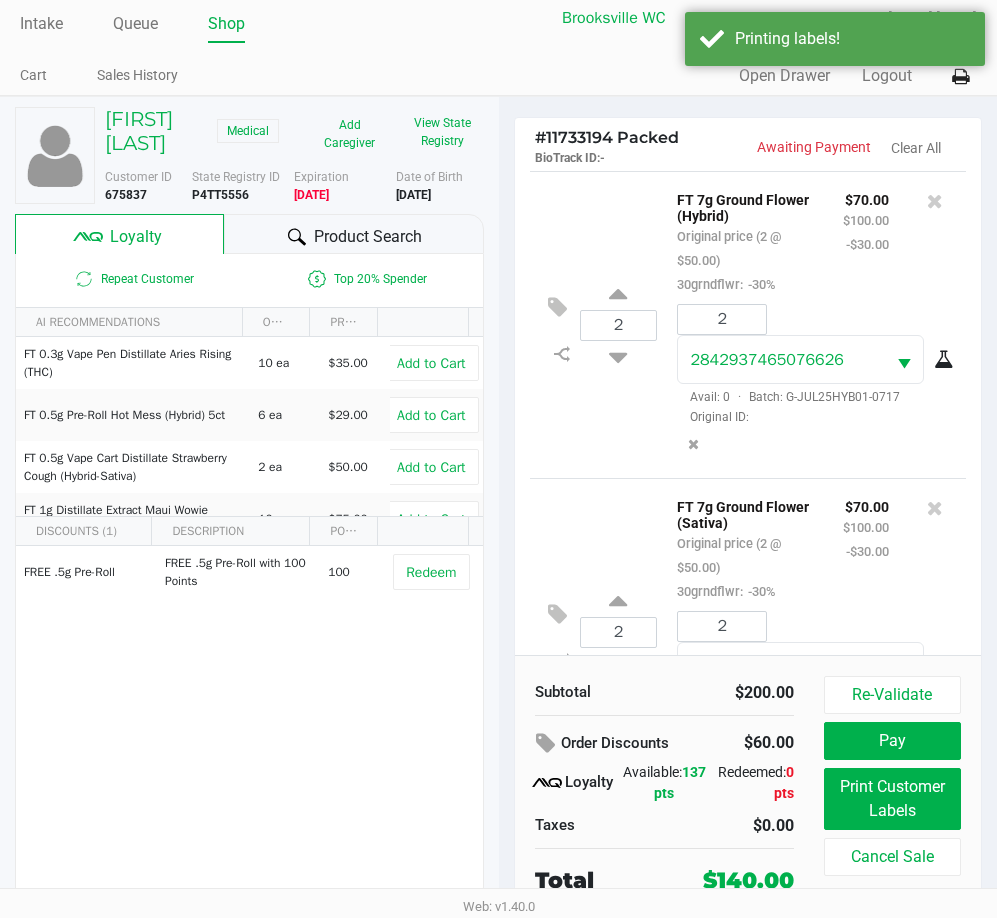 scroll, scrollTop: 37, scrollLeft: 0, axis: vertical 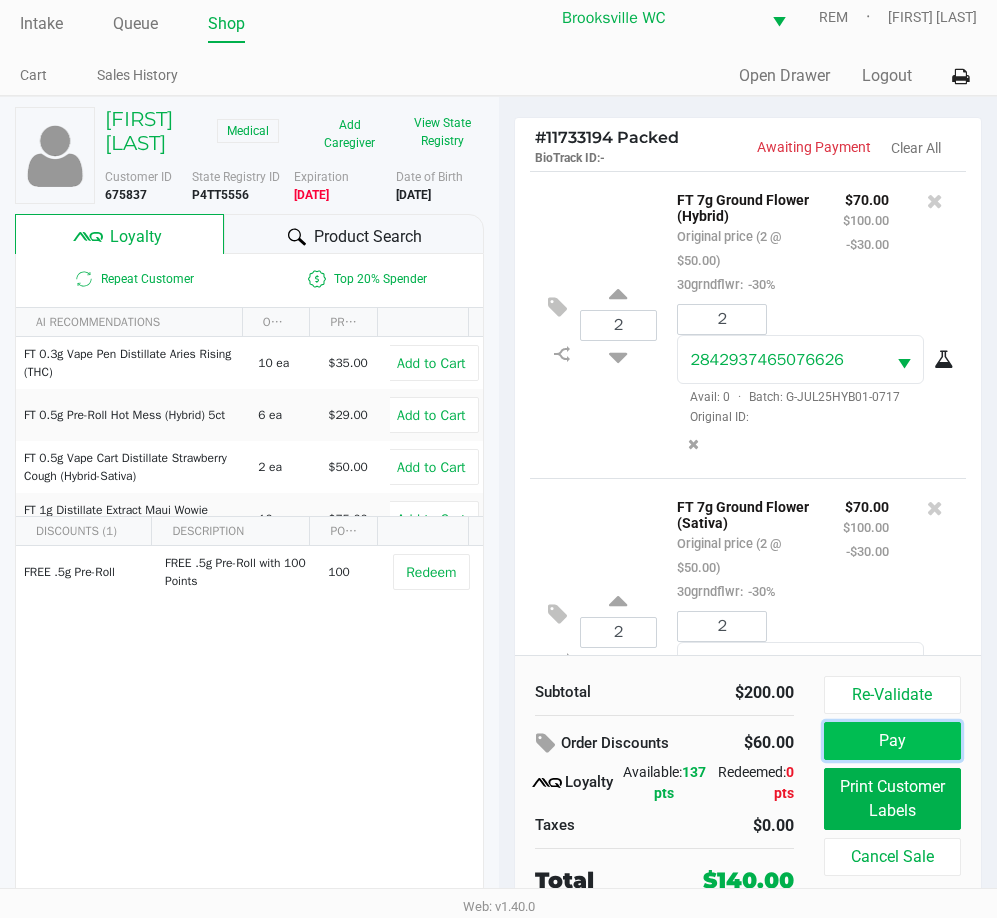 click on "Pay" 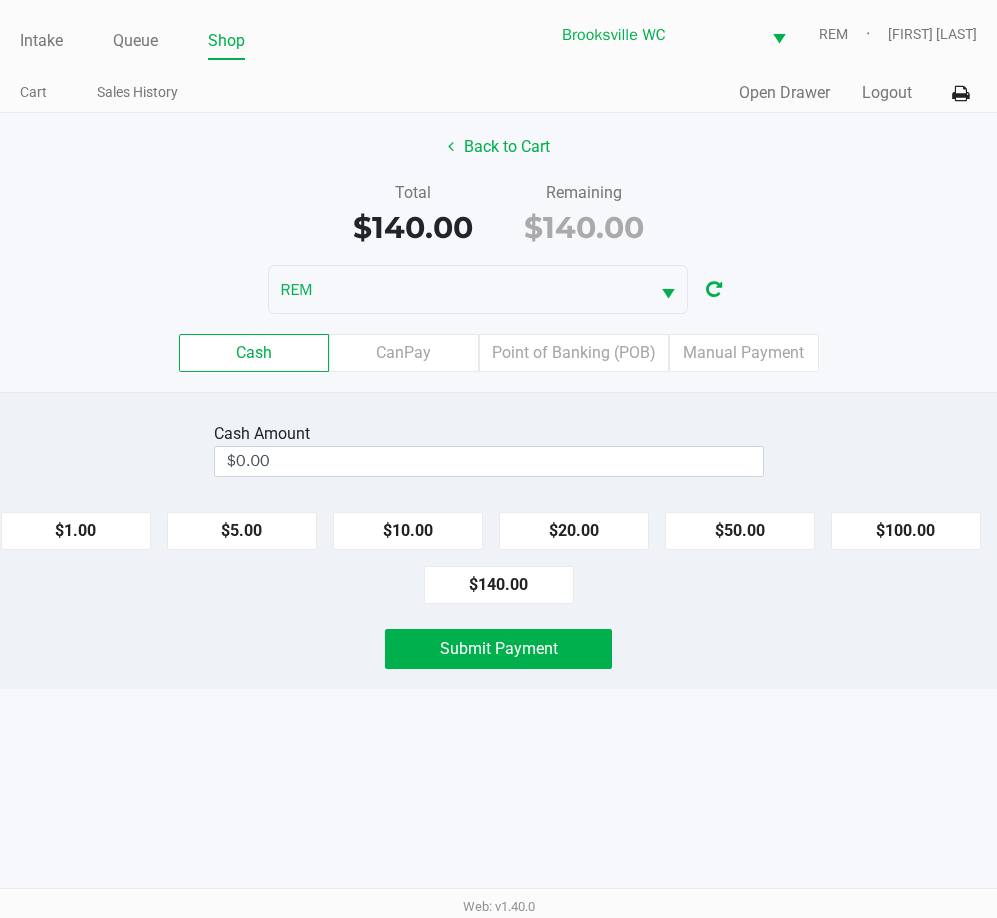 scroll, scrollTop: 0, scrollLeft: 0, axis: both 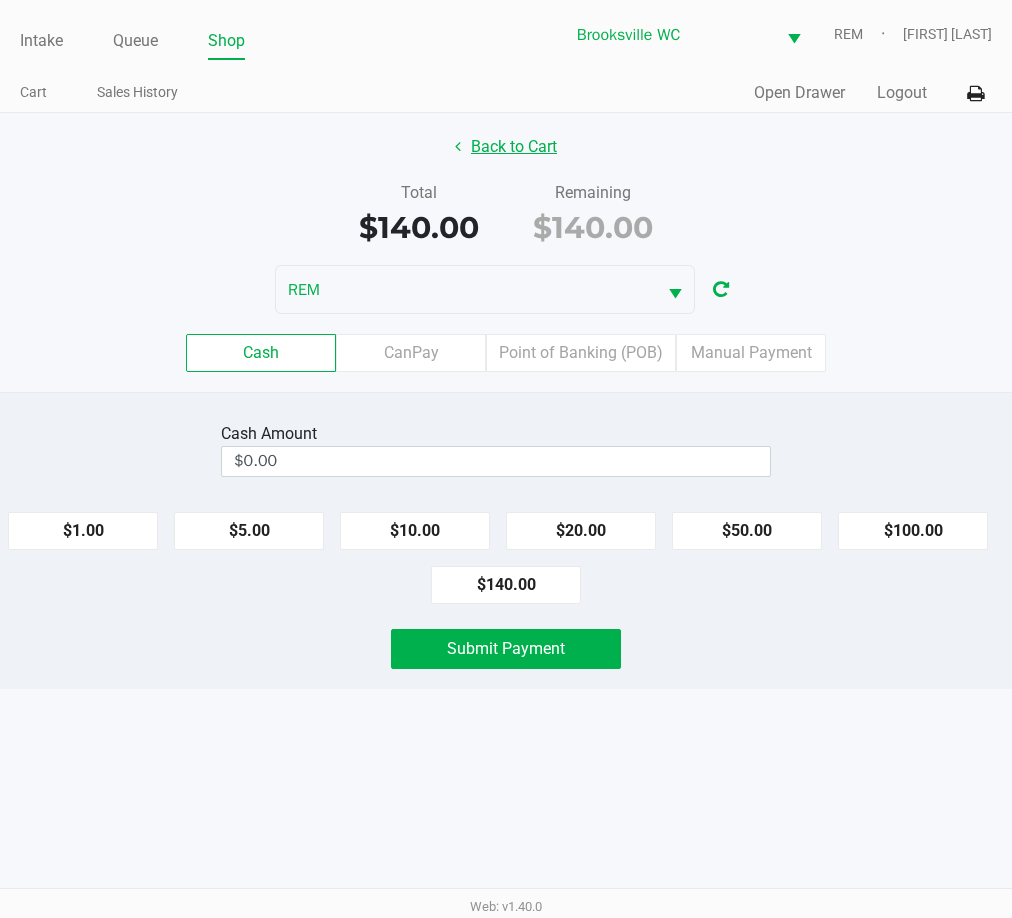 click on "Back to Cart" 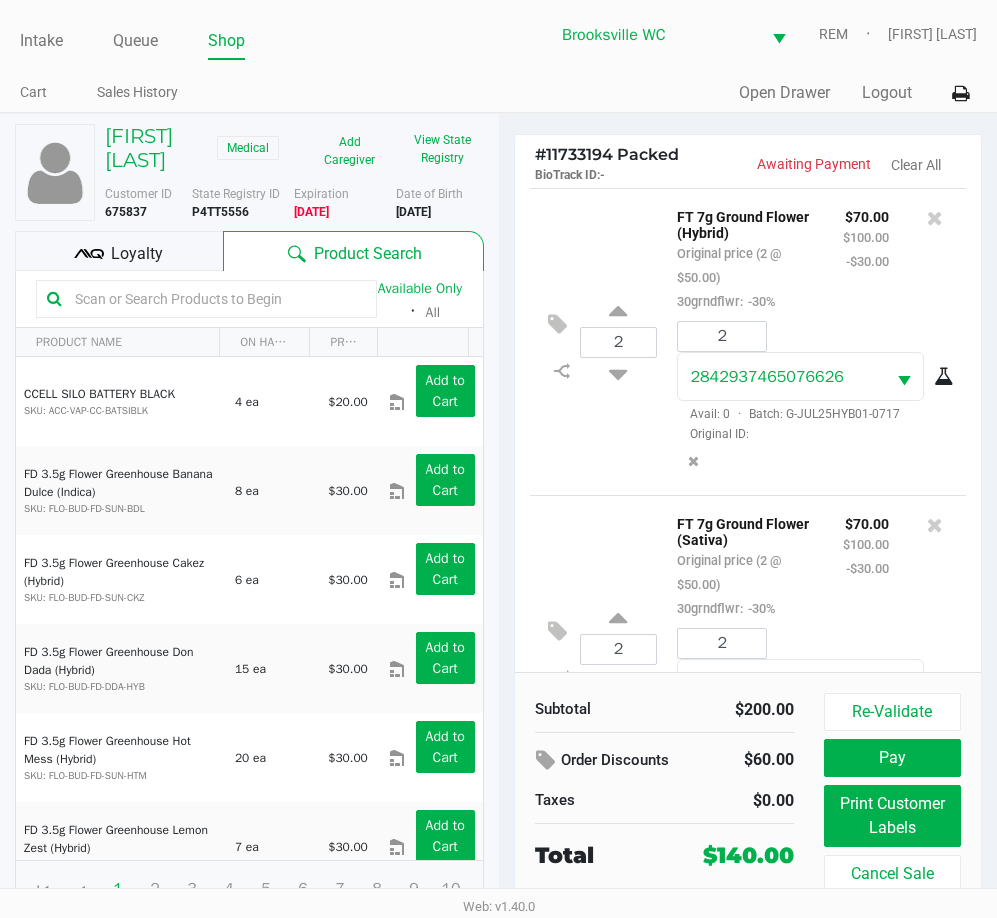 scroll, scrollTop: 134, scrollLeft: 0, axis: vertical 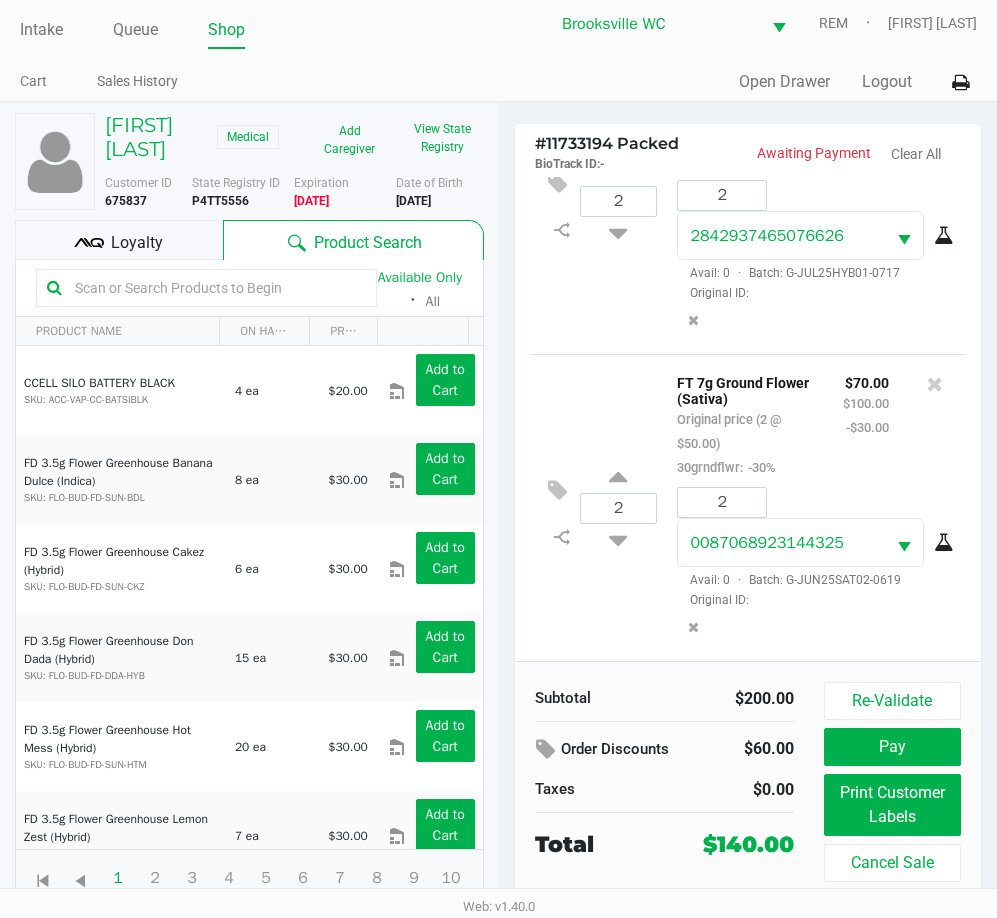 click on "Loyalty" 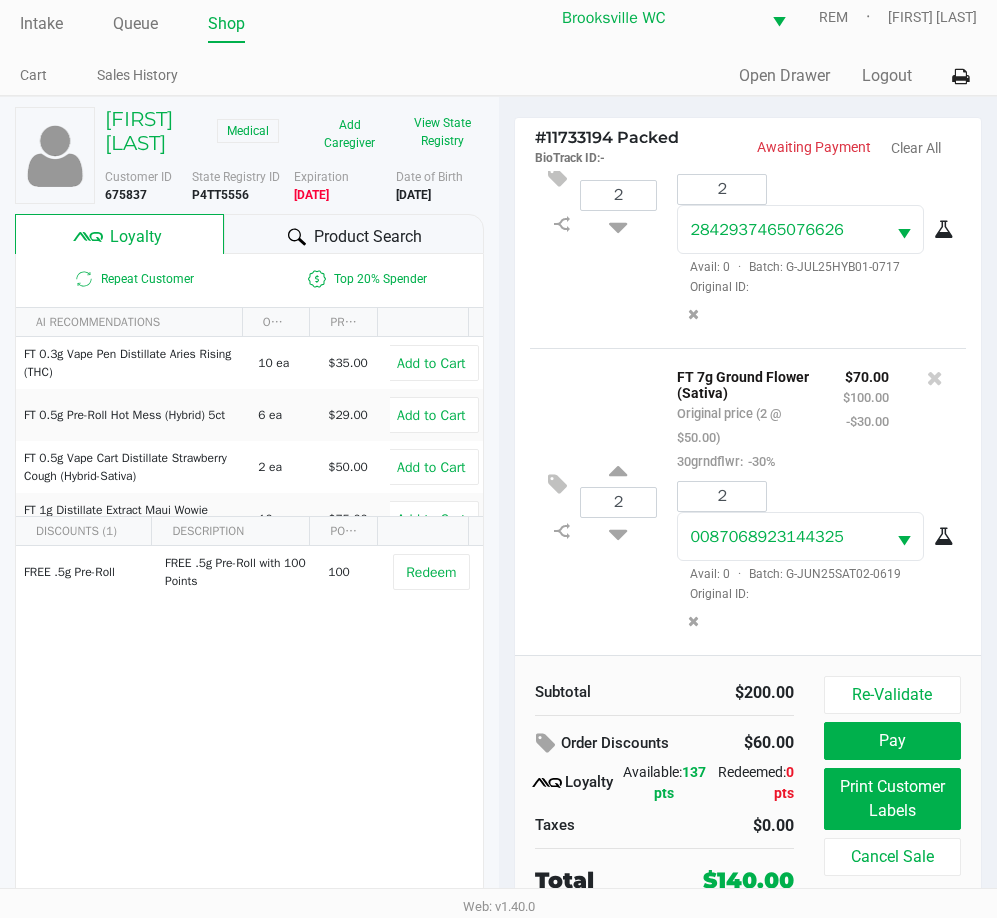click on "2  FT 7g Ground Flower (Sativa)   Original price (2 @ $50.00)  30grndflwr:  -30% $70.00 $100.00 -$30.00 2 0087068923144325  Avail: 0  ·  Batch: G-JUN25SAT02-0619   Original ID:" 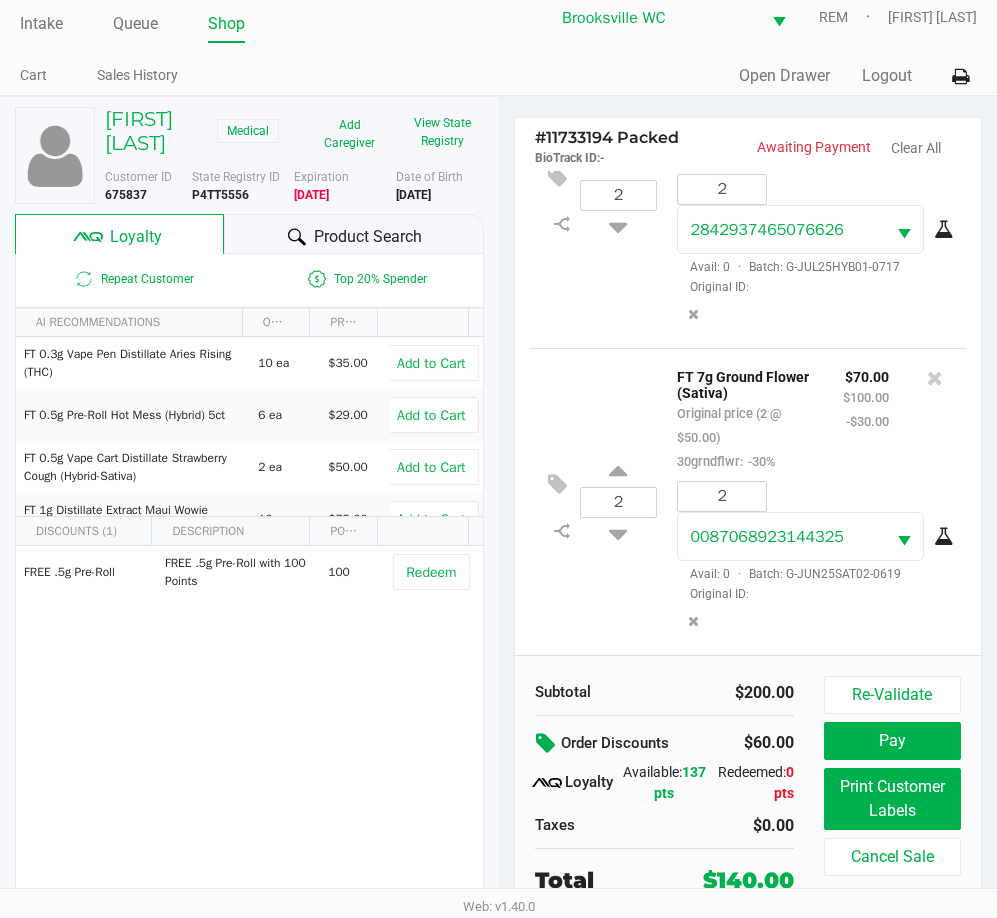 click 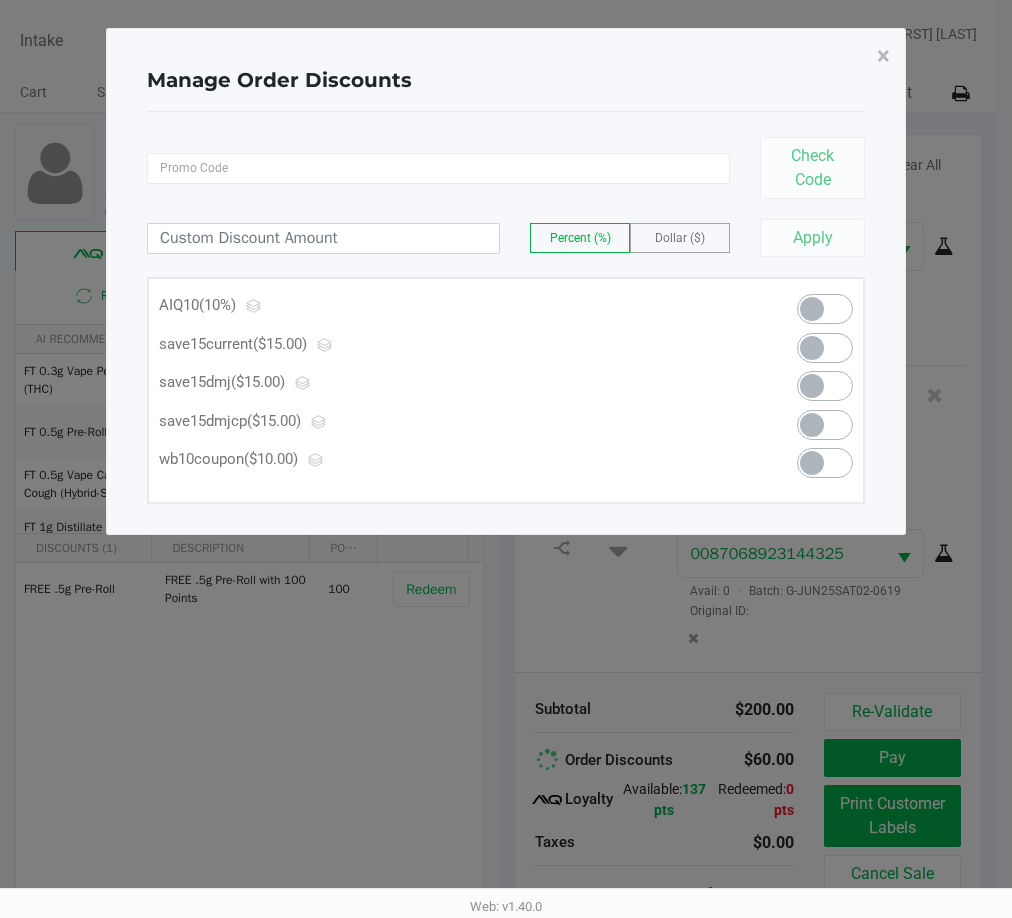 click at bounding box center [825, 309] 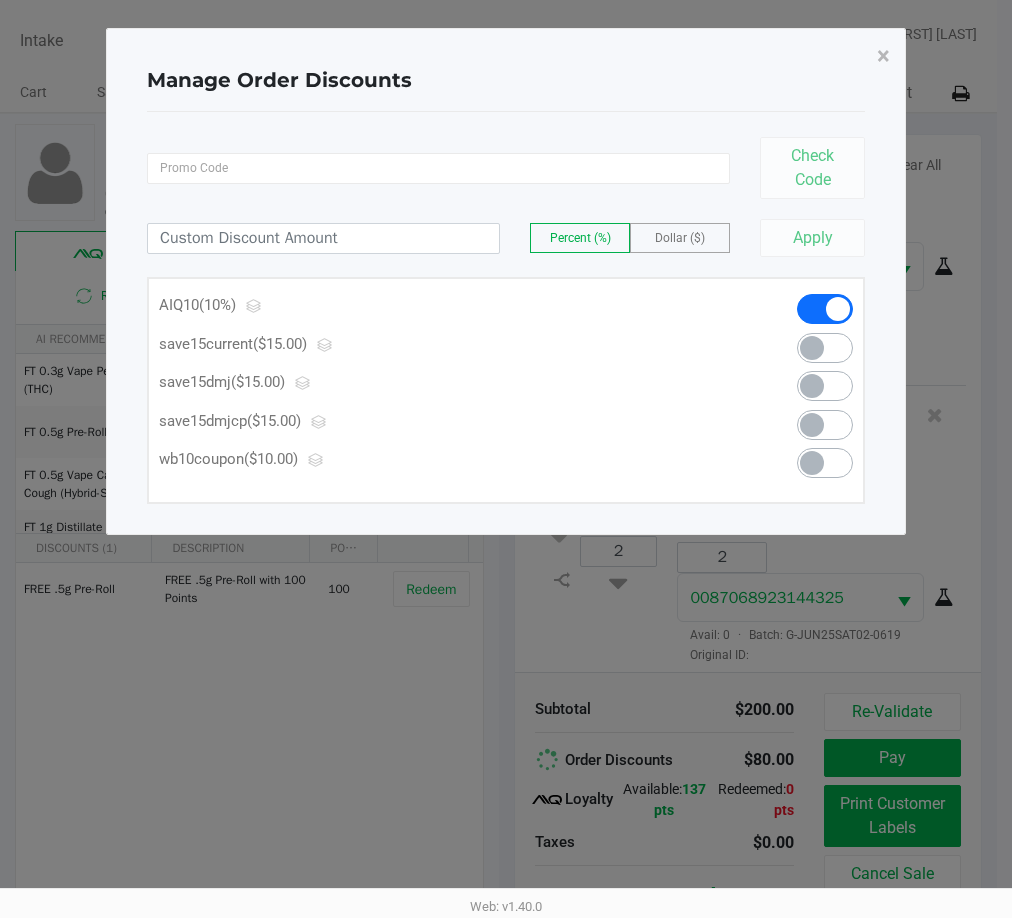 click on "Manage Order Discounts  × Check Code Percent (%) Dollar ($)  Apply   AIQ10   (10%)      save15current   ($15.00)      save15dmj   ($15.00)      save15dmjcp   ($15.00)      wb10coupon   ($10.00)" 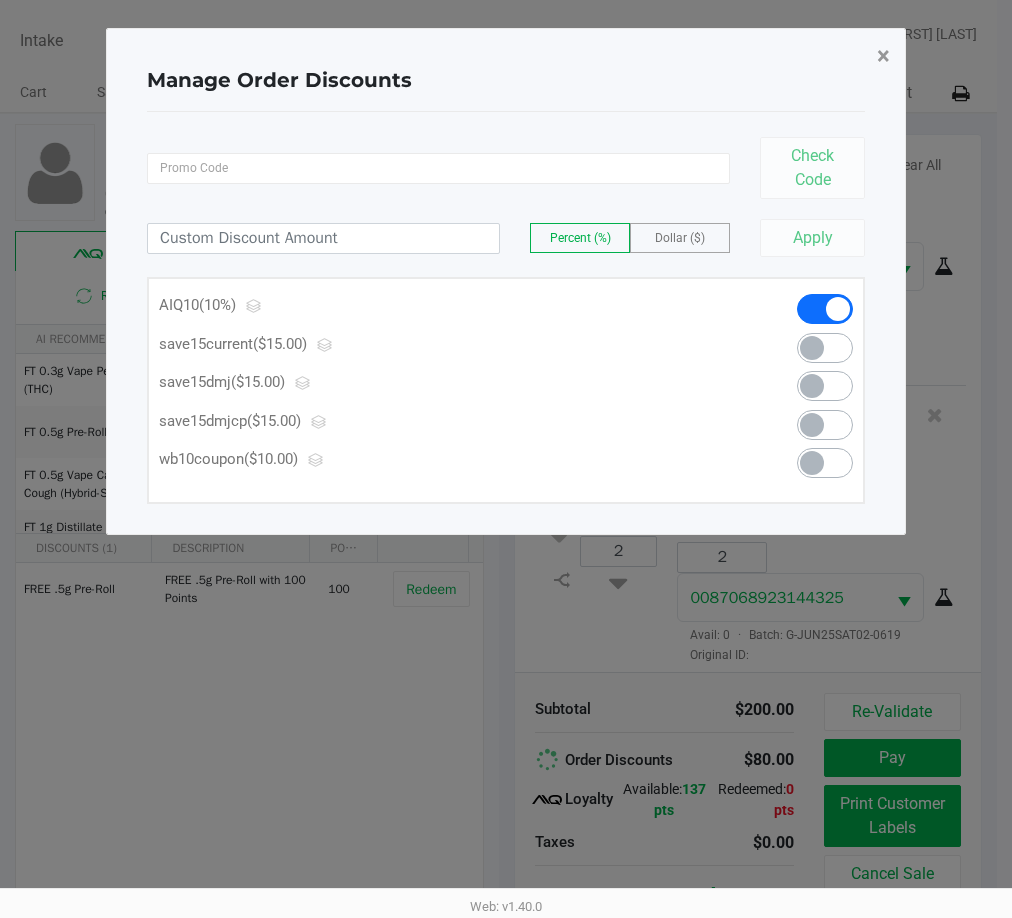 click on "×" 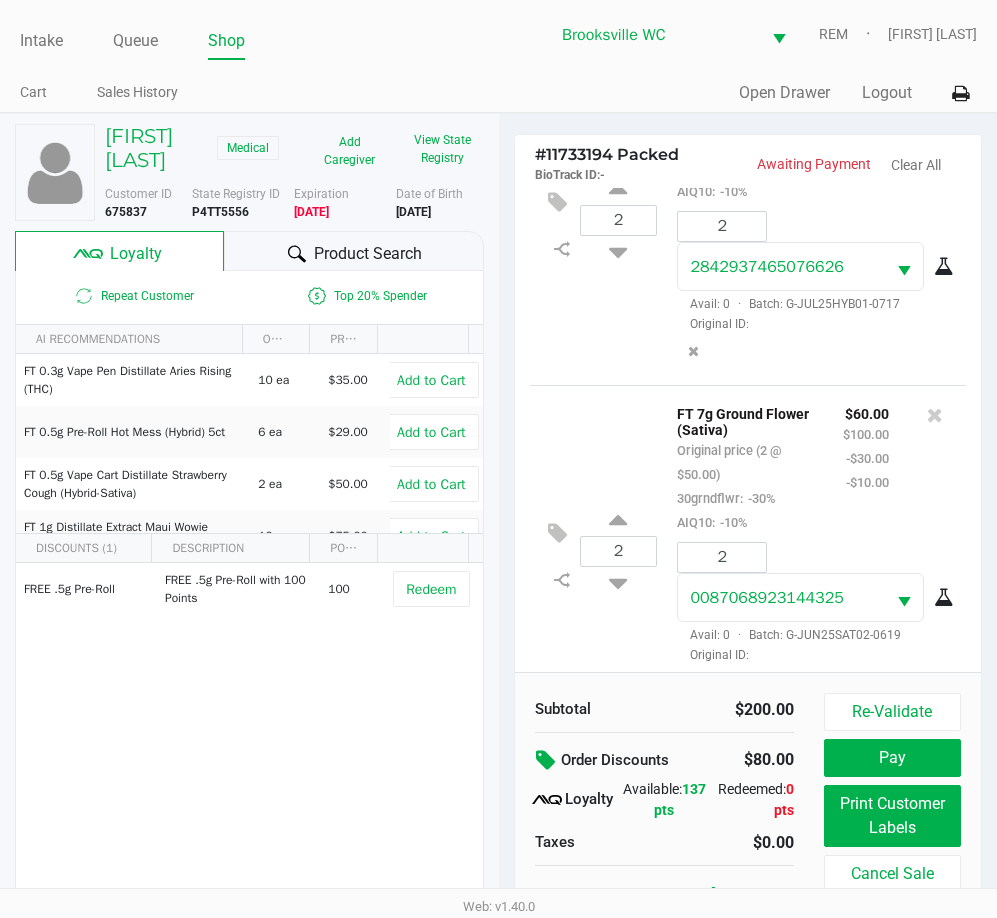 click on "2  FT 7g Ground Flower (Sativa)   Original price (2 @ $50.00)  30grndflwr:  -30%  AIQ10:  -10% $60.00 $100.00 -$30.00 -$10.00 2 0087068923144325  Avail: 0  ·  Batch: G-JUN25SAT02-0619   Original ID:" 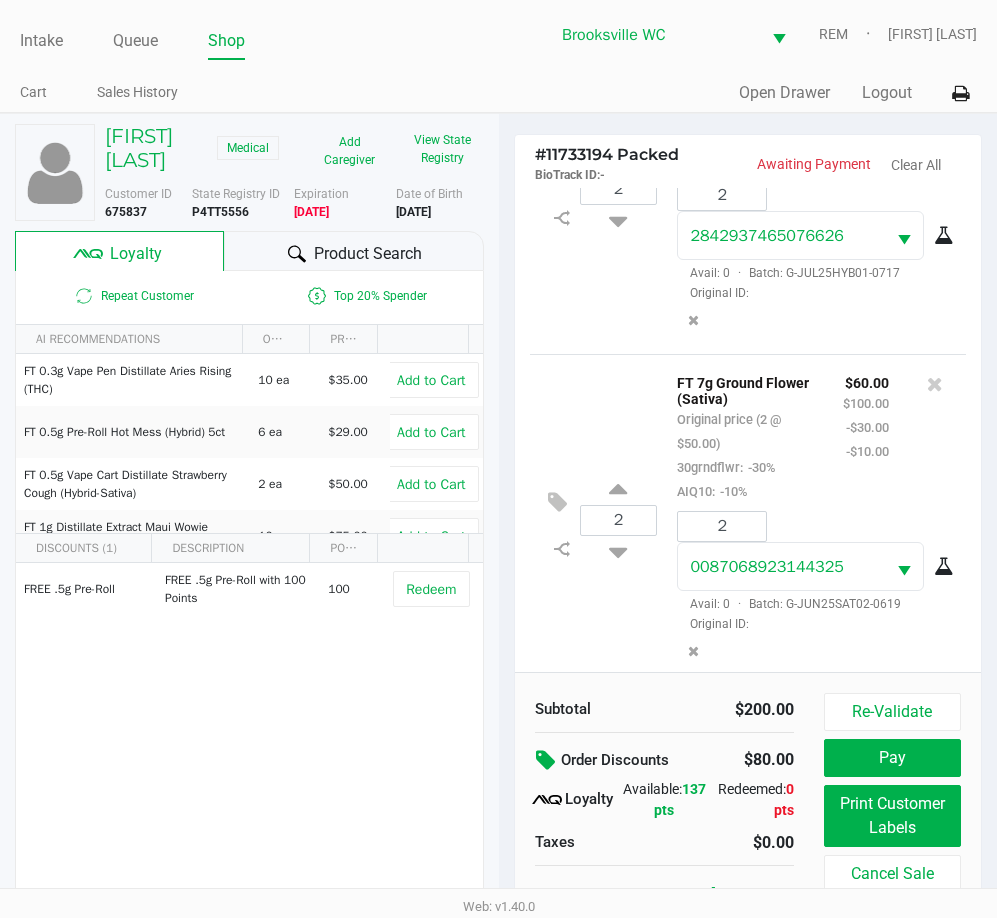 scroll, scrollTop: 182, scrollLeft: 0, axis: vertical 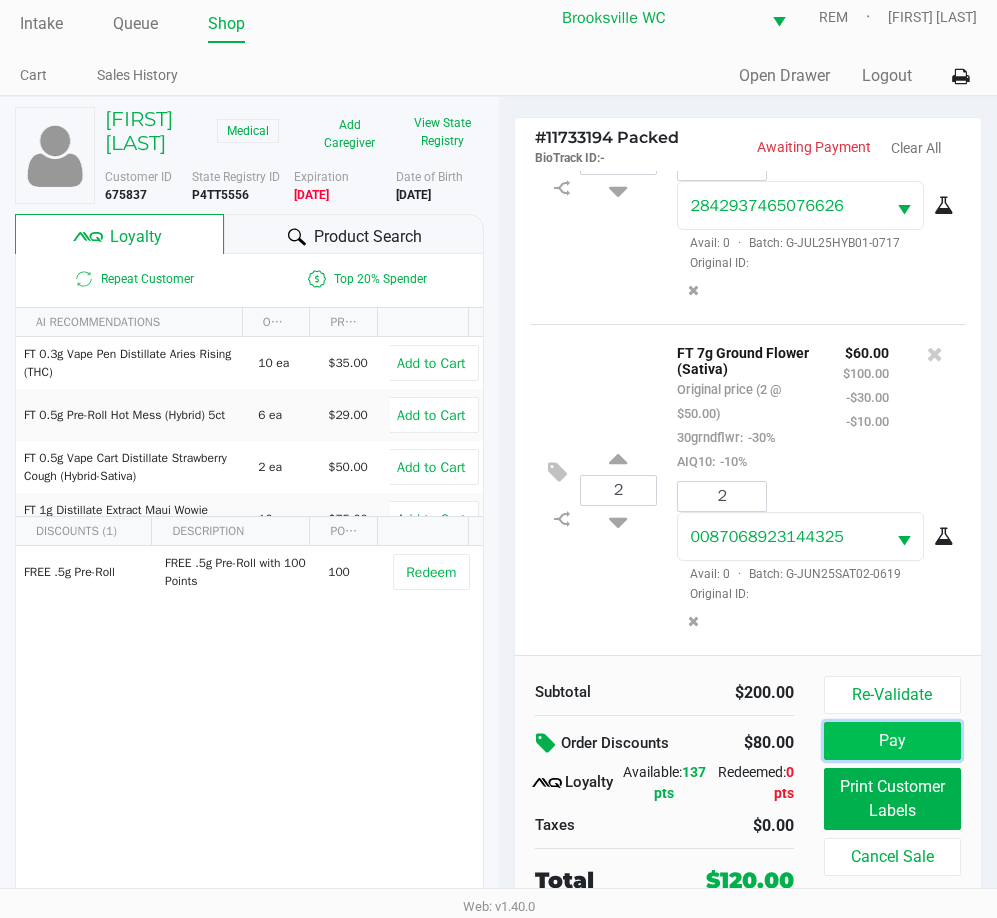 click on "Pay" 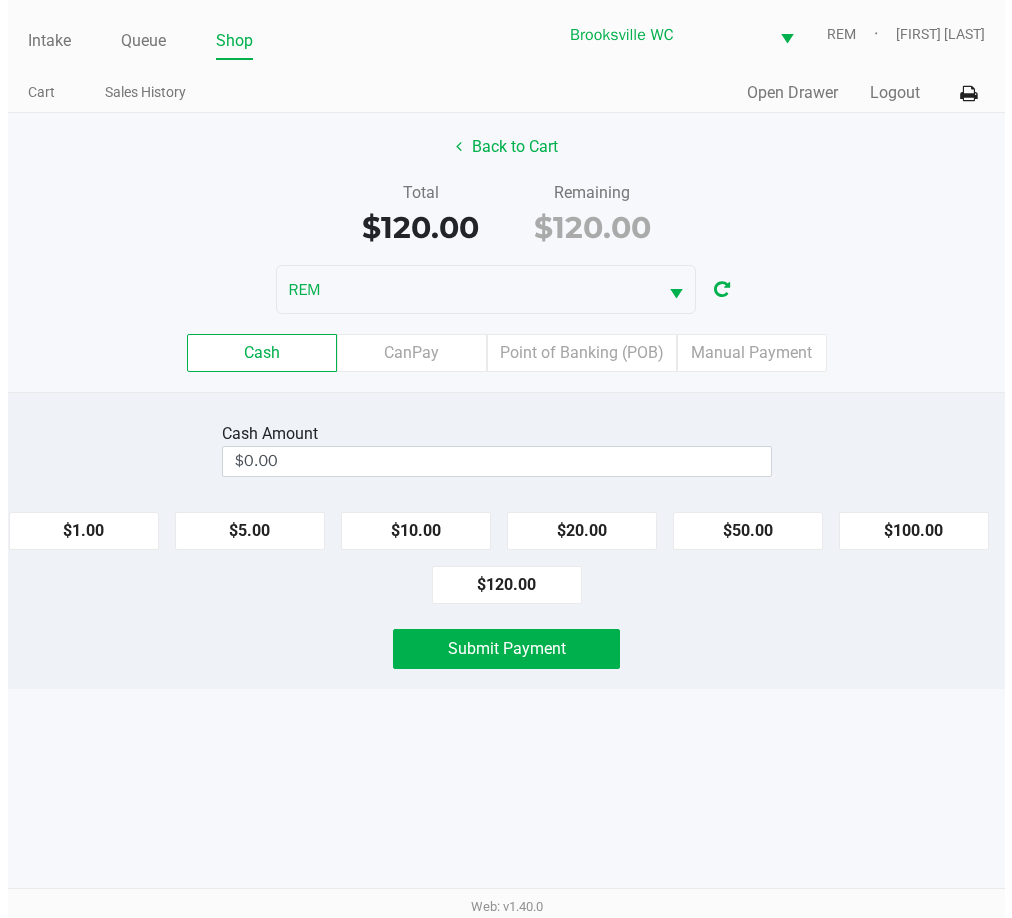 scroll, scrollTop: 0, scrollLeft: 0, axis: both 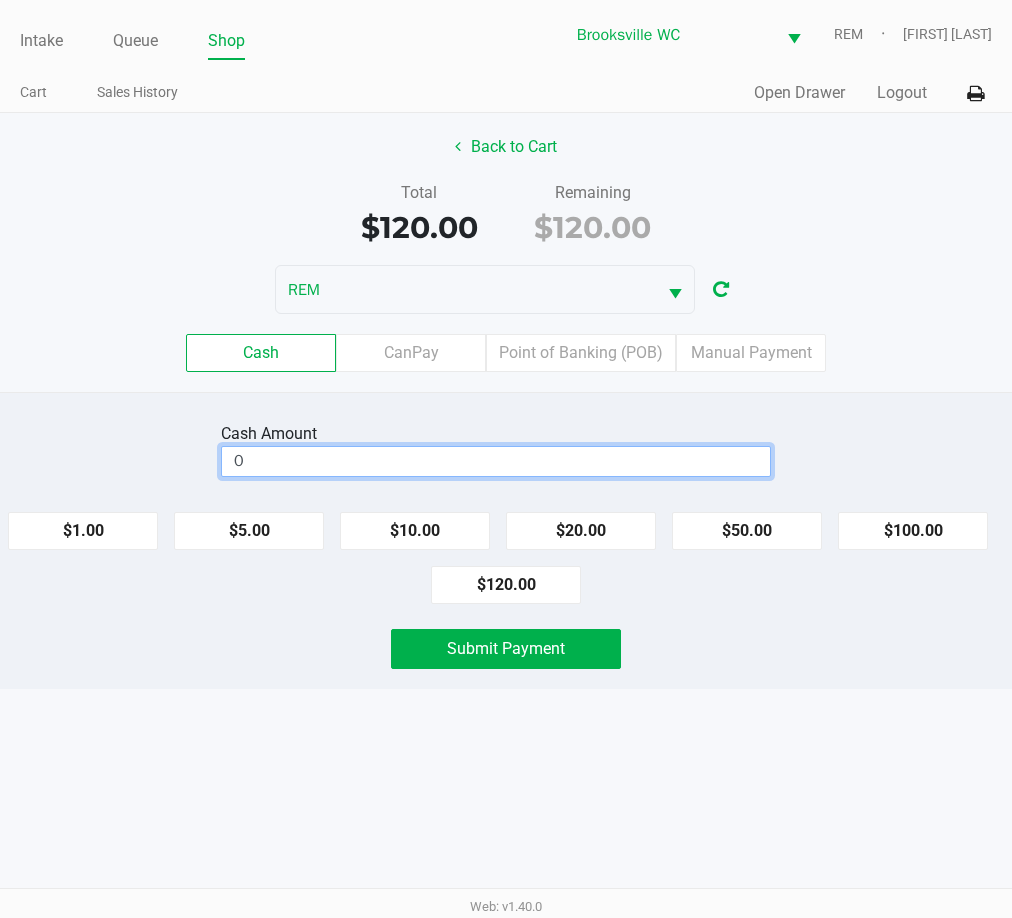 click on "0" at bounding box center [496, 461] 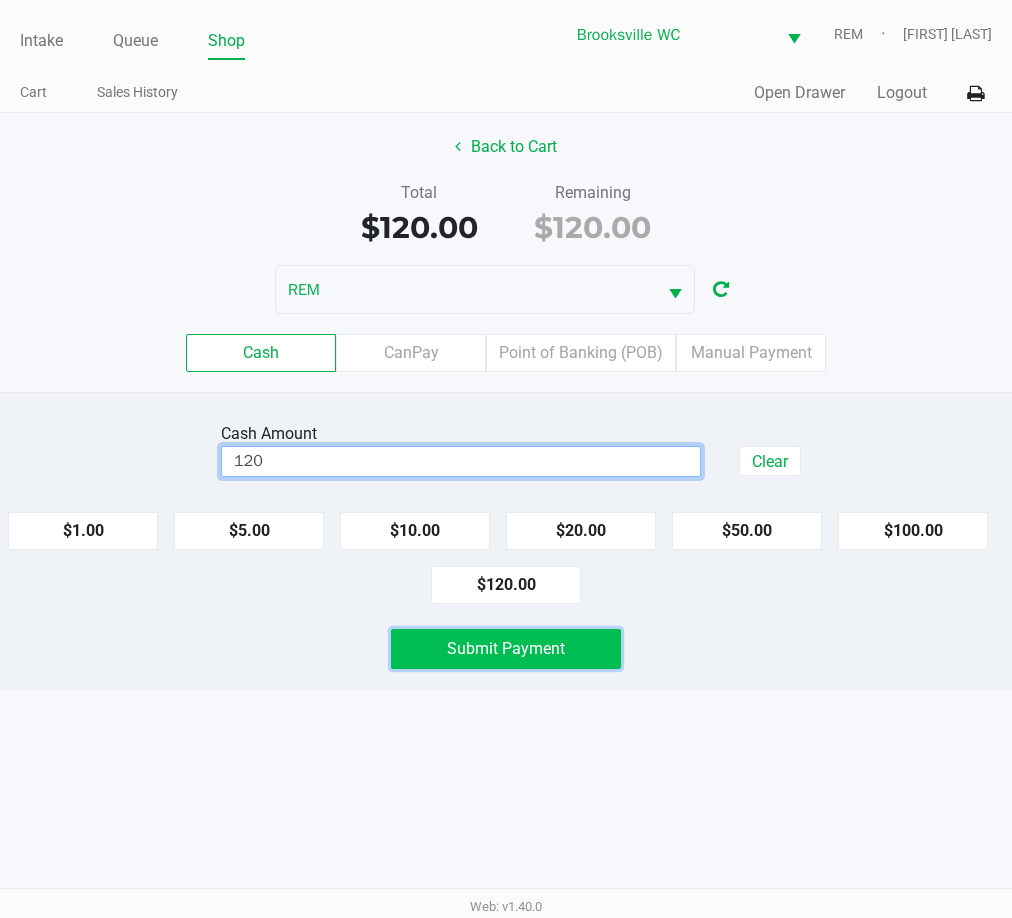 type on "$120.00" 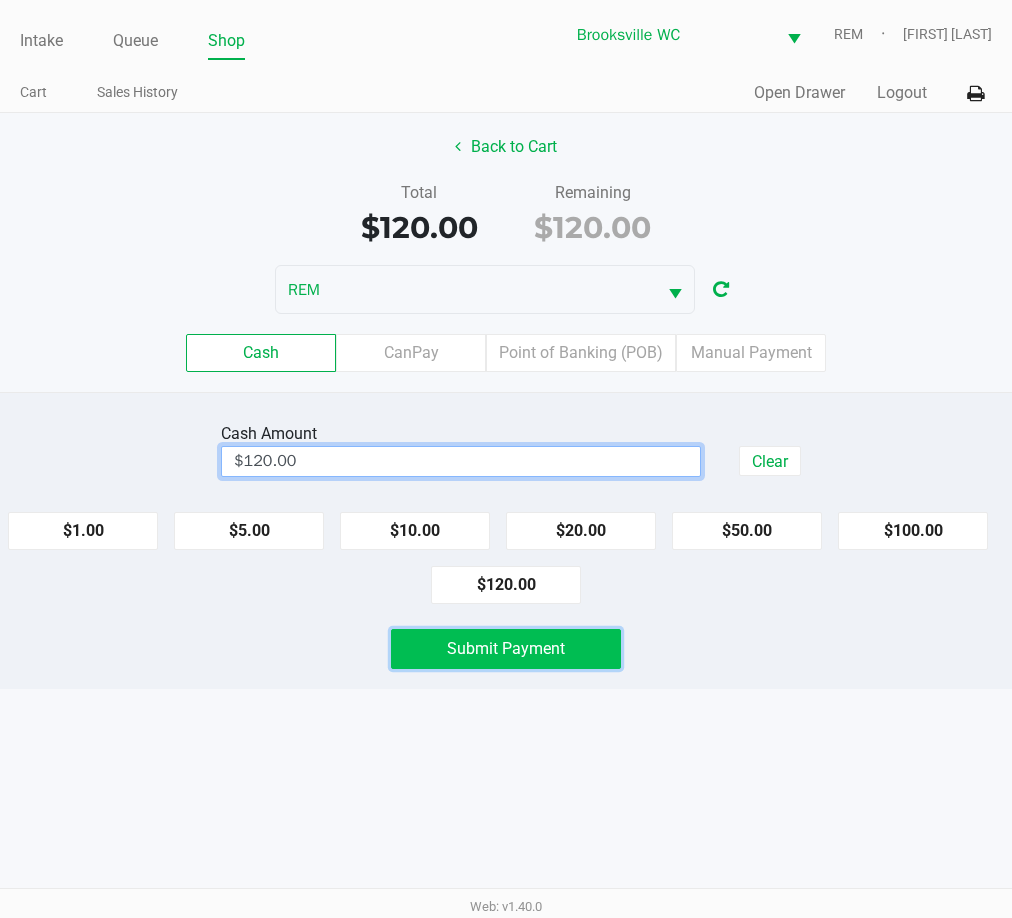 click on "Submit Payment" 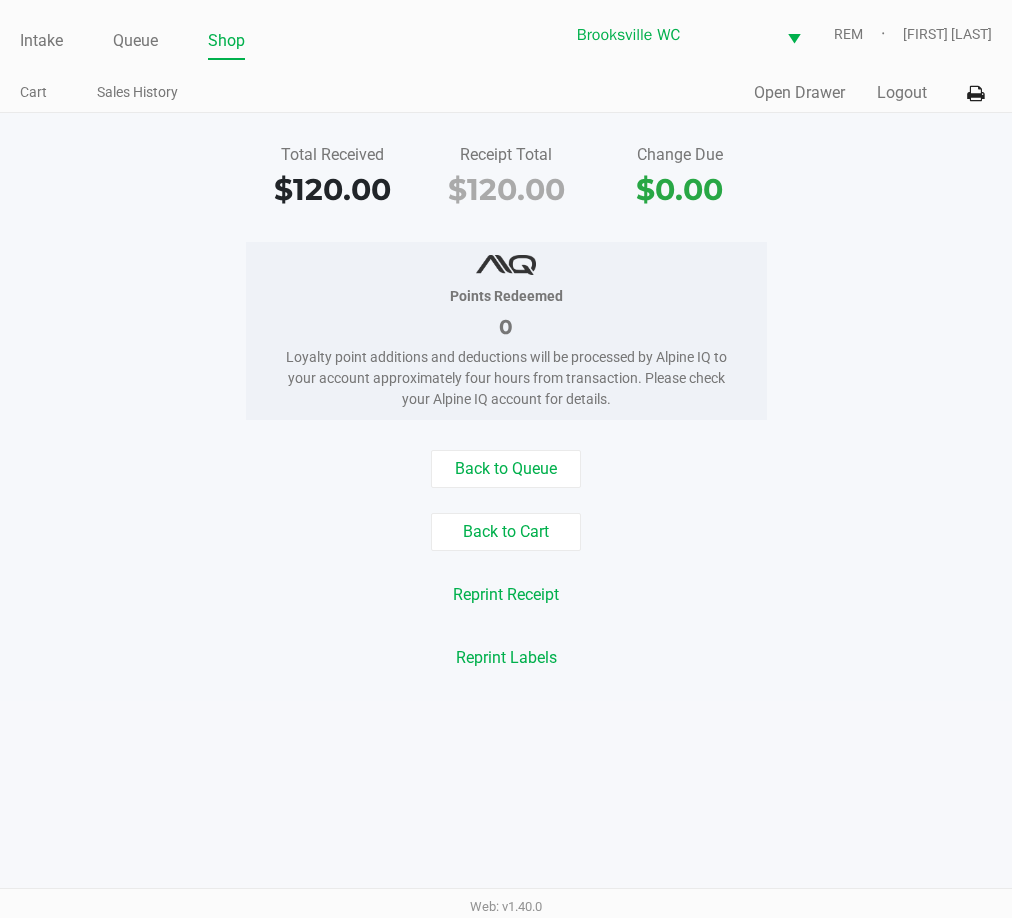 click on "Intake Queue Shop" 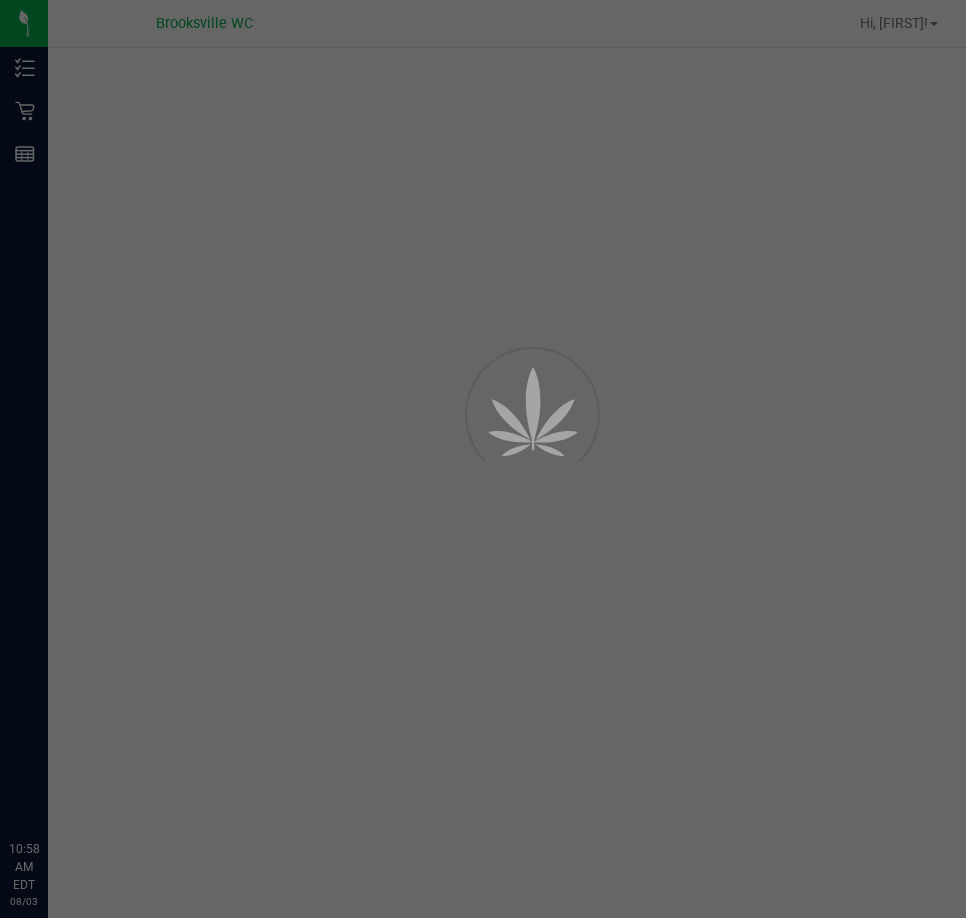 scroll, scrollTop: 0, scrollLeft: 0, axis: both 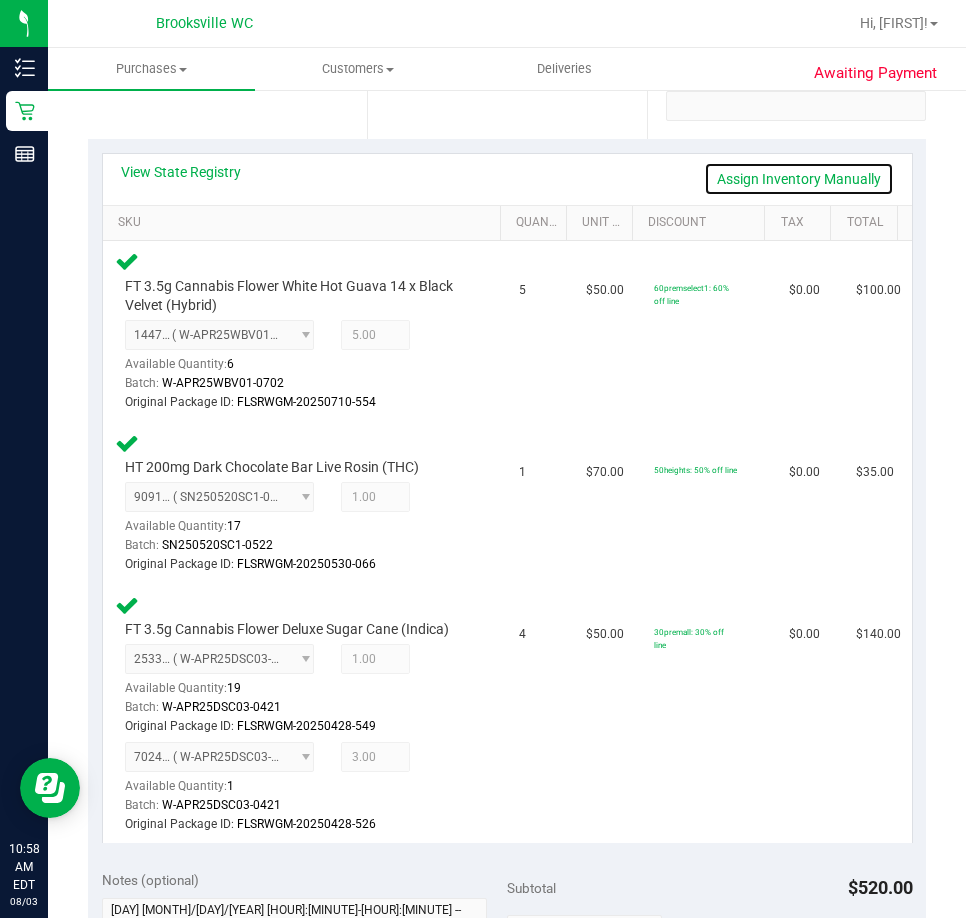 click on "Assign Inventory Manually" at bounding box center (799, 179) 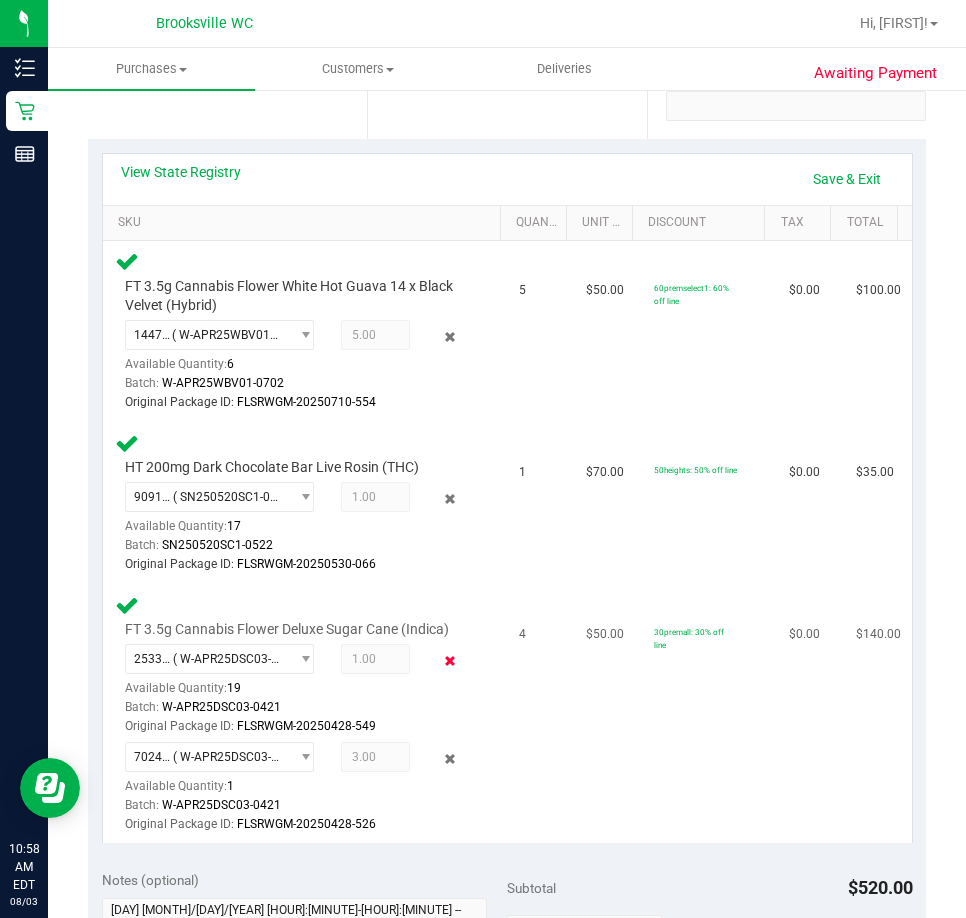 click at bounding box center [450, 661] 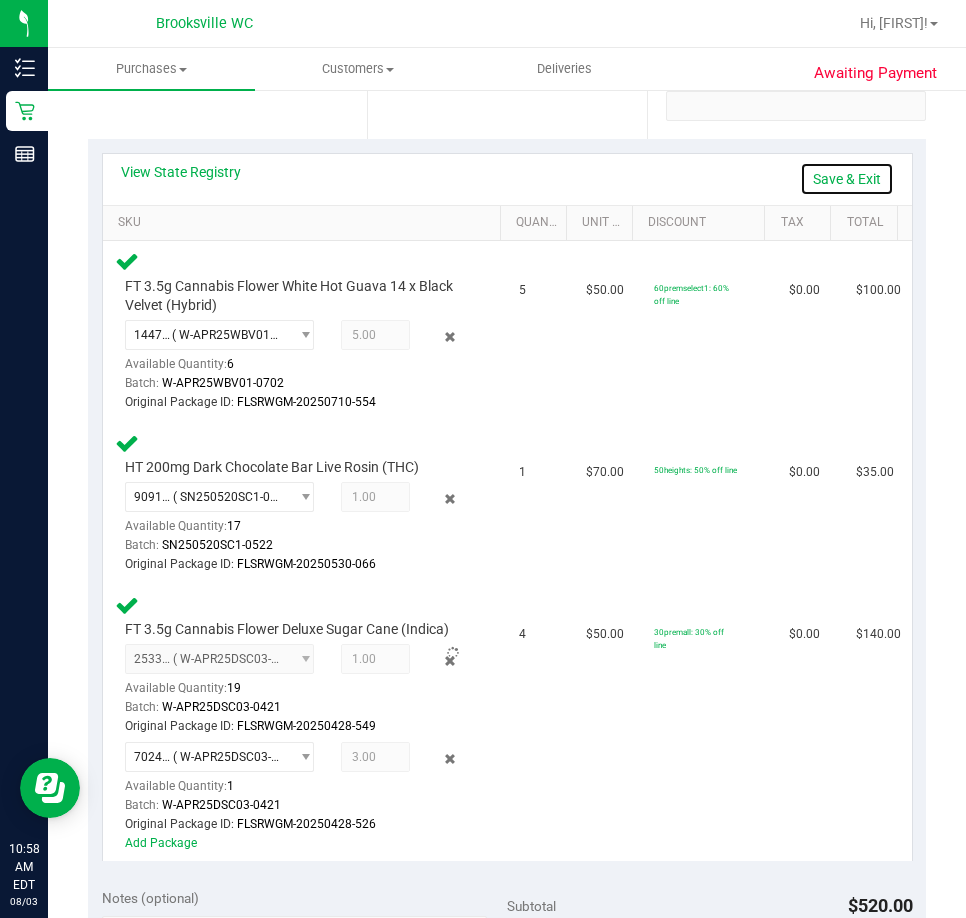 click on "Save & Exit" at bounding box center [847, 179] 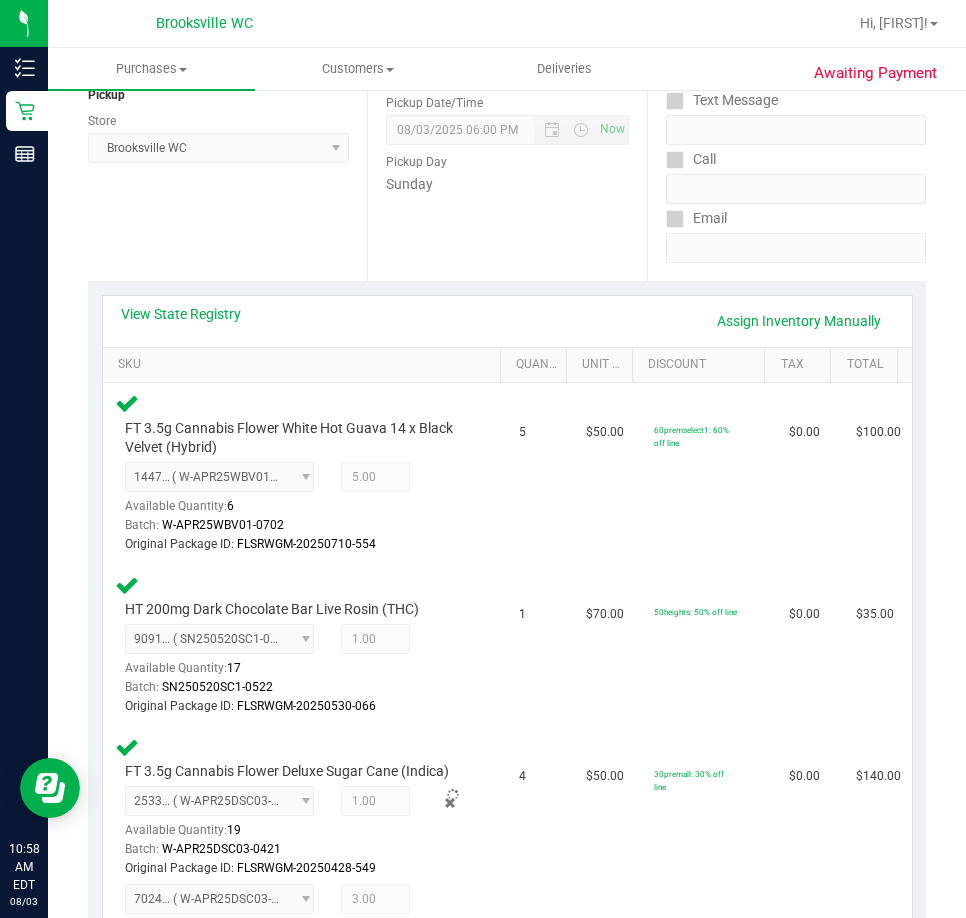 scroll, scrollTop: 0, scrollLeft: 0, axis: both 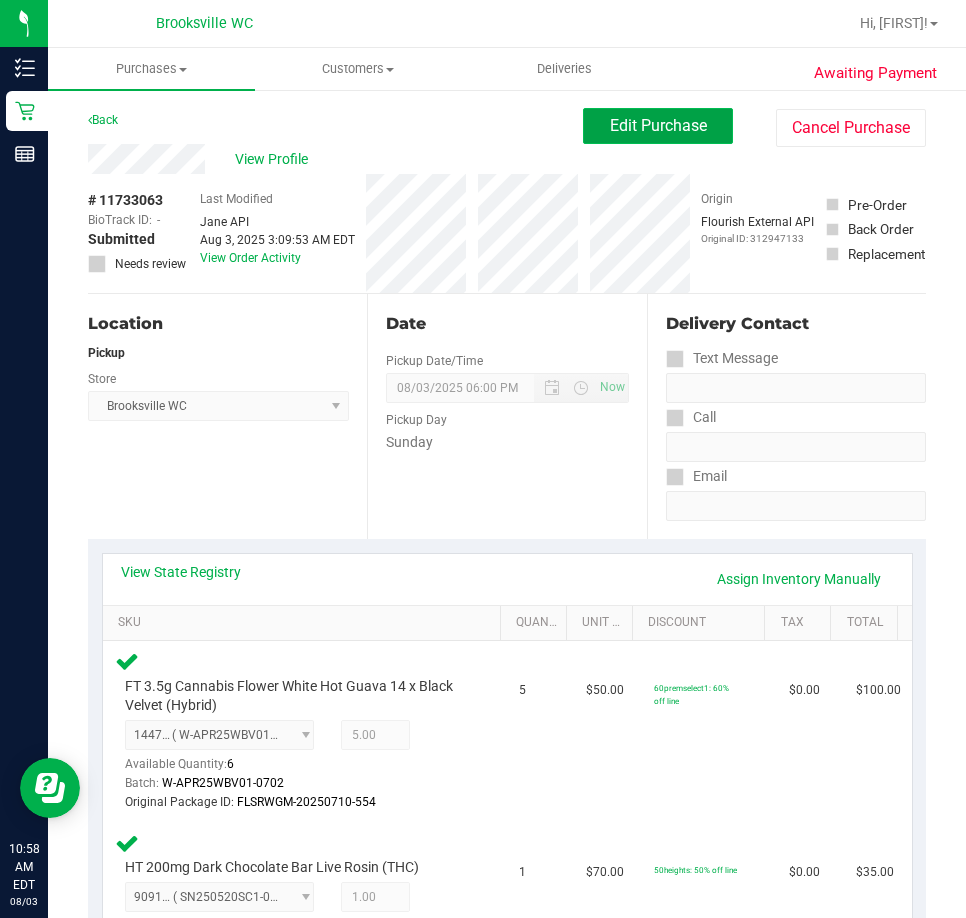 click on "Edit Purchase" at bounding box center (658, 125) 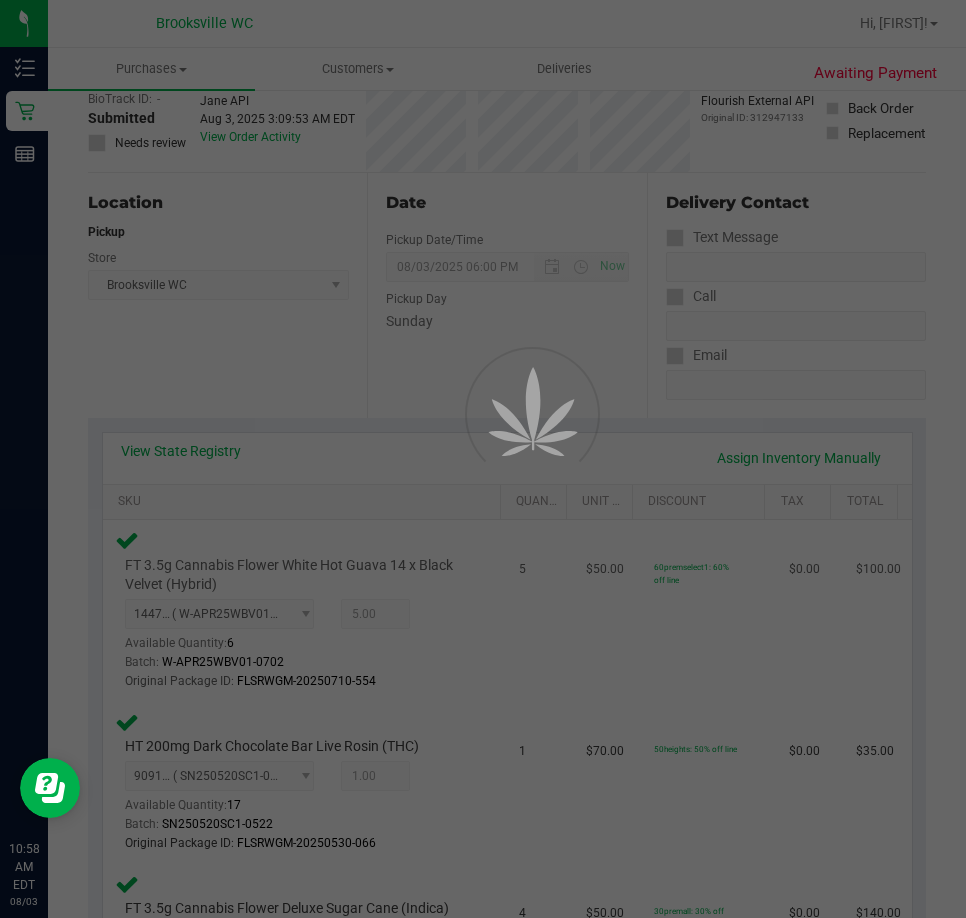 scroll, scrollTop: 300, scrollLeft: 0, axis: vertical 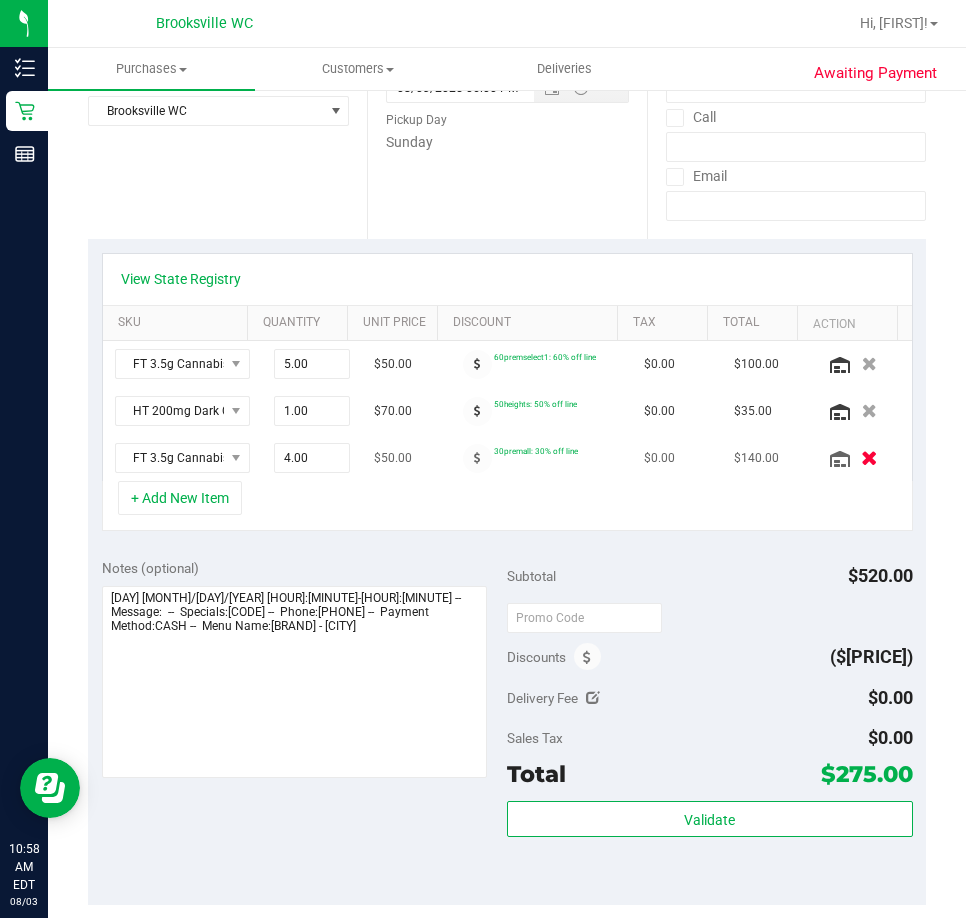 click at bounding box center (869, 457) 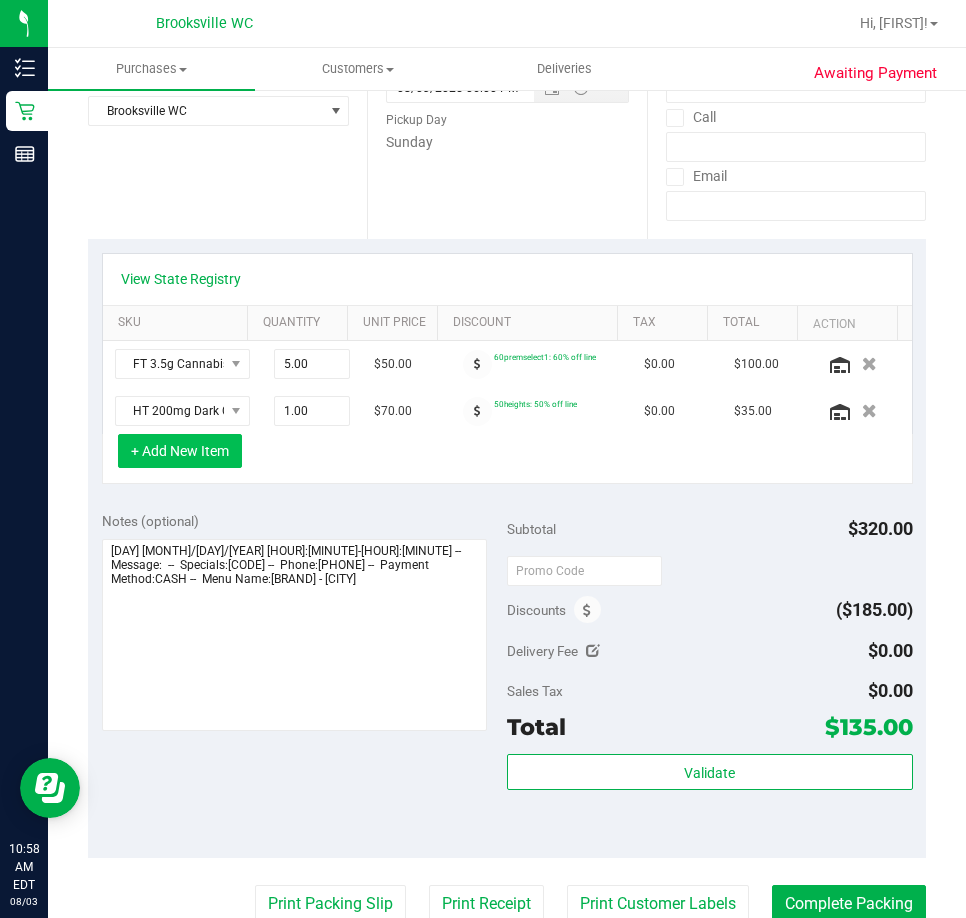 click on "+ Add New Item" at bounding box center (180, 451) 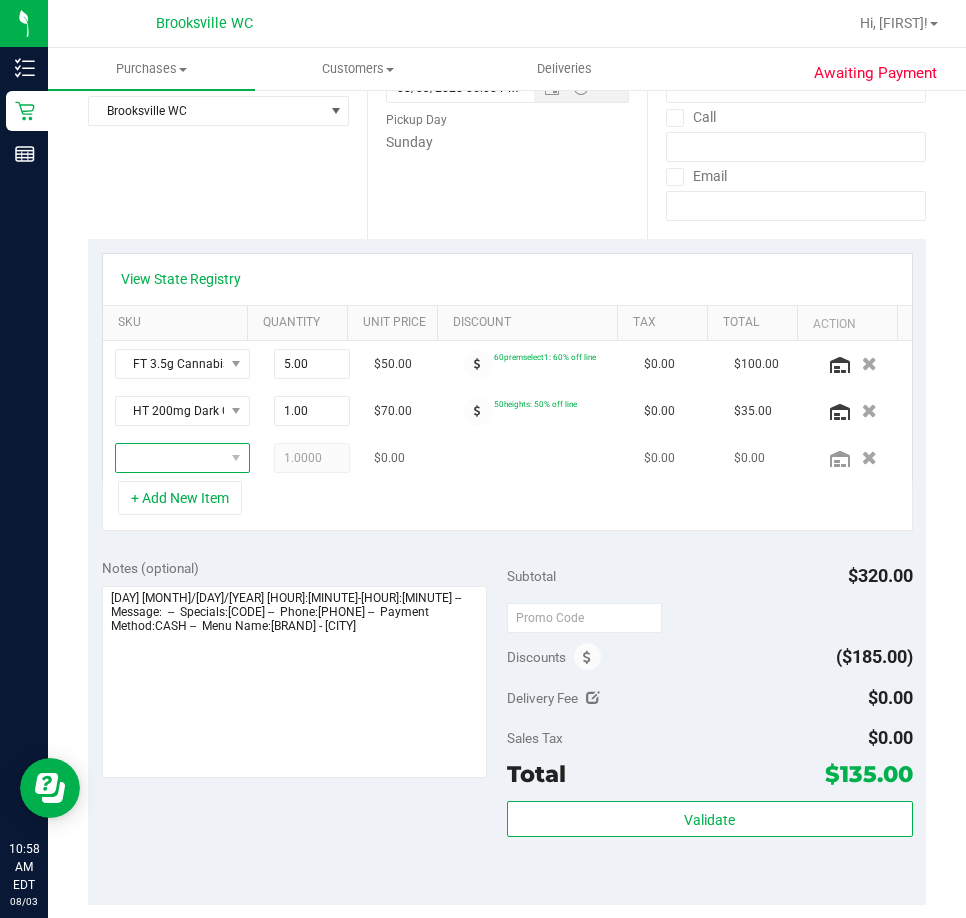 click at bounding box center [170, 458] 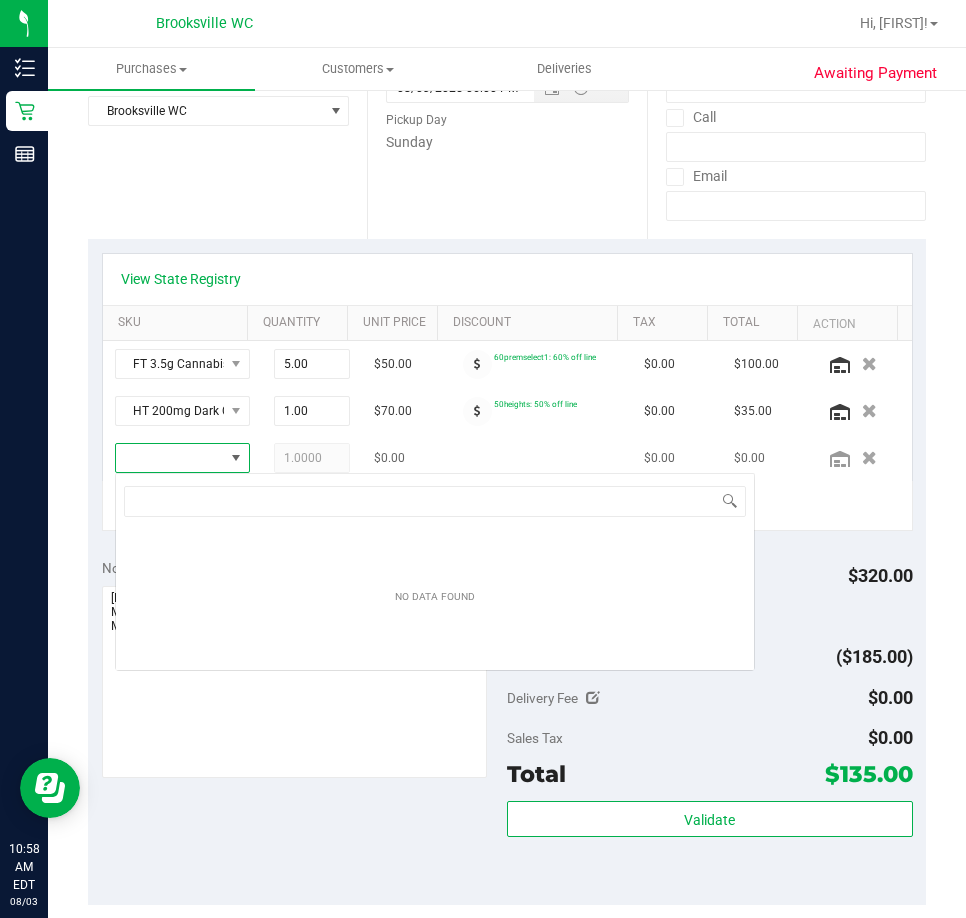 scroll, scrollTop: 99970, scrollLeft: 99895, axis: both 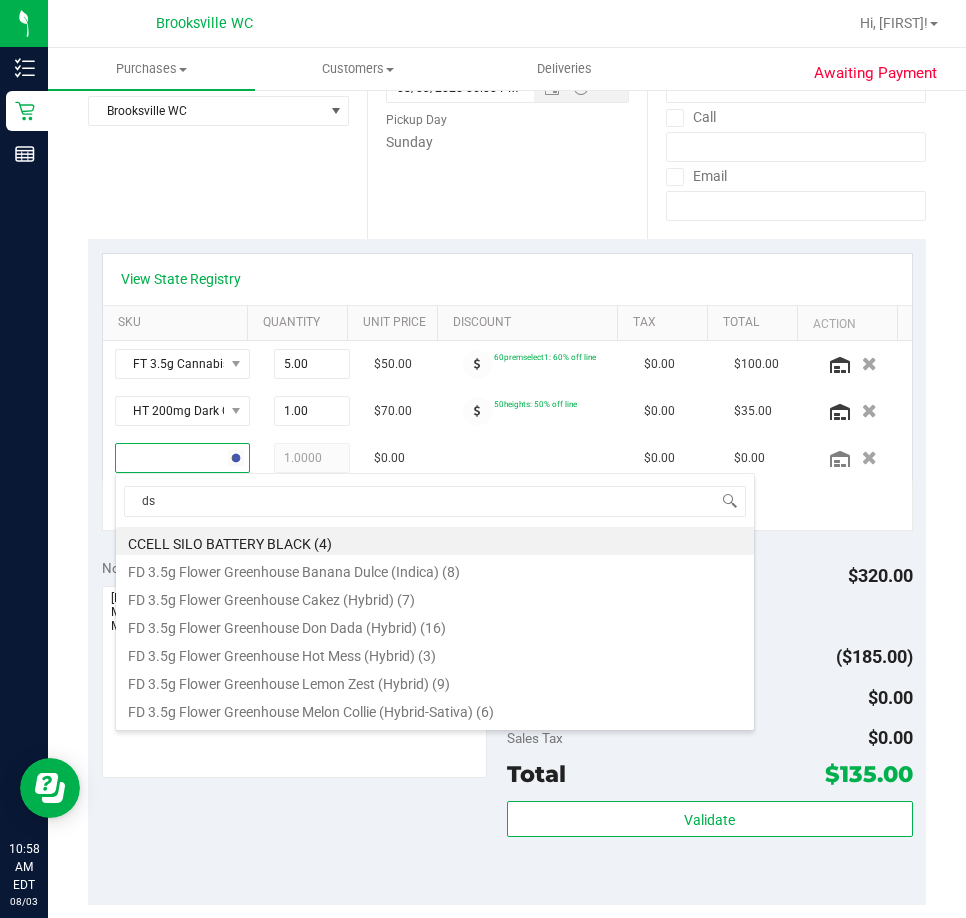 type on "dsc" 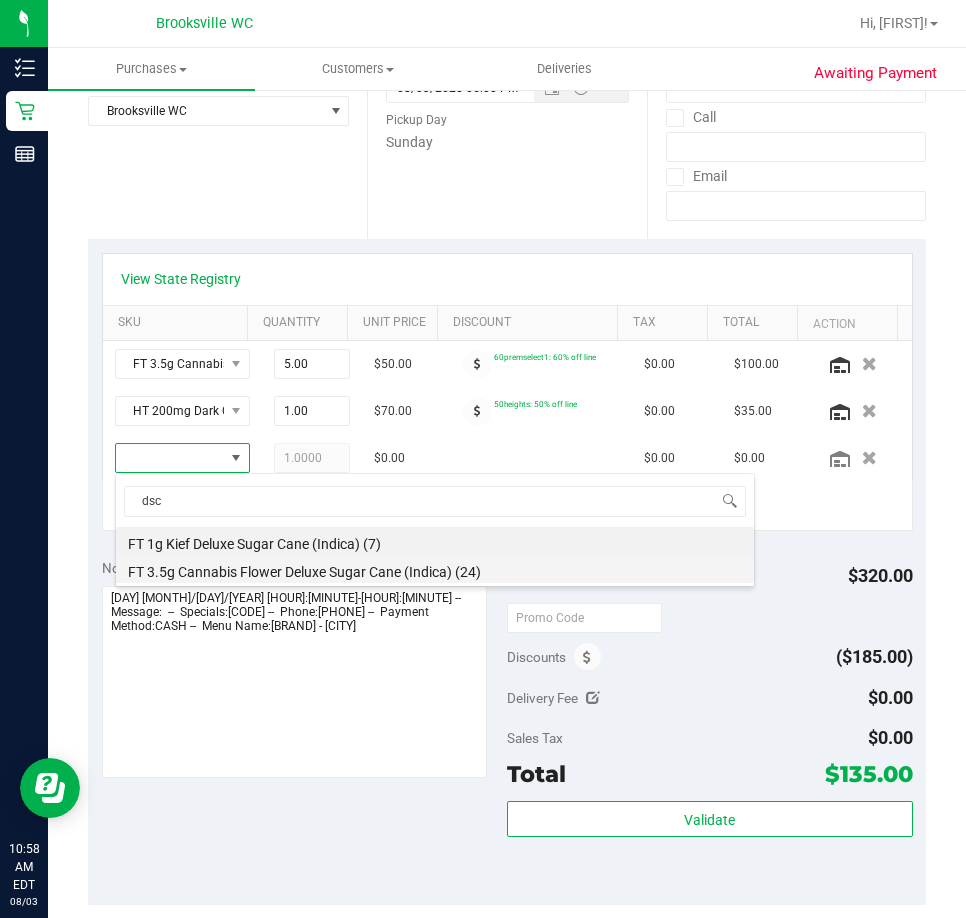 click on "FT 3.5g Cannabis Flower Deluxe Sugar Cane (Indica) (24)" at bounding box center [435, 569] 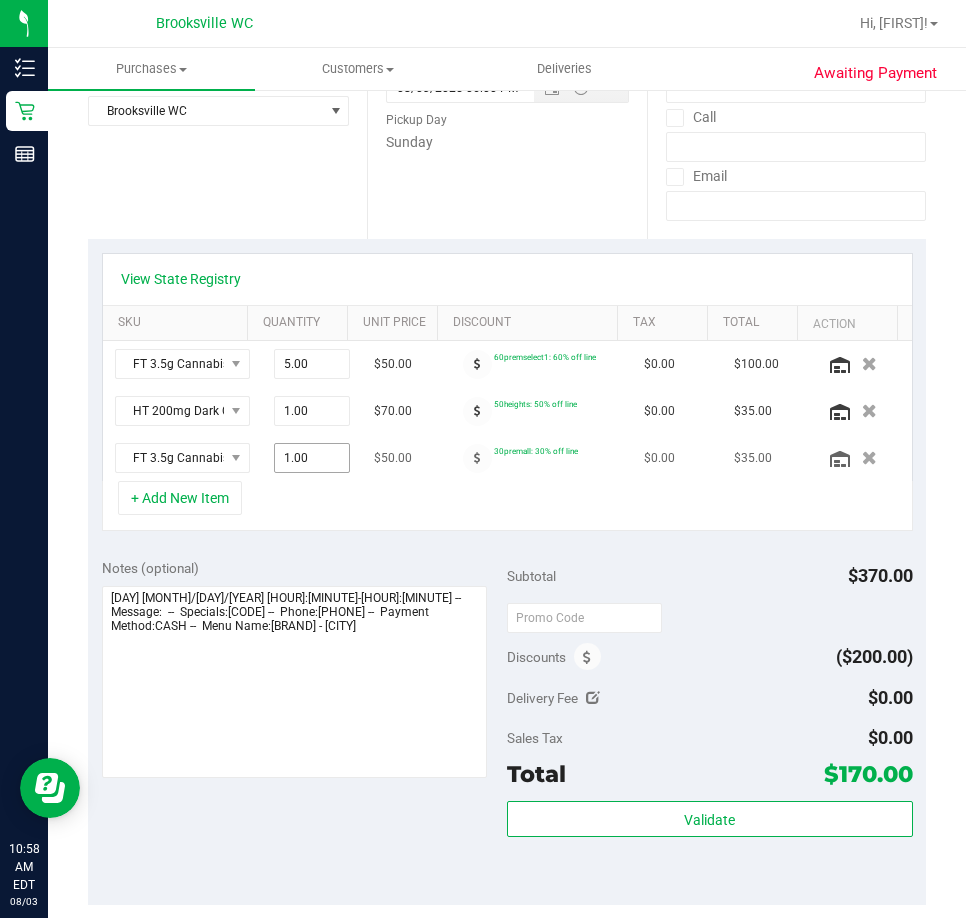 click on "1.00 1" at bounding box center [312, 458] 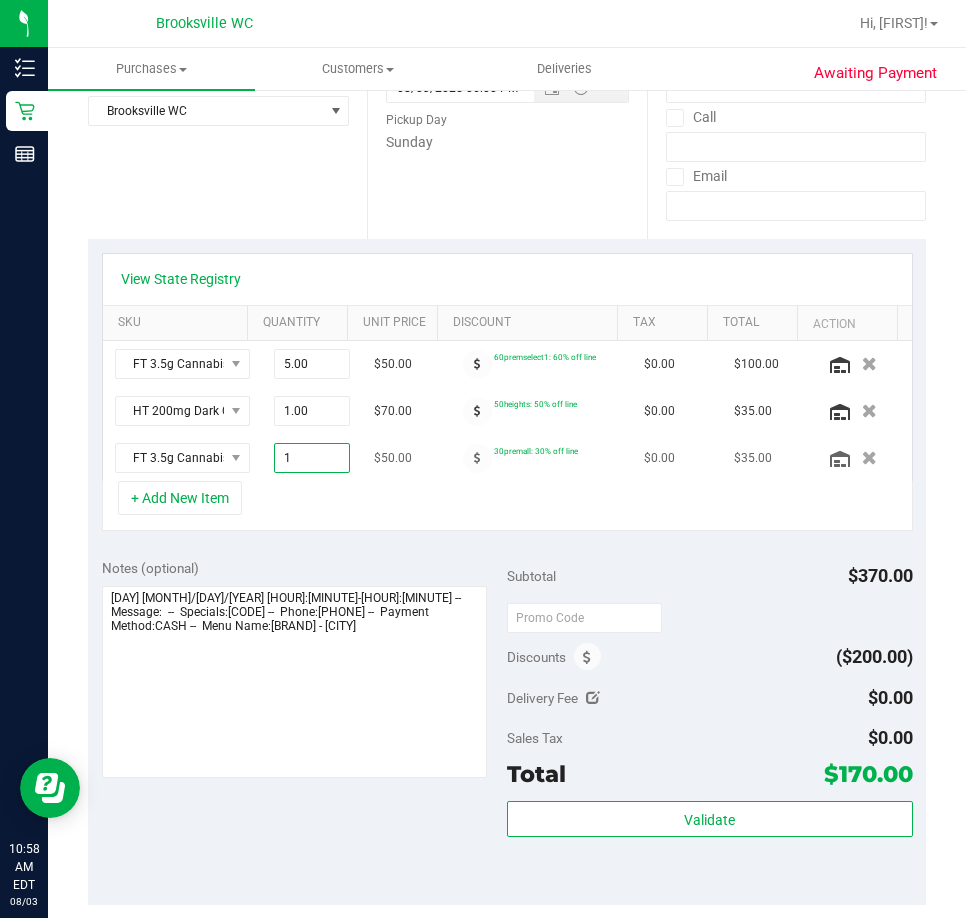 click on "1" at bounding box center (312, 458) 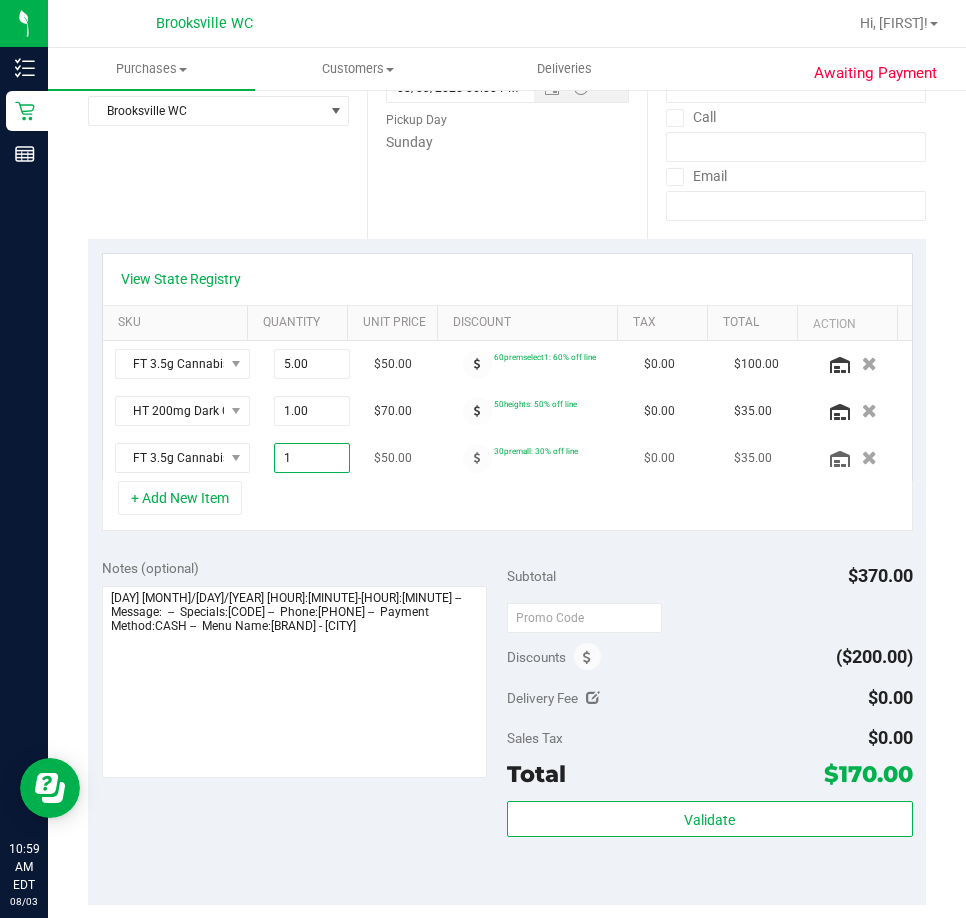 type on "4" 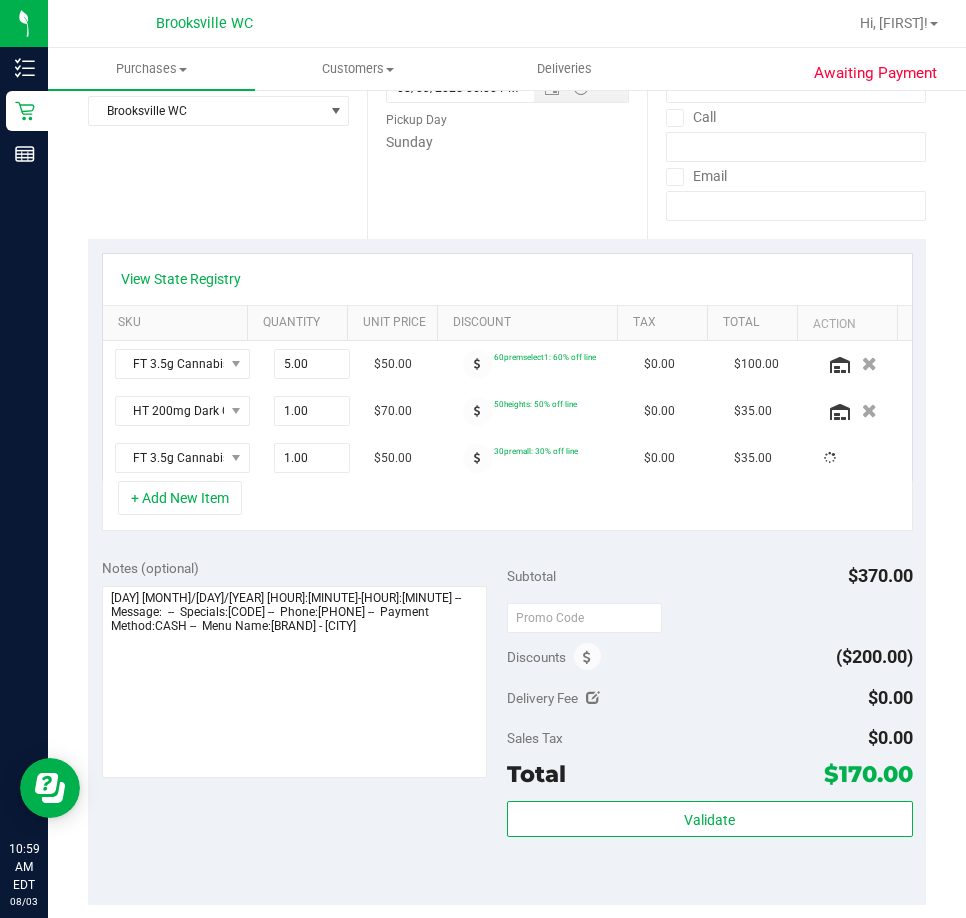 type on "4.00" 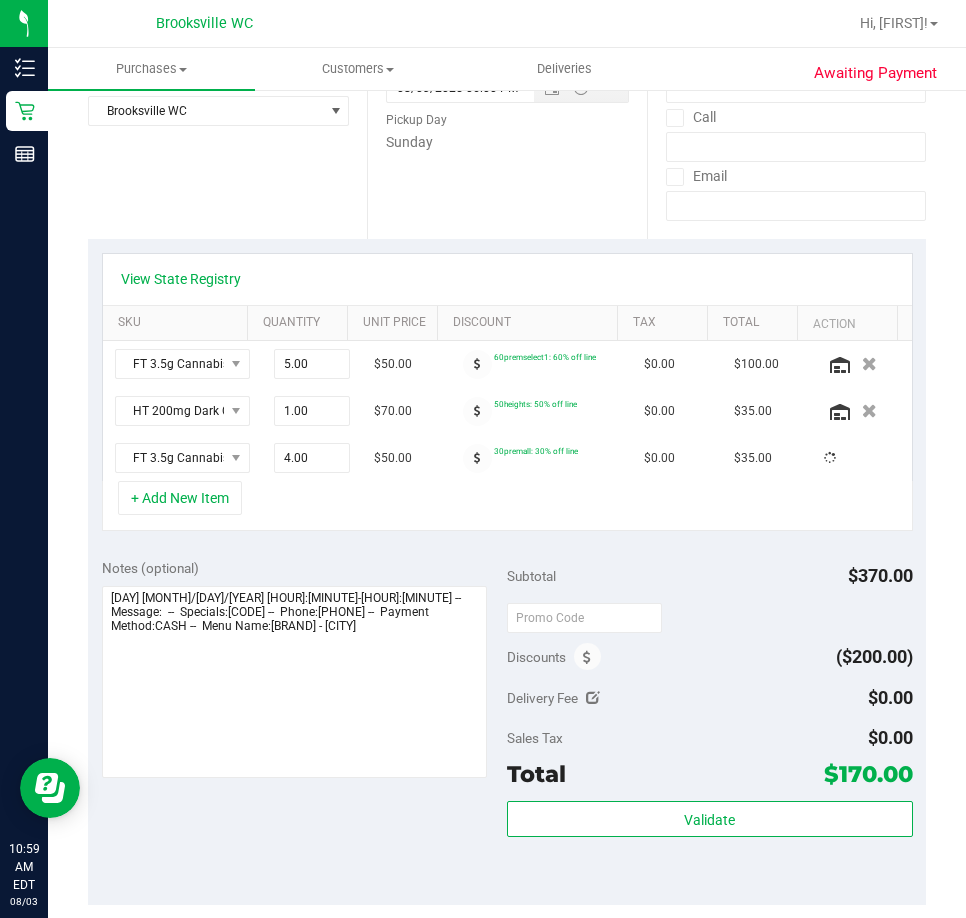 click on "+ Add New Item" at bounding box center (507, 506) 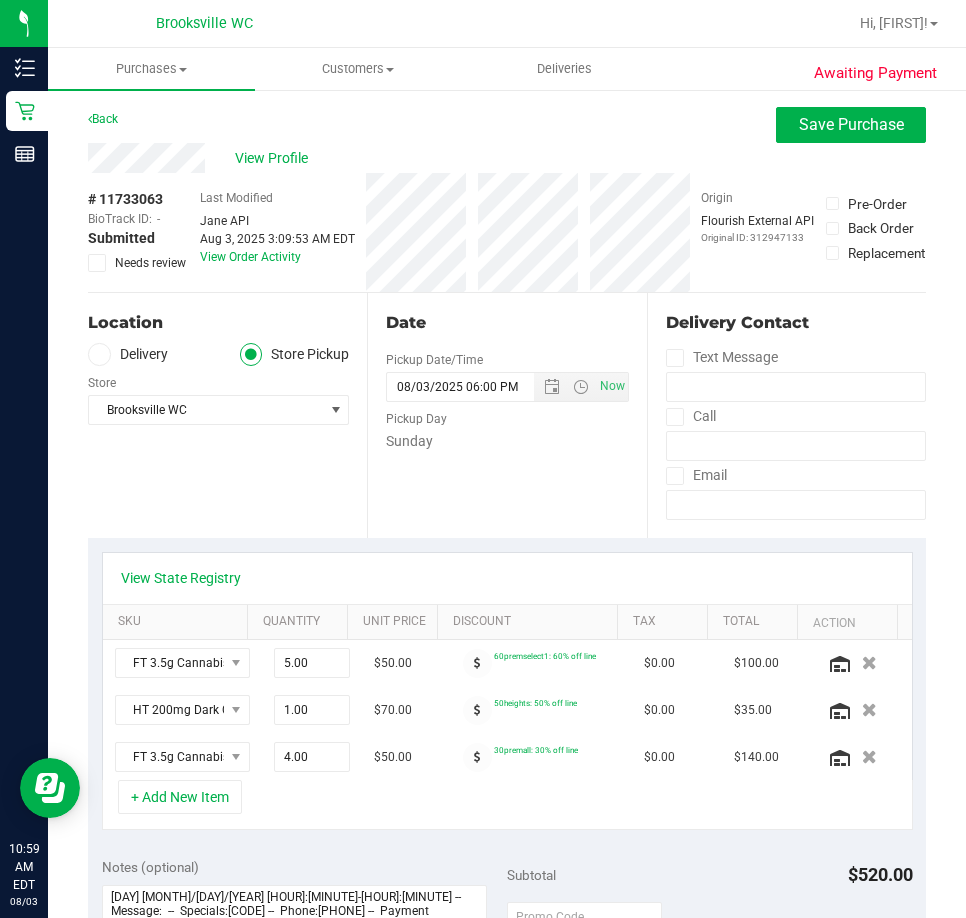 scroll, scrollTop: 0, scrollLeft: 0, axis: both 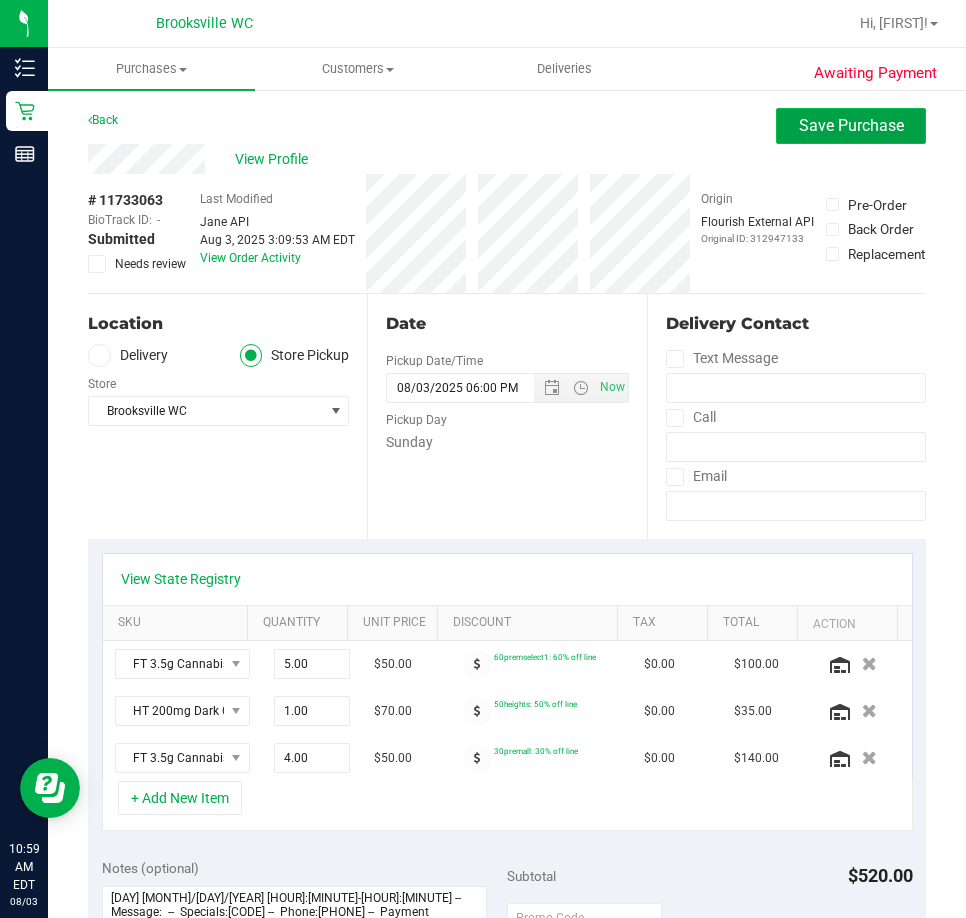 click on "Save Purchase" at bounding box center (851, 125) 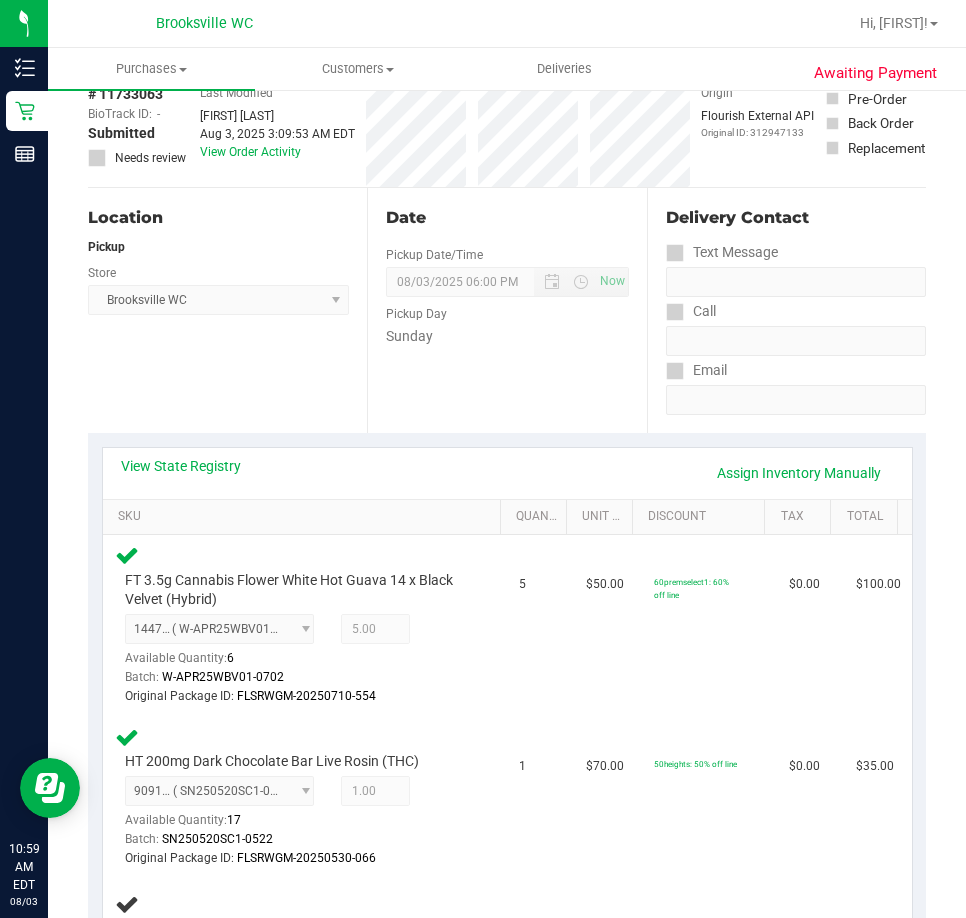 scroll, scrollTop: 100, scrollLeft: 0, axis: vertical 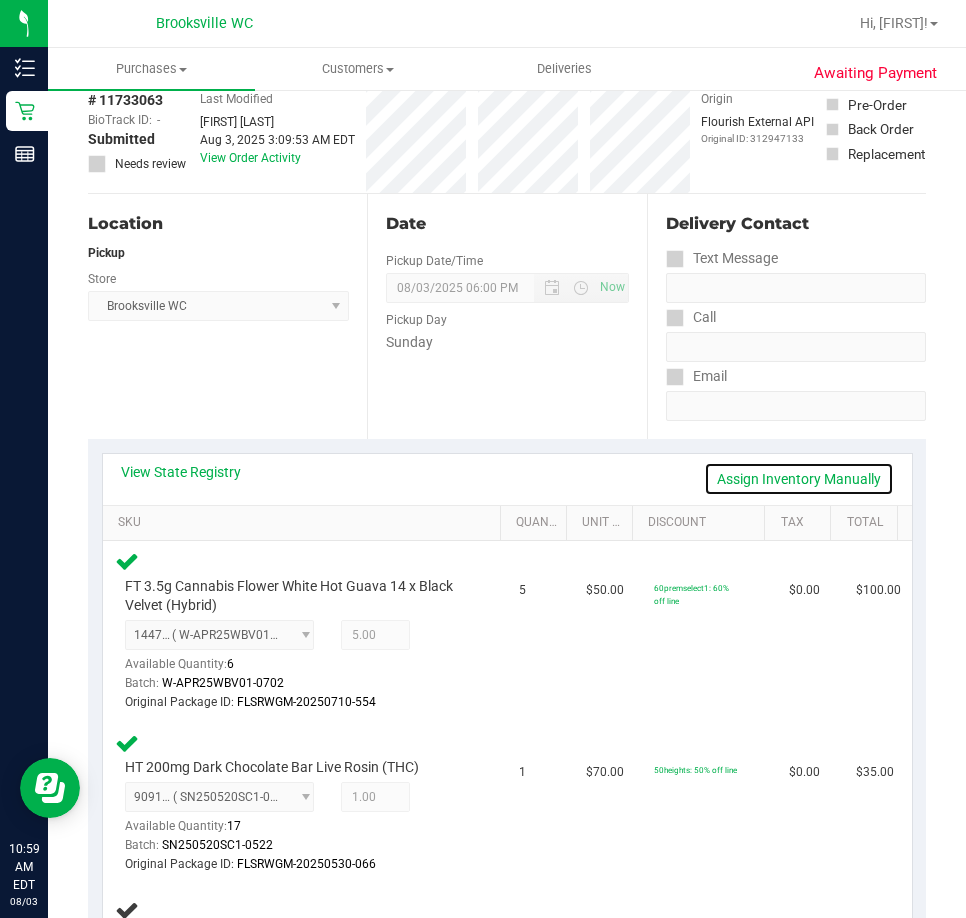 click on "Assign Inventory Manually" at bounding box center (799, 479) 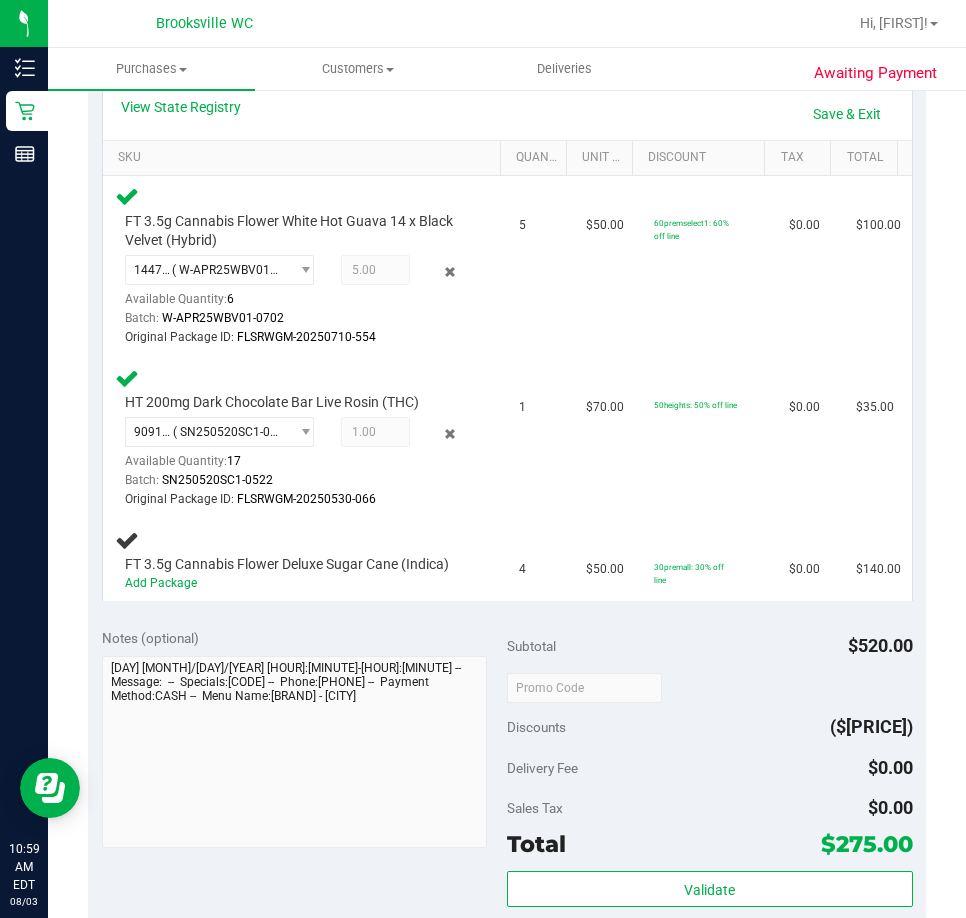 scroll, scrollTop: 500, scrollLeft: 0, axis: vertical 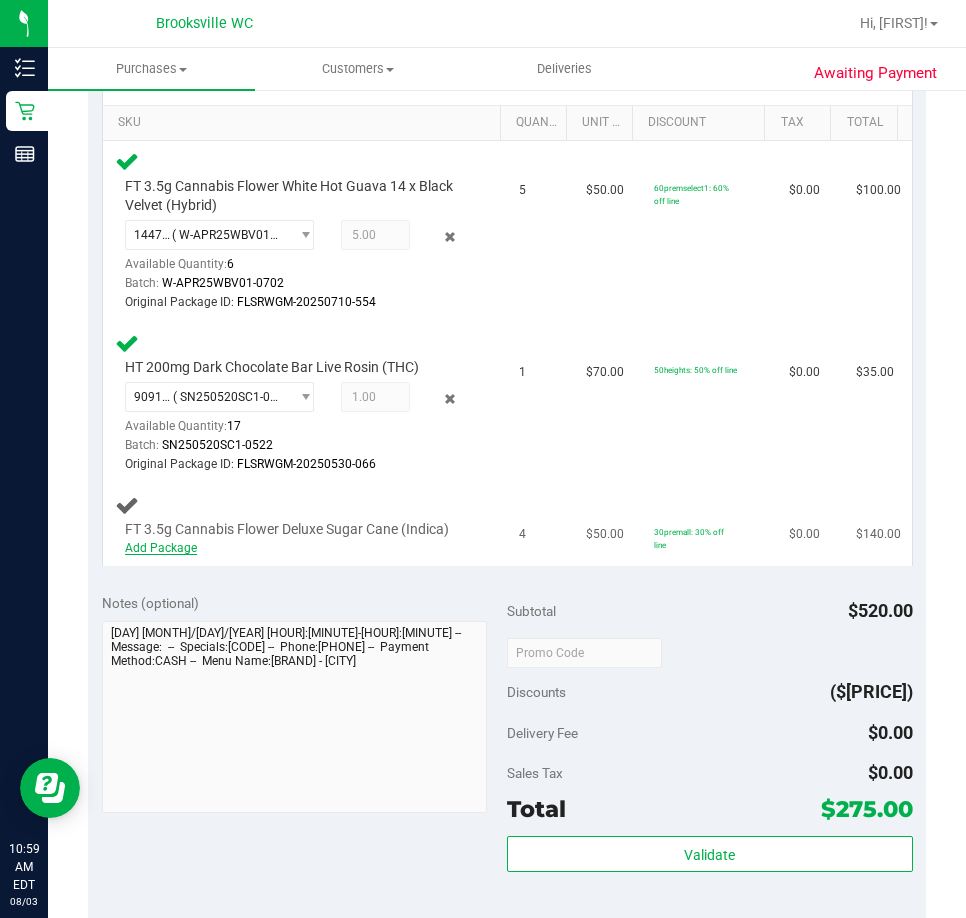 click on "Add Package" at bounding box center [161, 548] 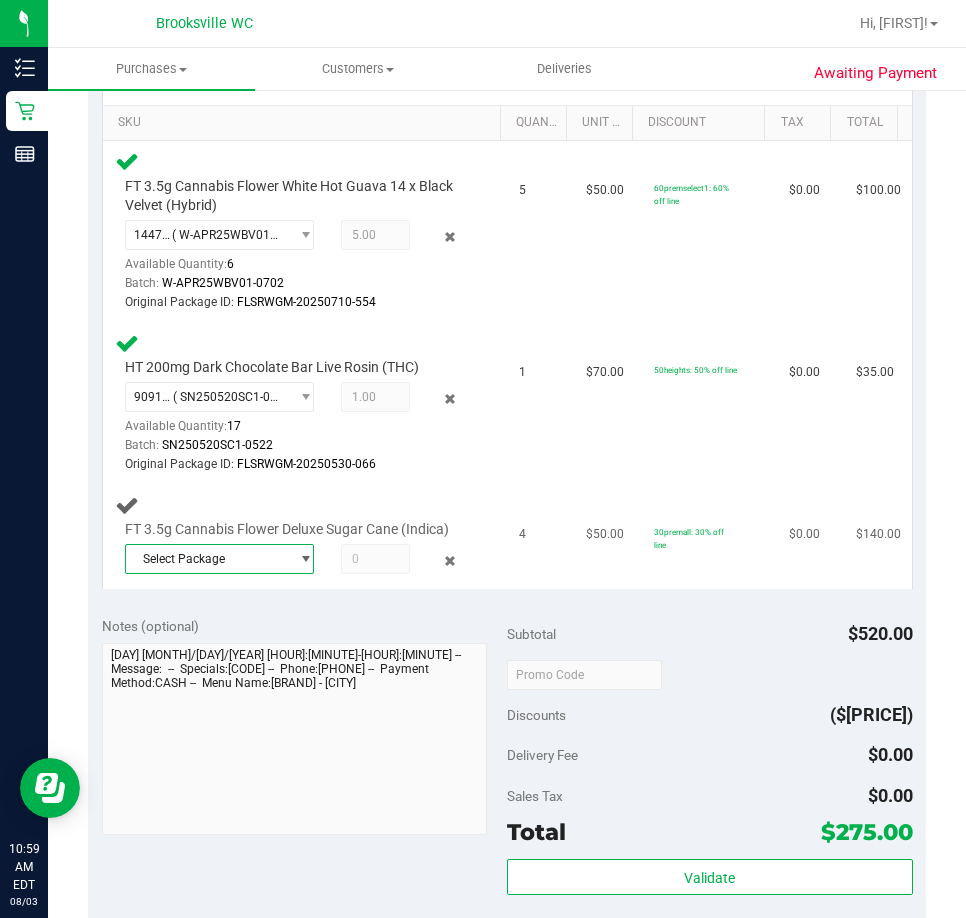 click on "Select Package" at bounding box center [207, 559] 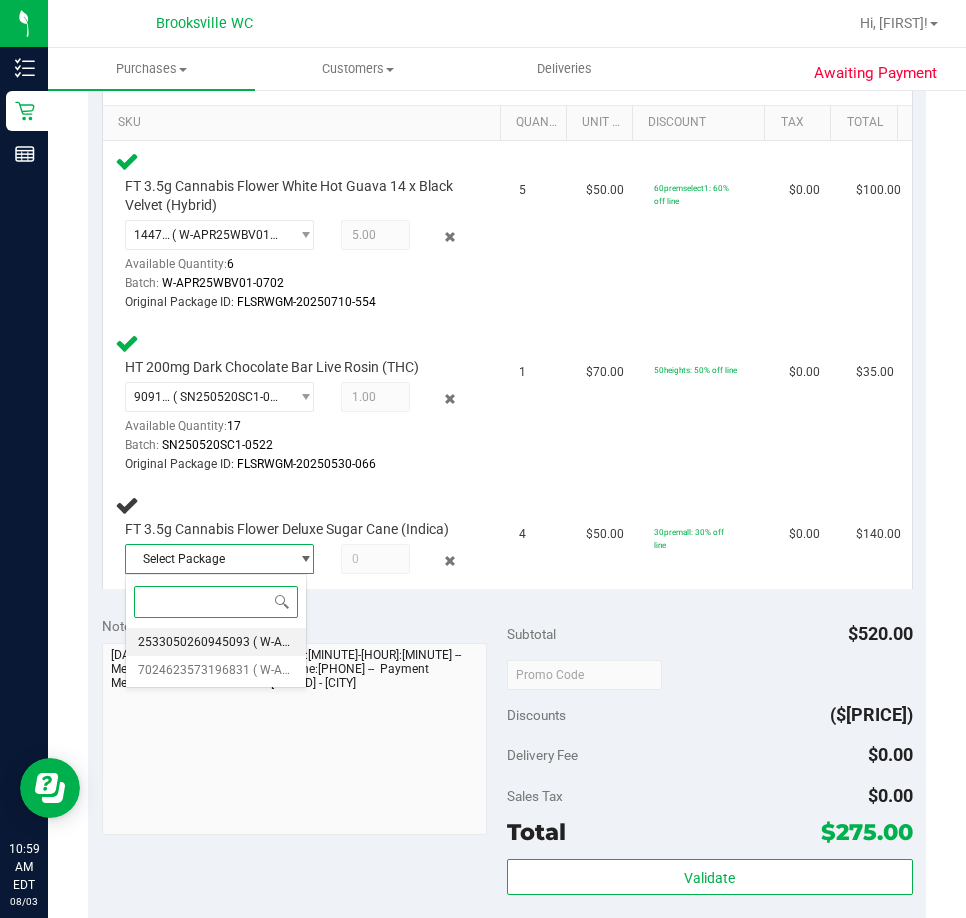 click on "2533050260945093" at bounding box center (194, 642) 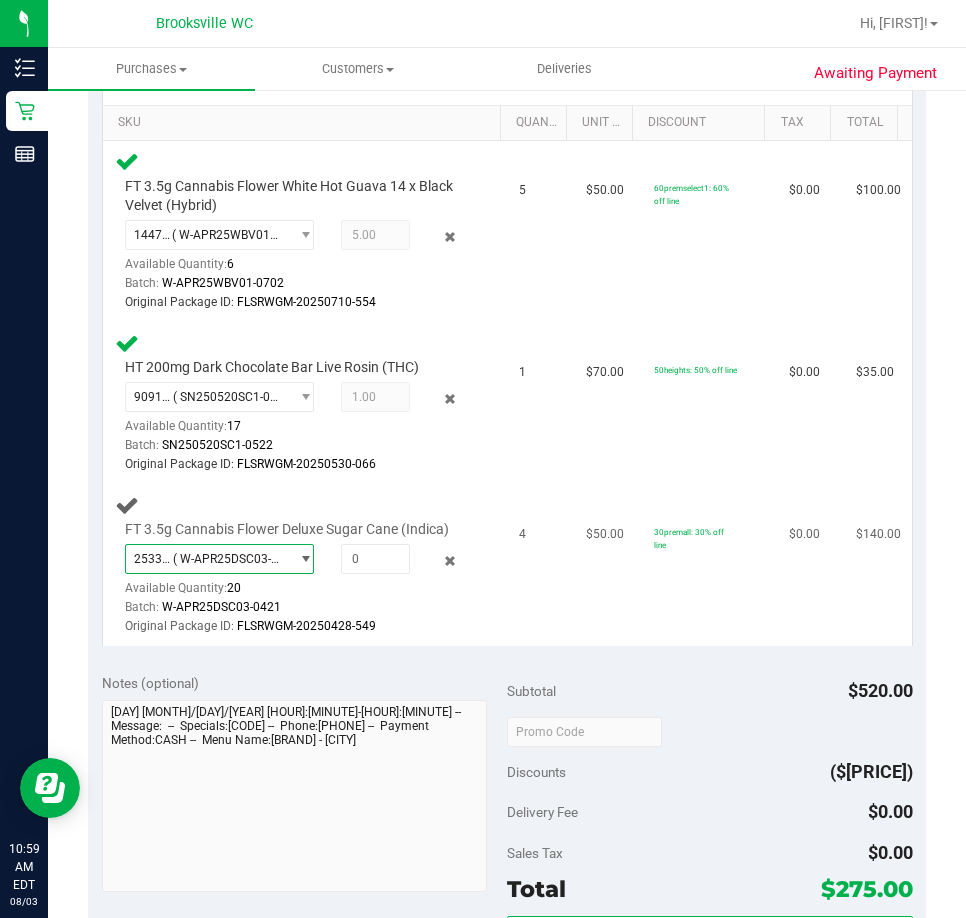 click on "(
W-APR25DSC03-0421 | orig: FLSRWGM-20250428-549
)" at bounding box center (227, 559) 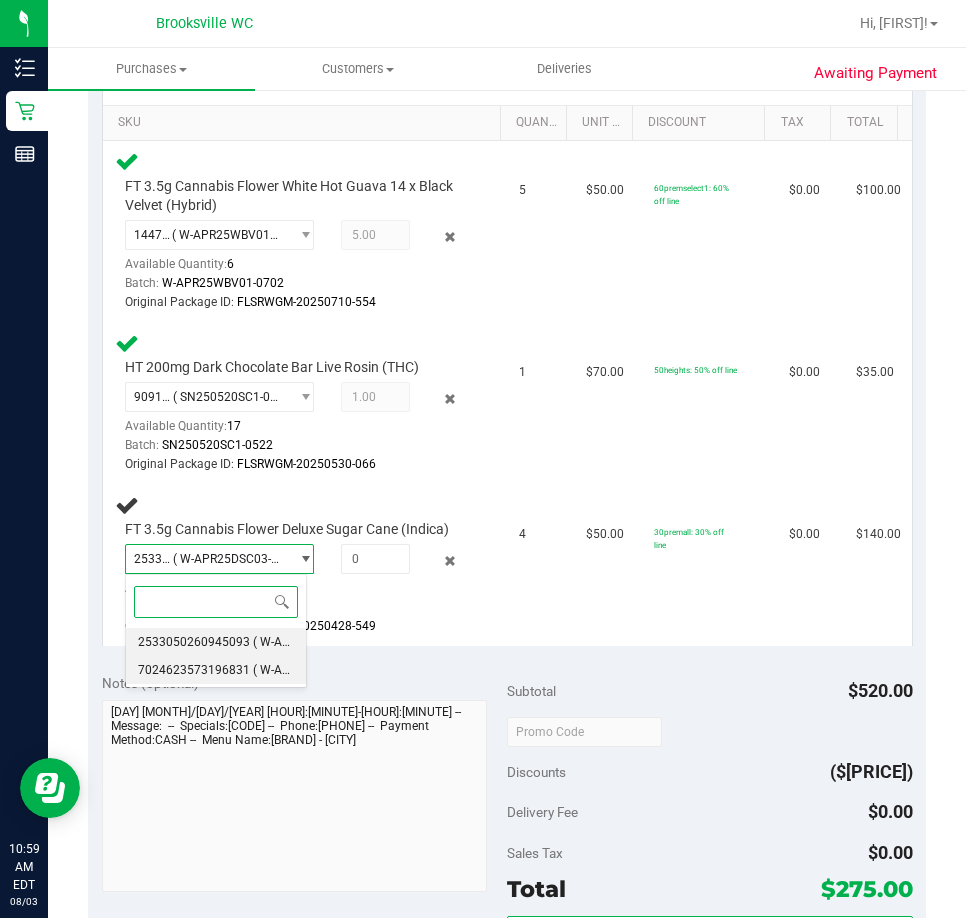 click on "(
W-APR25DSC03-0421 | orig: FLSRWGM-20250428-526
)" at bounding box center (407, 670) 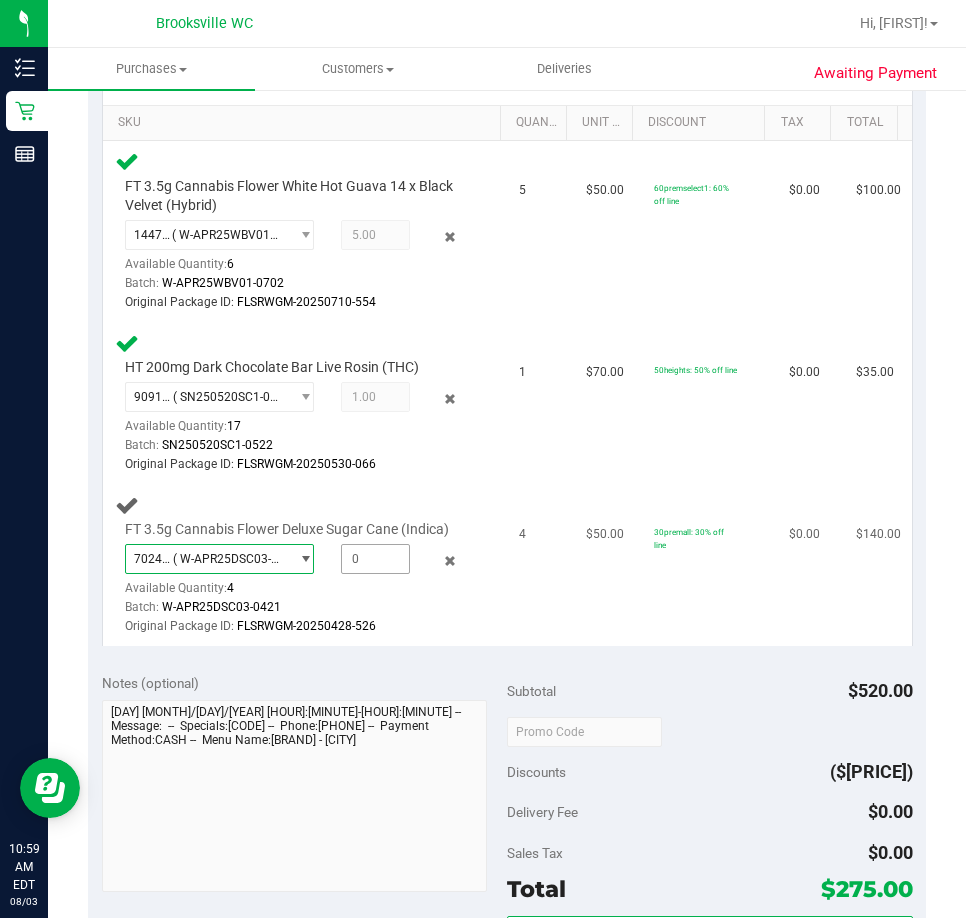 click at bounding box center [375, 559] 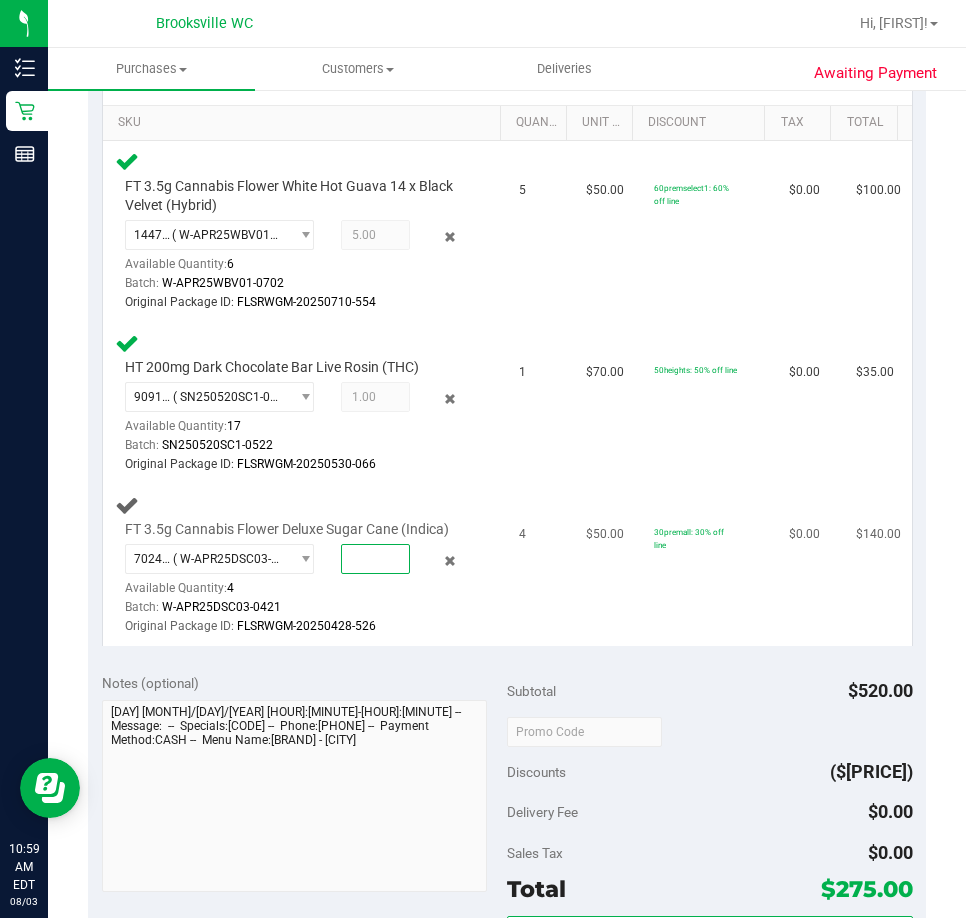 type on "4" 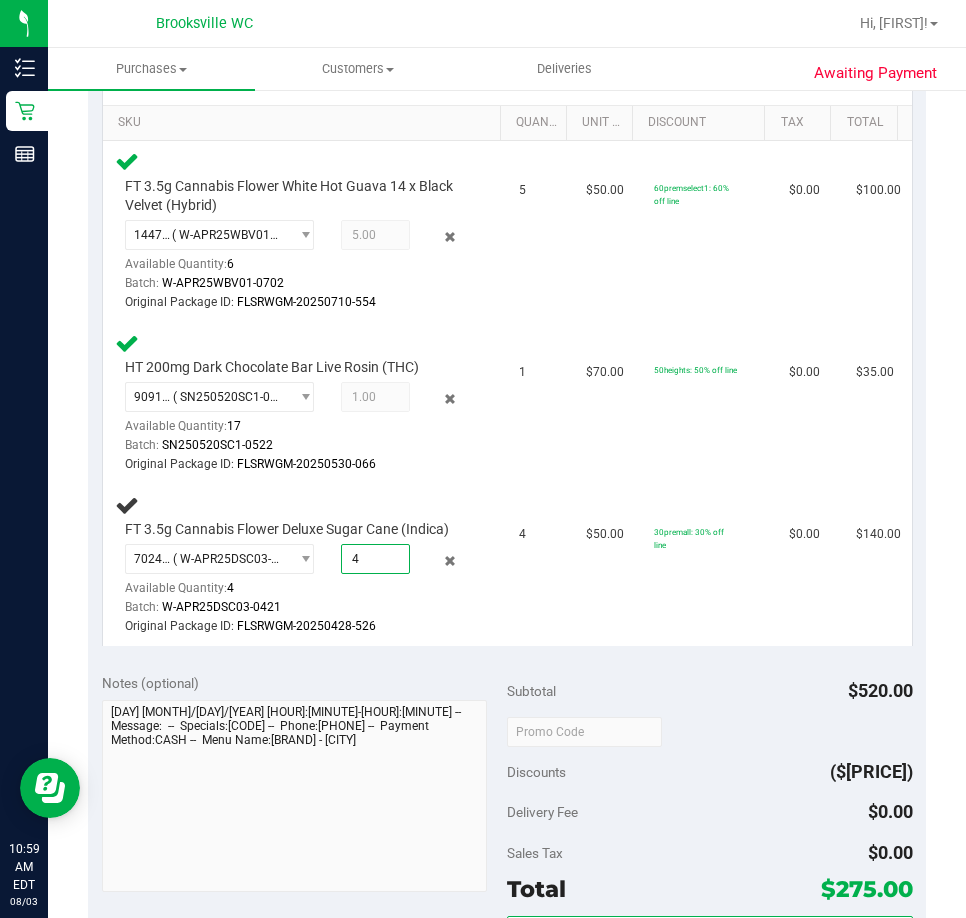 type on "4.0000" 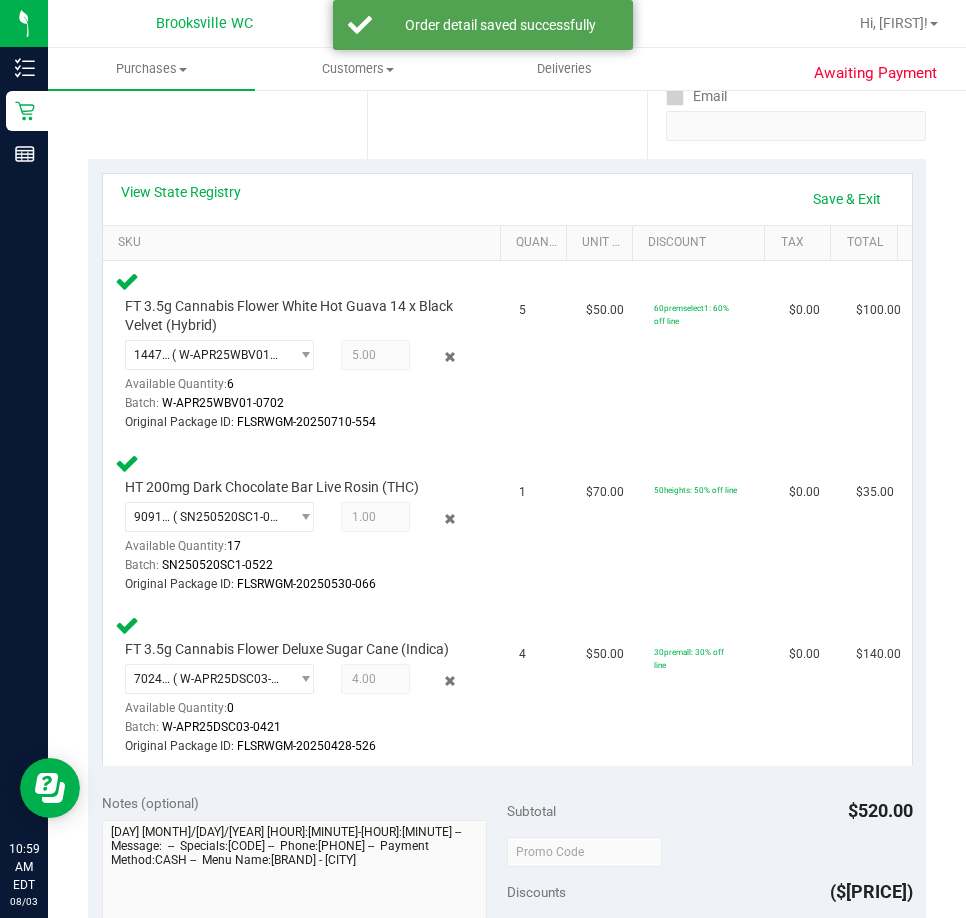 scroll, scrollTop: 300, scrollLeft: 0, axis: vertical 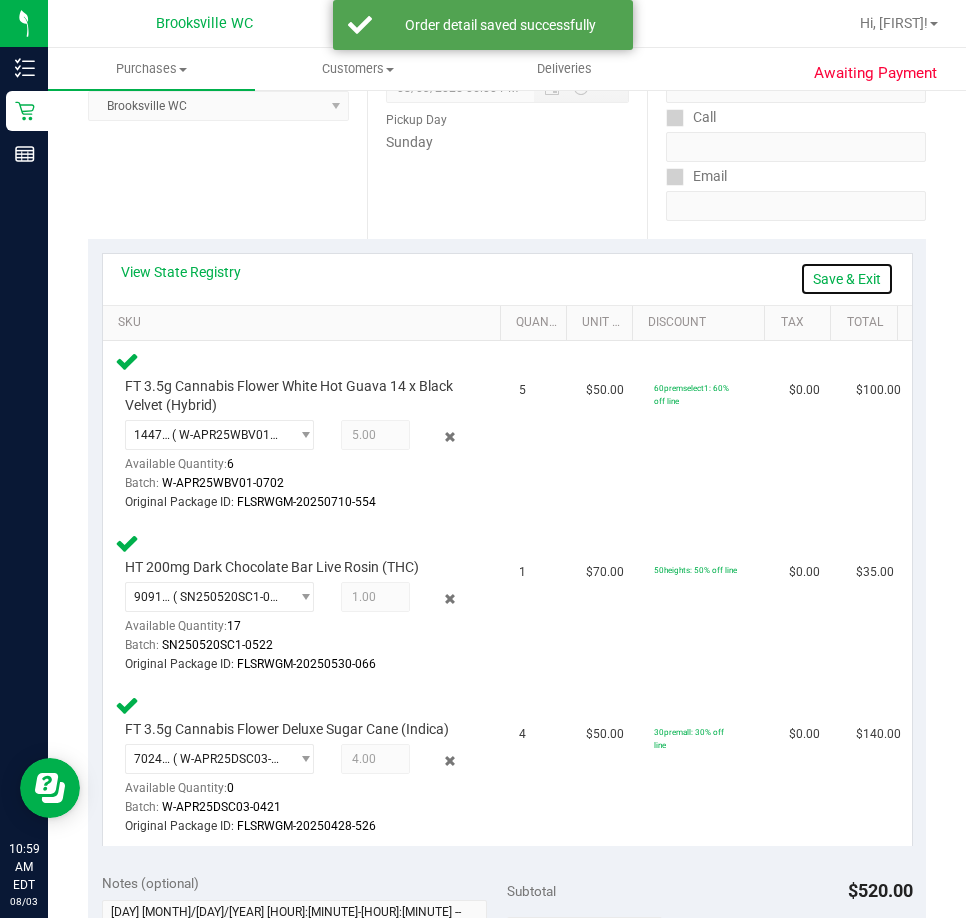 click on "Save & Exit" at bounding box center [847, 279] 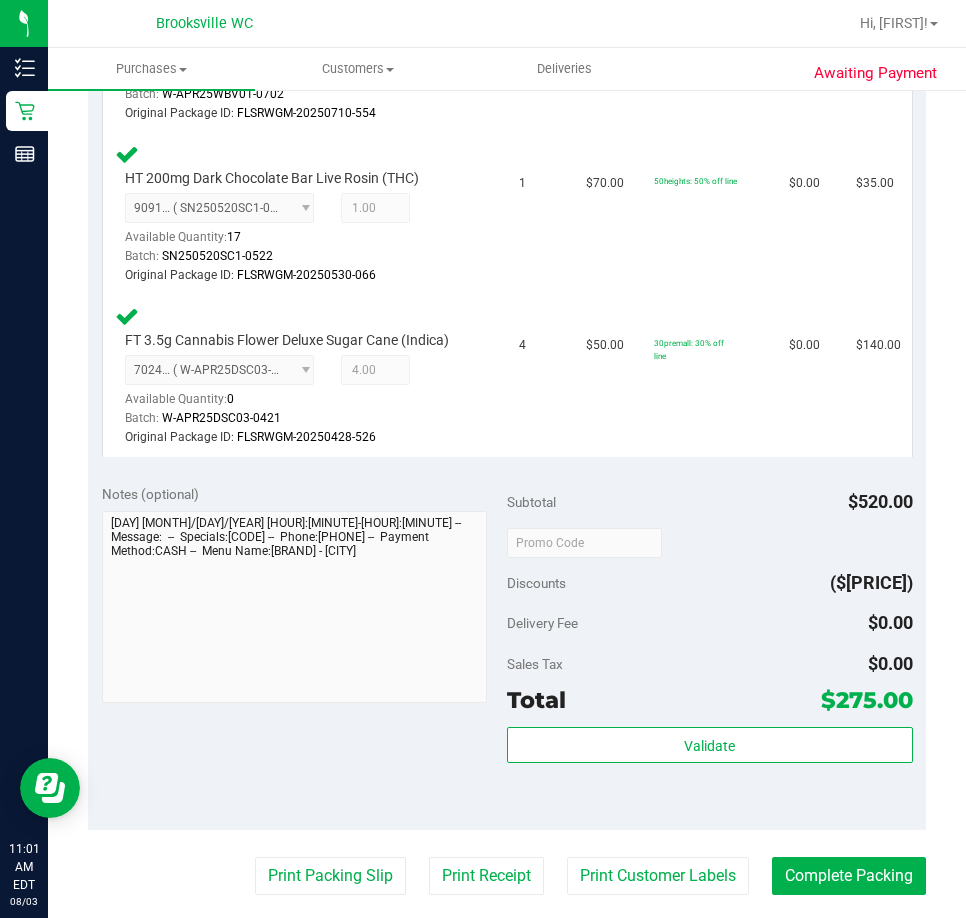 scroll, scrollTop: 900, scrollLeft: 0, axis: vertical 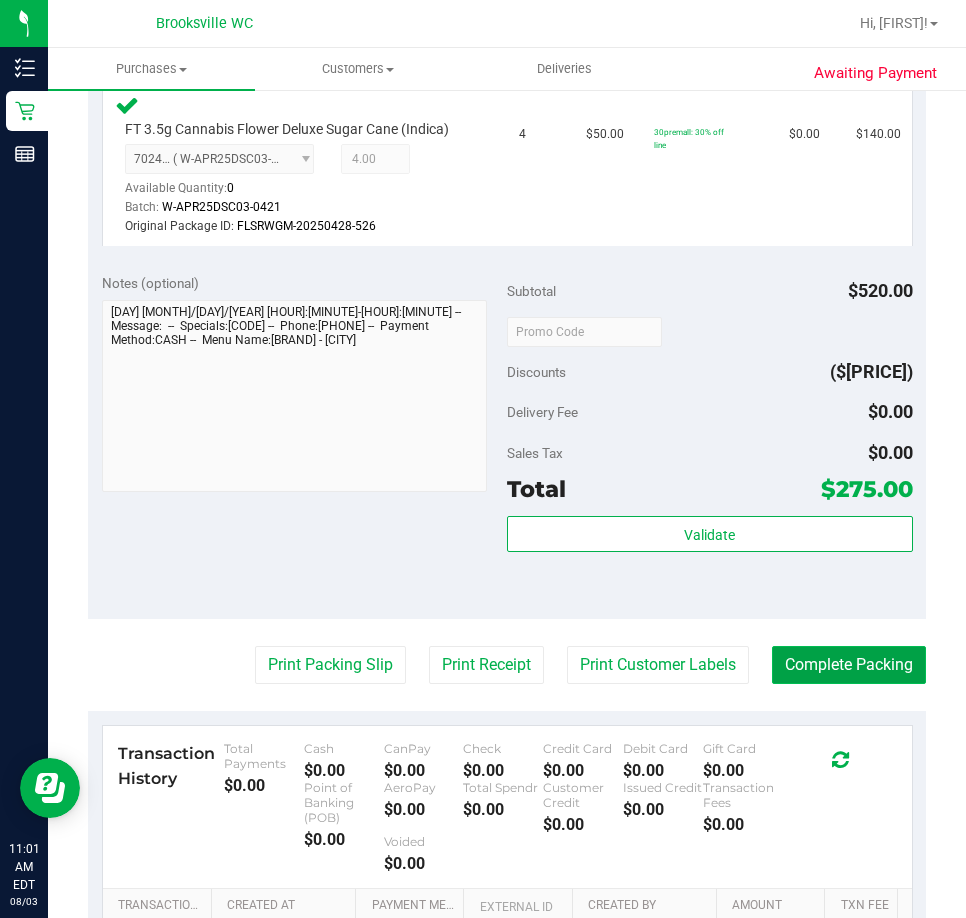 click on "Complete Packing" at bounding box center (849, 665) 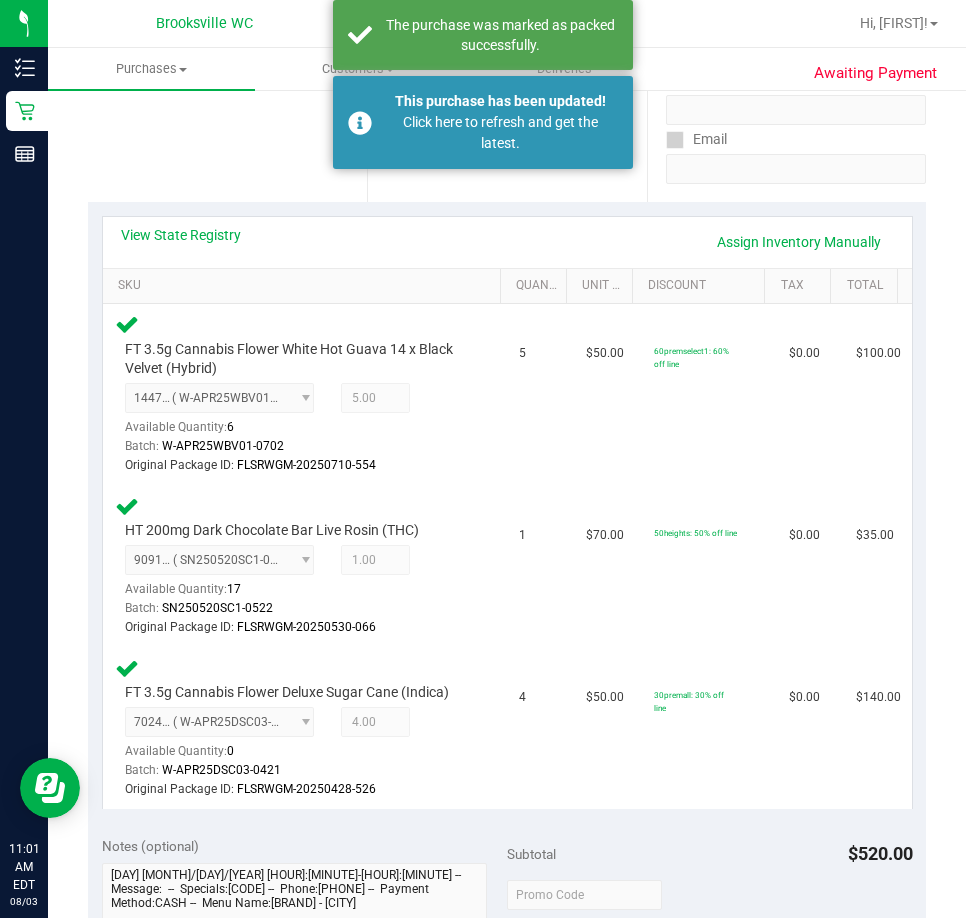 scroll, scrollTop: 0, scrollLeft: 0, axis: both 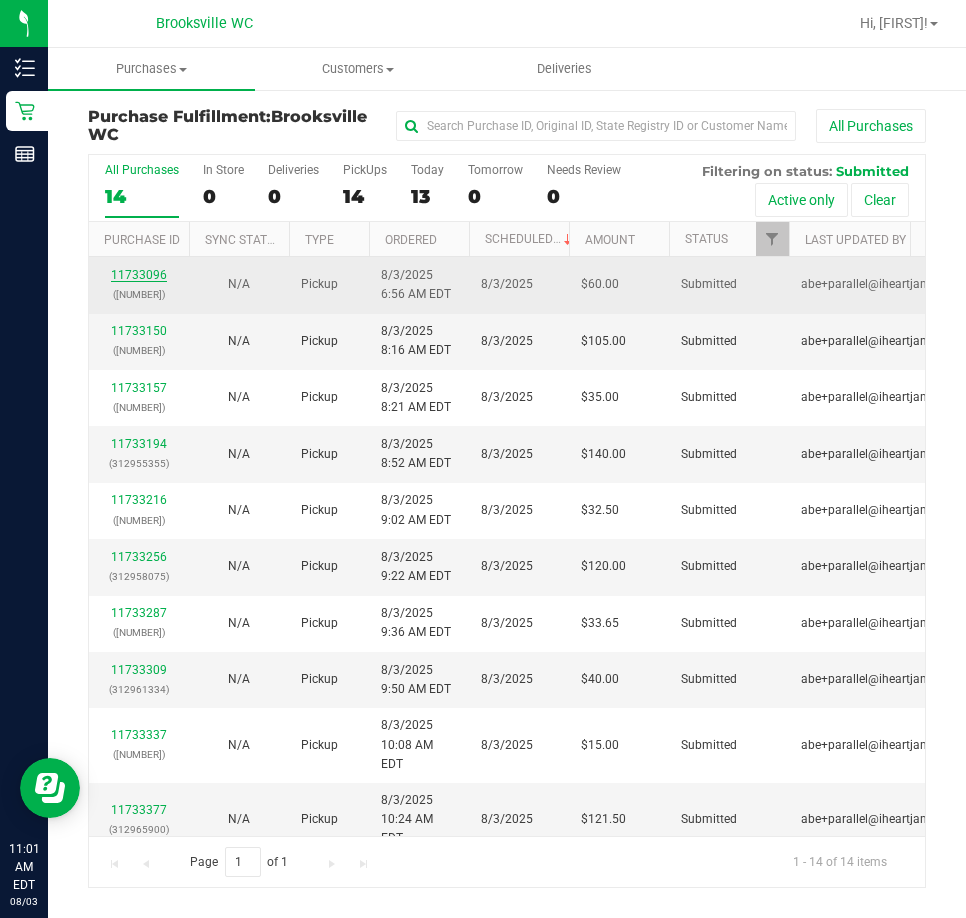 click on "11733096" at bounding box center (139, 275) 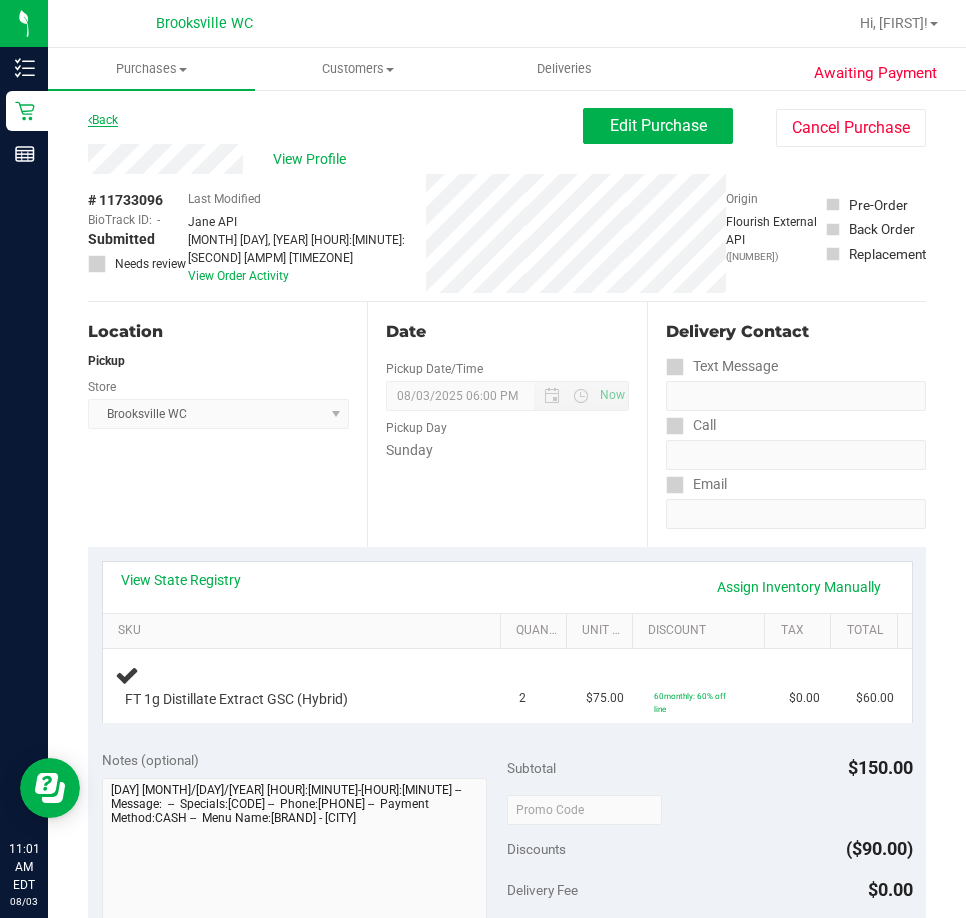 click on "Back" at bounding box center (103, 120) 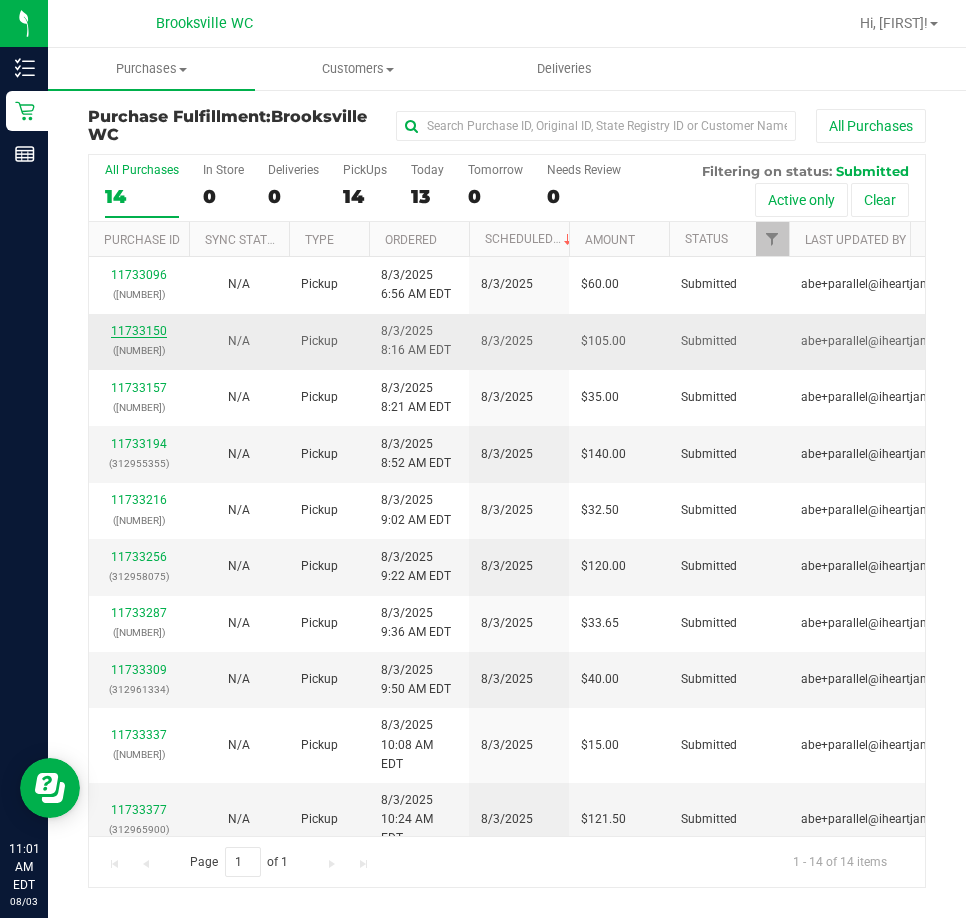 click on "11733150" at bounding box center [139, 331] 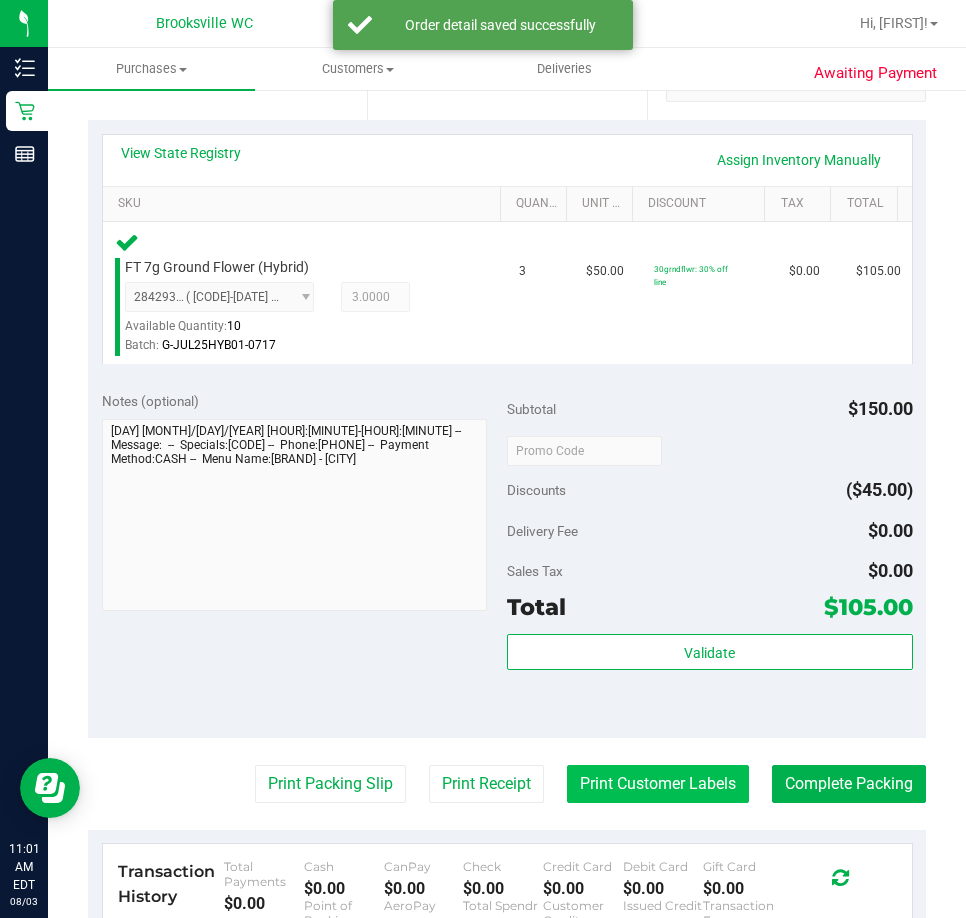 scroll, scrollTop: 700, scrollLeft: 0, axis: vertical 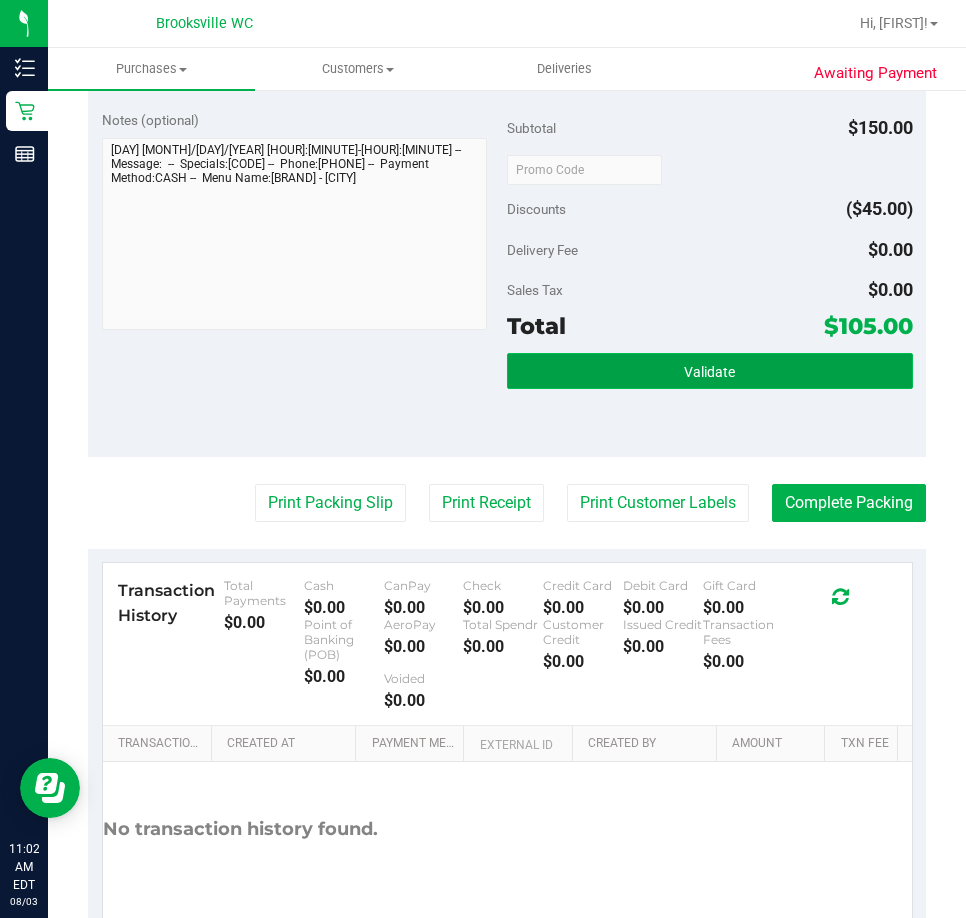 click on "Validate" at bounding box center (709, 372) 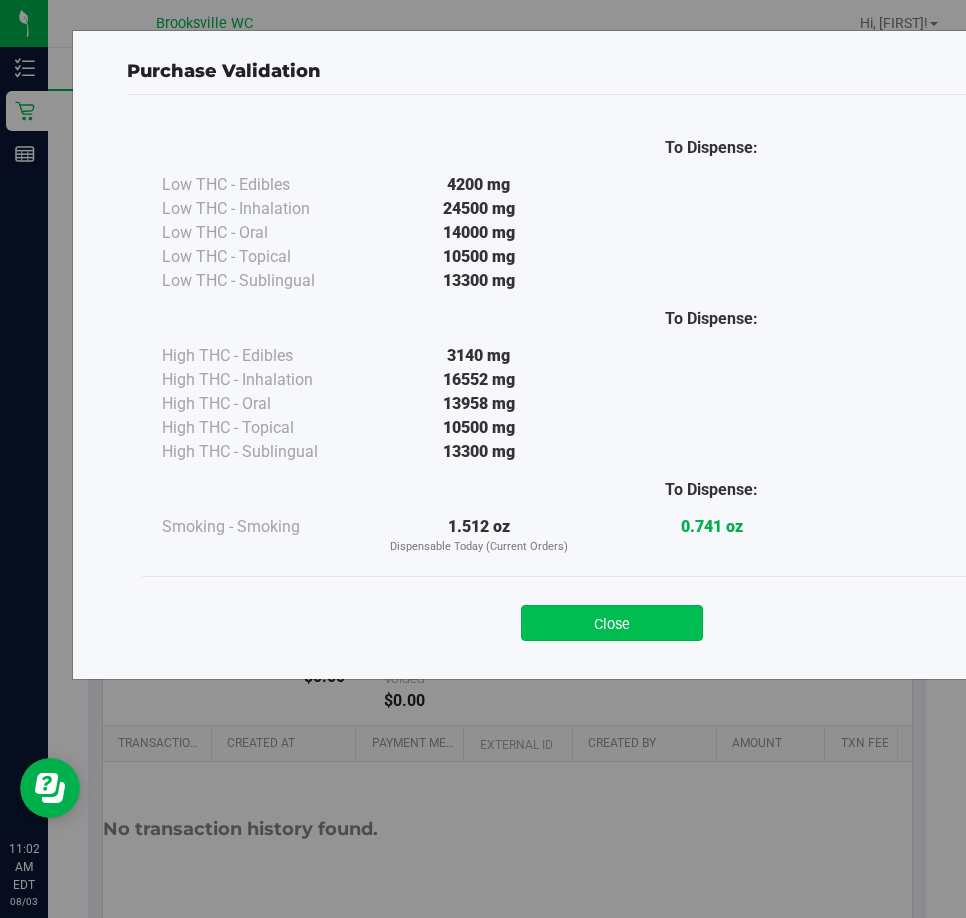 click on "Close" at bounding box center [612, 623] 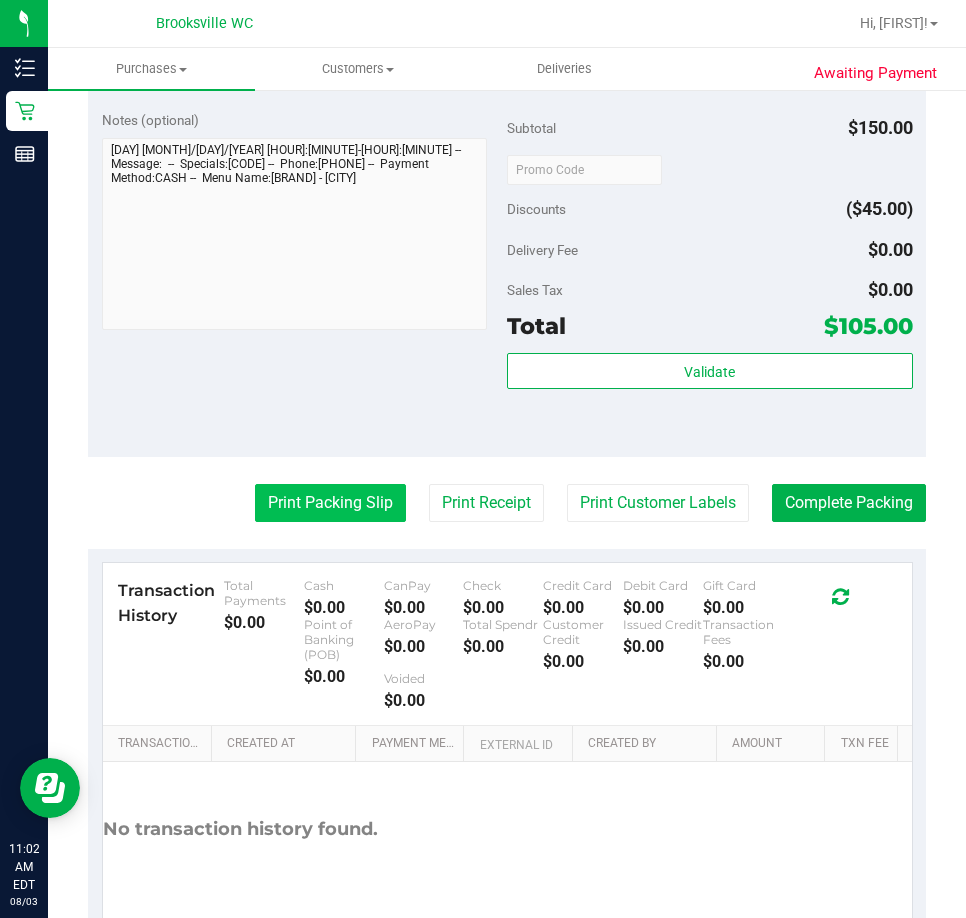 click on "Print Packing Slip" at bounding box center (330, 503) 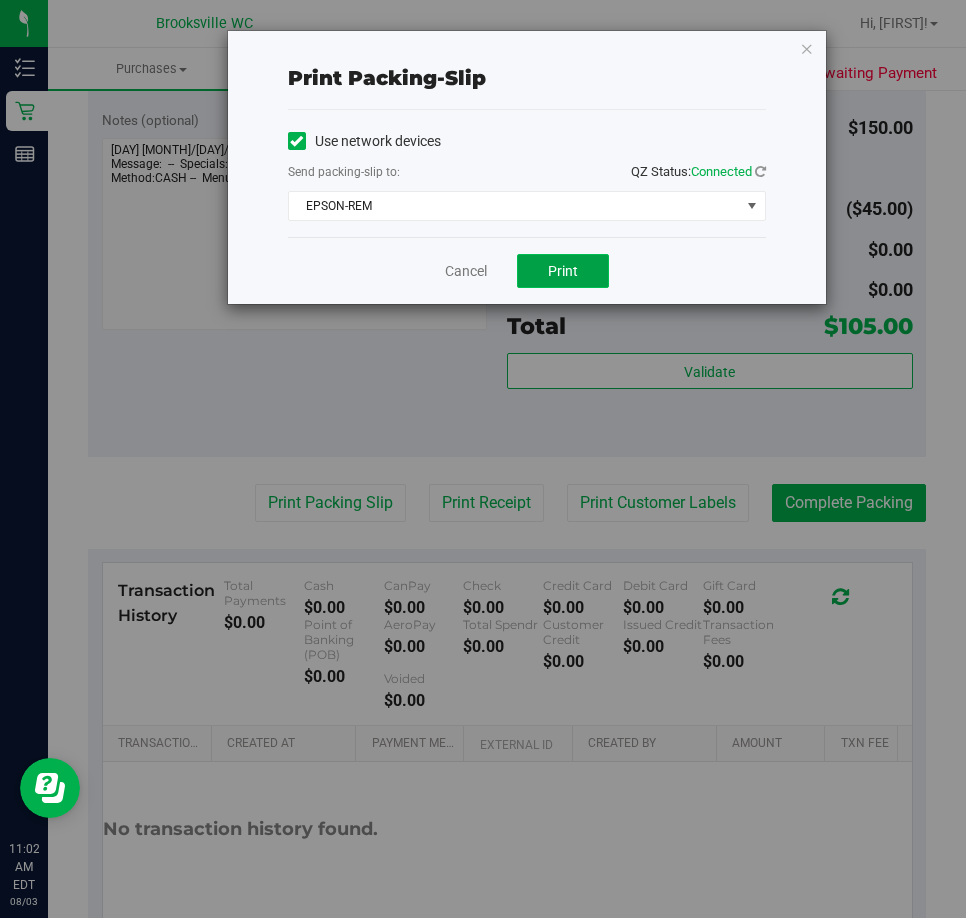 click on "Print" at bounding box center (563, 271) 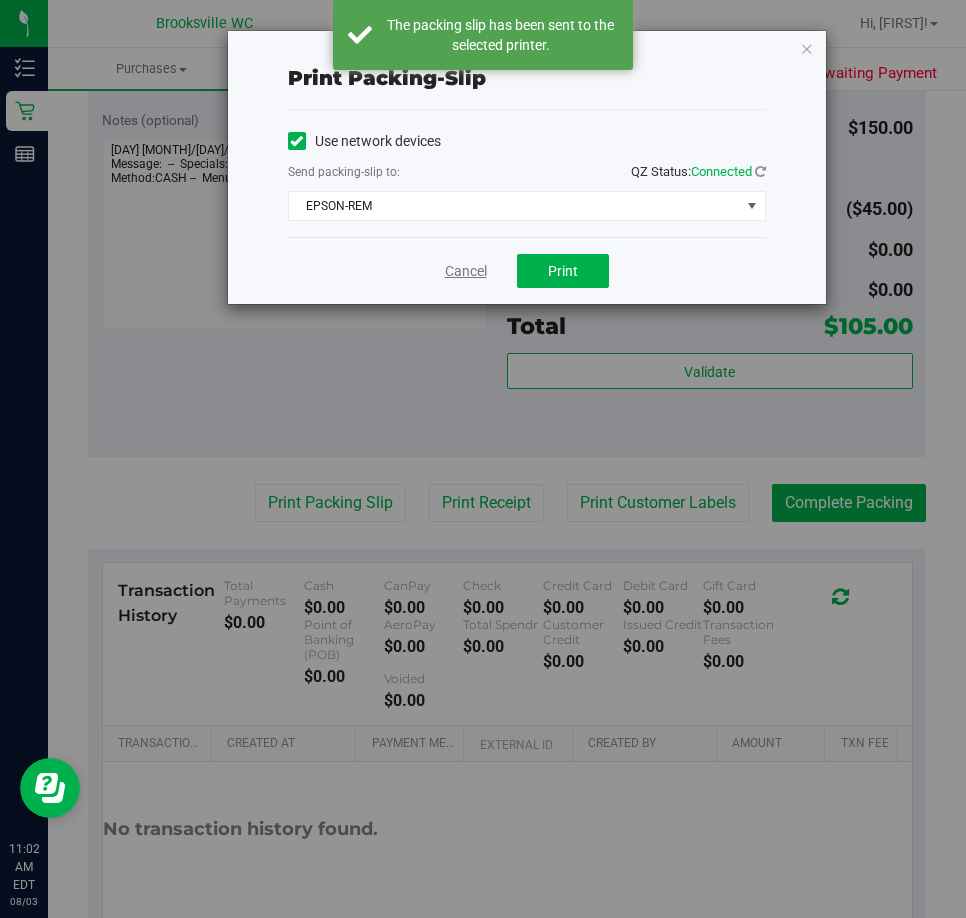 click on "Cancel" at bounding box center (466, 271) 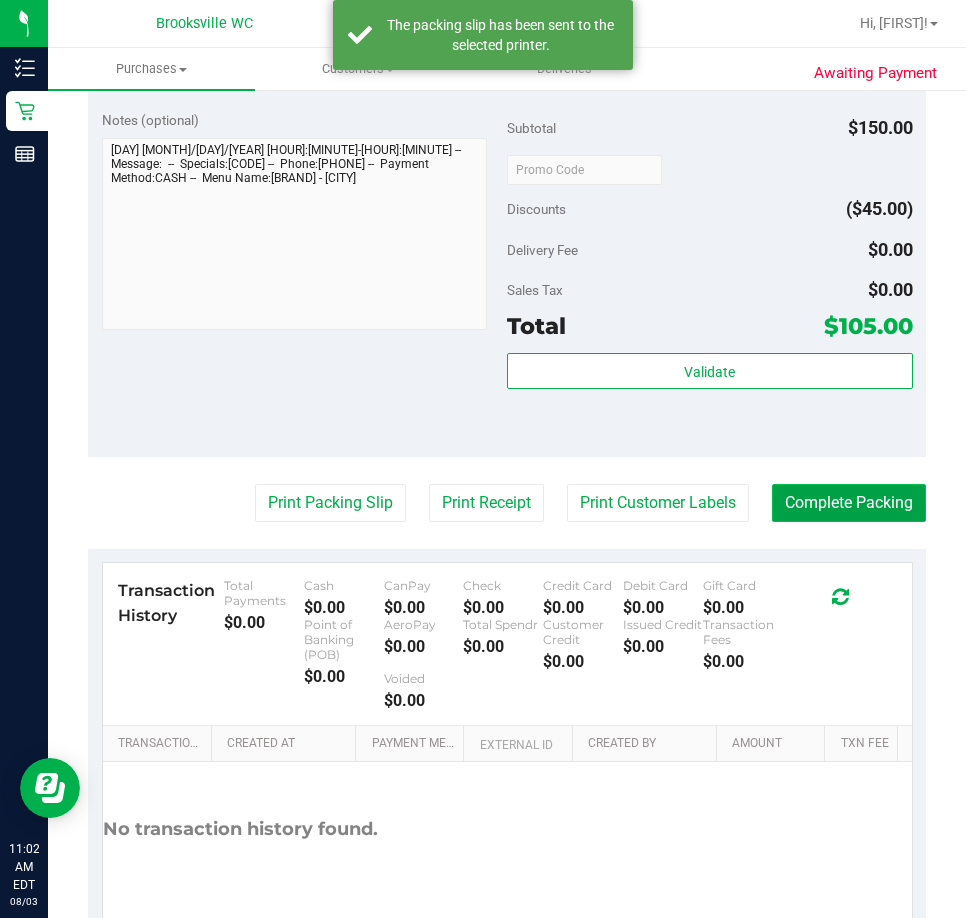 click on "Complete Packing" at bounding box center (849, 503) 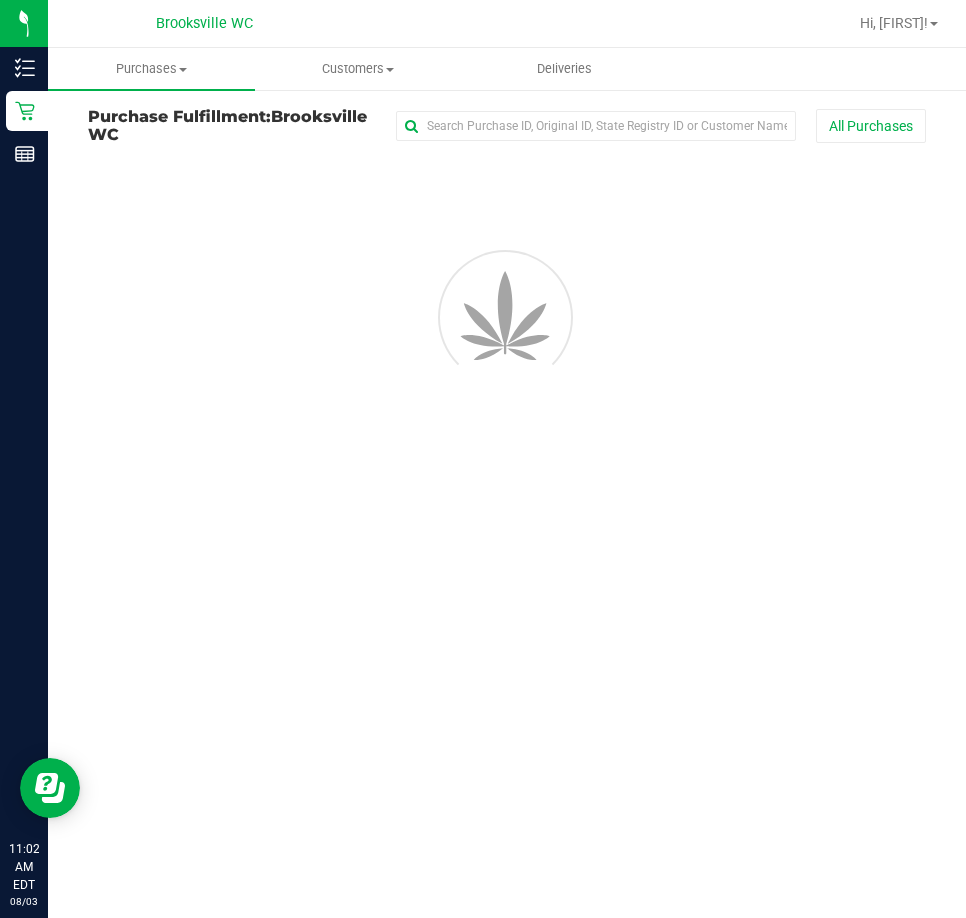 scroll, scrollTop: 0, scrollLeft: 0, axis: both 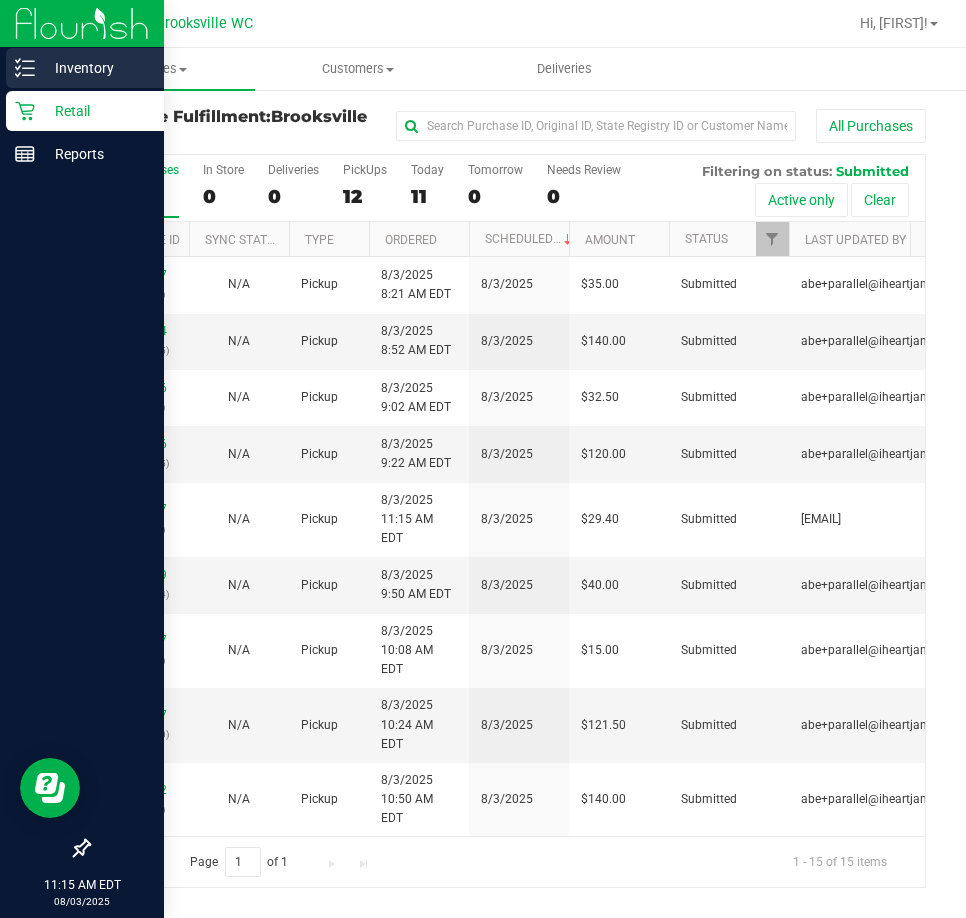 click 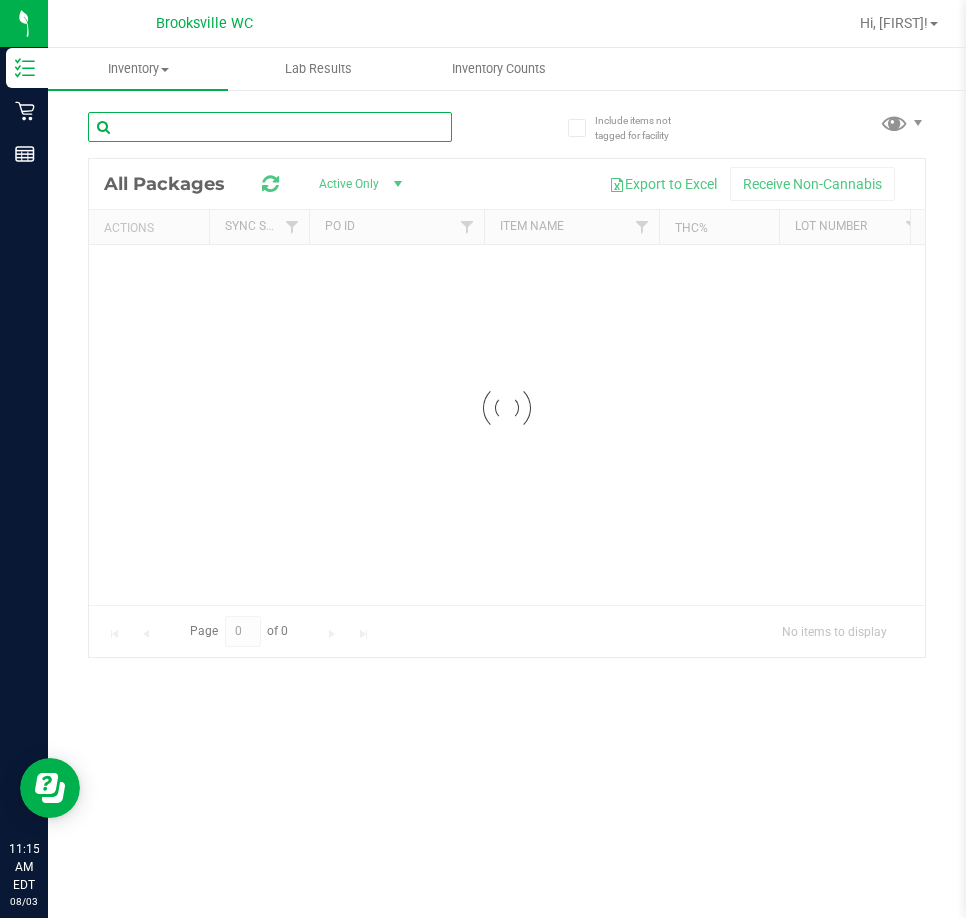 click at bounding box center (270, 127) 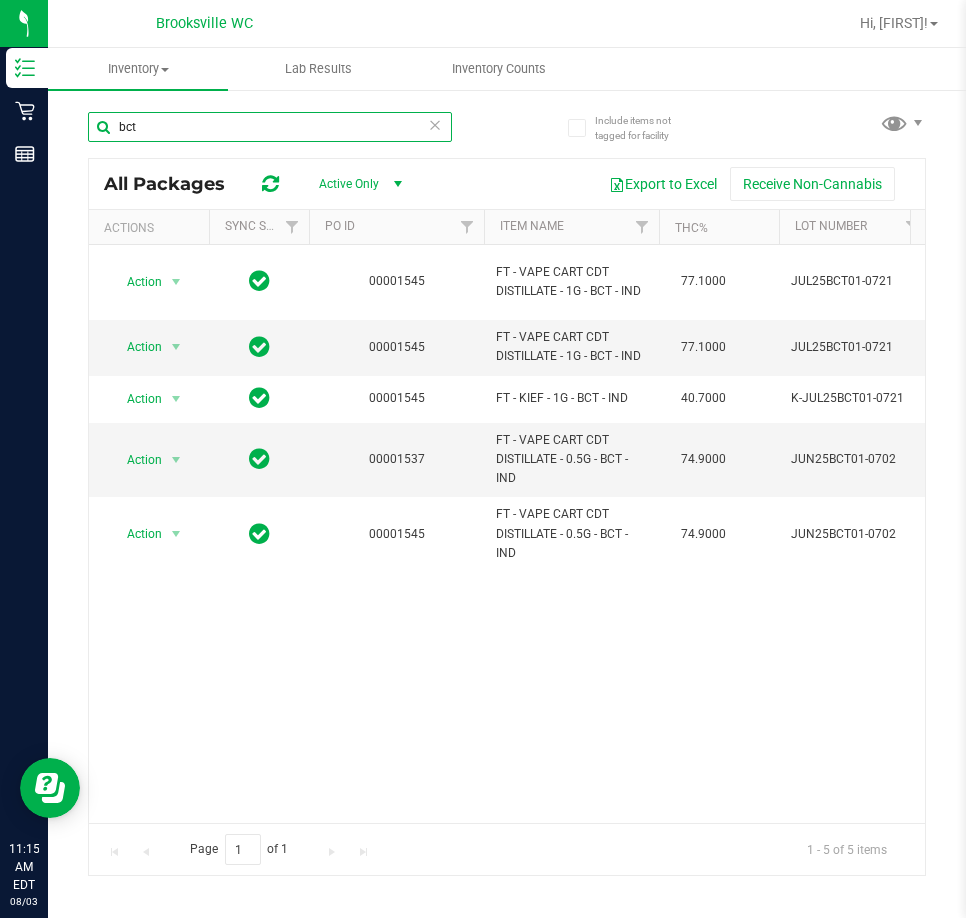 scroll, scrollTop: 0, scrollLeft: 436, axis: horizontal 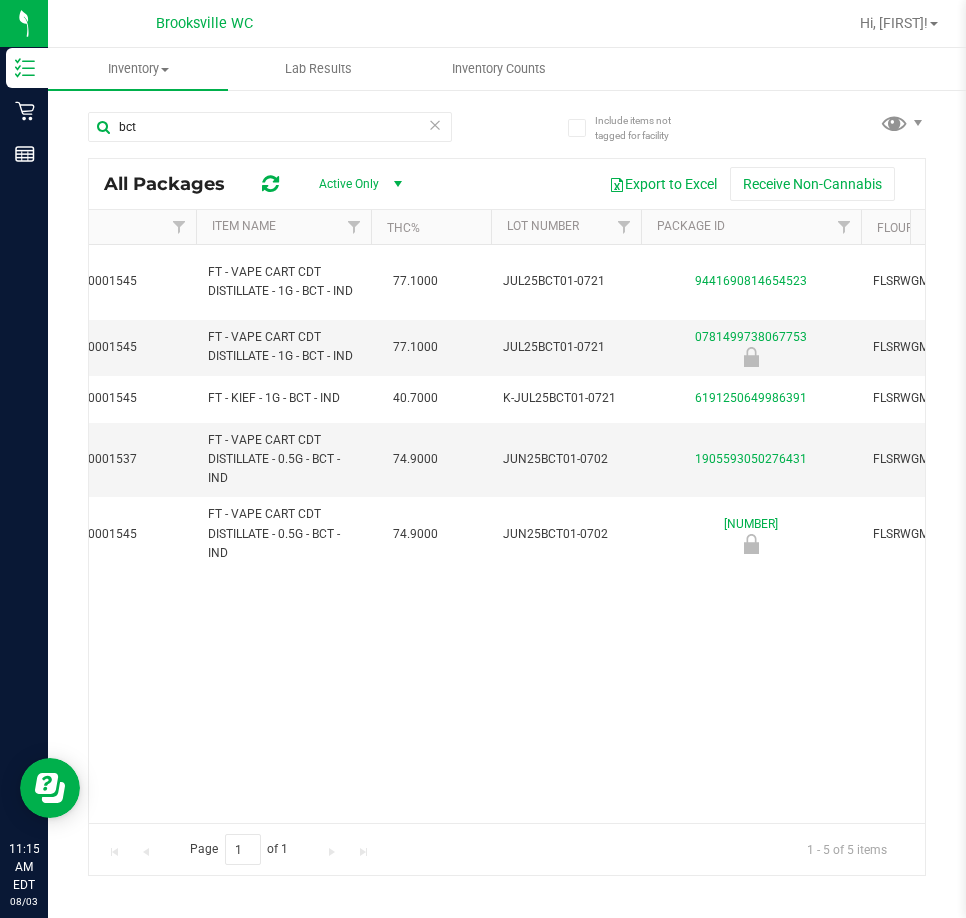 drag, startPoint x: 173, startPoint y: 811, endPoint x: 144, endPoint y: 701, distance: 113.758514 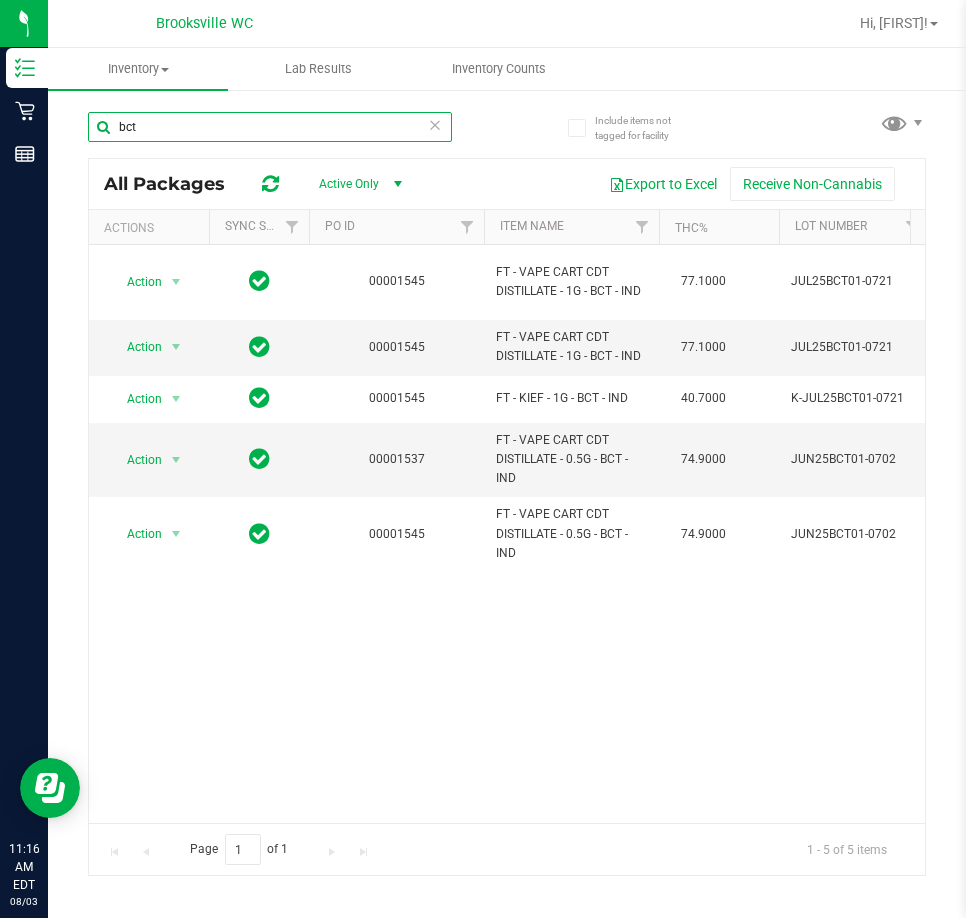 click on "bct" at bounding box center [270, 127] 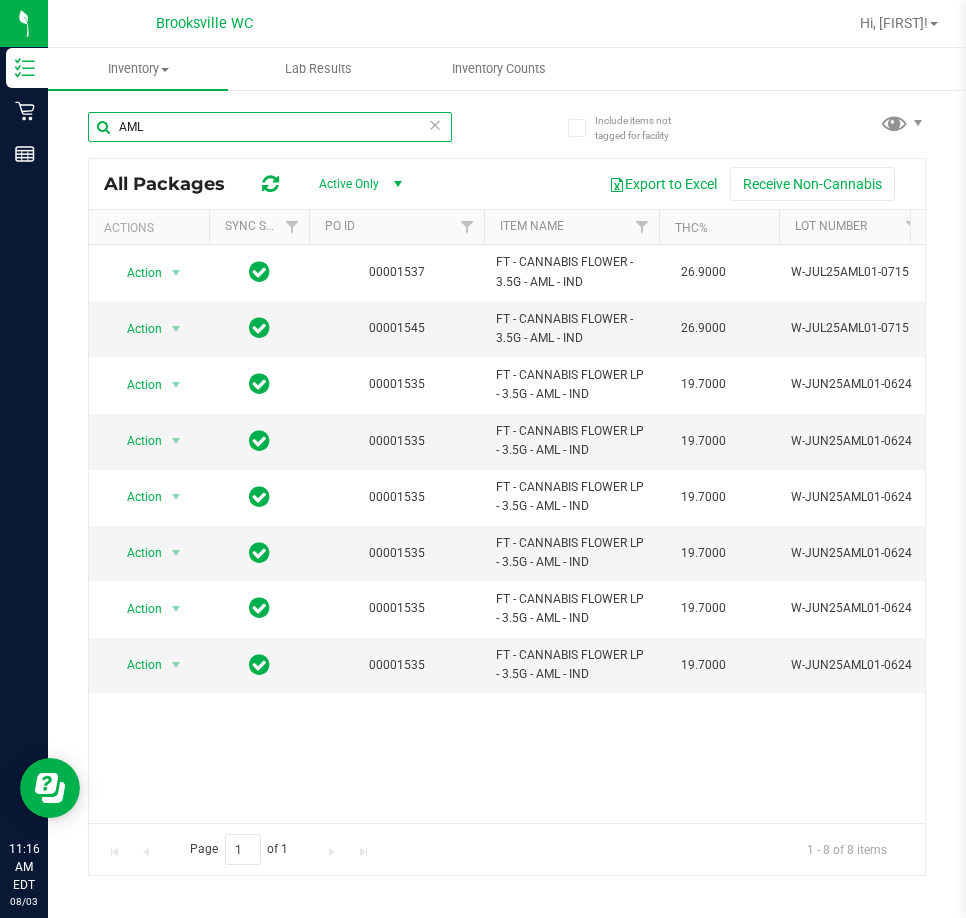 scroll, scrollTop: 0, scrollLeft: 237, axis: horizontal 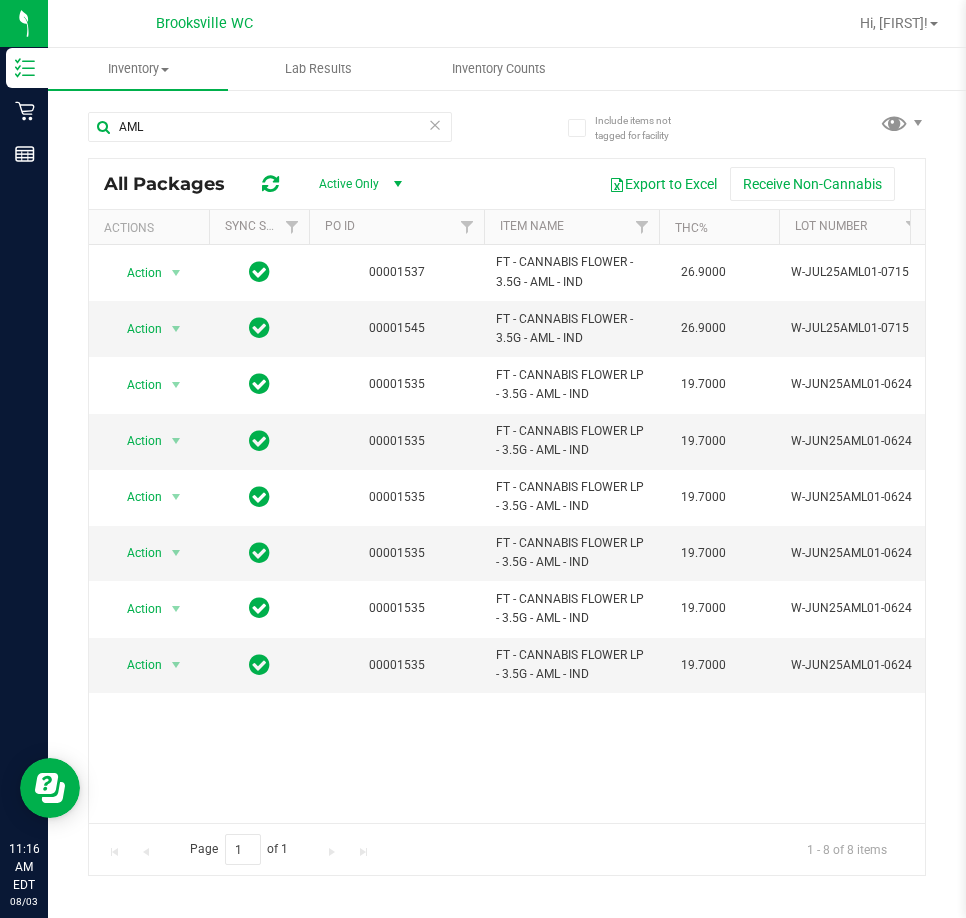 click at bounding box center [435, 124] 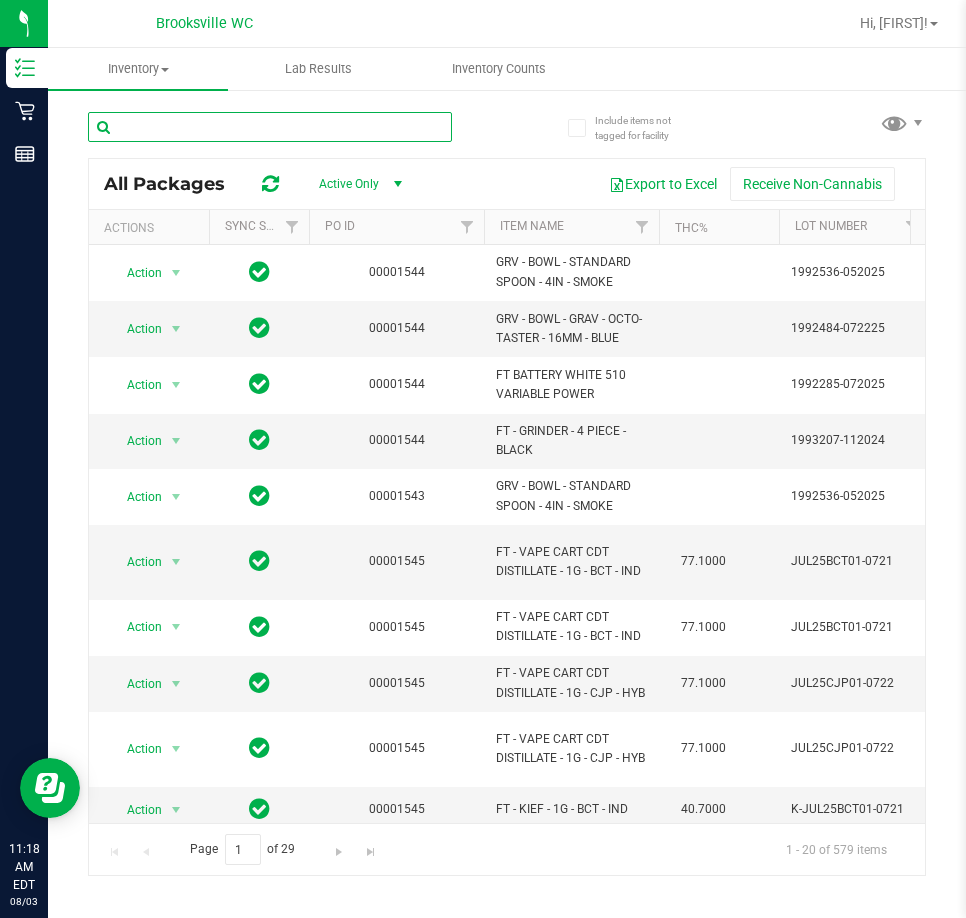click at bounding box center [270, 127] 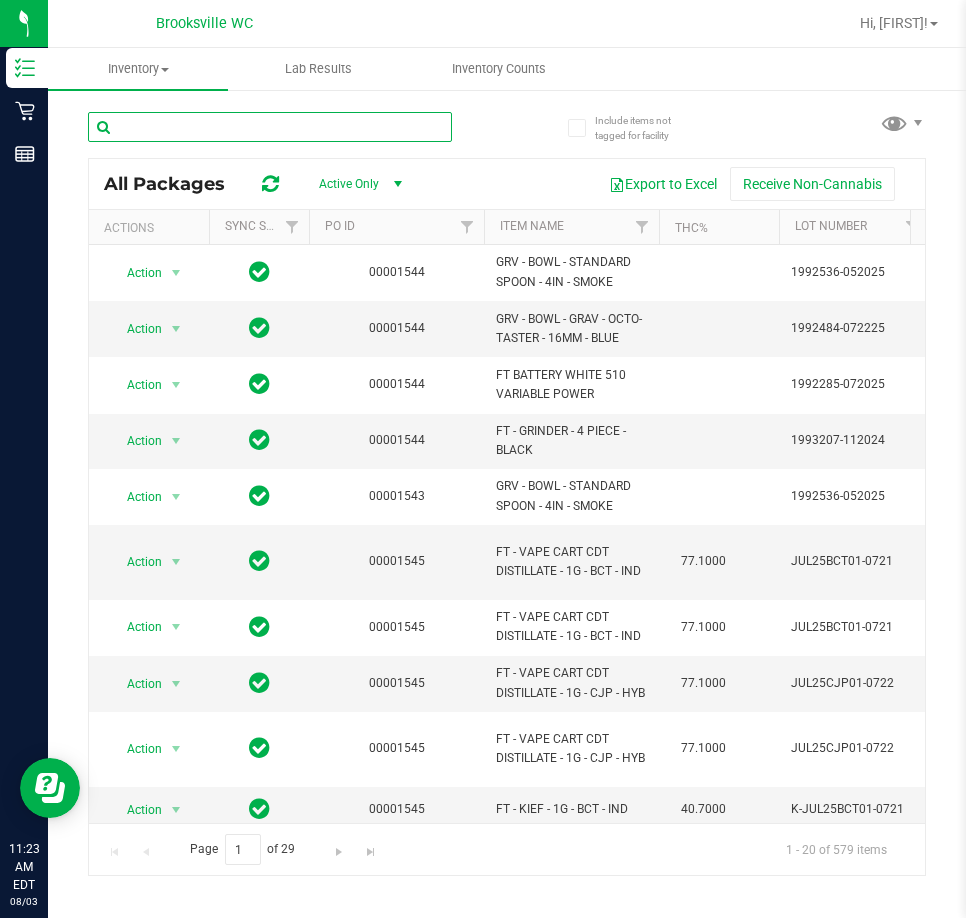 drag, startPoint x: 246, startPoint y: 131, endPoint x: 243, endPoint y: 146, distance: 15.297058 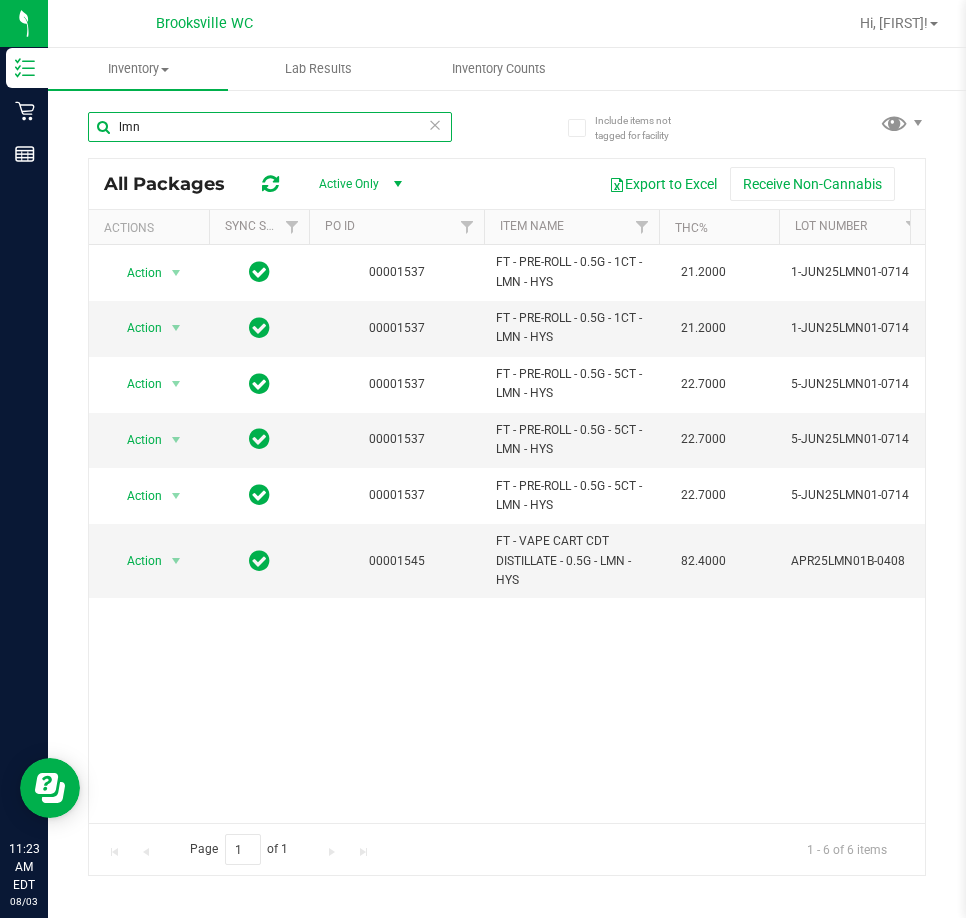 scroll, scrollTop: 0, scrollLeft: 673, axis: horizontal 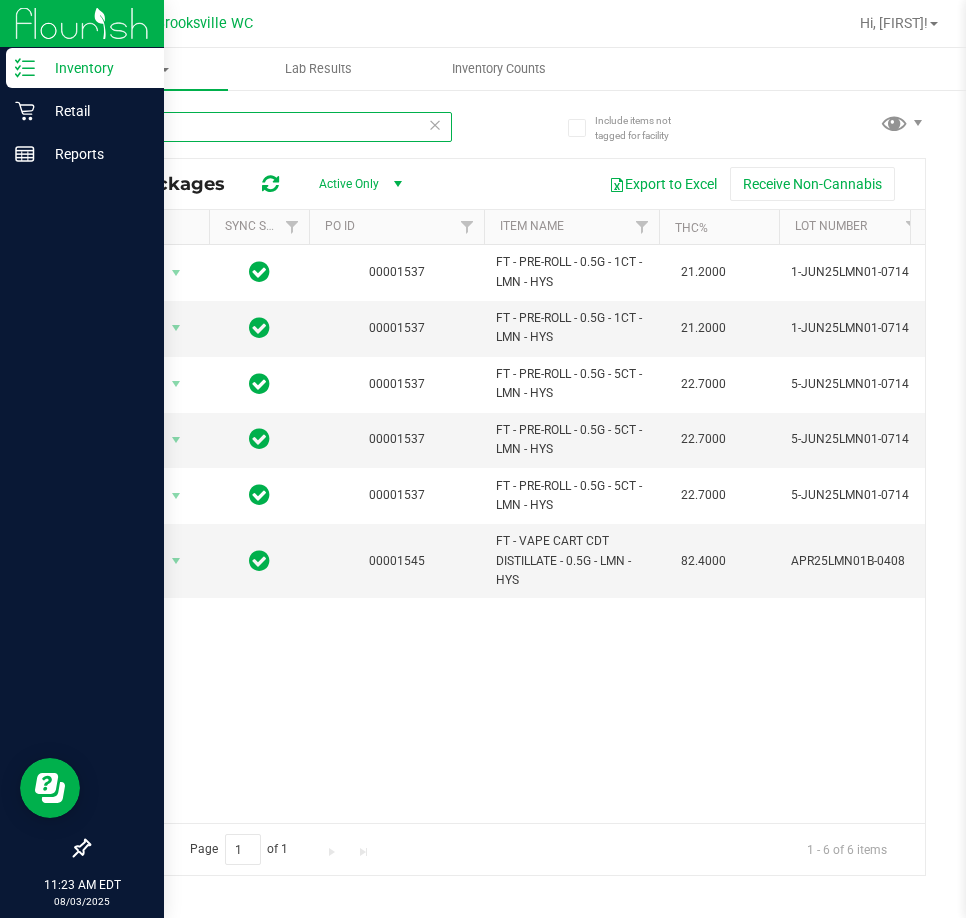 type on "lmn" 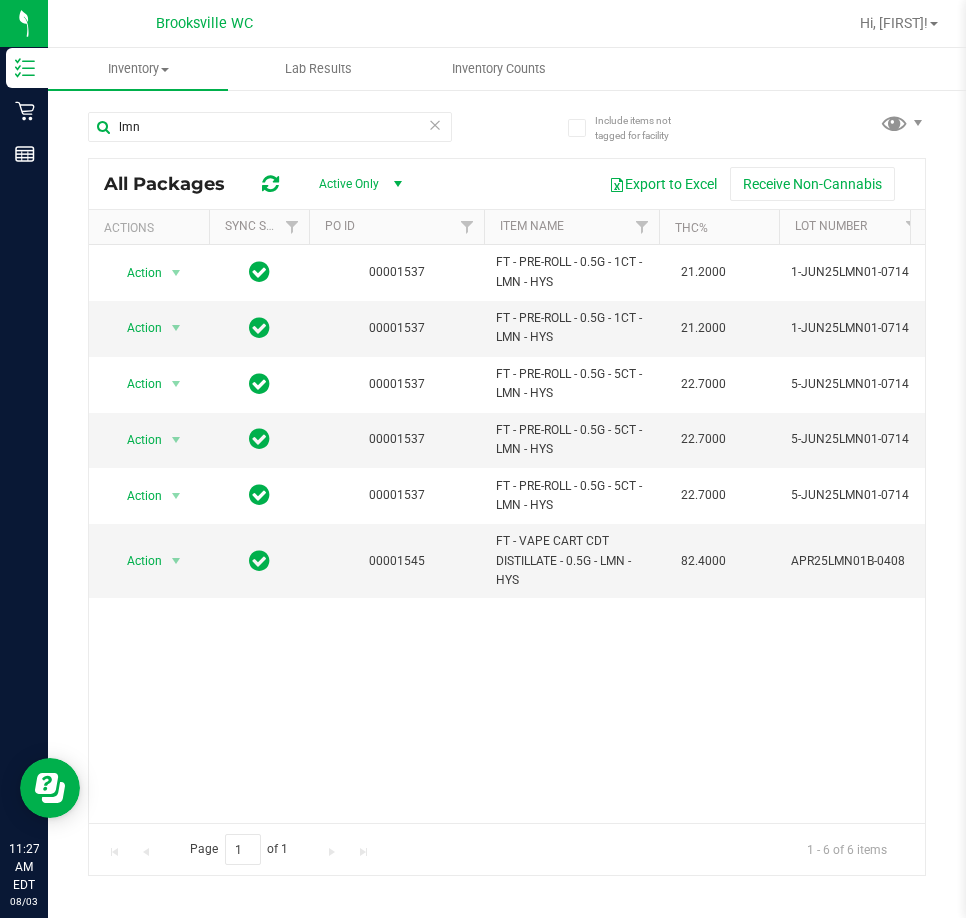 click at bounding box center (435, 124) 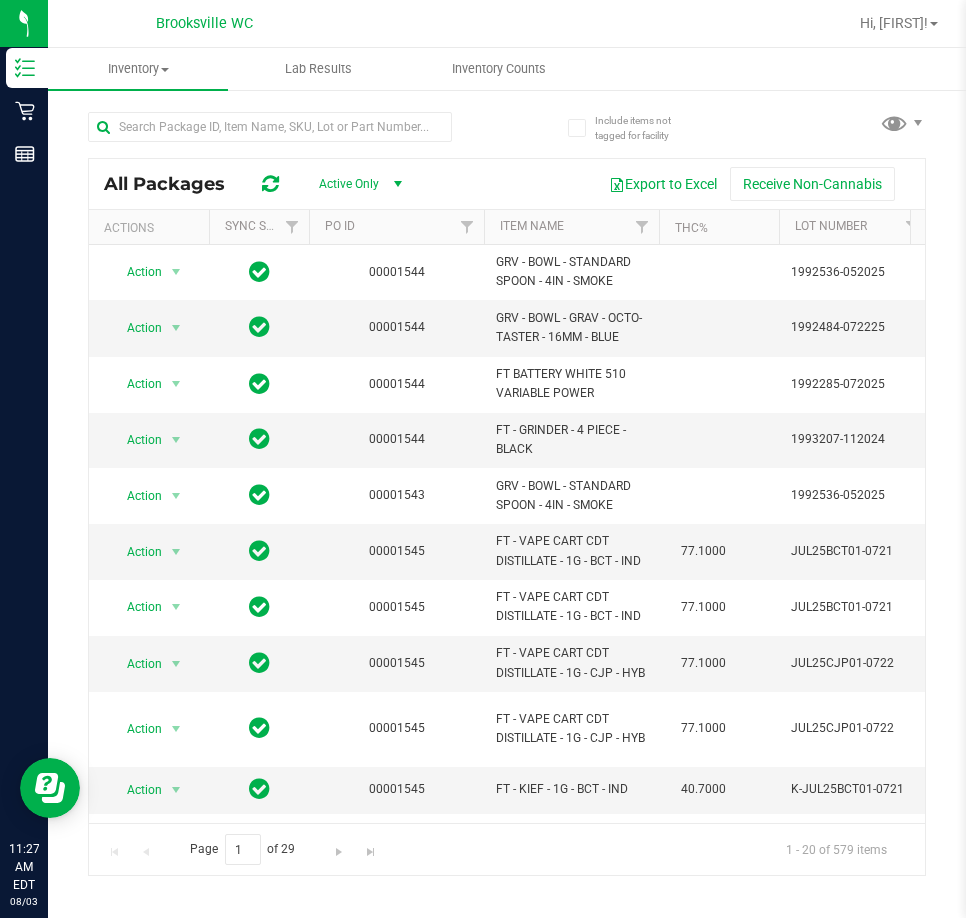 click on "All Packages
Active Only Active Only Lab Samples Locked All External Internal
Export to Excel
Receive Non-Cannabis
Actions Sync Status PO ID Item Name THC% Lot Number Package ID Flourish Package ID Available Non-Available Qty Lock Code Modified Date Modified By SKU Name CBD% Lab Test Result Class Category Strain Has COA Use By External Lab Test Result Status SKU Harvest Dates Sku Retail Display Name Shipment Created Date Pkg Timestamp Unit Price
Action Action Global inventory Package audit log" at bounding box center (507, 484) 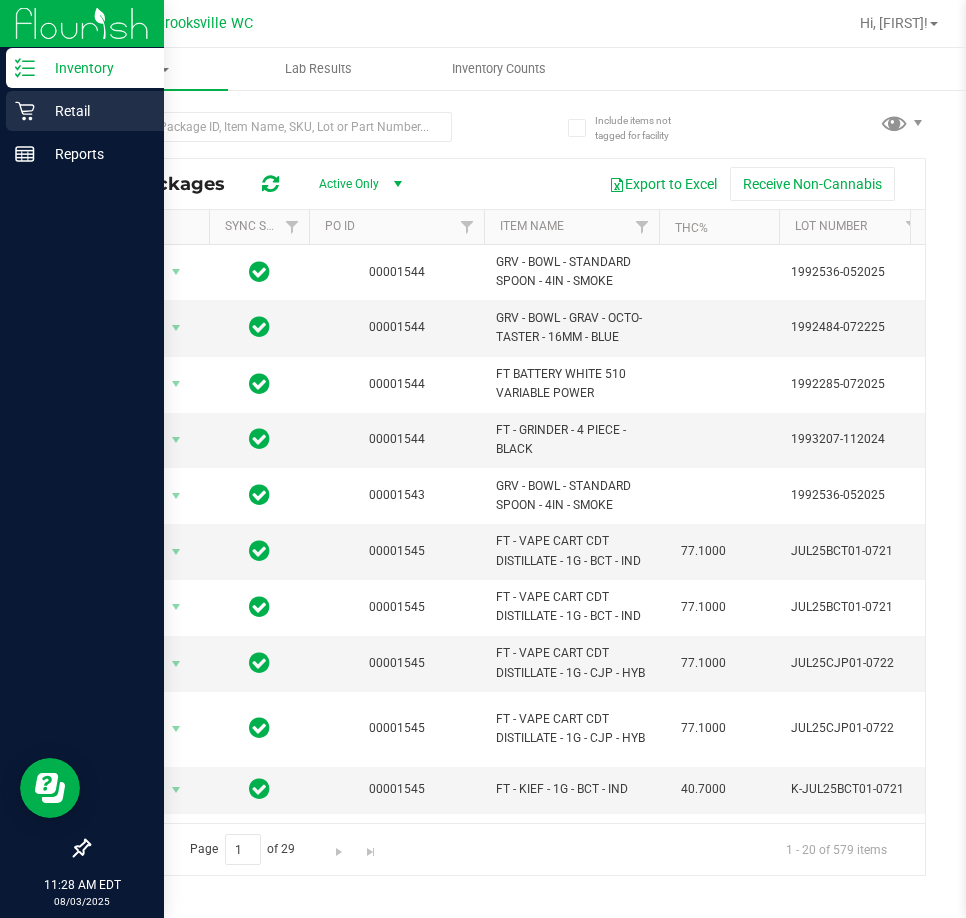 click on "Retail" at bounding box center (95, 111) 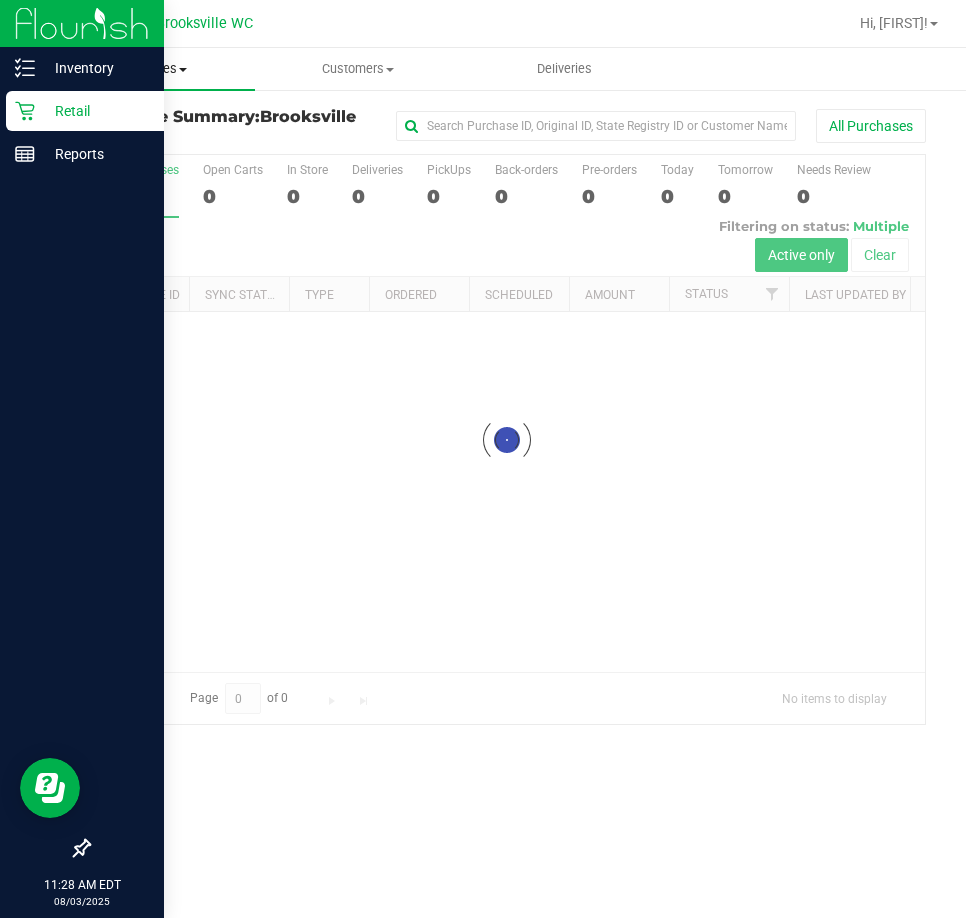 click on "Purchases" at bounding box center [151, 69] 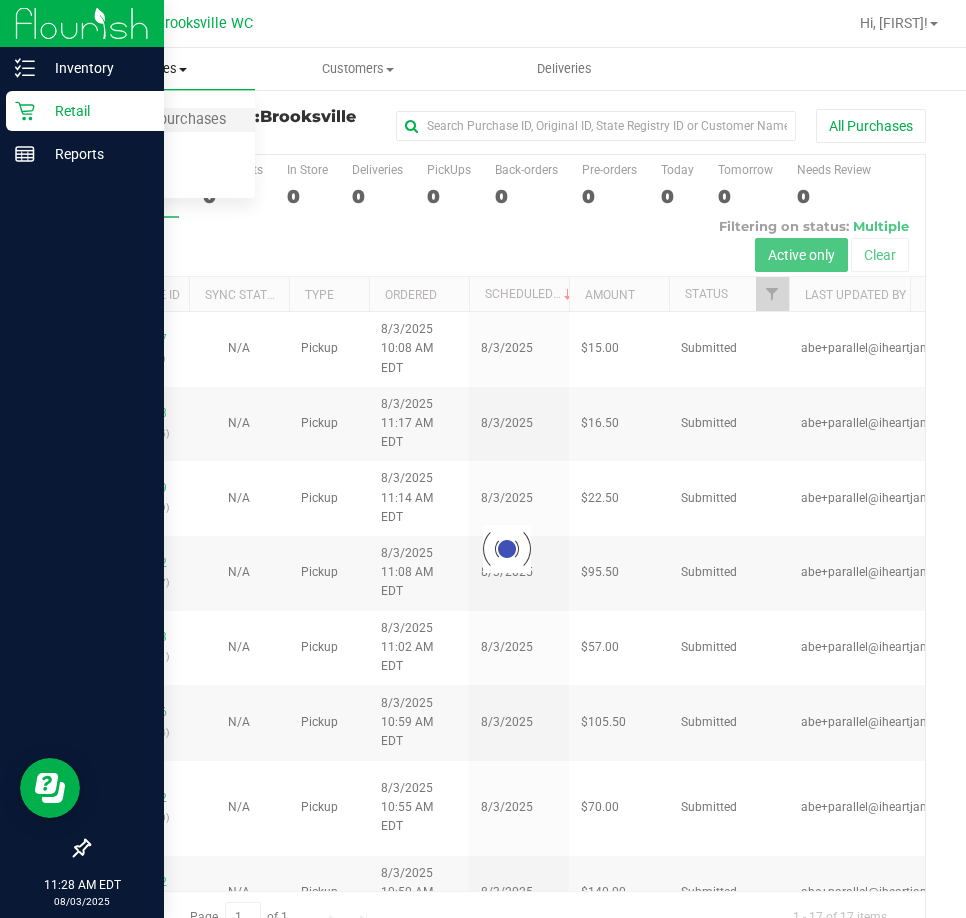 click on "Summary of purchases" at bounding box center (151, 121) 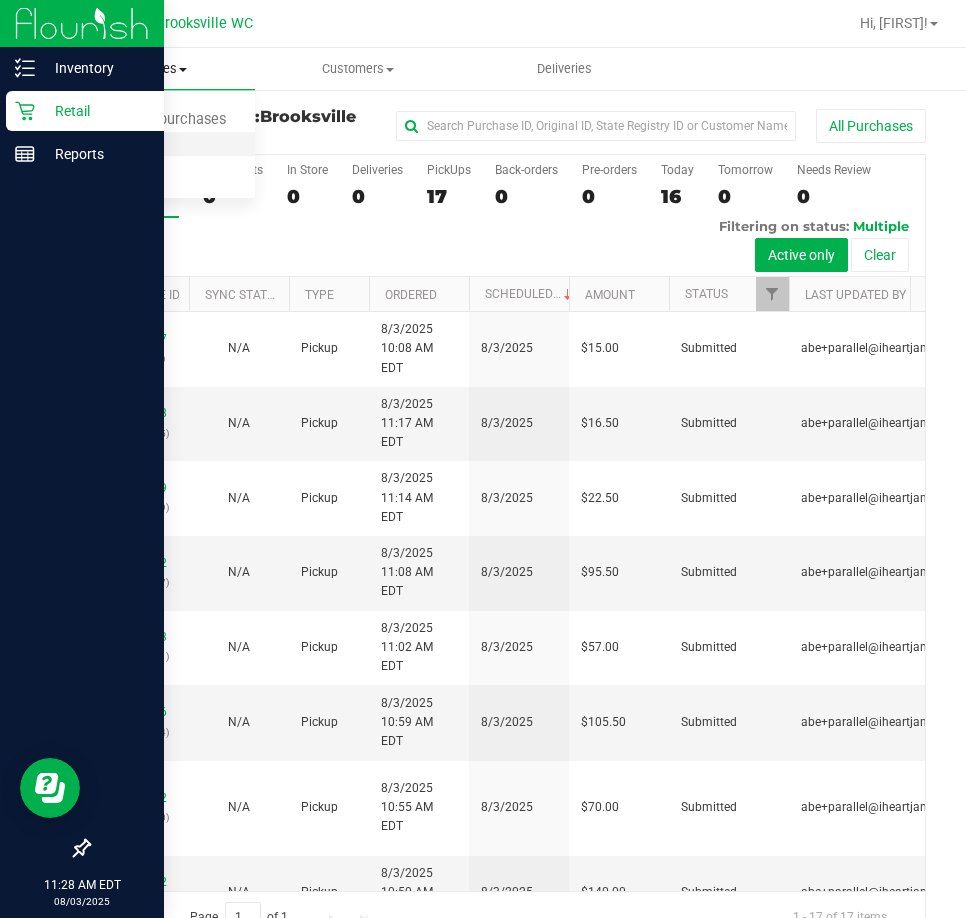 click on "Fulfillment" at bounding box center [110, 144] 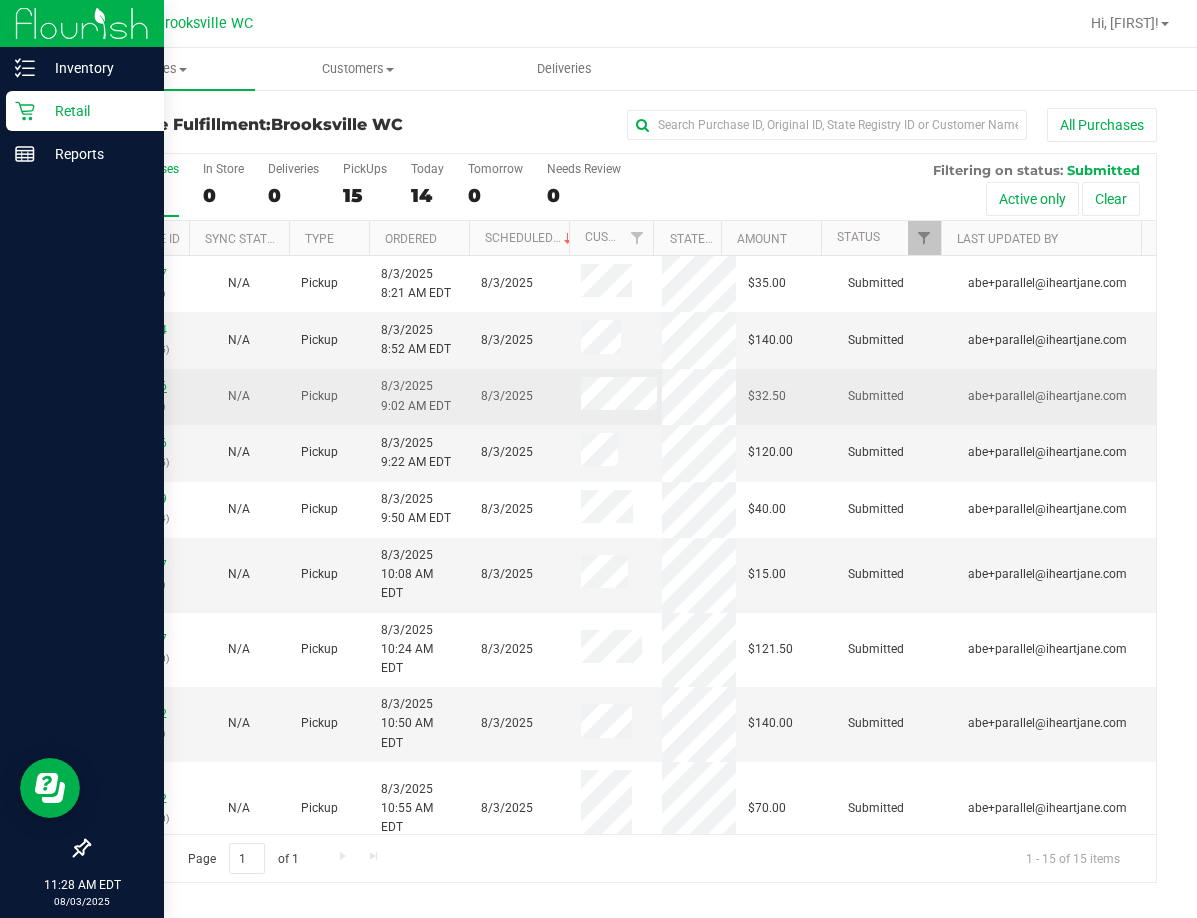 click on "11733216" at bounding box center (139, 386) 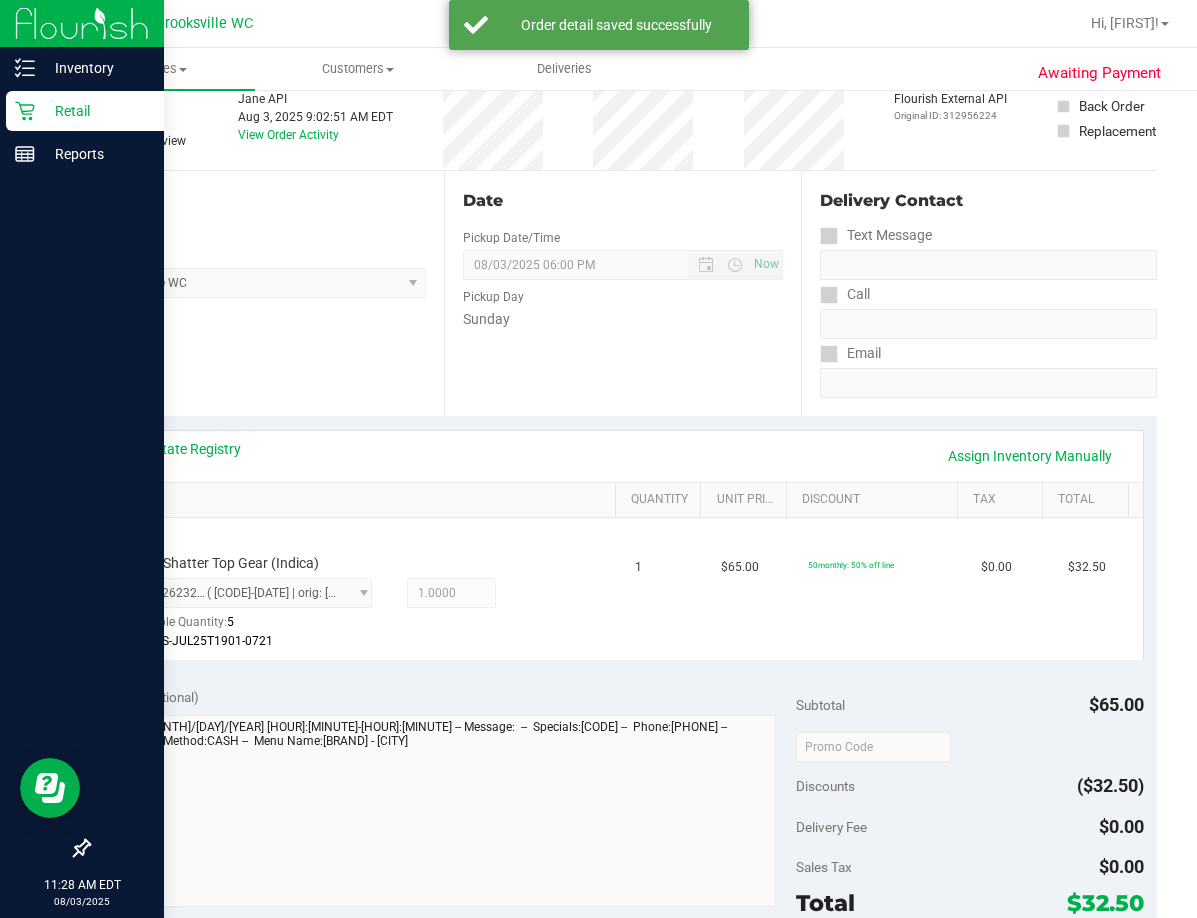 scroll, scrollTop: 500, scrollLeft: 0, axis: vertical 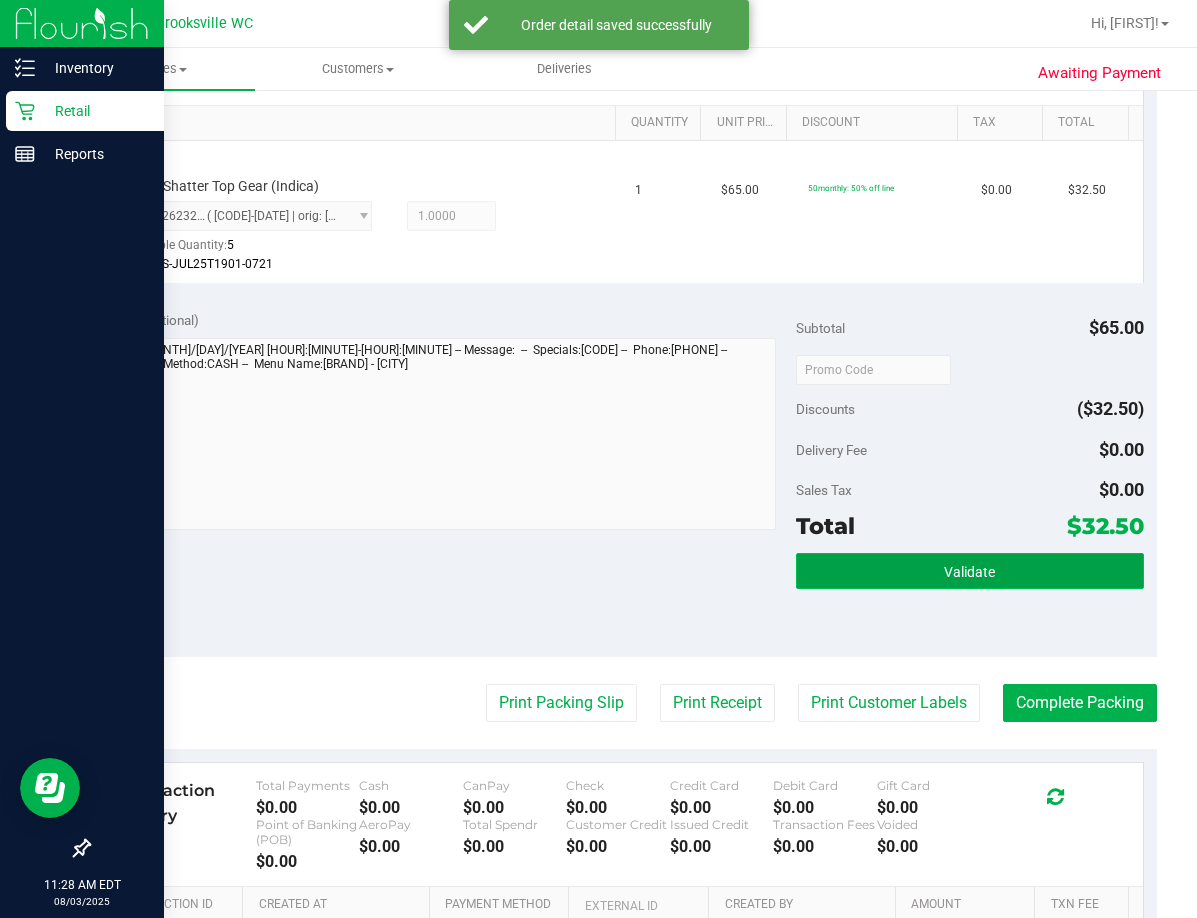 click on "Validate" at bounding box center [969, 572] 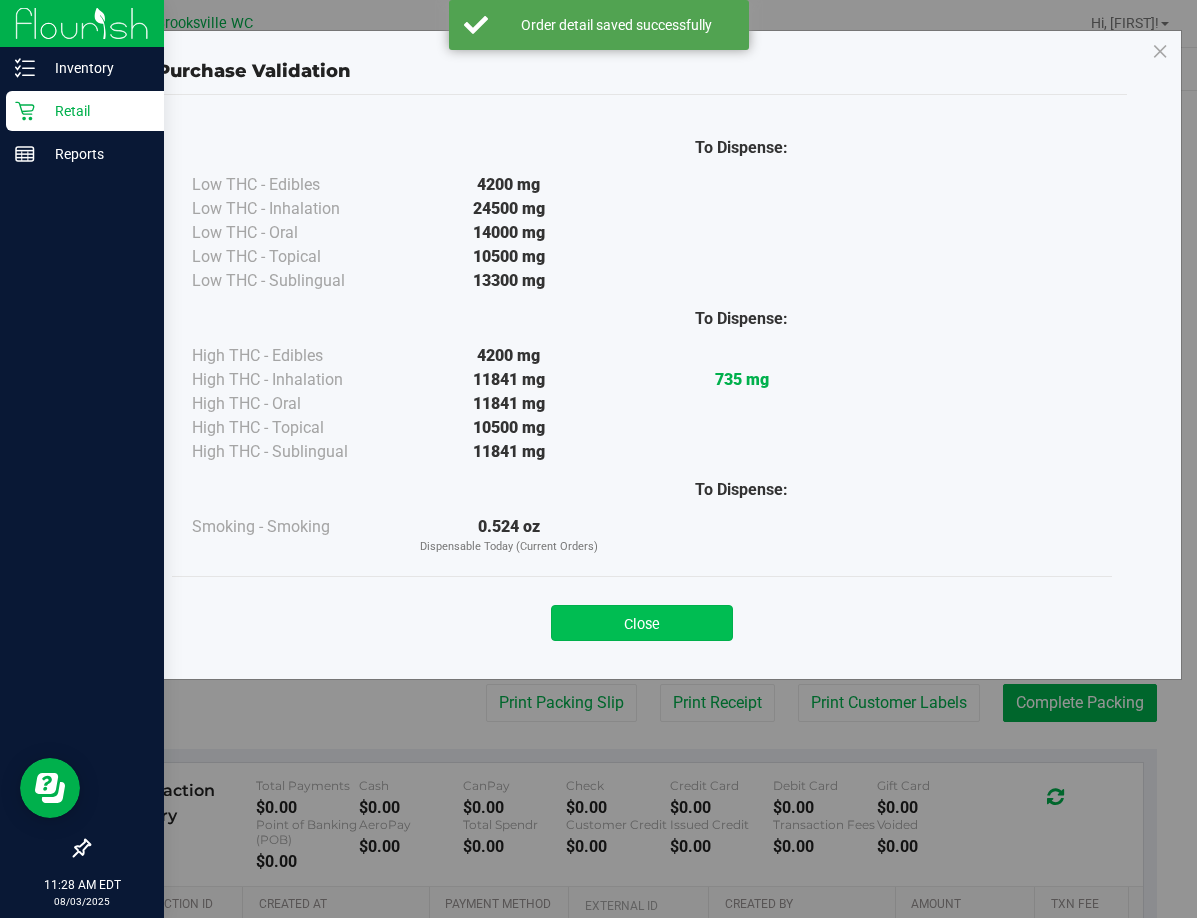 click on "Close" at bounding box center (642, 623) 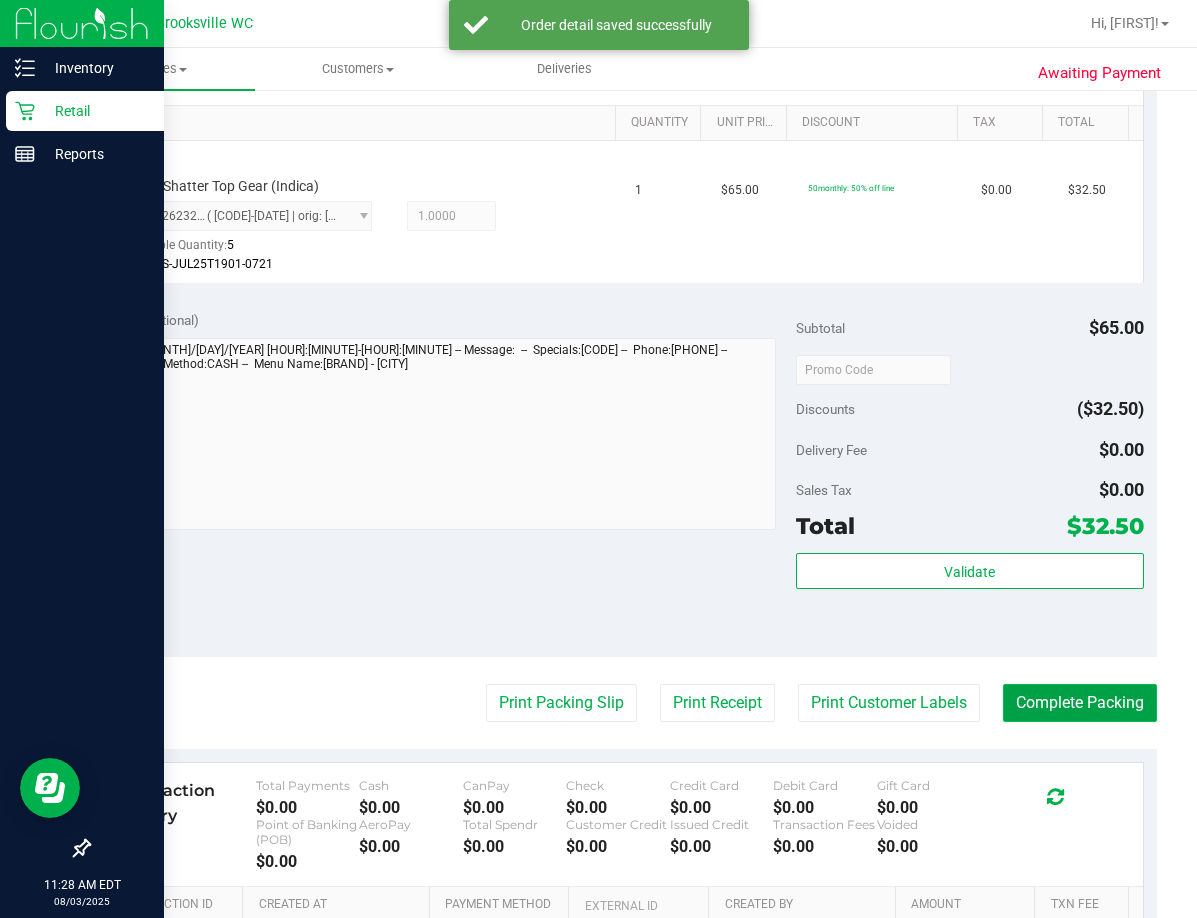 click on "Complete Packing" at bounding box center (1080, 703) 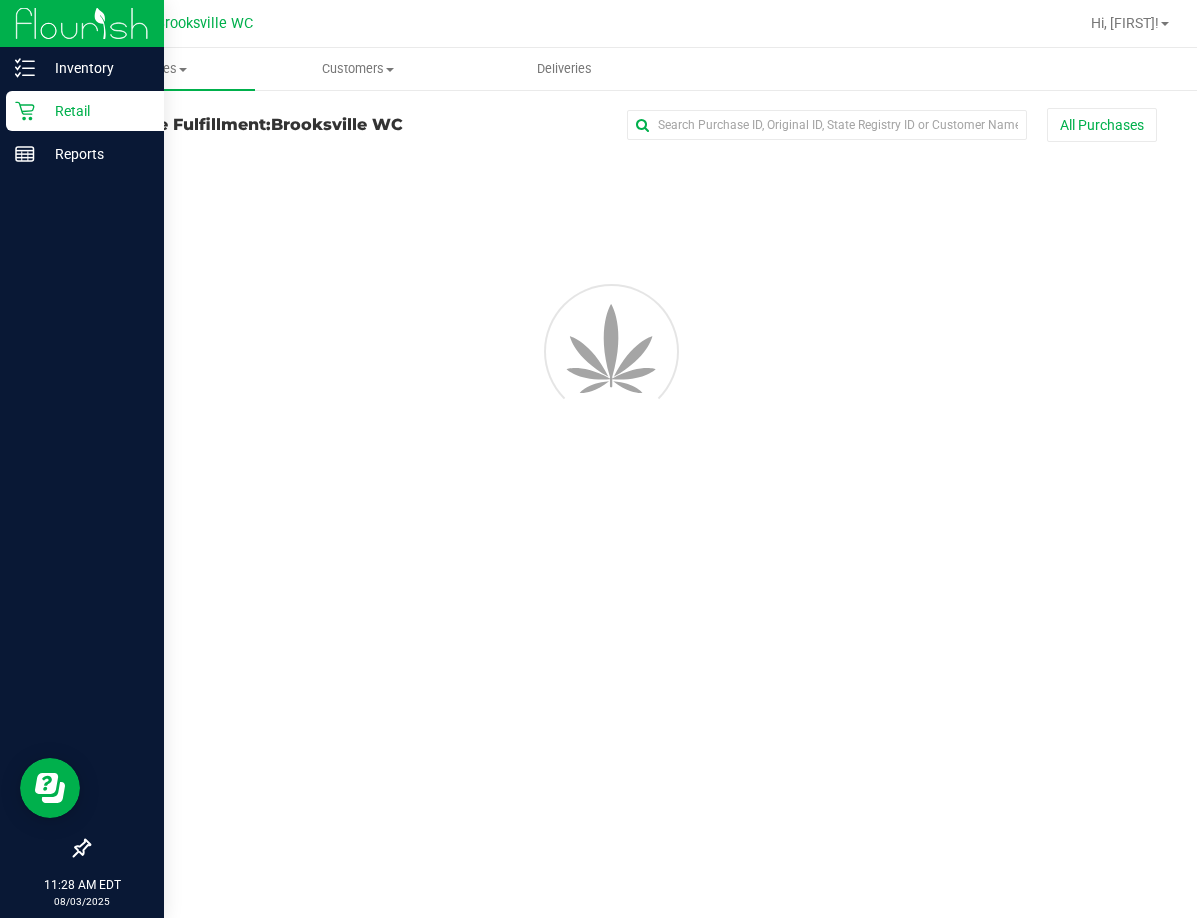 scroll, scrollTop: 0, scrollLeft: 0, axis: both 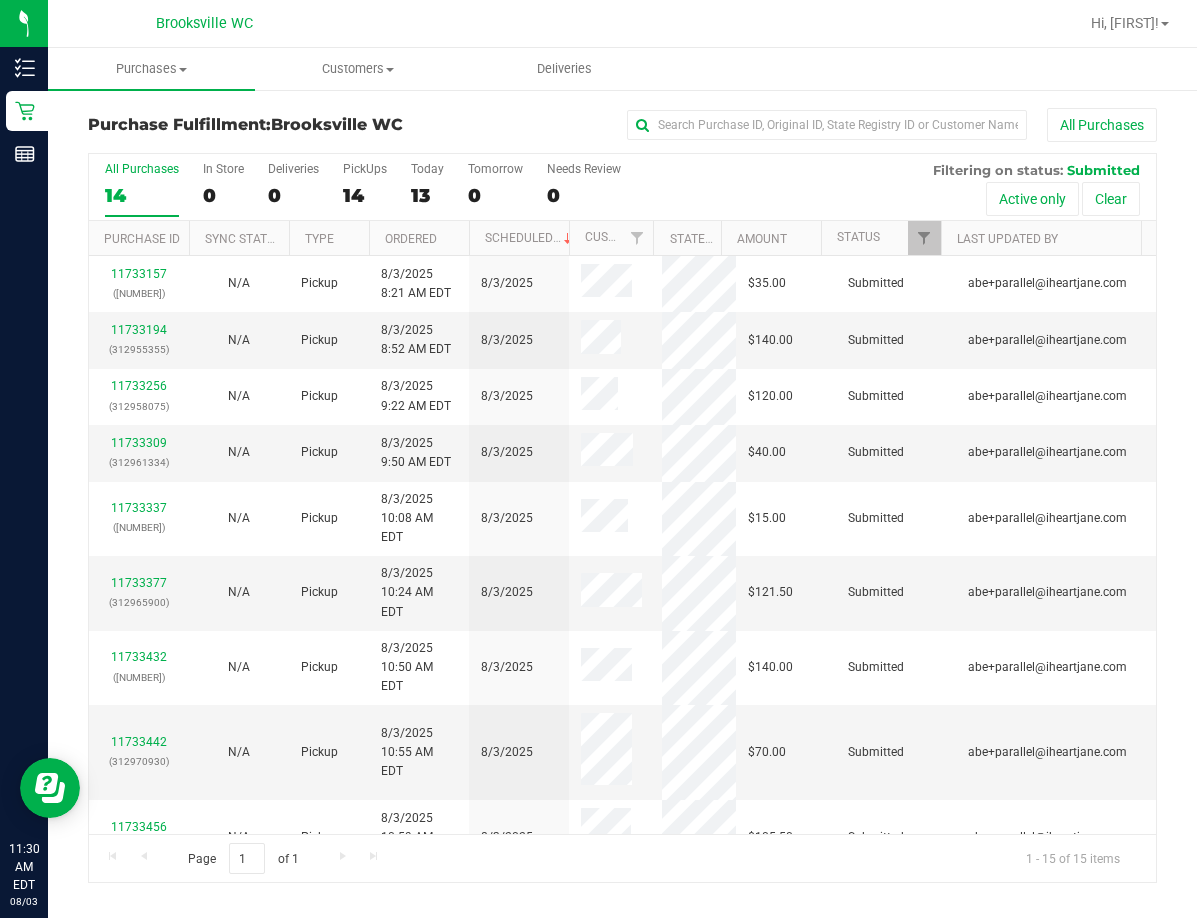 click on "Purchase Fulfillment:
[CITY] [BRAND]
All Purchases
All Purchases
14
In Store
0
Deliveries
0
PickUps
14
Today
13
Tomorrow
0" at bounding box center [622, 495] 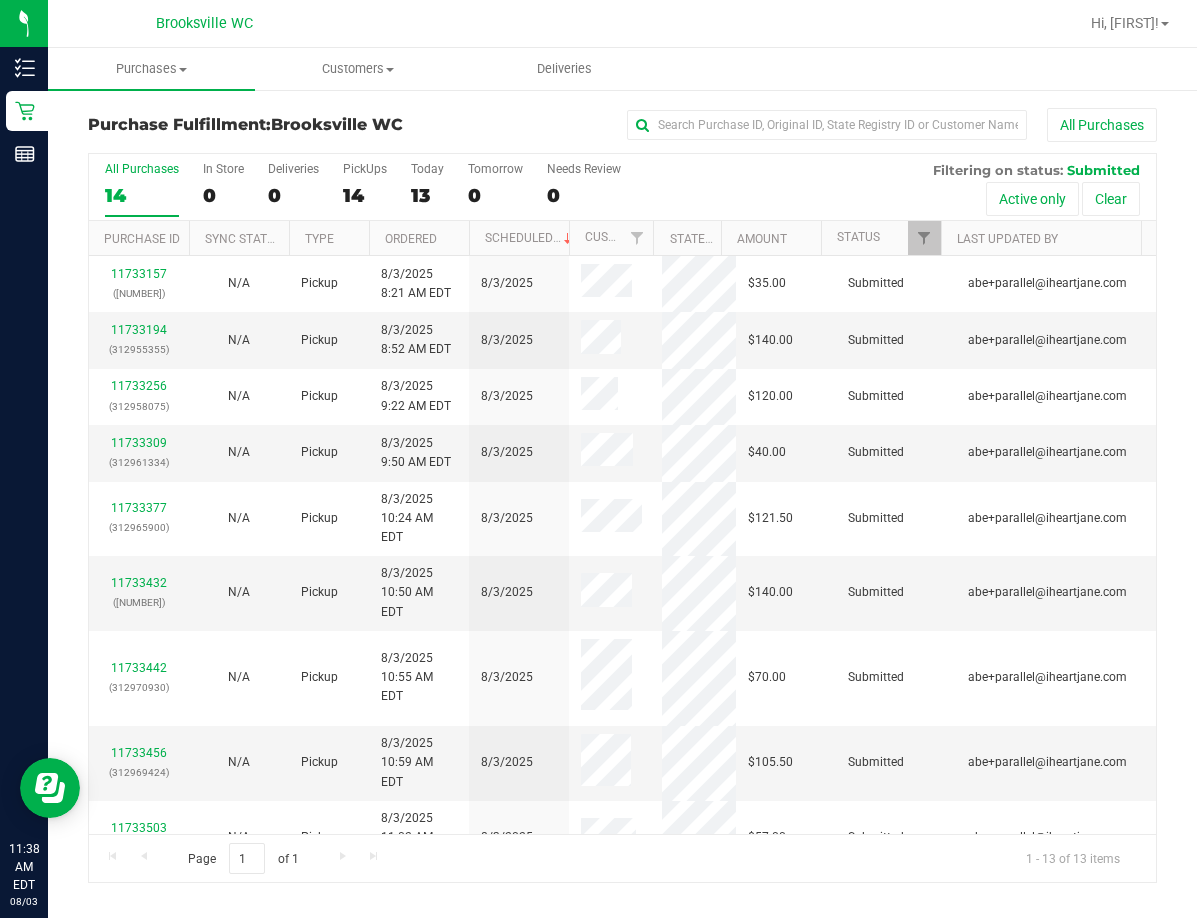 click at bounding box center [718, 23] 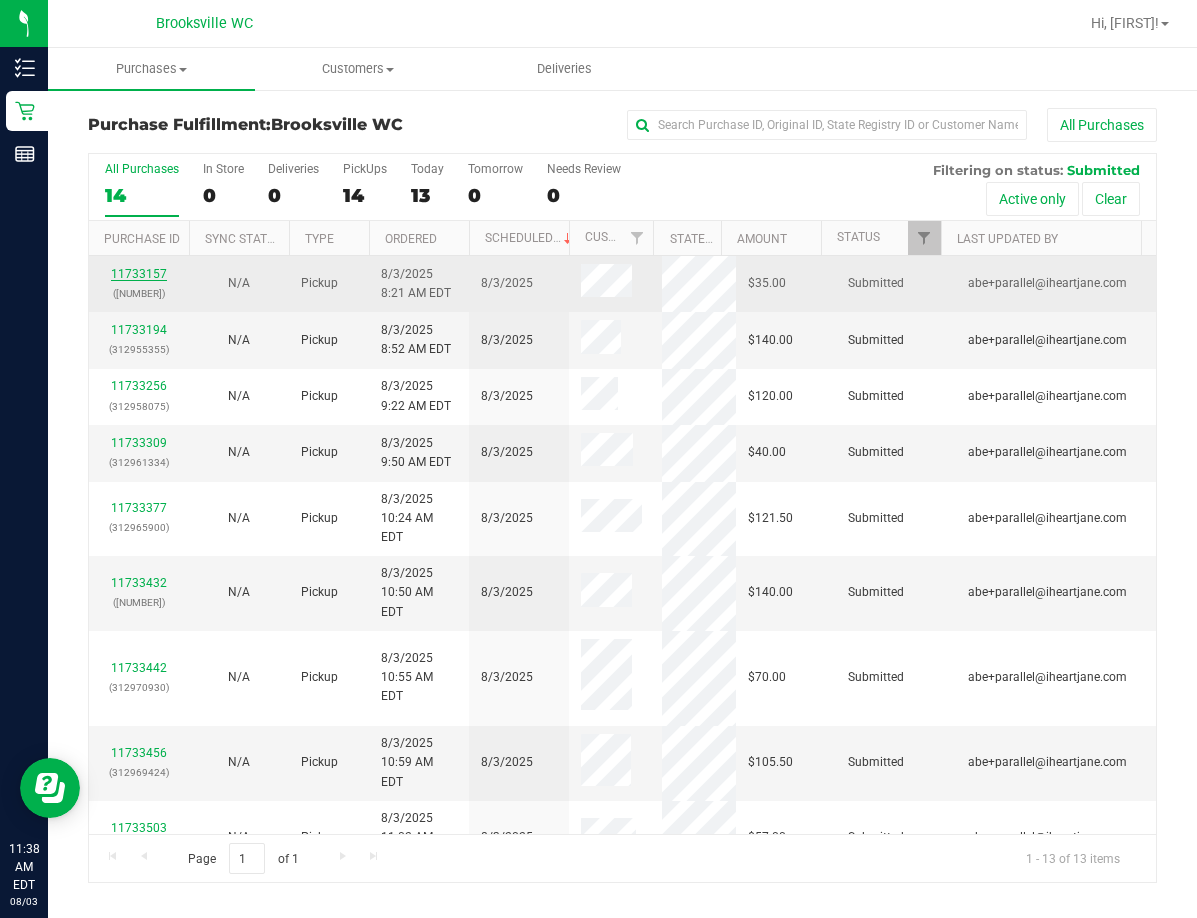 click on "11733157" at bounding box center [139, 274] 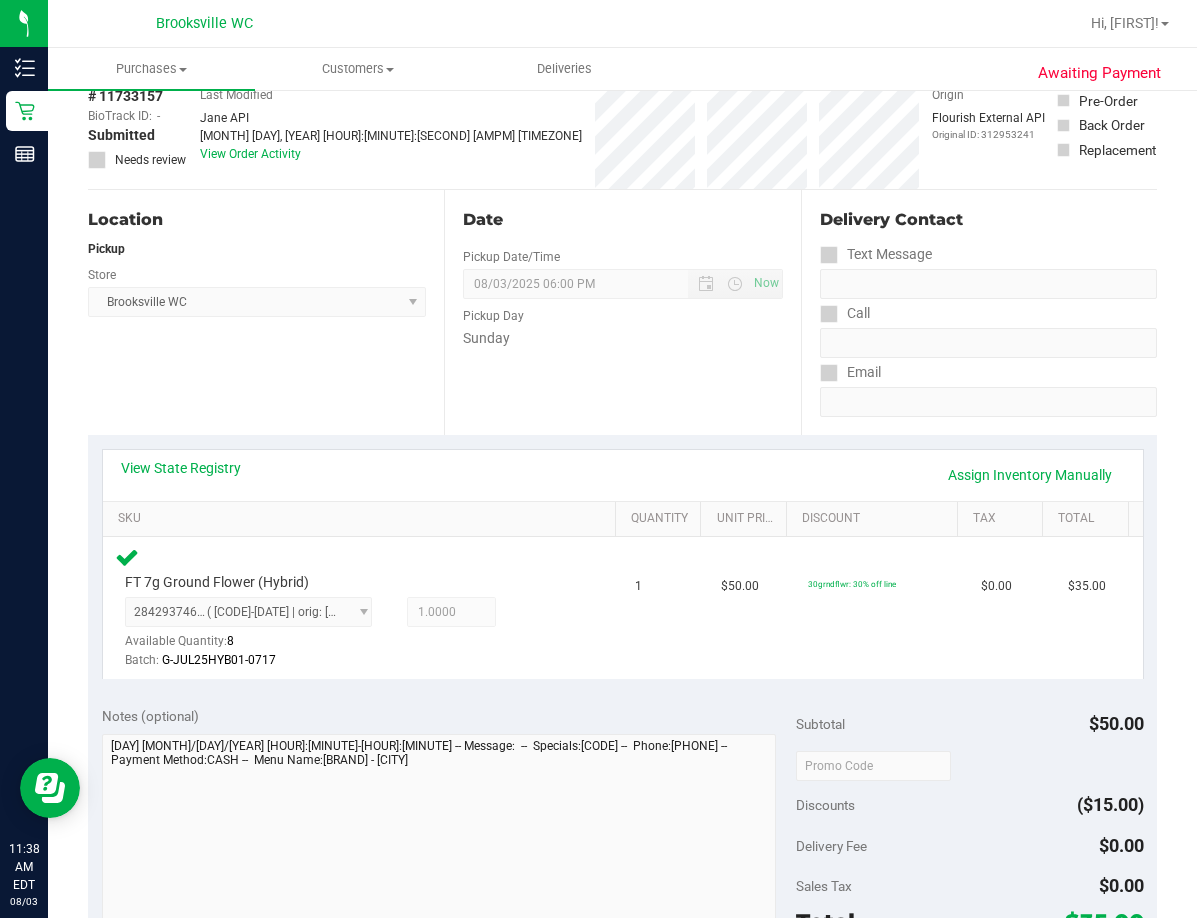 scroll, scrollTop: 400, scrollLeft: 0, axis: vertical 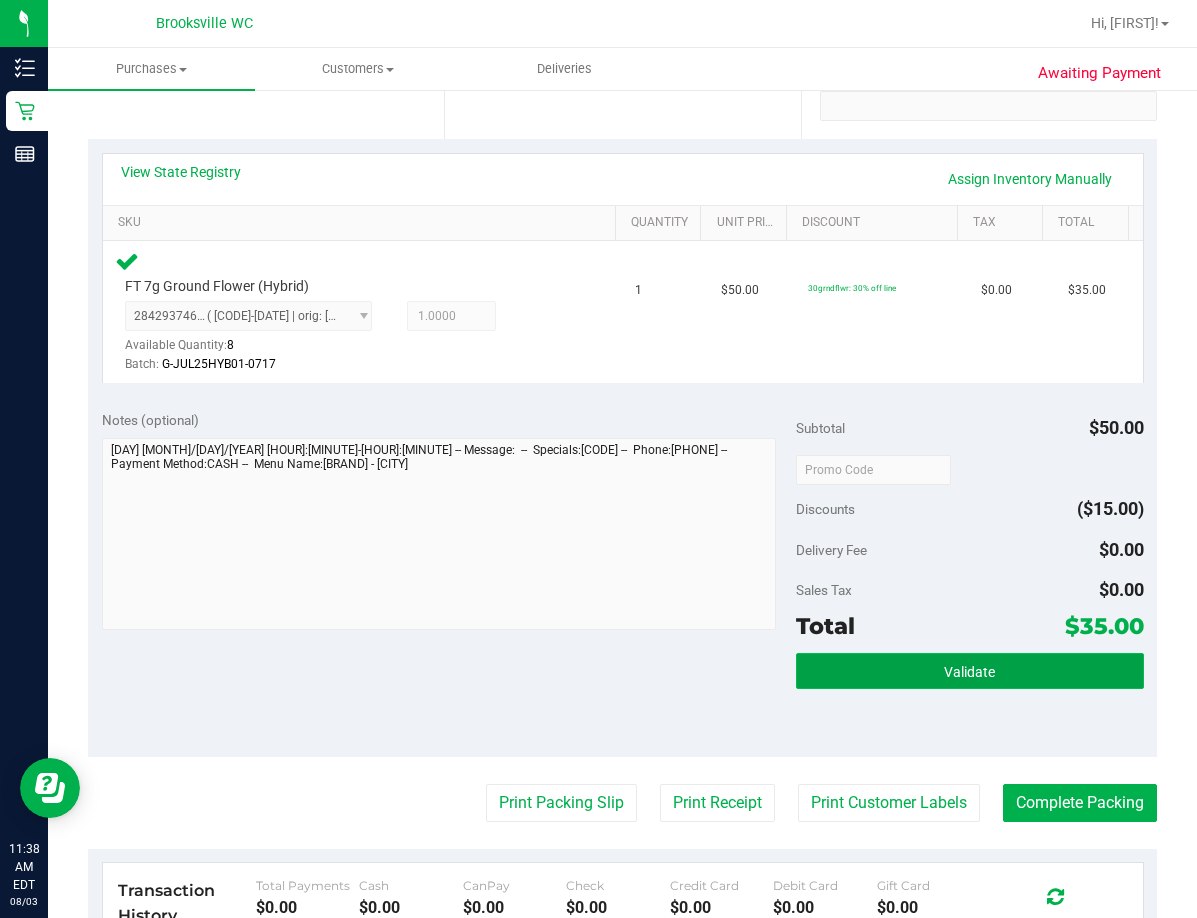 click on "Validate" at bounding box center (969, 671) 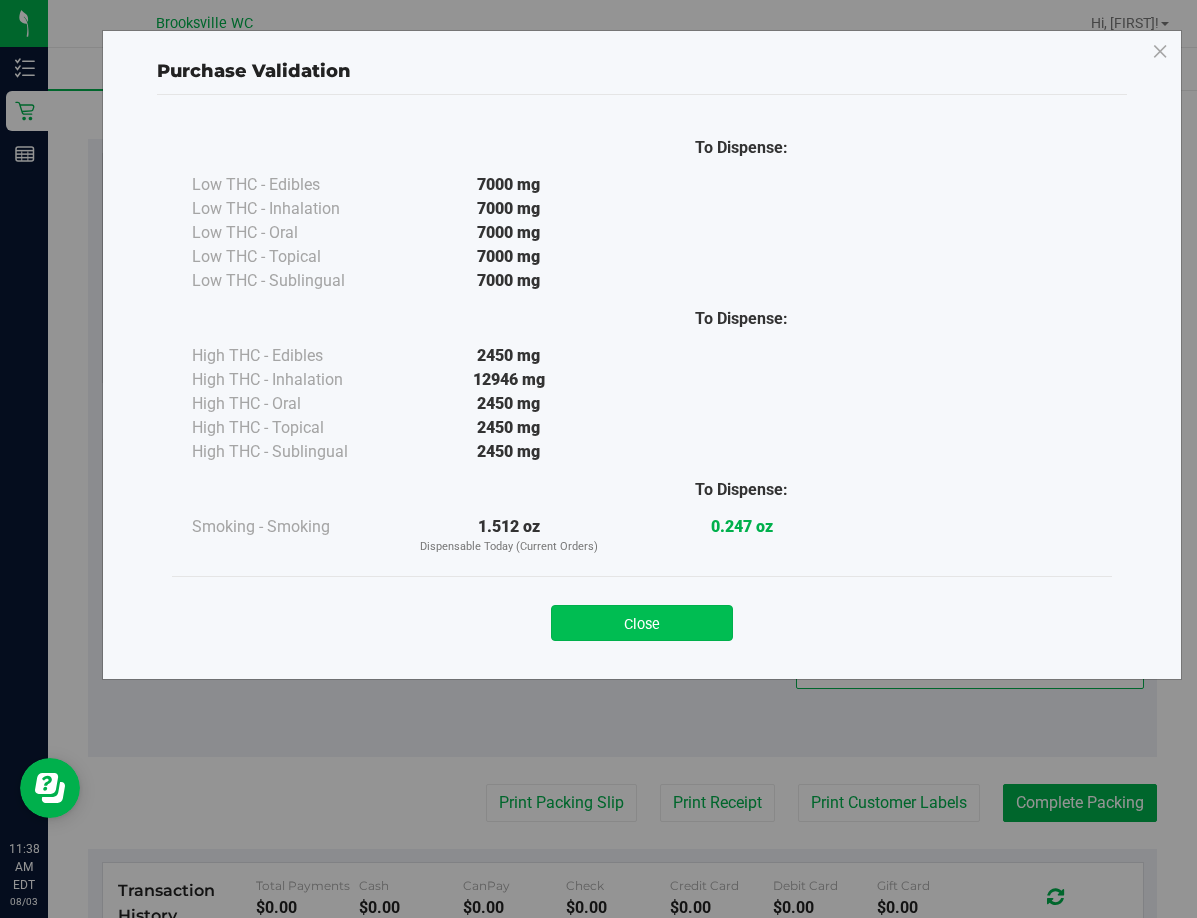 click on "Close" at bounding box center [642, 623] 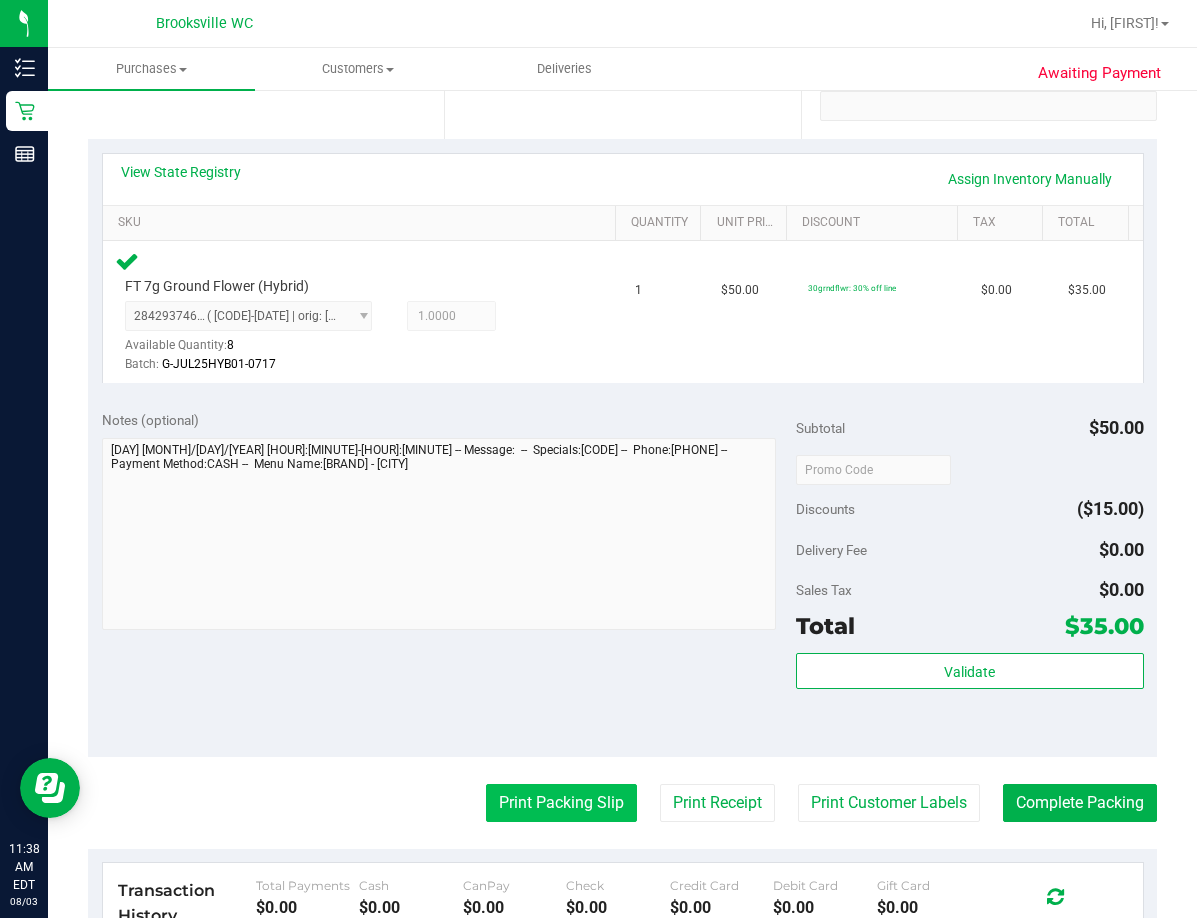 click on "Print Packing Slip" at bounding box center (561, 803) 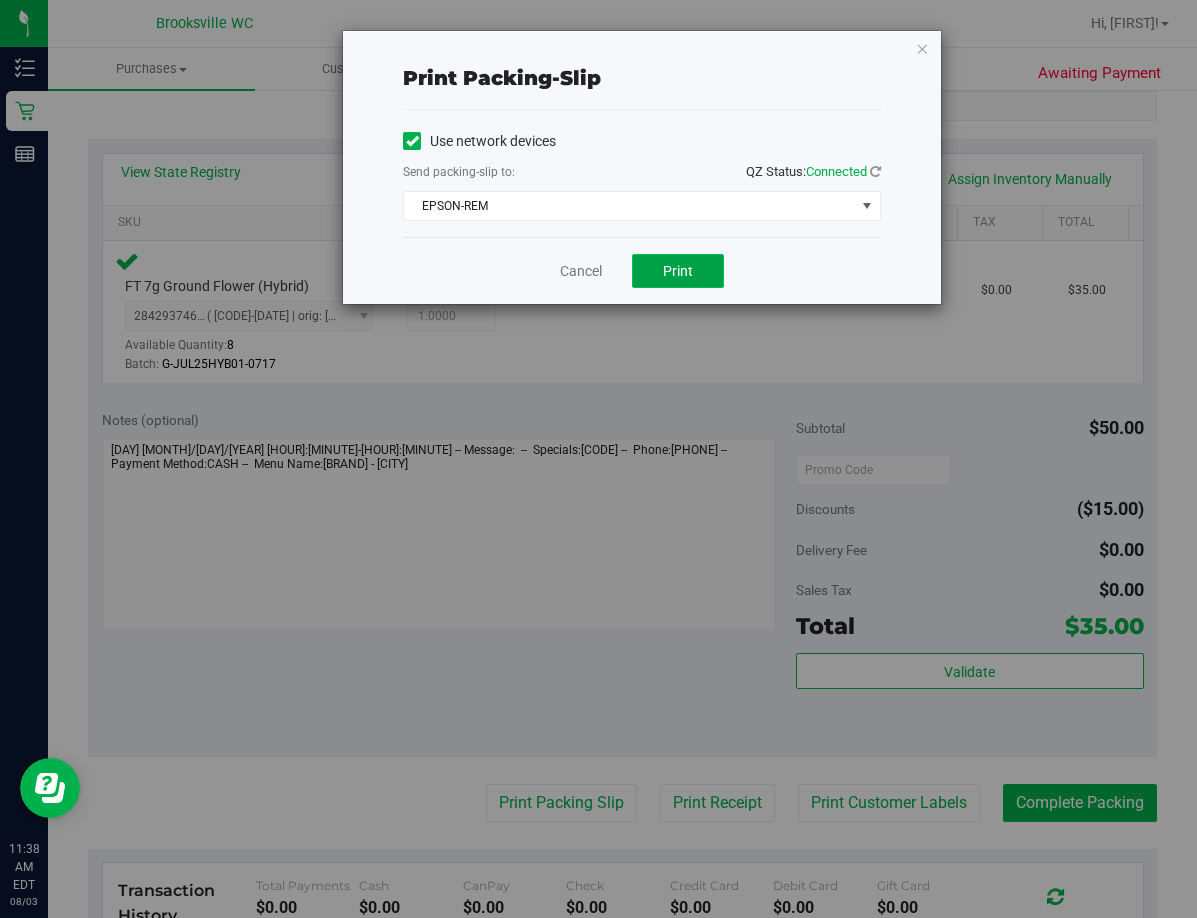 click on "Print" at bounding box center [678, 271] 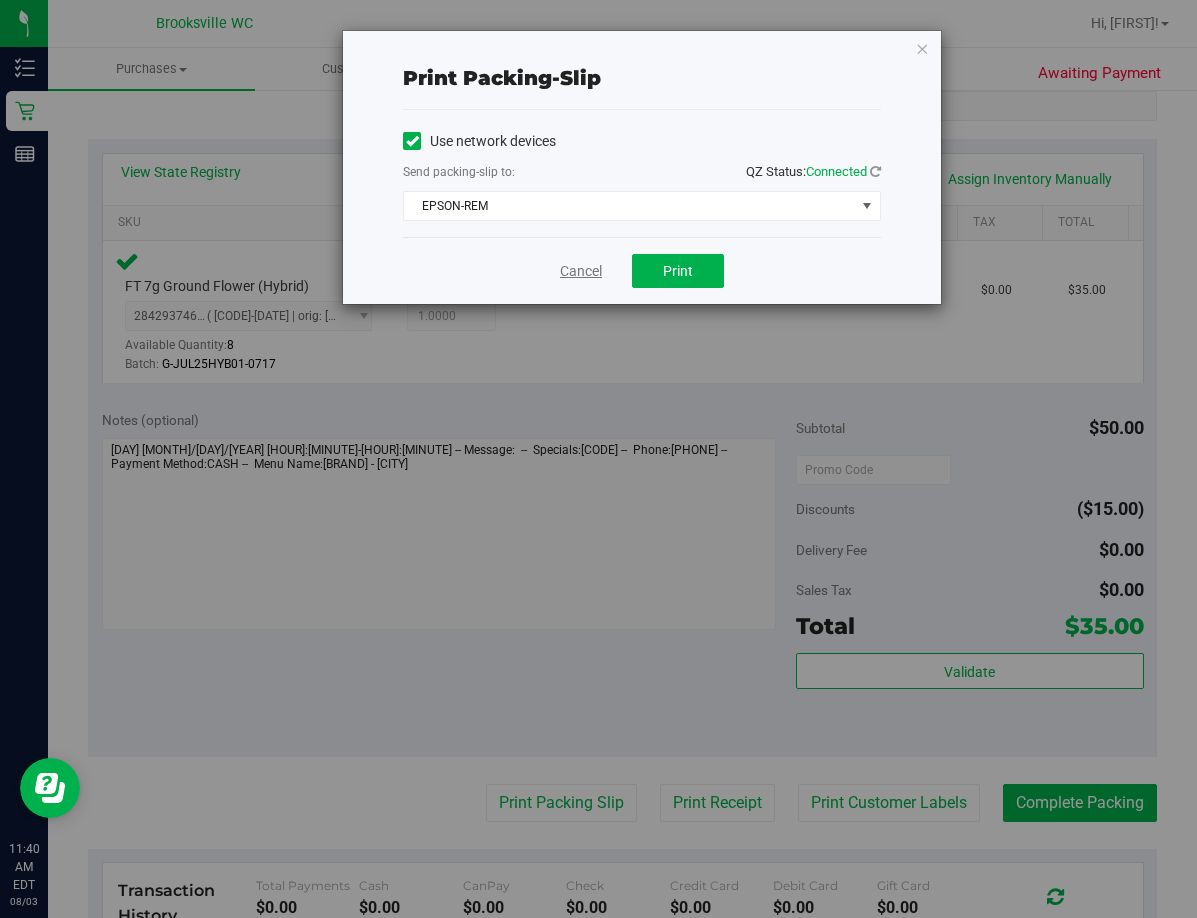 click on "Cancel" at bounding box center [581, 271] 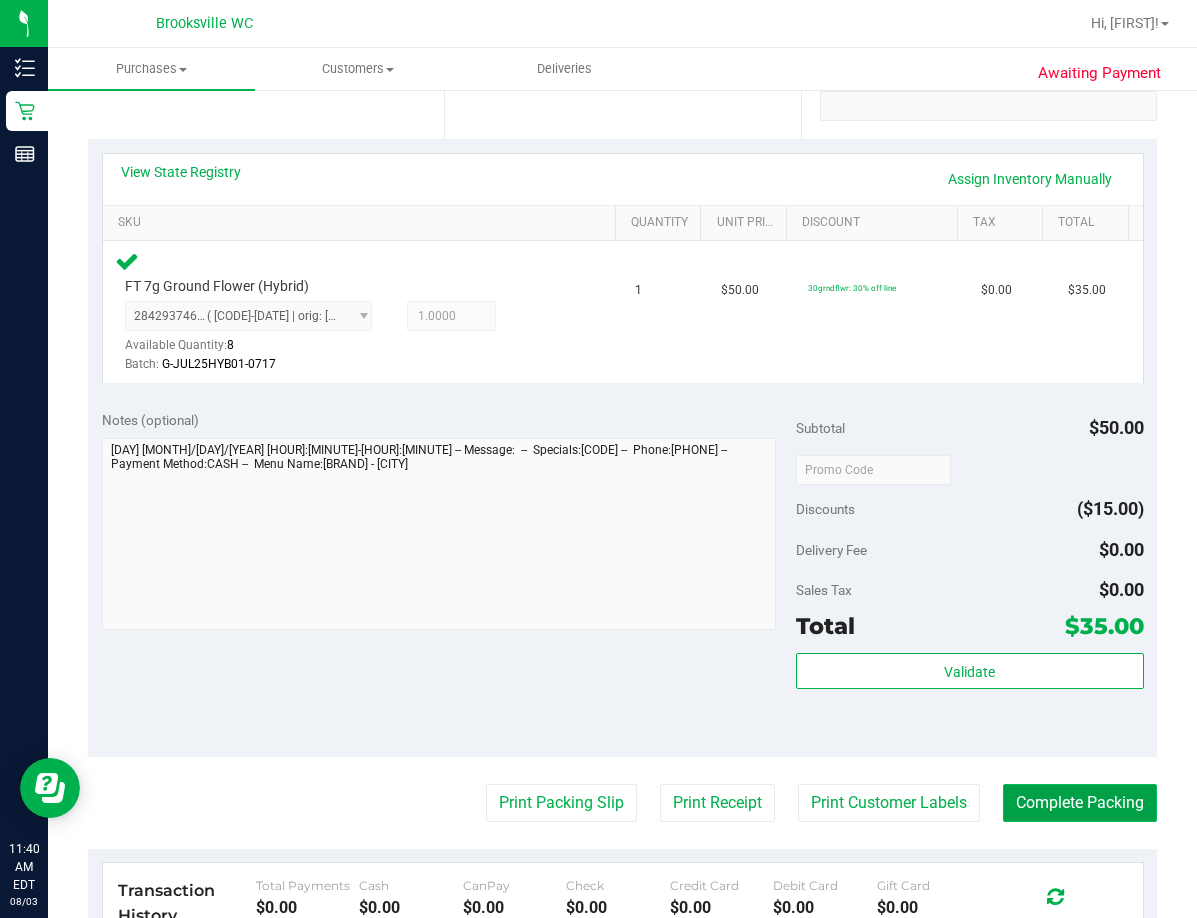 click on "Complete Packing" at bounding box center [1080, 803] 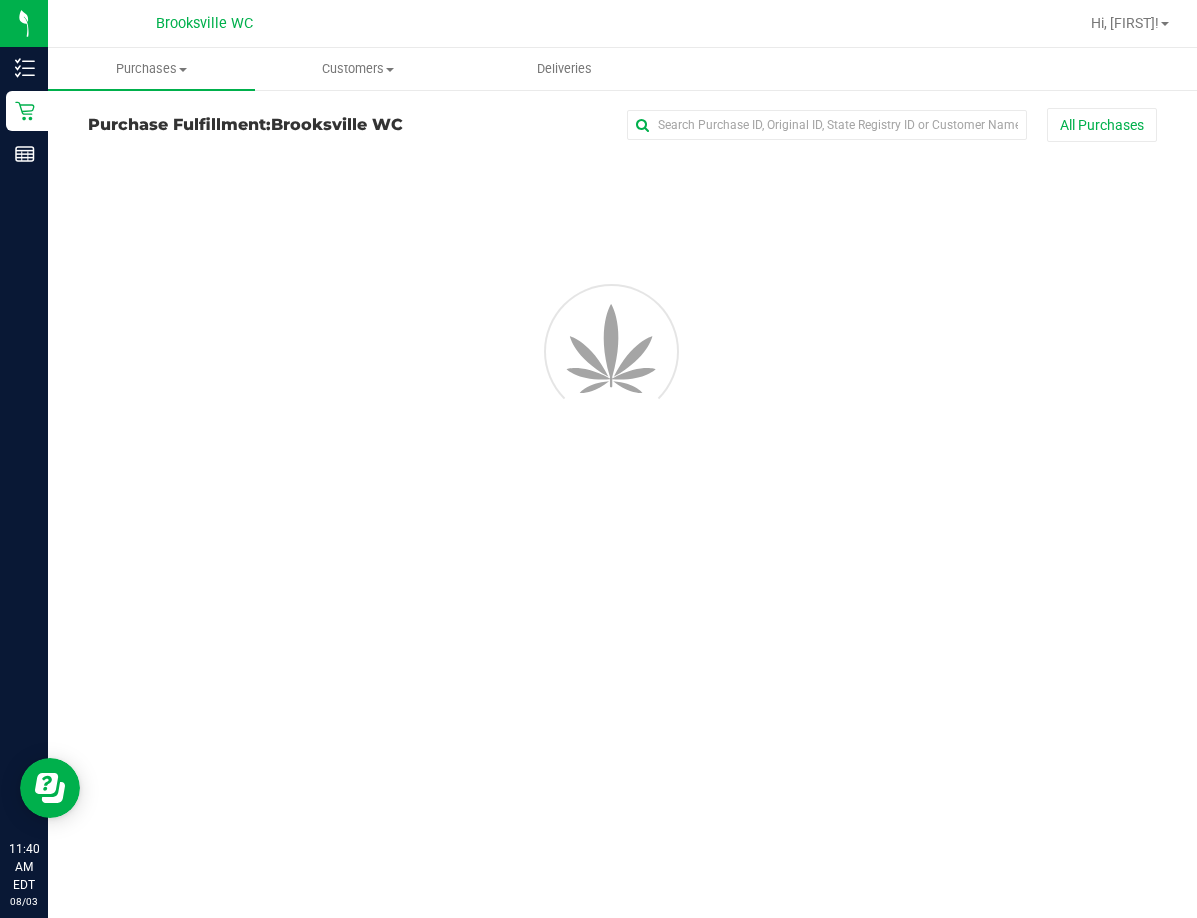 scroll, scrollTop: 0, scrollLeft: 0, axis: both 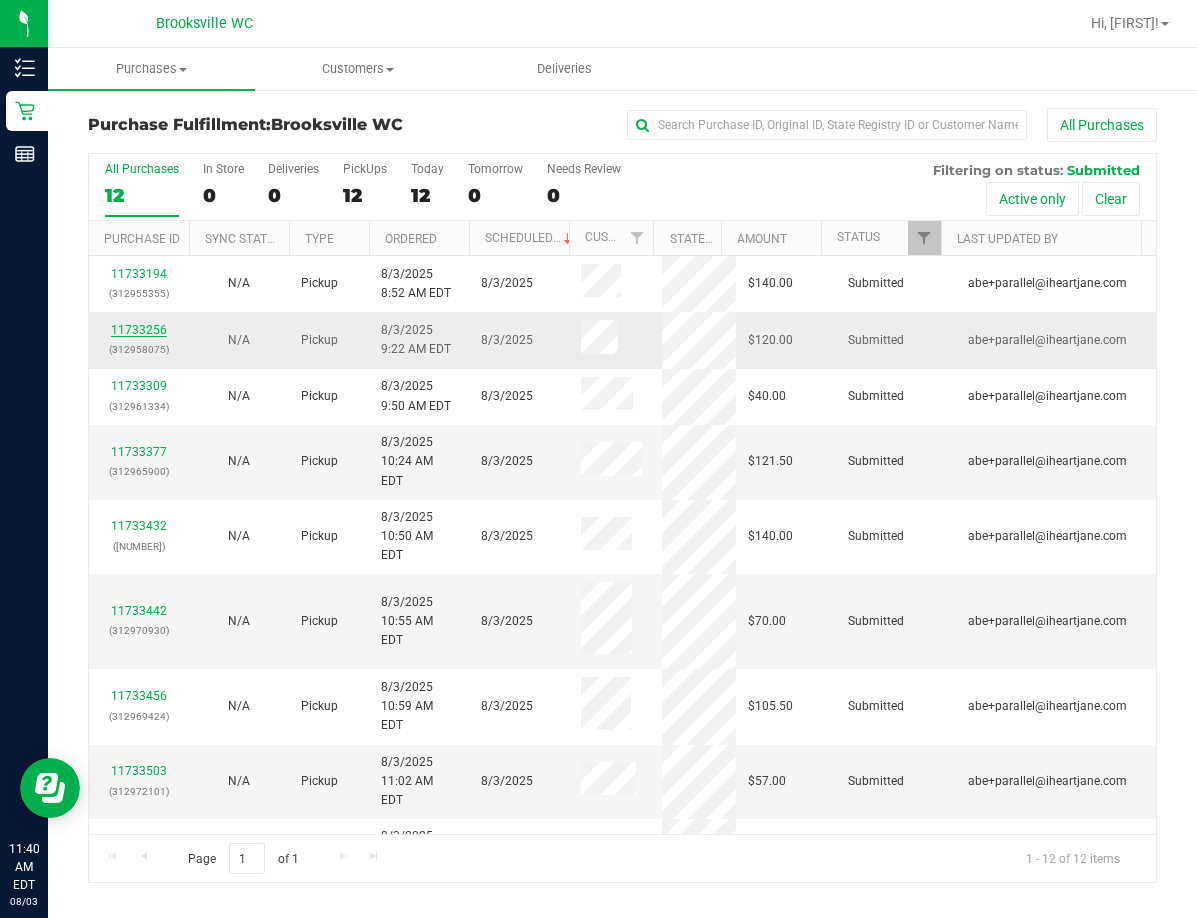 click on "11733256" at bounding box center [139, 330] 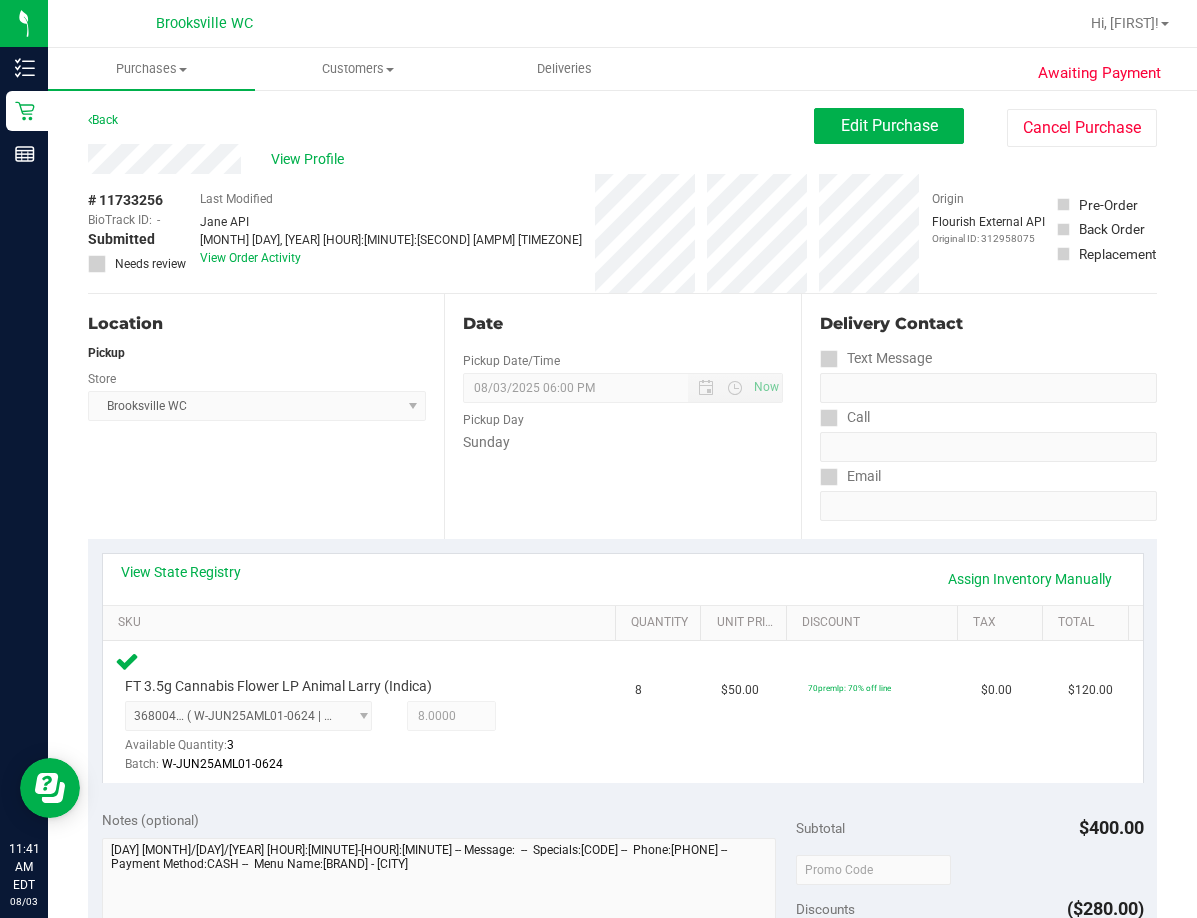 click on "Location
Pickup
Store
Brooksville WC Select Store Bonita Springs WC Boynton Beach WC Bradenton WC Brandon WC Brooksville WC Call Center Clermont WC Crestview WC Deerfield Beach WC Delray Beach WC Deltona WC Ft Walton Beach WC Ft. Lauderdale WC Ft. Myers WC Gainesville WC Jax Atlantic WC JAX DC REP Jax WC Key West WC Lakeland WC Largo WC Lehigh Acres DC REP Merritt Island WC Miami 72nd WC Miami Beach WC Miami Dadeland WC Miramar DC REP New Port Richey WC North Palm Beach WC North Port WC Ocala WC Orange Park WC Orlando Colonial WC Orlando DC REP Orlando WC Oviedo WC Palm Bay WC Palm Coast WC Panama City WC Pensacola WC Port Orange WC Port St. Lucie WC Sebring WC South Tampa WC St. Pete WC Summerfield WC Tallahassee DC REP Tallahassee WC Tampa DC Testing Tampa Warehouse Tampa WC TX Austin DC TX Plano Retail WPB DC" at bounding box center [266, 416] 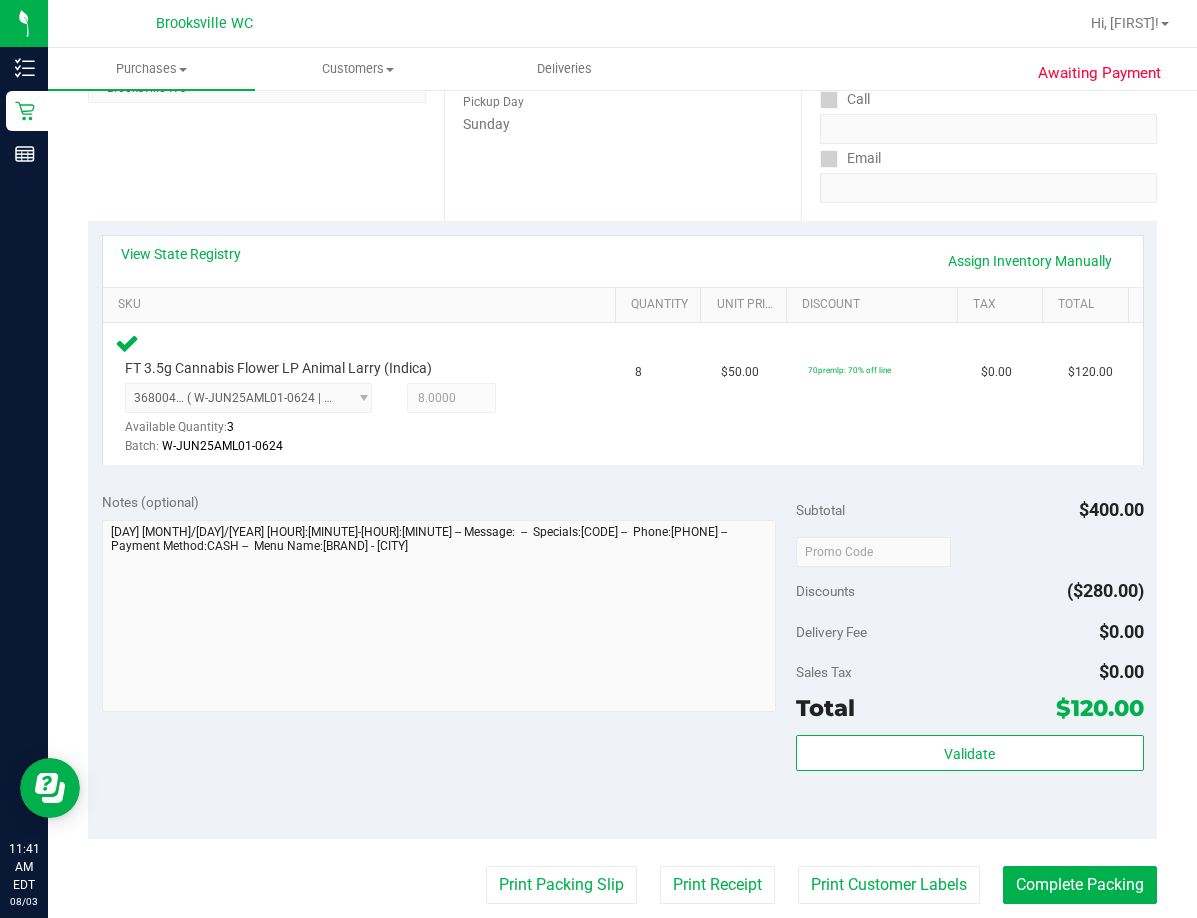 scroll, scrollTop: 500, scrollLeft: 0, axis: vertical 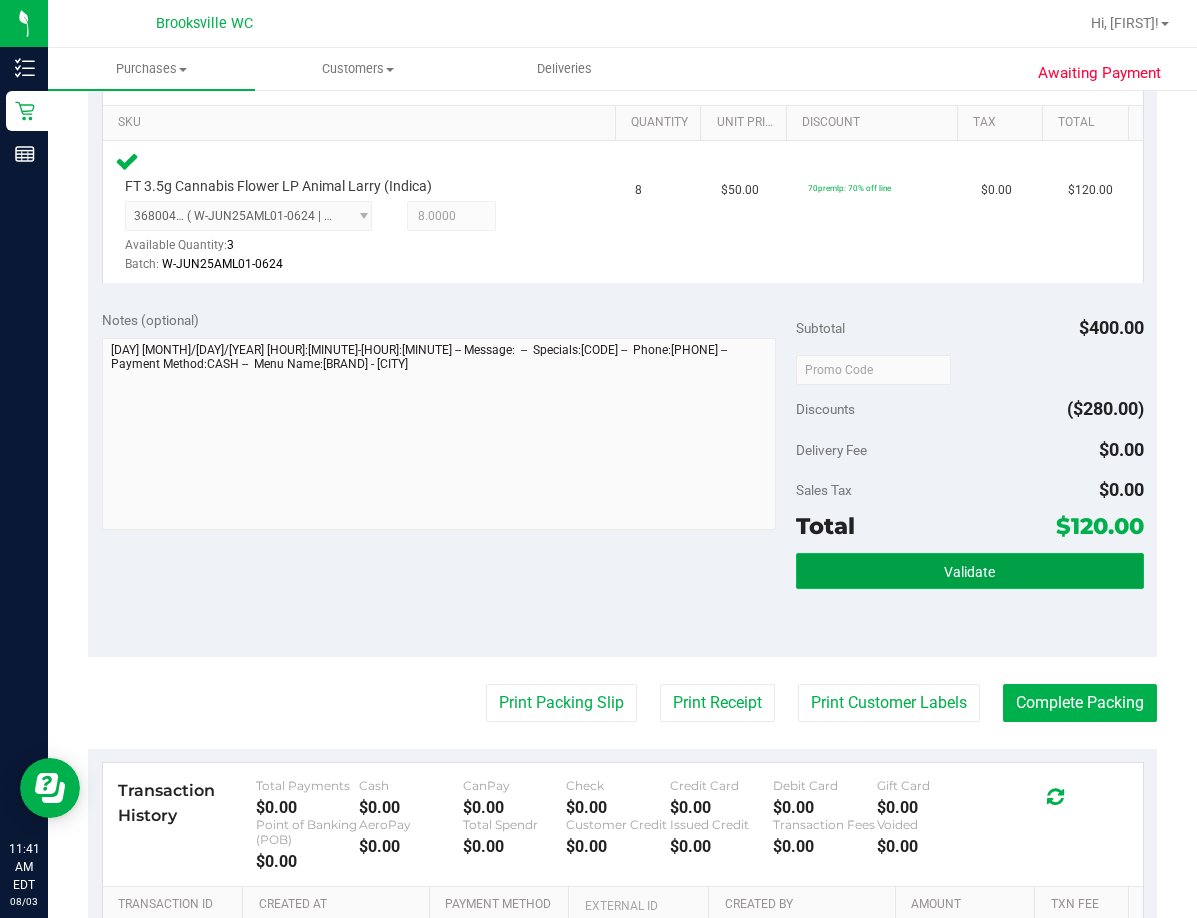 click on "Validate" at bounding box center (969, 572) 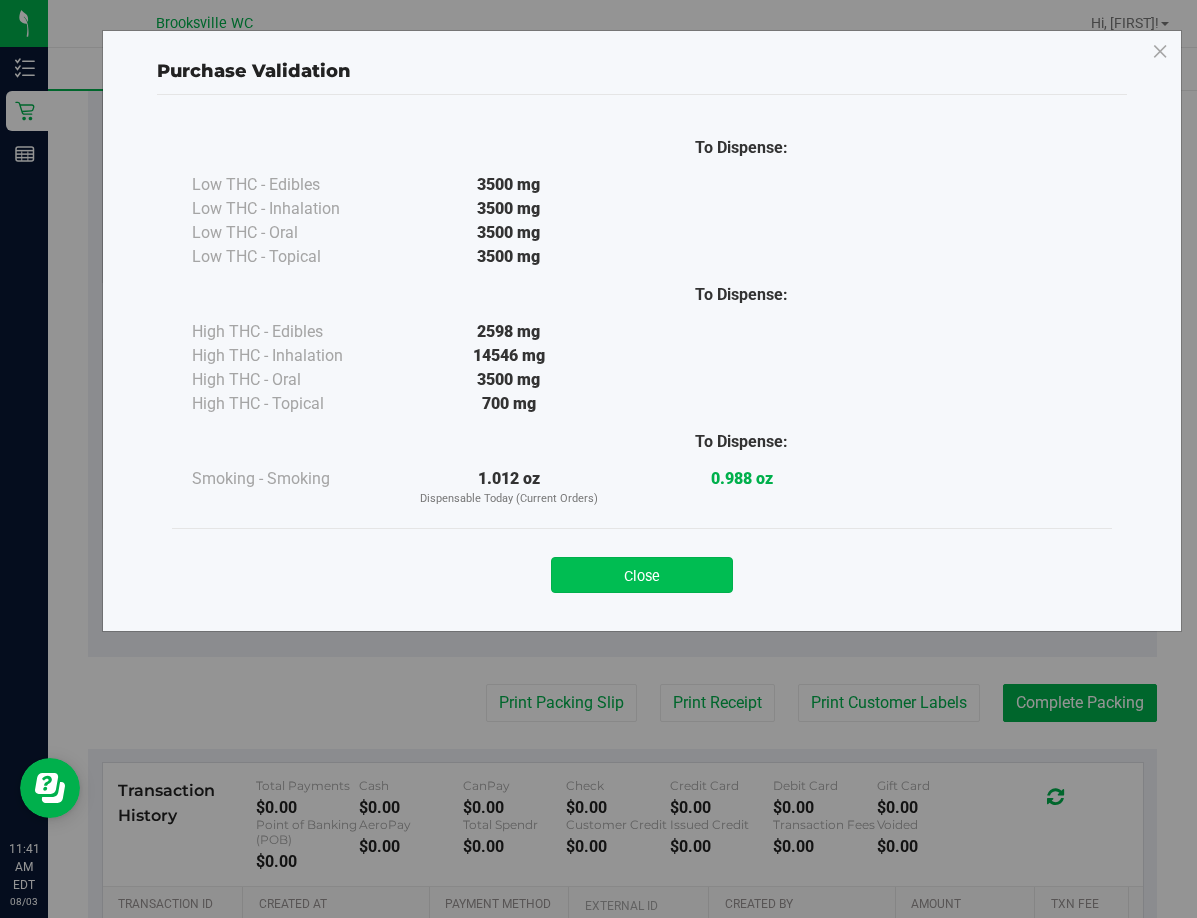 click on "Close" at bounding box center [642, 575] 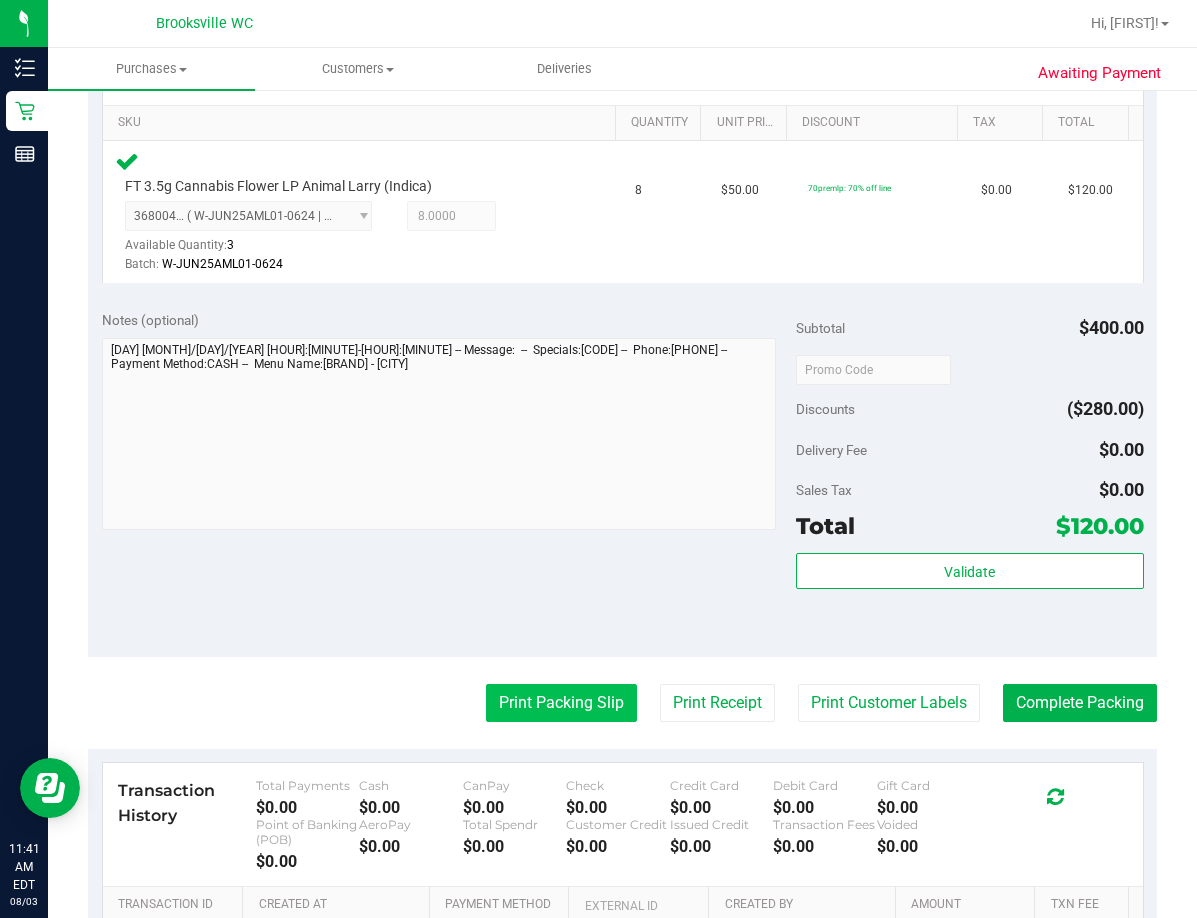 click on "Print Packing Slip" at bounding box center [561, 703] 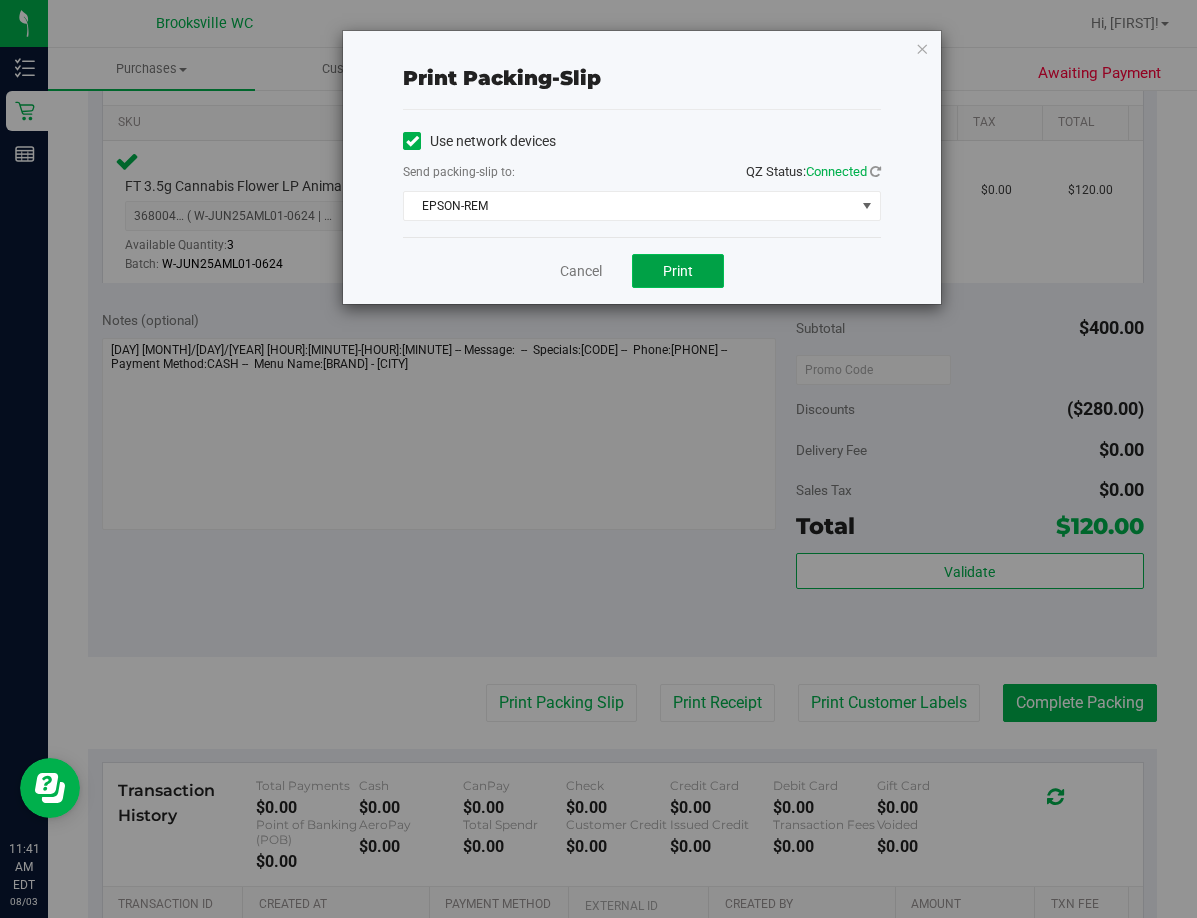 click on "Print" at bounding box center (678, 271) 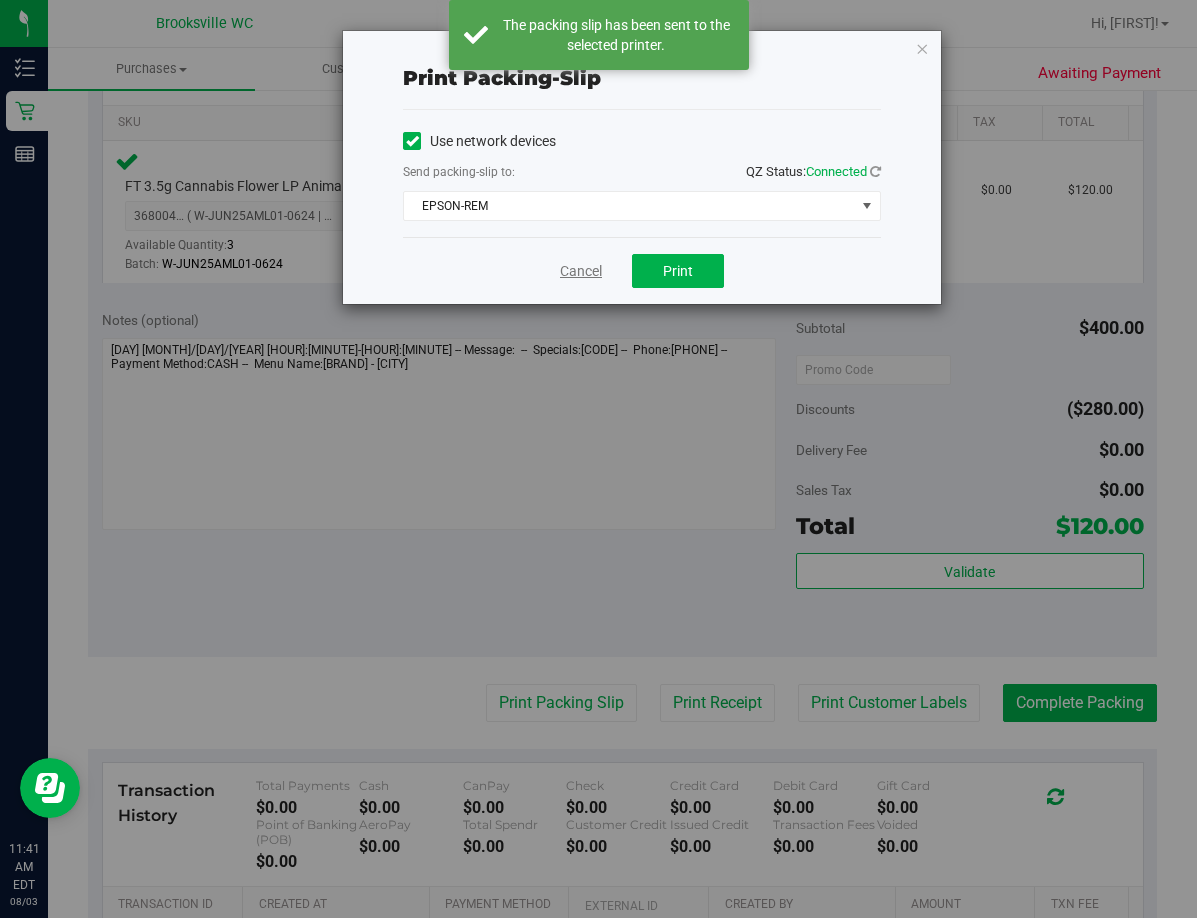 click on "Cancel" at bounding box center [581, 271] 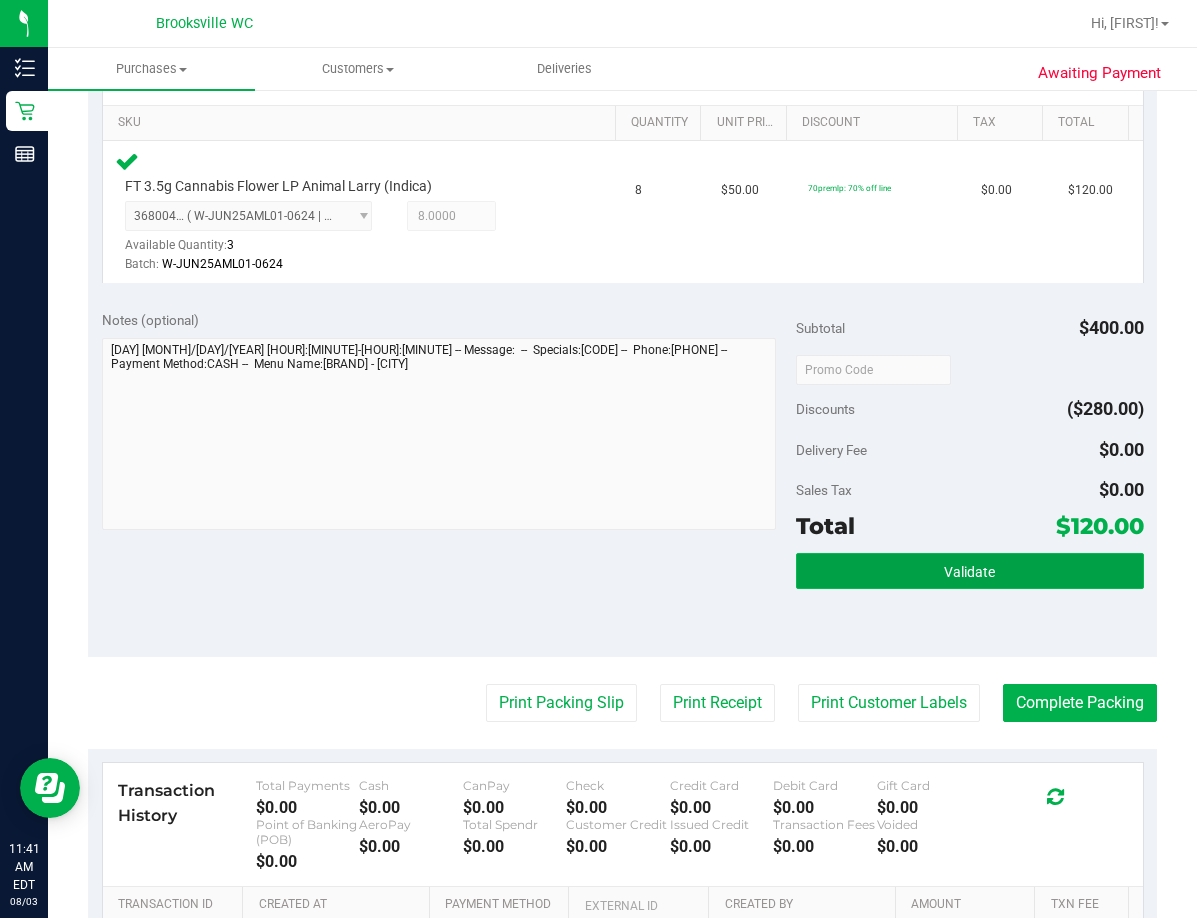 click on "Validate" at bounding box center (969, 571) 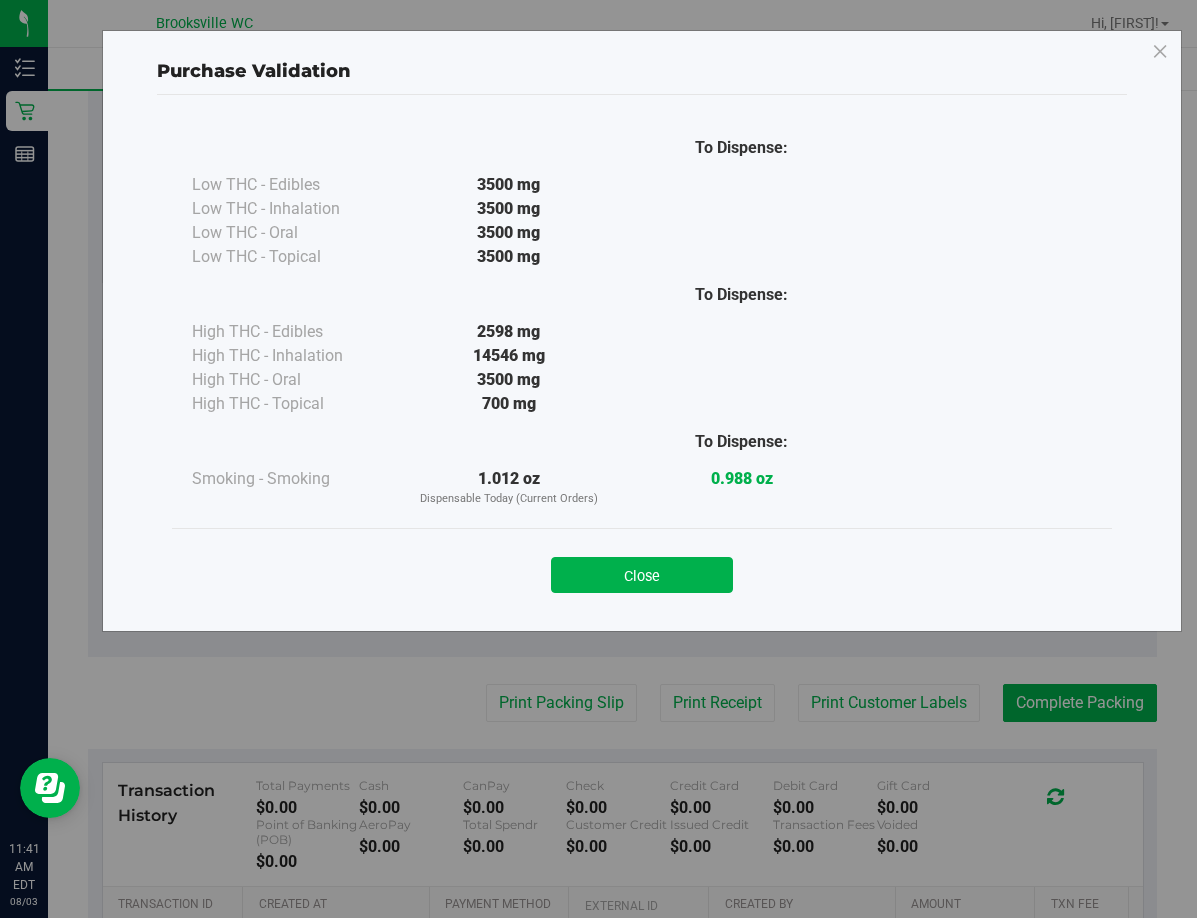 click on "Close" at bounding box center [642, 575] 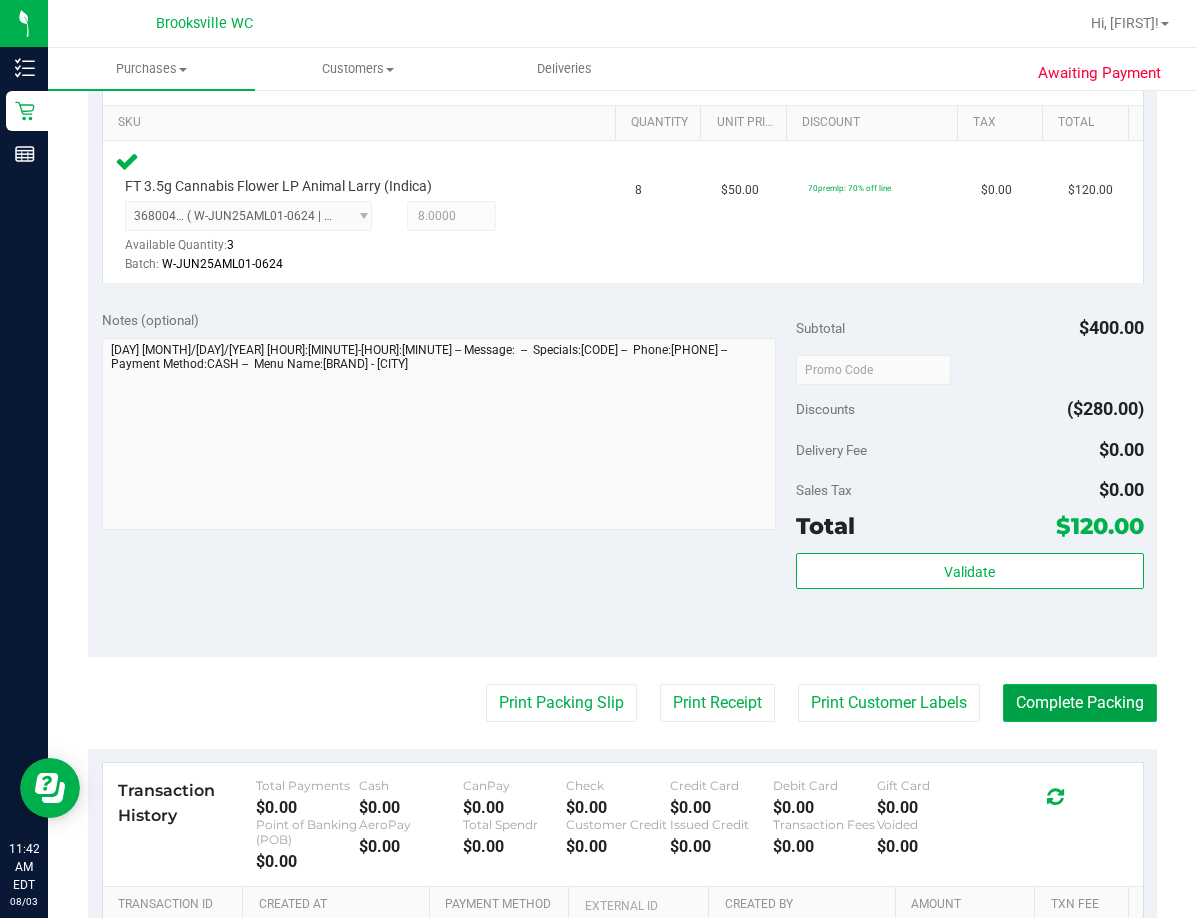 click on "Complete Packing" at bounding box center (1080, 703) 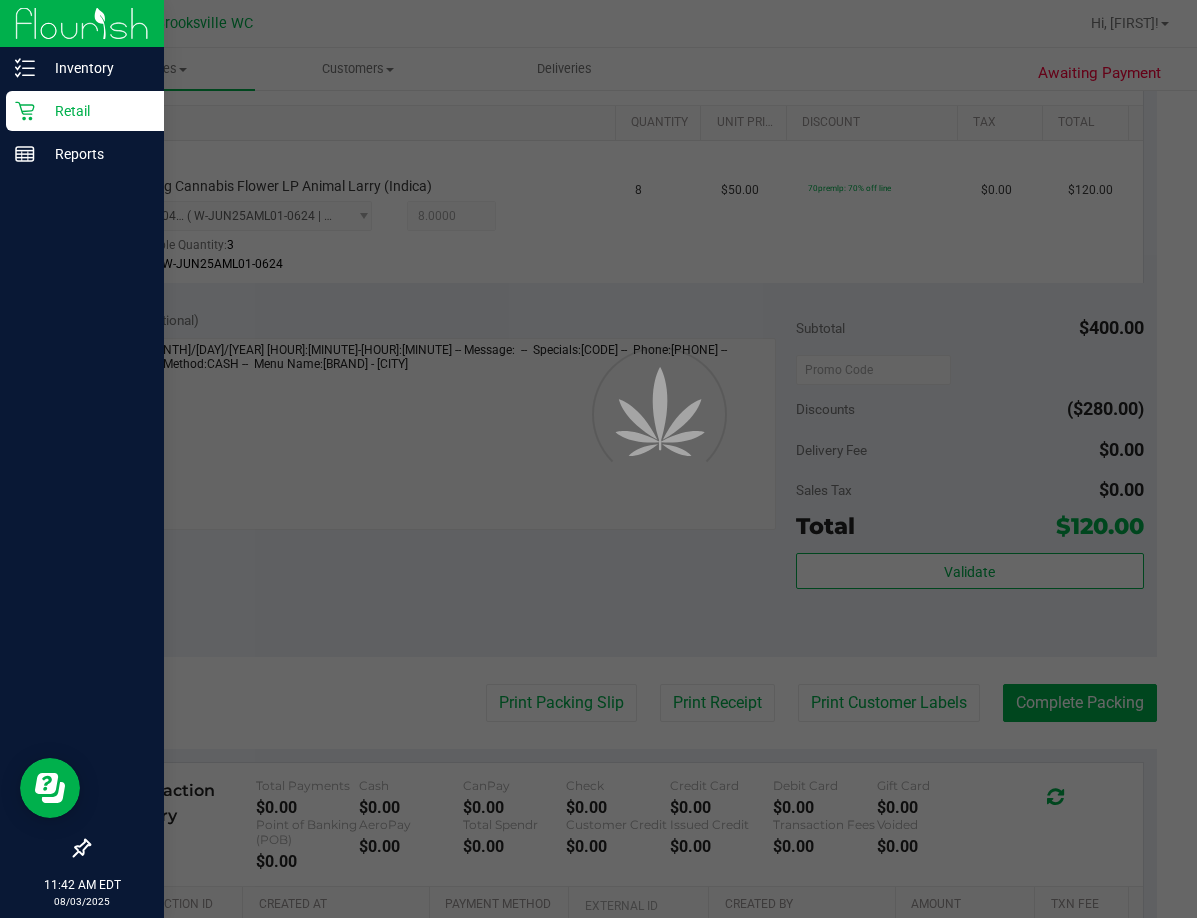 scroll, scrollTop: 0, scrollLeft: 0, axis: both 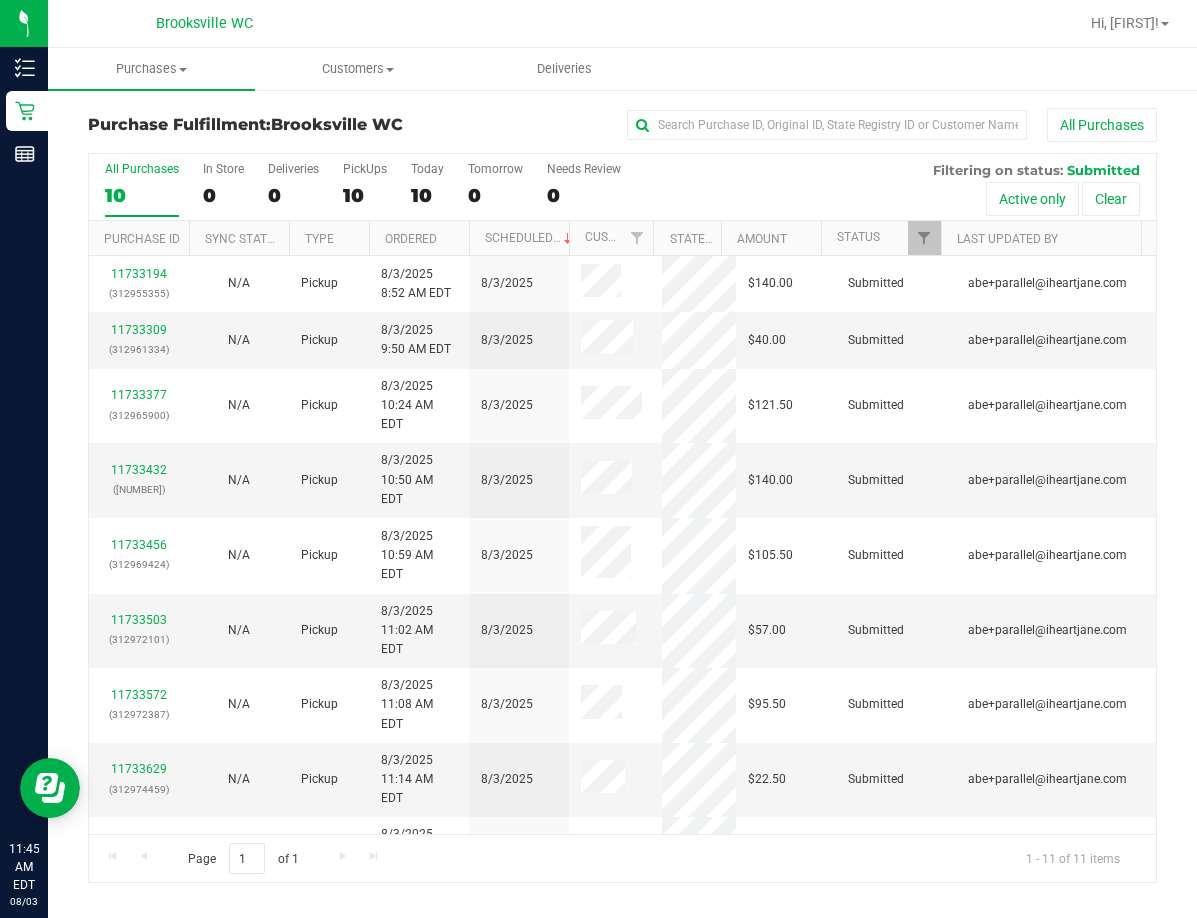 click on "All Purchases" at bounding box center [800, 125] 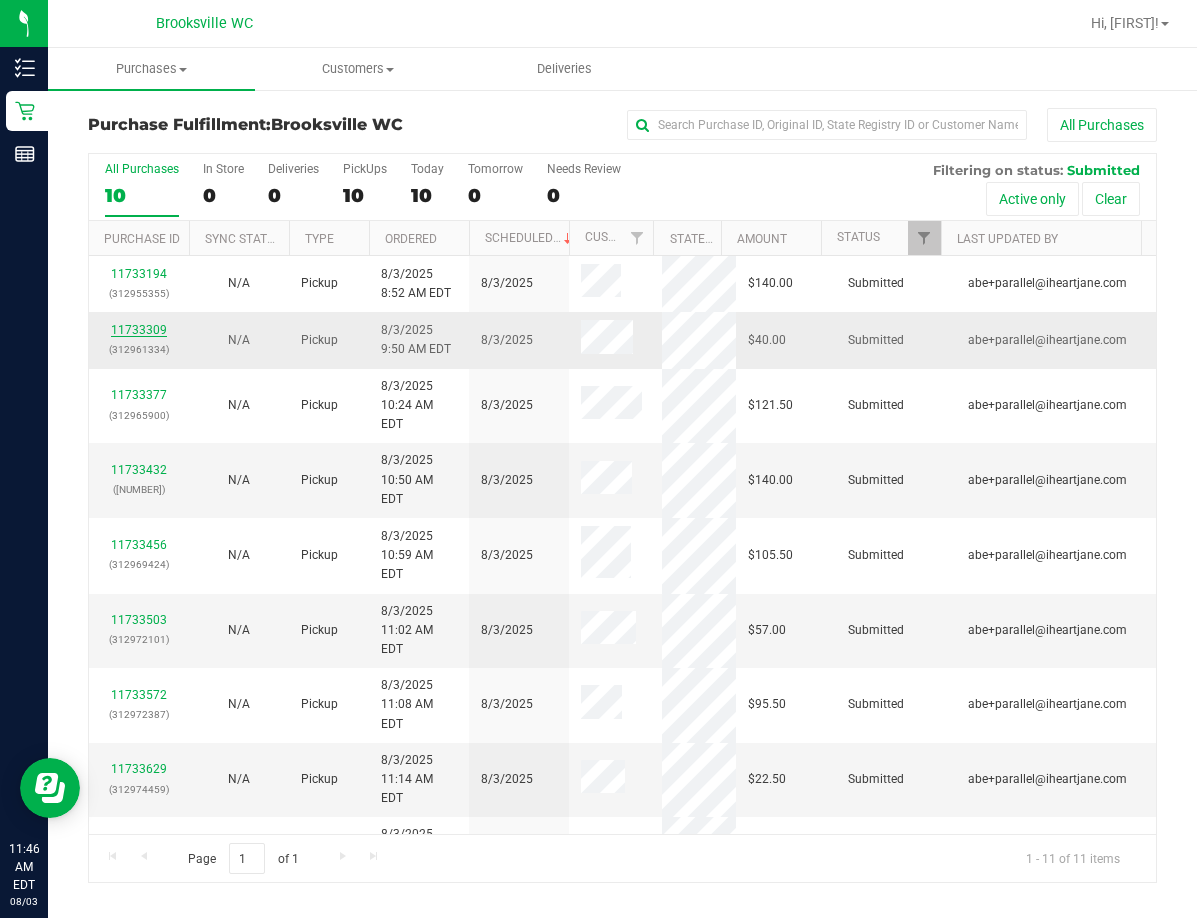 click on "11733309" at bounding box center [139, 330] 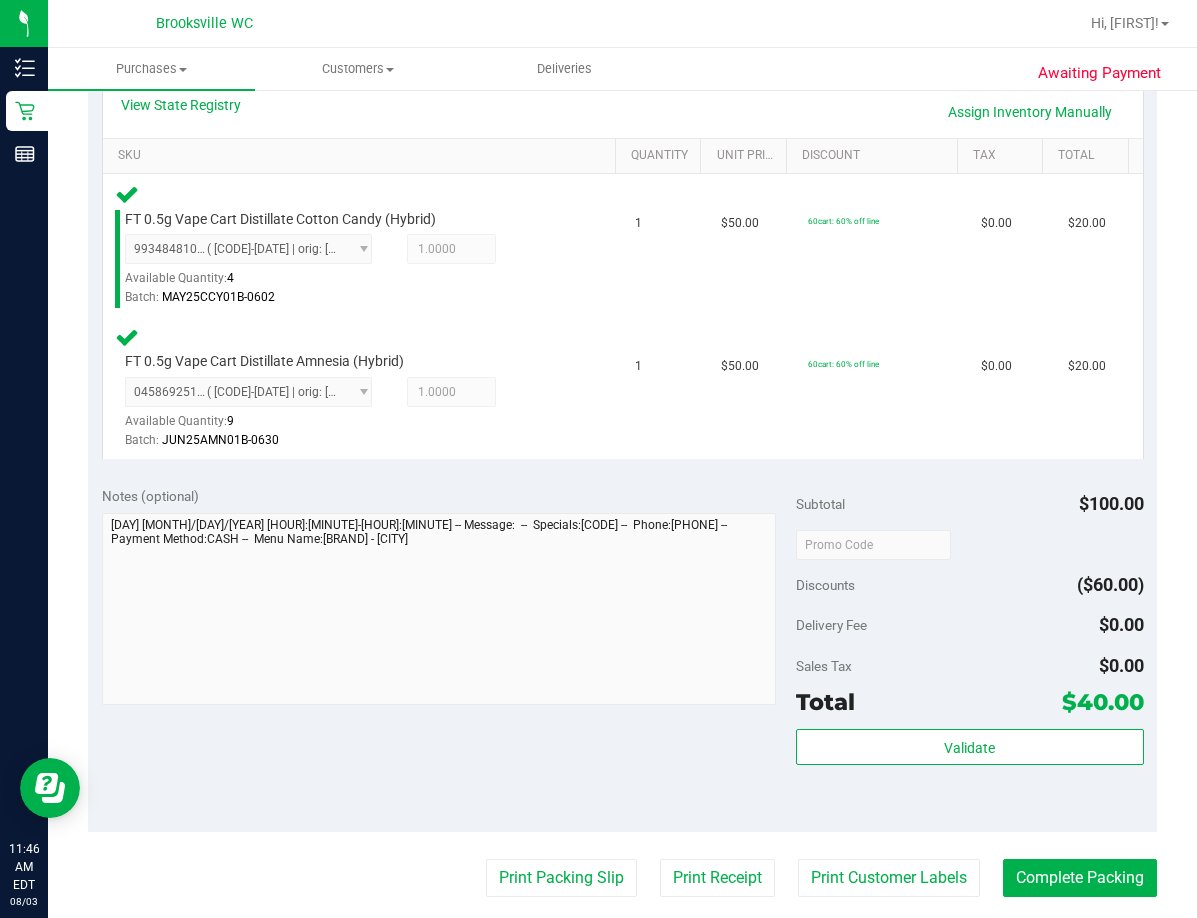 scroll, scrollTop: 500, scrollLeft: 0, axis: vertical 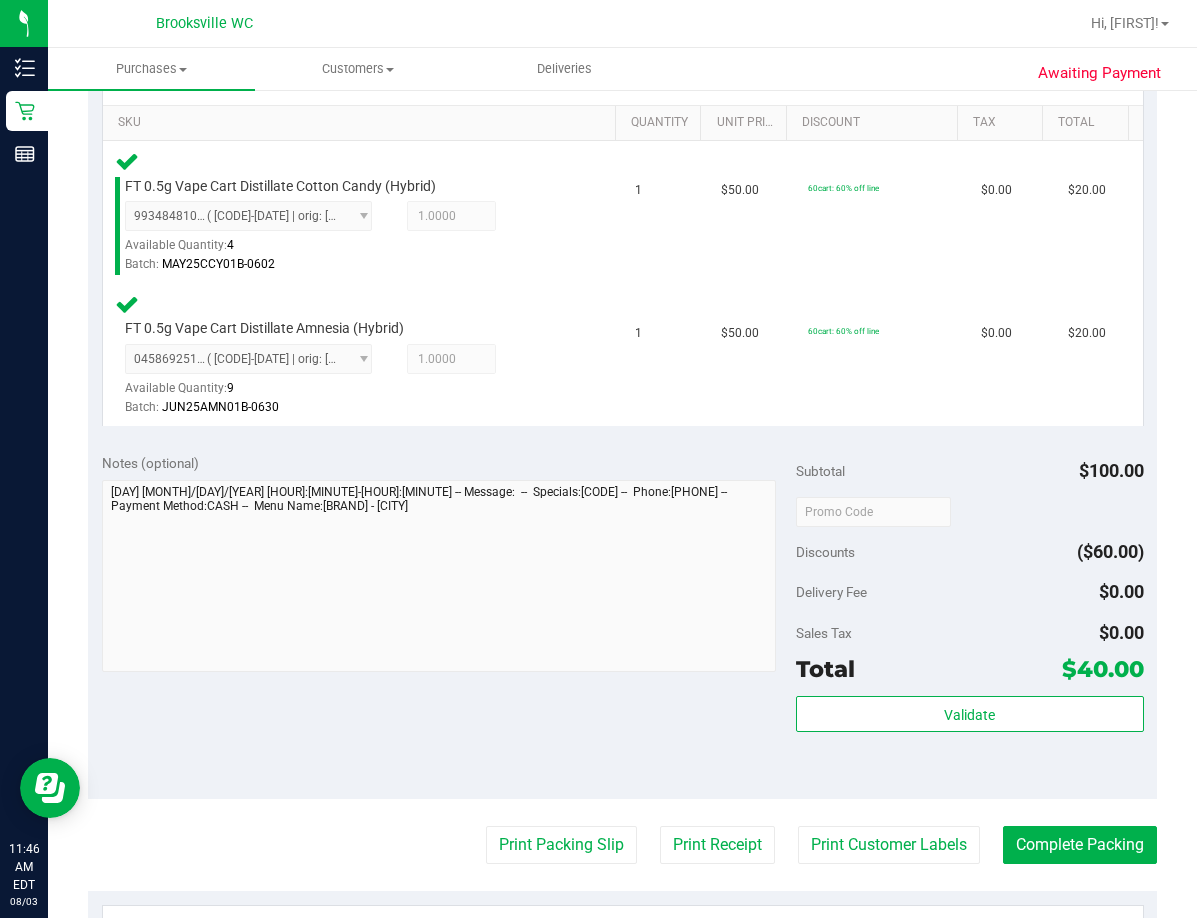 click on "Total
$40.00" at bounding box center (969, 669) 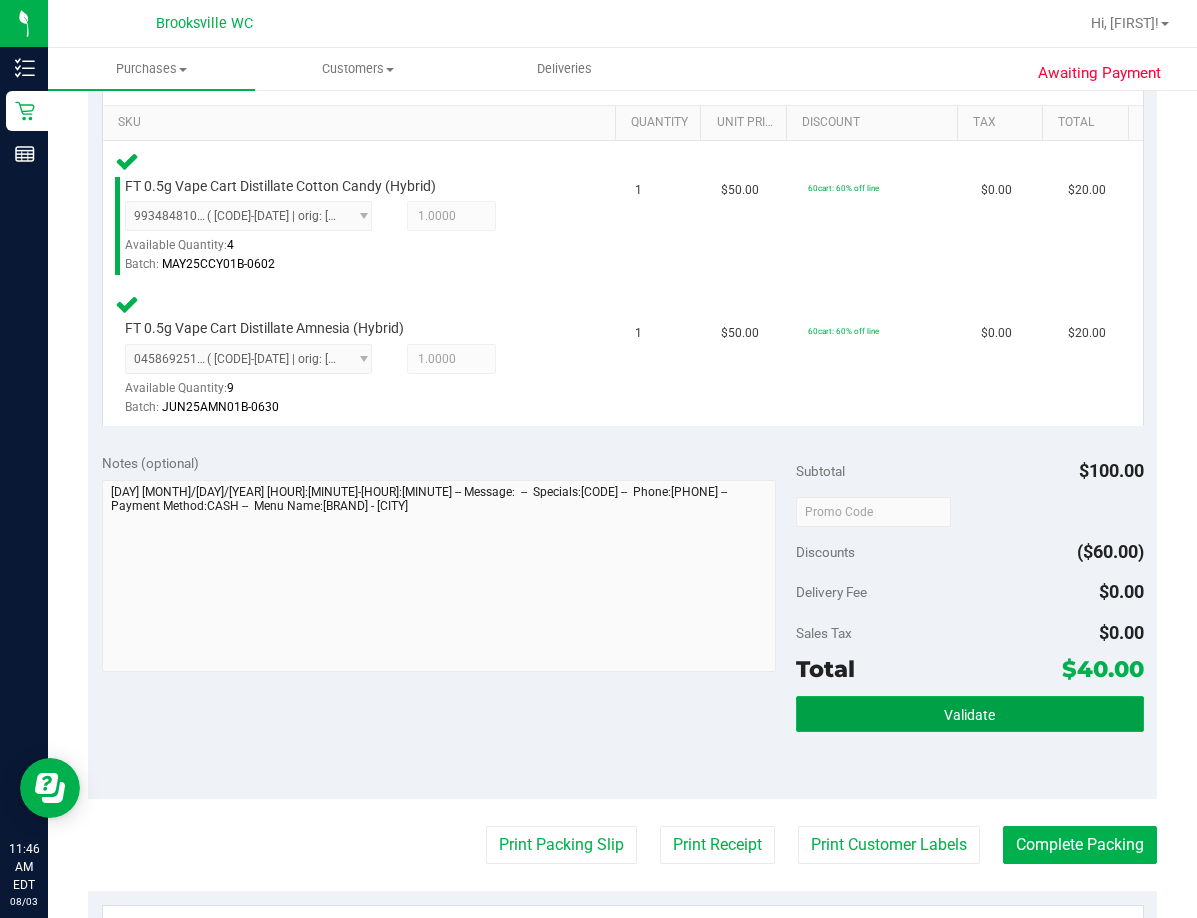 click on "Validate" at bounding box center (969, 714) 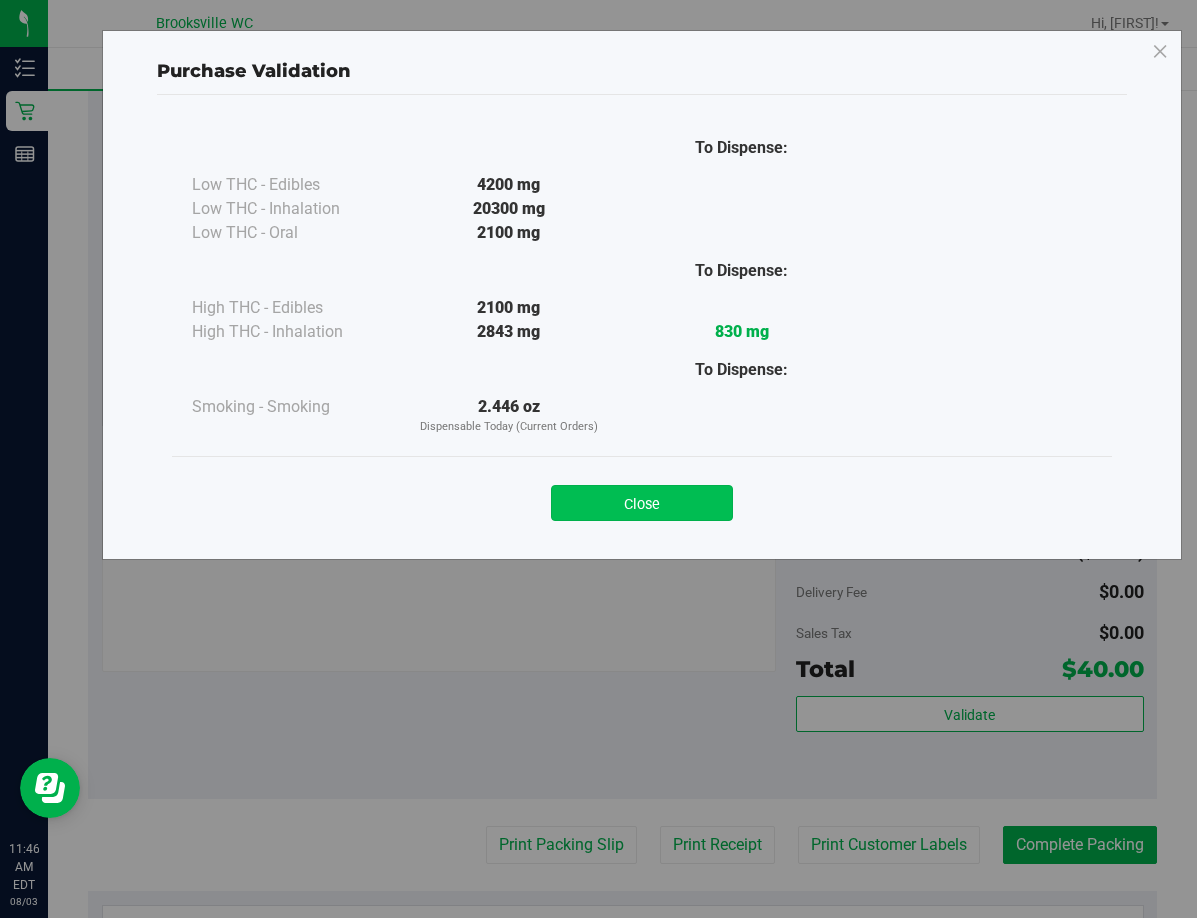 click on "Close" at bounding box center (642, 503) 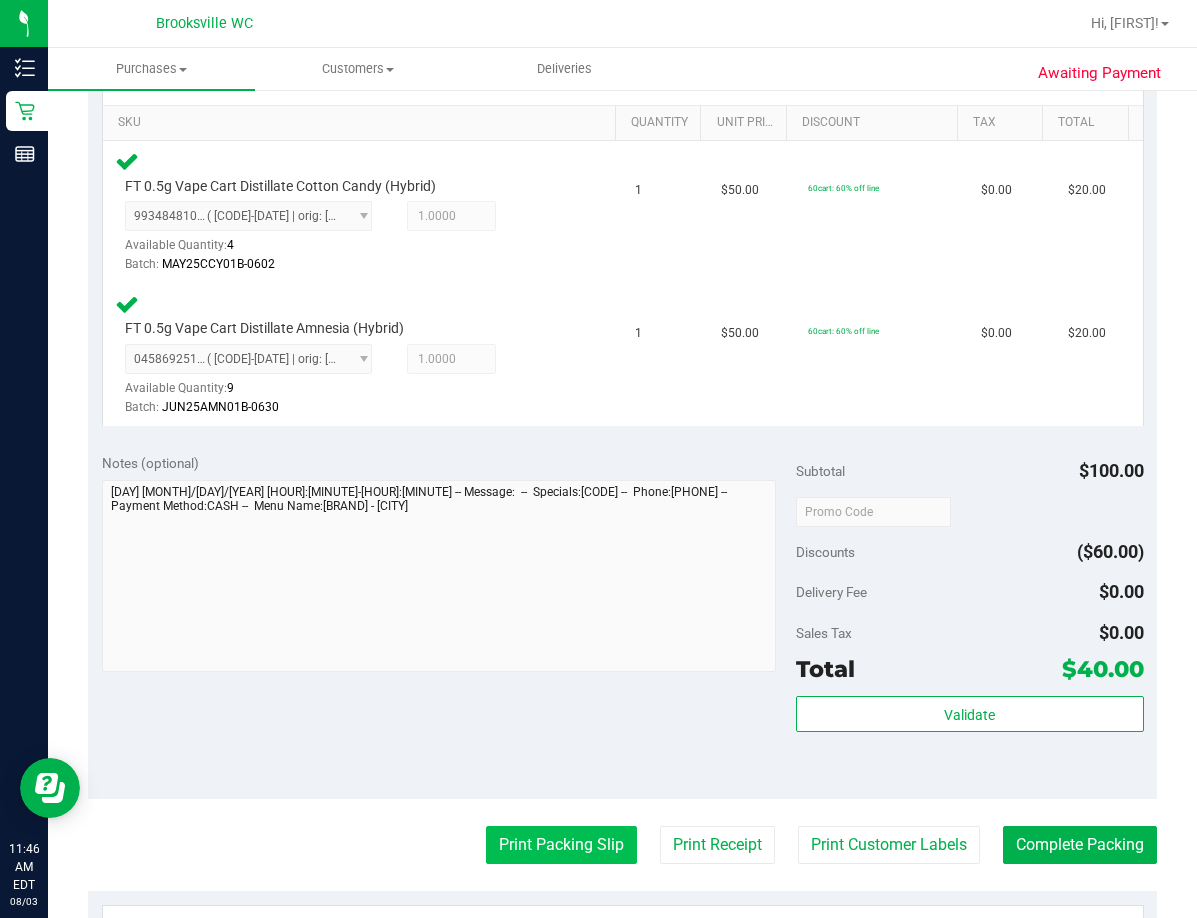 drag, startPoint x: 571, startPoint y: 863, endPoint x: 604, endPoint y: 852, distance: 34.785053 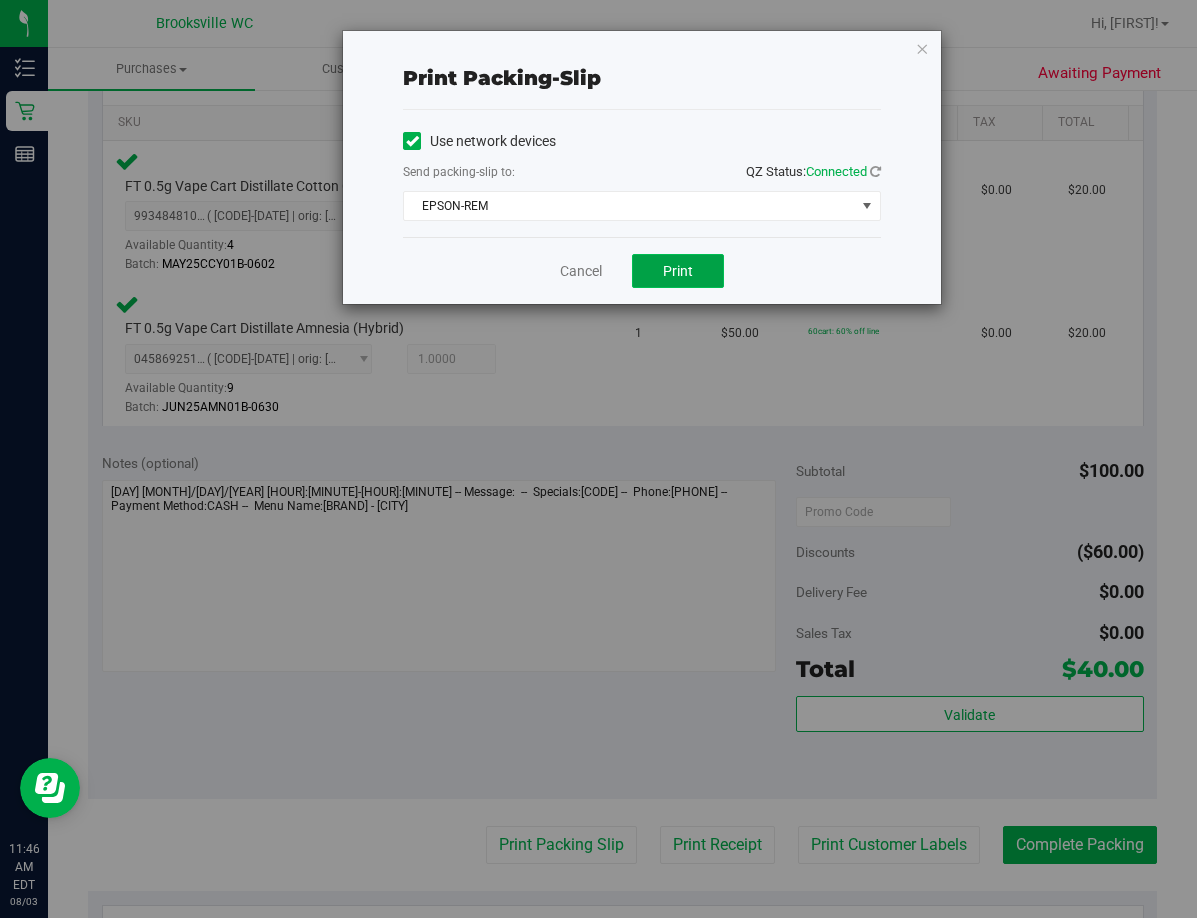 click on "Print" at bounding box center (678, 271) 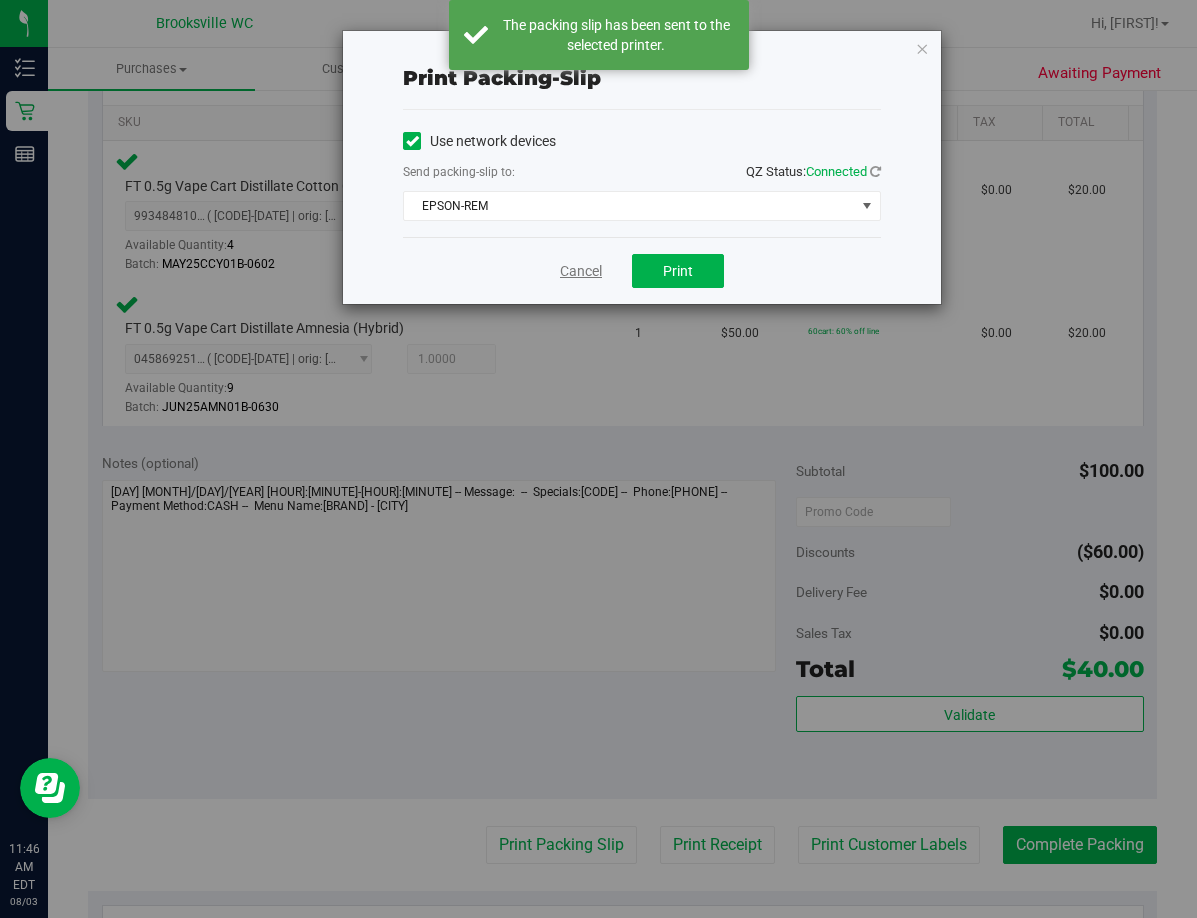 click on "Cancel" at bounding box center [581, 271] 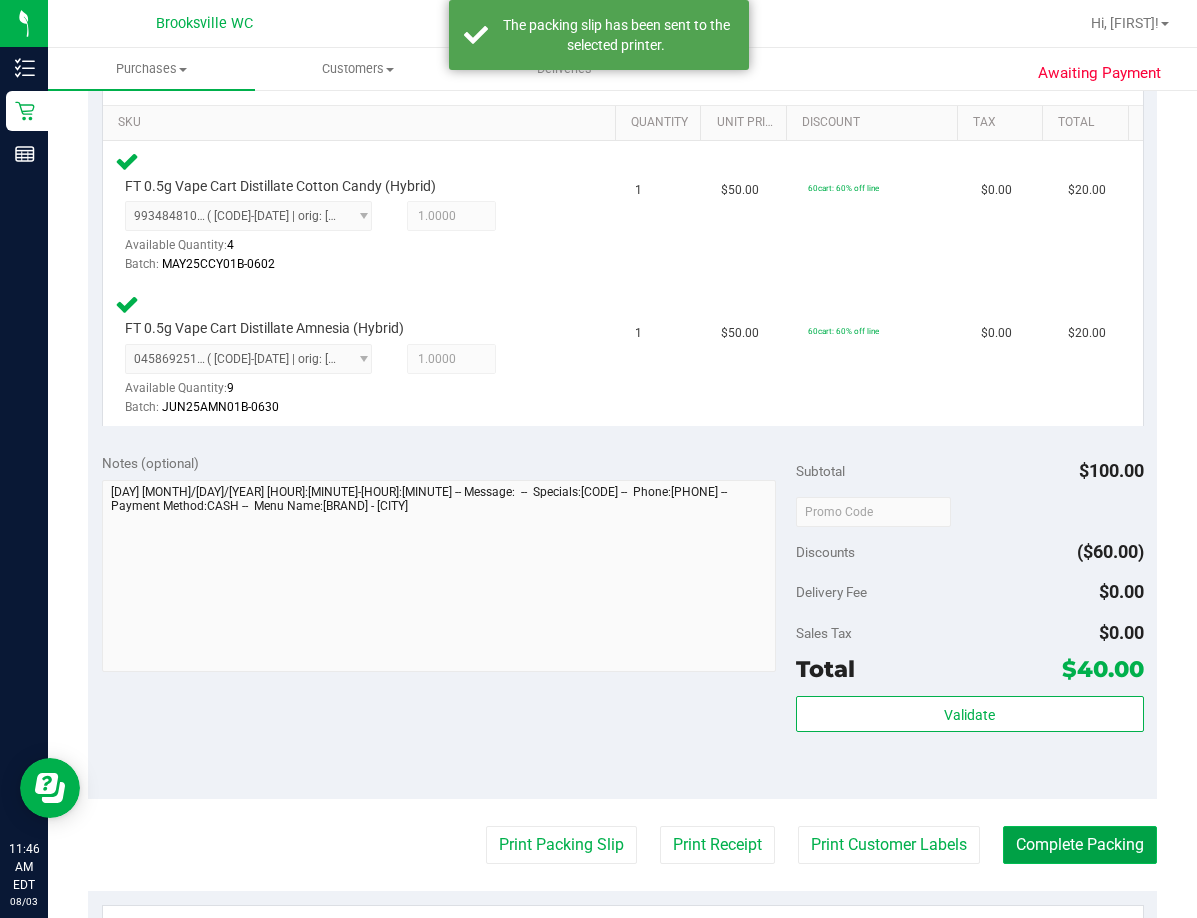 click on "Complete Packing" at bounding box center [1080, 845] 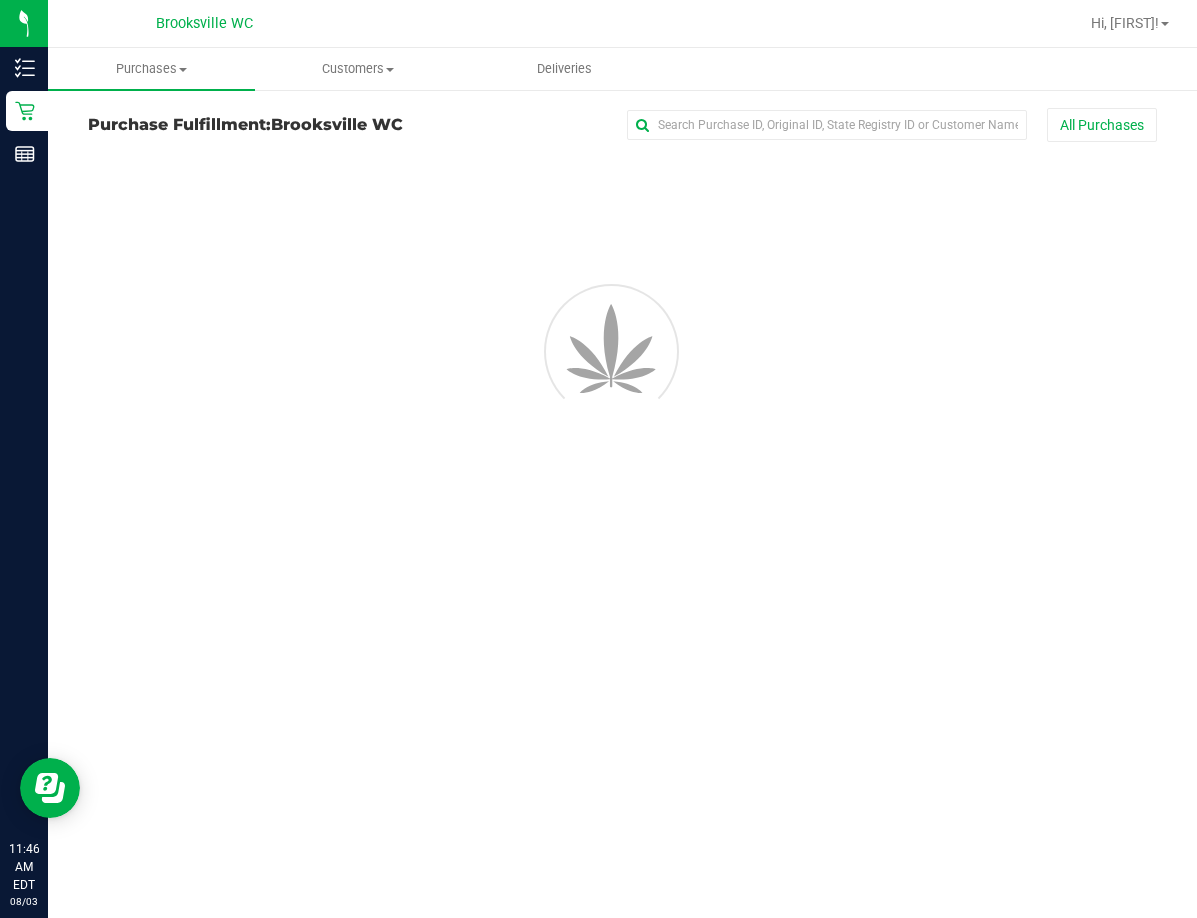 scroll, scrollTop: 0, scrollLeft: 0, axis: both 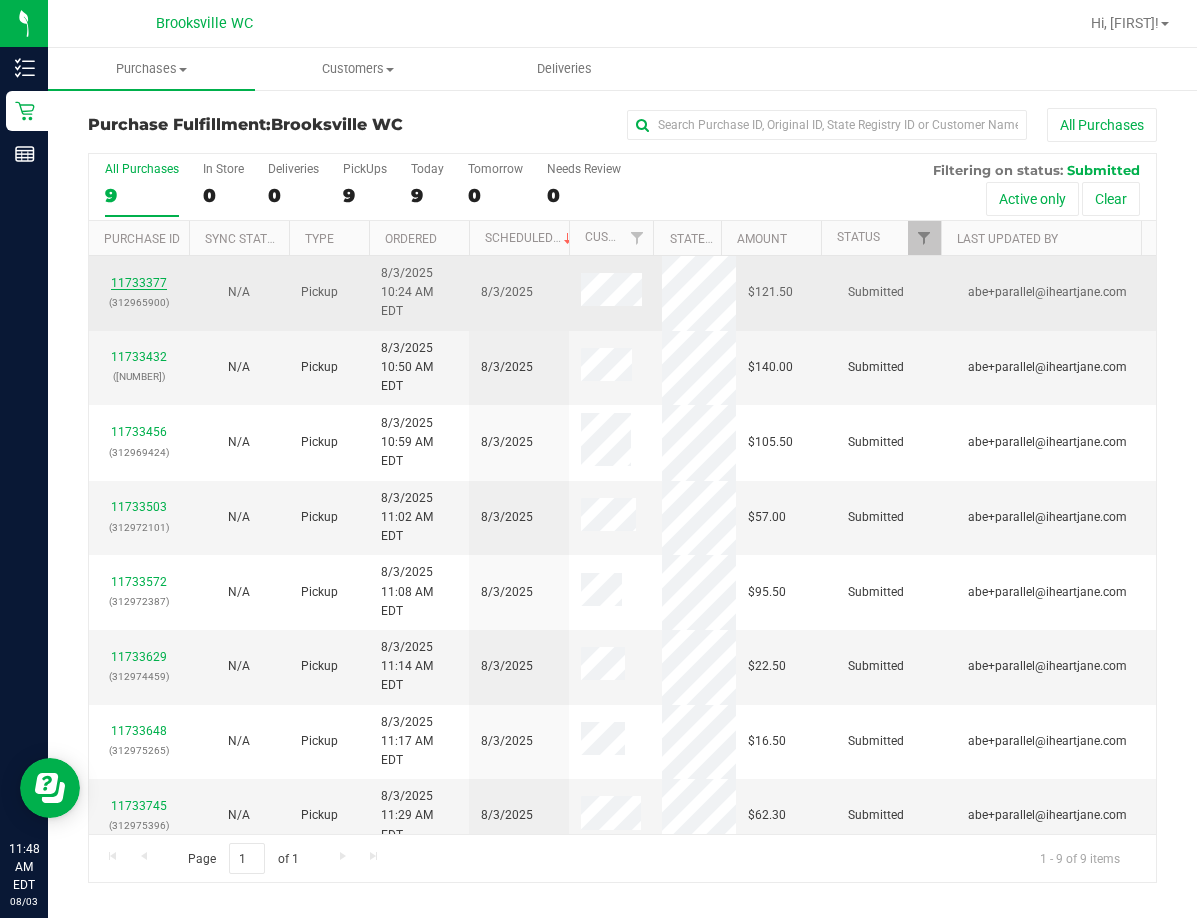 click on "11733377" at bounding box center [139, 283] 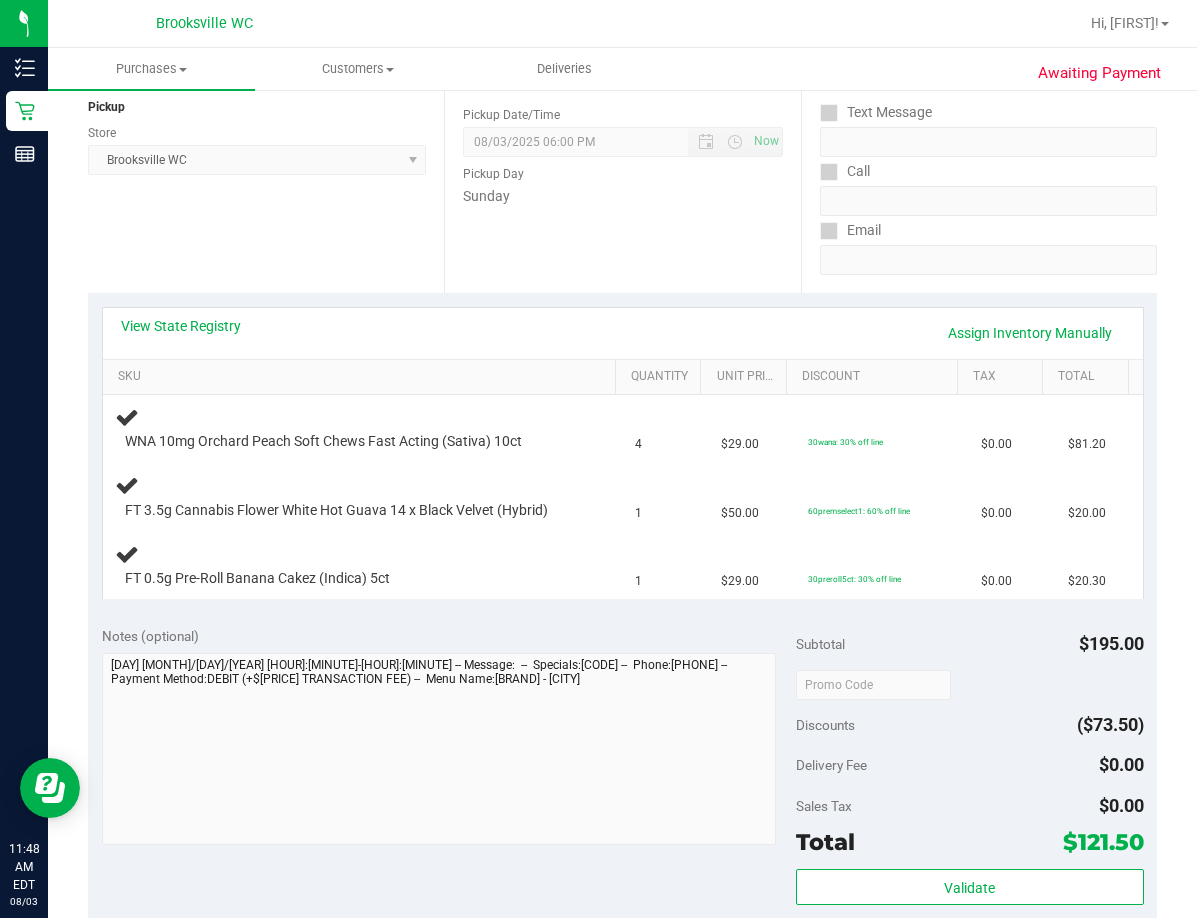 scroll, scrollTop: 500, scrollLeft: 0, axis: vertical 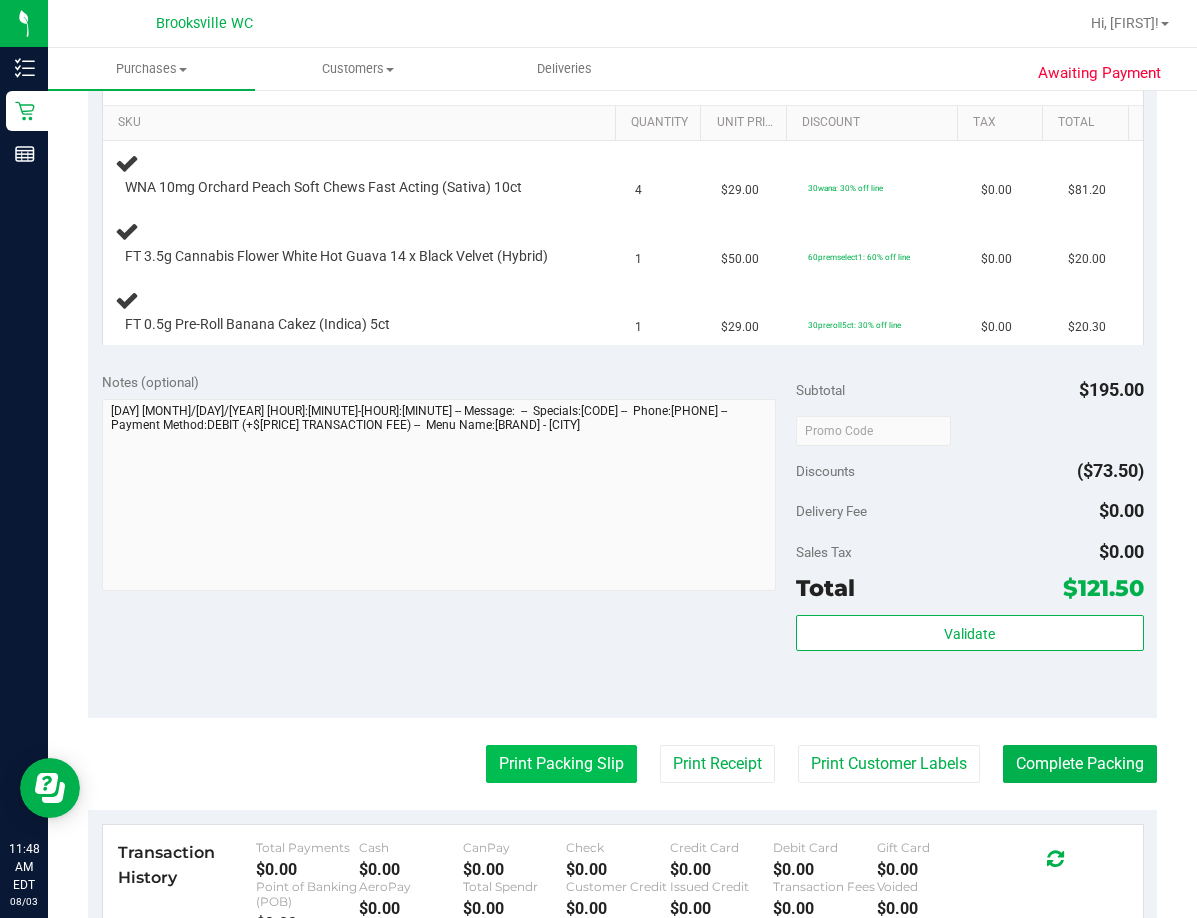click on "Print Packing Slip" at bounding box center (561, 764) 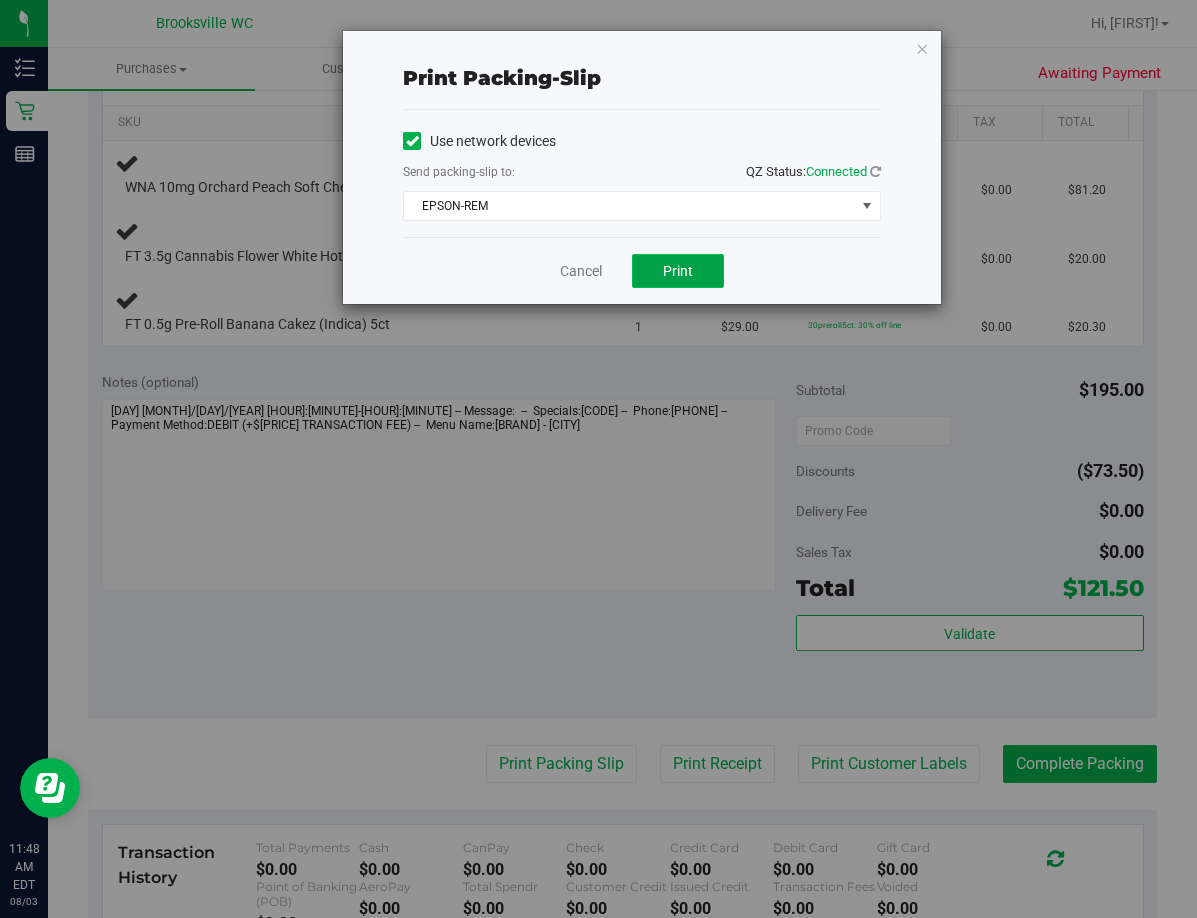click on "Print" at bounding box center (678, 271) 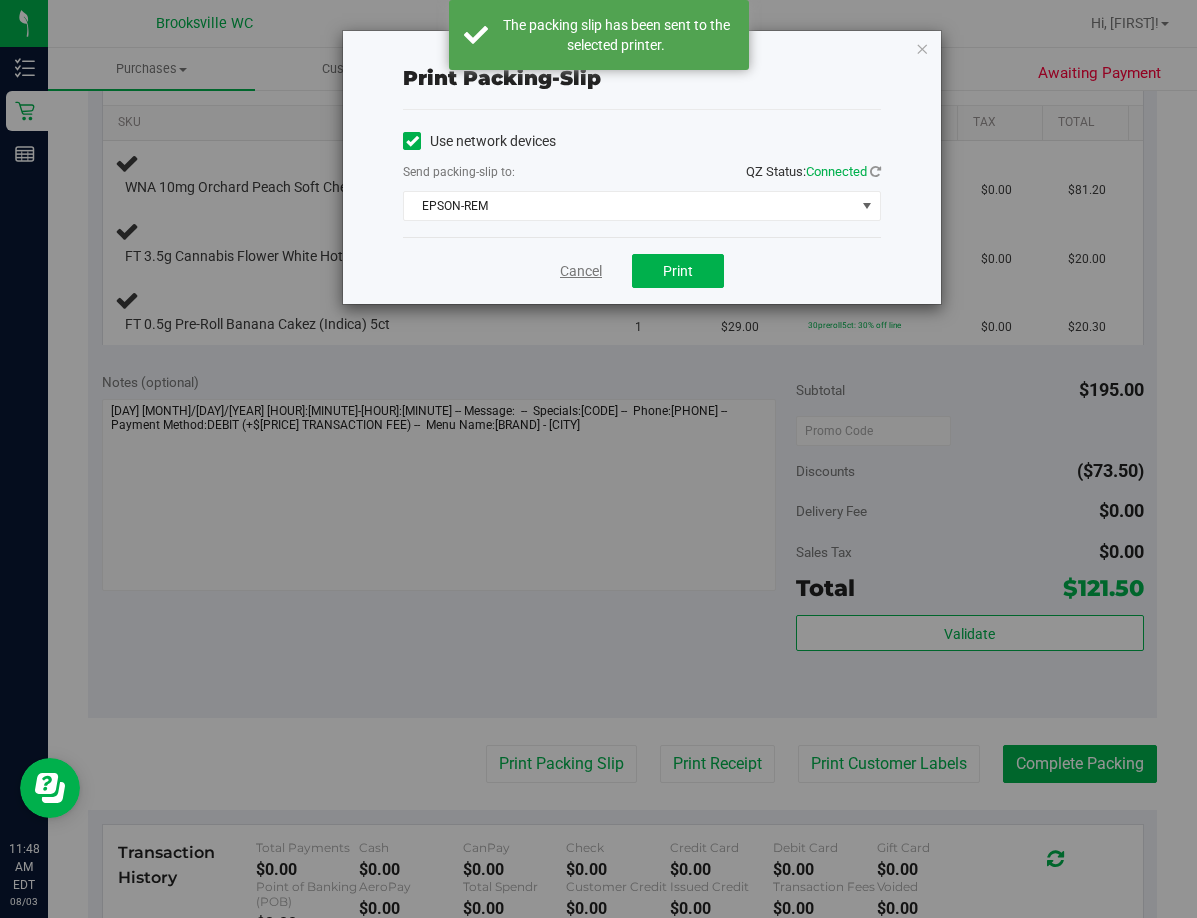 click on "Cancel" at bounding box center [581, 271] 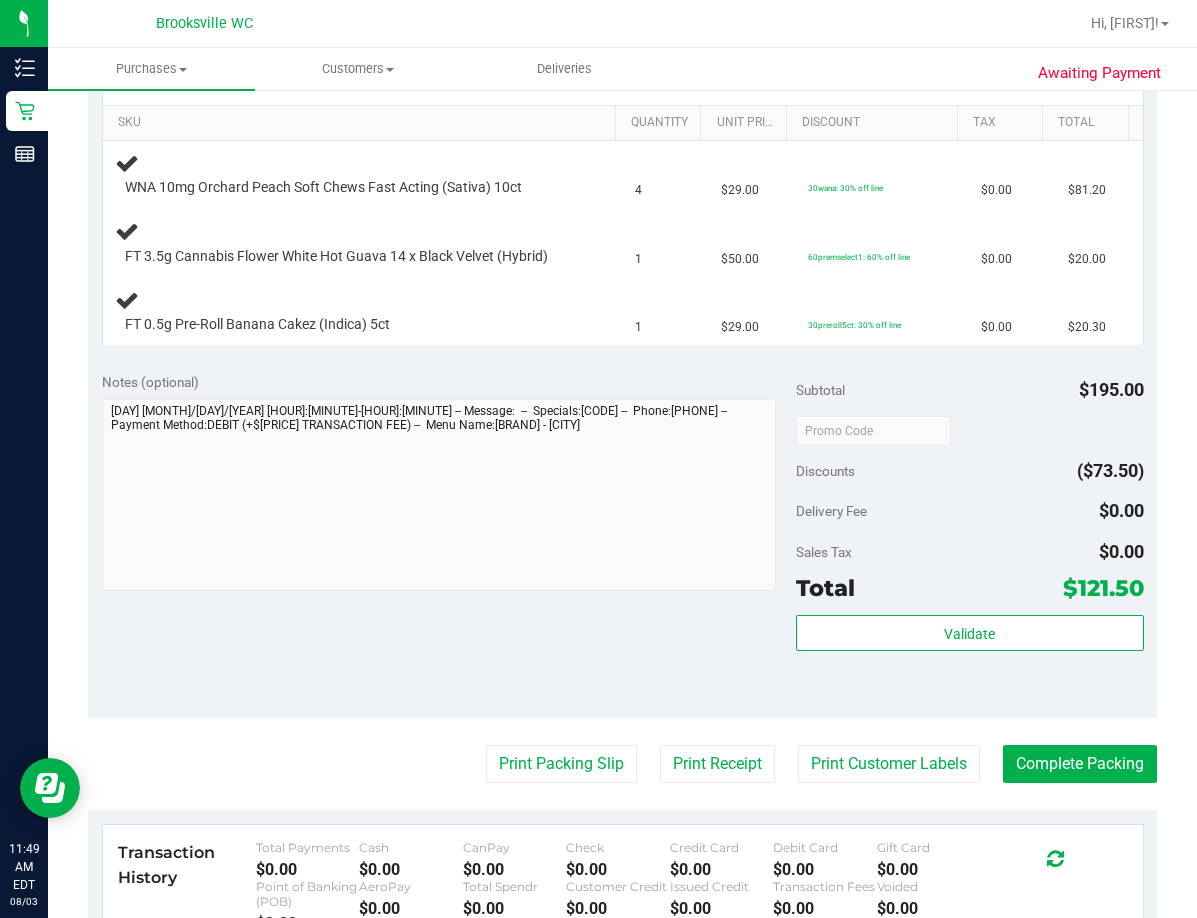 type 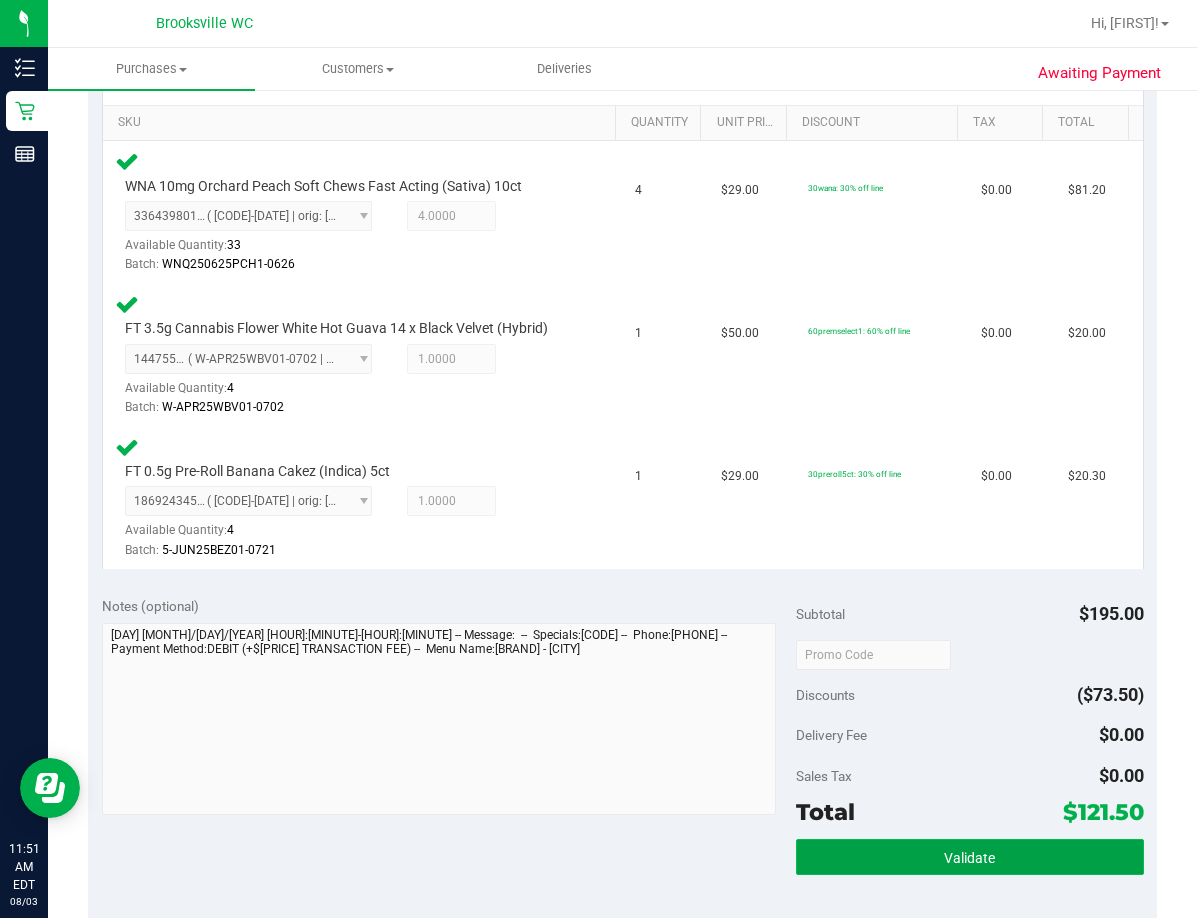 click on "Validate" at bounding box center (969, 857) 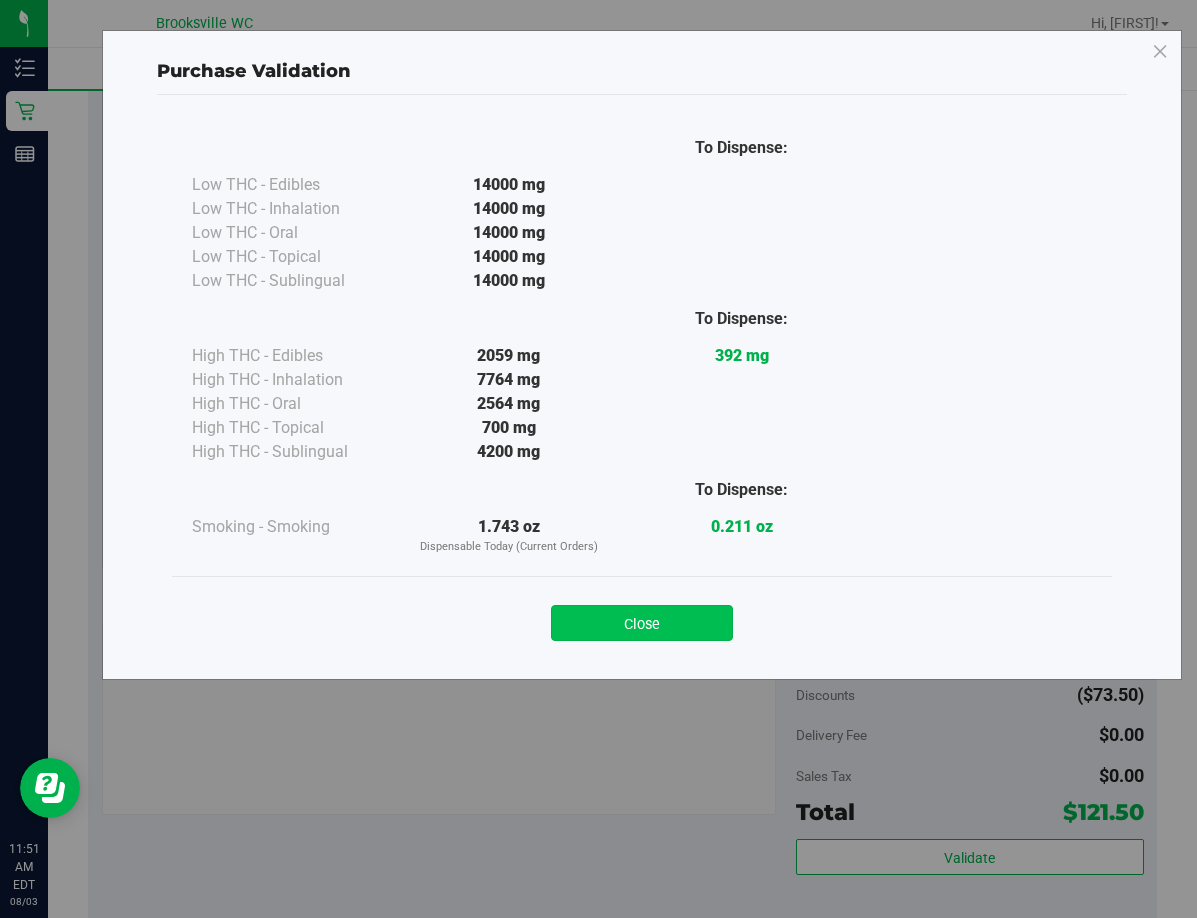 click on "Close" at bounding box center [642, 623] 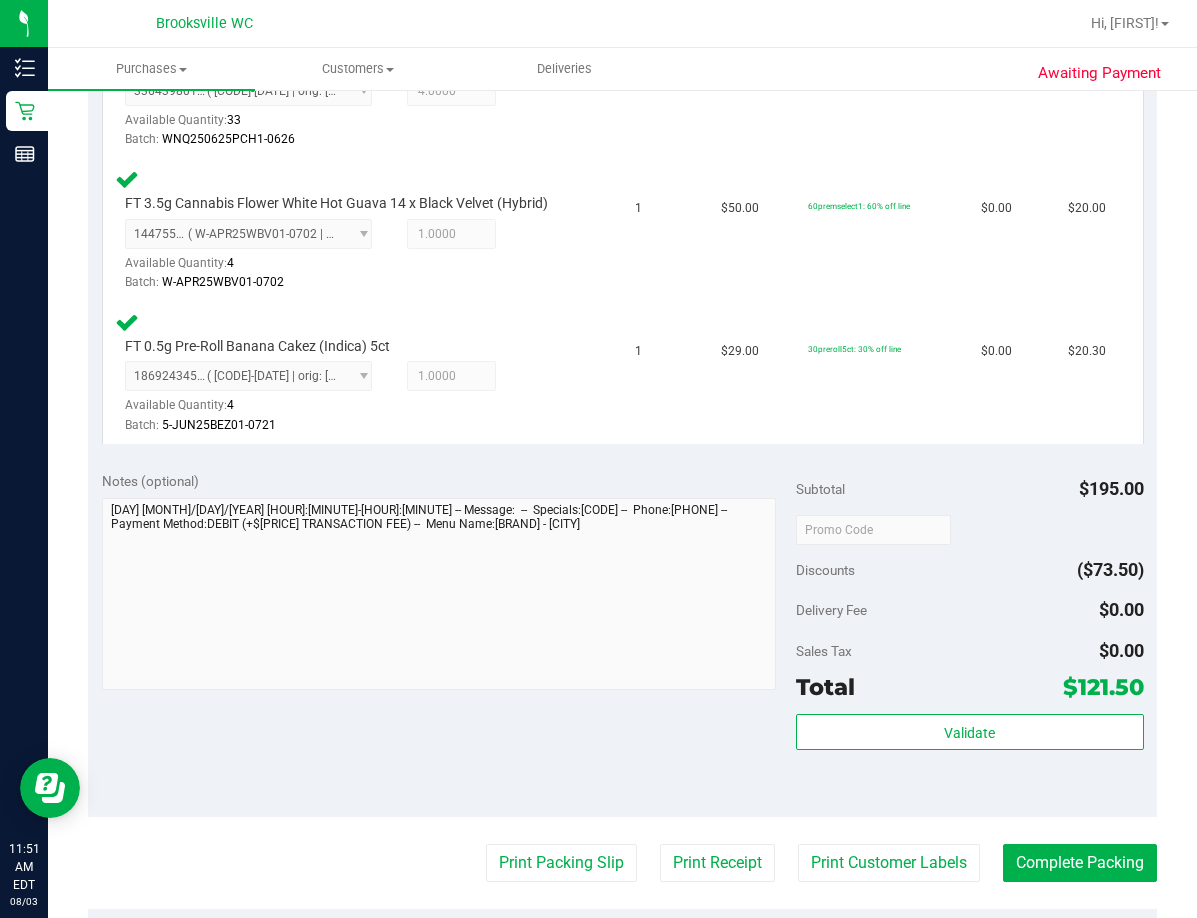 scroll, scrollTop: 900, scrollLeft: 0, axis: vertical 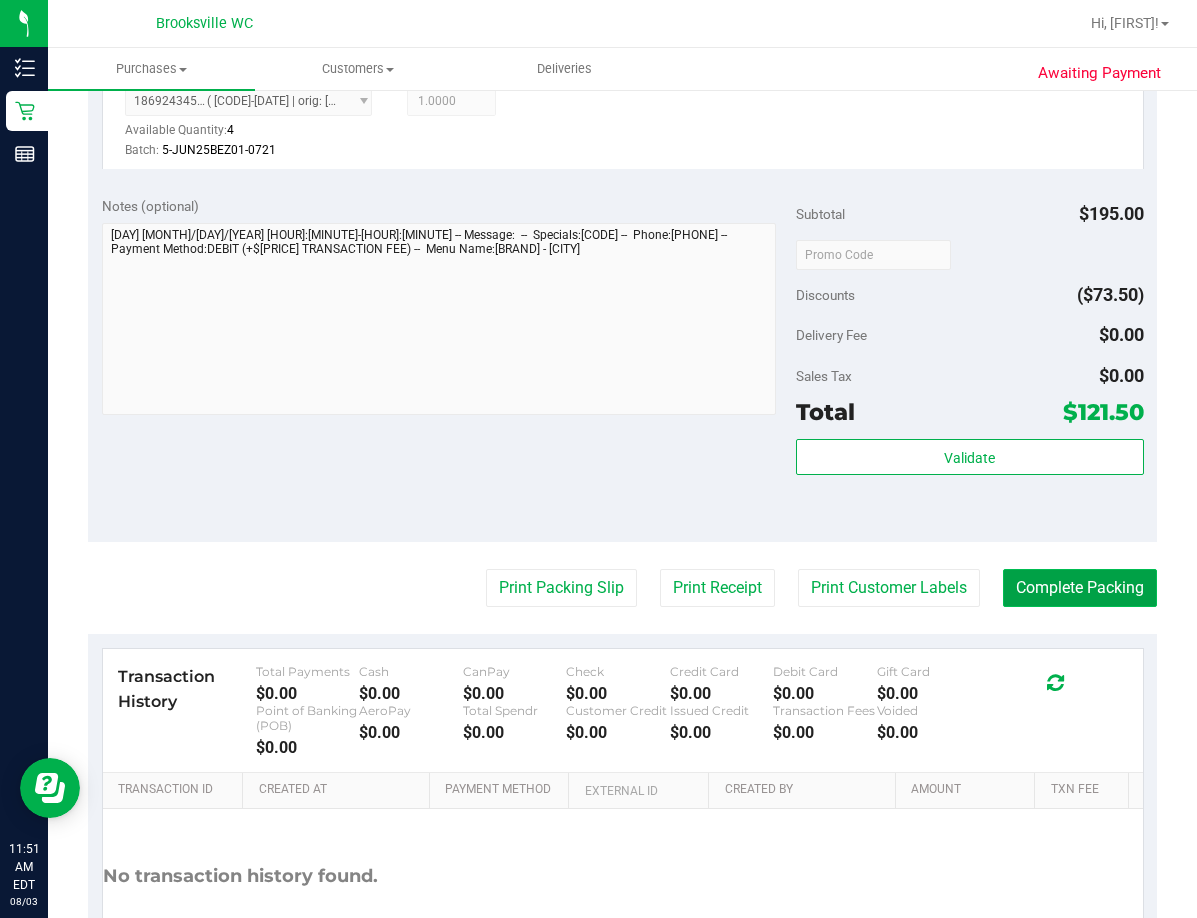 click on "Complete Packing" at bounding box center [1080, 588] 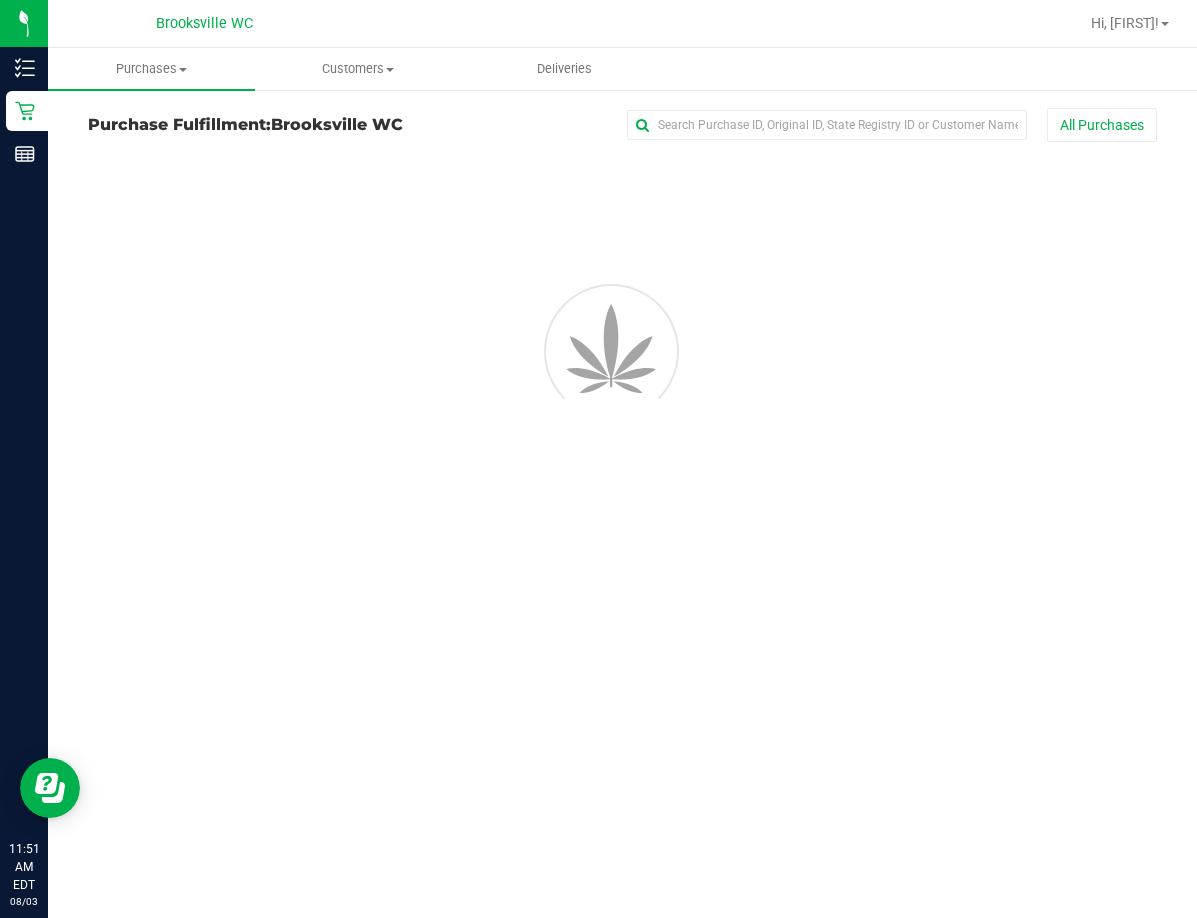 scroll, scrollTop: 0, scrollLeft: 0, axis: both 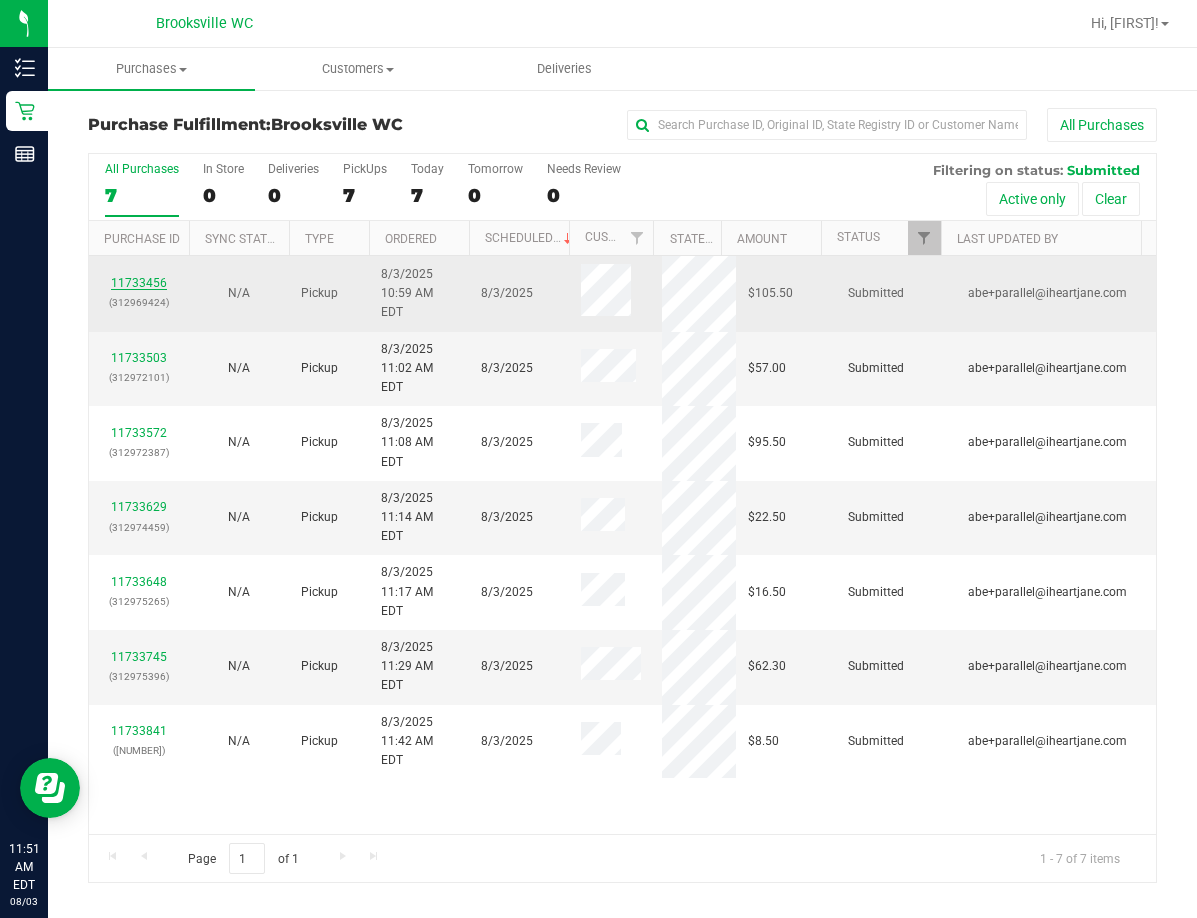 click on "11733456" at bounding box center (139, 283) 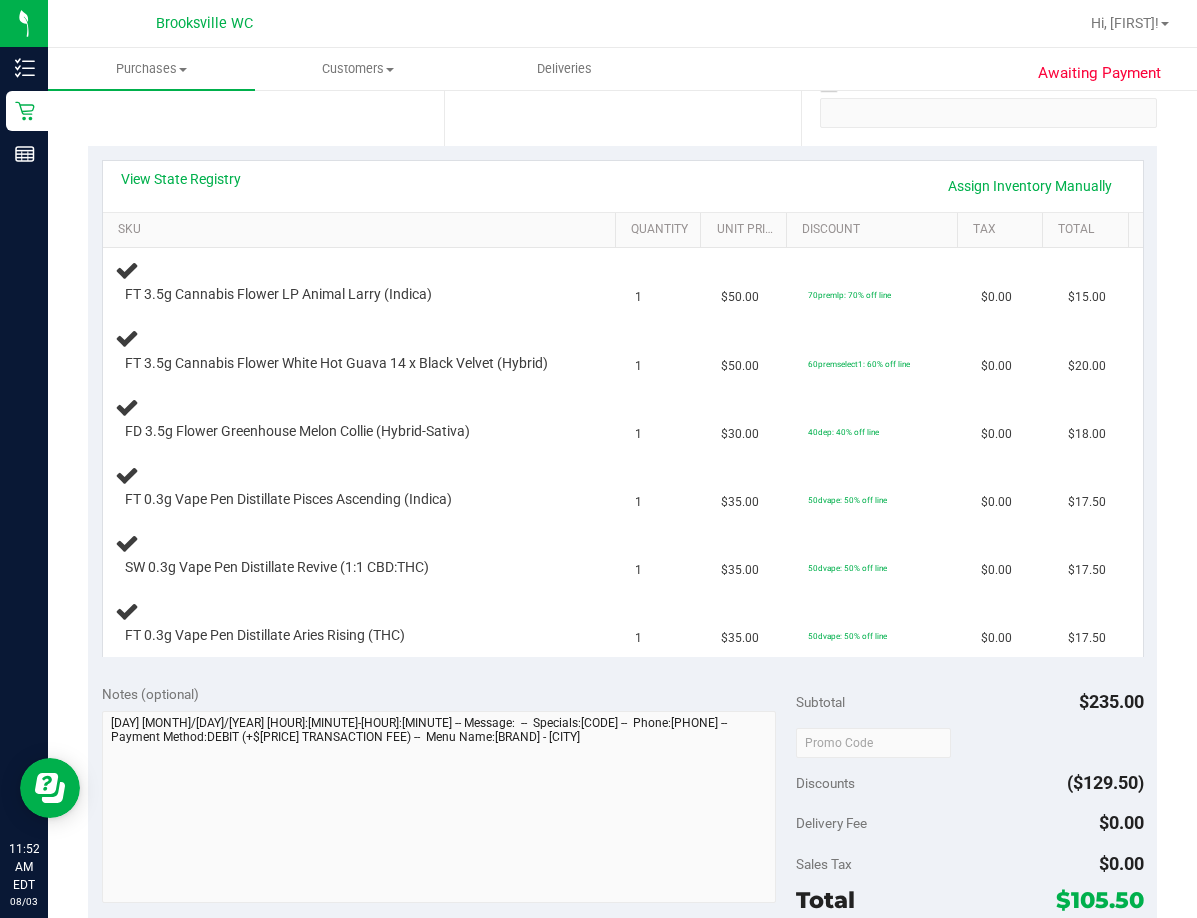 scroll, scrollTop: 600, scrollLeft: 0, axis: vertical 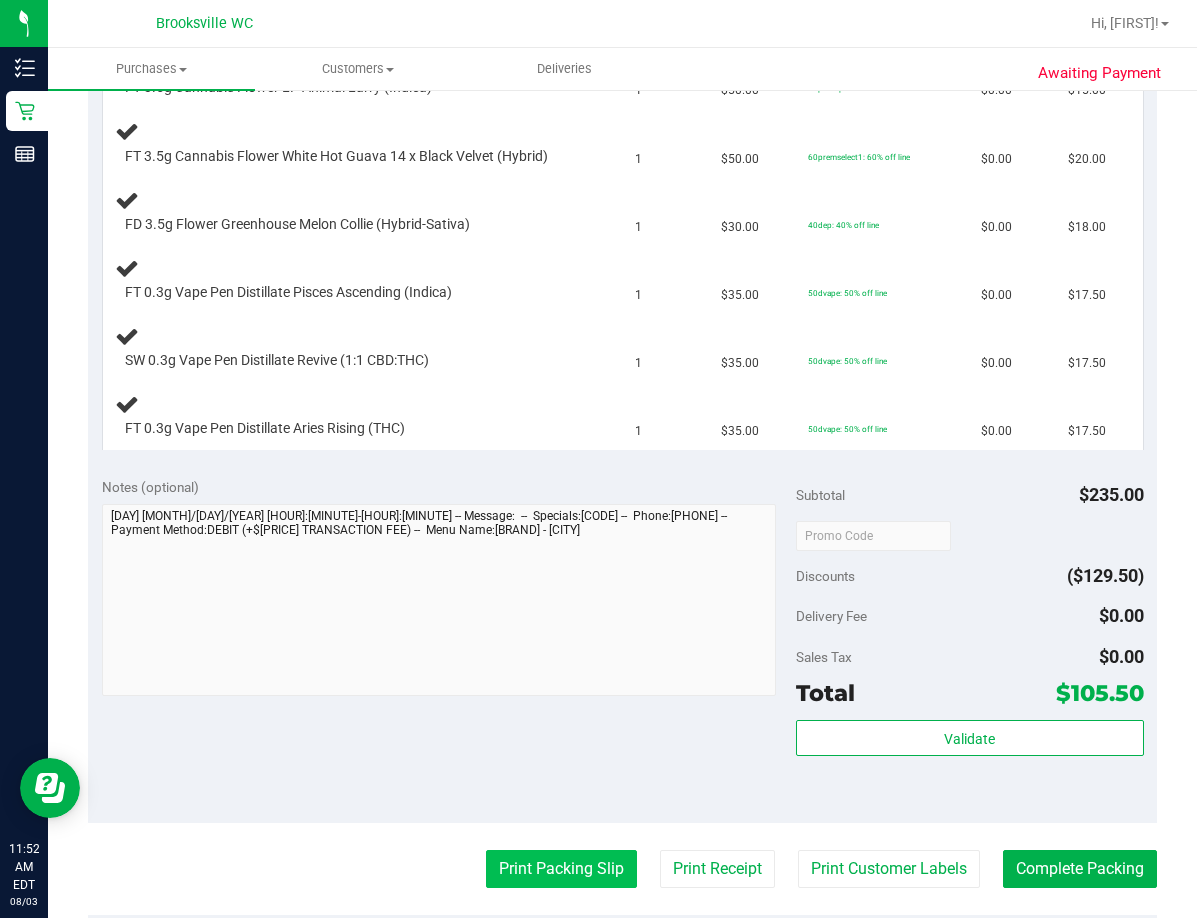 click on "Print Packing Slip" at bounding box center (561, 869) 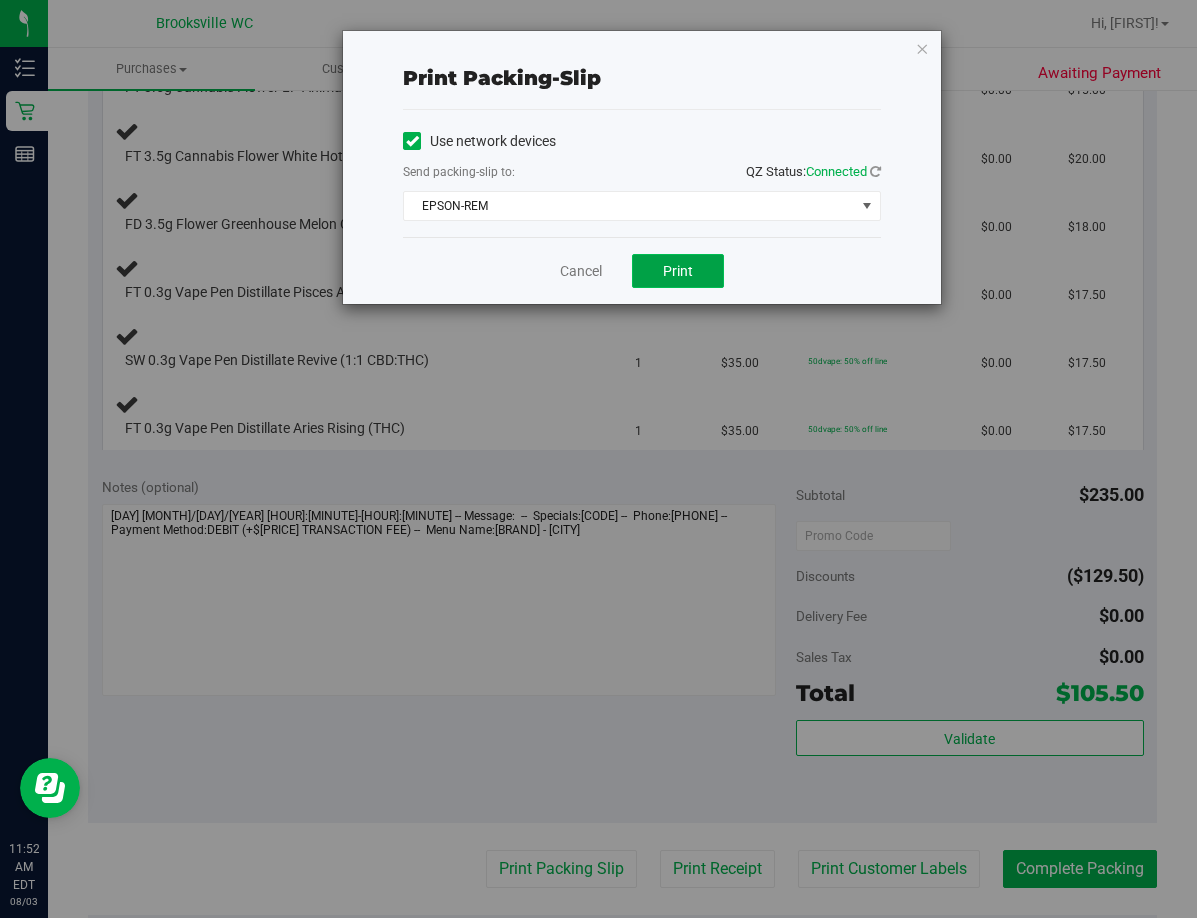click on "Print" at bounding box center (678, 271) 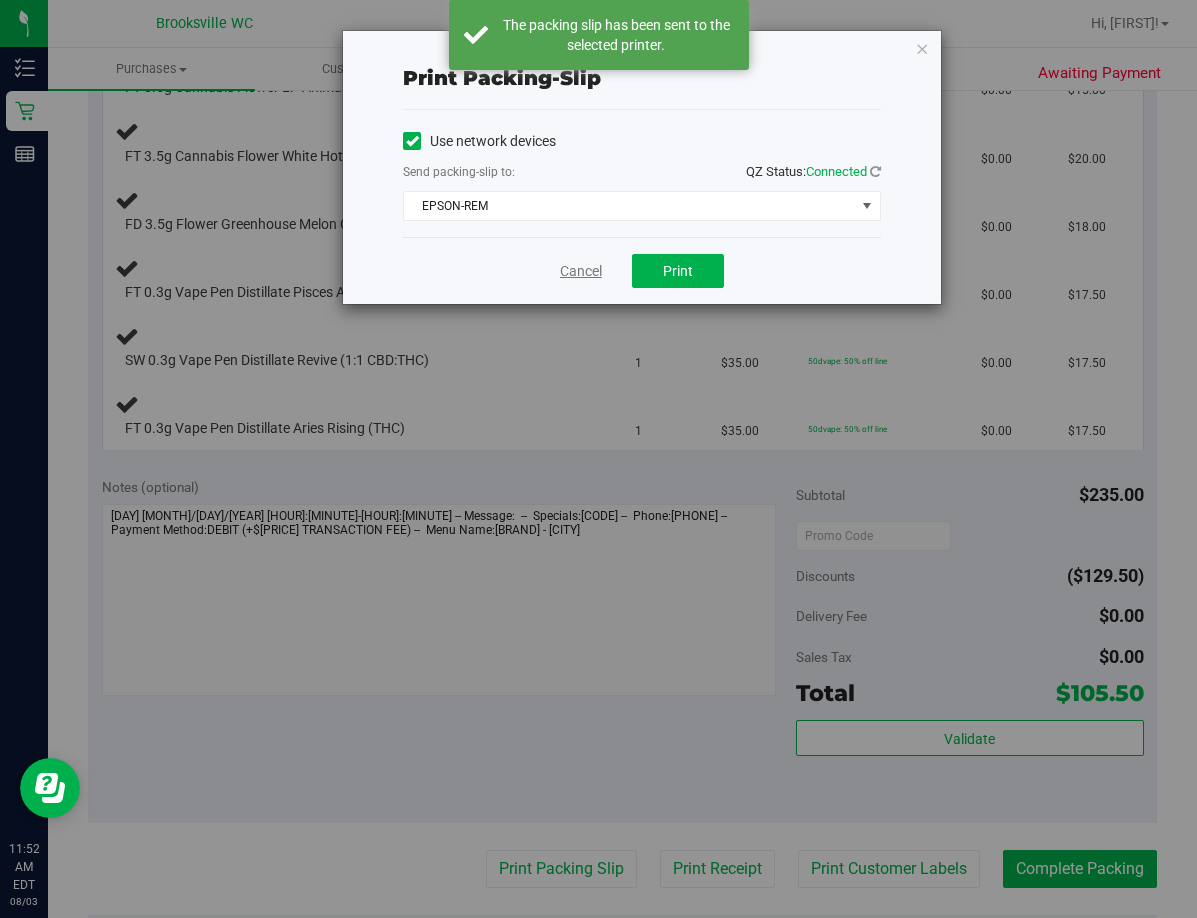 click on "Cancel" at bounding box center [581, 271] 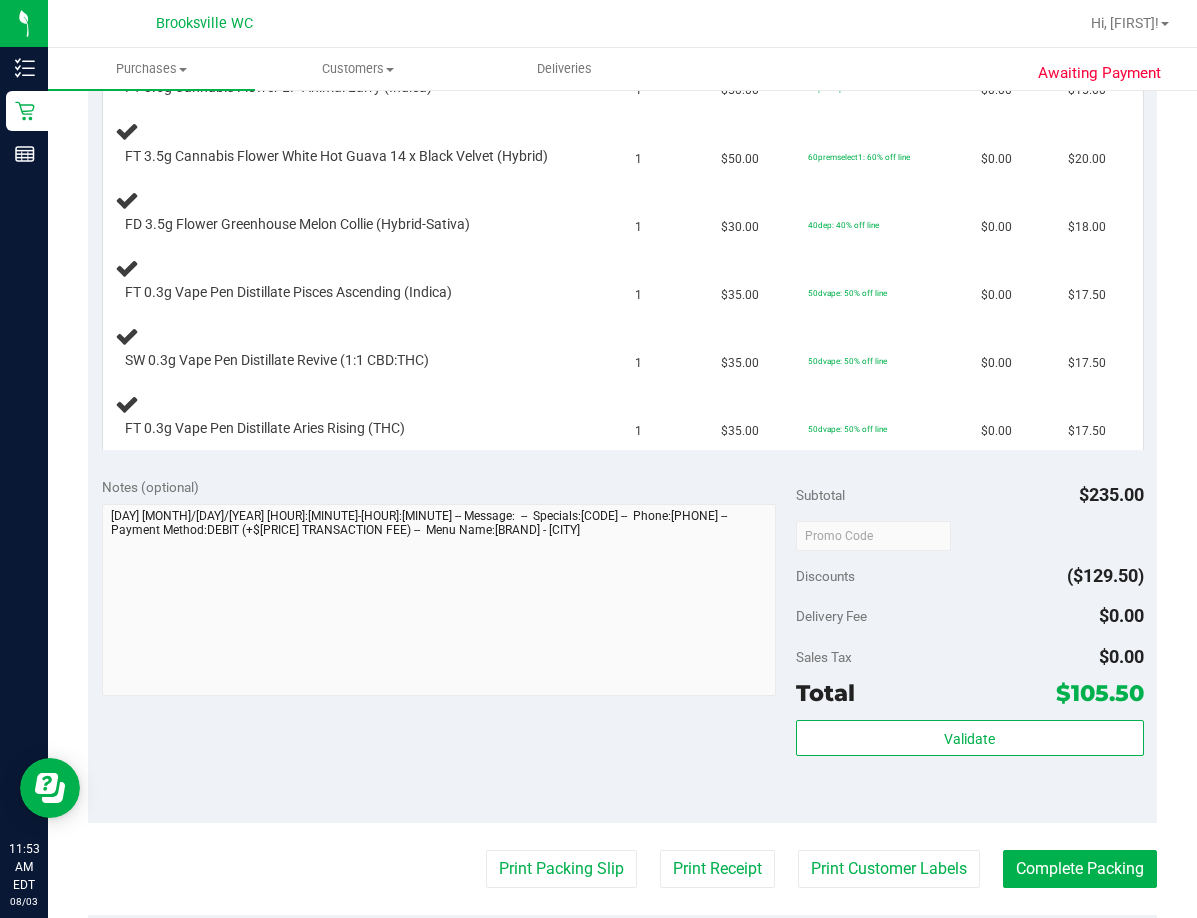 type 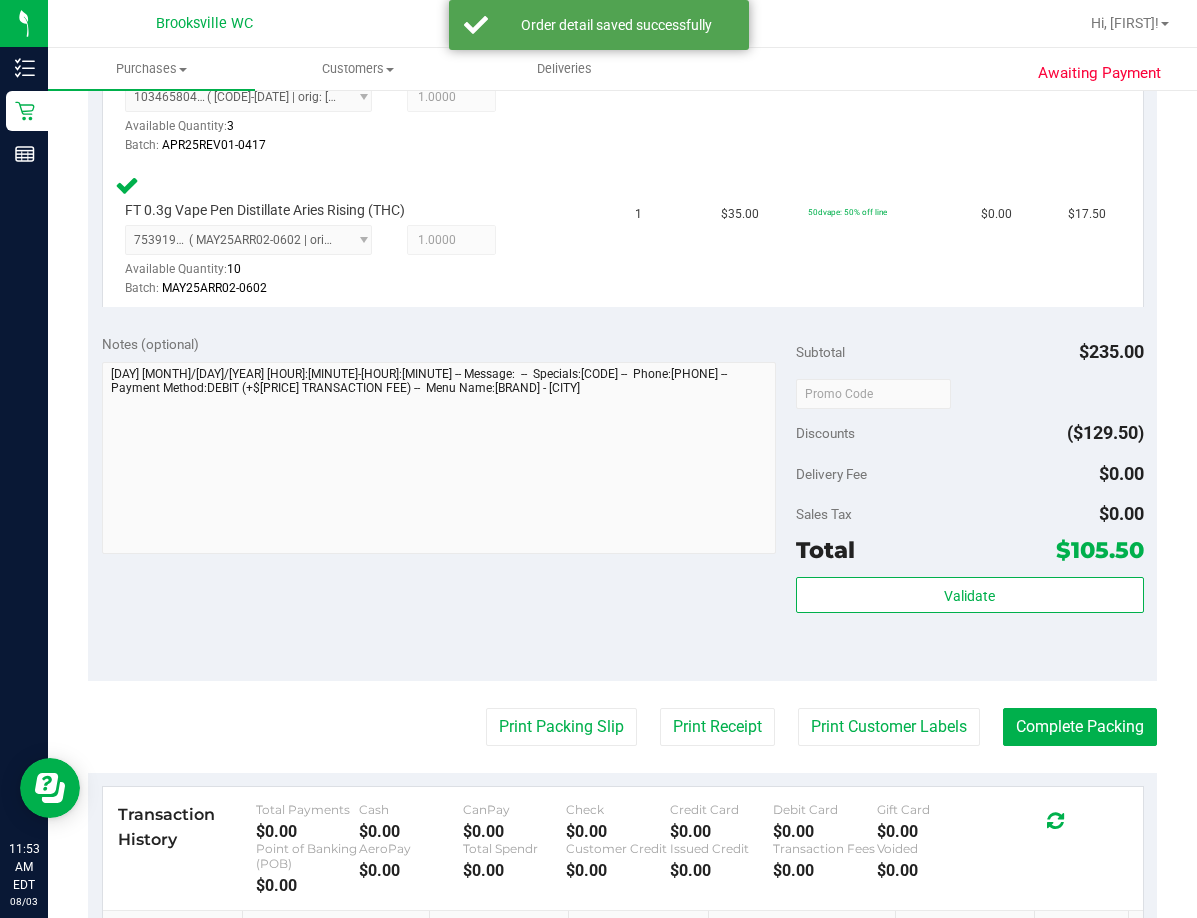 scroll, scrollTop: 1200, scrollLeft: 0, axis: vertical 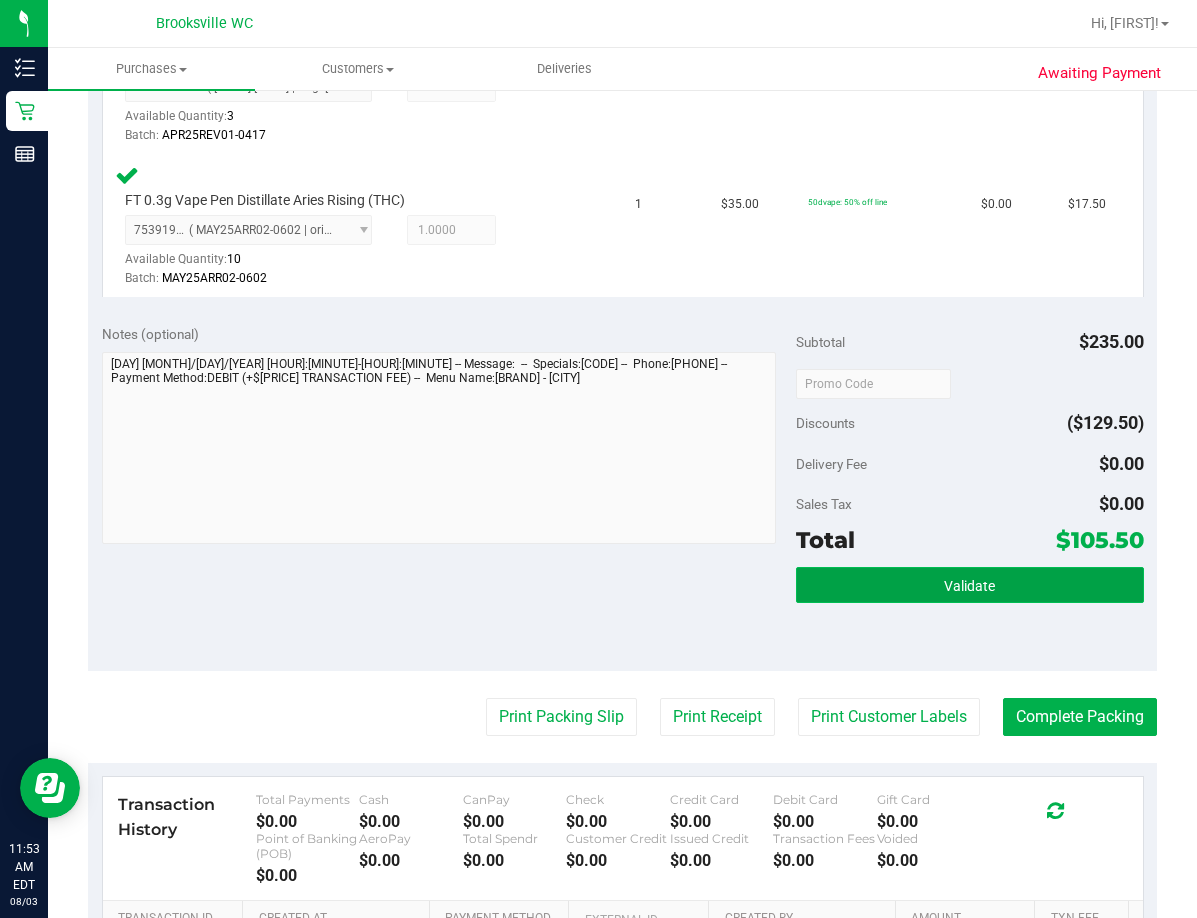 click on "Validate" at bounding box center (969, 585) 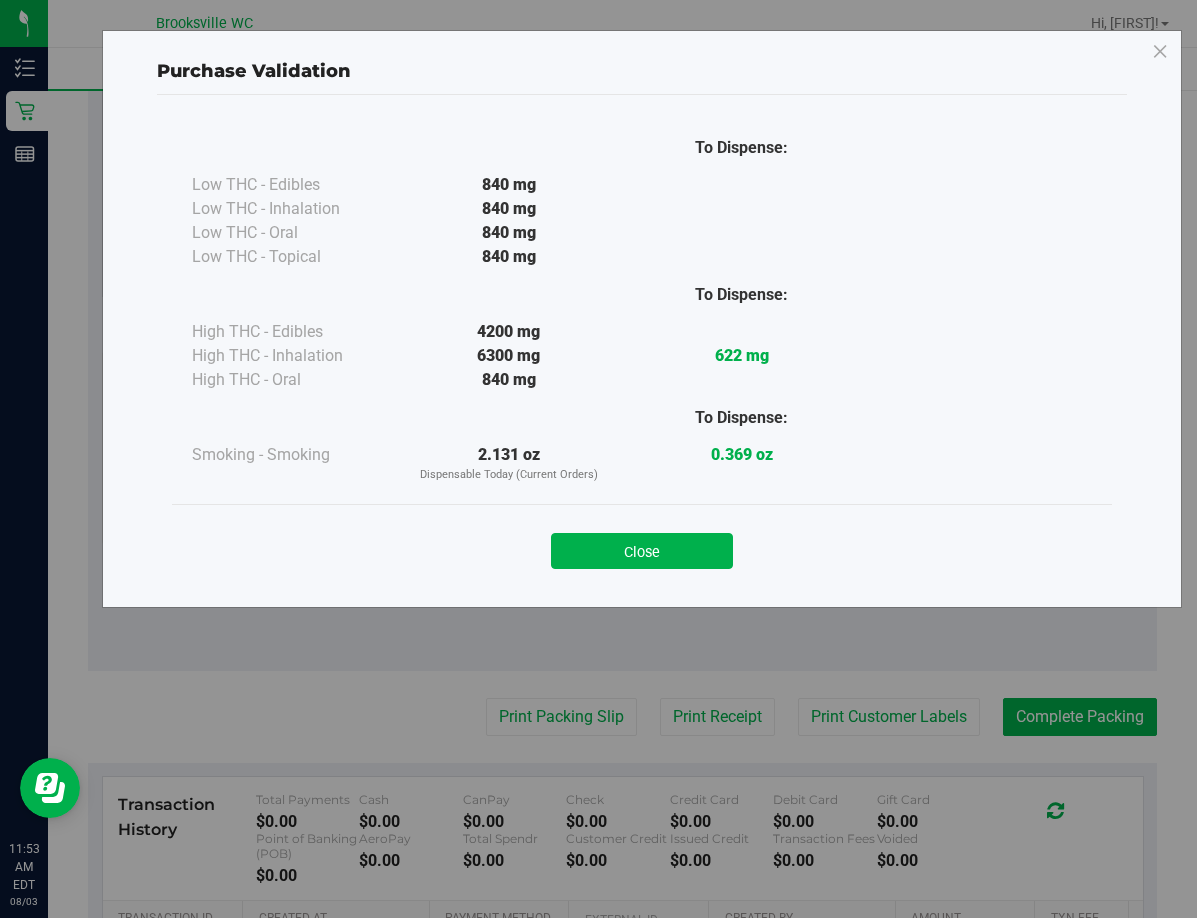 click on "Close" at bounding box center [642, 545] 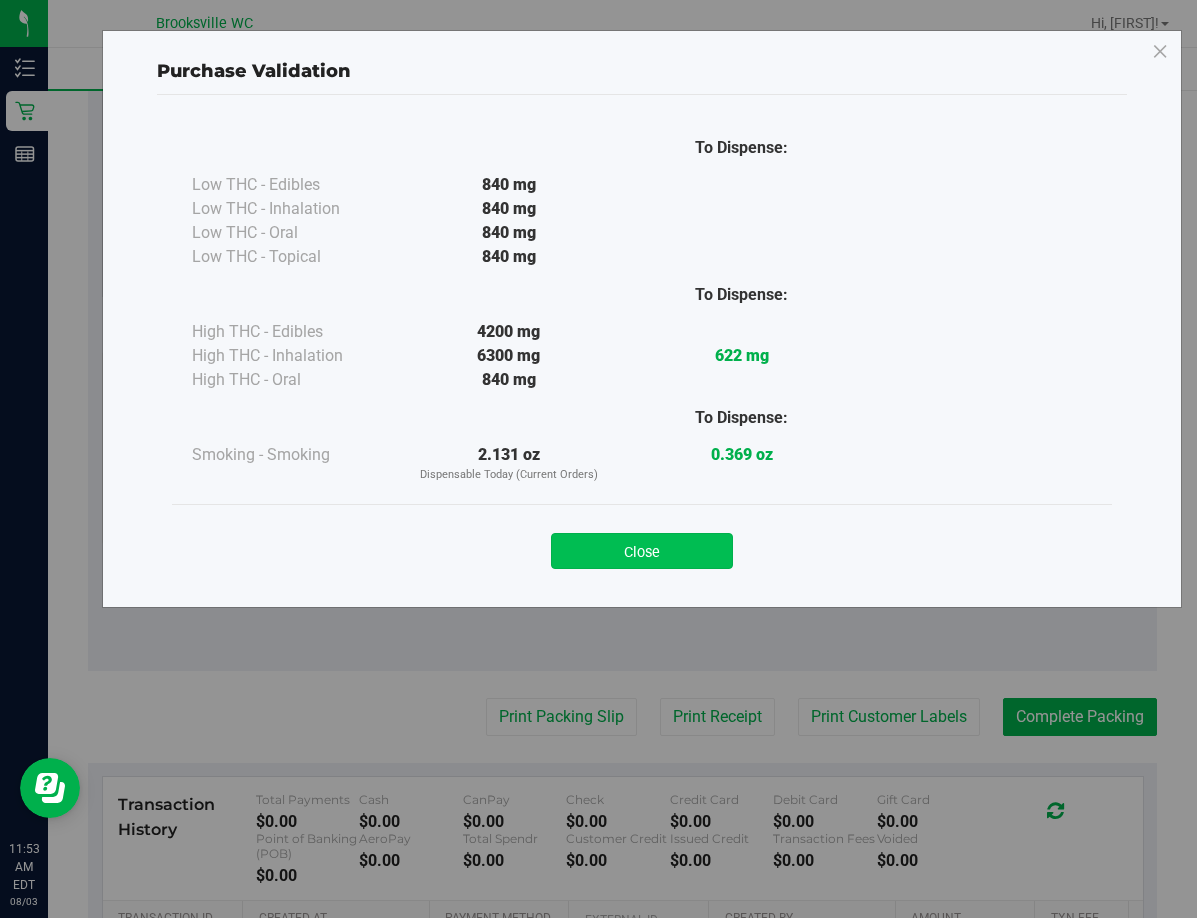click on "Close" at bounding box center [642, 551] 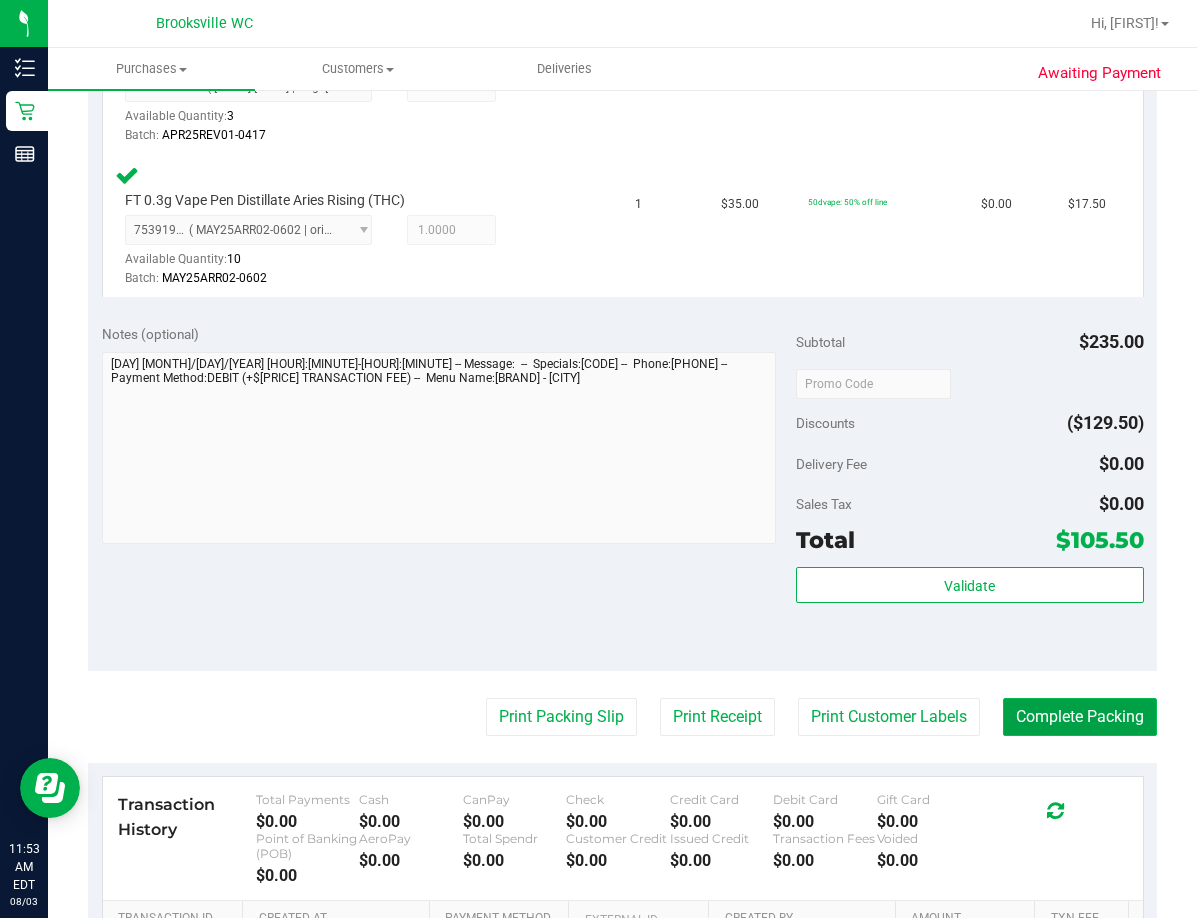 click on "Complete Packing" at bounding box center [1080, 717] 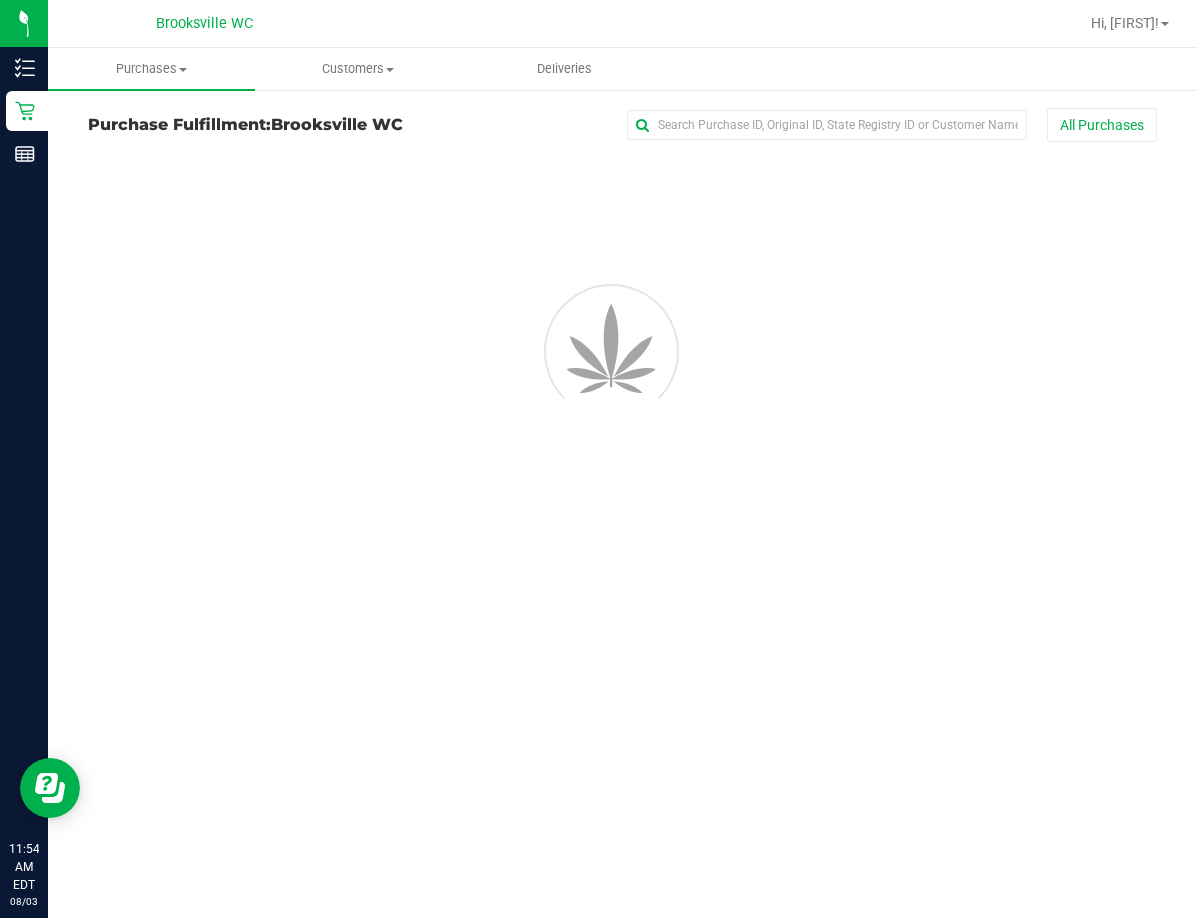 scroll, scrollTop: 0, scrollLeft: 0, axis: both 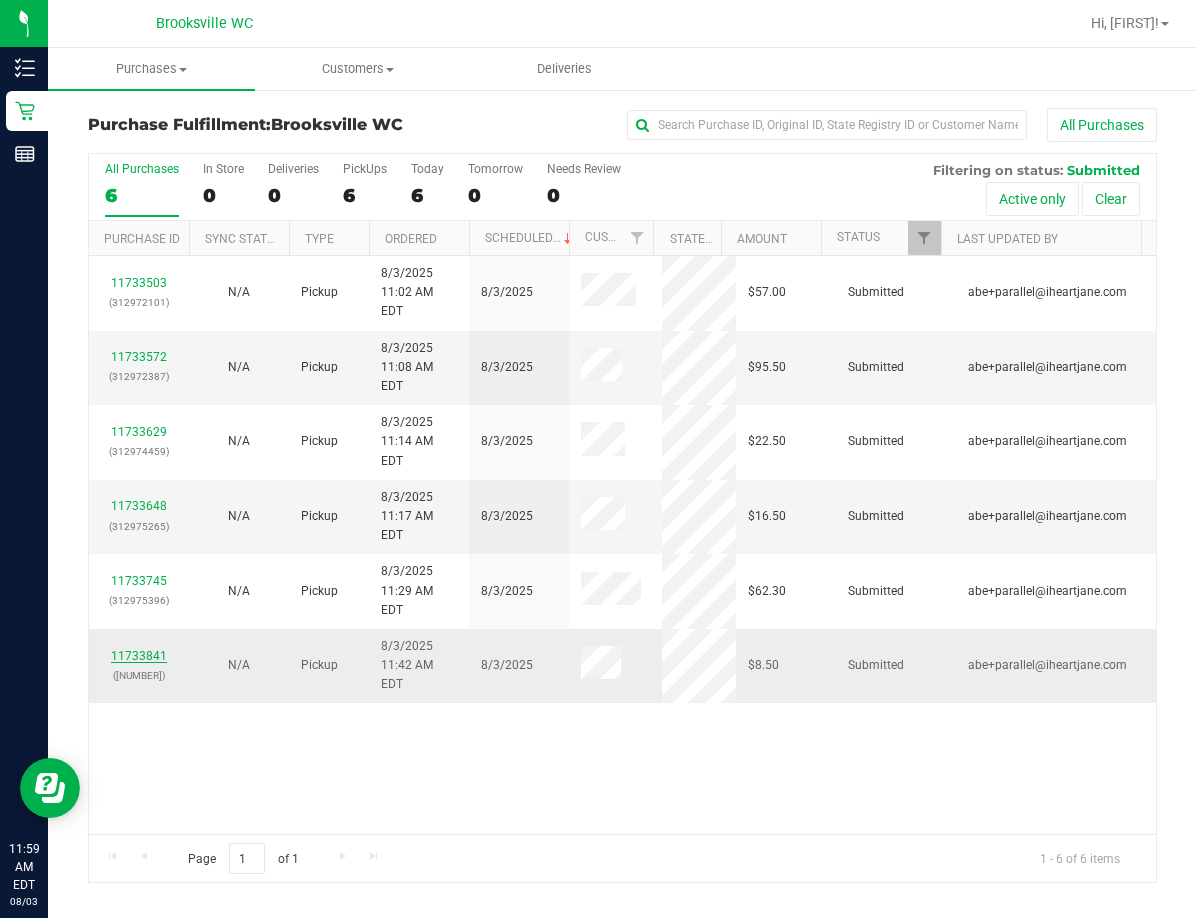 click on "11733841" at bounding box center (139, 656) 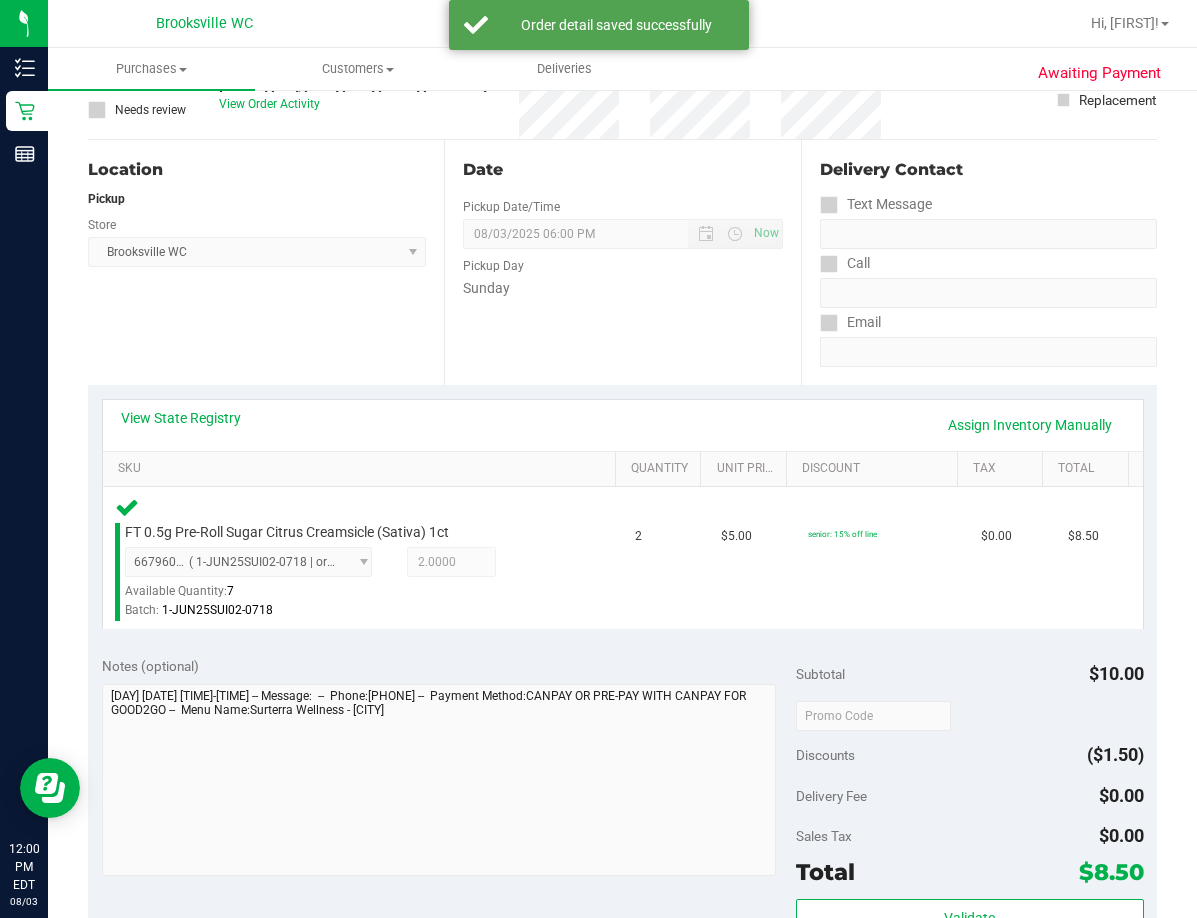 scroll, scrollTop: 300, scrollLeft: 0, axis: vertical 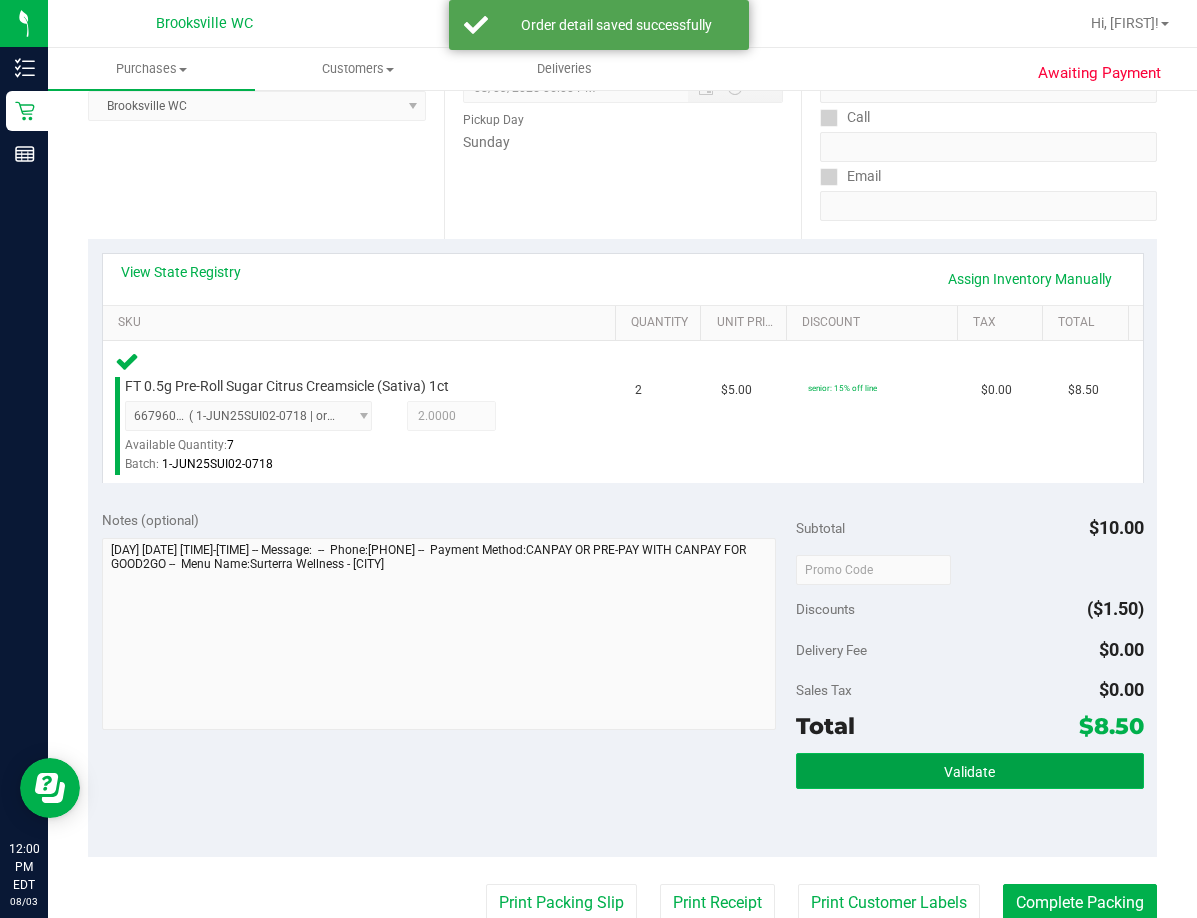 click on "Validate" at bounding box center (969, 772) 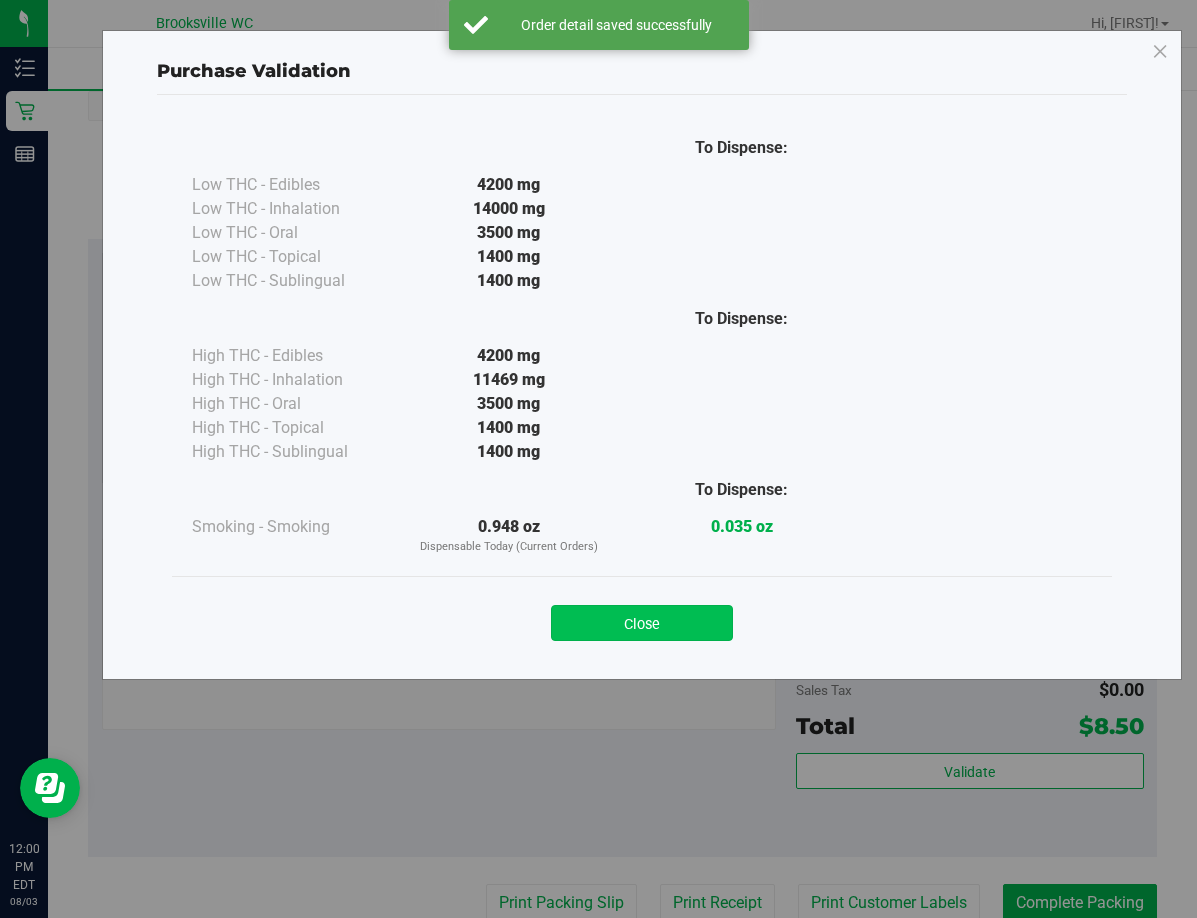 click on "Close" at bounding box center [642, 623] 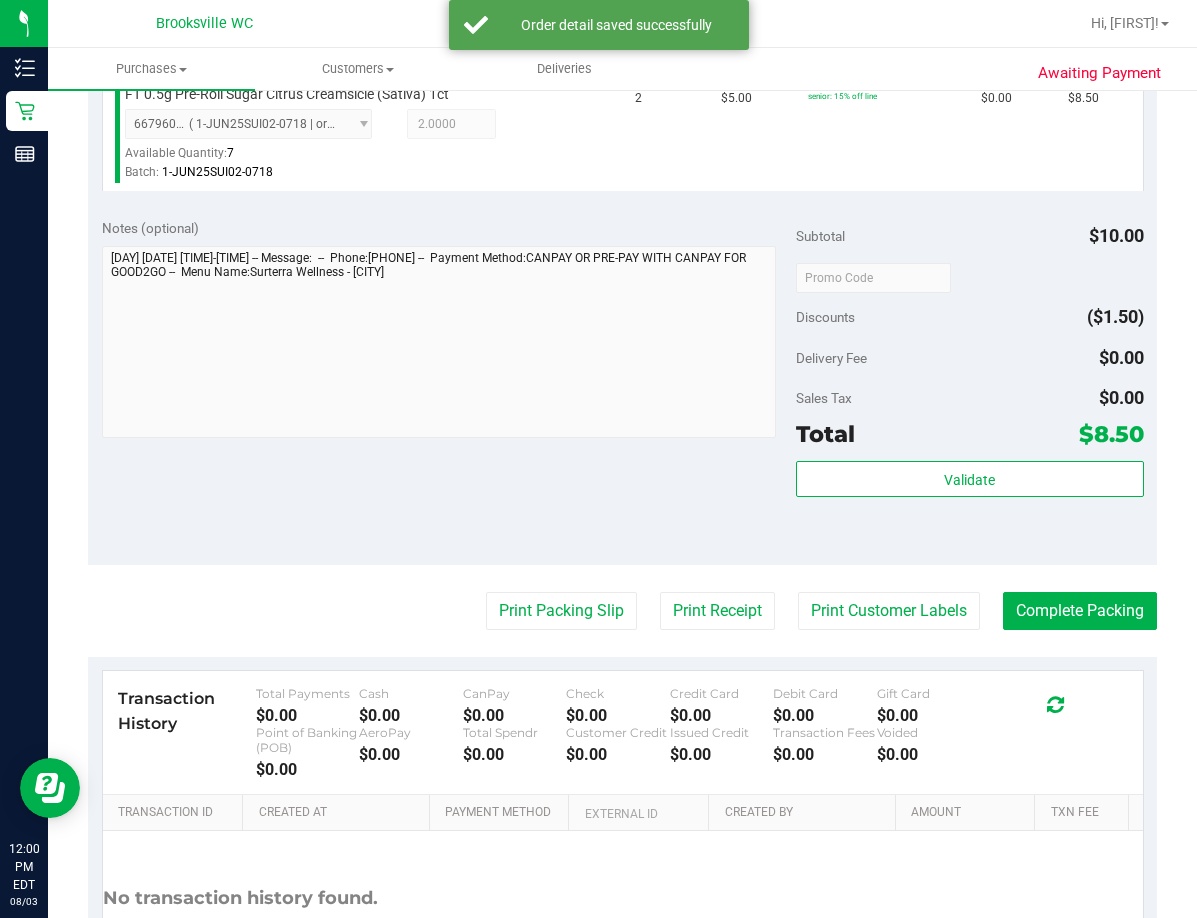 scroll, scrollTop: 600, scrollLeft: 0, axis: vertical 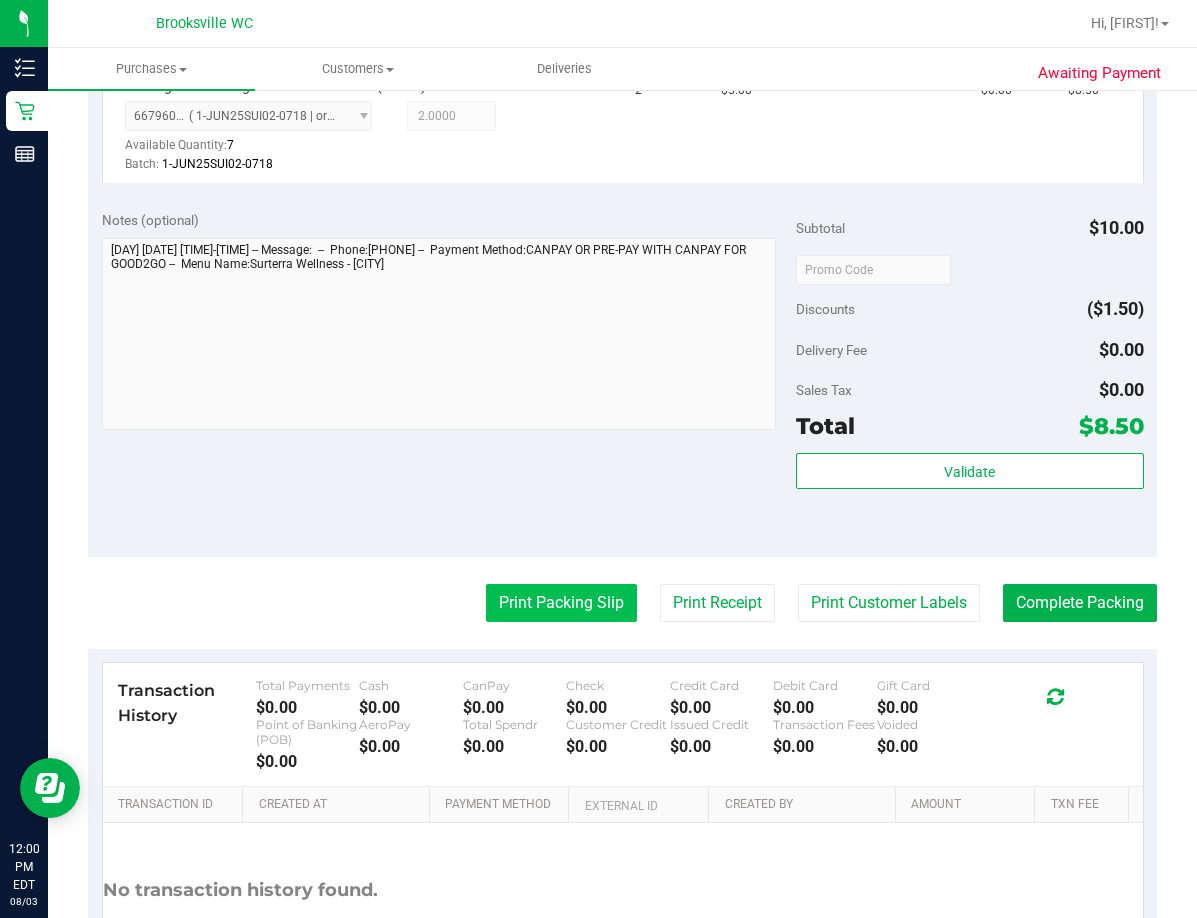 click on "Print Packing Slip" at bounding box center (561, 603) 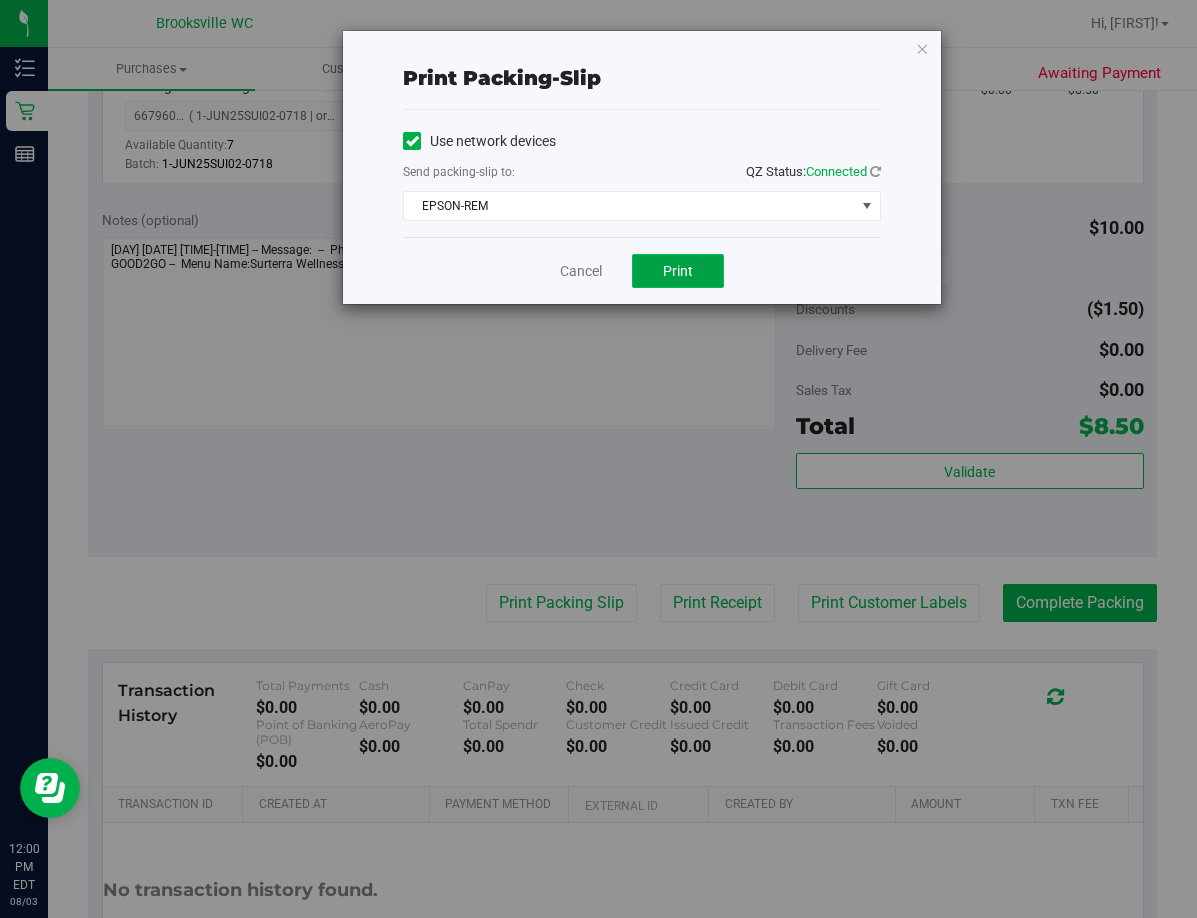 click on "Print" at bounding box center (678, 271) 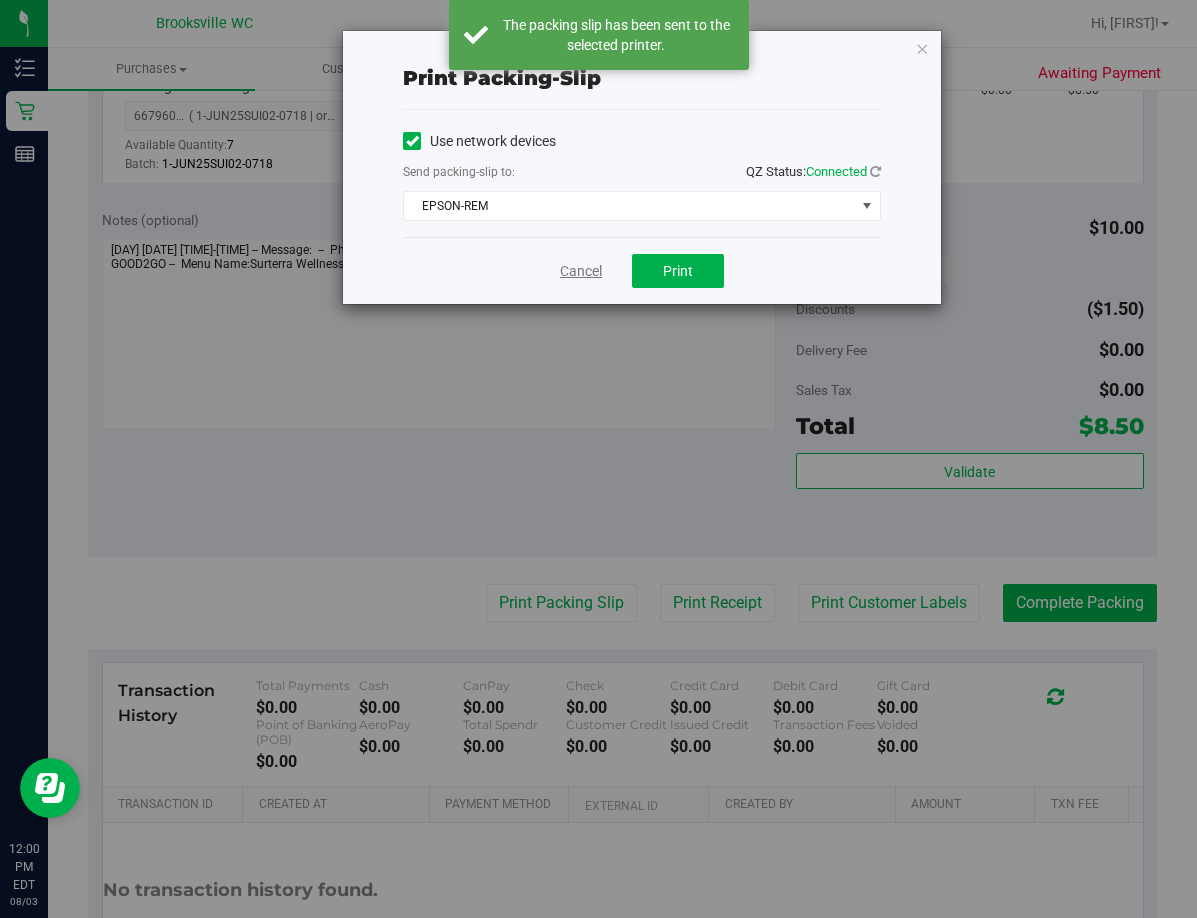 click on "Cancel" at bounding box center (581, 271) 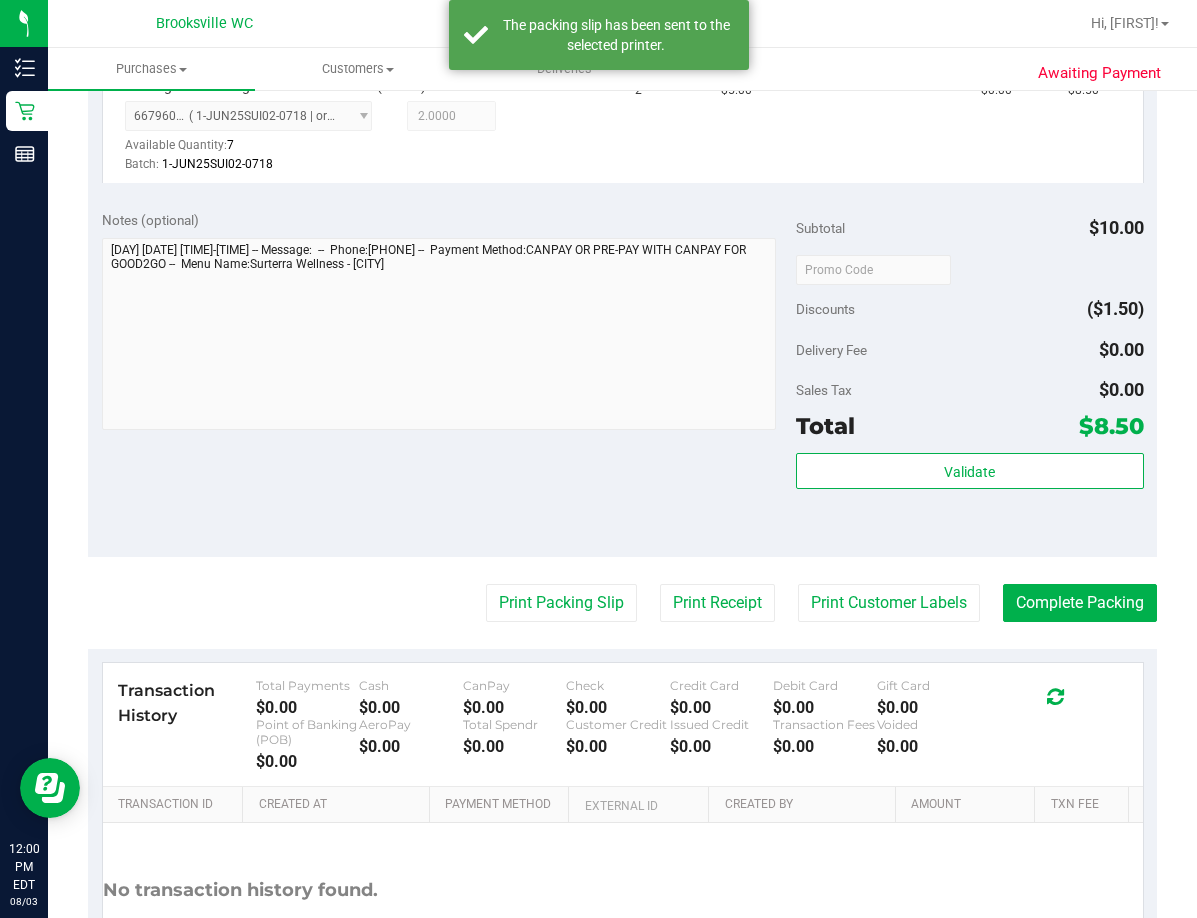 click on "Back
Edit Purchase
Cancel Purchase
View Profile
# [NUMBER]
BioTrack ID:
-
Submitted
Needs review
Last Modified
Jane API
[MONTH] [DAY], [YEAR] [HOUR]:[MINUTE]:[SECOND] [AMPM] [TIMEZONE]" at bounding box center [622, 273] 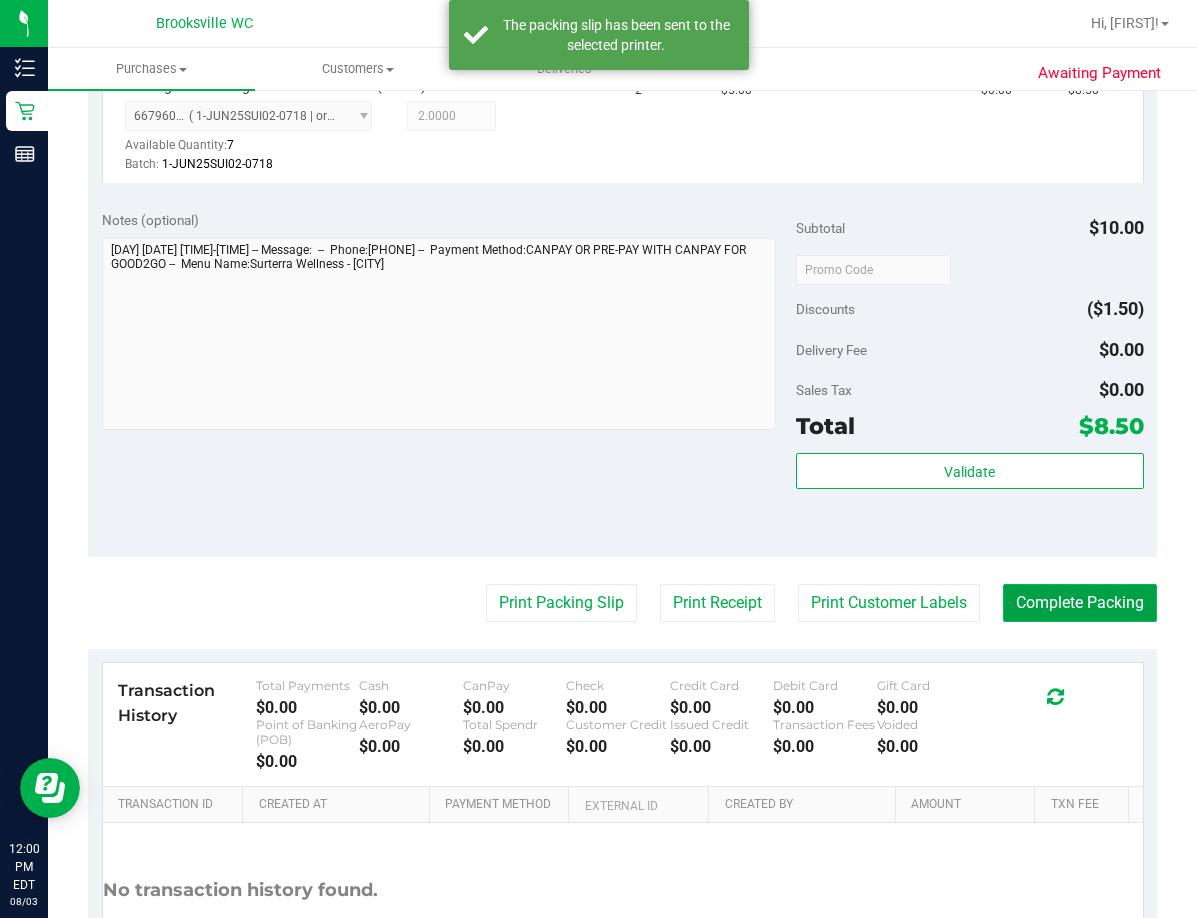 click on "Complete Packing" at bounding box center [1080, 603] 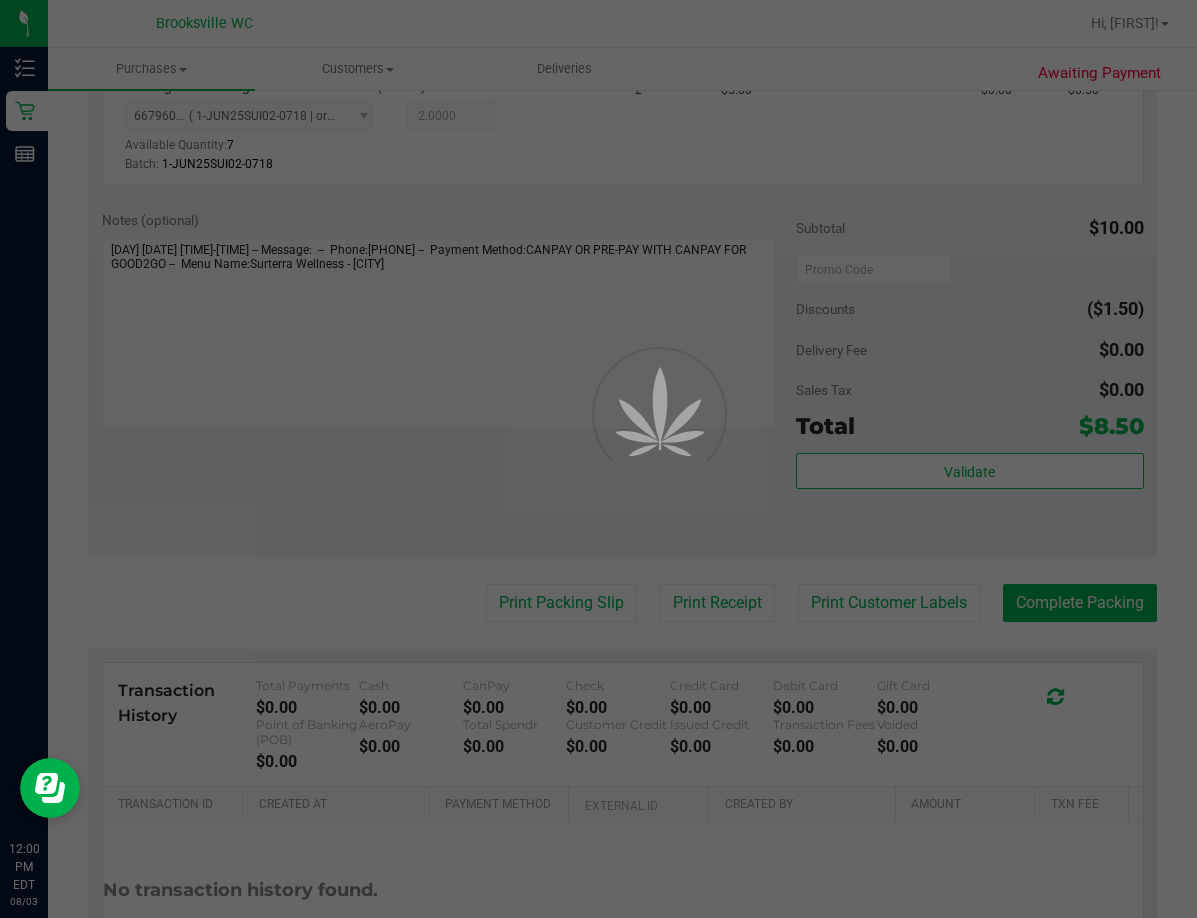 scroll, scrollTop: 0, scrollLeft: 0, axis: both 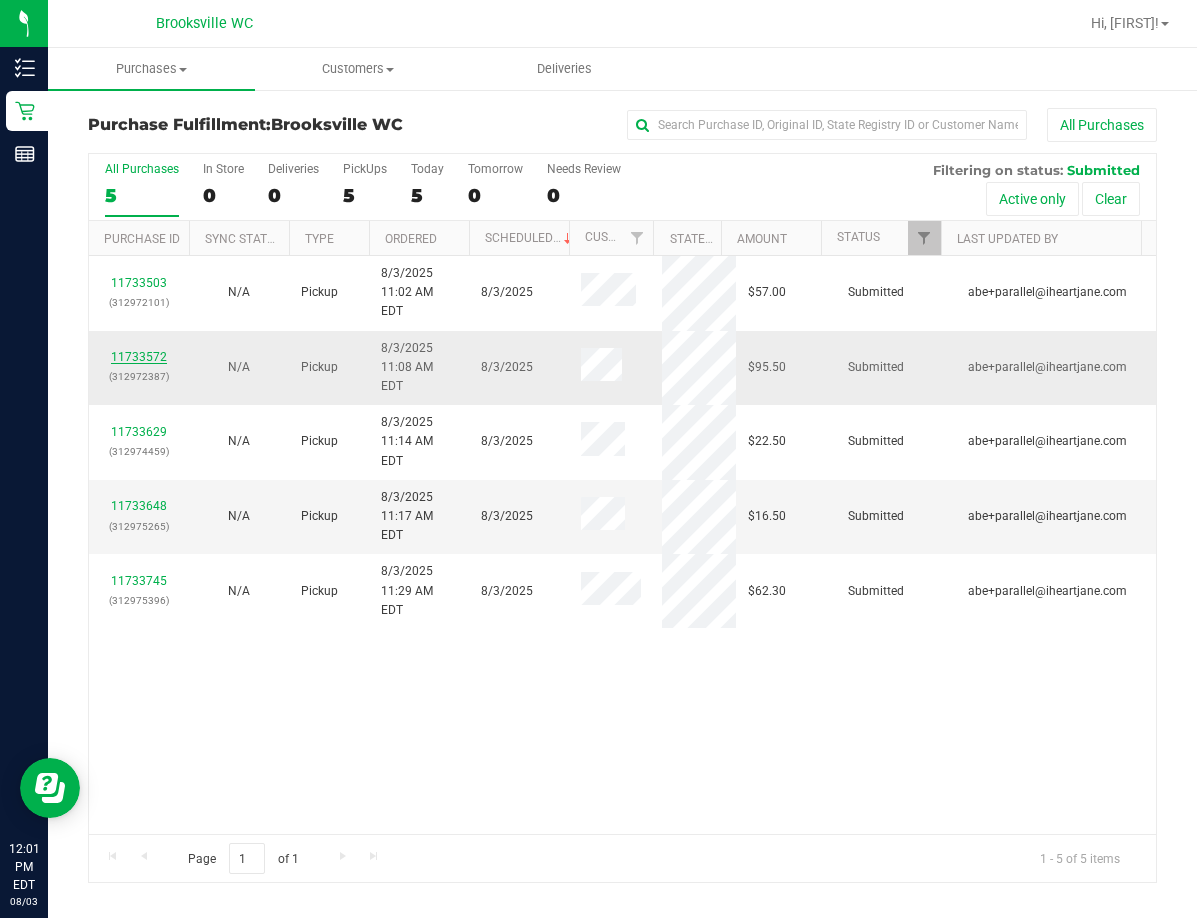 click on "11733572" at bounding box center (139, 357) 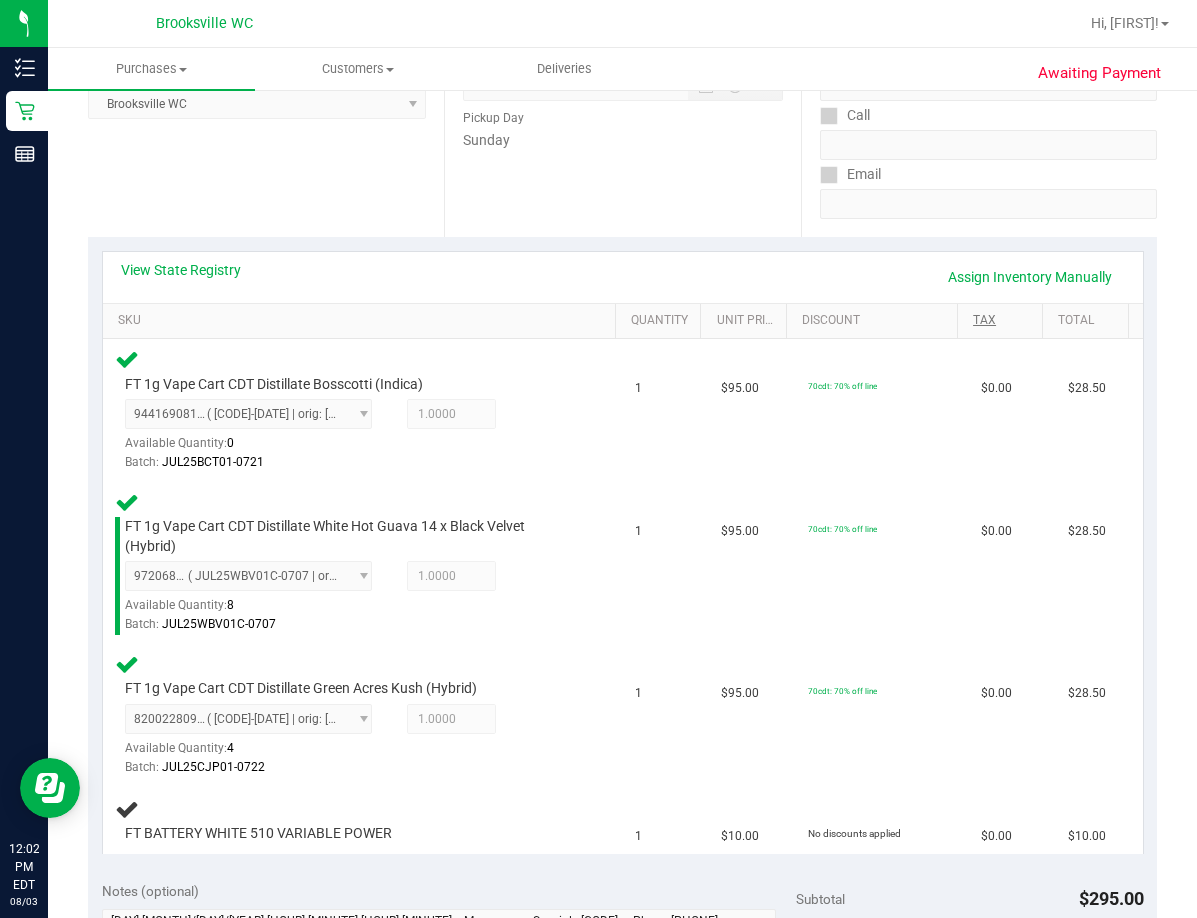 scroll, scrollTop: 300, scrollLeft: 0, axis: vertical 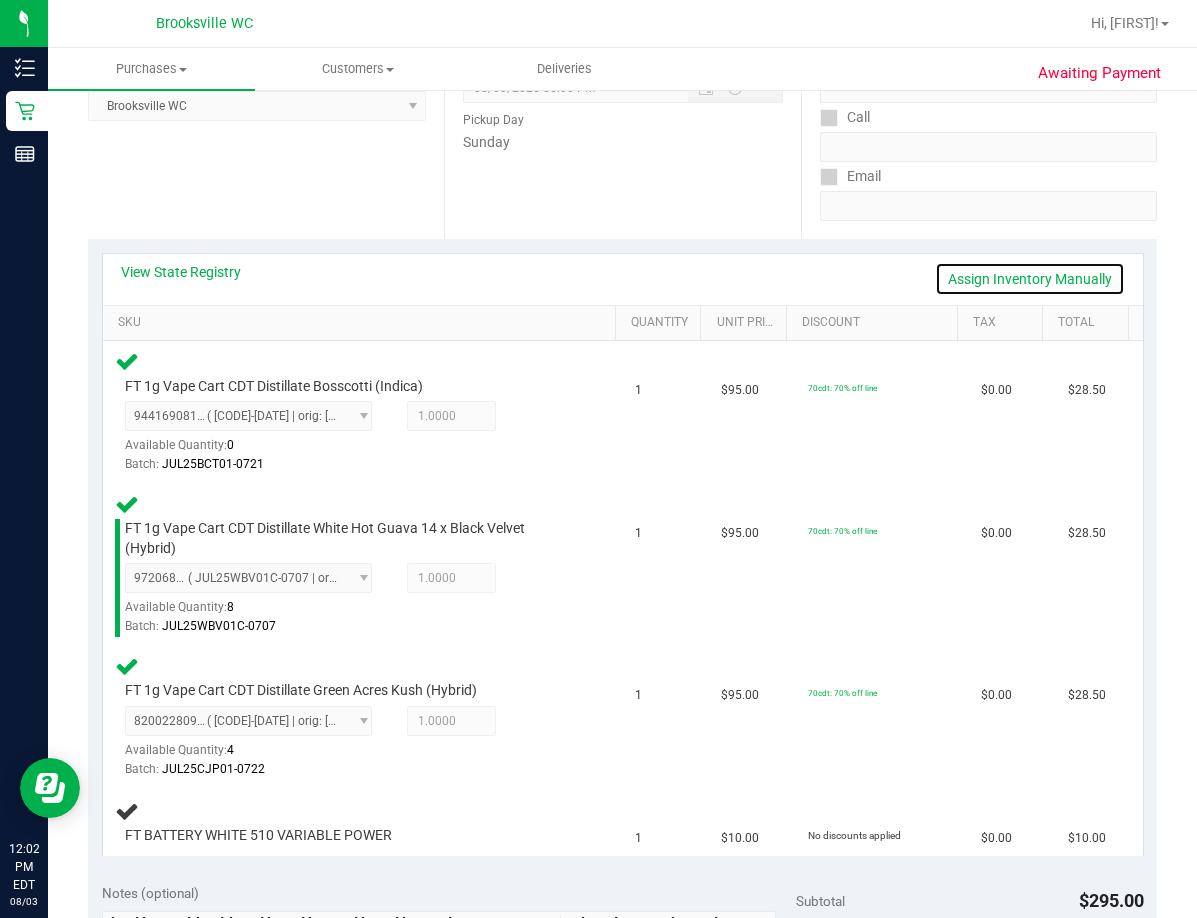click on "Assign Inventory Manually" at bounding box center (1030, 279) 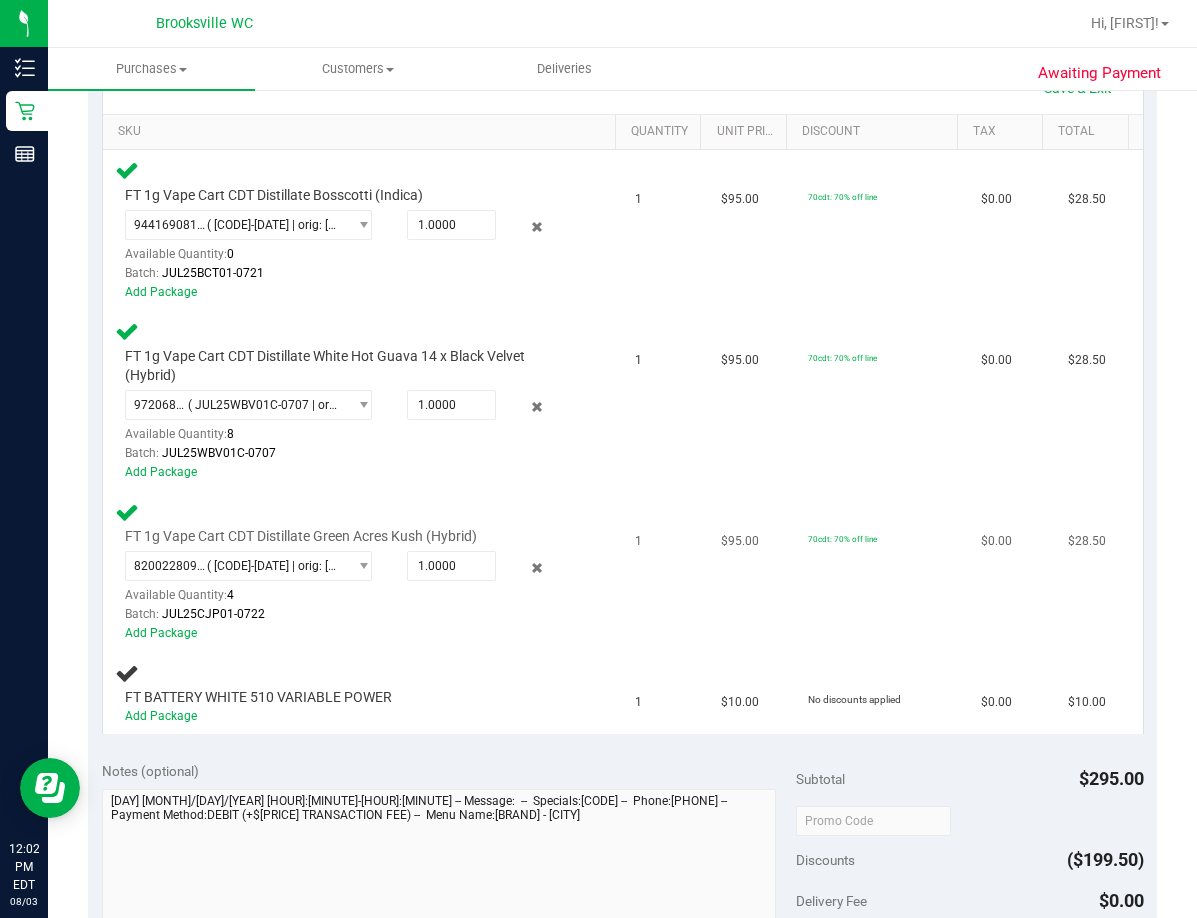 scroll, scrollTop: 500, scrollLeft: 0, axis: vertical 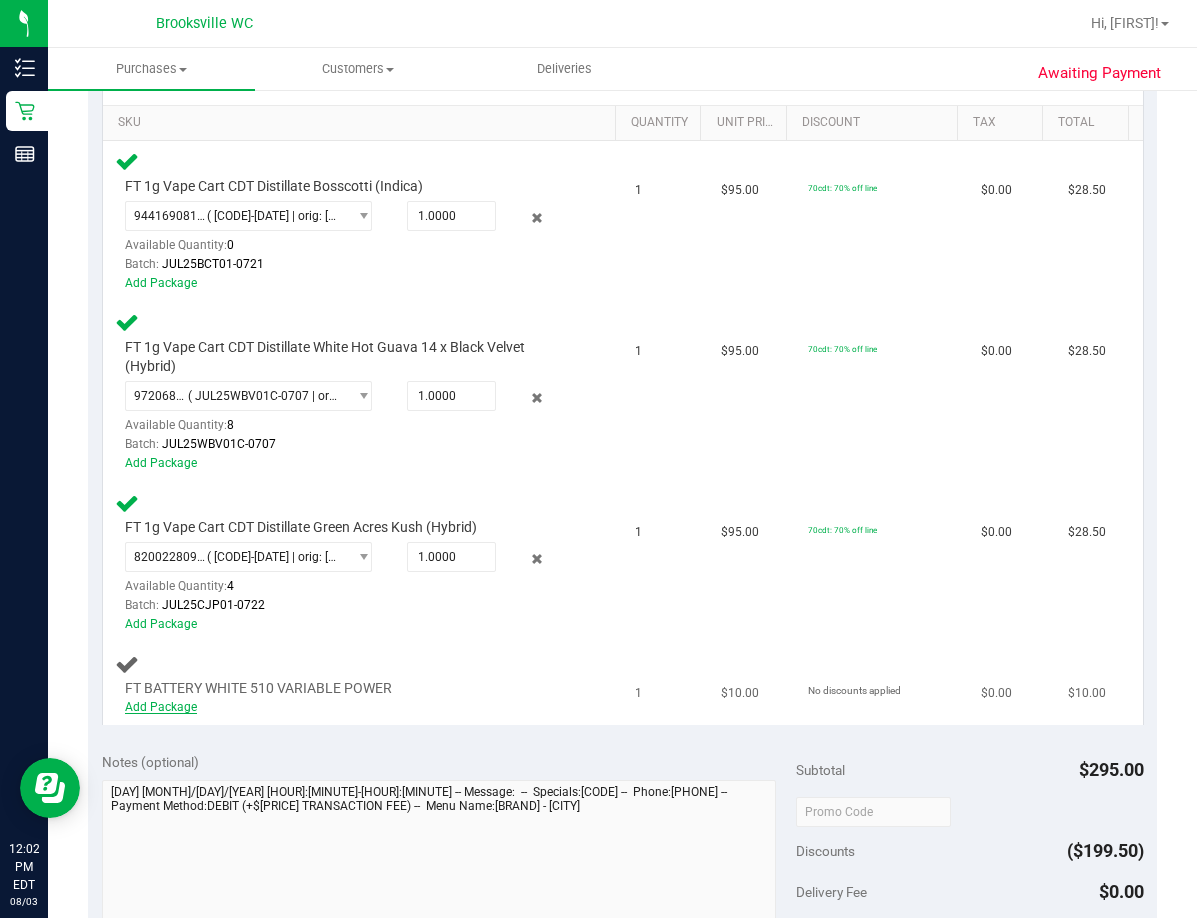 click on "Add Package" at bounding box center (161, 707) 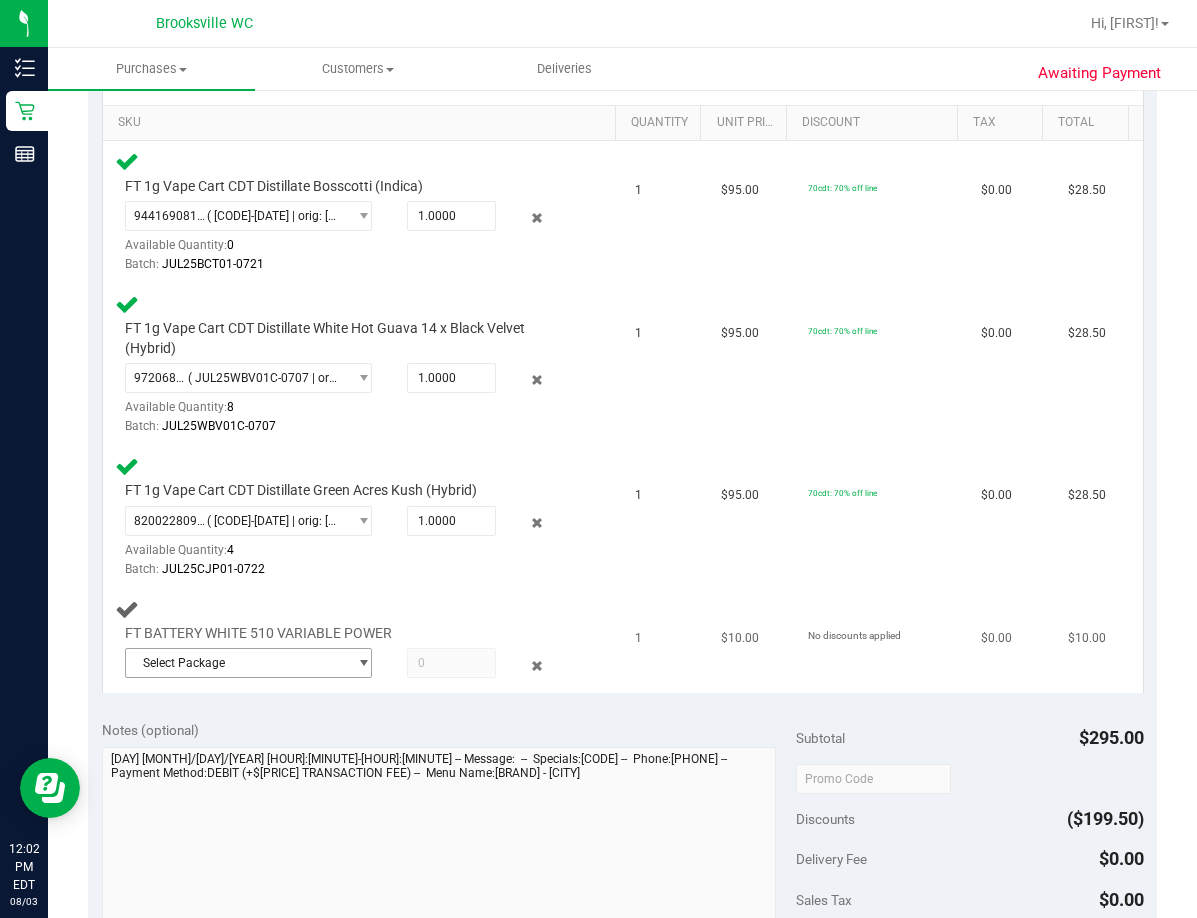 click at bounding box center [363, 663] 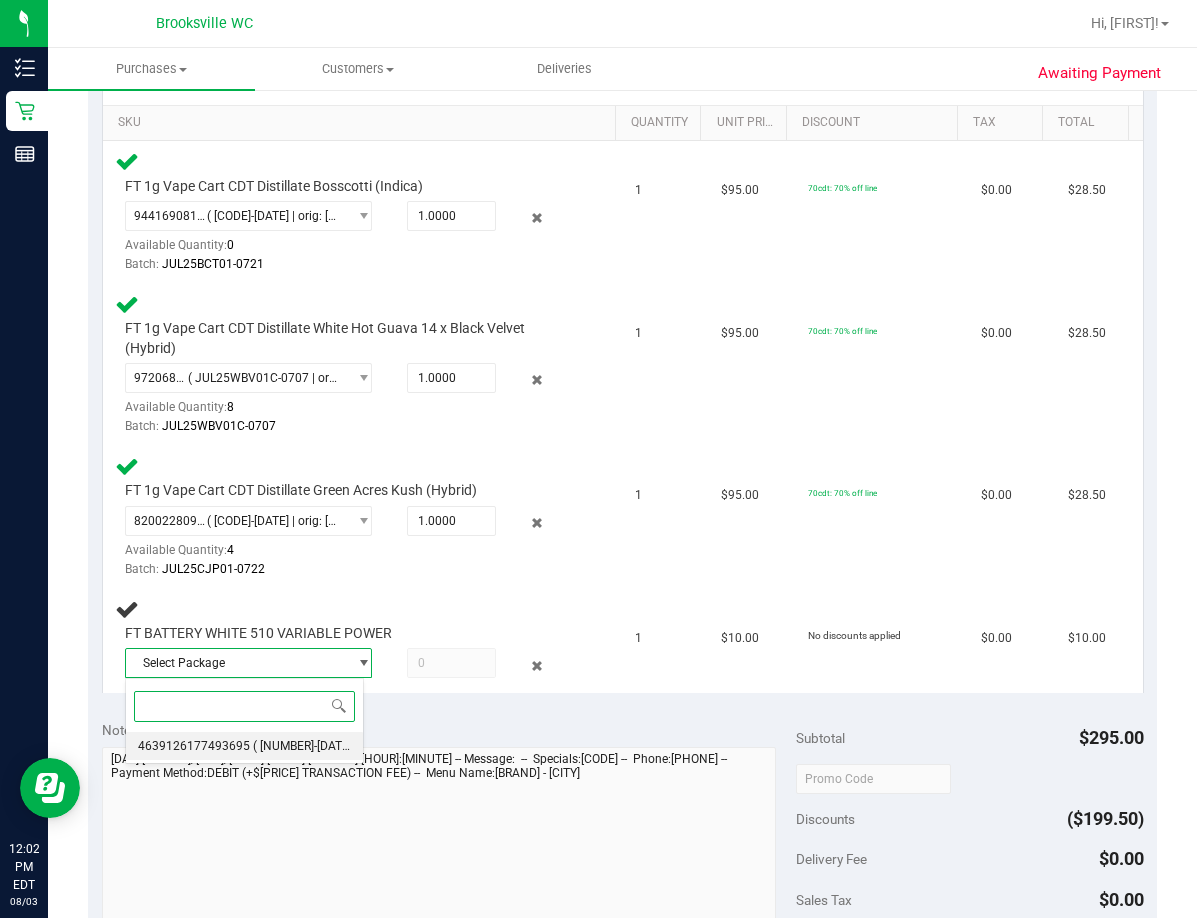 click on "[NUMBER]
(
[CODE]-[DATE] | orig: [CODE]-[DATE]
)" at bounding box center (245, 746) 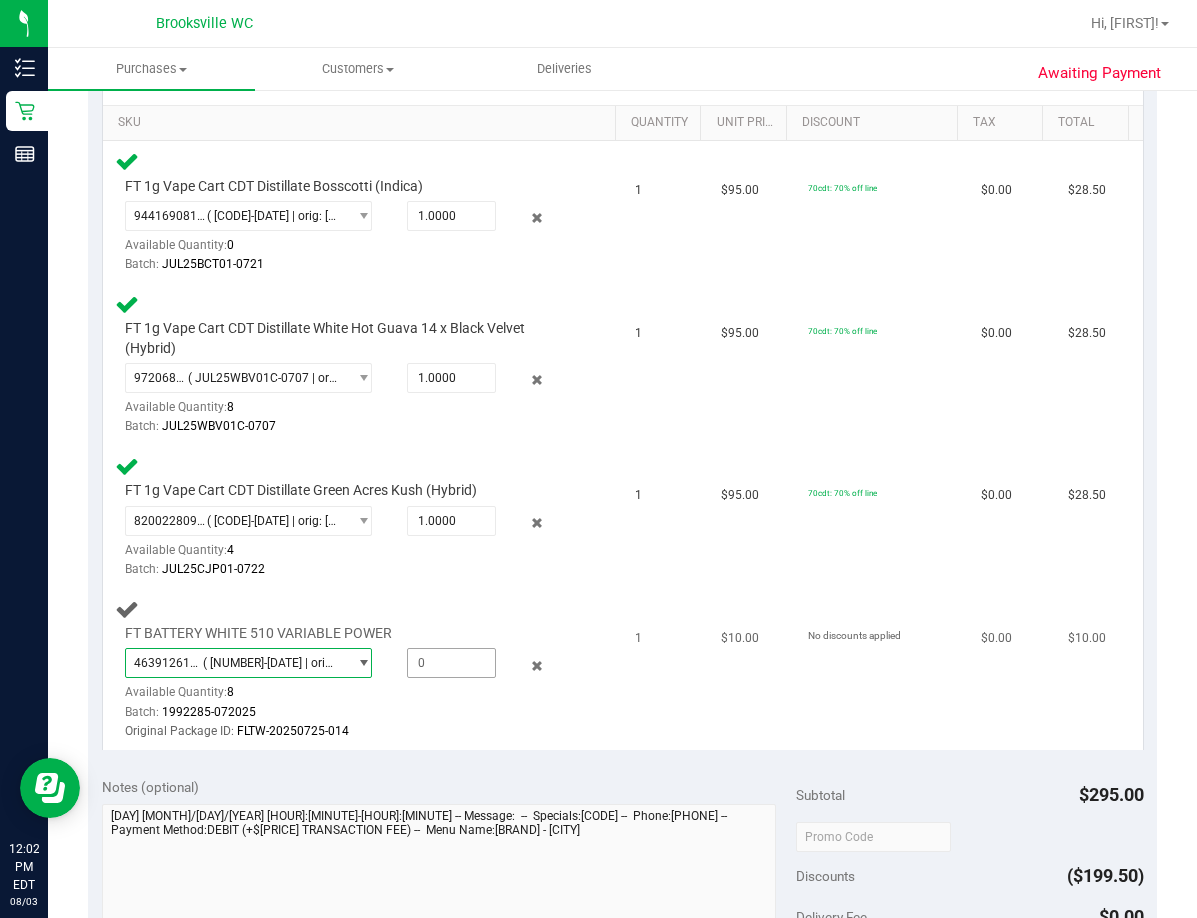click at bounding box center [451, 663] 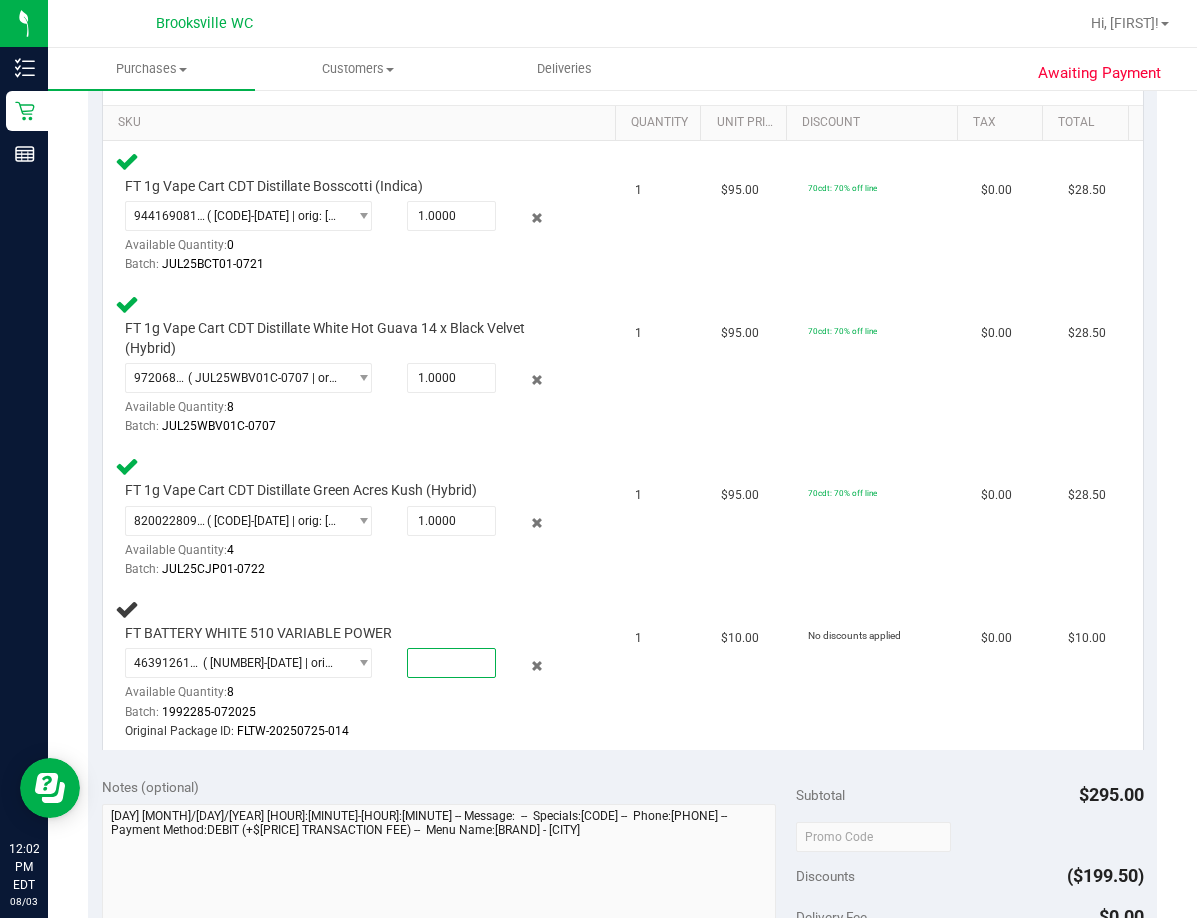 type on "1" 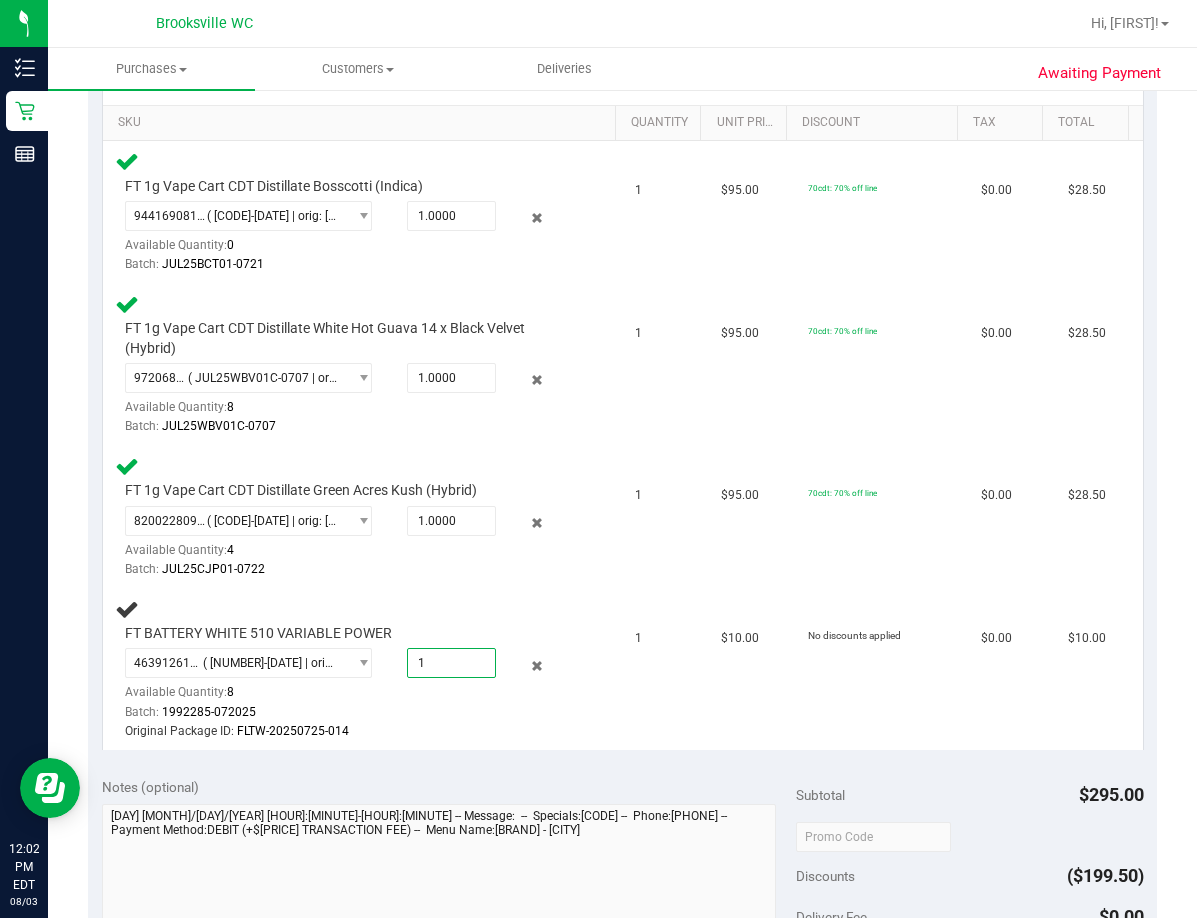type on "1.0000" 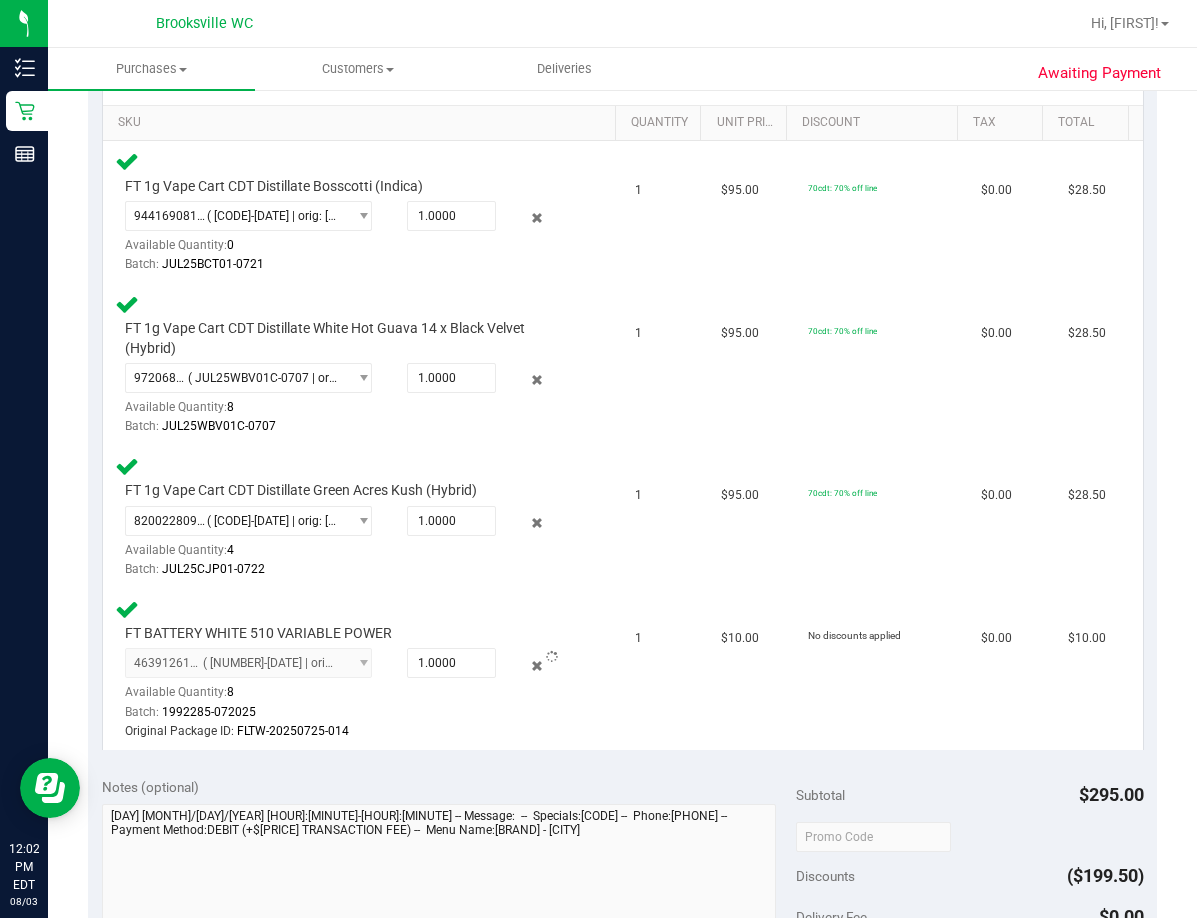 click on "Select Package [NUMBER]
(
[CODE]-[DATE] | orig: [CODE]-[DATE]
)
[NUMBER]
Available Quantity:  0
1 1" at bounding box center [622, 401] 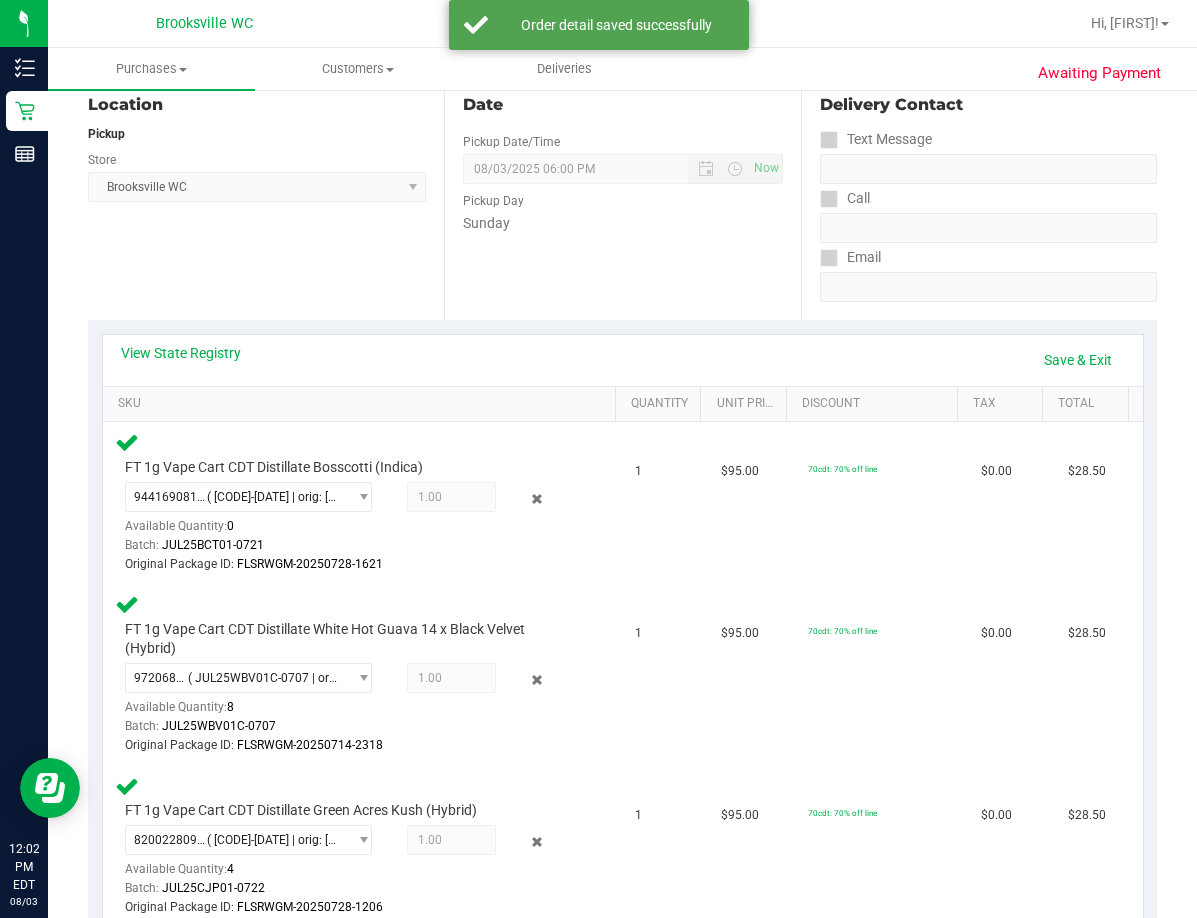 scroll, scrollTop: 200, scrollLeft: 0, axis: vertical 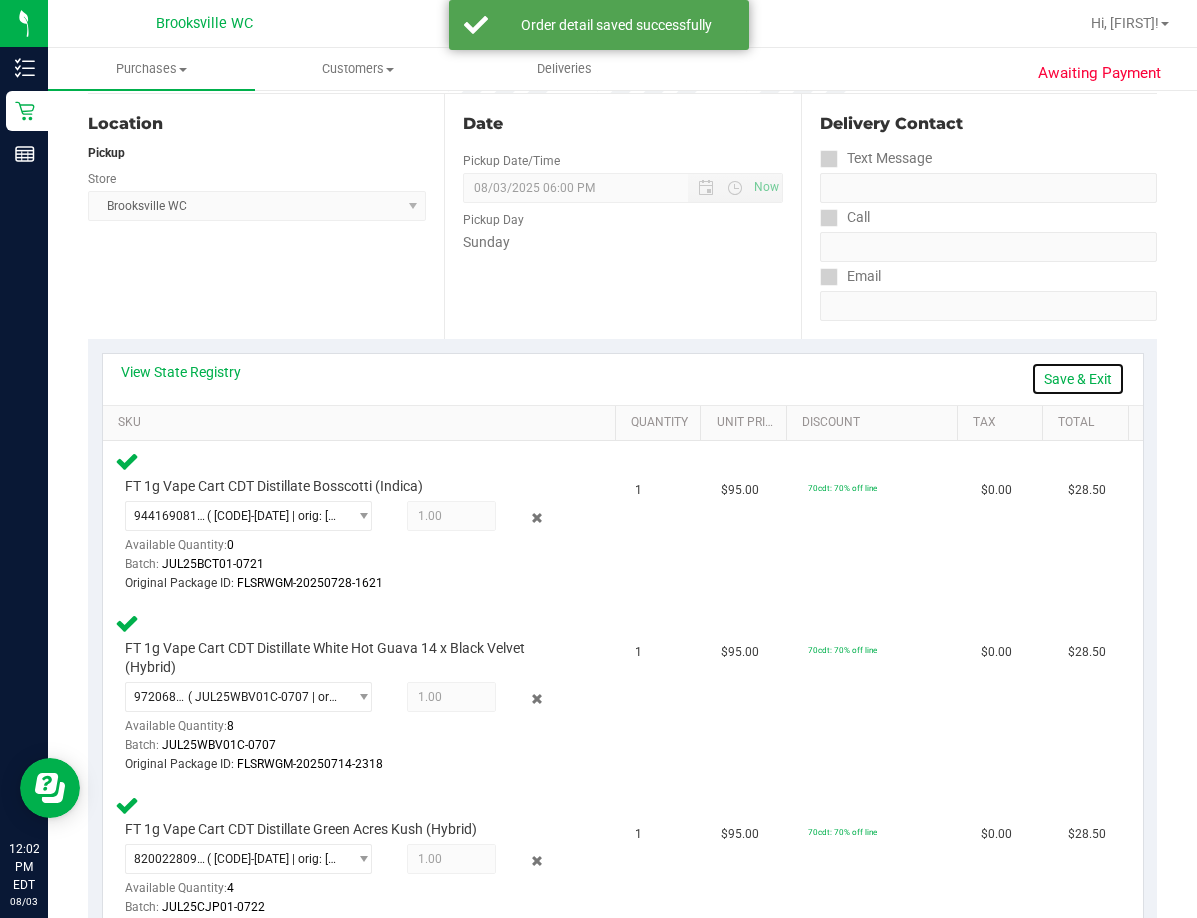 click on "Save & Exit" at bounding box center [1078, 379] 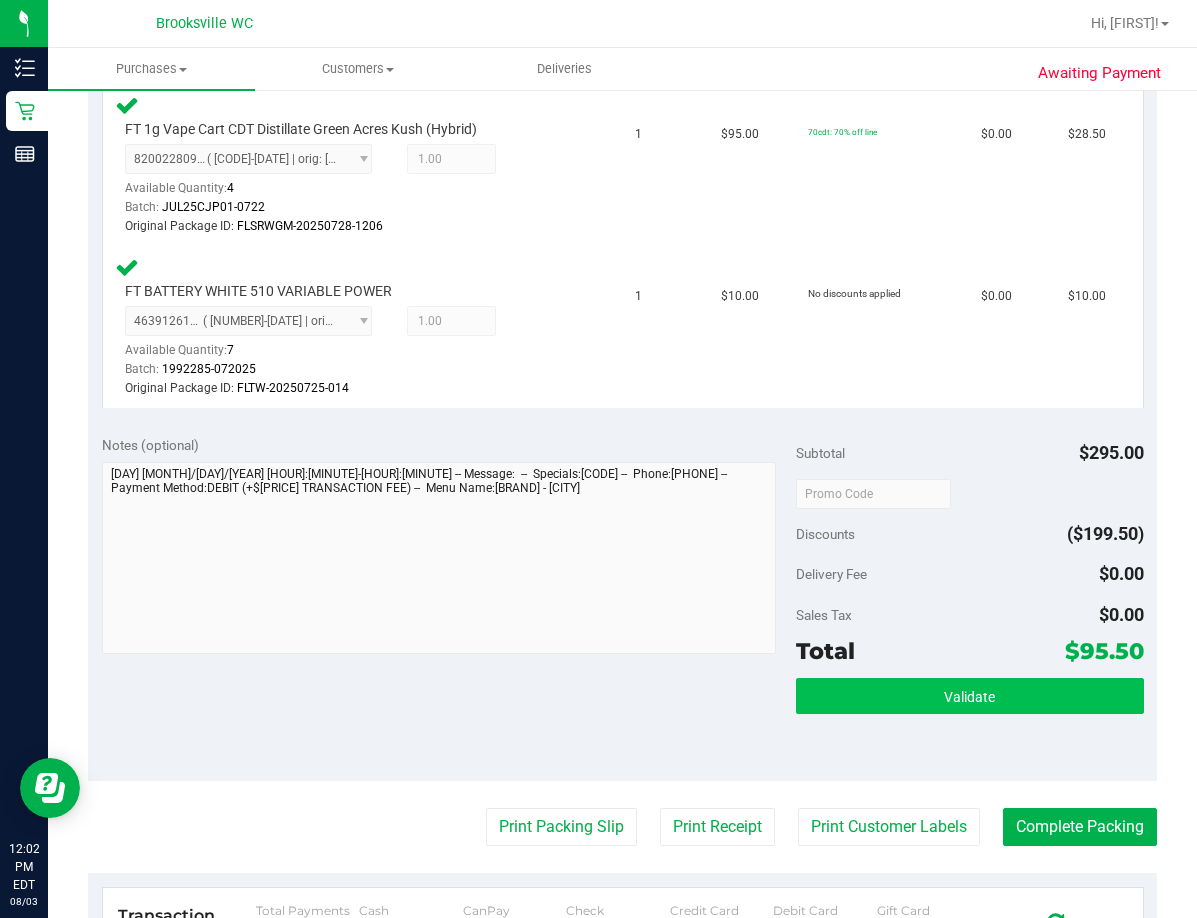 scroll, scrollTop: 1000, scrollLeft: 0, axis: vertical 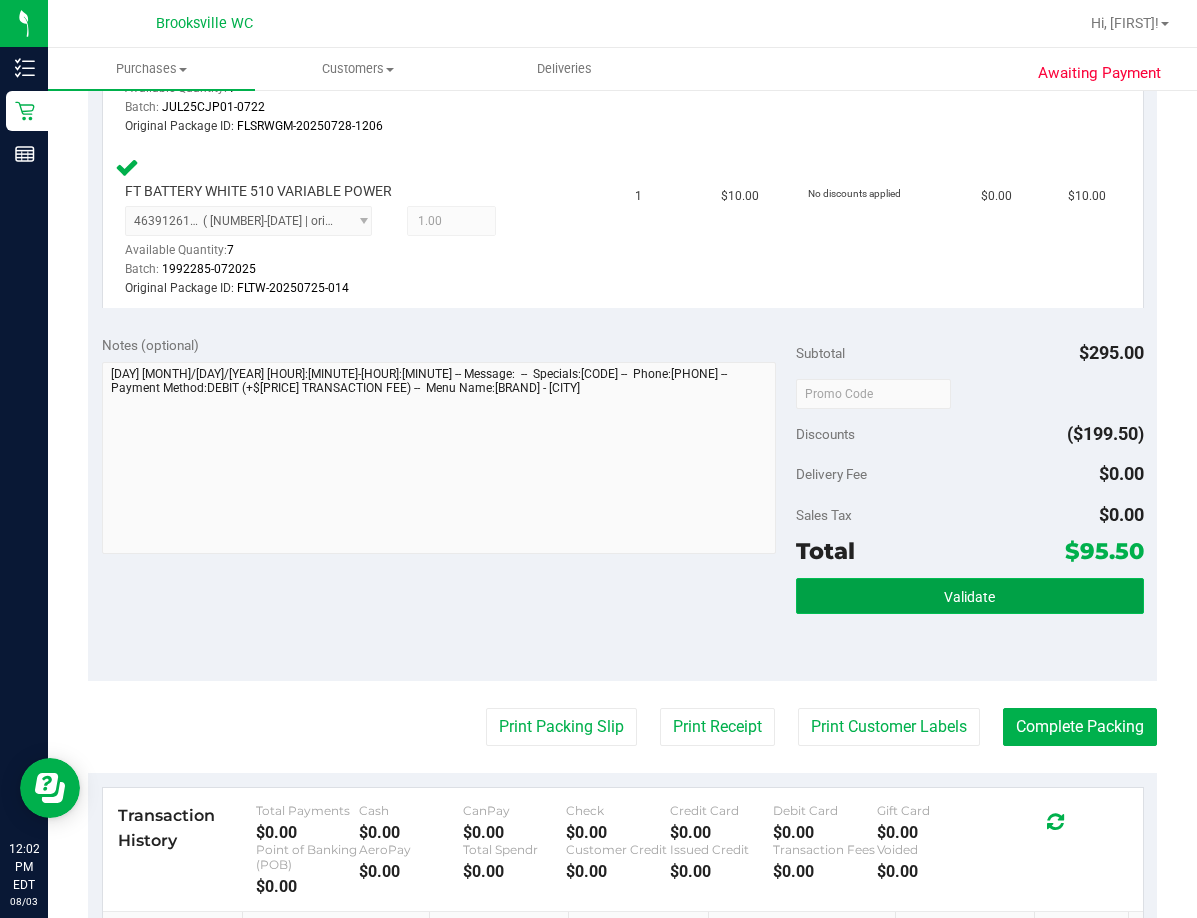 click on "Validate" at bounding box center (969, 596) 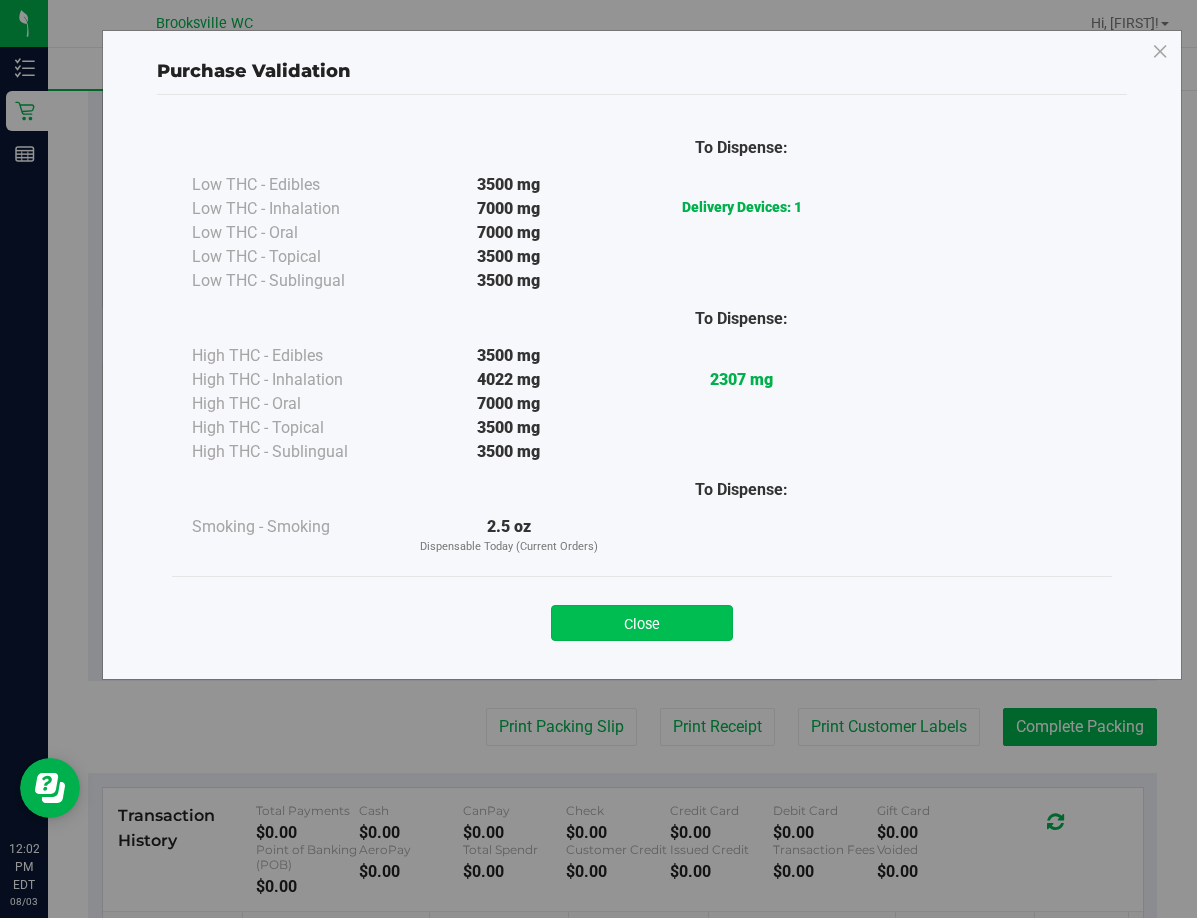 click on "Close" at bounding box center (642, 623) 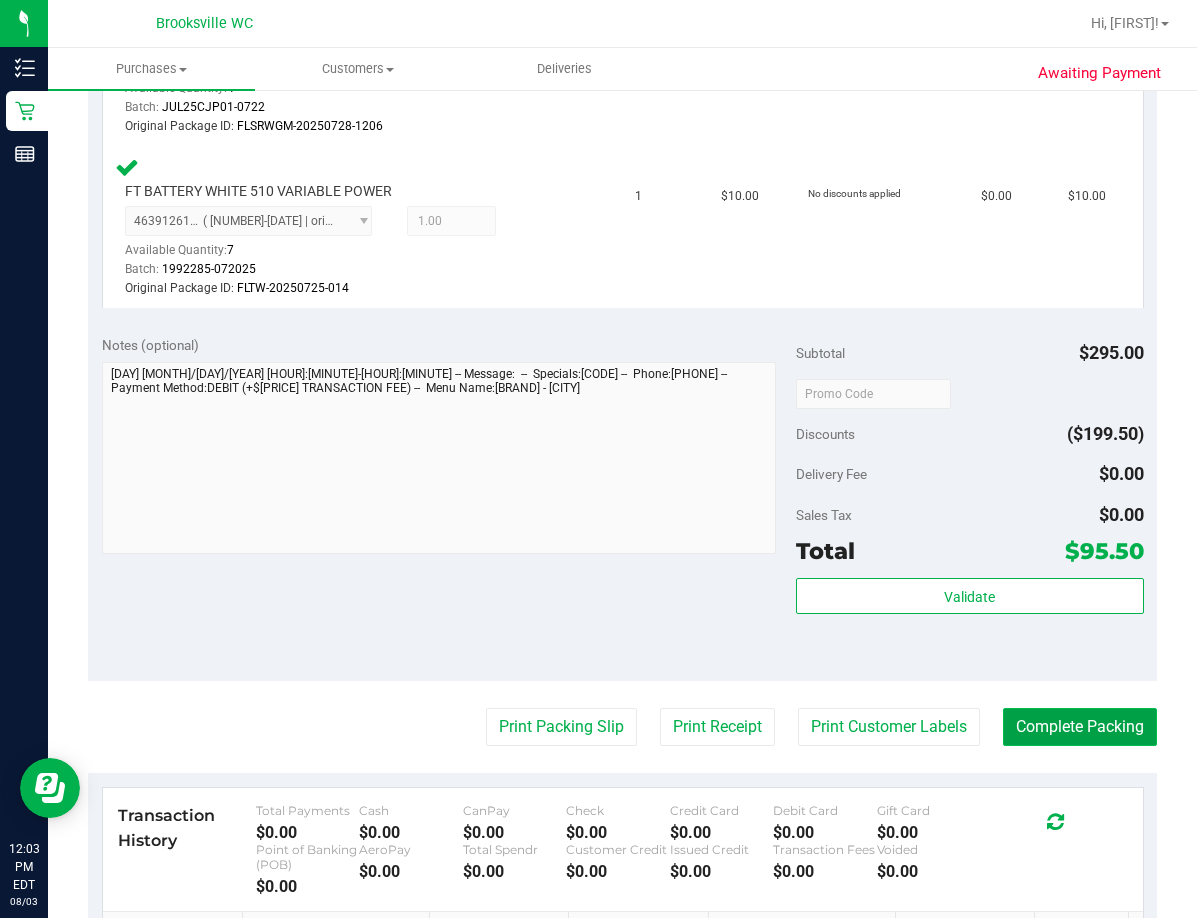 click on "Complete Packing" at bounding box center [1080, 727] 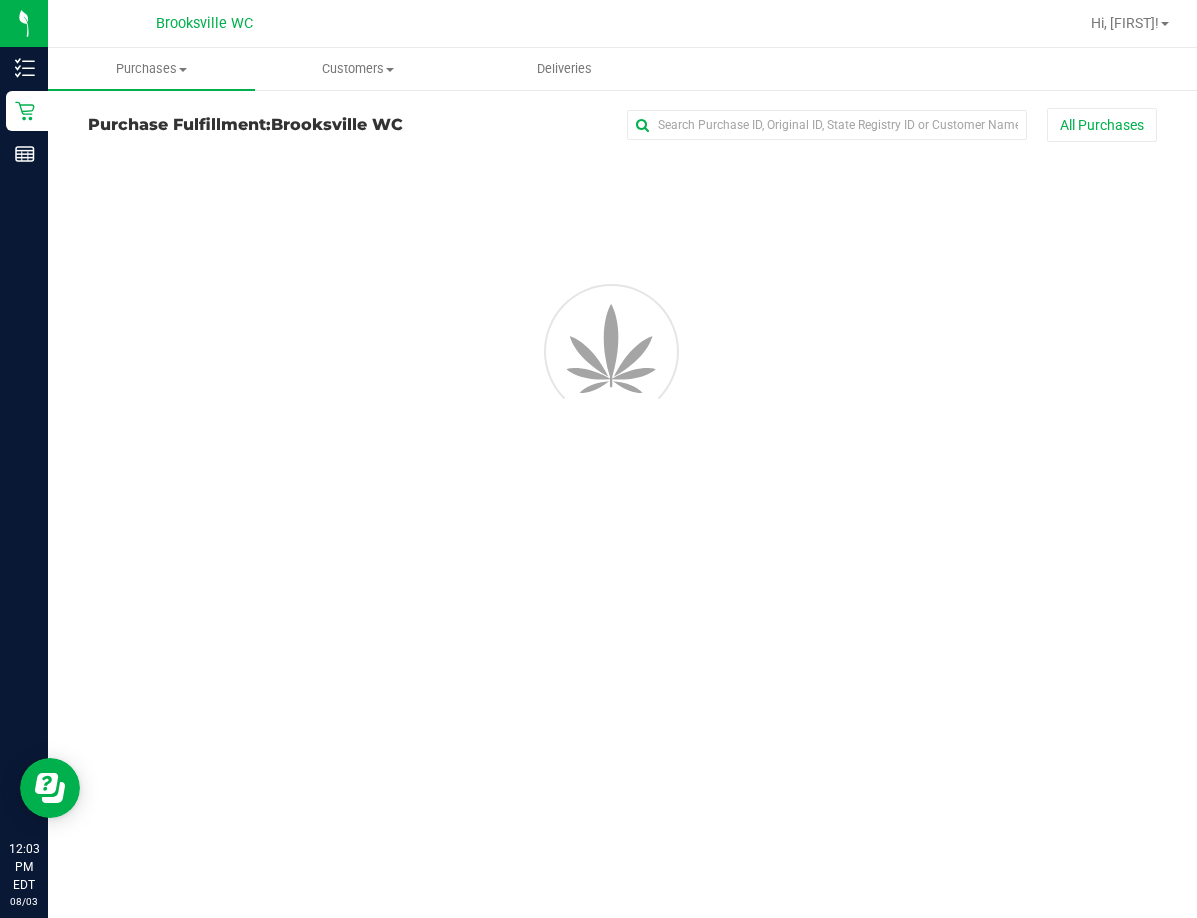 scroll, scrollTop: 0, scrollLeft: 0, axis: both 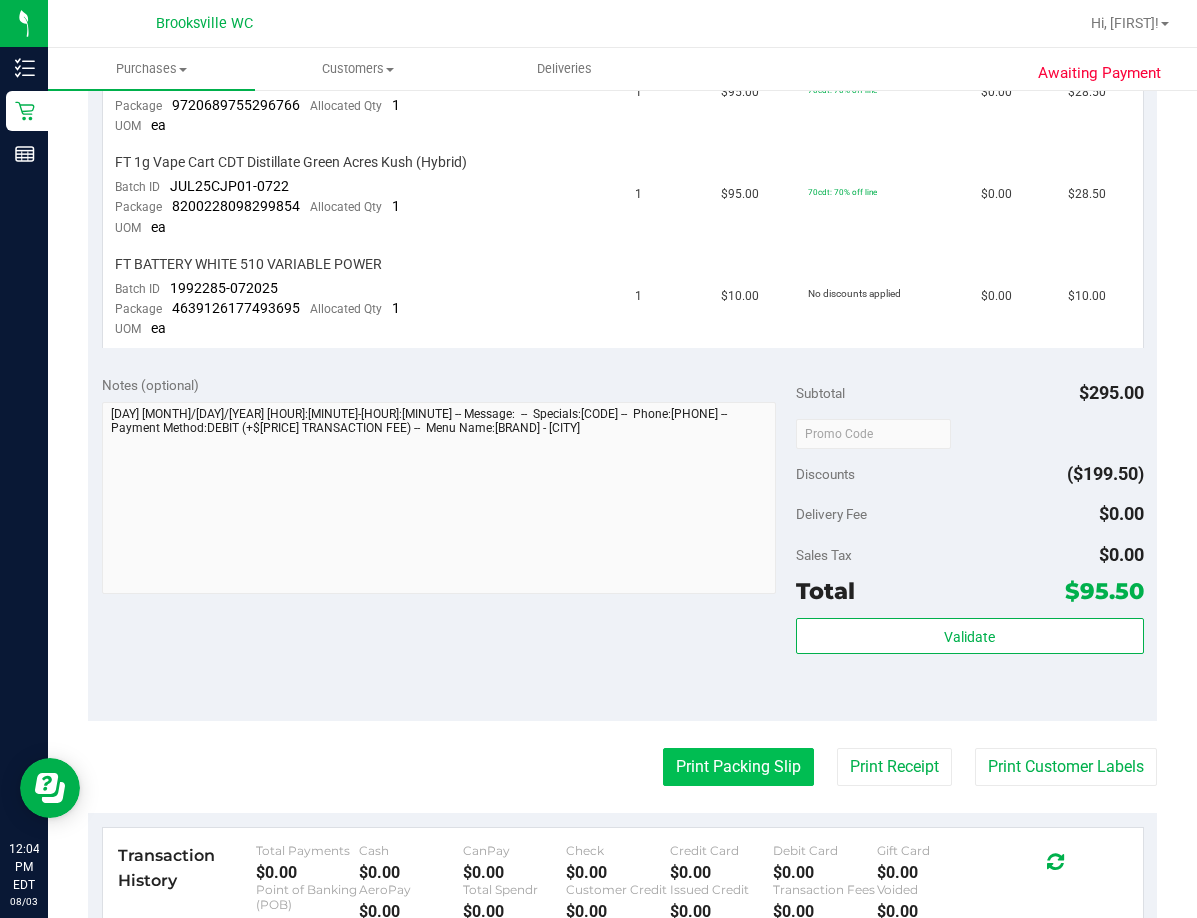 click on "Print Packing Slip" at bounding box center [738, 767] 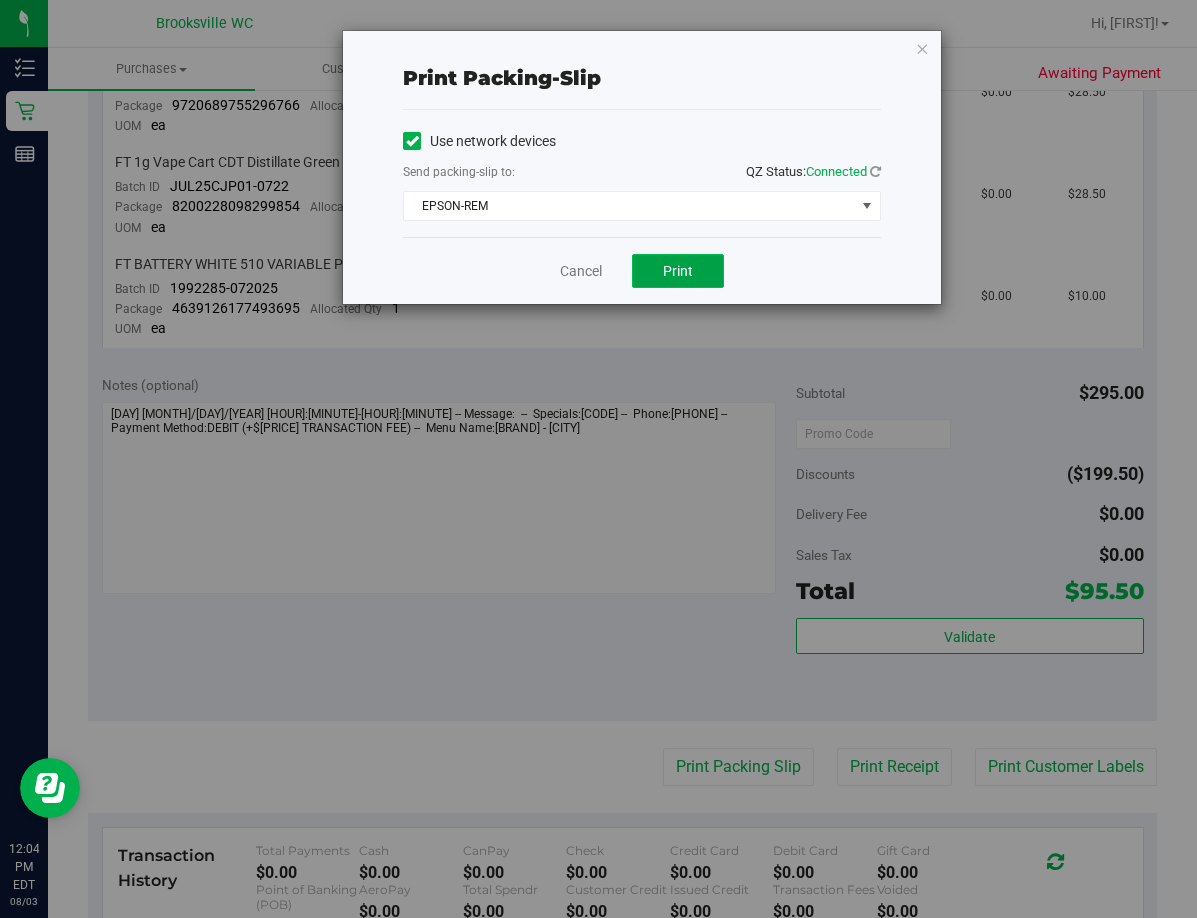 click on "Print" at bounding box center (678, 271) 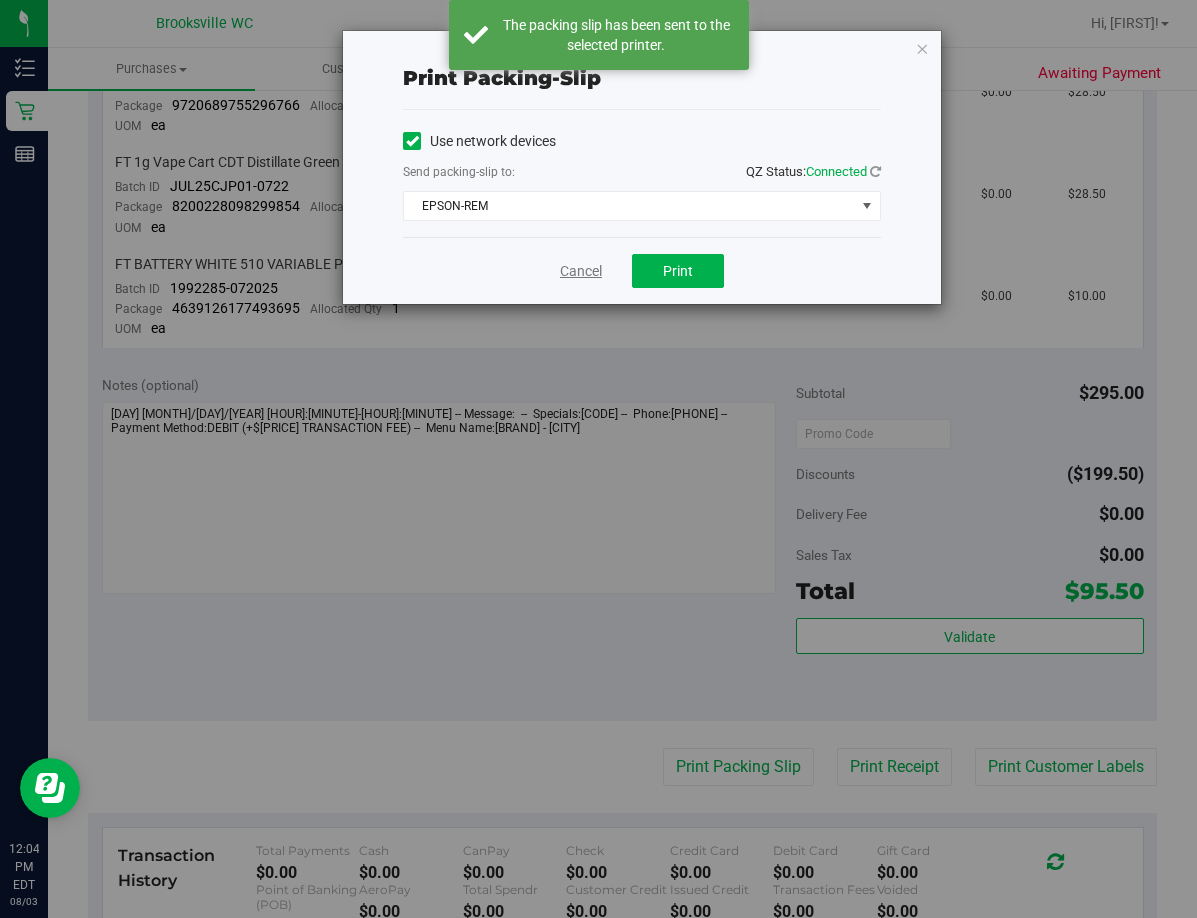click on "Cancel" at bounding box center (581, 271) 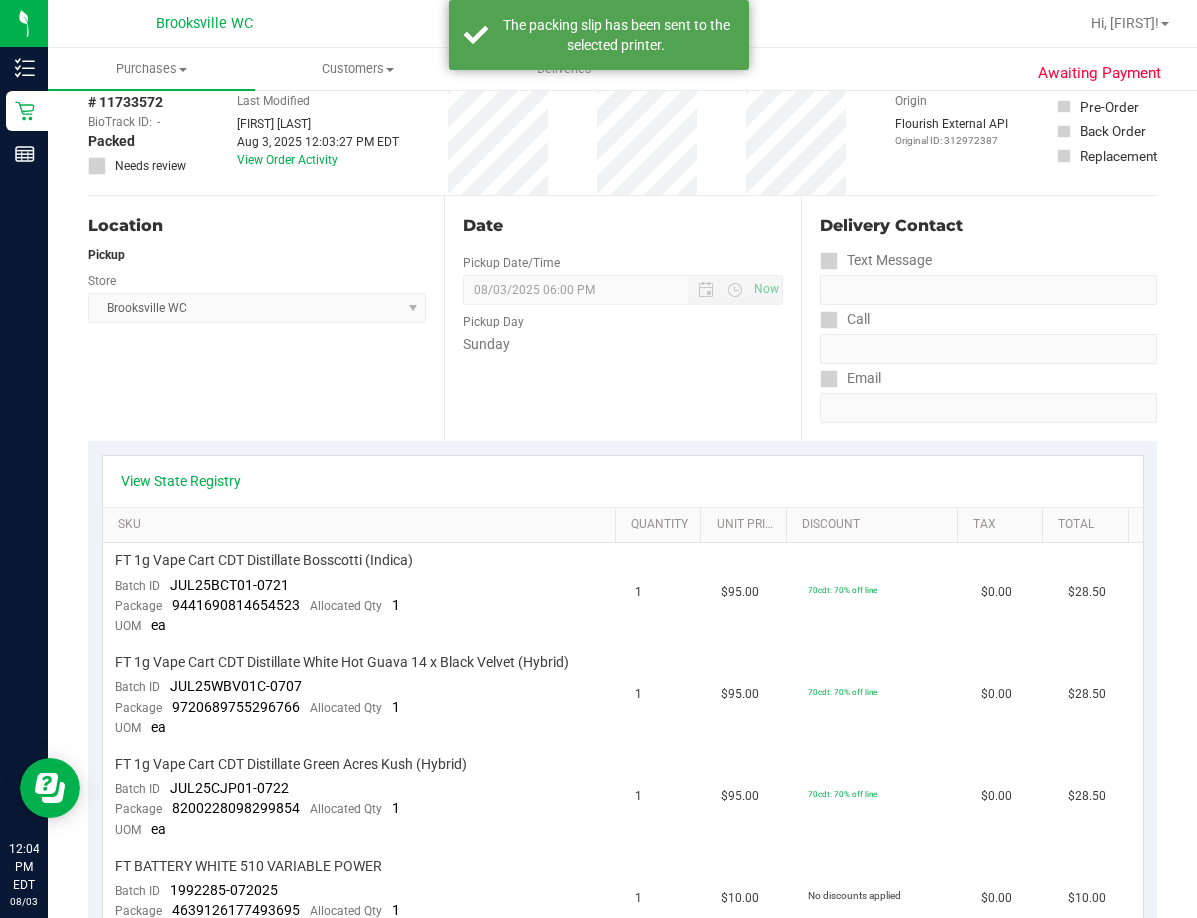 scroll, scrollTop: 0, scrollLeft: 0, axis: both 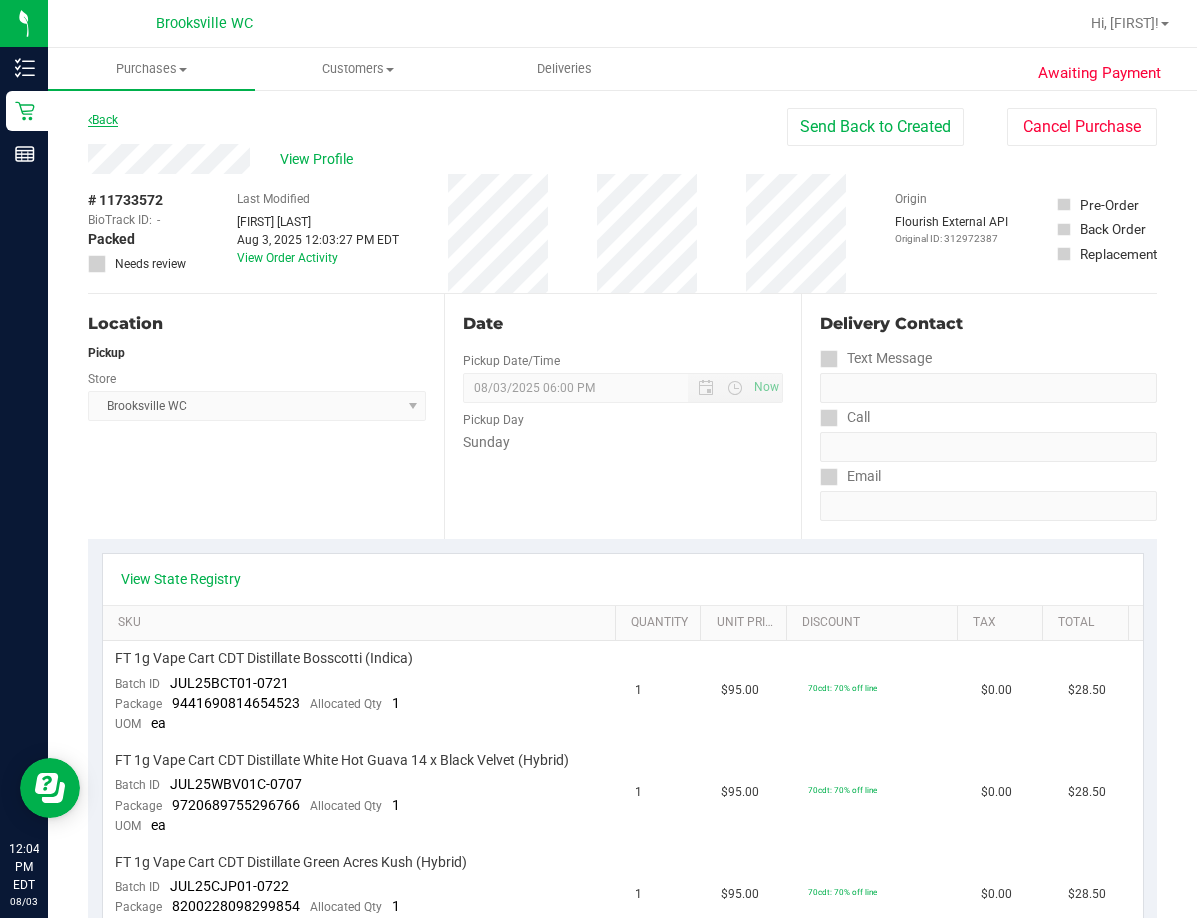 click on "Back" at bounding box center [103, 120] 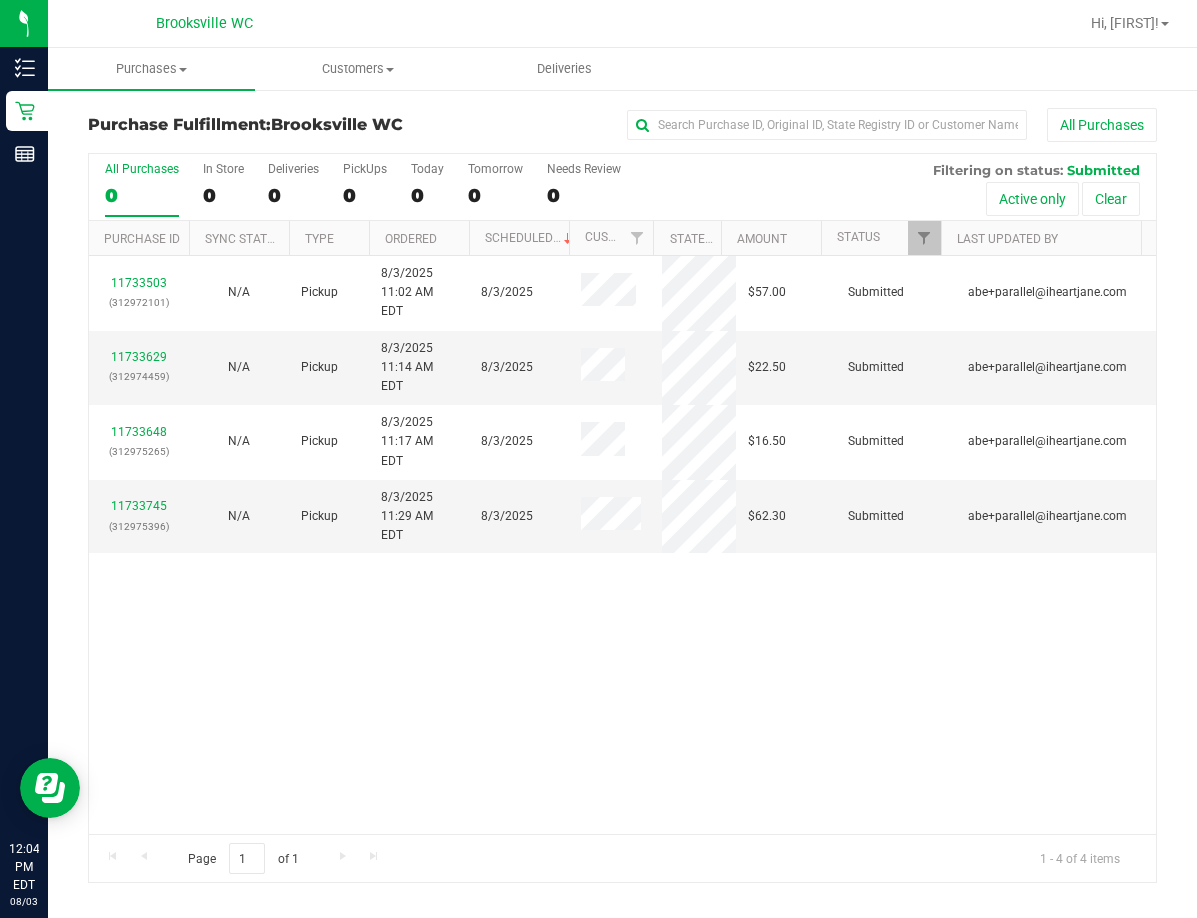 click on "[NUMBER]
([NUMBER])
N/A
Pickup [MONTH]/[DAY]/[YEAR] [HOUR]:[MINUTE] [AMPM] [TIMEZONE] [MONTH]/[DAY]
[PRICE]
Submitted [EMAIL]
[NUMBER]
([NUMBER])
N/A
Pickup [MONTH]/[DAY]/[YEAR] [HOUR]:[MINUTE] [AMPM] [TIMEZONE] [MONTH]/[DAY]
[PRICE]
Submitted [EMAIL]
[NUMBER]
([NUMBER])
N/A
Pickup [MONTH]/[DAY]/[YEAR] [HOUR]:[MINUTE] [AMPM] [TIMEZONE] [MONTH]/[DAY]
[PRICE]
Submitted [EMAIL]" at bounding box center (622, 545) 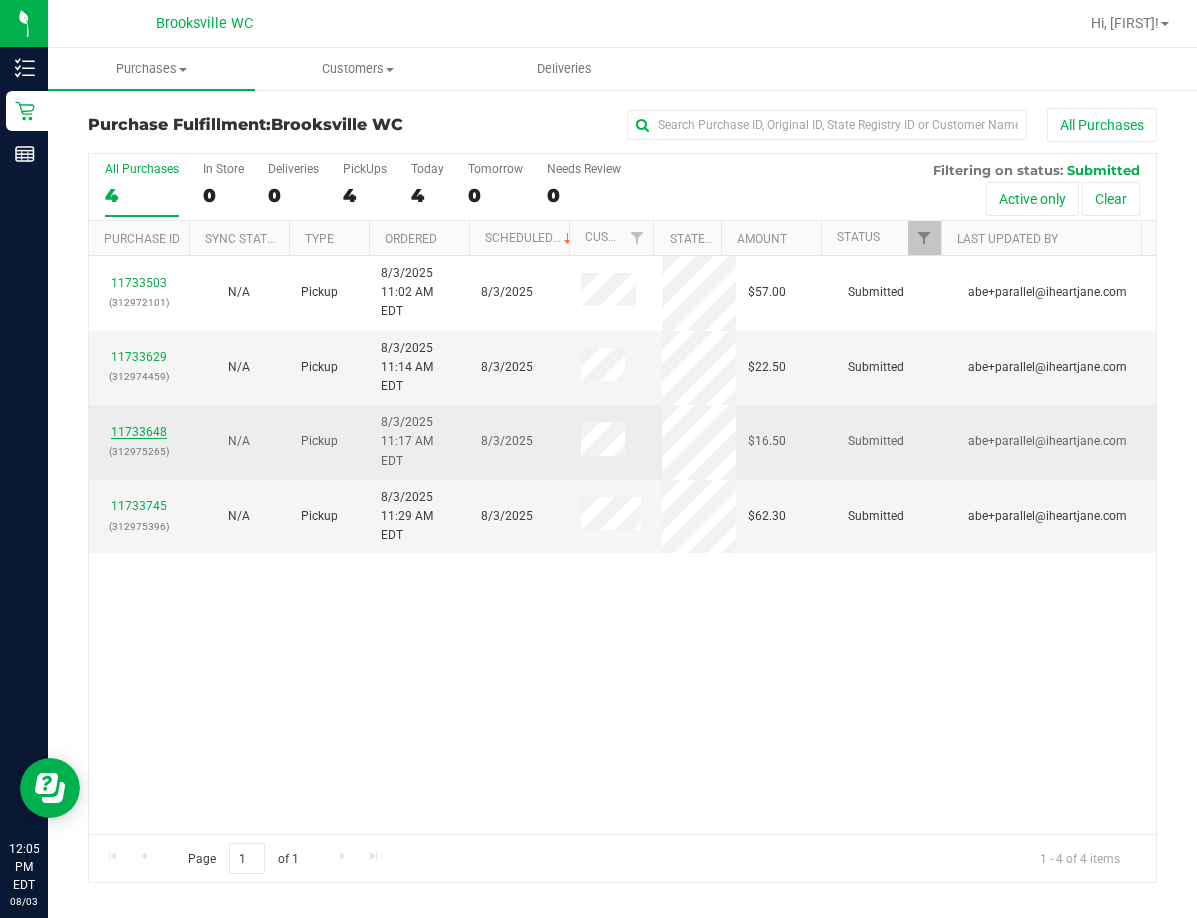 click on "11733648" at bounding box center [139, 432] 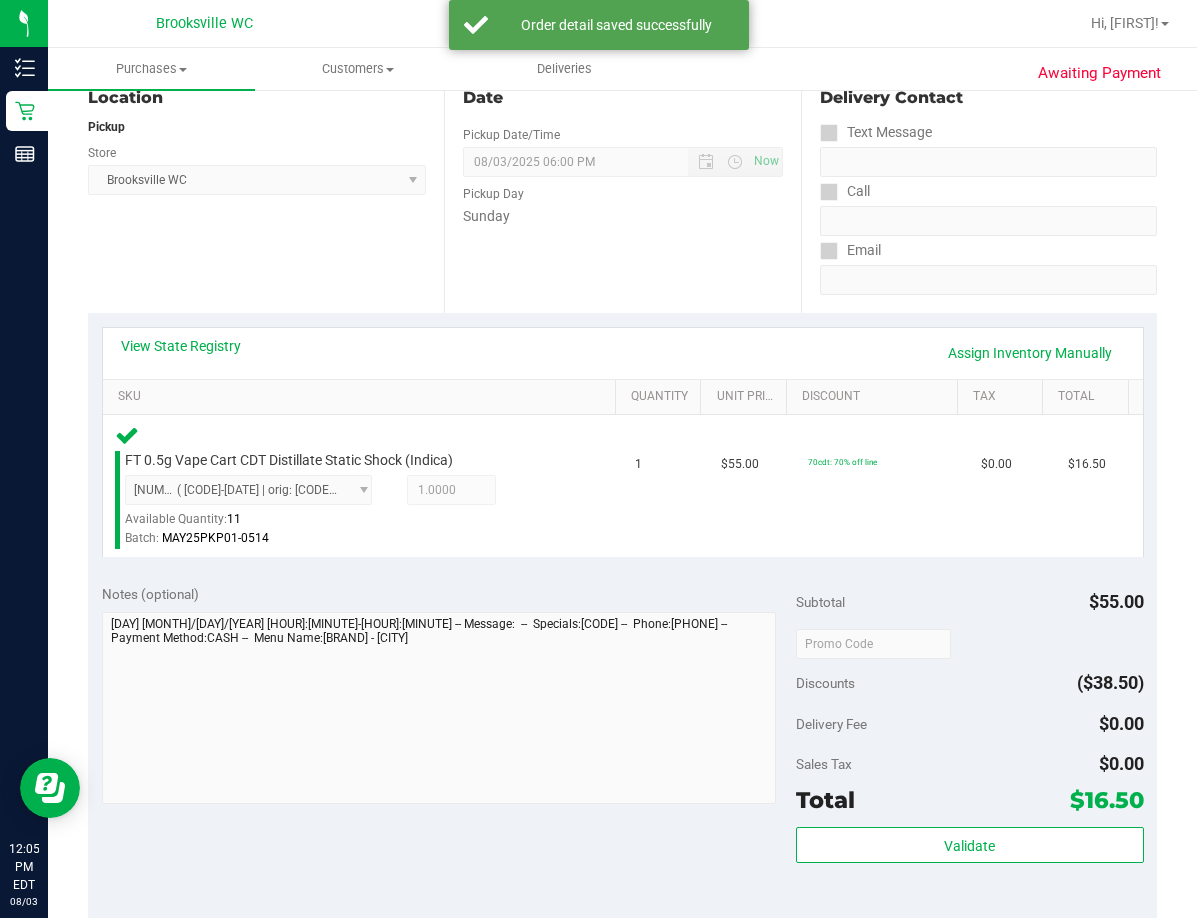 scroll, scrollTop: 300, scrollLeft: 0, axis: vertical 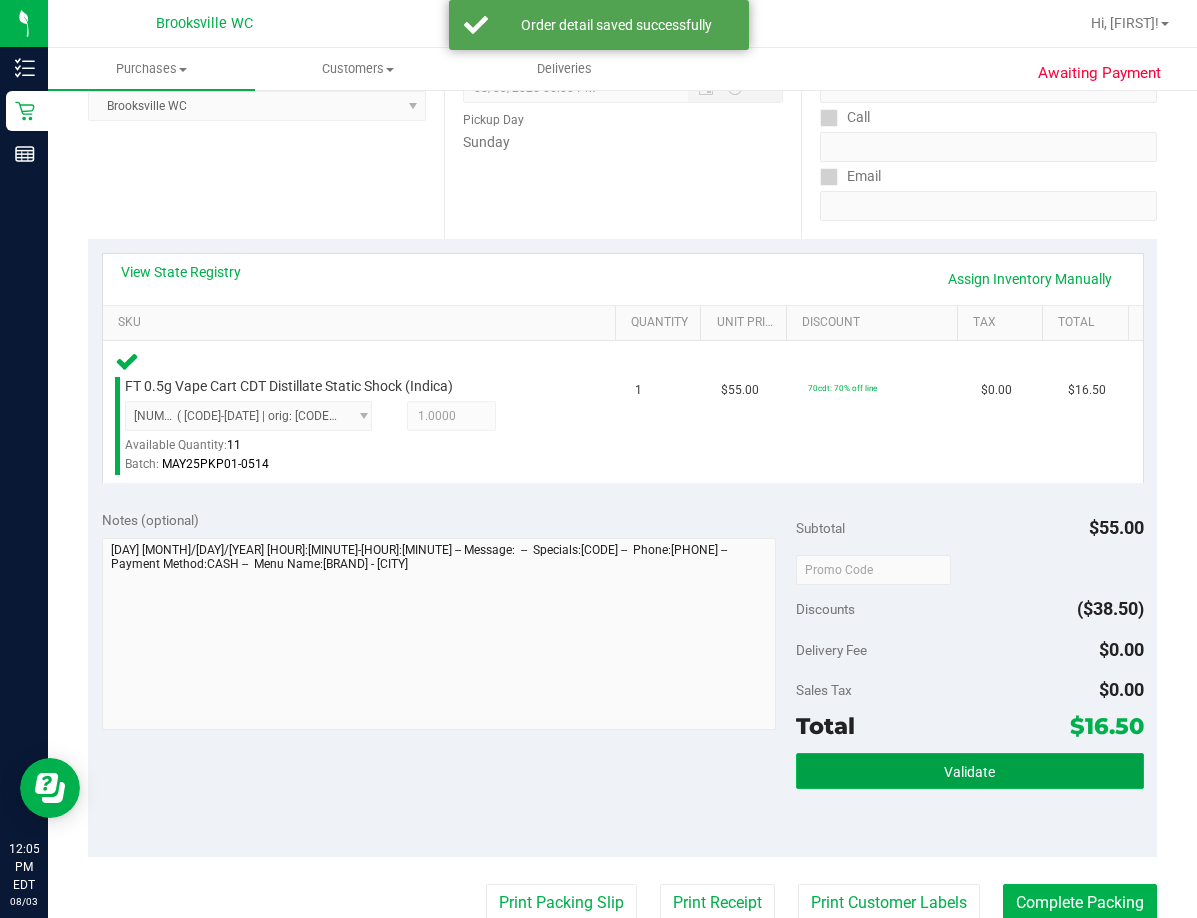 click on "Validate" at bounding box center (969, 771) 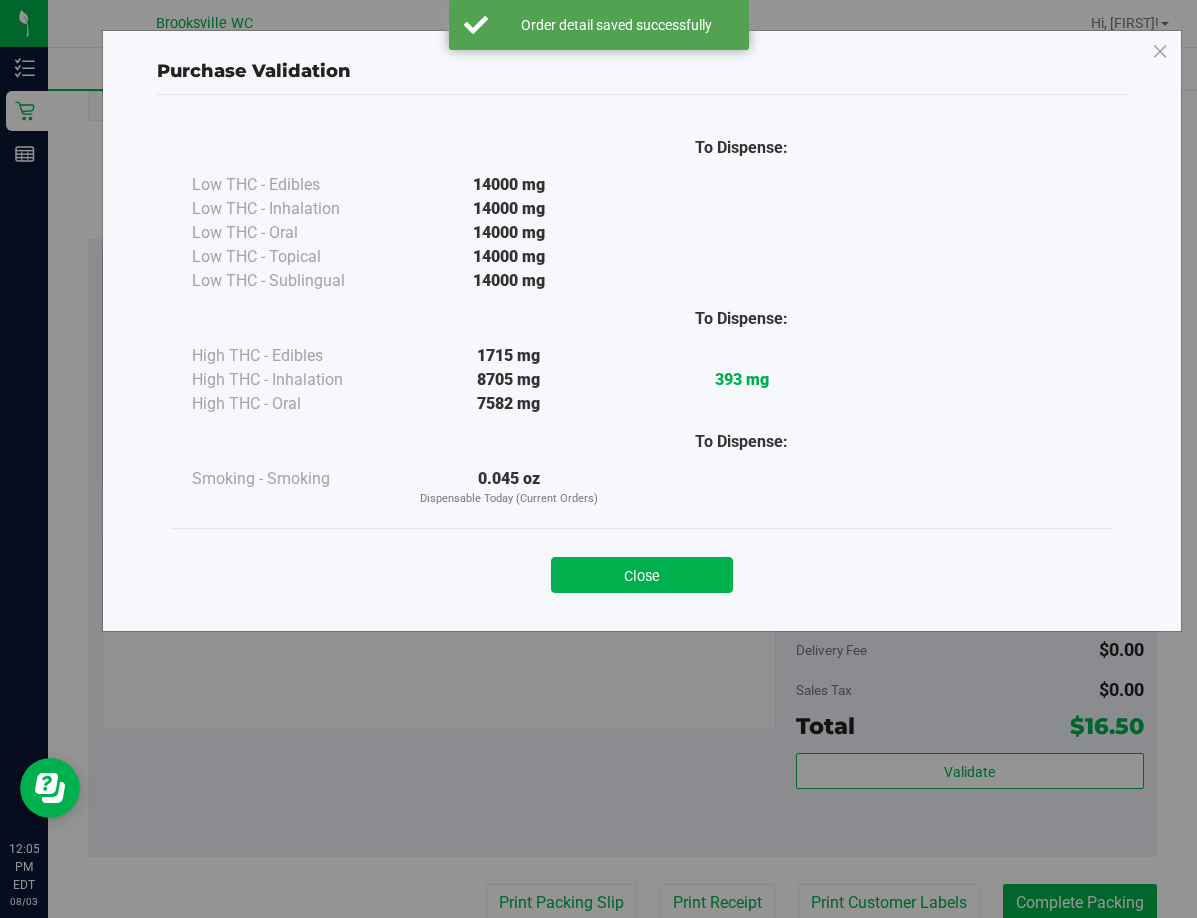 drag, startPoint x: 687, startPoint y: 571, endPoint x: 704, endPoint y: 585, distance: 22.022715 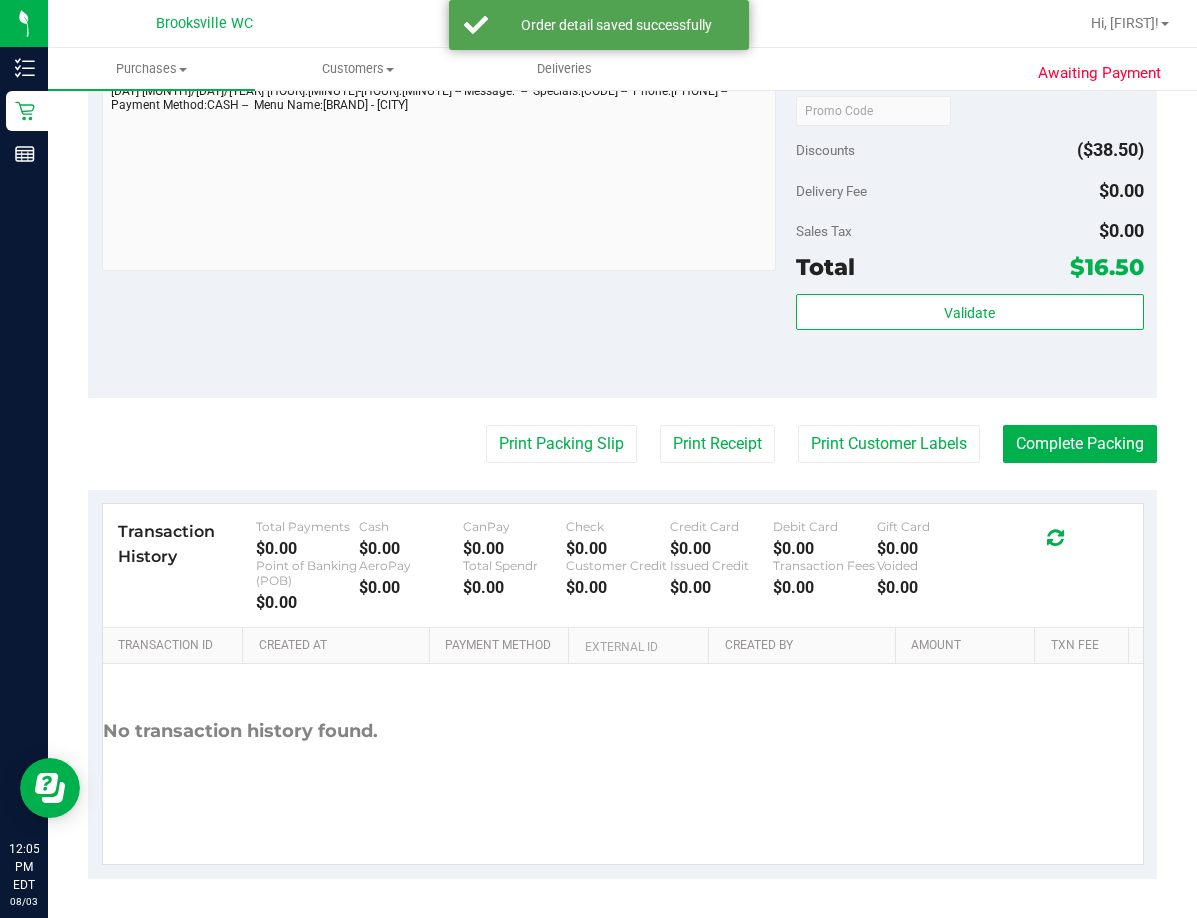 scroll, scrollTop: 760, scrollLeft: 0, axis: vertical 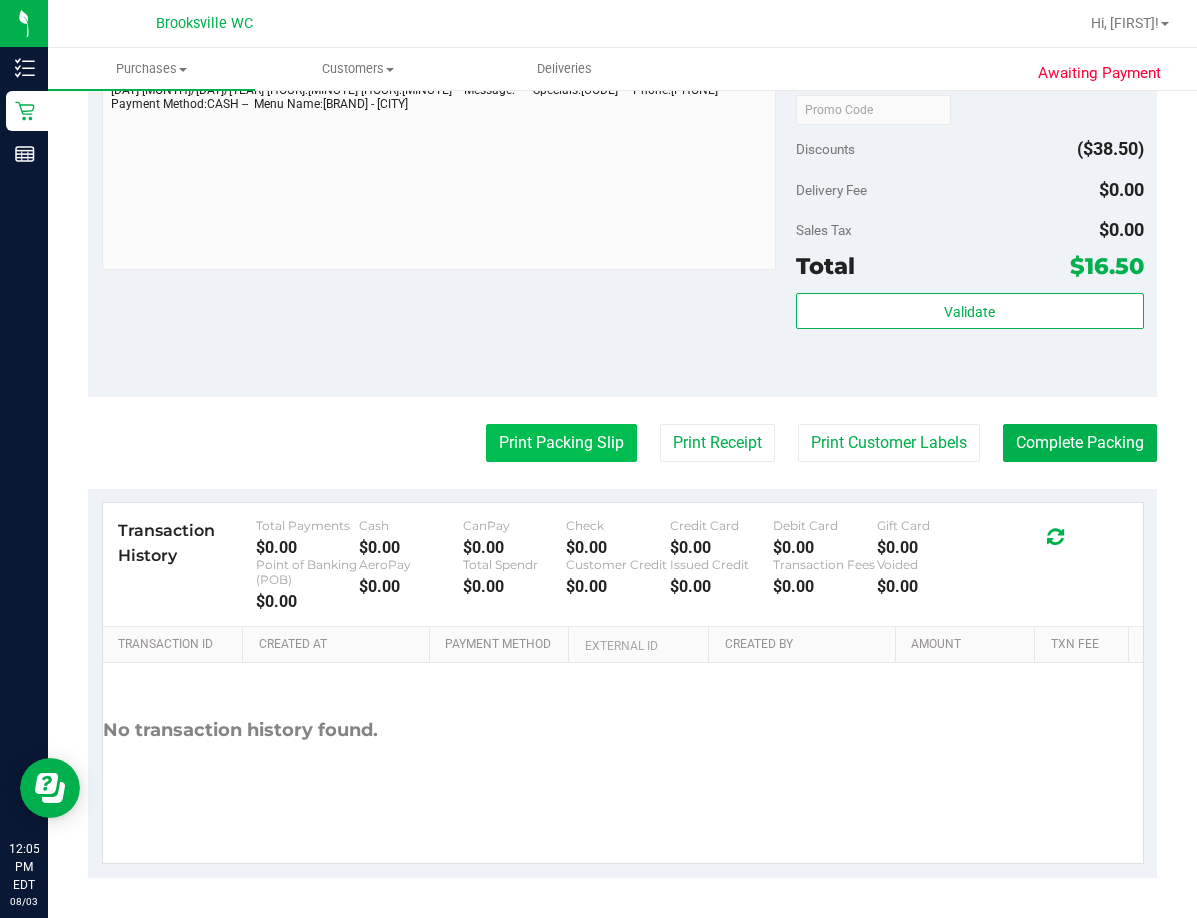 click on "Print Packing Slip" at bounding box center (561, 443) 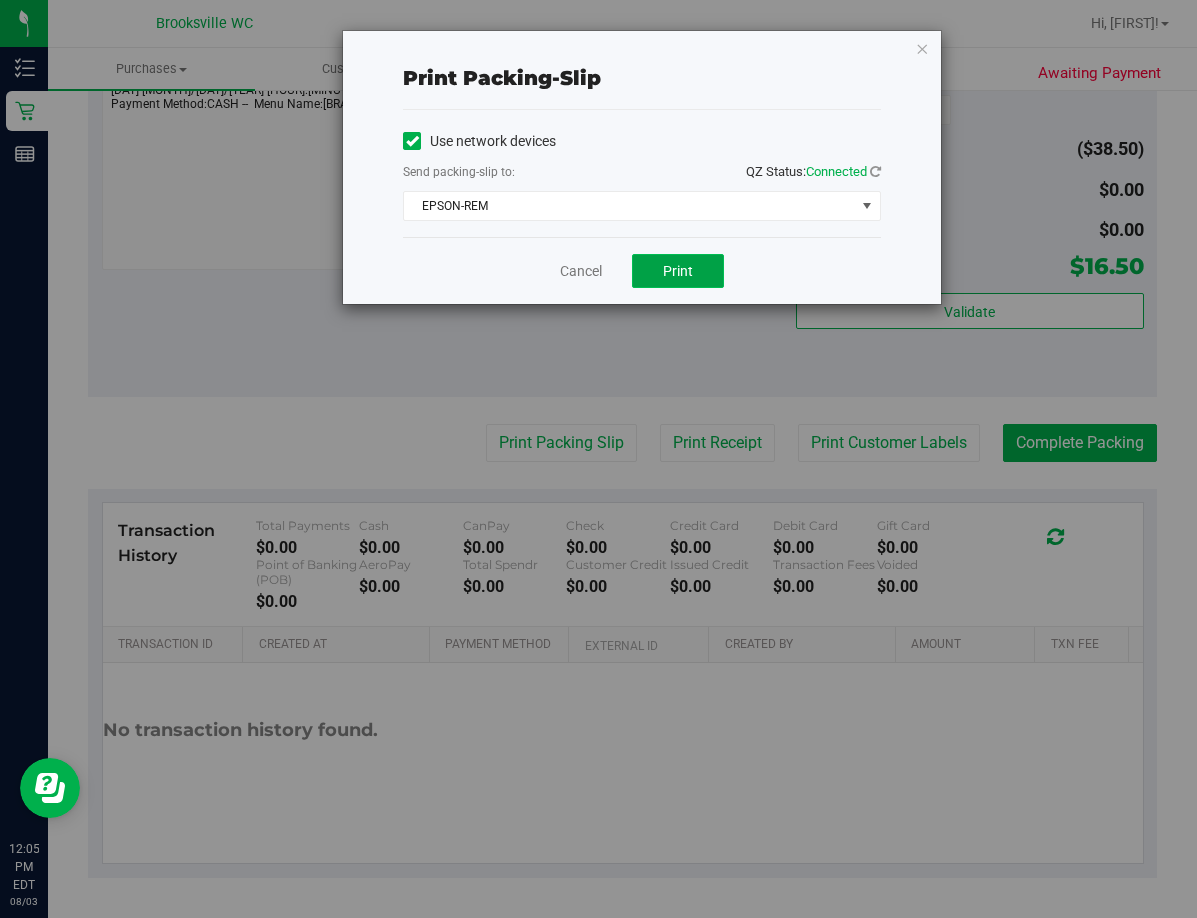 click on "Print" at bounding box center [678, 271] 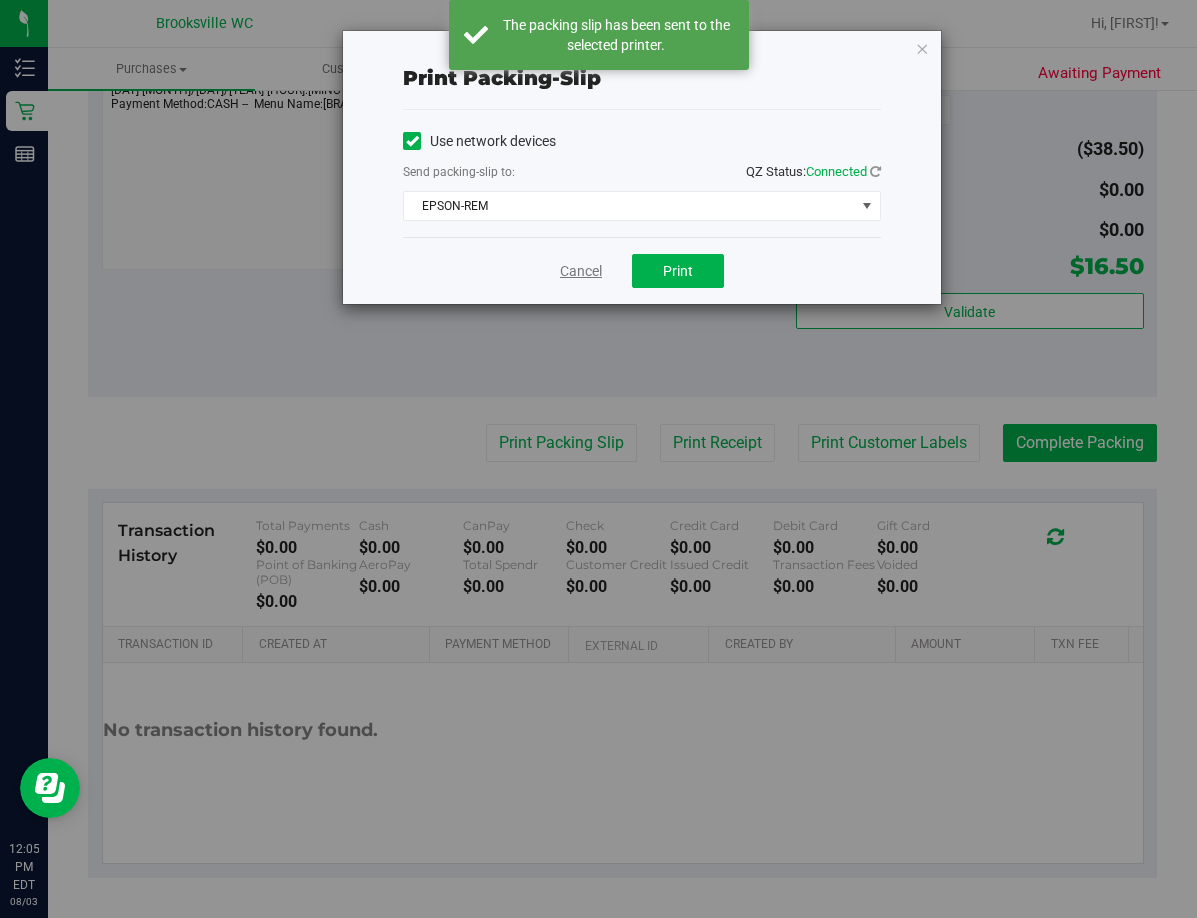 click on "Cancel" at bounding box center [581, 271] 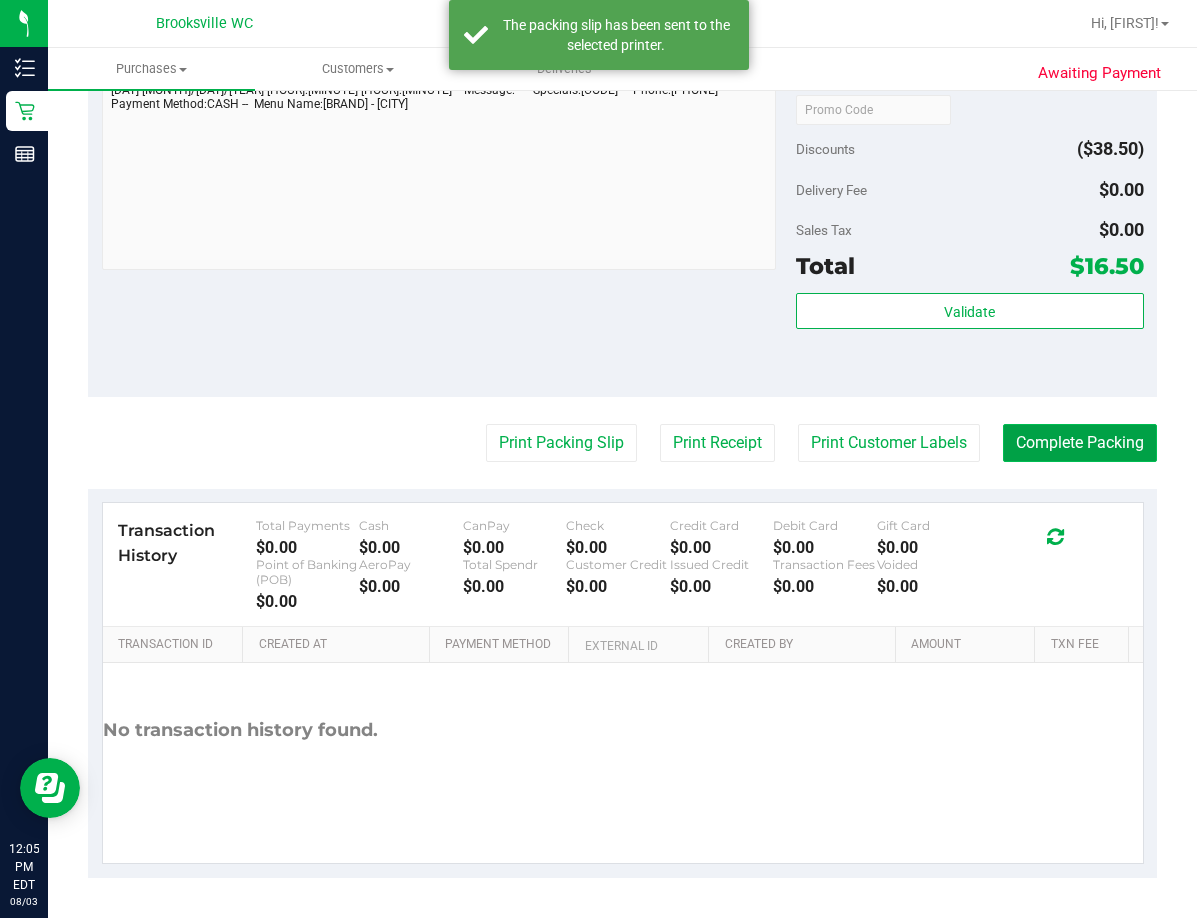 click on "Complete Packing" at bounding box center (1080, 443) 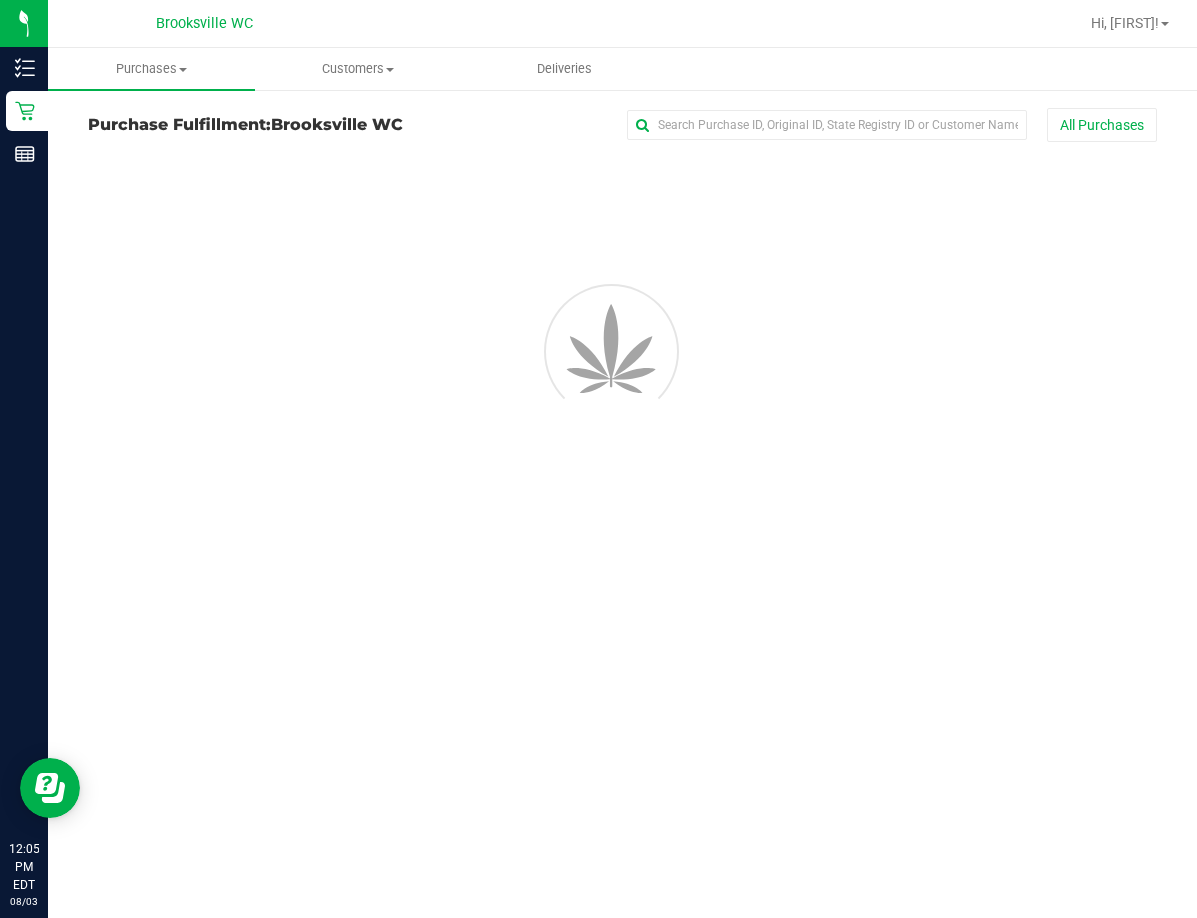 scroll, scrollTop: 0, scrollLeft: 0, axis: both 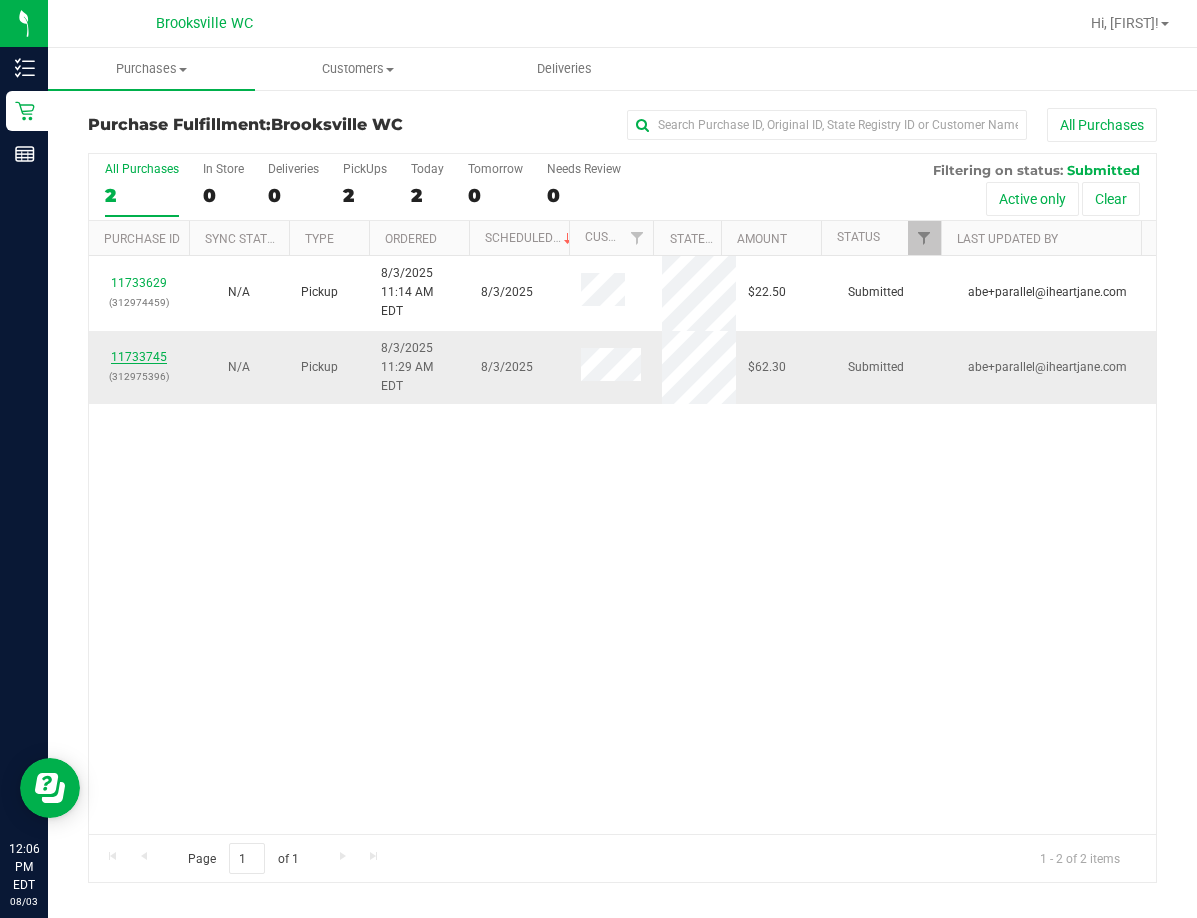 click on "11733745" at bounding box center (139, 357) 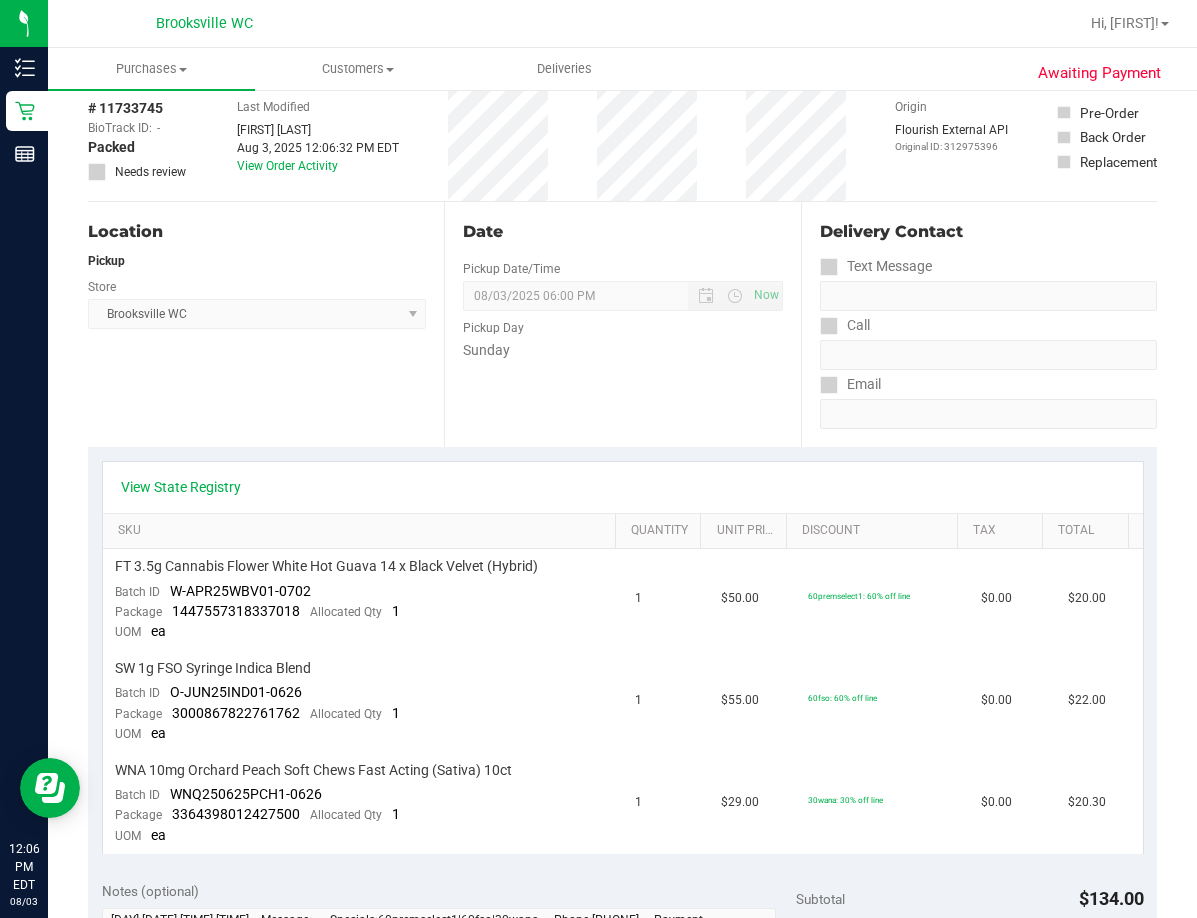 scroll, scrollTop: 0, scrollLeft: 0, axis: both 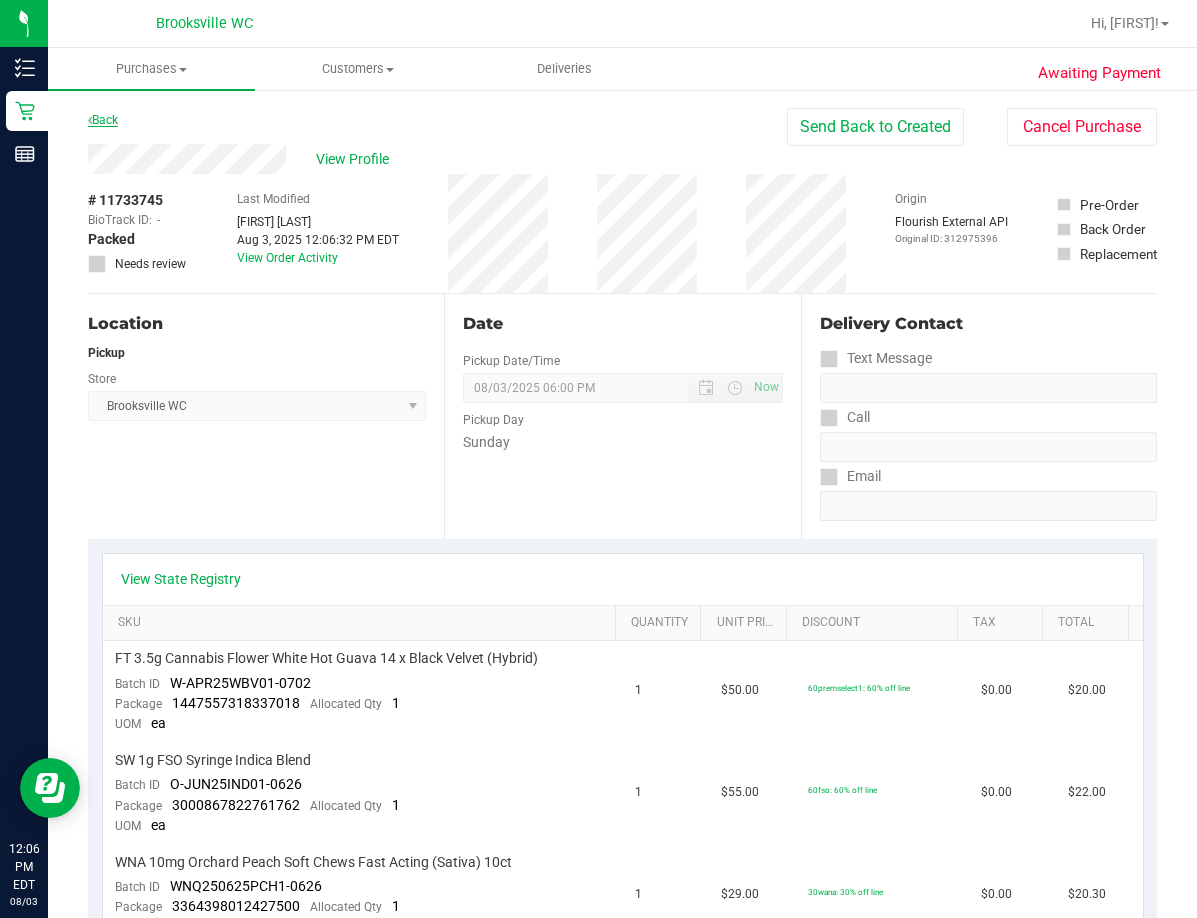 click on "Back" at bounding box center (103, 120) 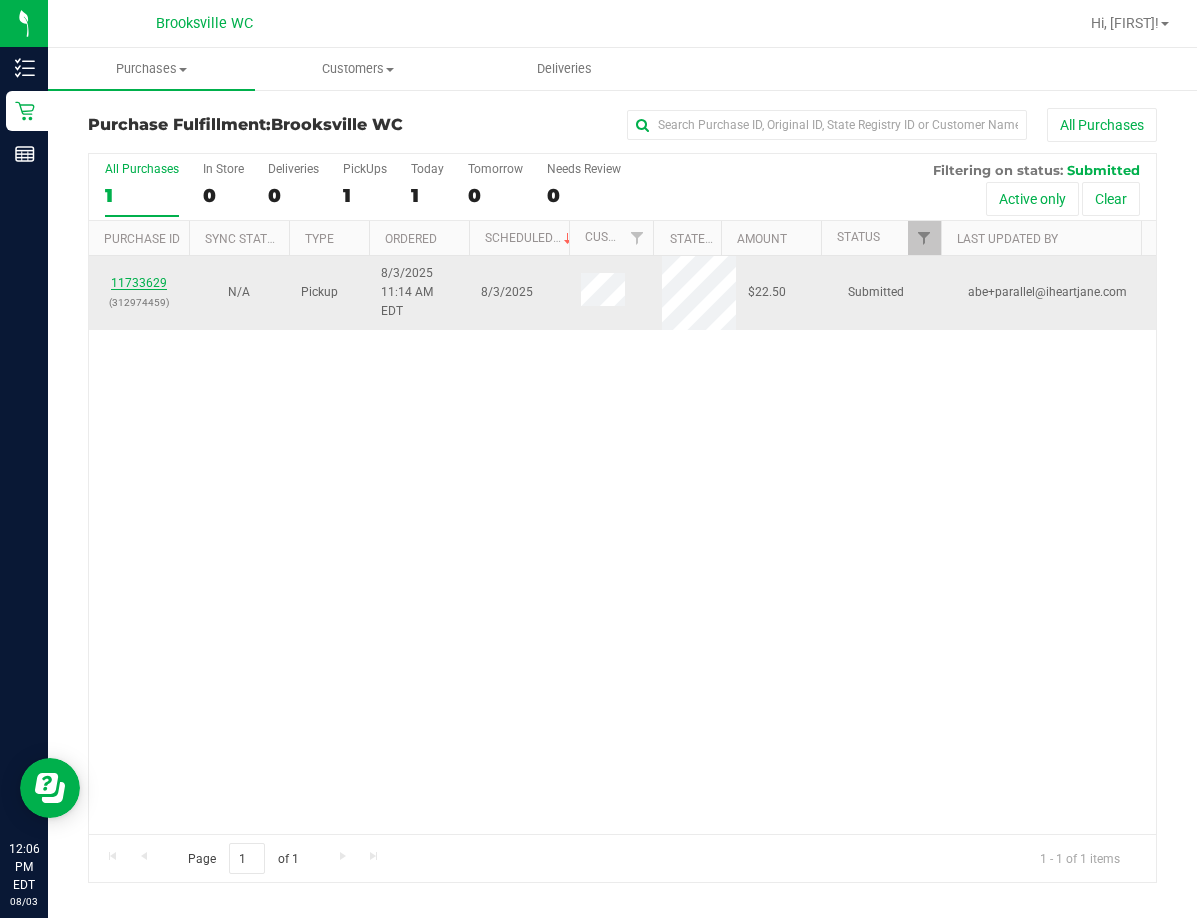 click on "11733629" at bounding box center [139, 283] 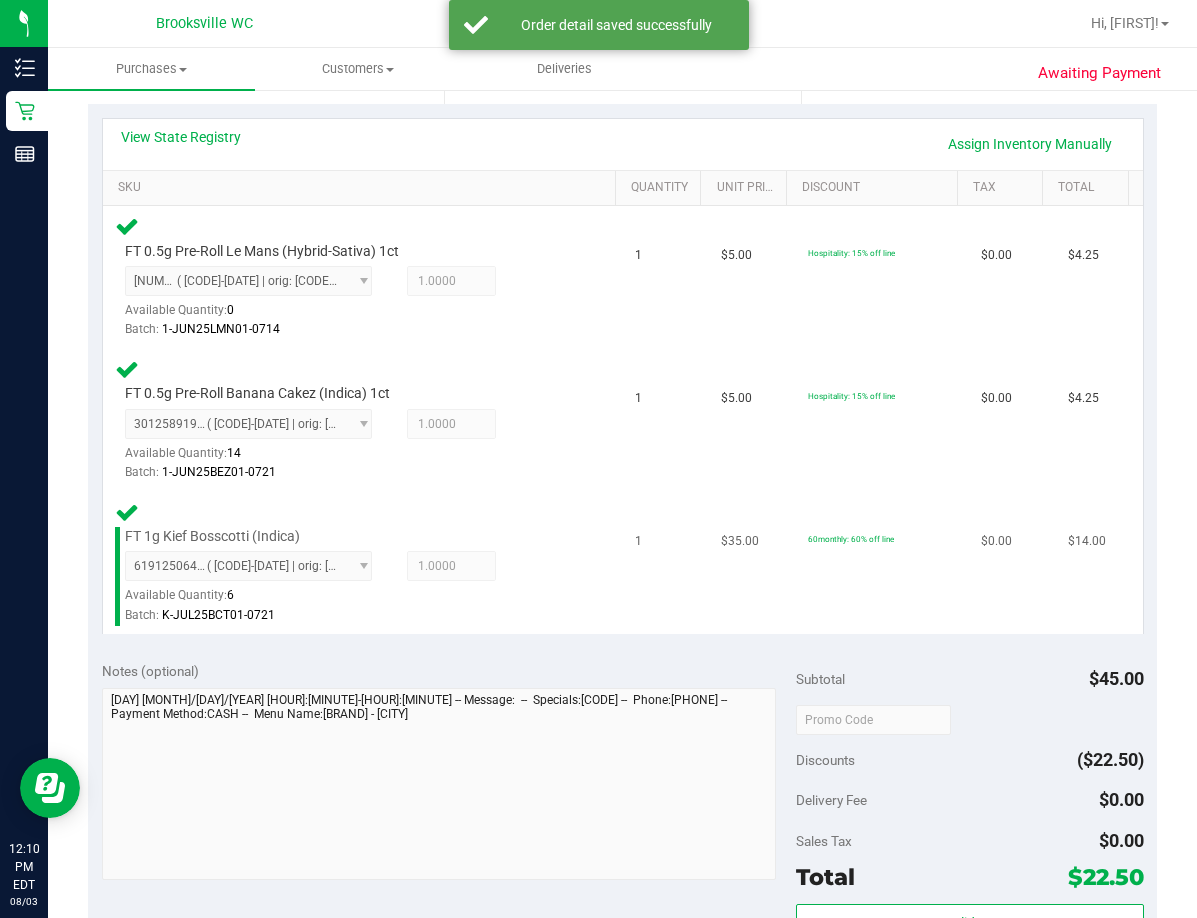 scroll, scrollTop: 700, scrollLeft: 0, axis: vertical 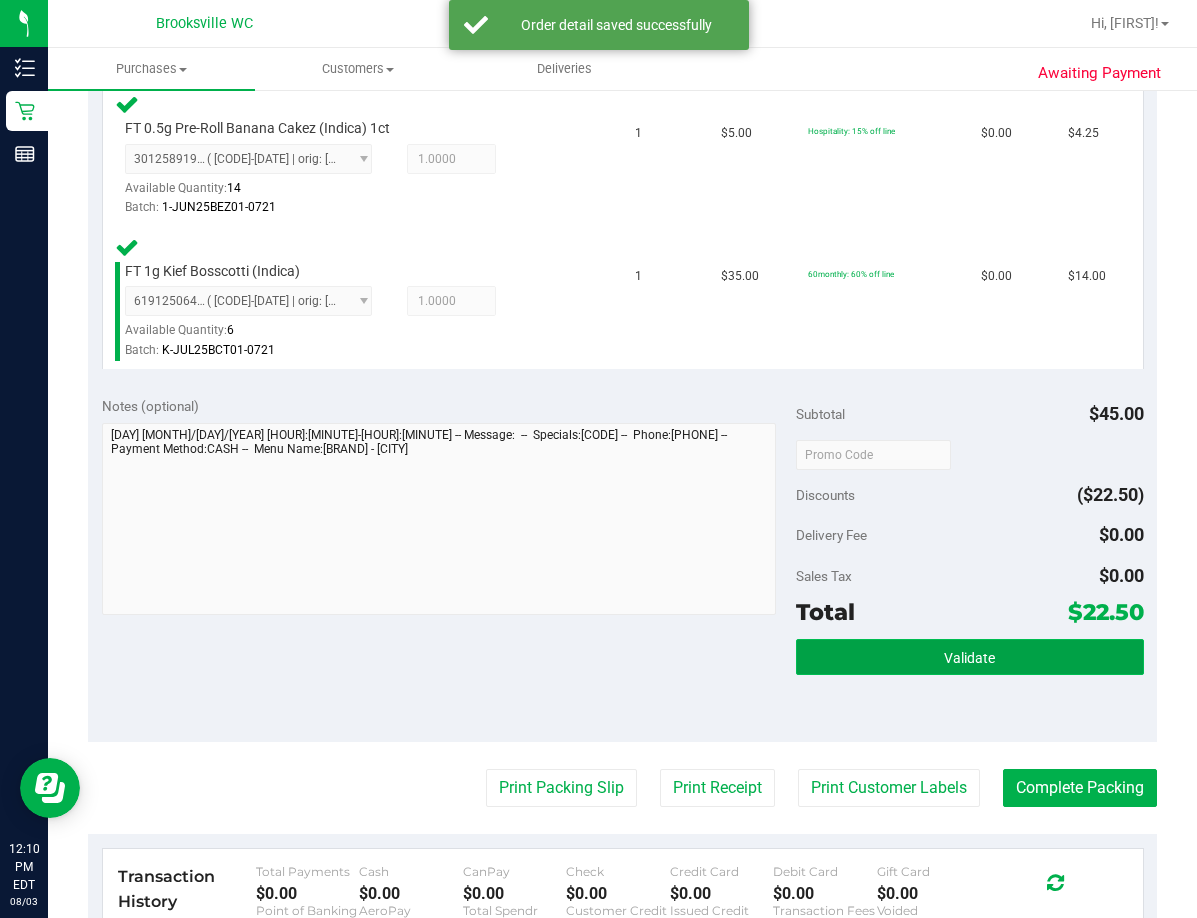 click on "Validate" at bounding box center [969, 658] 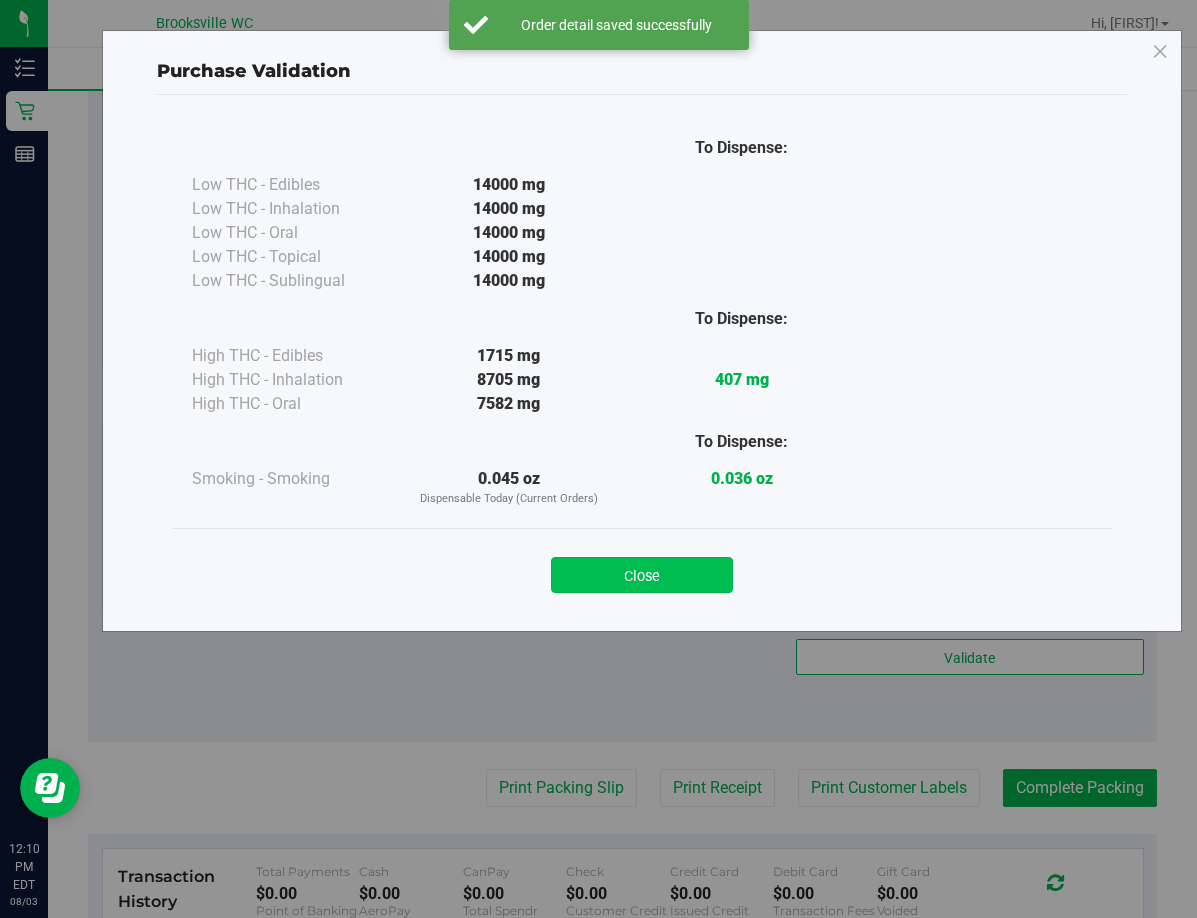 click on "Close" at bounding box center [642, 575] 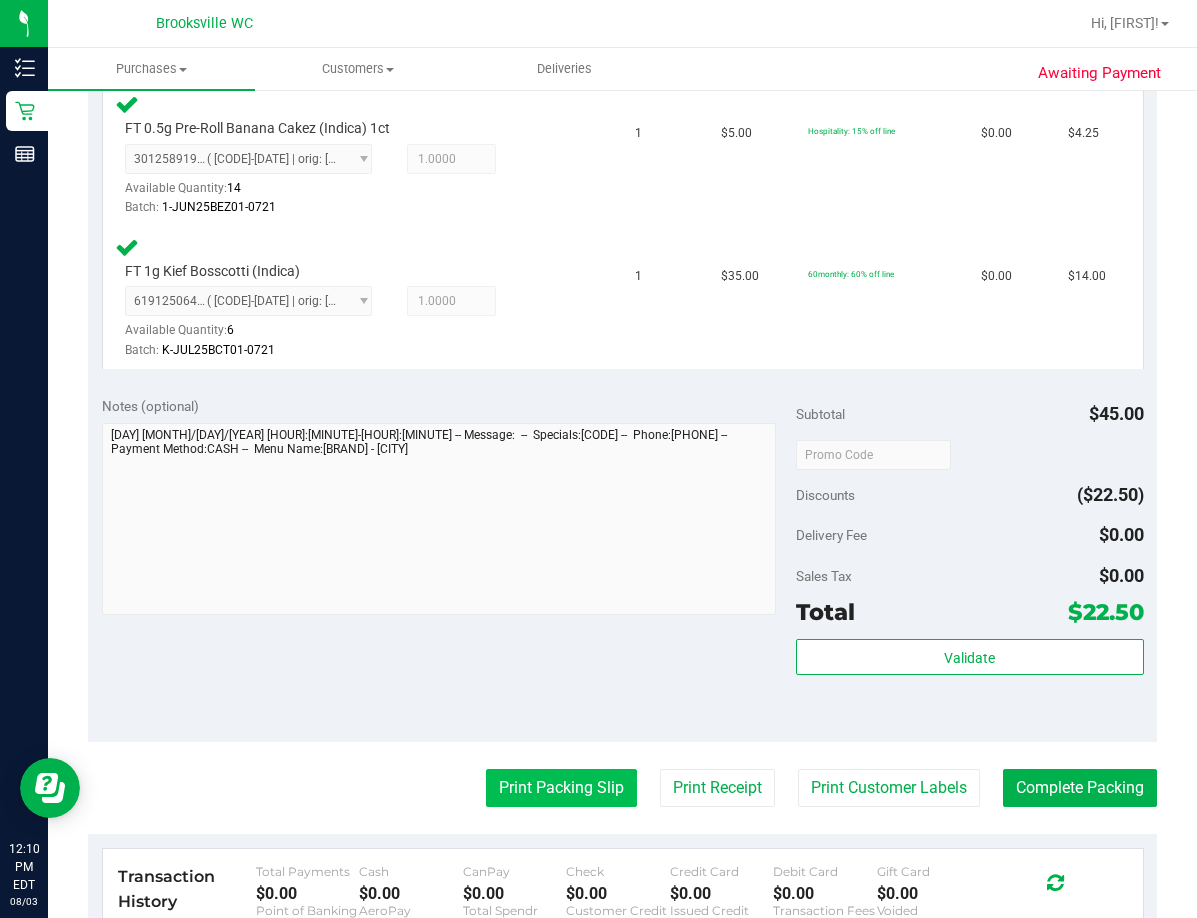 click on "Print Packing Slip" at bounding box center [561, 788] 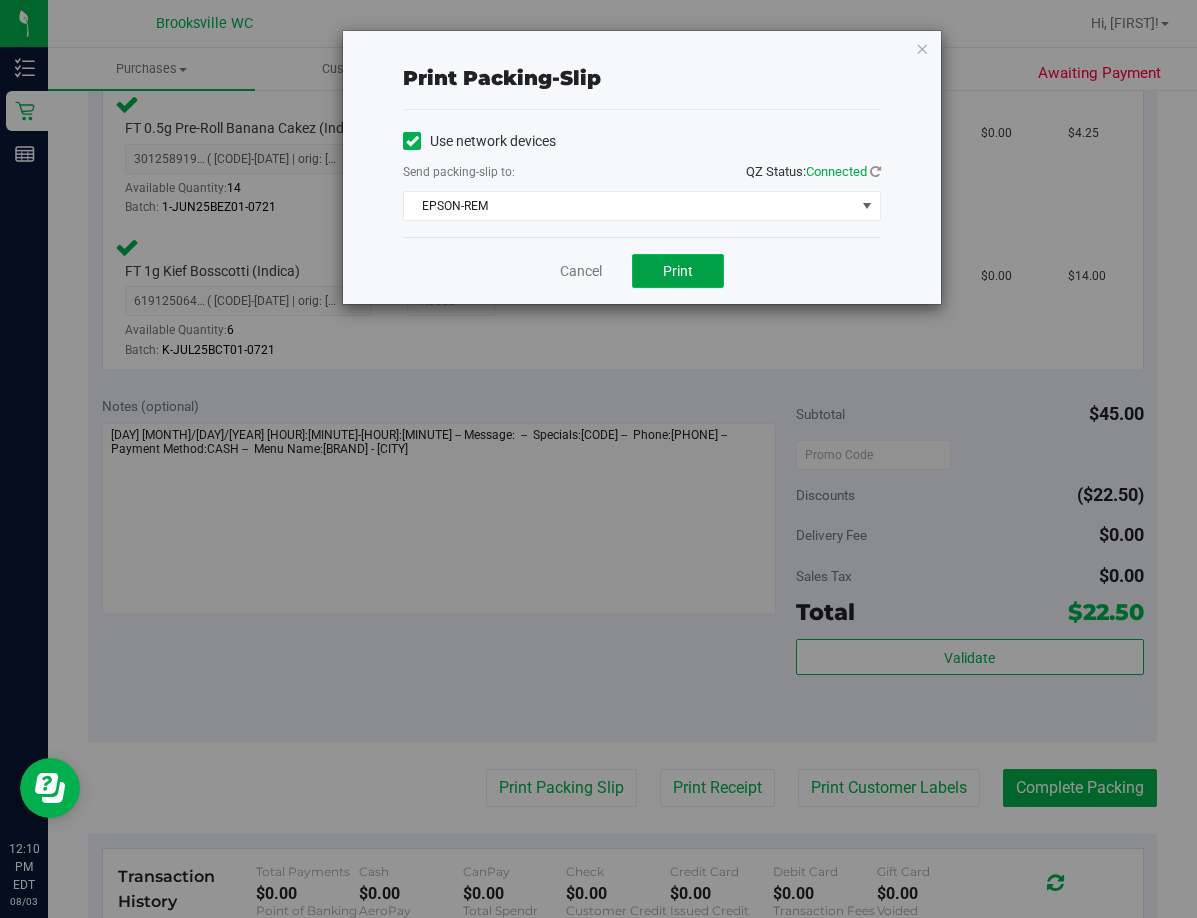 click on "Print" at bounding box center (678, 271) 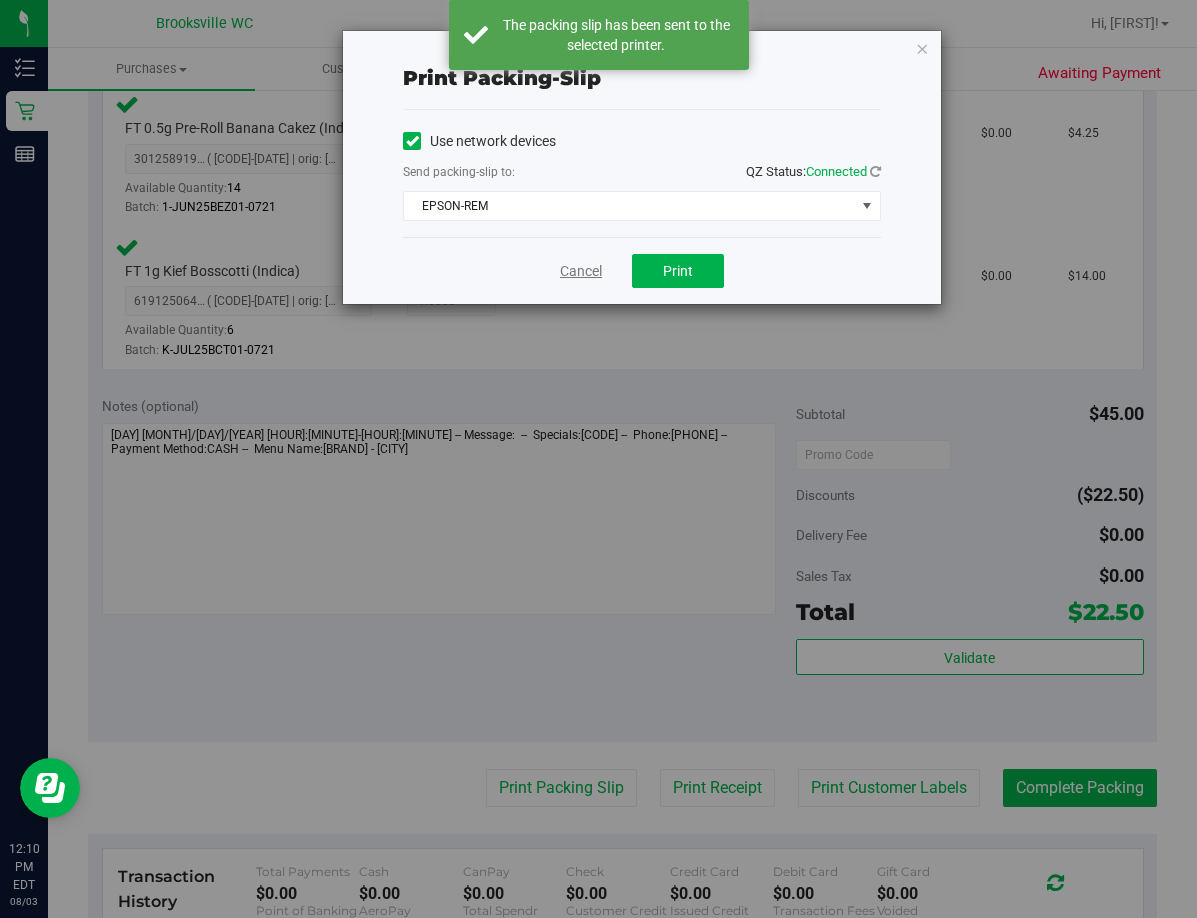 click on "Cancel" at bounding box center (581, 271) 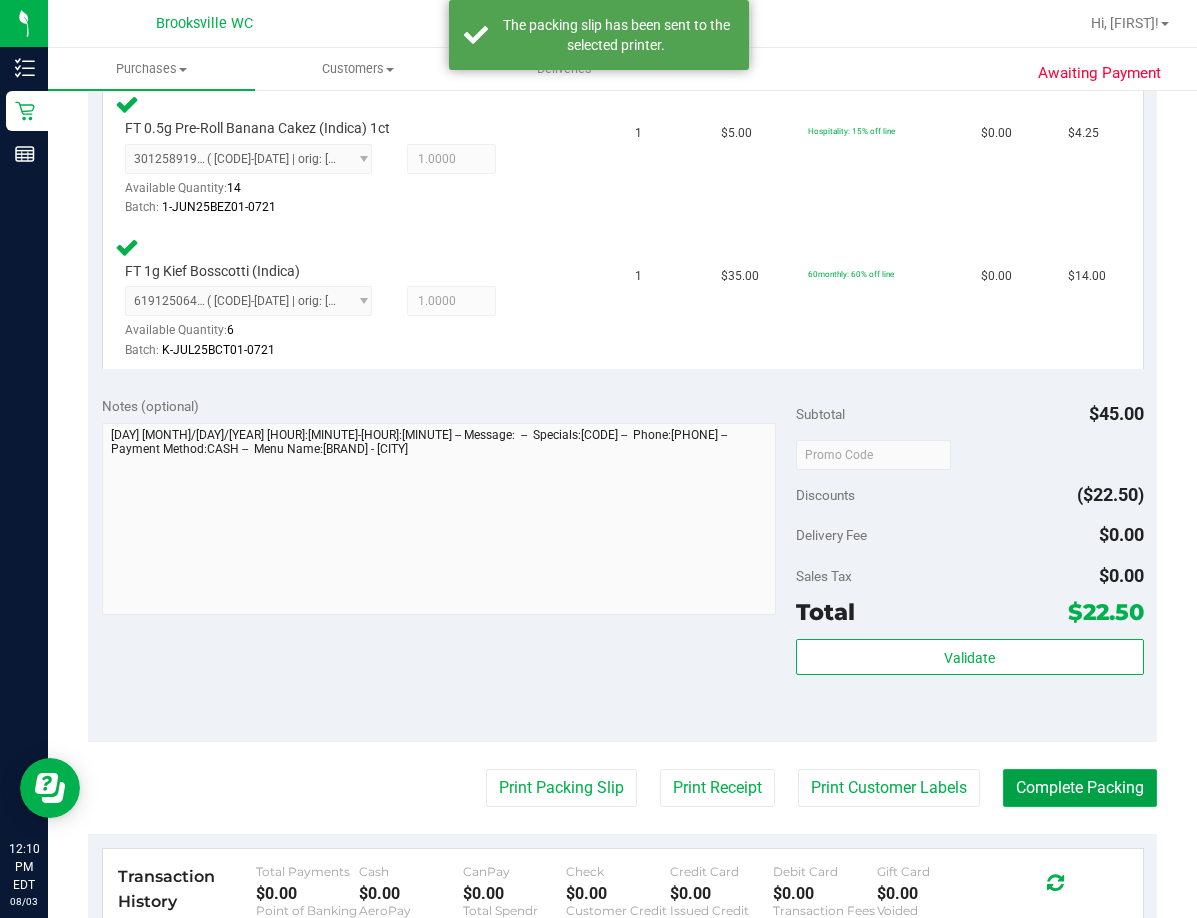 click on "Complete Packing" at bounding box center [1080, 788] 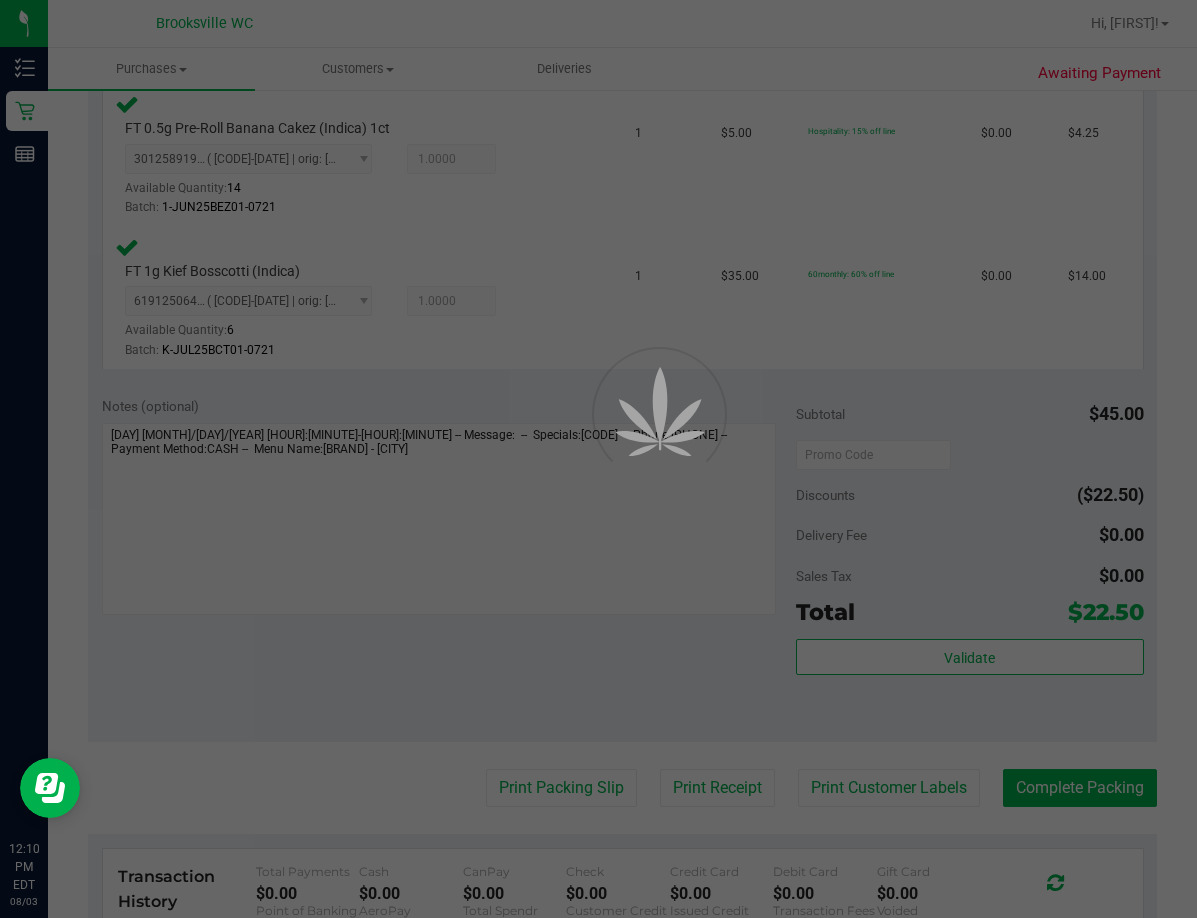 scroll, scrollTop: 0, scrollLeft: 0, axis: both 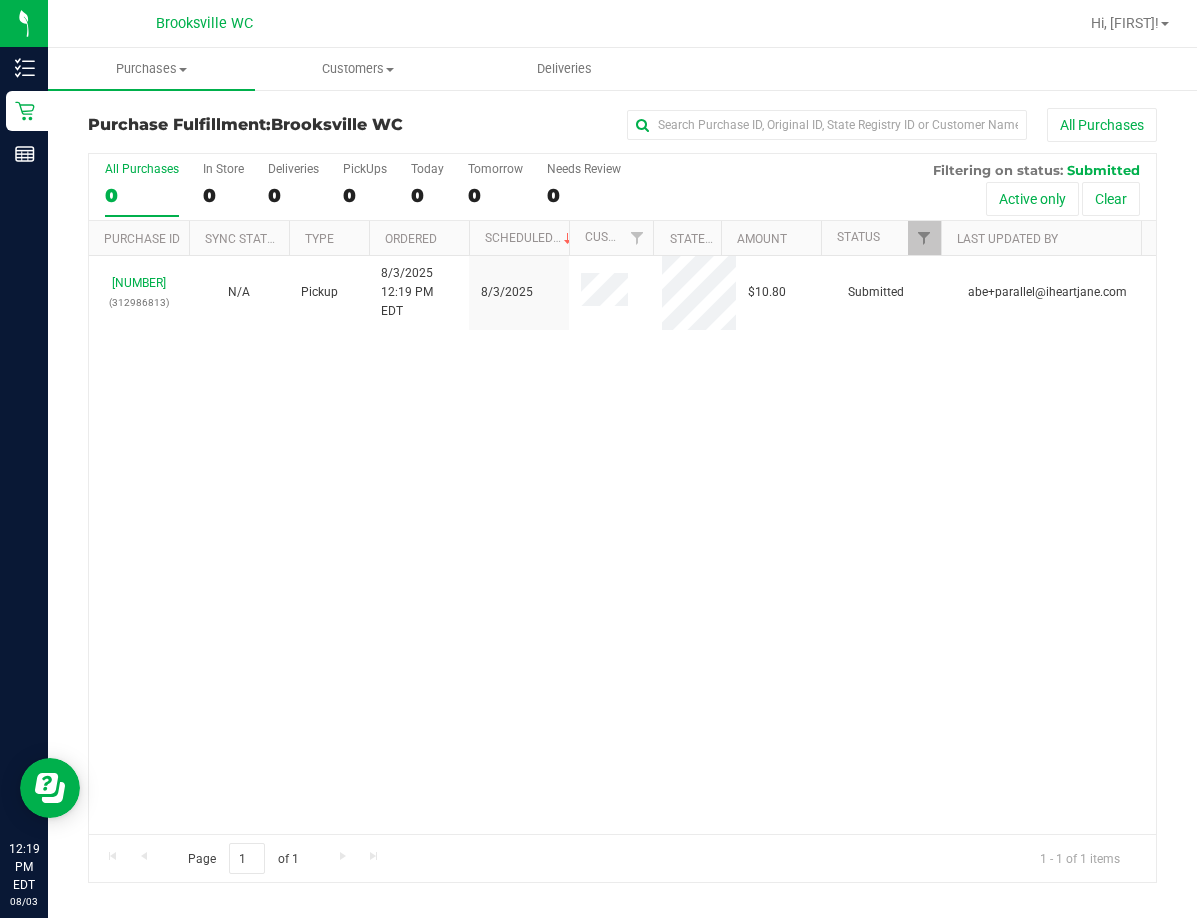 click on "[NUMBER]
([NUMBER])
N/A
Pickup [MONTH]/[DAY]/[YEAR] [HOUR]:[MINUTE] [AMPM] [TIMEZONE] [MONTH]/[DAY]
[PRICE]
Submitted [EMAIL]" at bounding box center [622, 545] 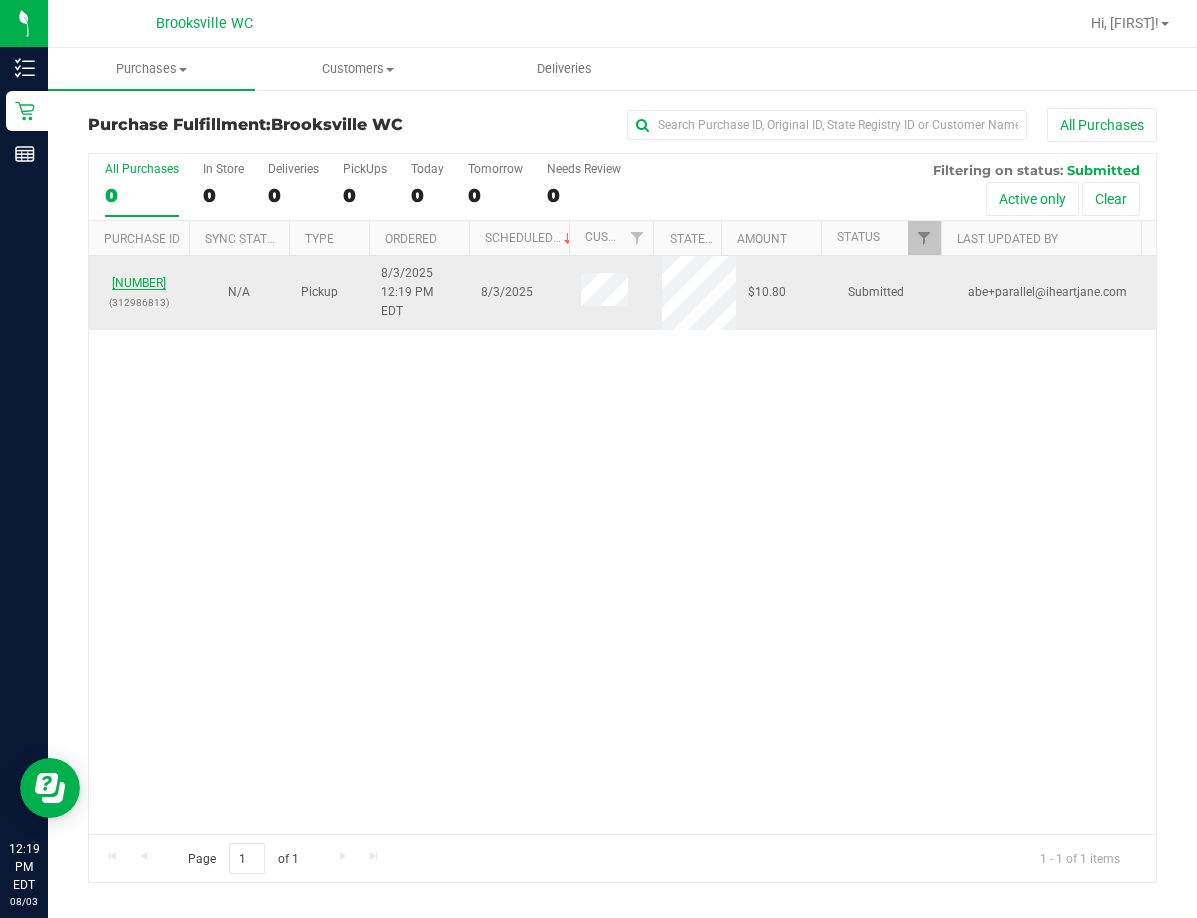 click on "[NUMBER]" at bounding box center [139, 283] 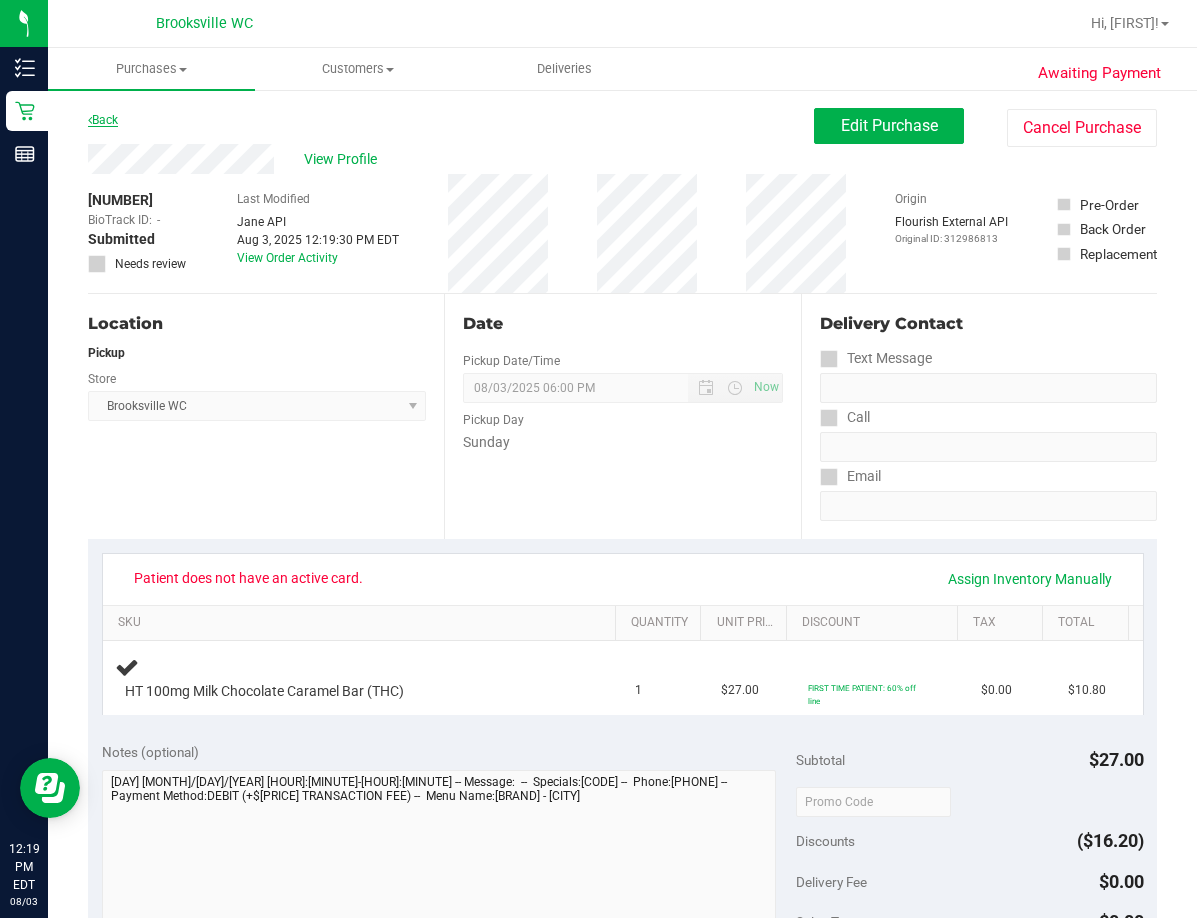 click on "Back" at bounding box center (103, 120) 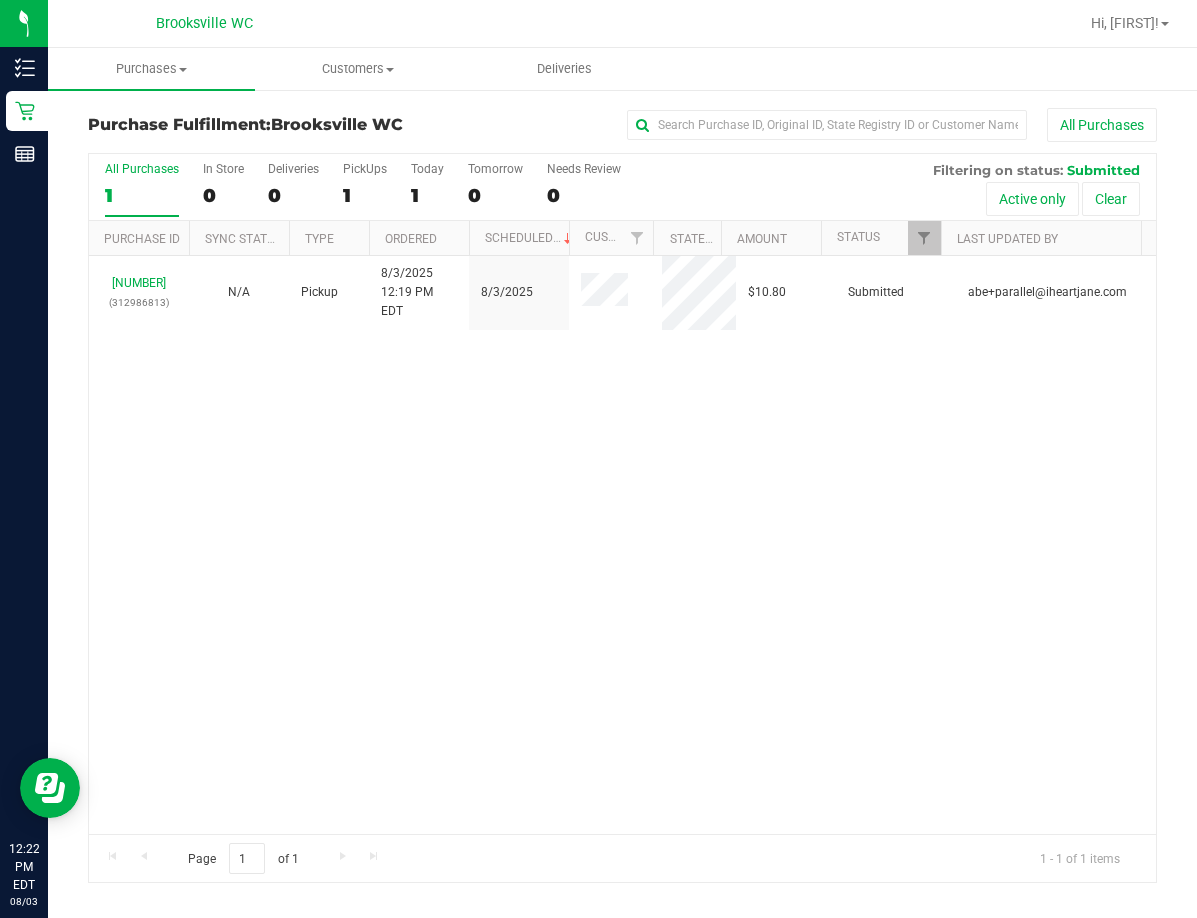 click on "[NUMBER]
([NUMBER])
N/A
Pickup [MONTH]/[DAY]/[YEAR] [HOUR]:[MINUTE] [AMPM] [TIMEZONE] [MONTH]/[DAY]
[PRICE]
Submitted [EMAIL]" at bounding box center (622, 545) 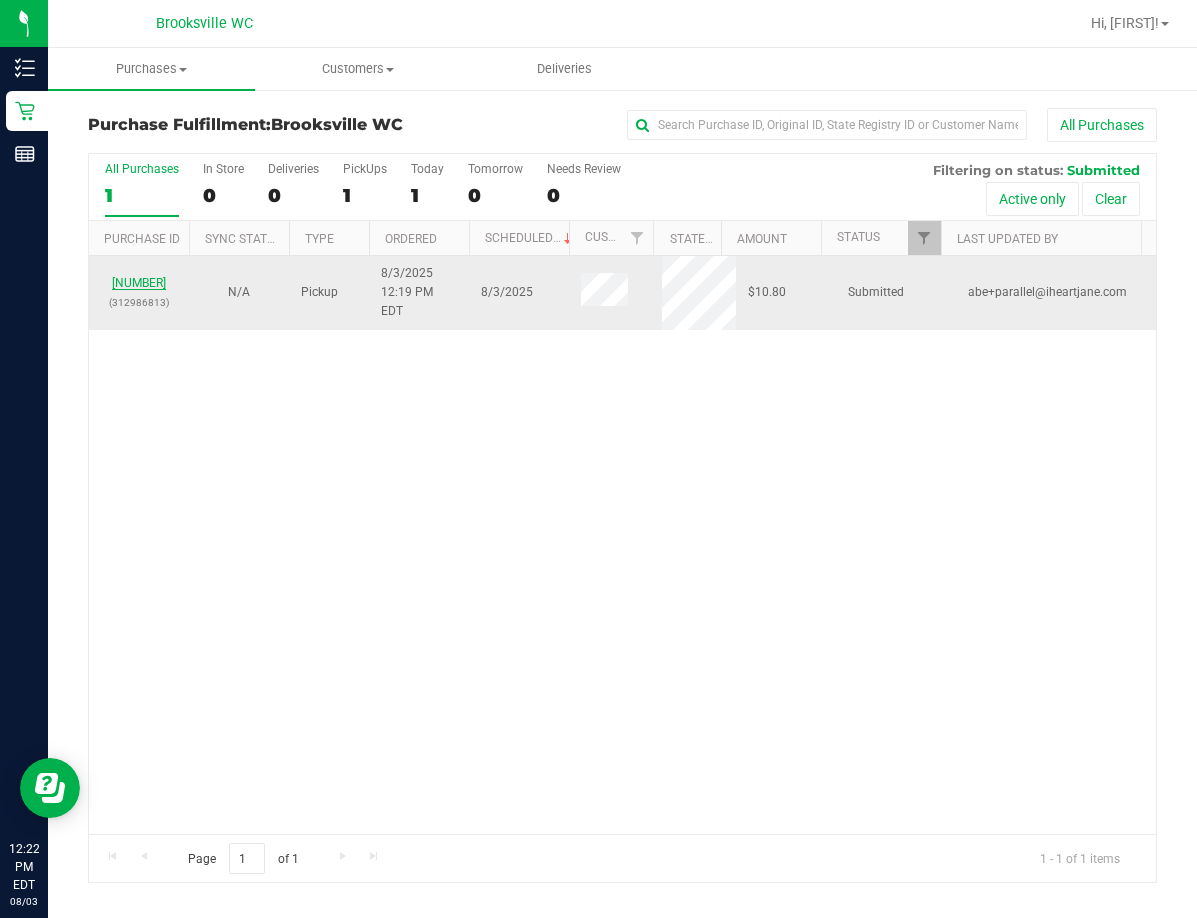 click on "[NUMBER]" at bounding box center [139, 283] 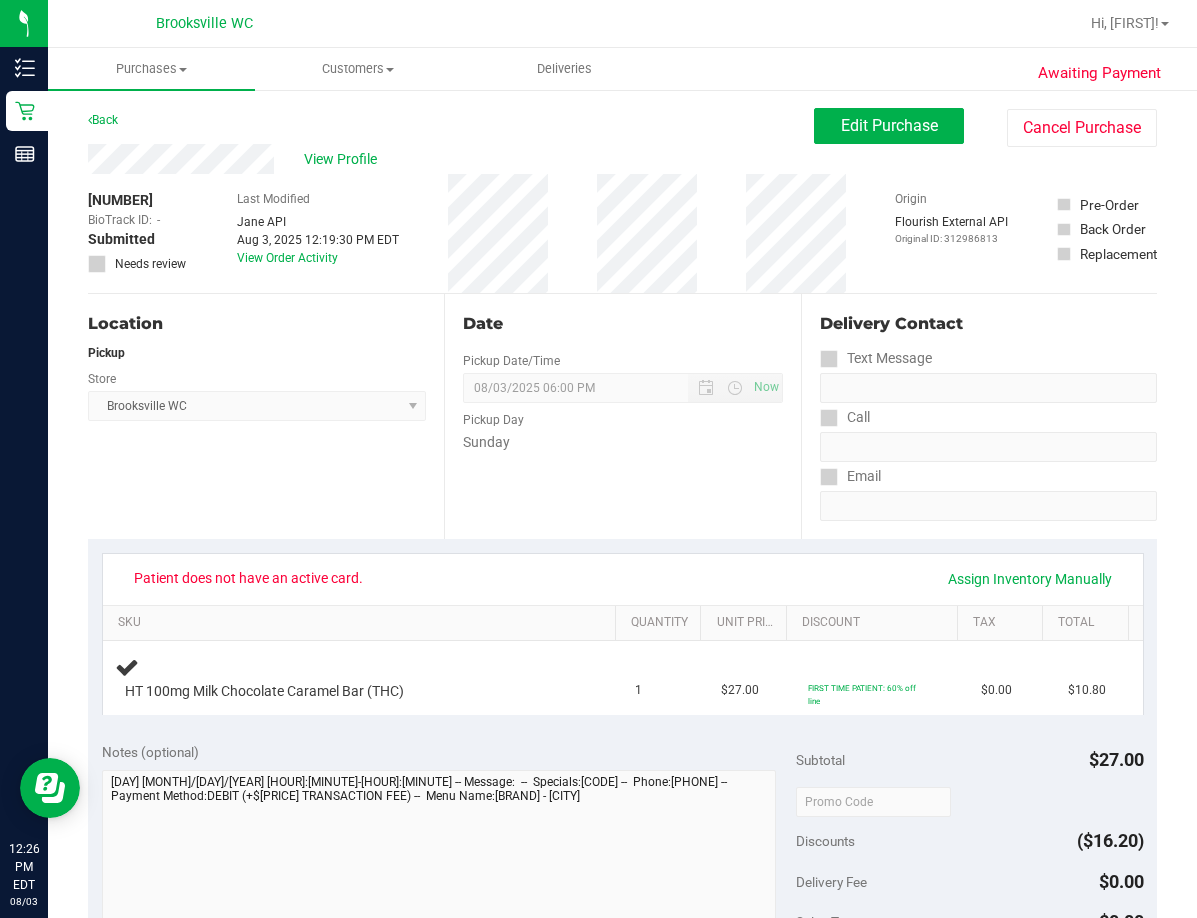 click on "Date
Pickup Date/Time
08/03/2025
Now
08/03/2025 06:00 PM
Now
Pickup Day
Sunday" at bounding box center [622, 416] 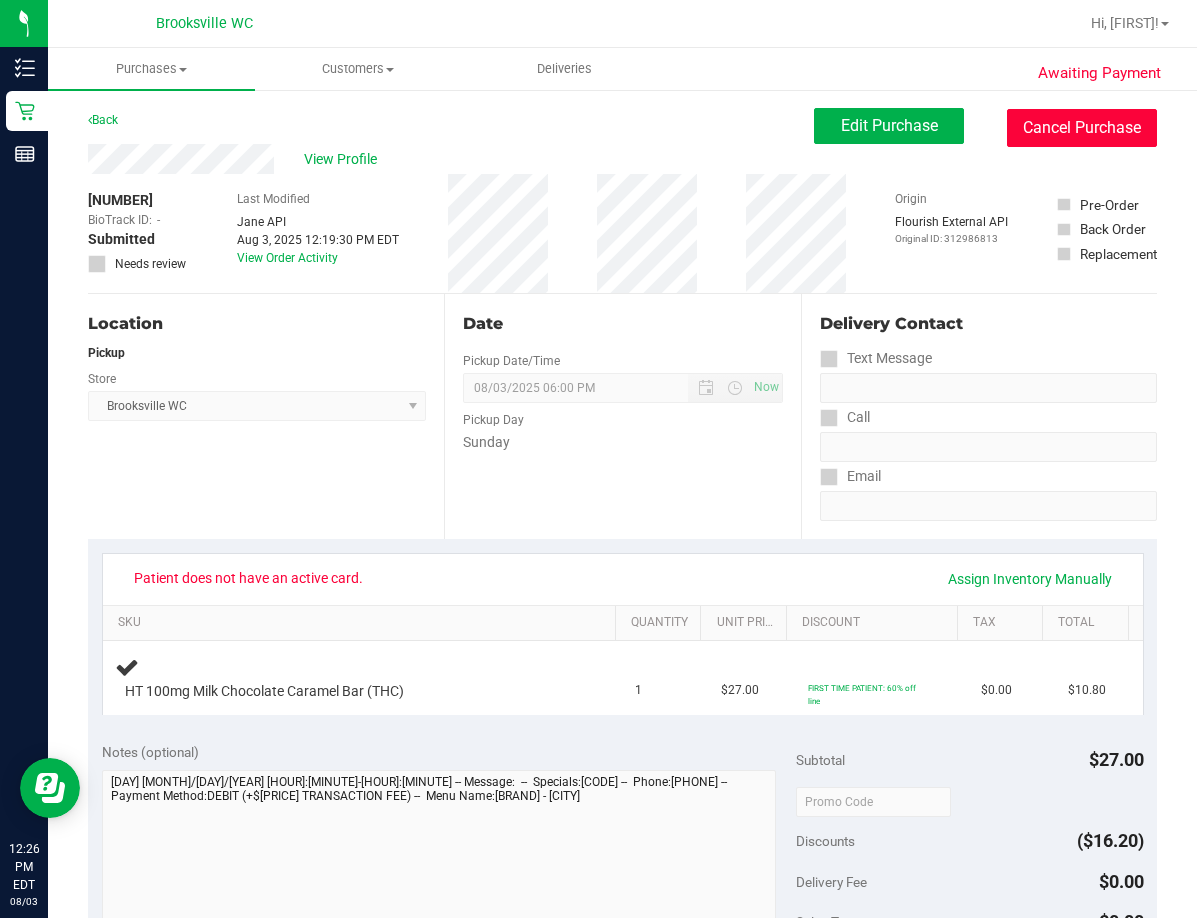 click on "Cancel Purchase" at bounding box center (1082, 128) 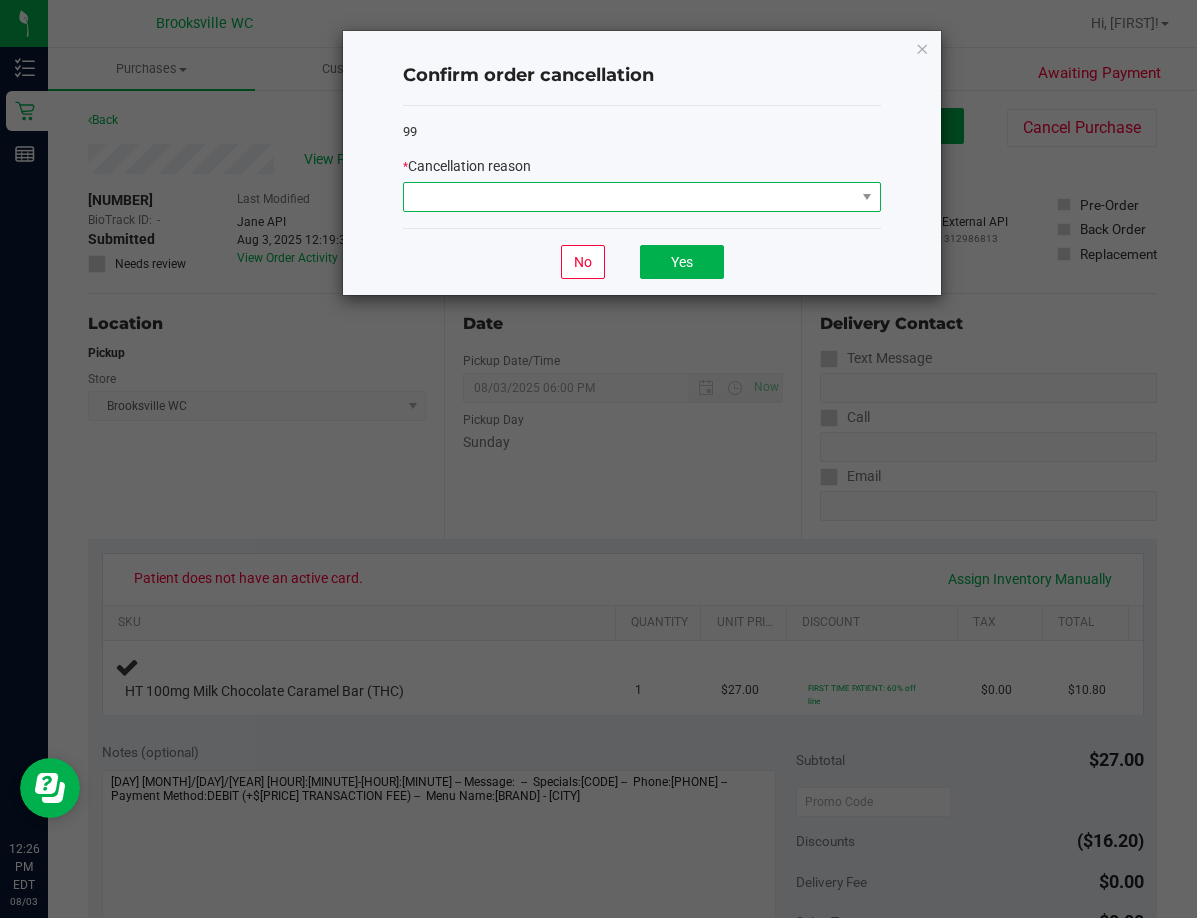 click at bounding box center [629, 197] 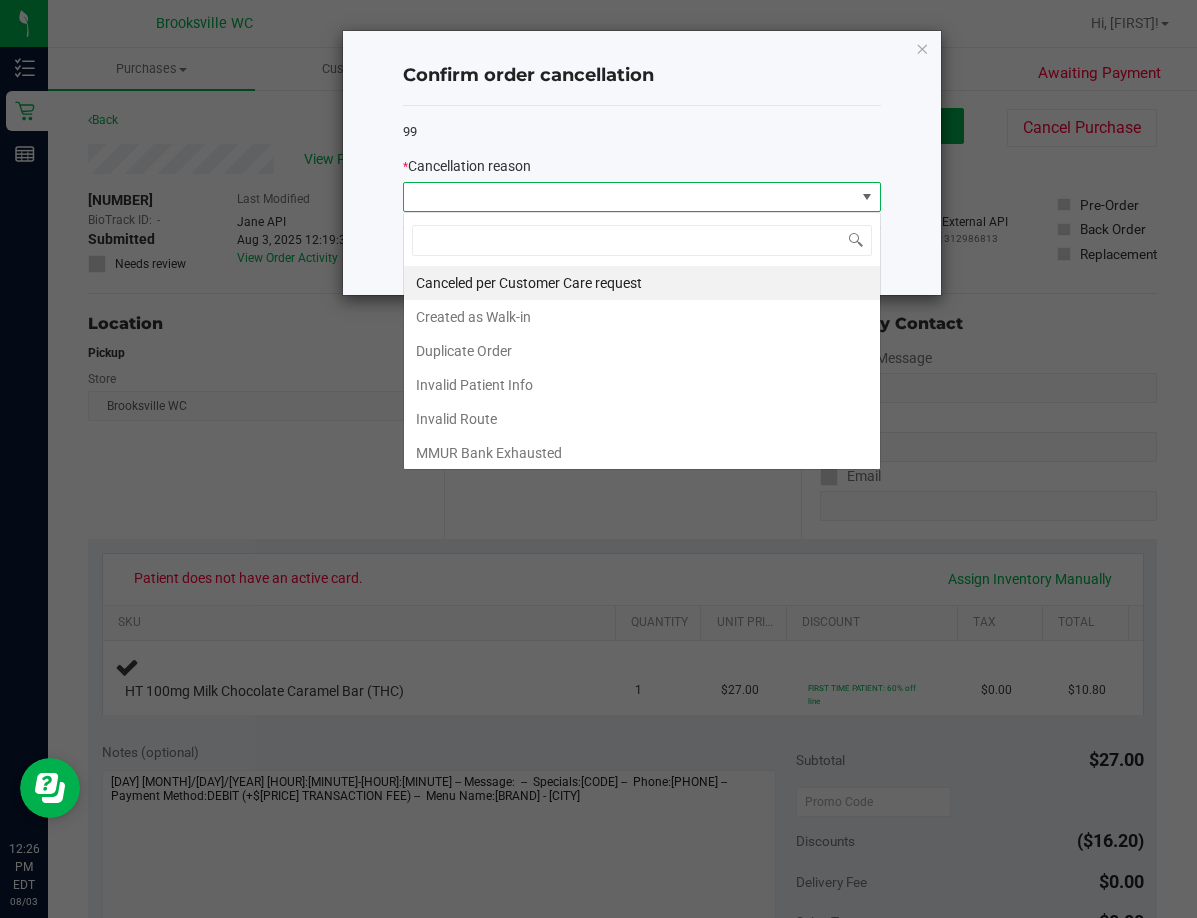 scroll, scrollTop: 99970, scrollLeft: 99522, axis: both 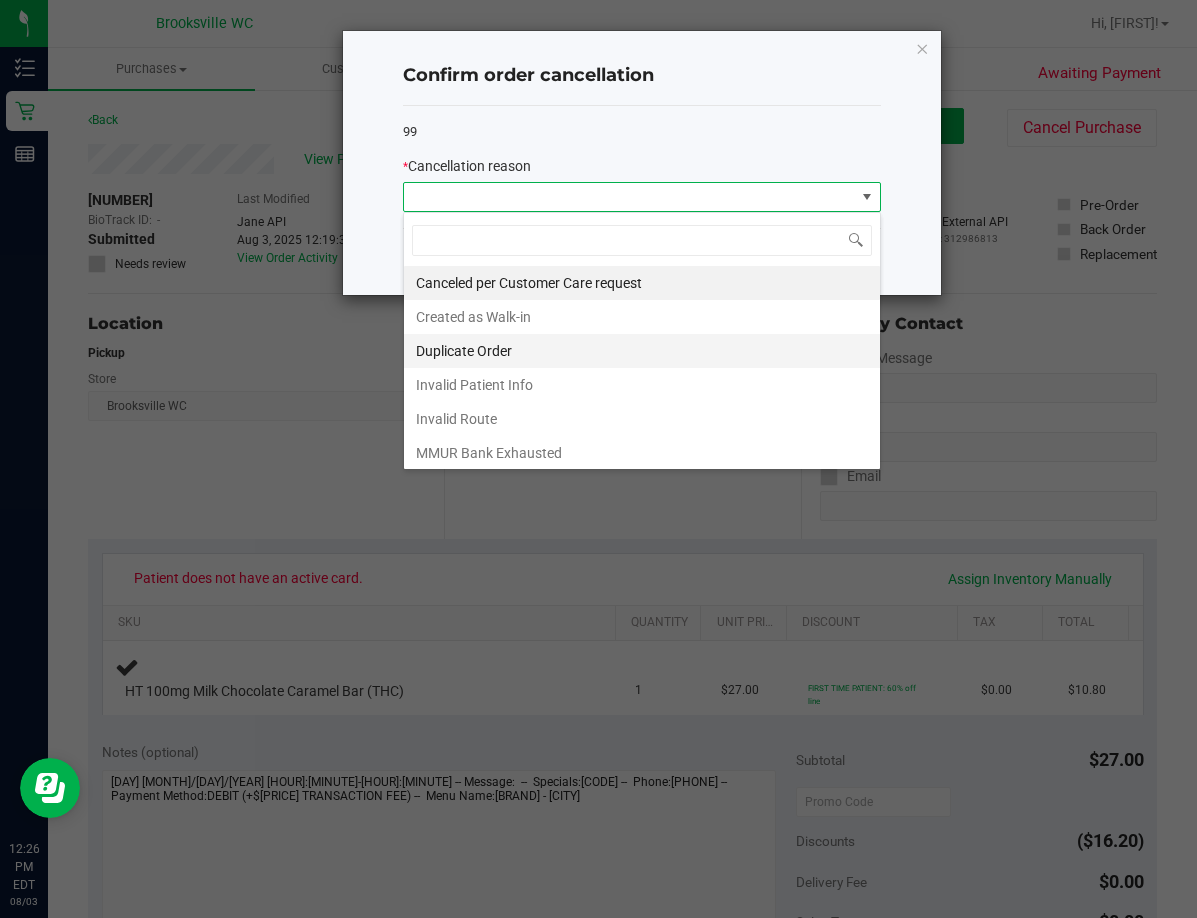 click on "Duplicate Order" at bounding box center [642, 351] 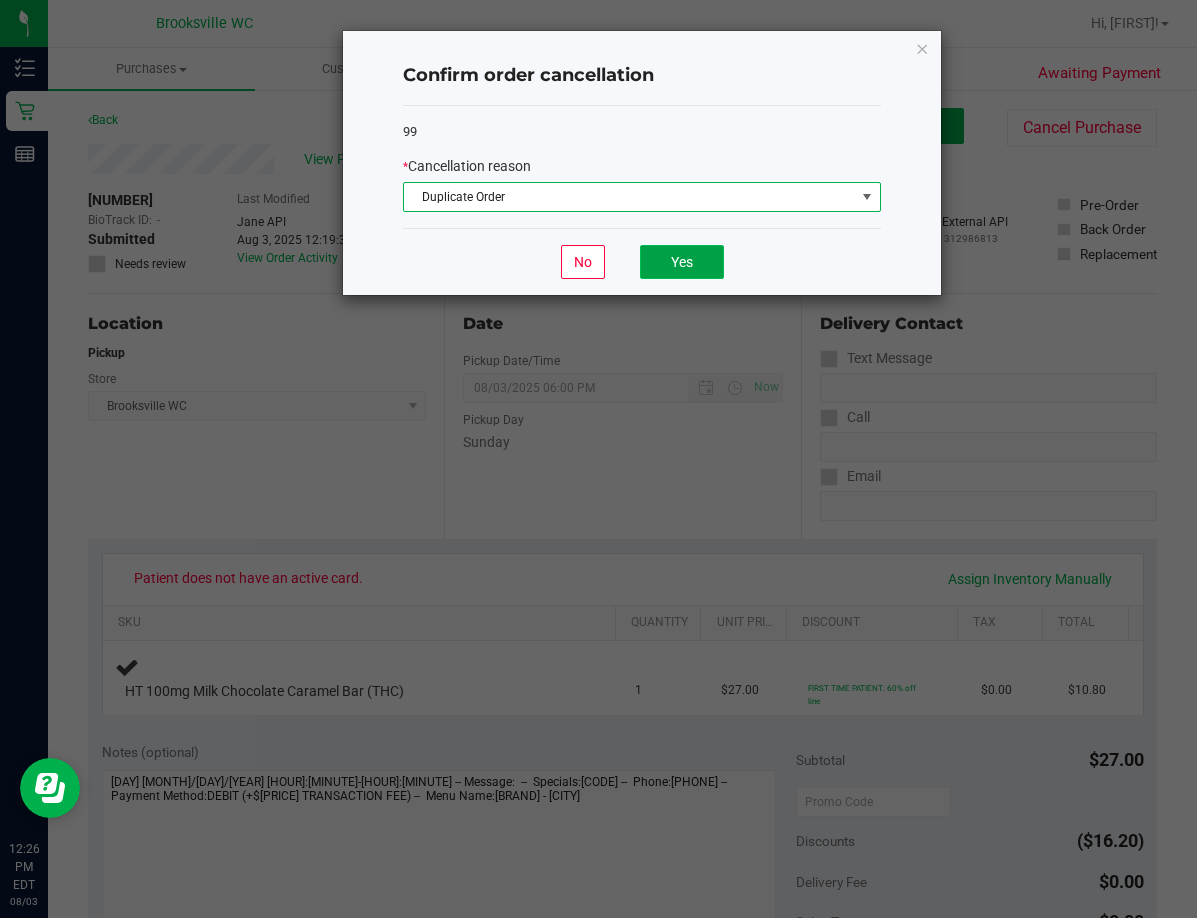 click on "Yes" 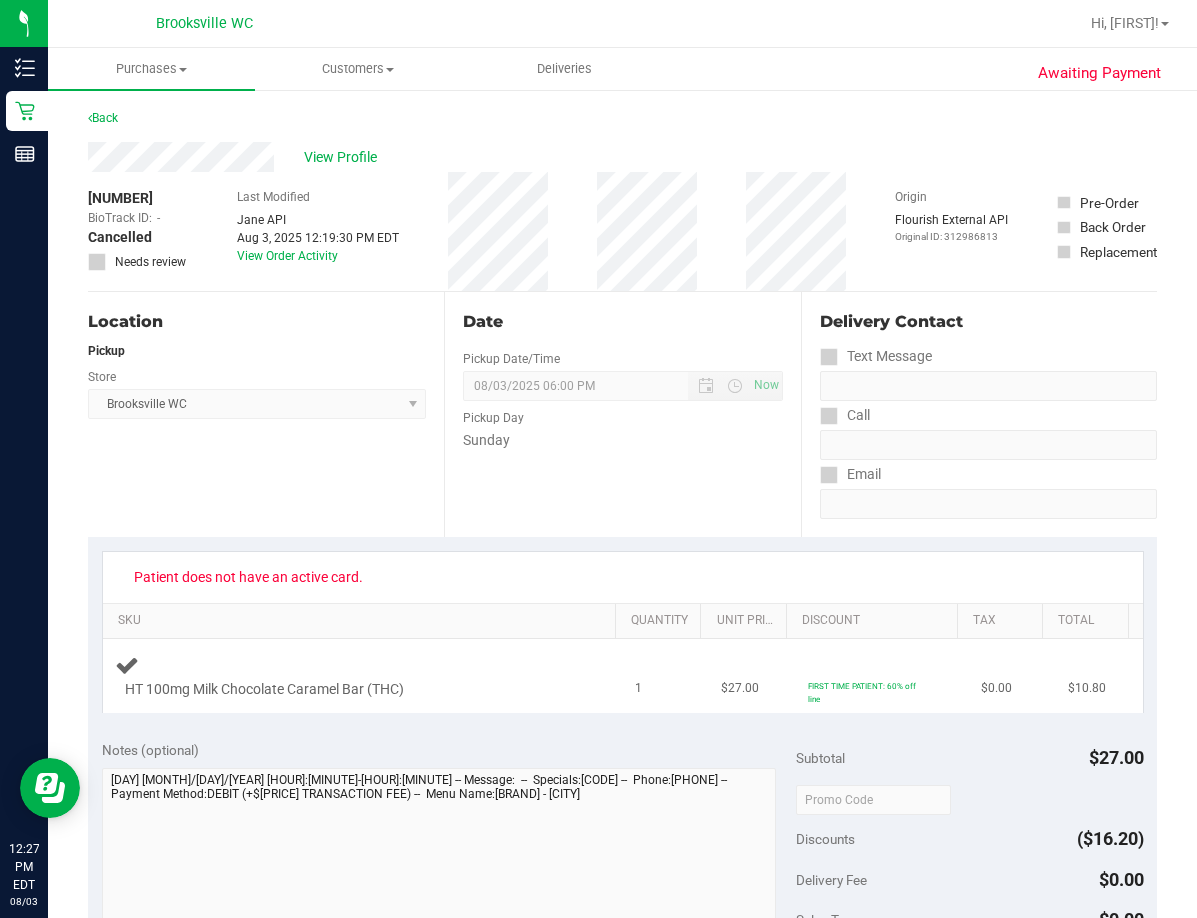 scroll, scrollTop: 0, scrollLeft: 0, axis: both 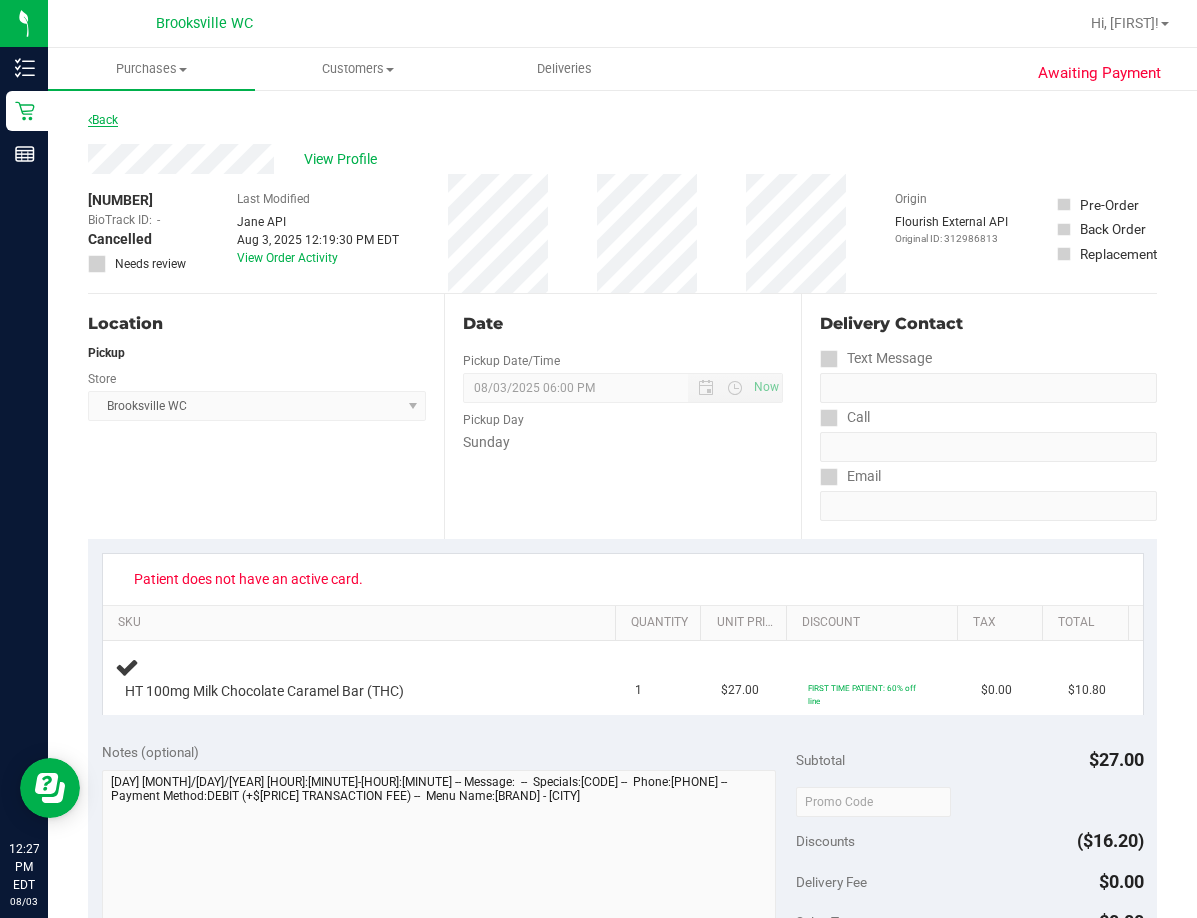 click on "Back" at bounding box center (103, 120) 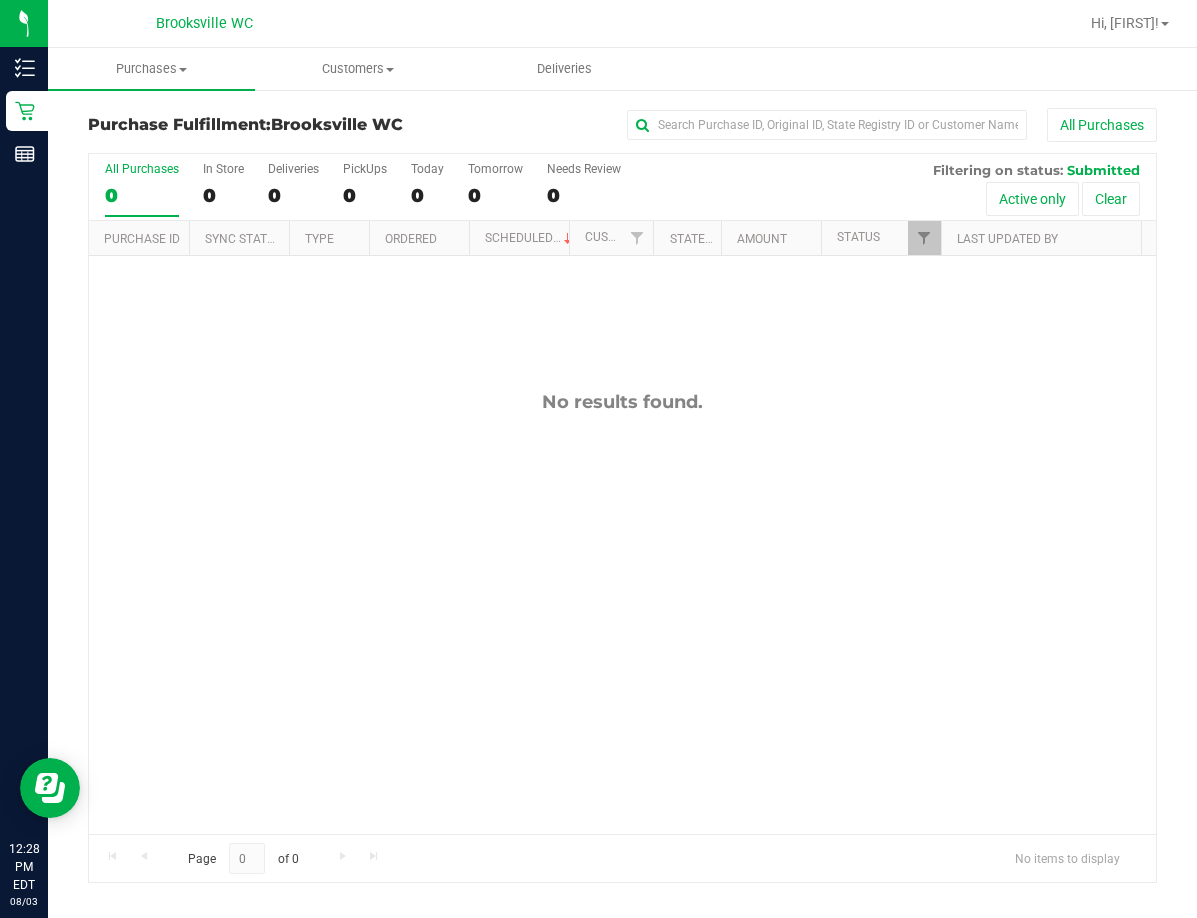 click on "No results found." at bounding box center (622, 612) 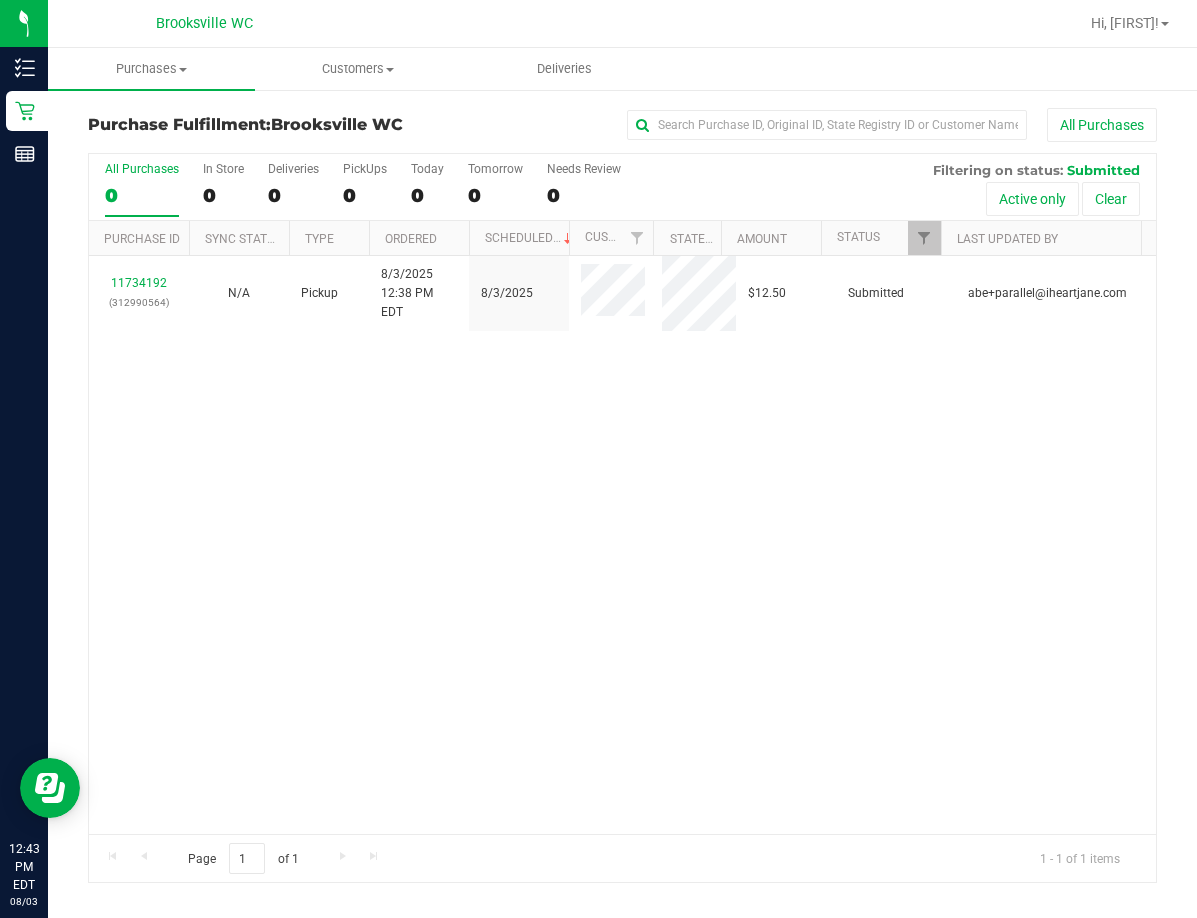 click on "[NUMBER]
([NUMBER])
N/A
Pickup [MONTH]/[DAY]/[YEAR] [HOUR]:[MINUTE] [AMPM] [TIMEZONE] [MONTH]/[DAY]
[PRICE]
Submitted [EMAIL]" at bounding box center (622, 545) 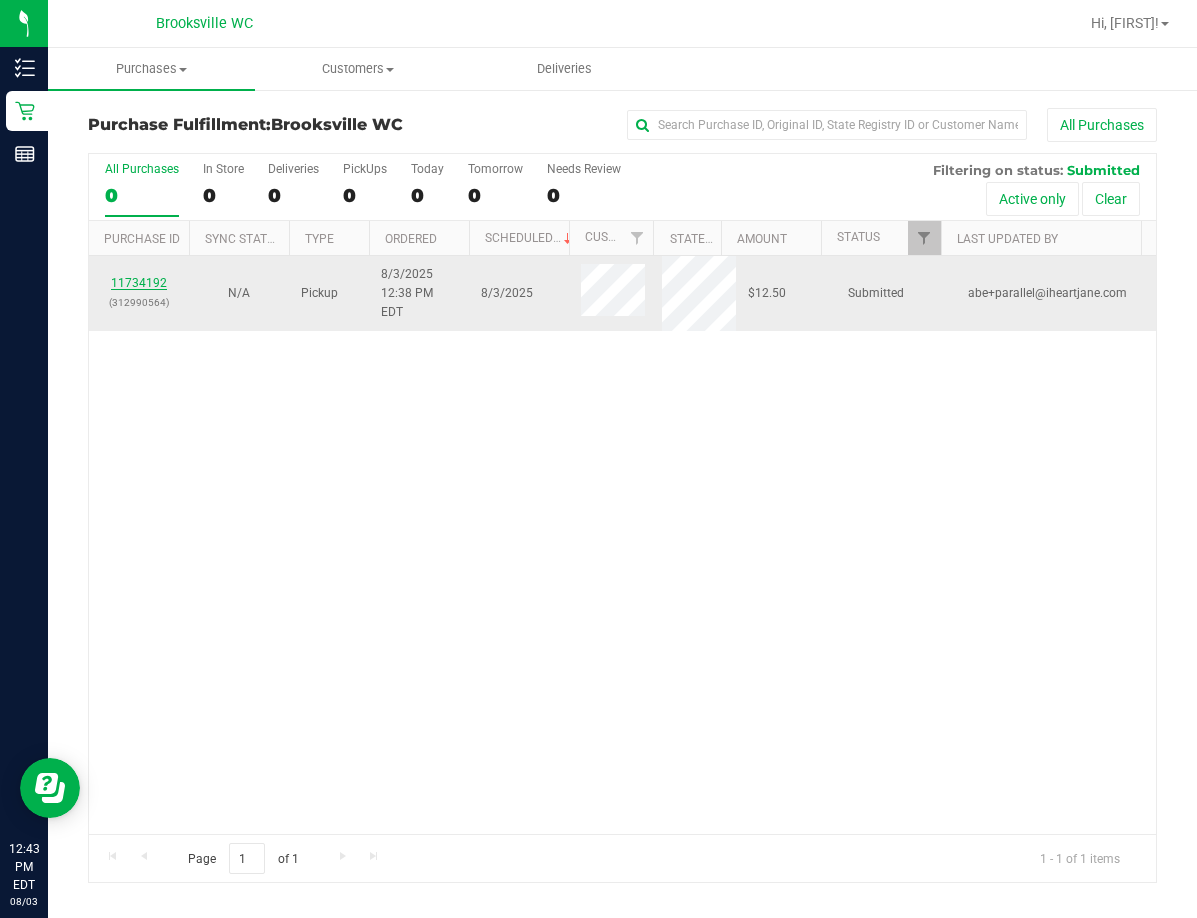 click on "11734192" at bounding box center [139, 283] 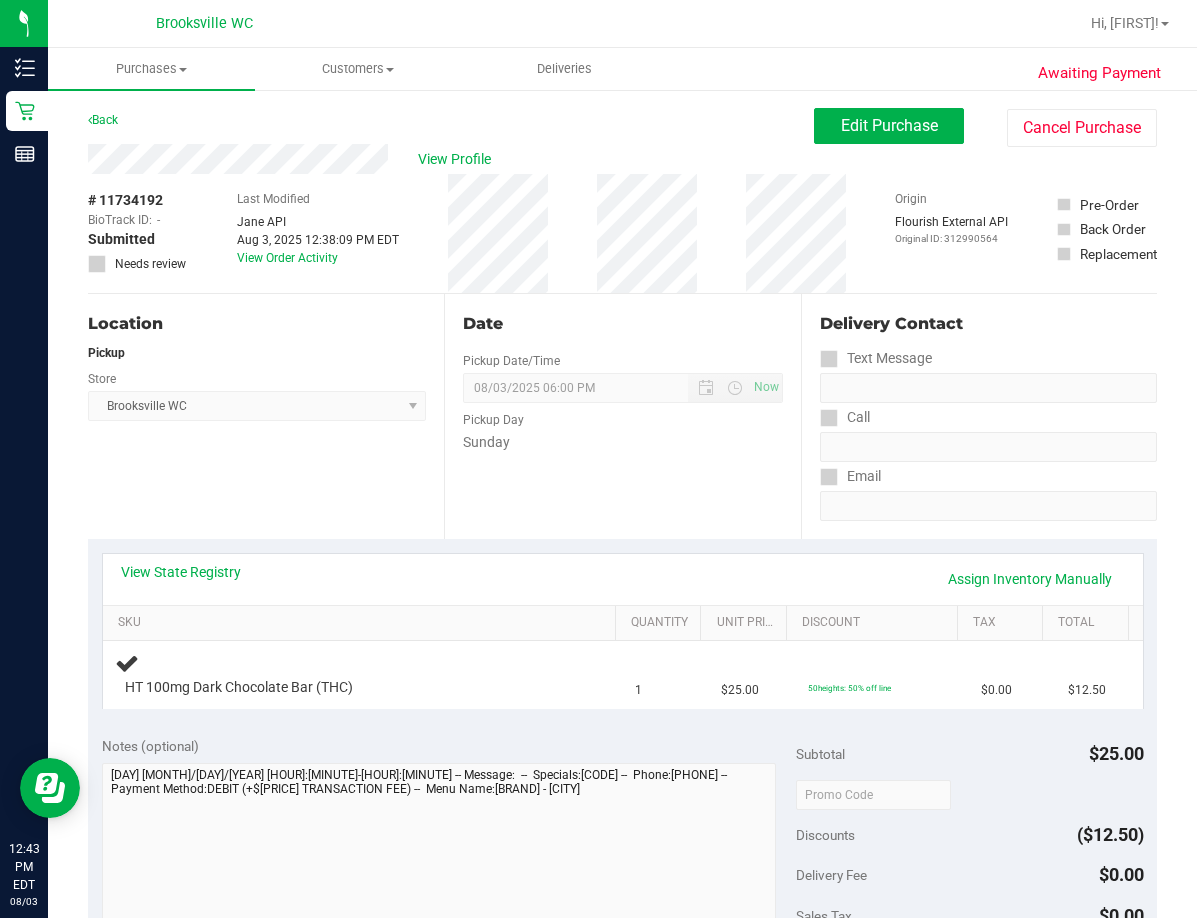 click on "Back" at bounding box center [103, 120] 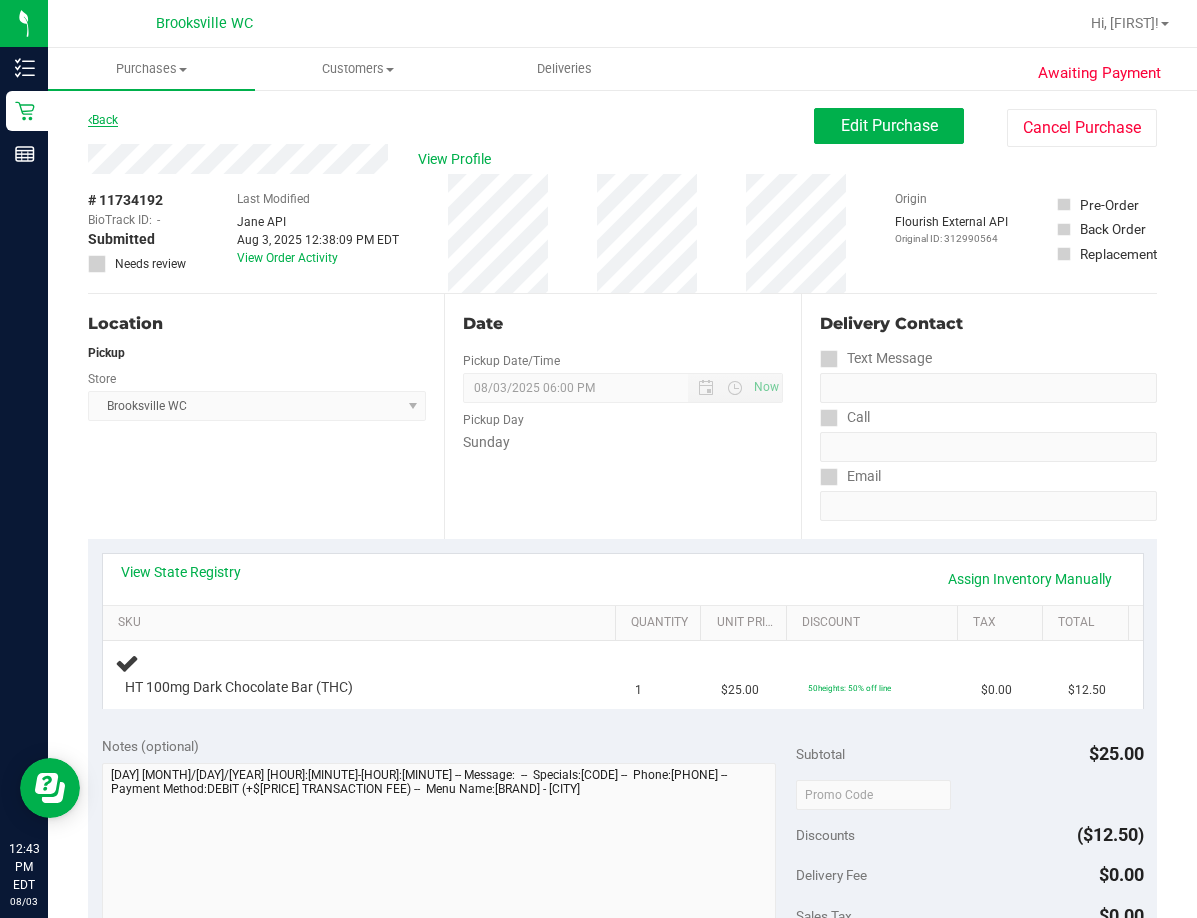 click on "Back" at bounding box center [103, 120] 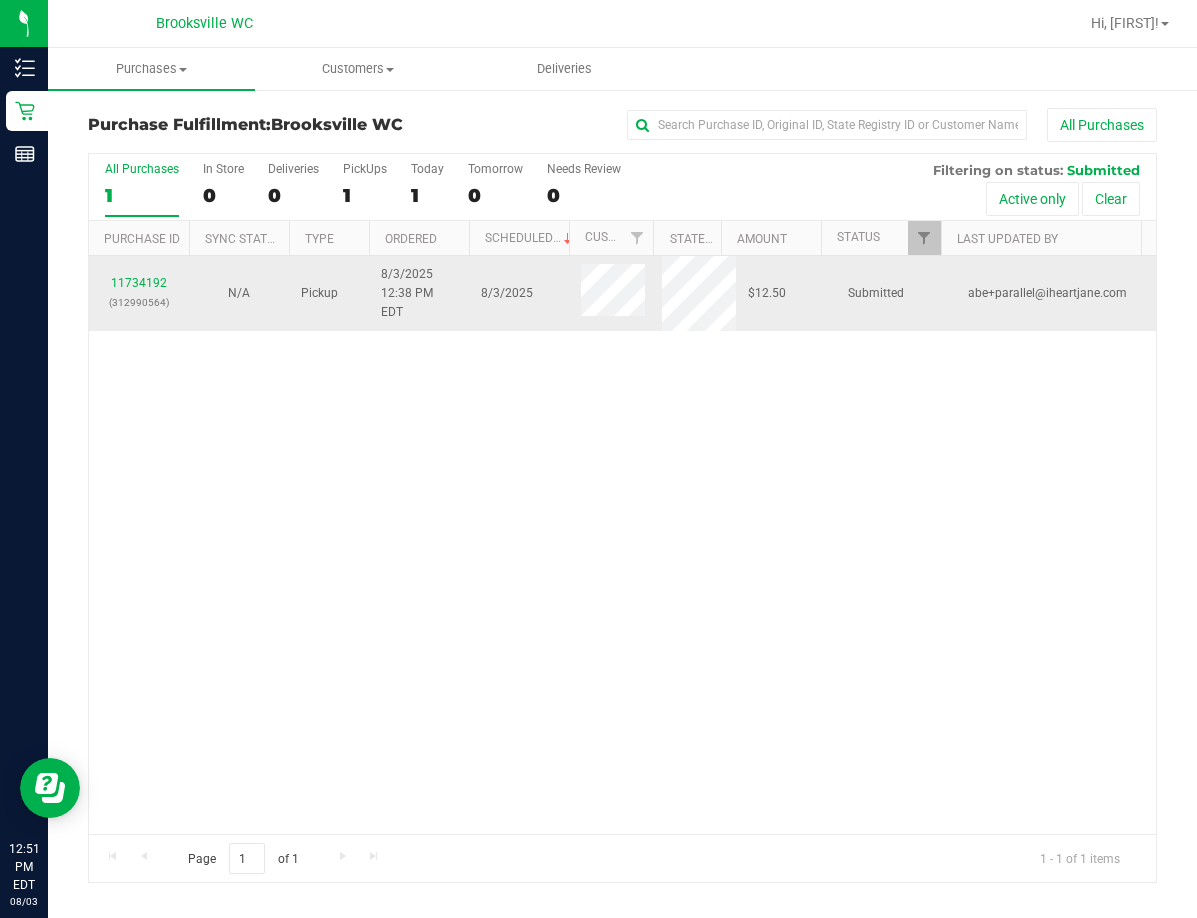 click on "(312990564)" at bounding box center [139, 302] 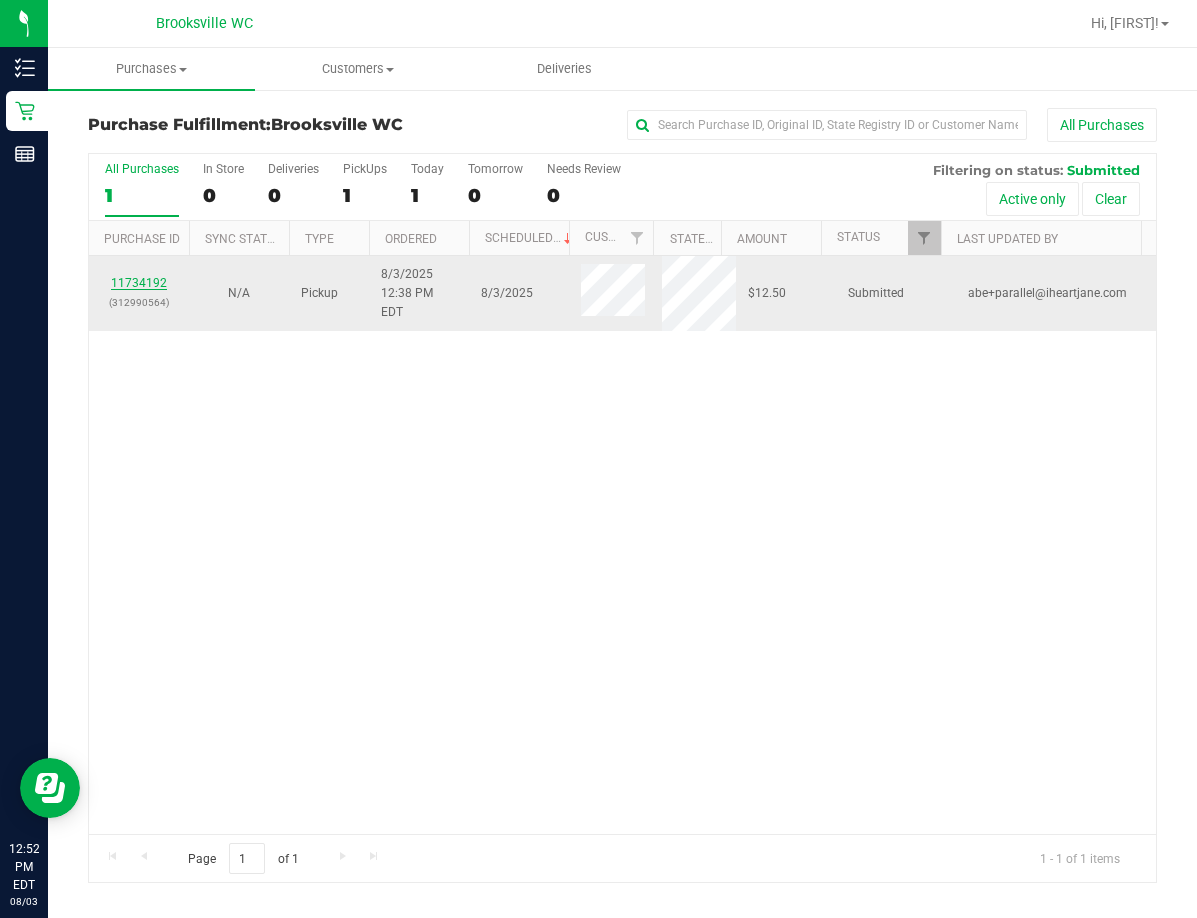 click on "11734192" at bounding box center [139, 283] 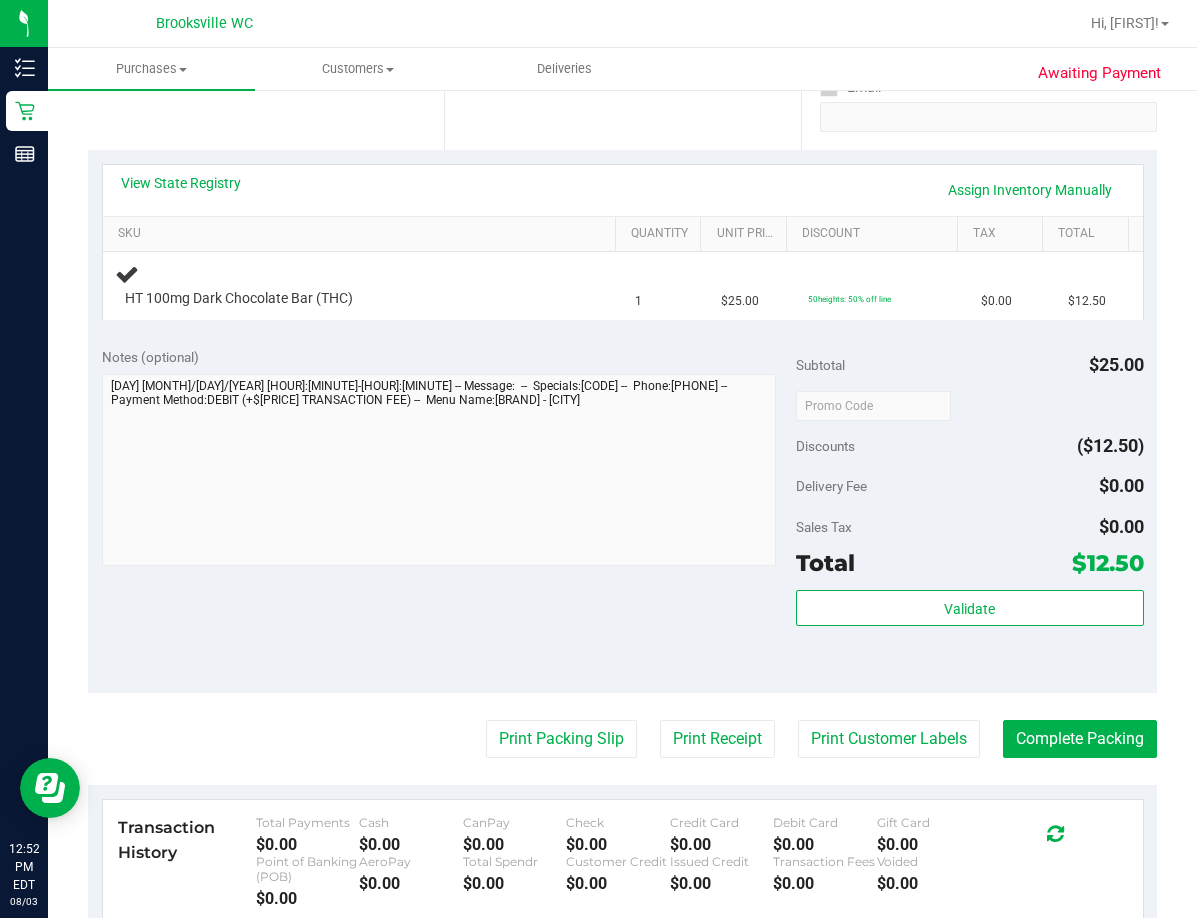 scroll, scrollTop: 400, scrollLeft: 0, axis: vertical 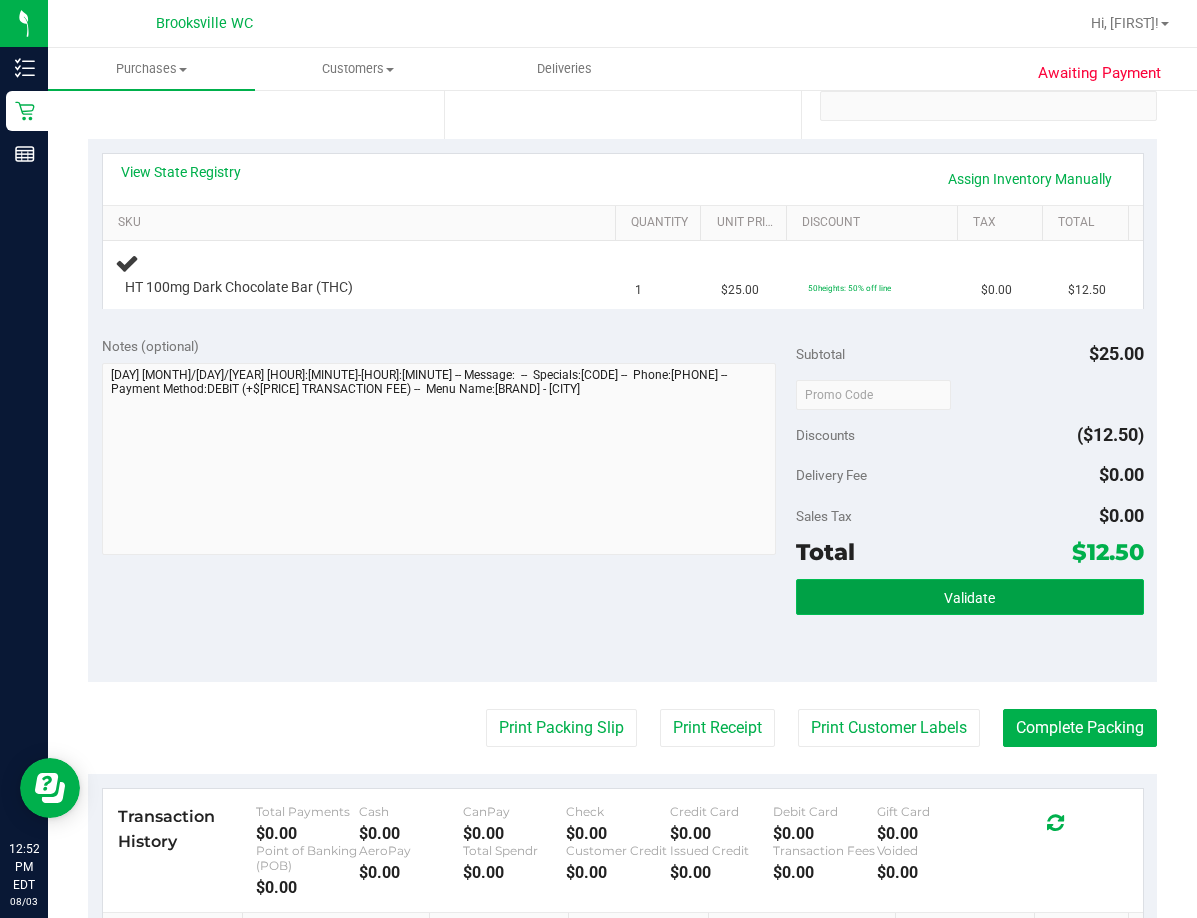 click on "Validate" at bounding box center (969, 597) 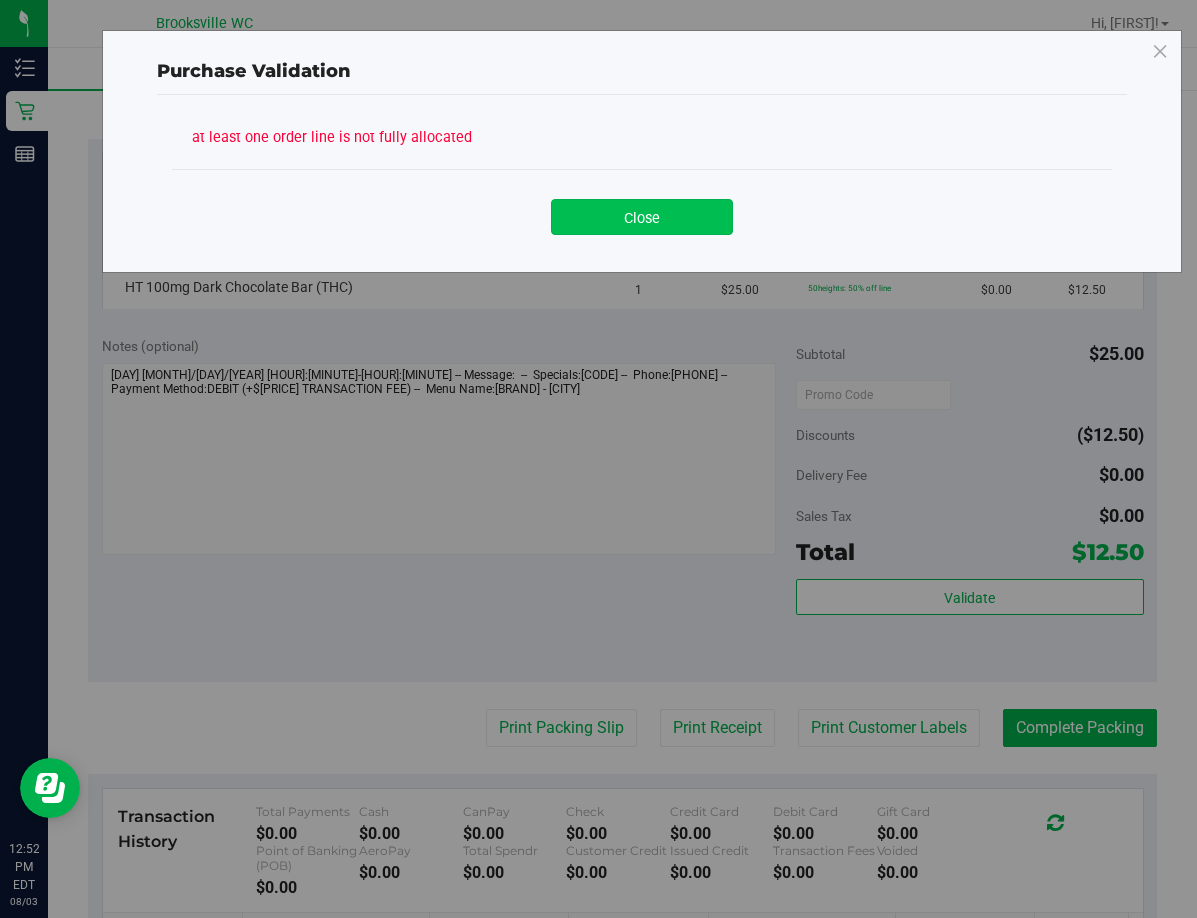 click on "Close" at bounding box center [642, 217] 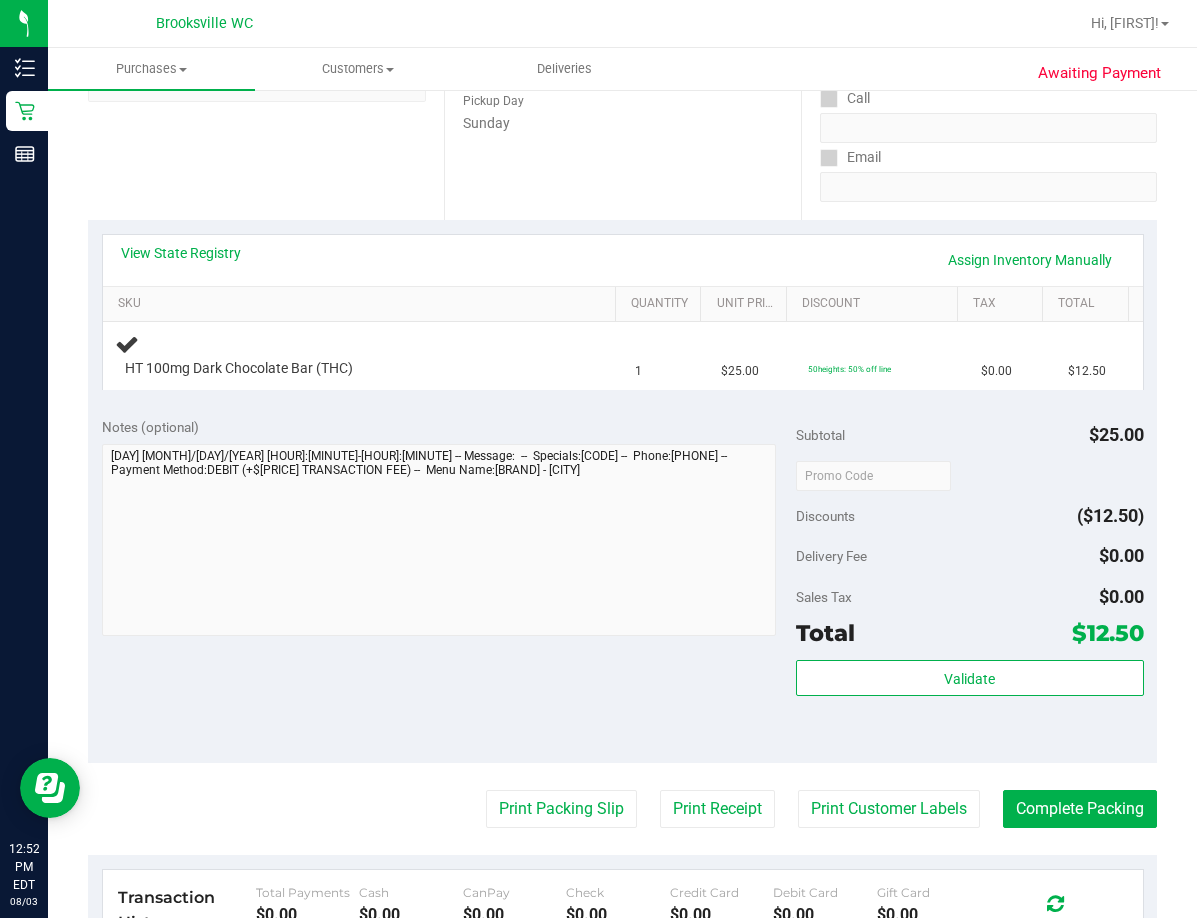 scroll, scrollTop: 0, scrollLeft: 0, axis: both 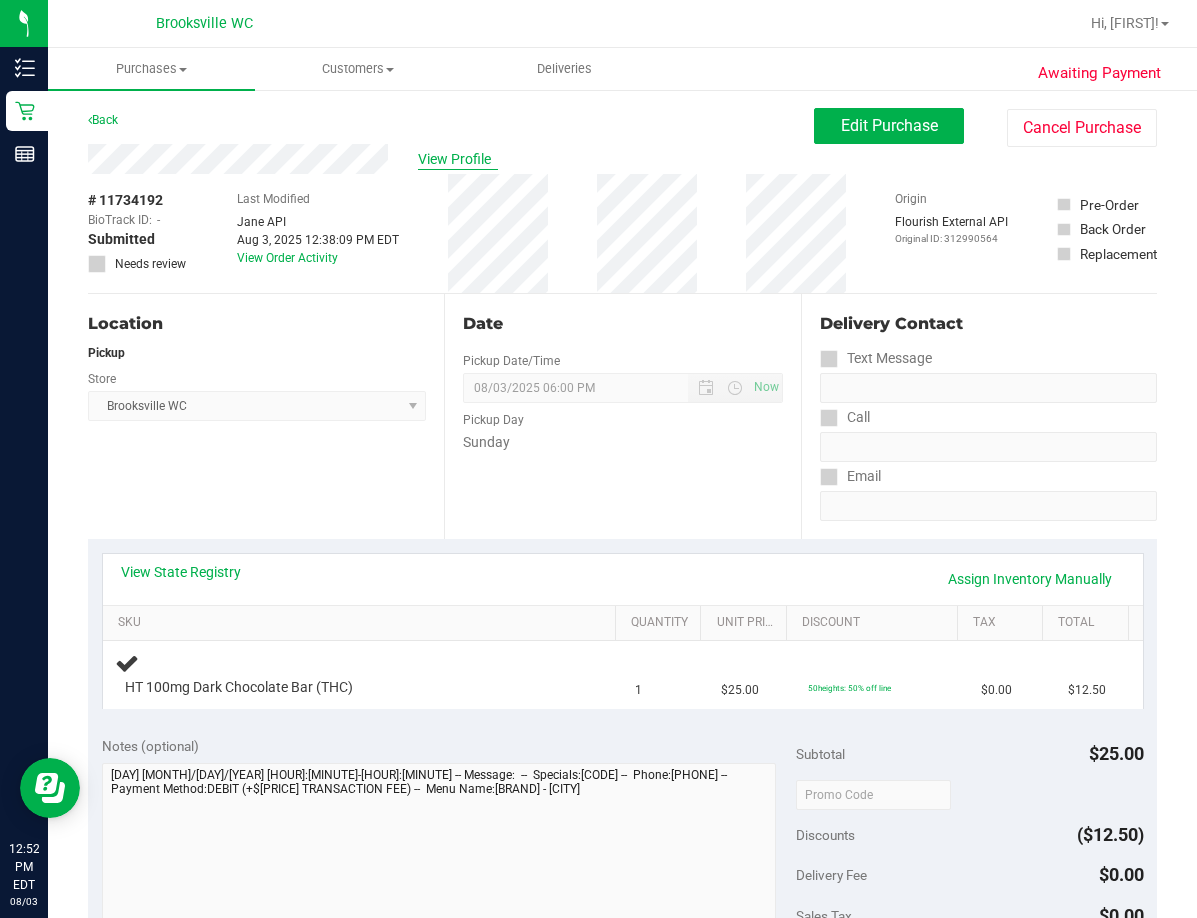 click on "View Profile" at bounding box center [458, 159] 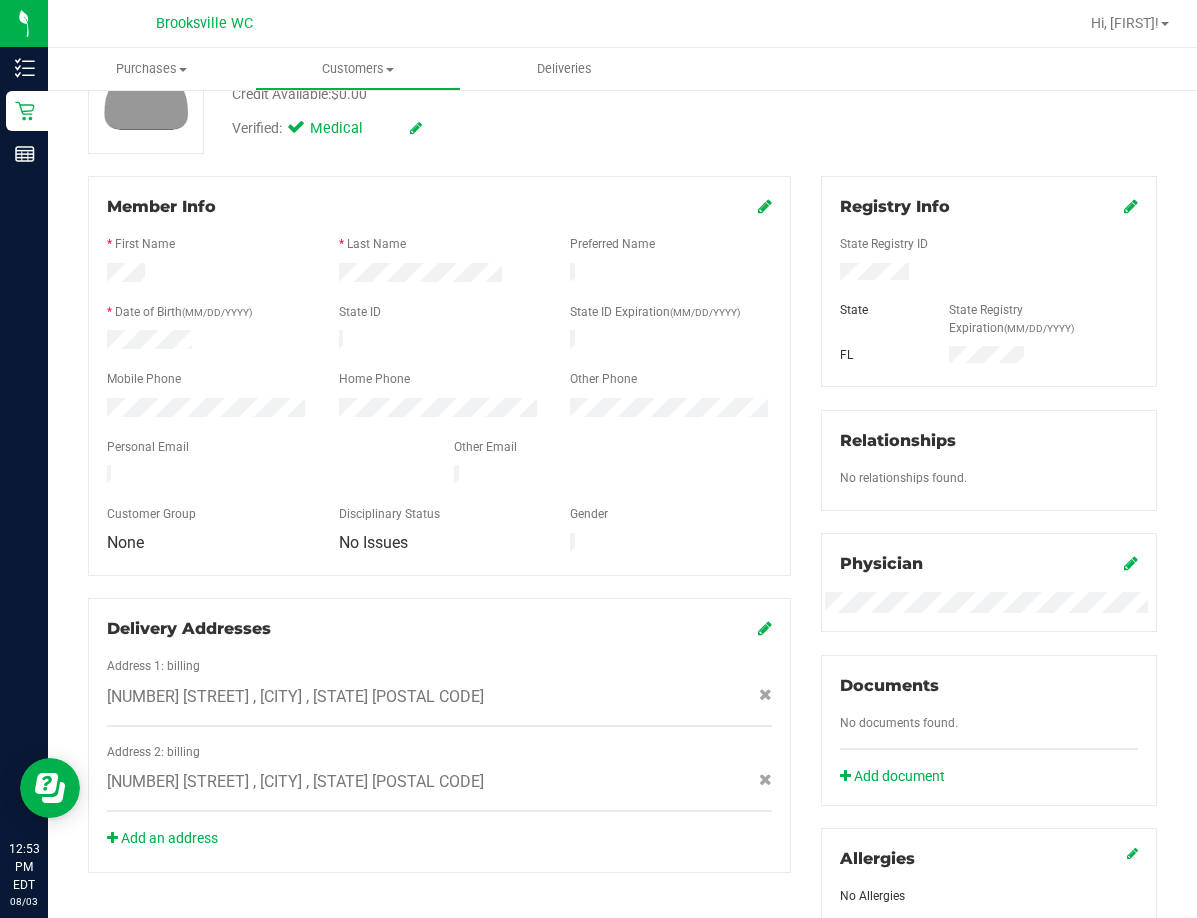 scroll, scrollTop: 0, scrollLeft: 0, axis: both 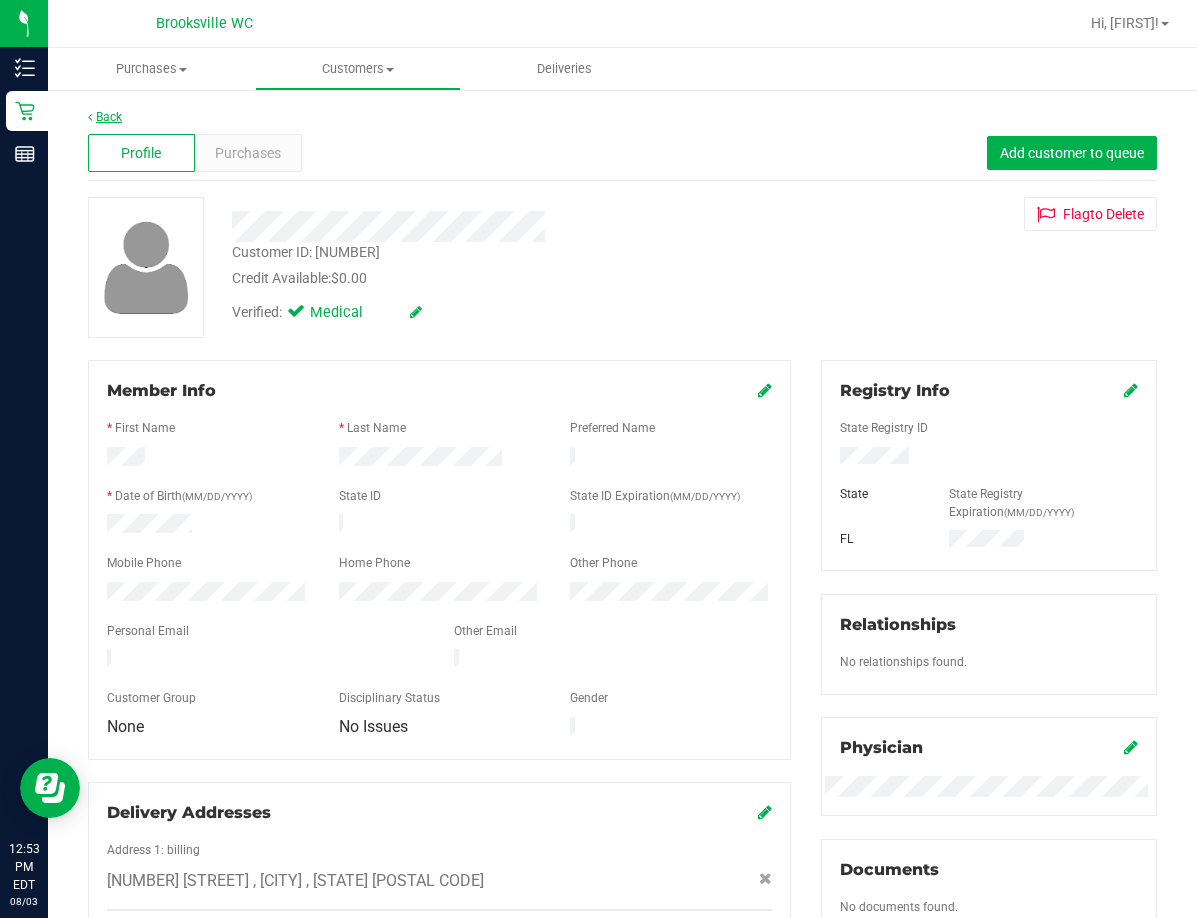 click on "Back" at bounding box center [105, 117] 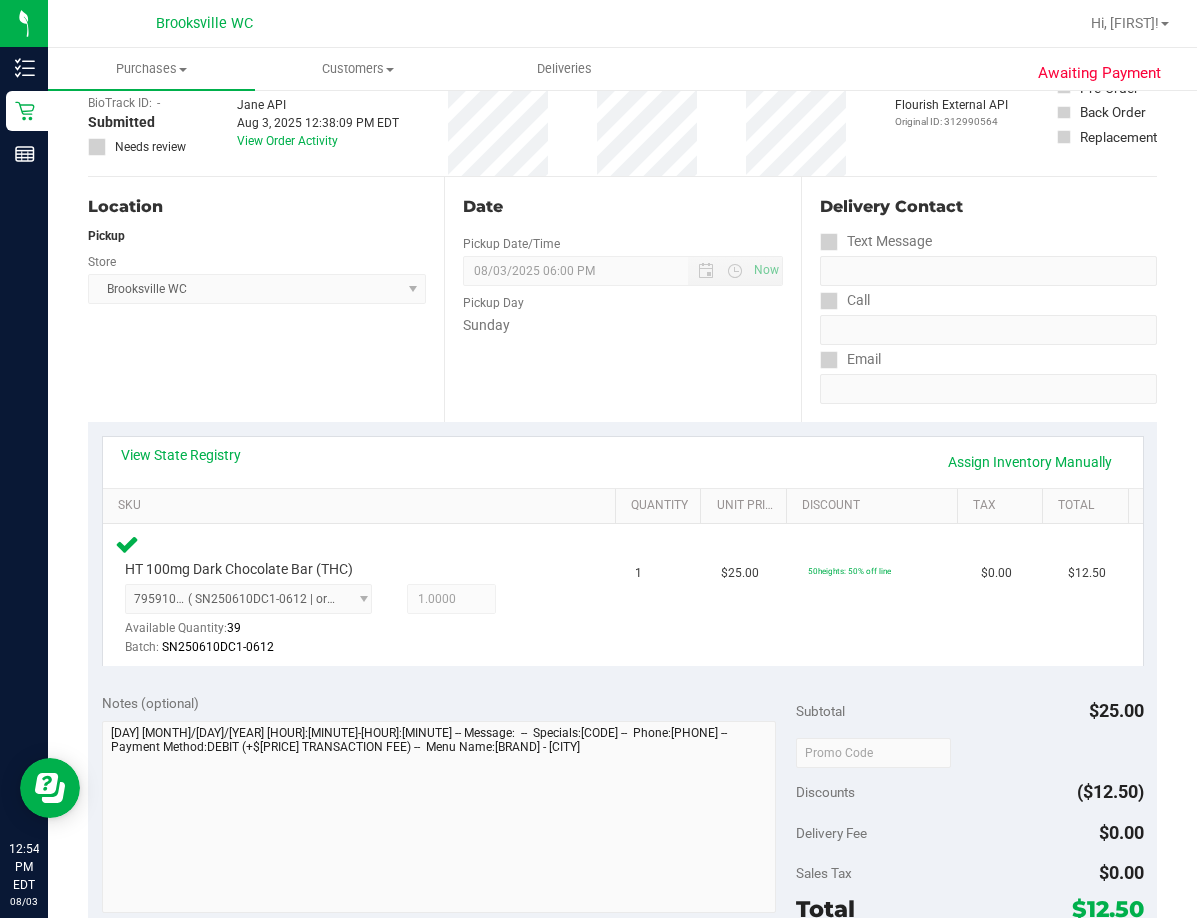 scroll, scrollTop: 300, scrollLeft: 0, axis: vertical 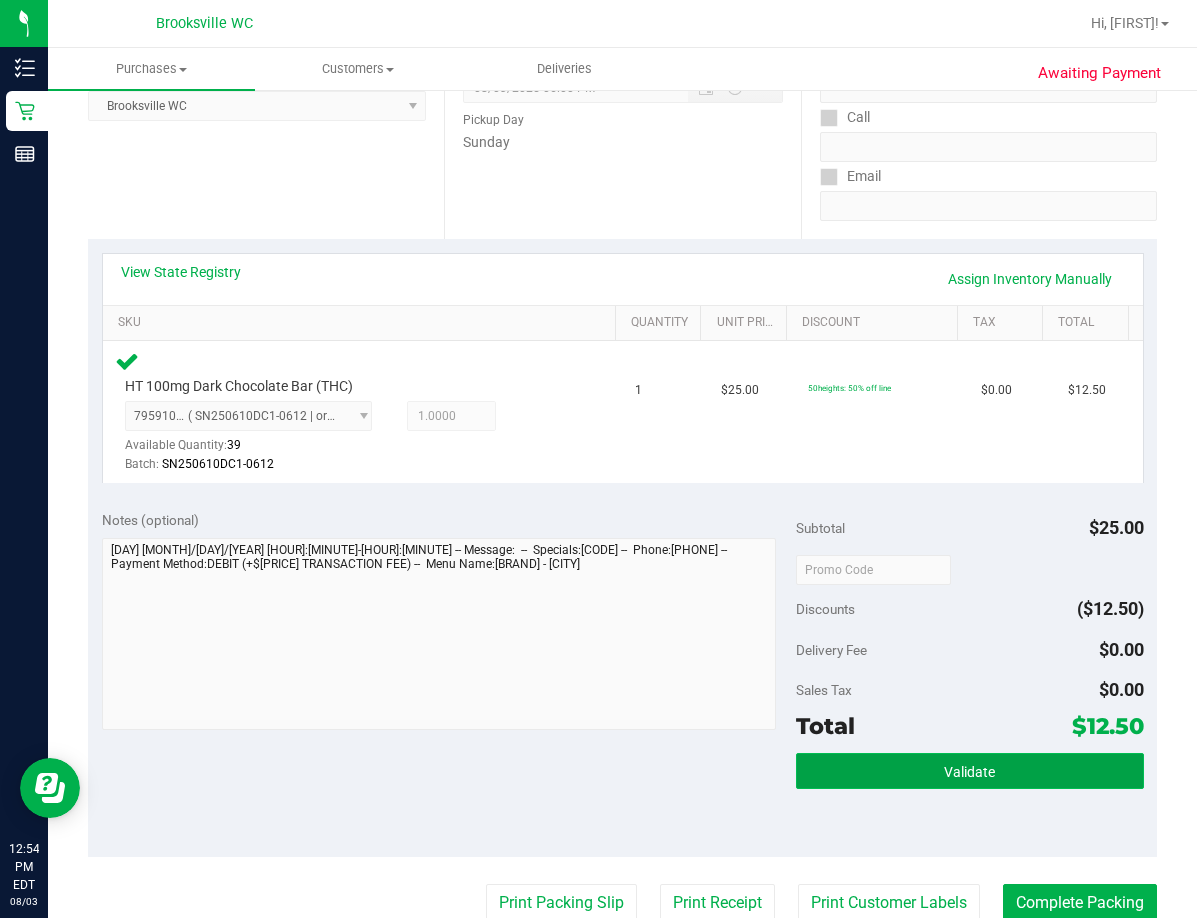 click on "Validate" at bounding box center (969, 772) 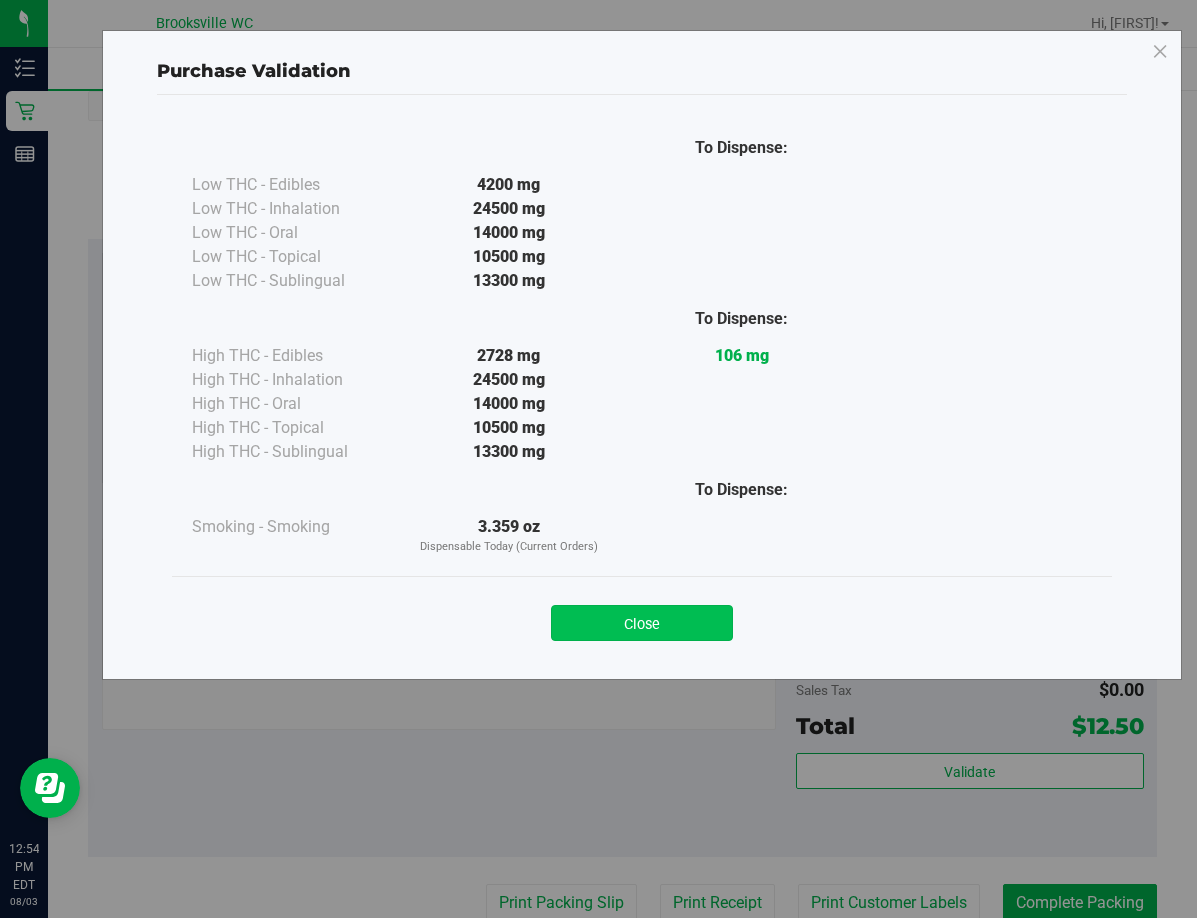 click on "Close" at bounding box center (642, 623) 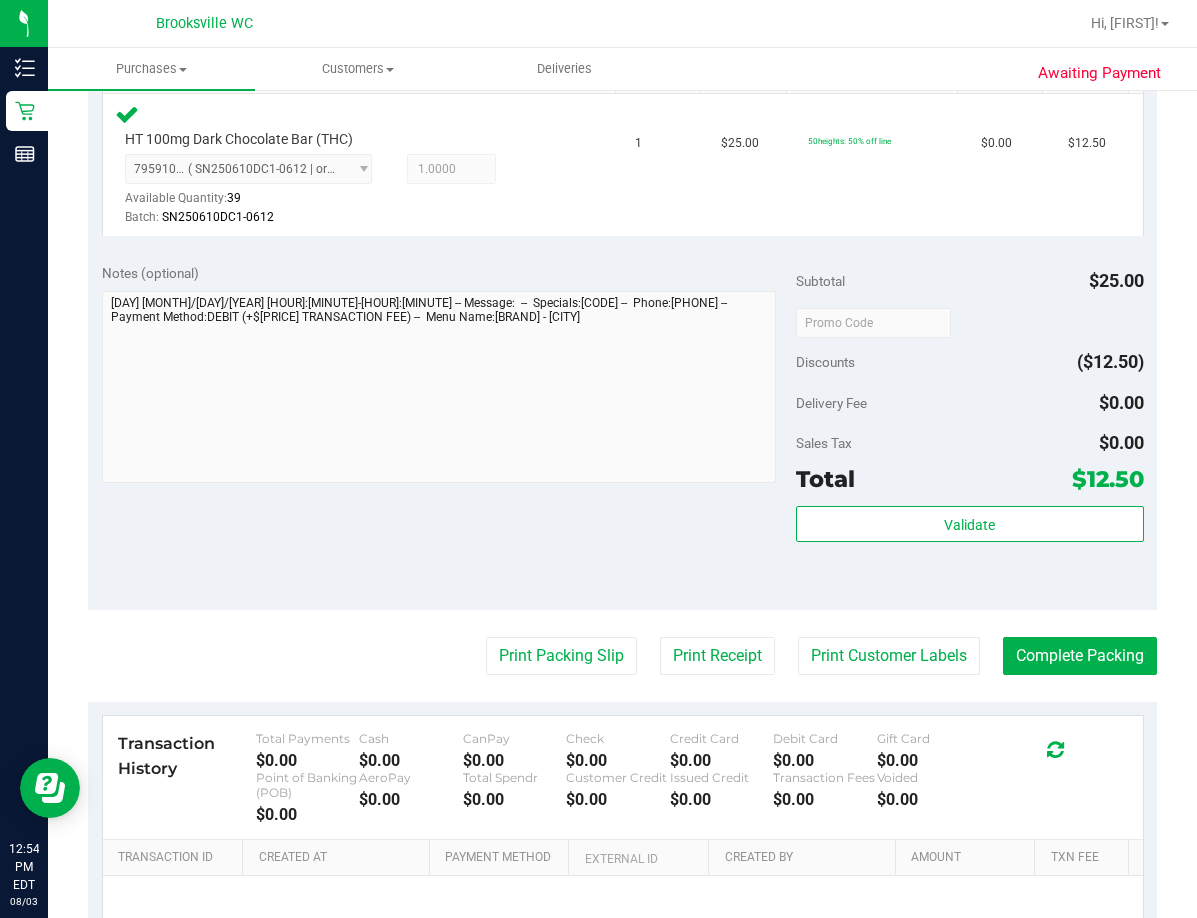 scroll, scrollTop: 700, scrollLeft: 0, axis: vertical 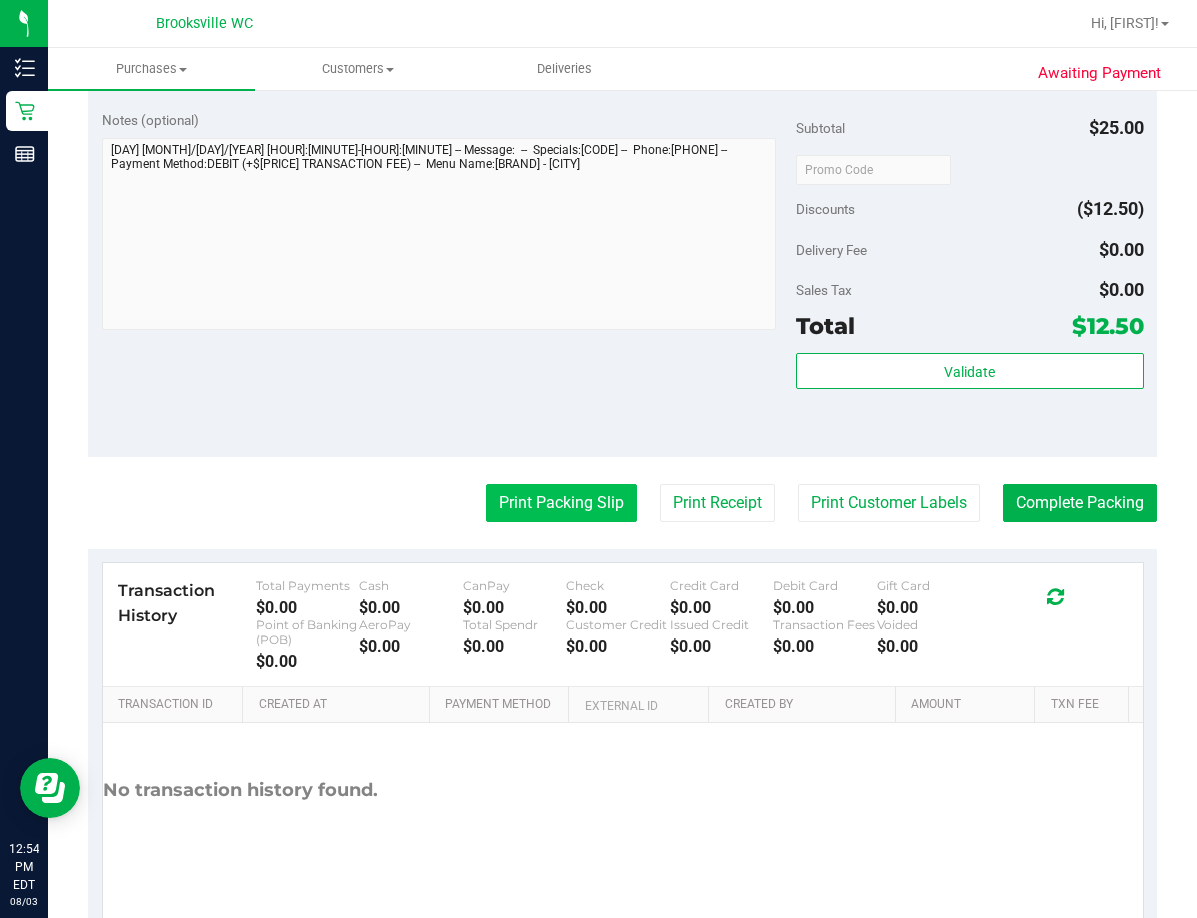 click on "Print Packing Slip" at bounding box center [561, 503] 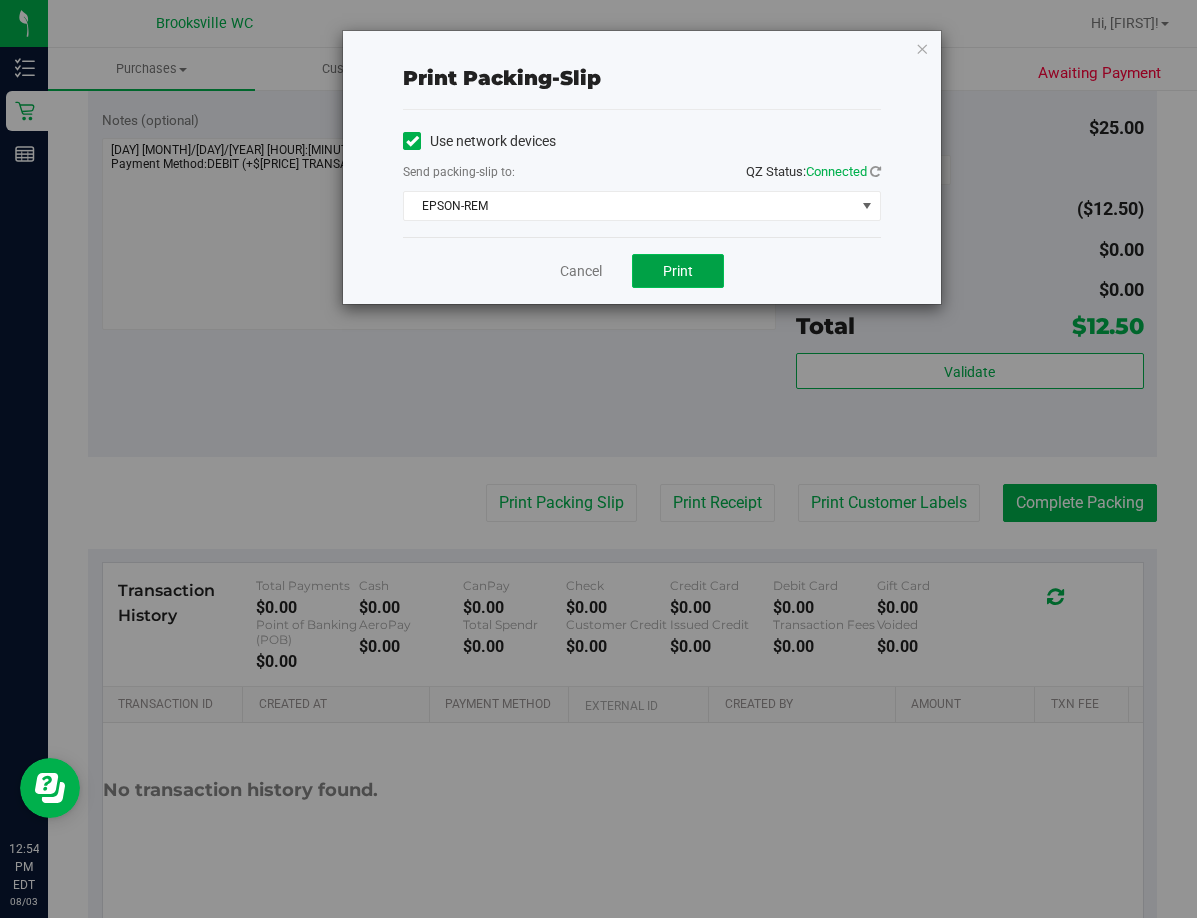 click on "Print" at bounding box center (678, 271) 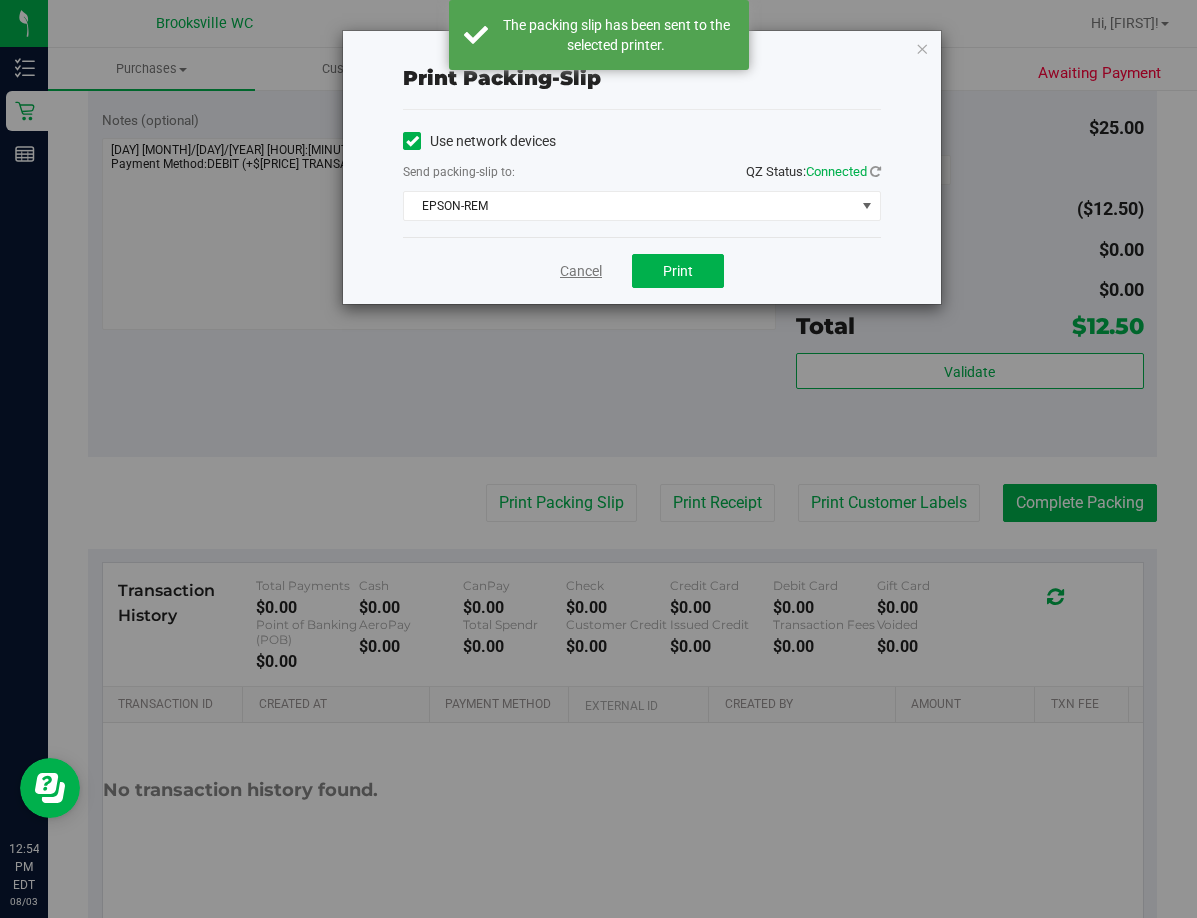click on "Cancel" at bounding box center [581, 271] 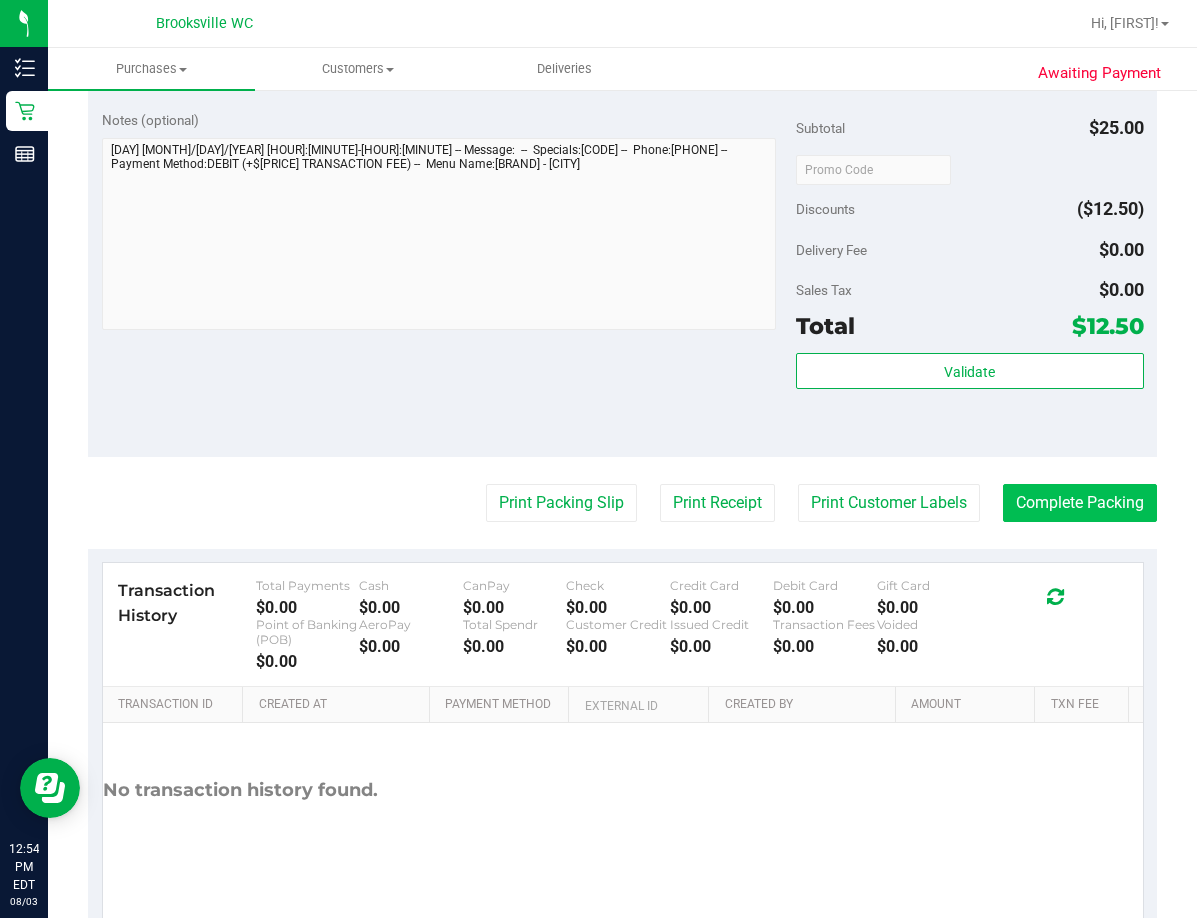 type 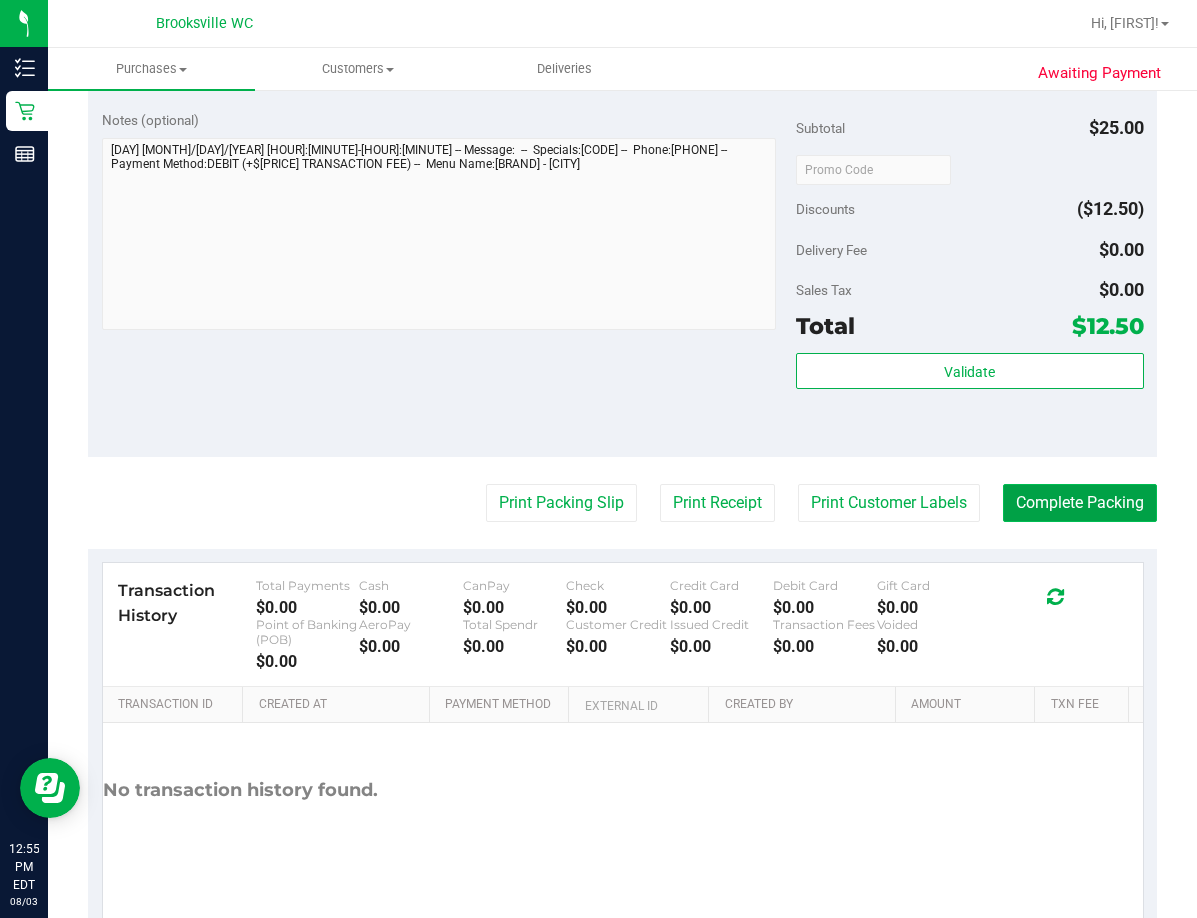 click on "Complete Packing" at bounding box center (1080, 503) 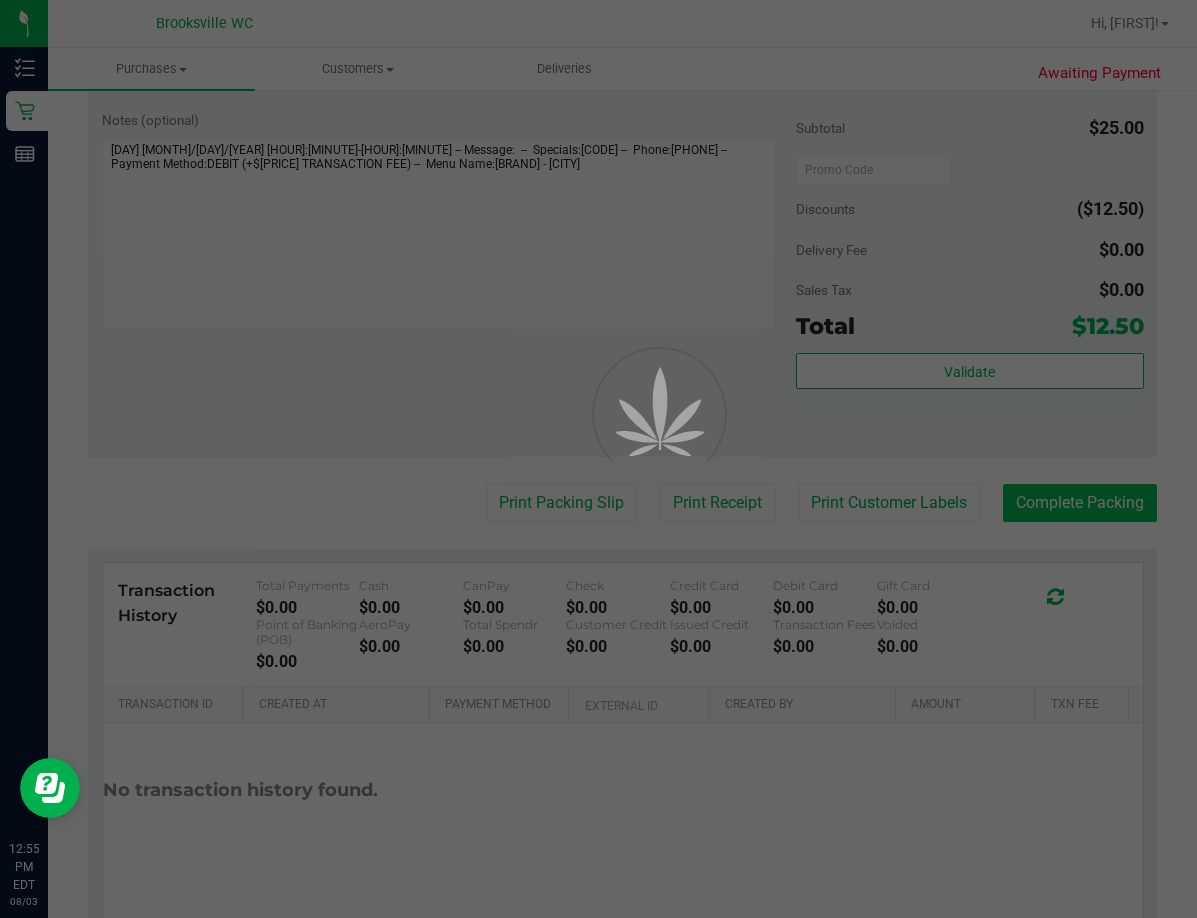 scroll, scrollTop: 0, scrollLeft: 0, axis: both 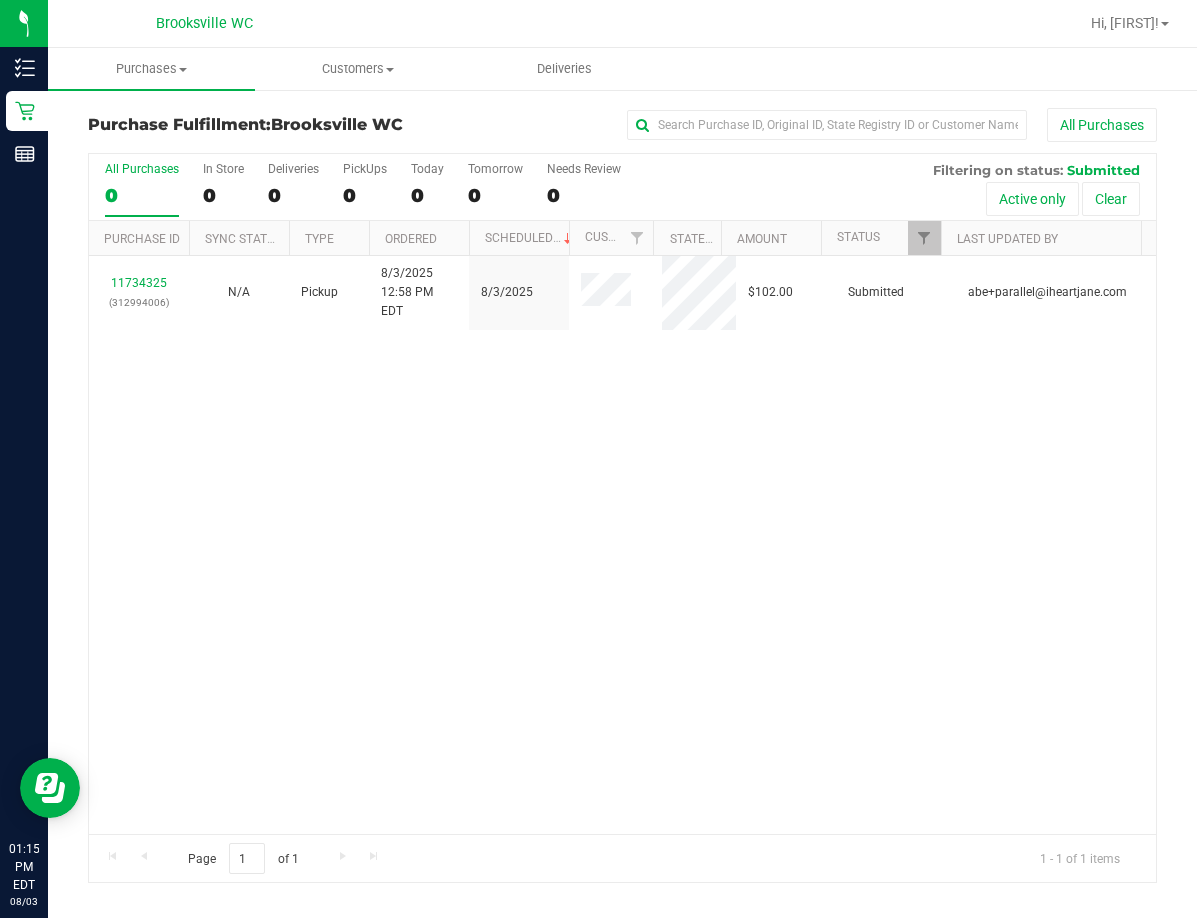 click on "[NUMBER]
([NUMBER])
N/A
Pickup [MONTH]/[DAY]/[YEAR] [HOUR]:[MINUTE] [AMPM] [TIMEZONE] [MONTH]/[DAY]
[PRICE]
Submitted [EMAIL]" at bounding box center [622, 545] 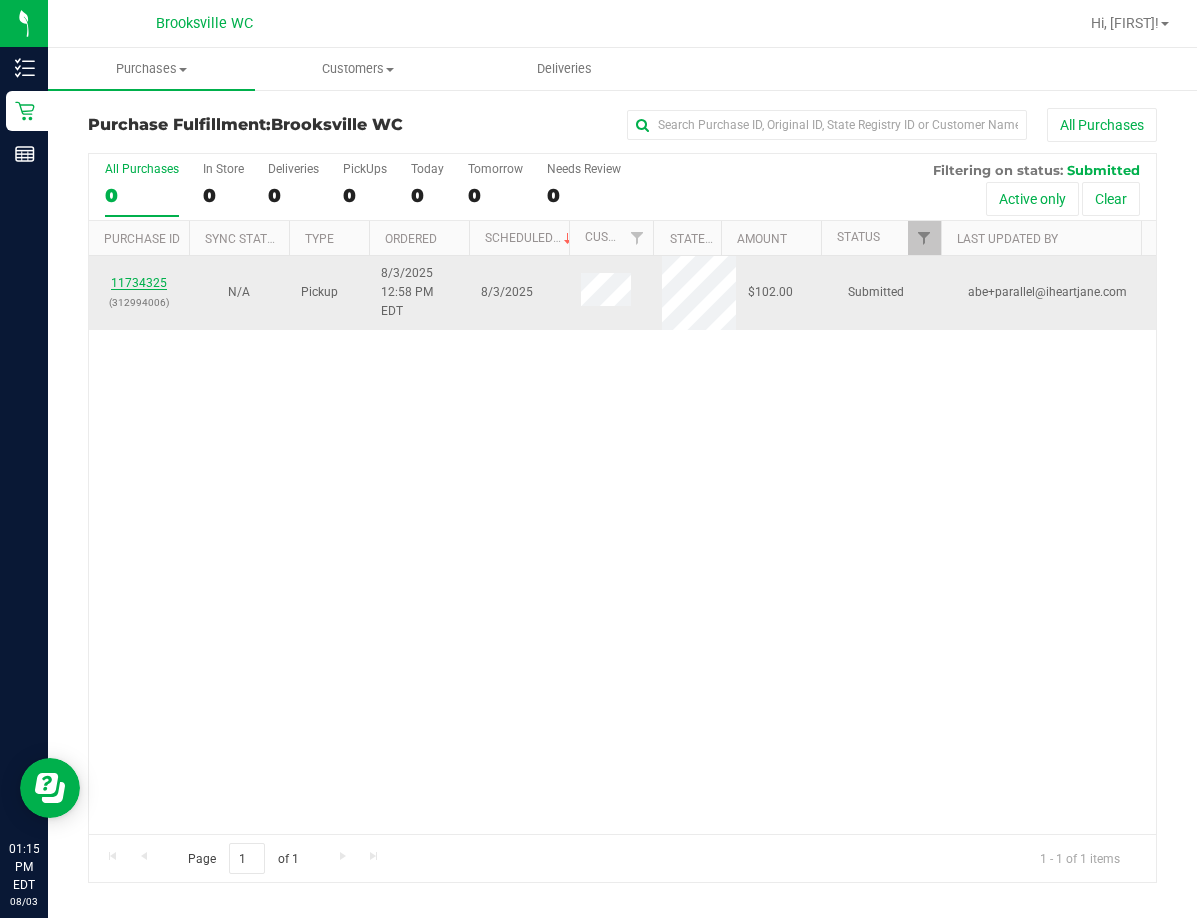 click on "11734325" at bounding box center [139, 283] 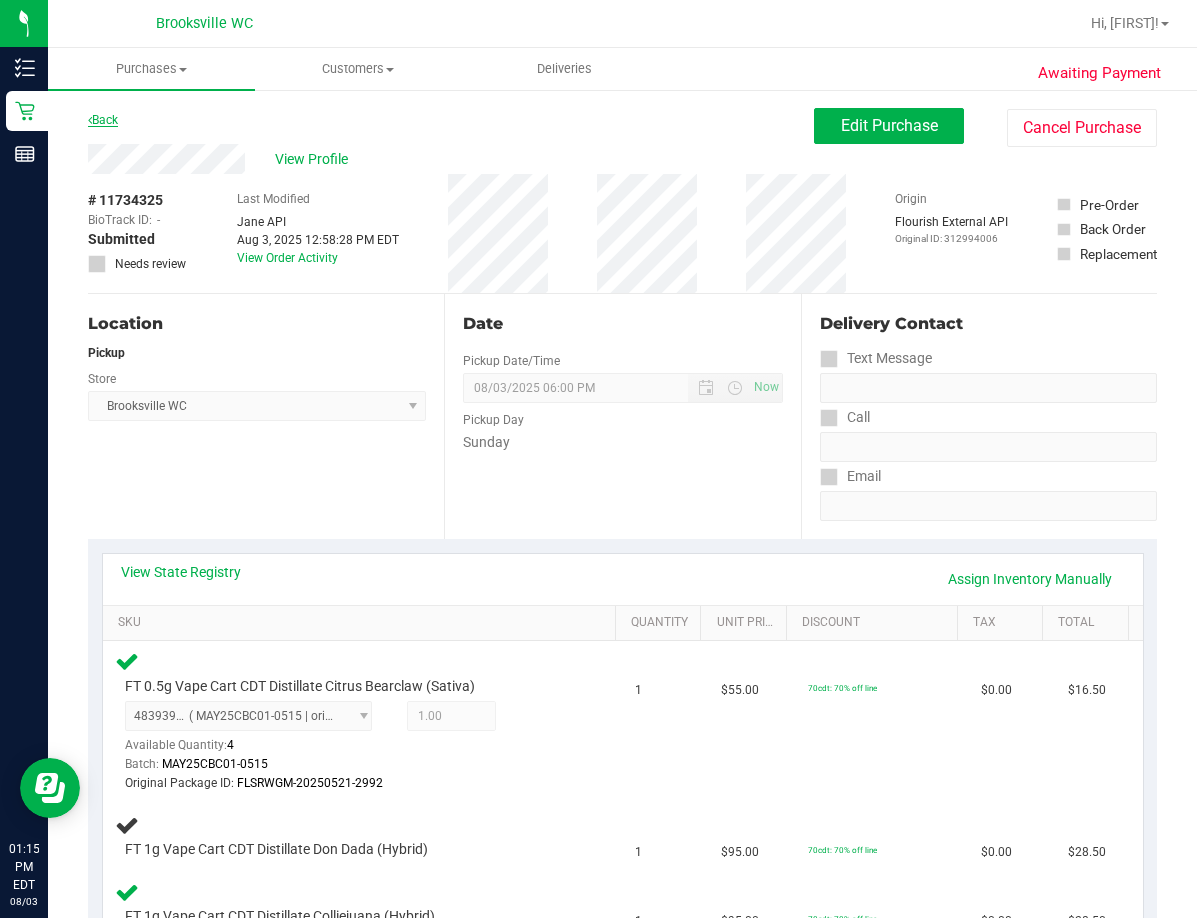 click on "Back" at bounding box center (103, 120) 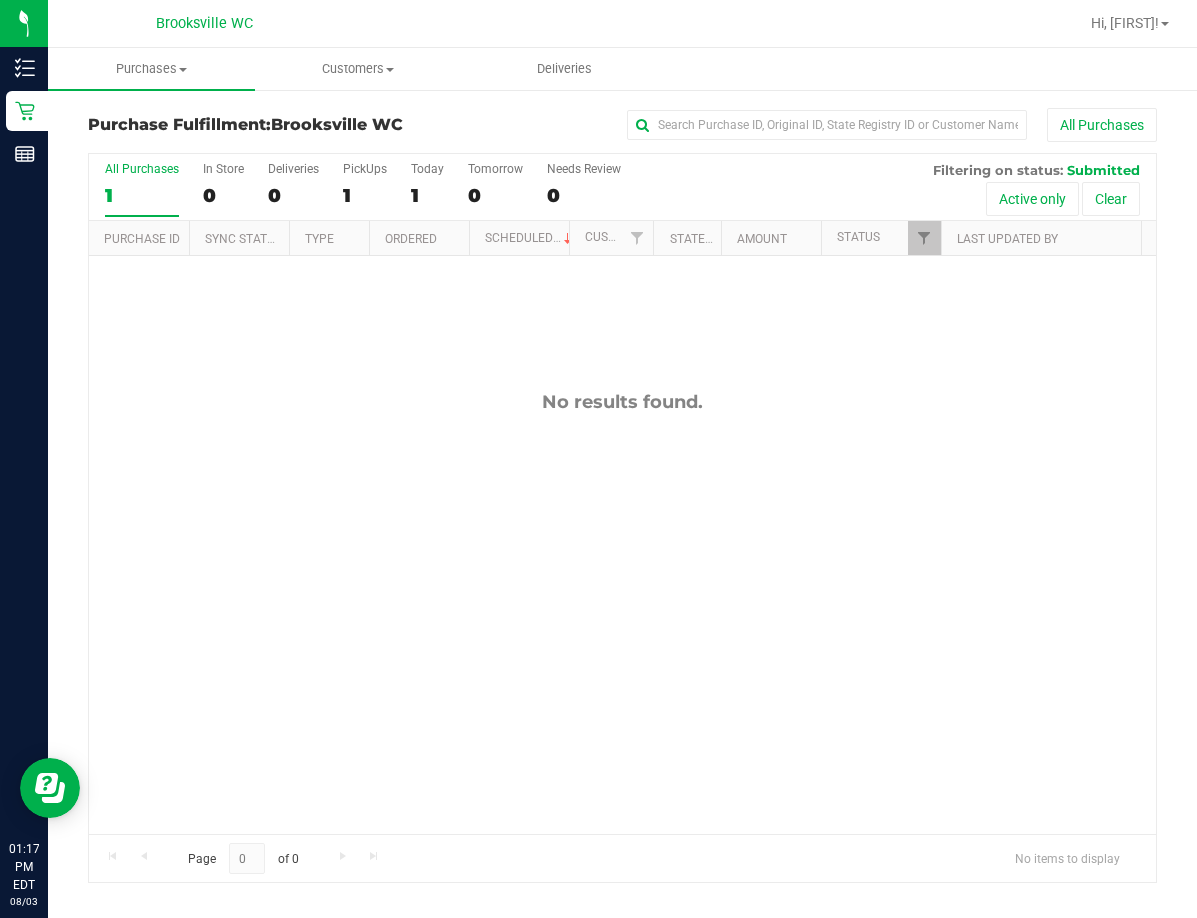 click on "All Purchases" at bounding box center (800, 125) 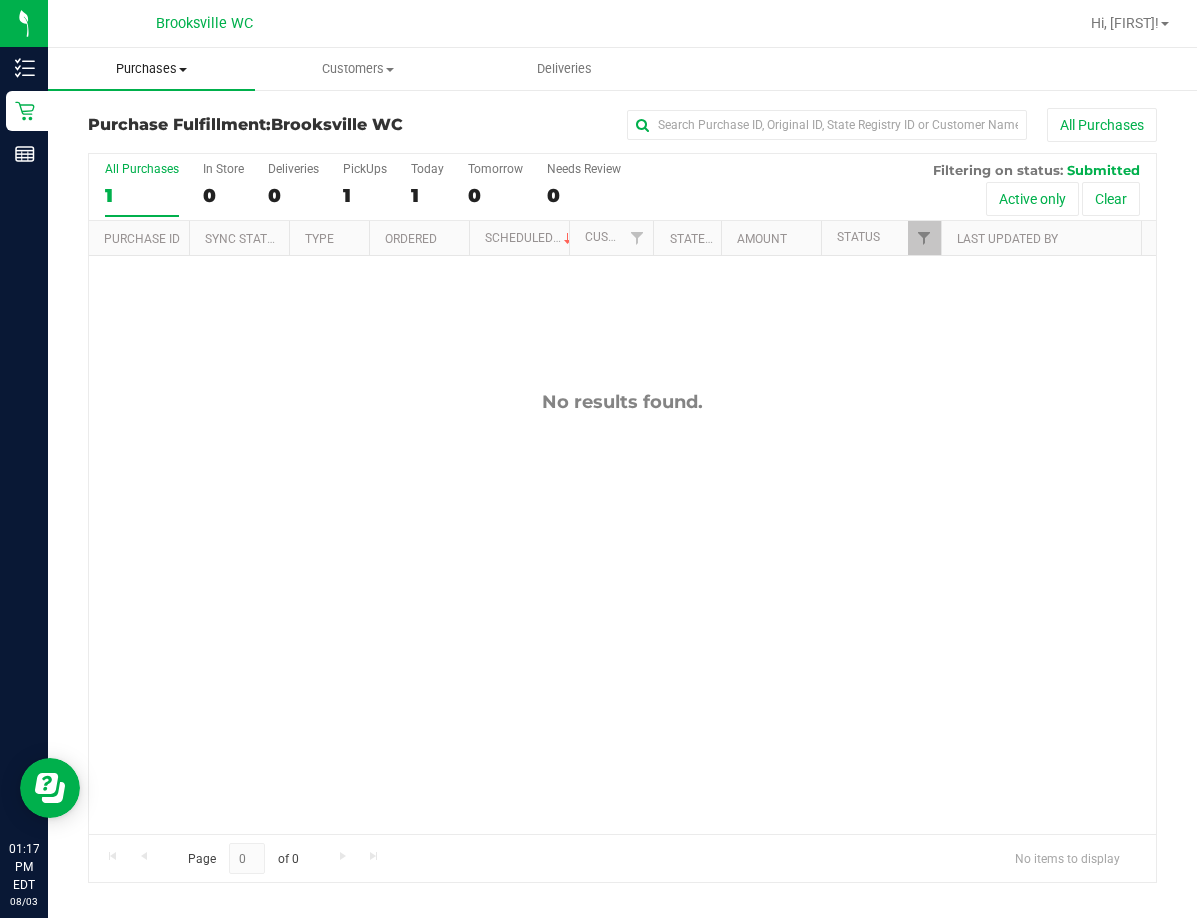 click on "Purchases" at bounding box center [151, 69] 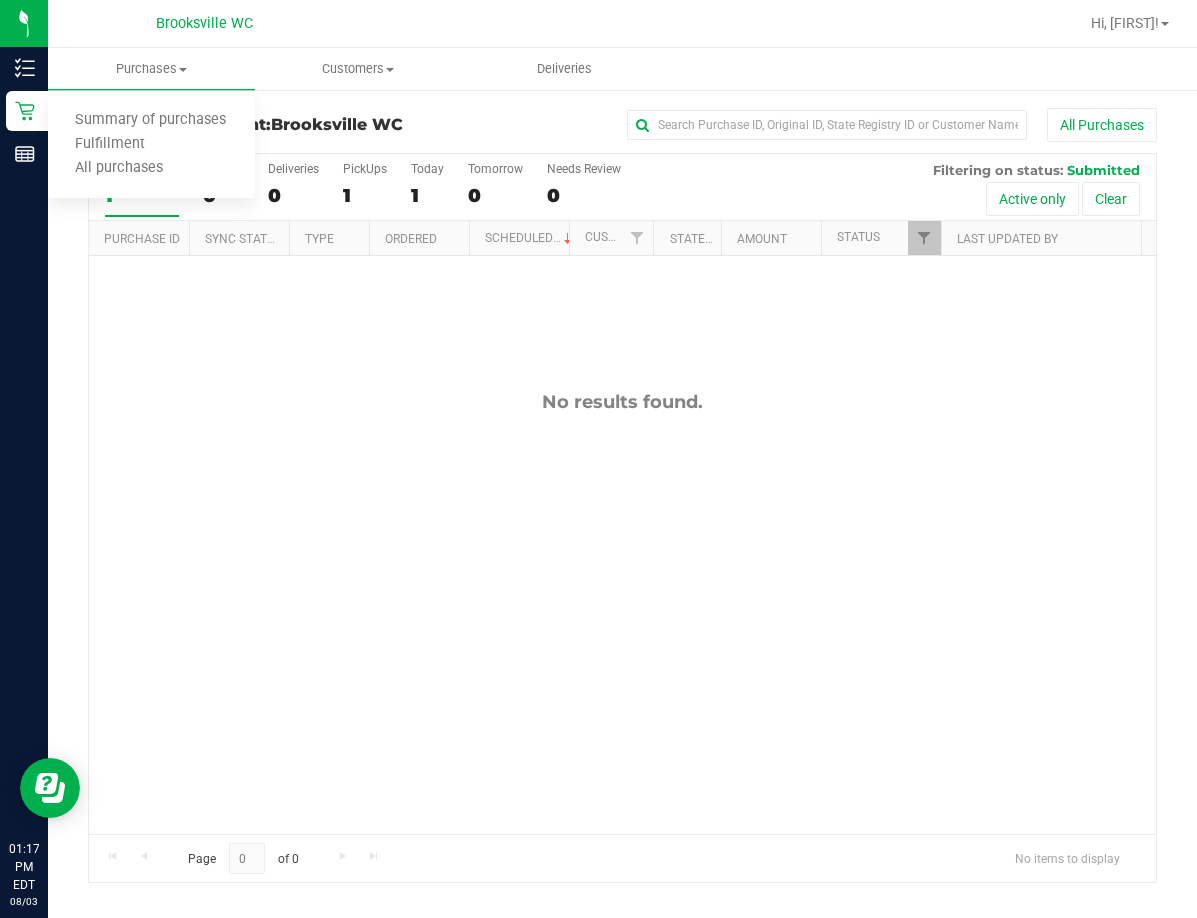 click on "Submitted" at bounding box center (1103, 170) 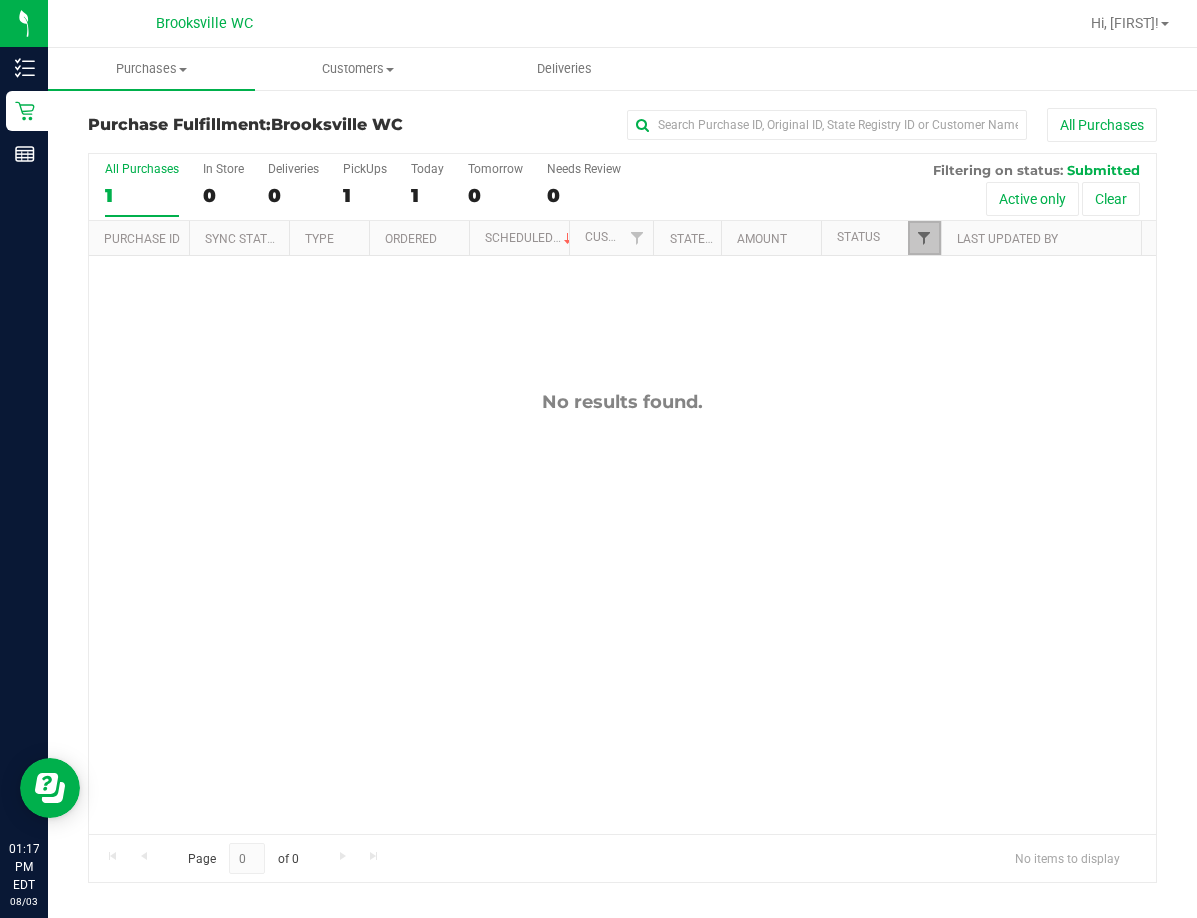 click at bounding box center [924, 238] 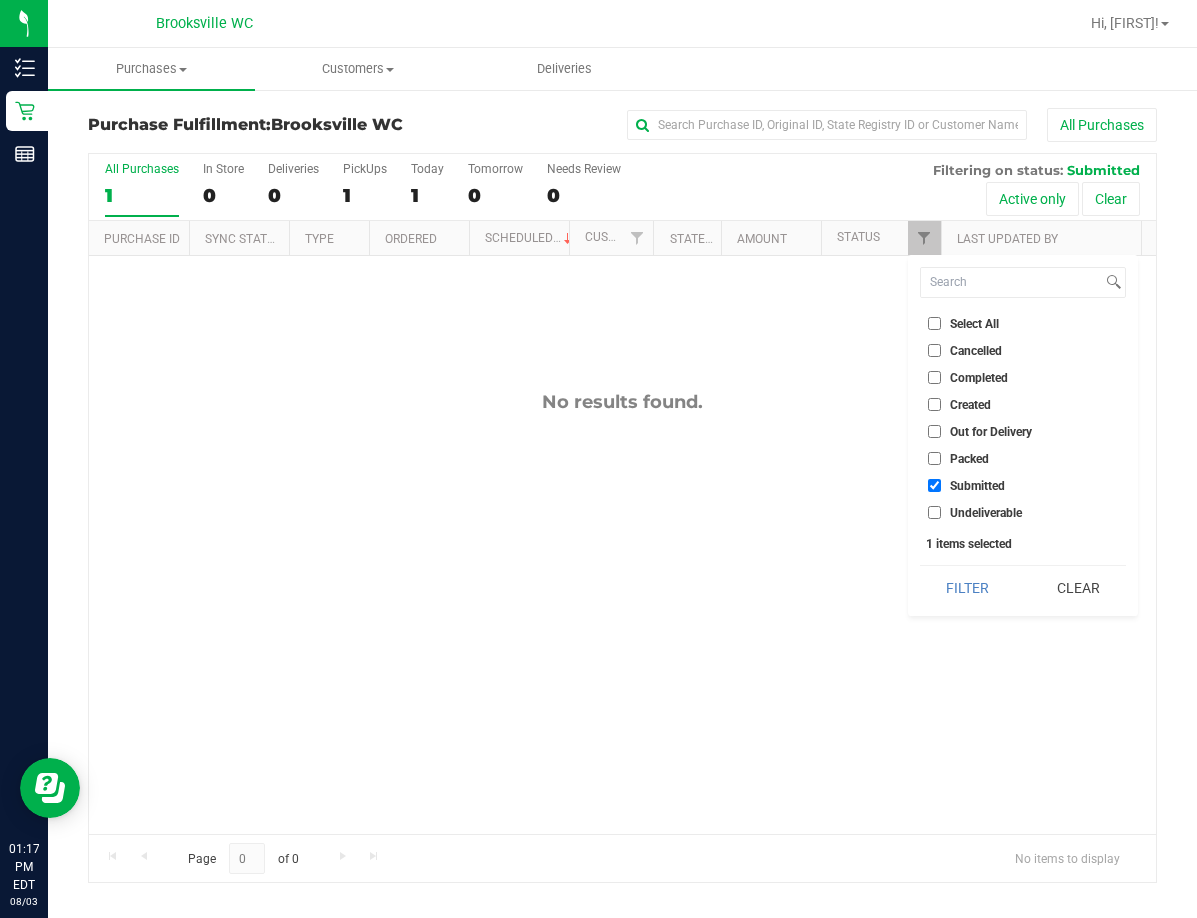 click on "Packed" at bounding box center [958, 458] 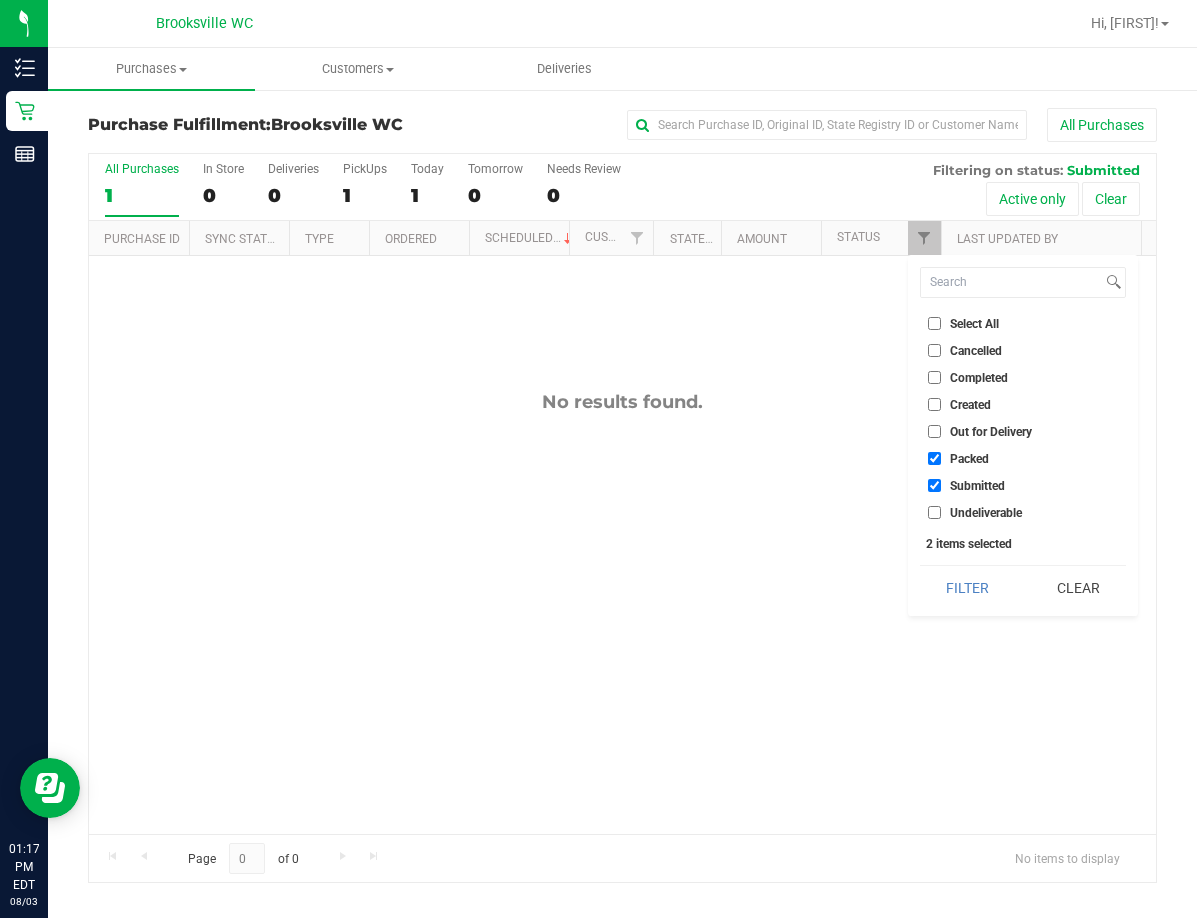click on "Submitted" at bounding box center (1023, 485) 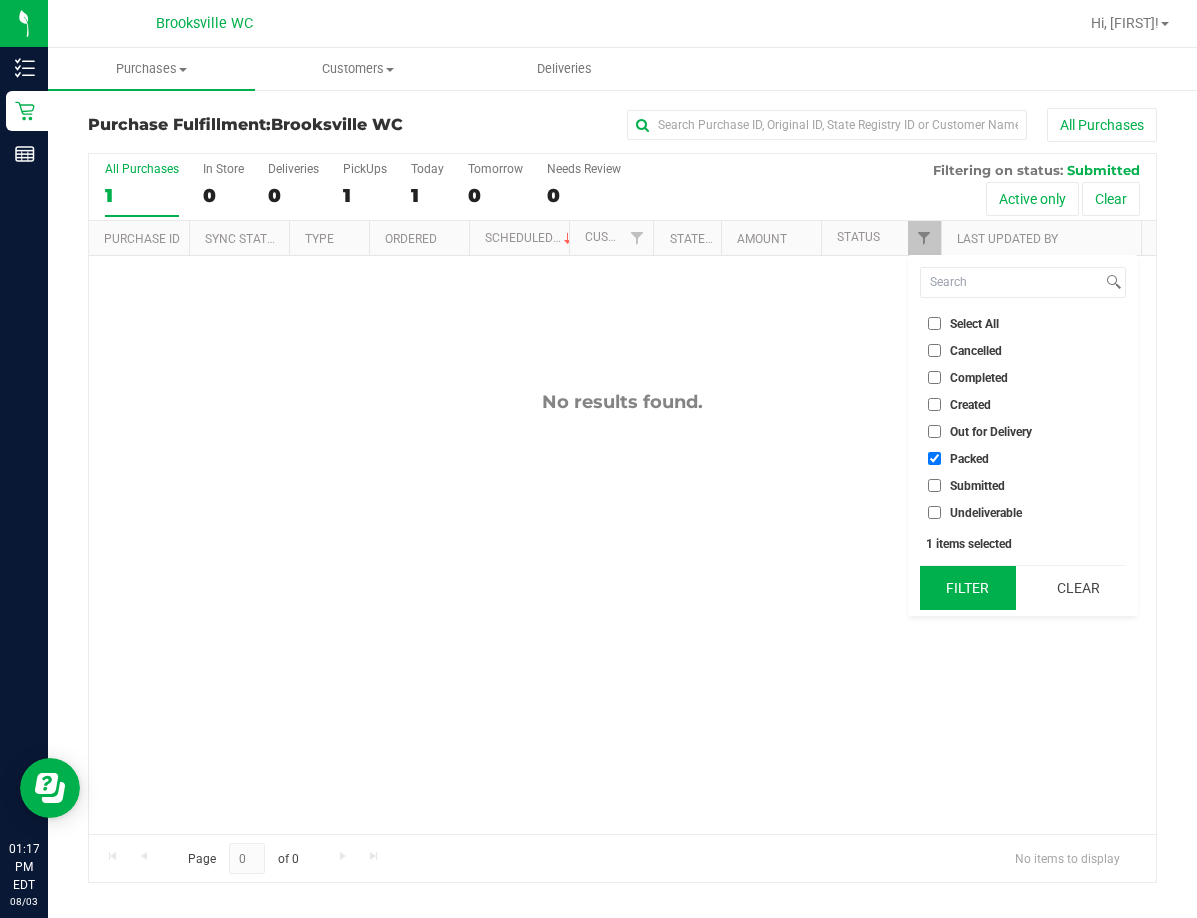 click on "Filter" at bounding box center [968, 588] 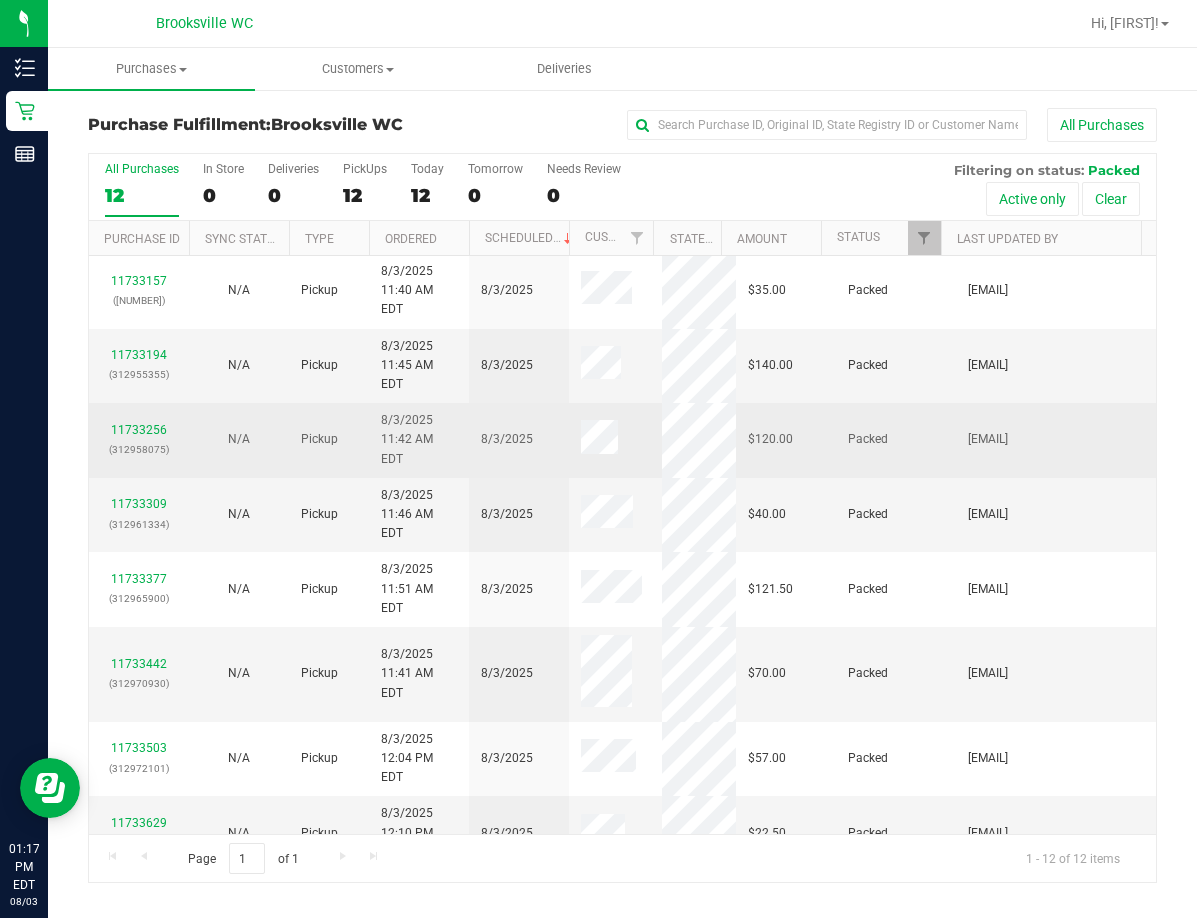 scroll, scrollTop: 0, scrollLeft: 0, axis: both 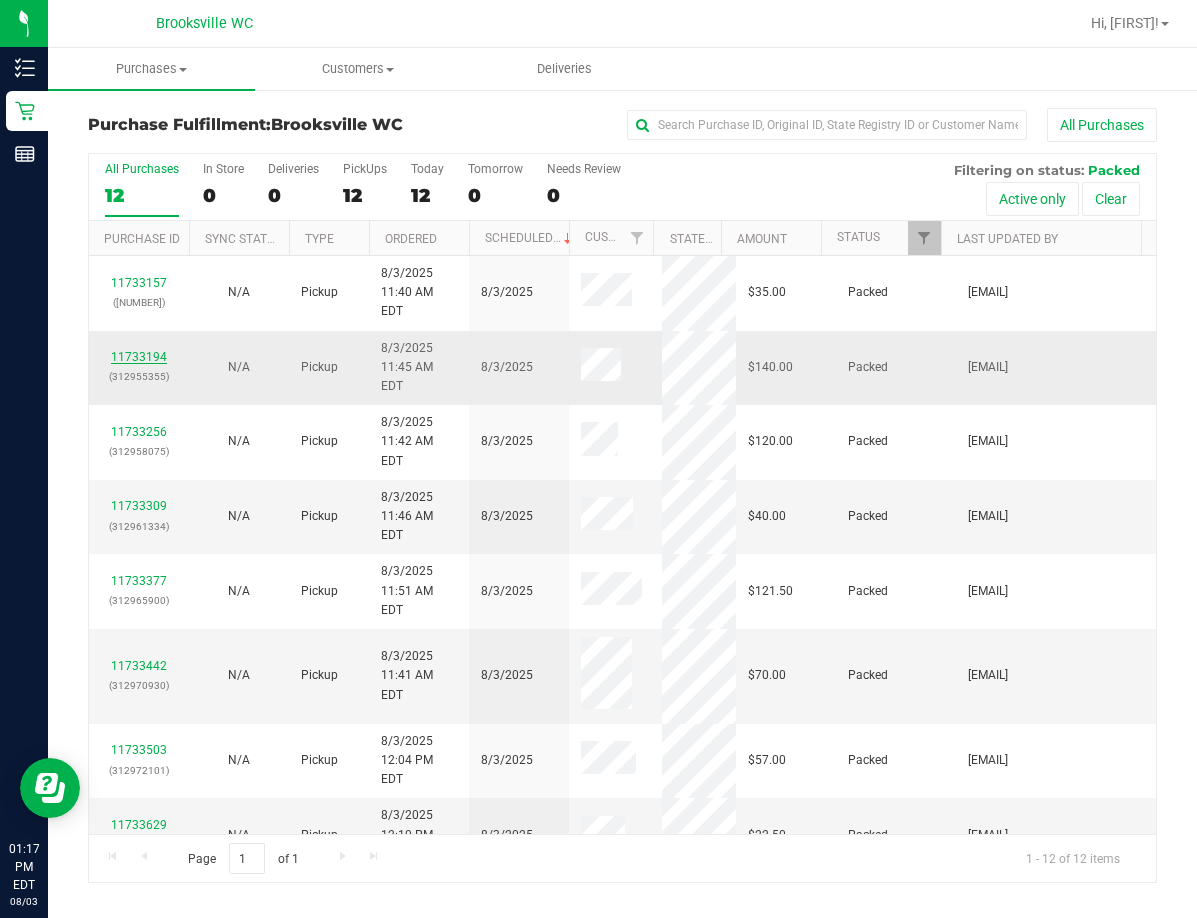 click on "11733194" at bounding box center [139, 357] 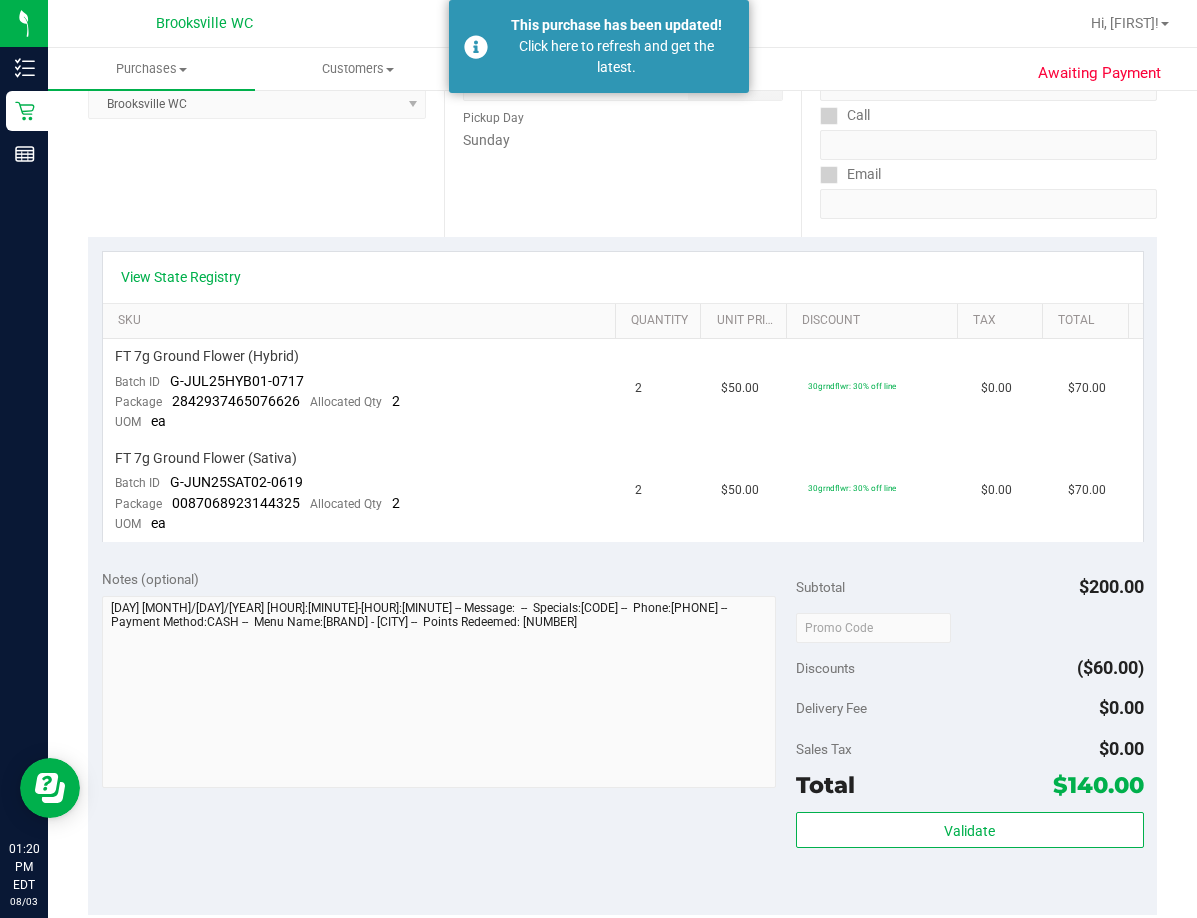 scroll, scrollTop: 0, scrollLeft: 0, axis: both 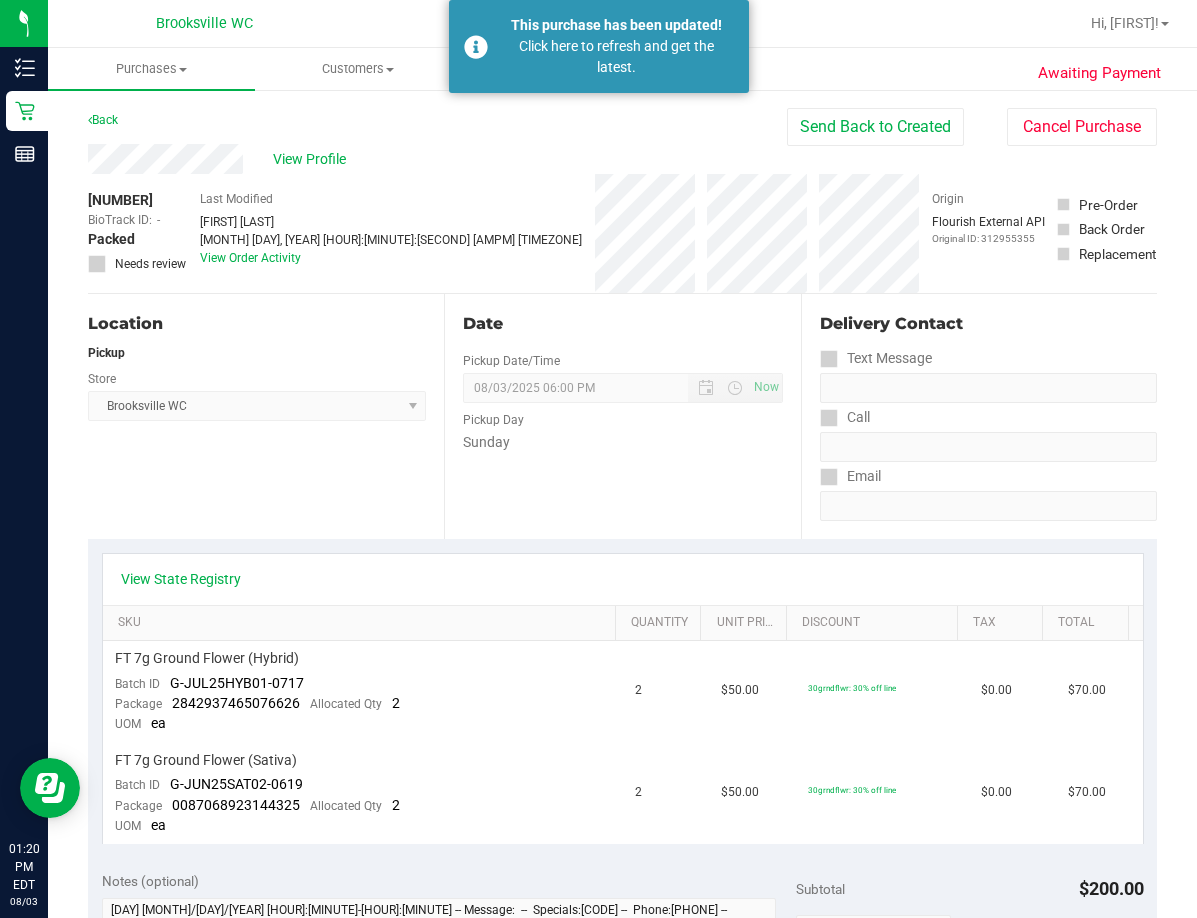 click on "View State Registry" at bounding box center (623, 579) 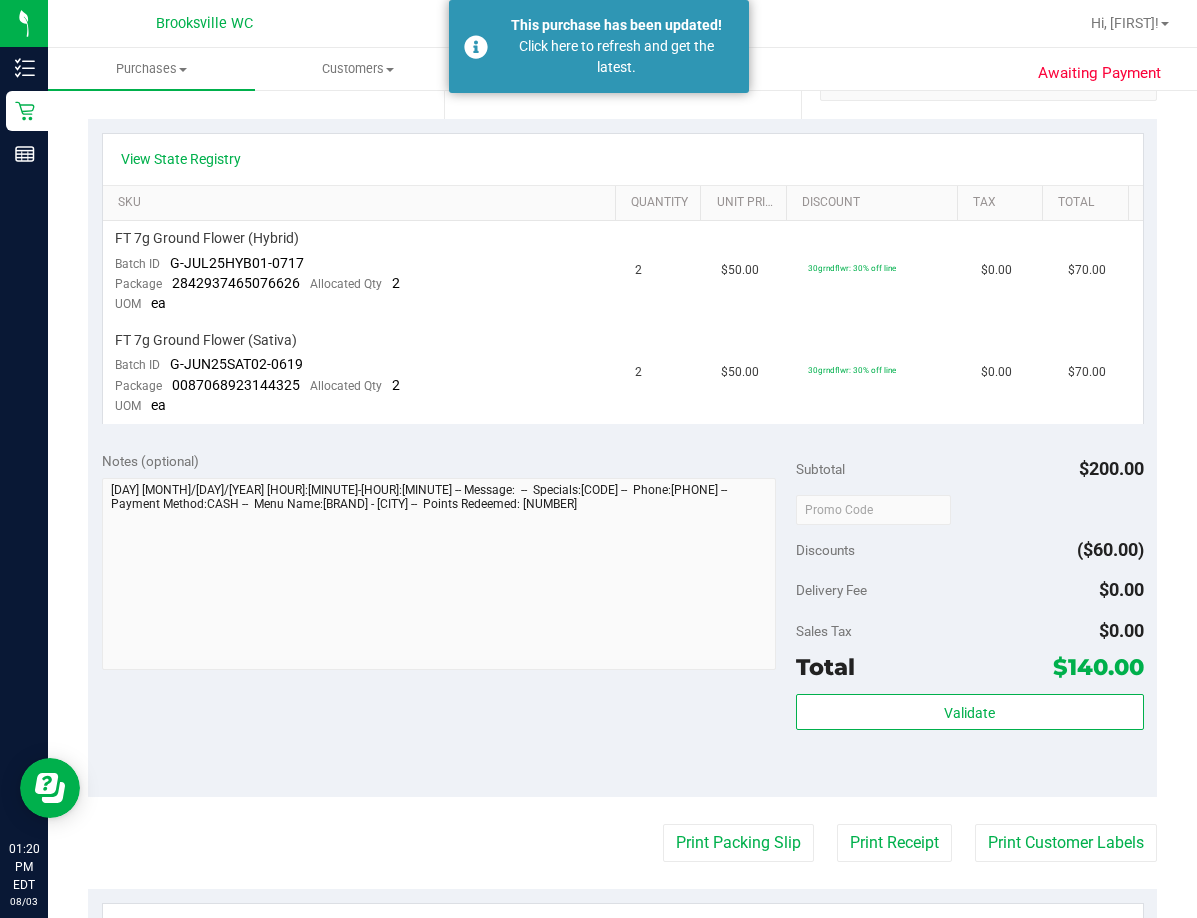 scroll, scrollTop: 0, scrollLeft: 0, axis: both 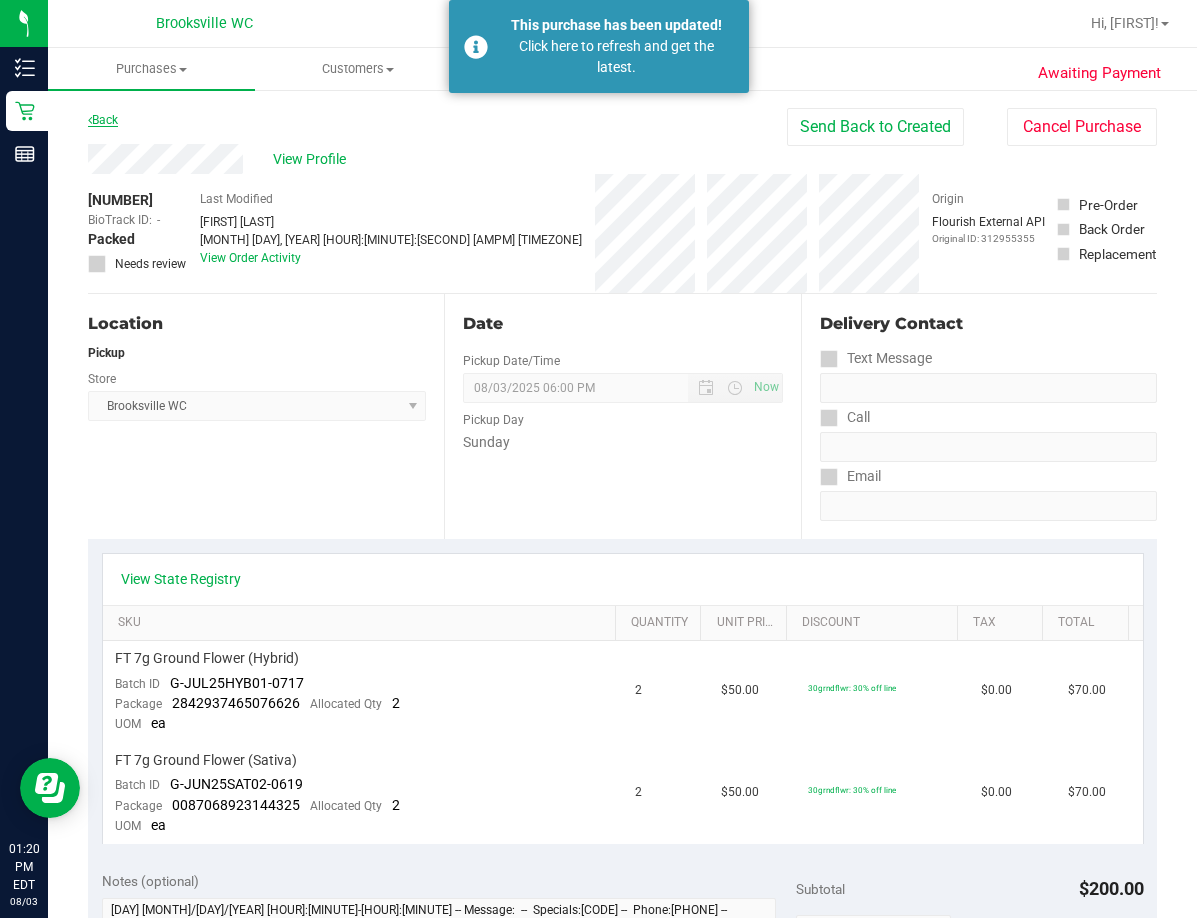 click on "Back" at bounding box center (103, 120) 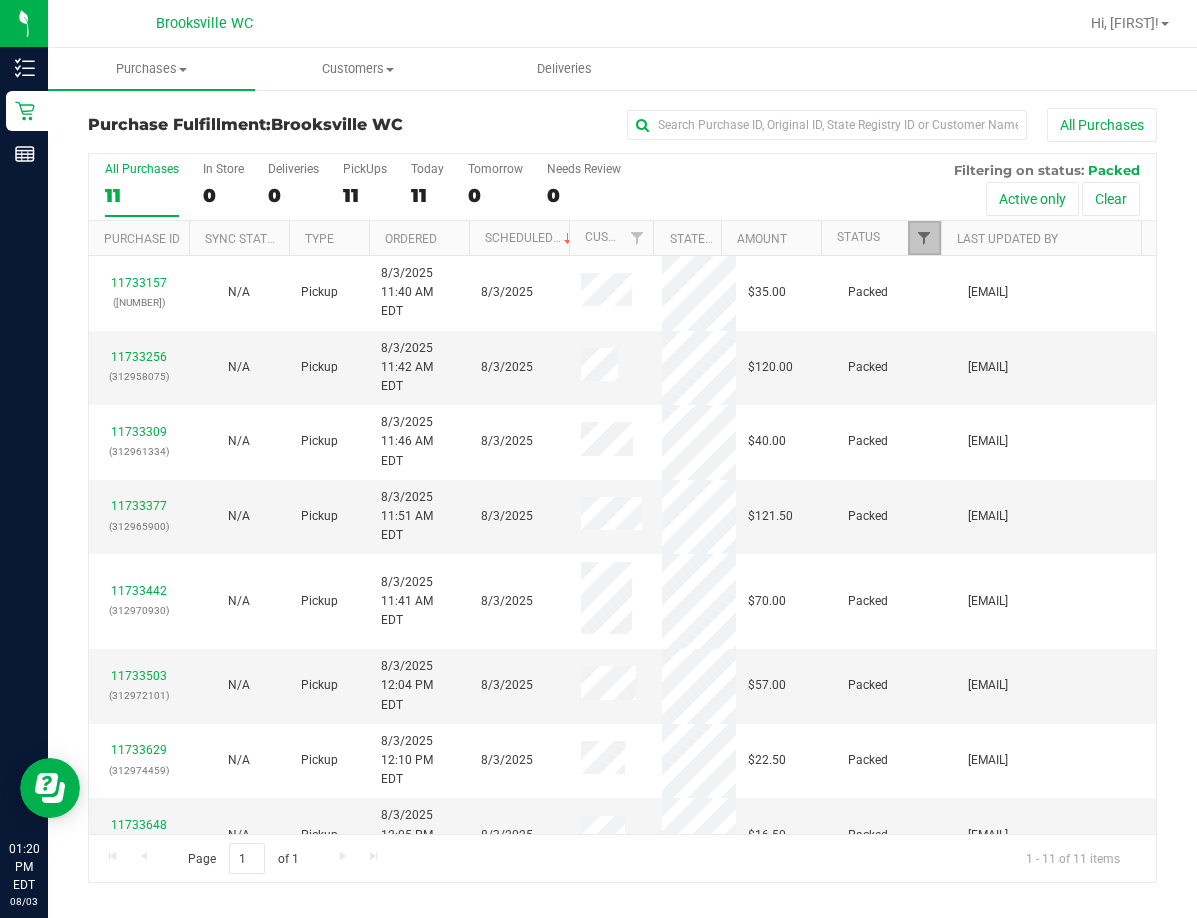 click at bounding box center [924, 238] 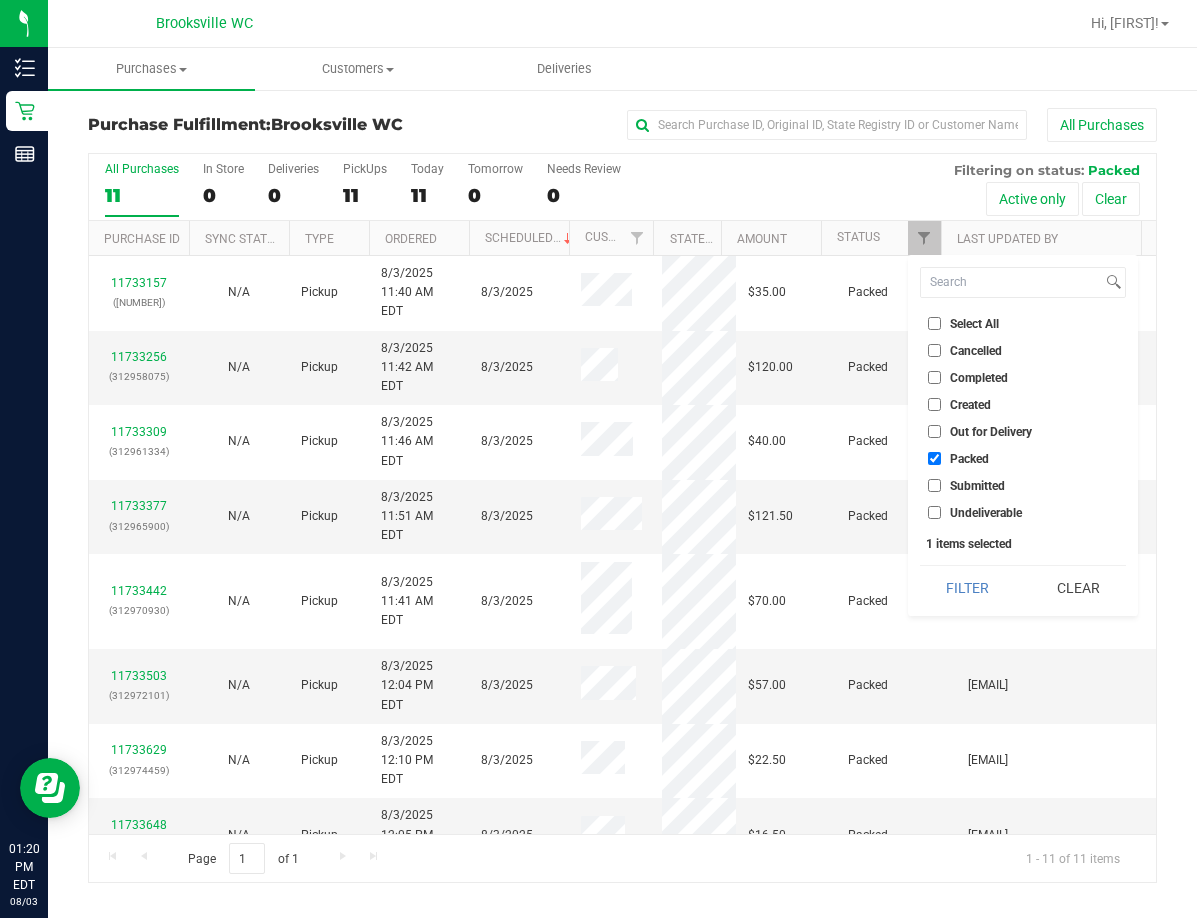 click on "Submitted" at bounding box center (934, 485) 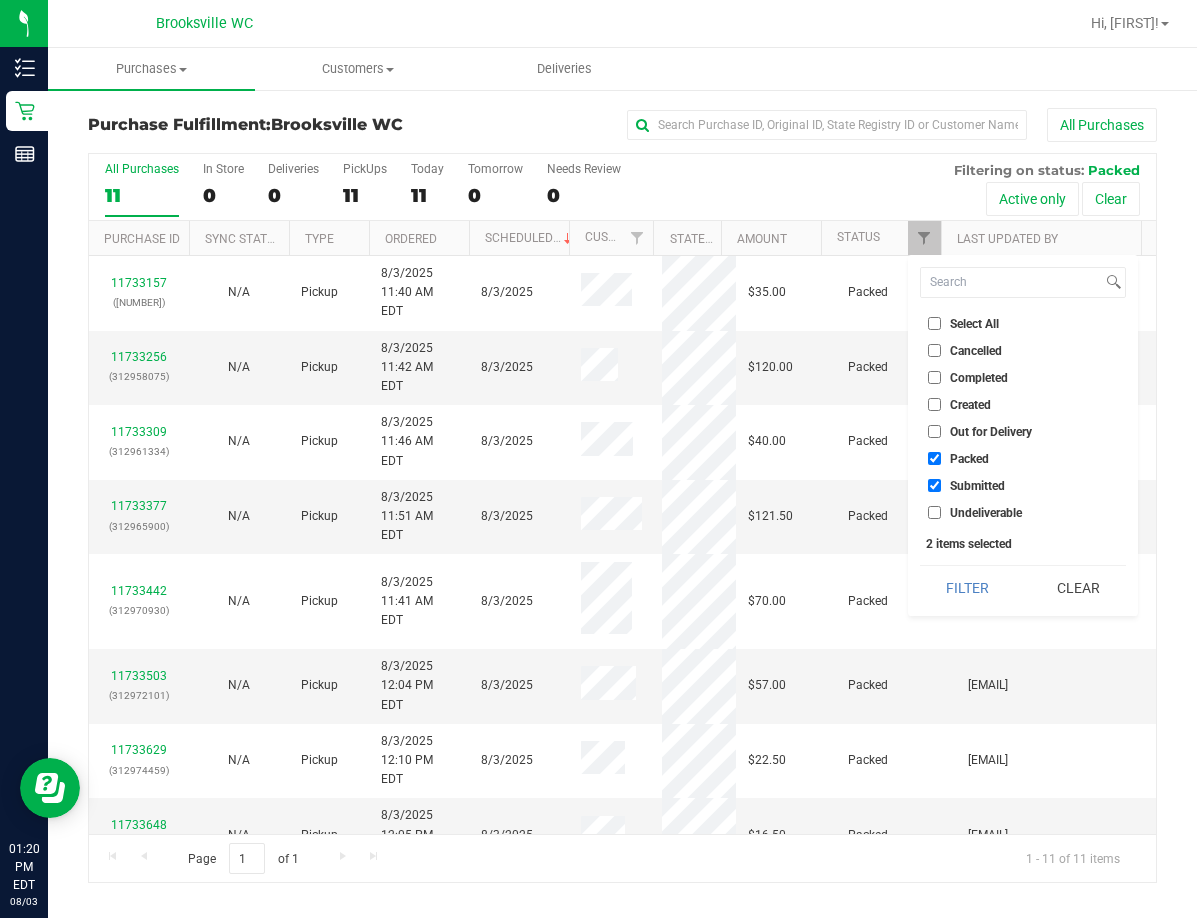 click on "Packed" at bounding box center (1023, 458) 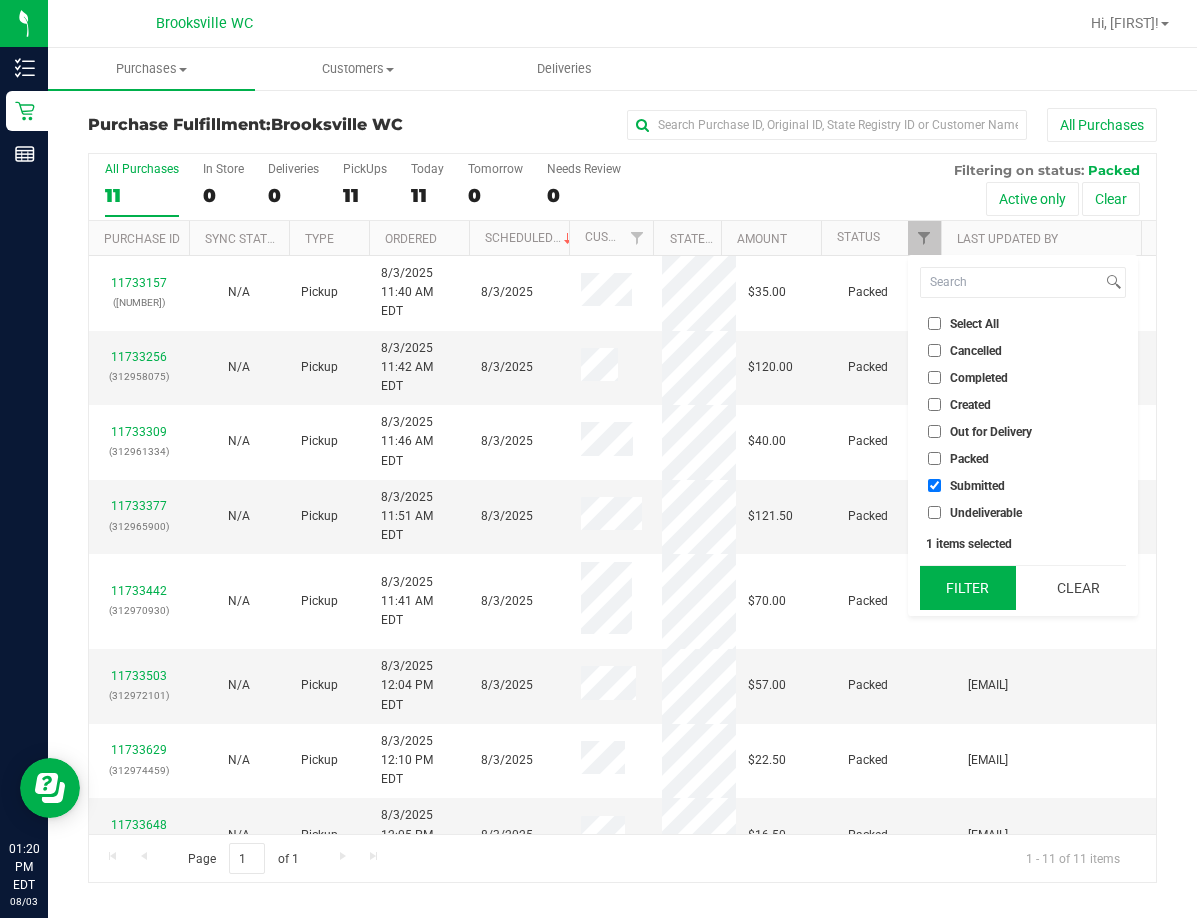 click on "Filter" at bounding box center [968, 588] 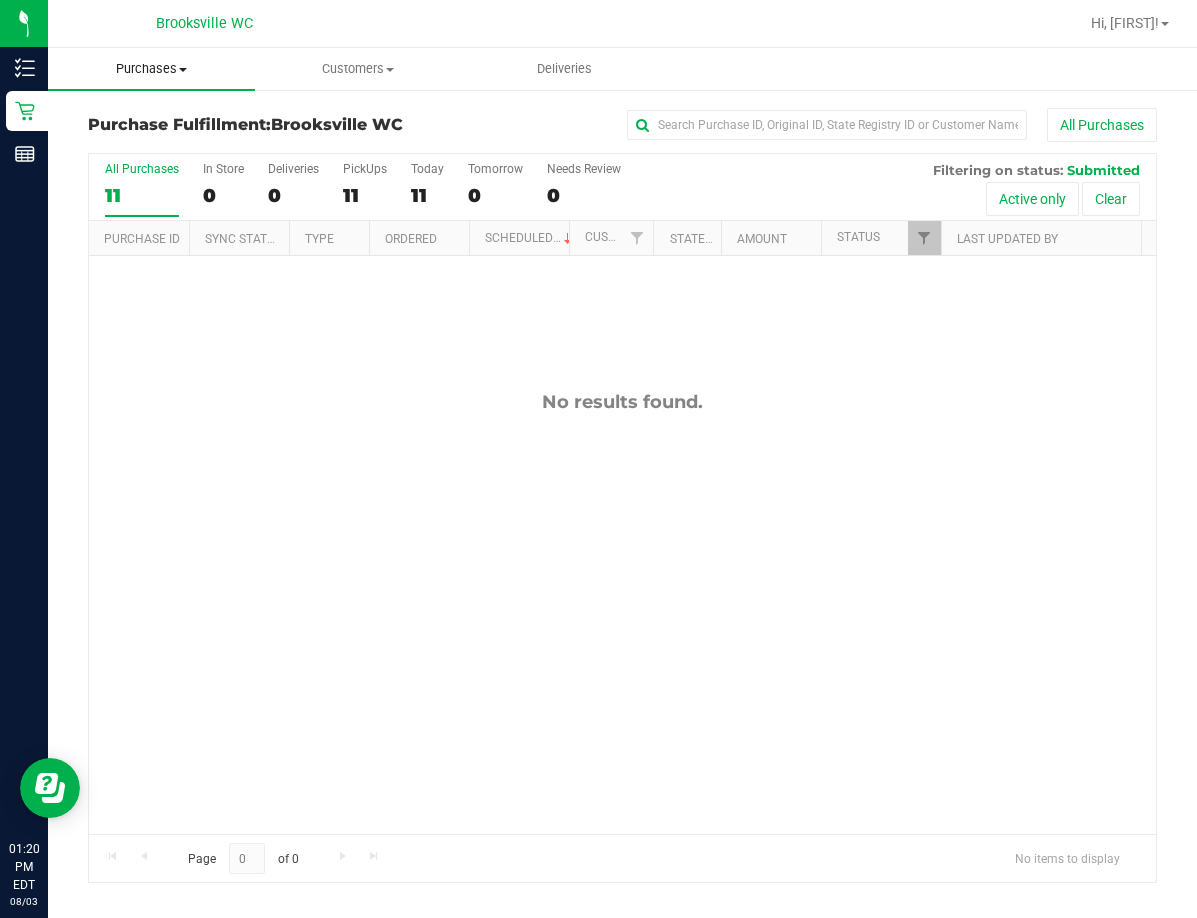 click on "Purchases" at bounding box center (151, 69) 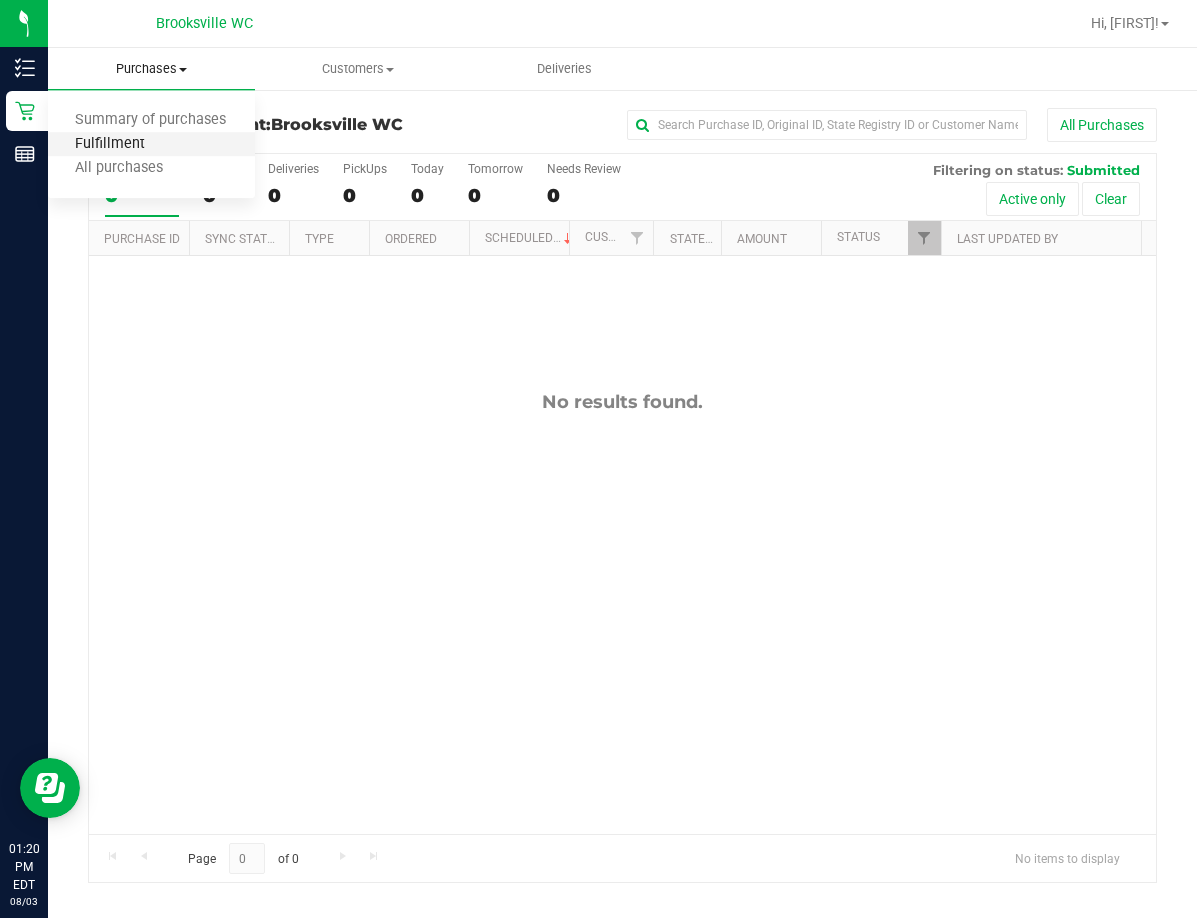 click on "Fulfillment" at bounding box center (110, 144) 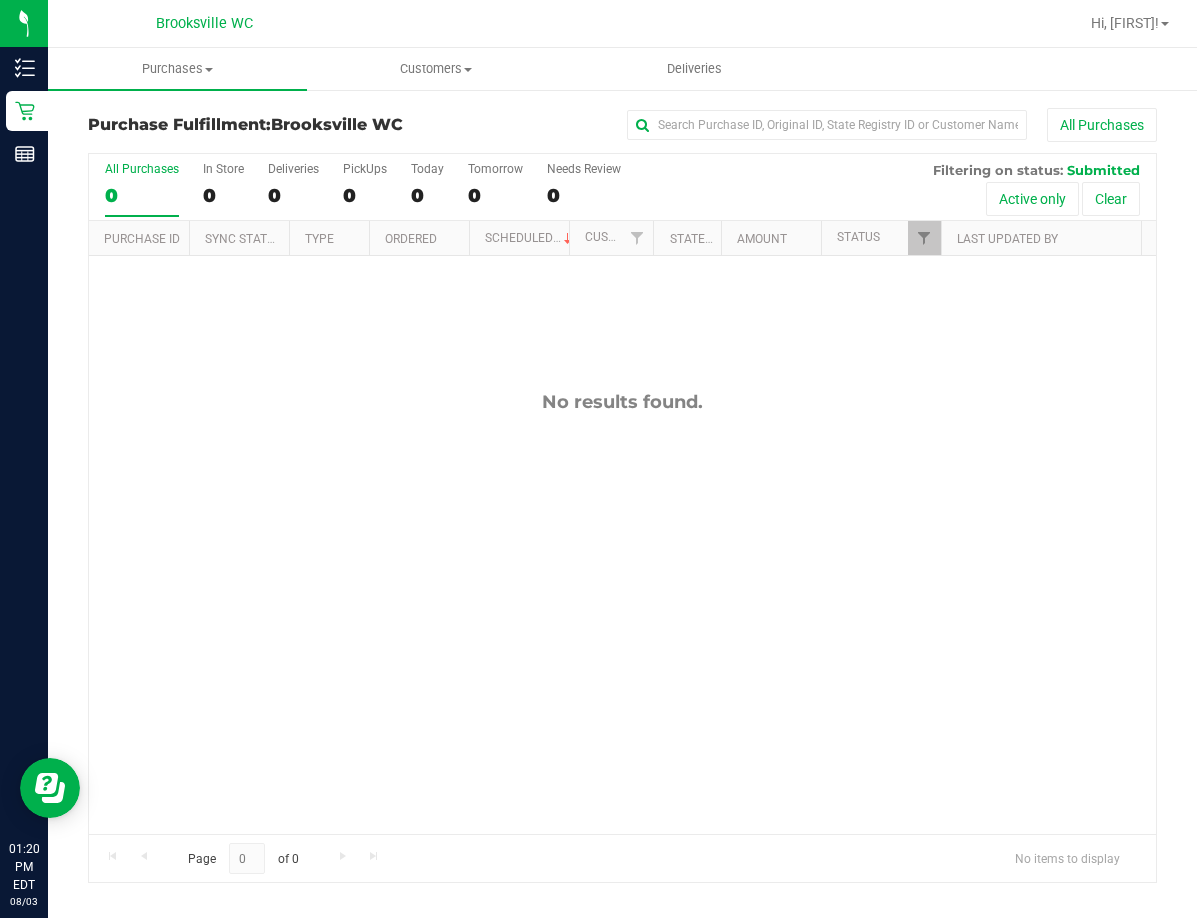 click on "No results found." at bounding box center [622, 612] 